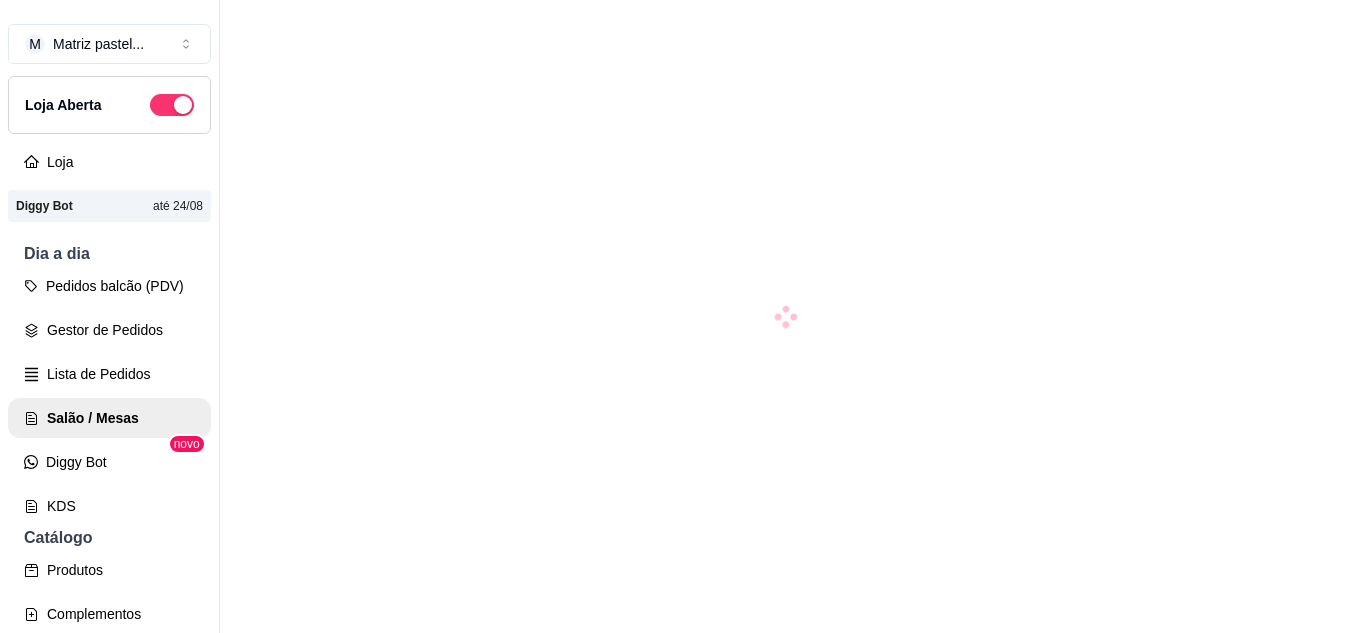 scroll, scrollTop: 0, scrollLeft: 0, axis: both 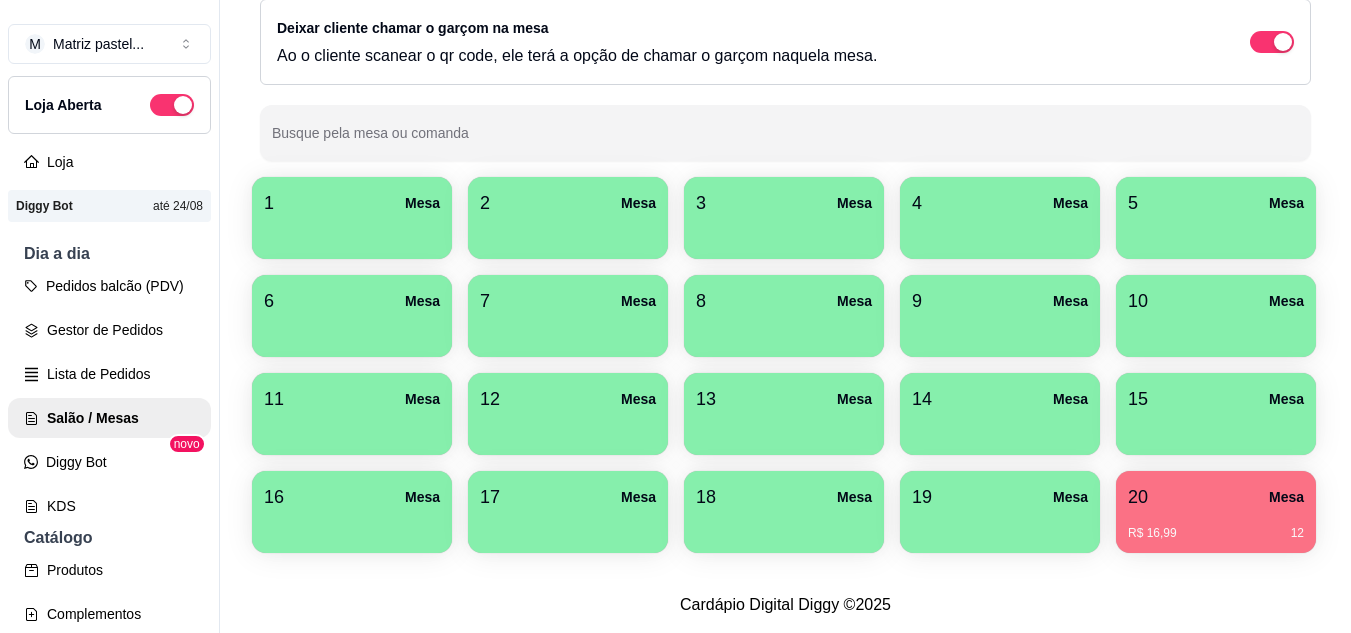 click on "20 Mesa" at bounding box center (1216, 497) 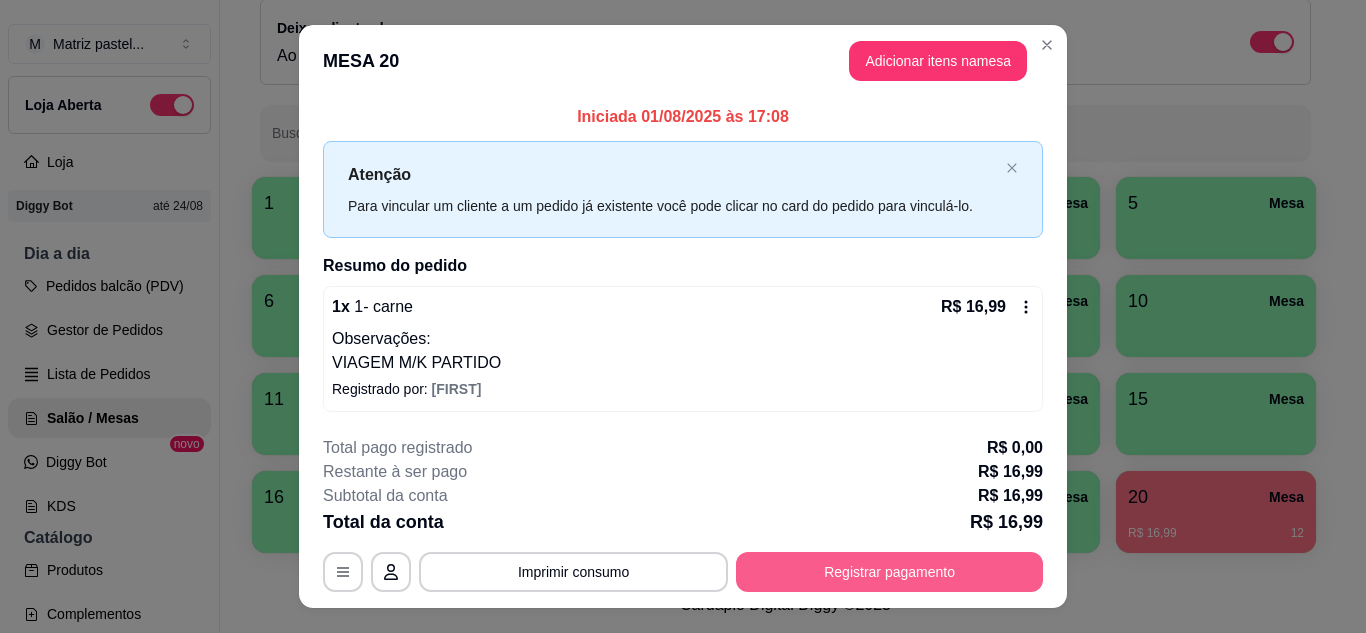 click on "Registrar pagamento" at bounding box center (889, 572) 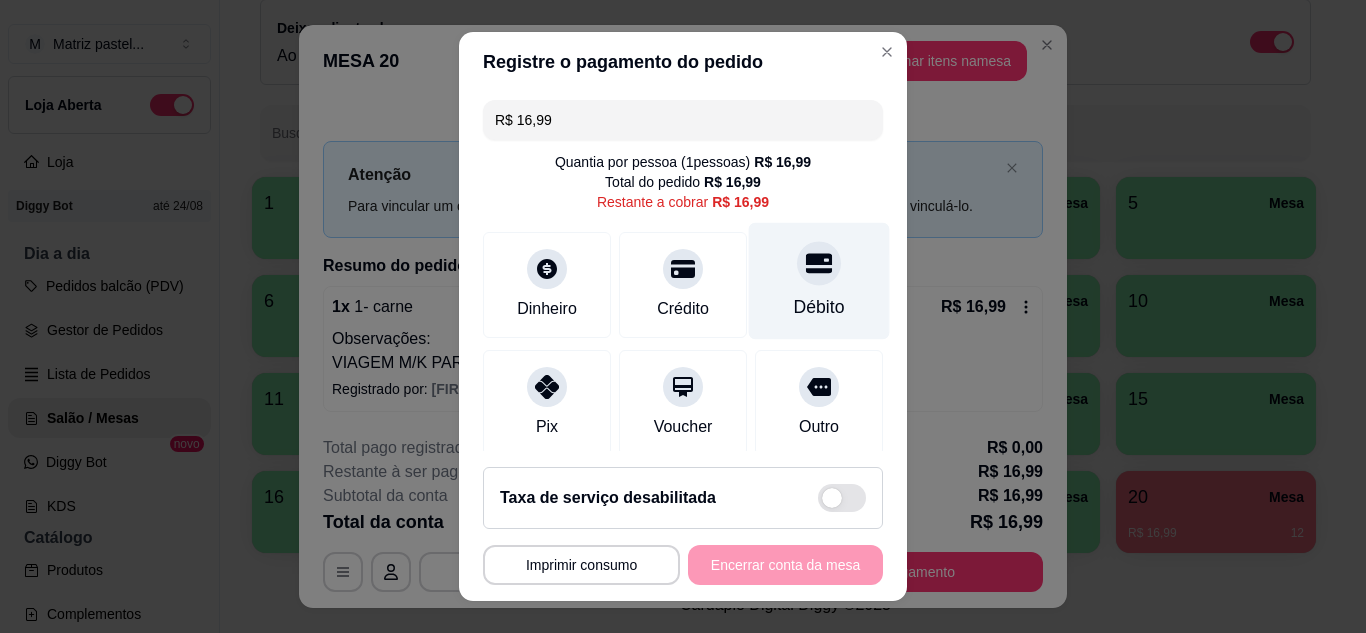 click on "Débito" at bounding box center [819, 280] 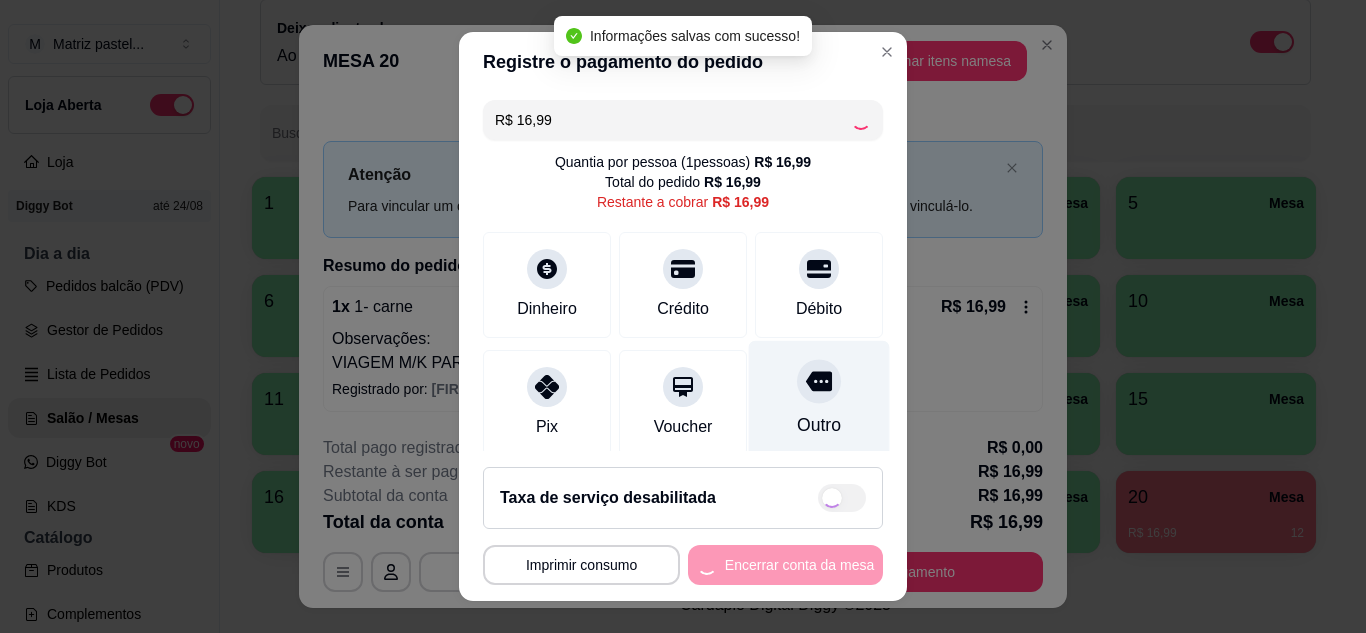type on "R$ 0,00" 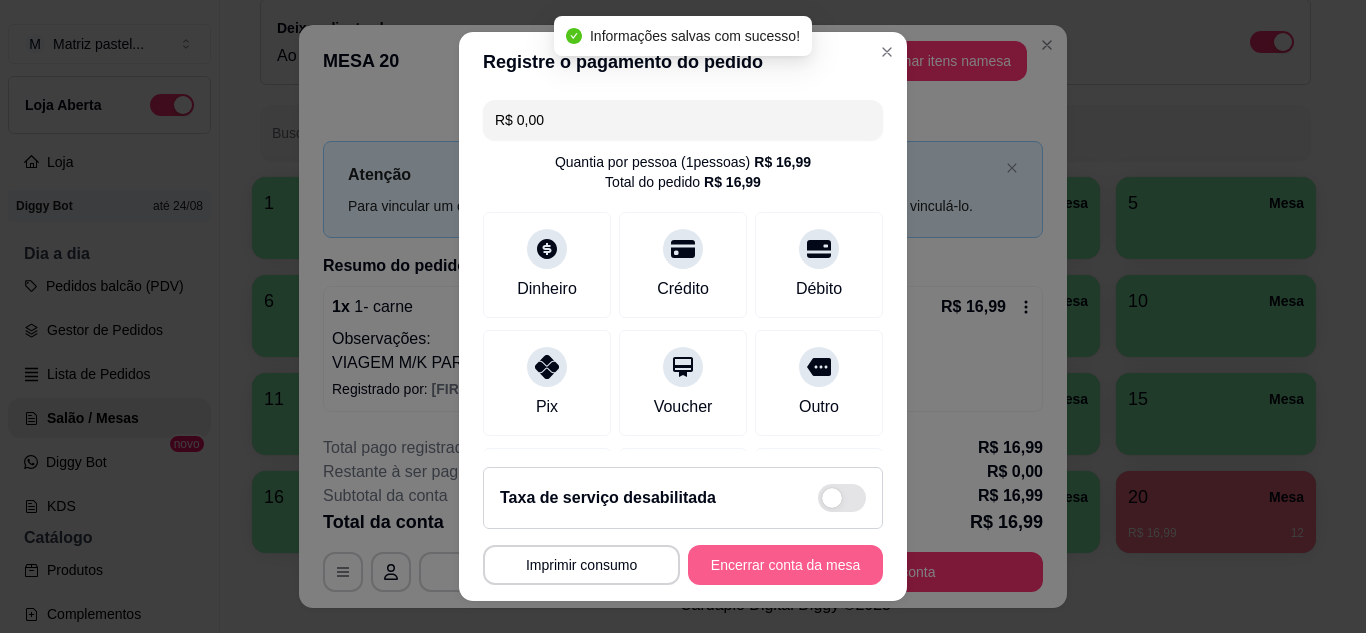 click on "Encerrar conta da mesa" at bounding box center (785, 565) 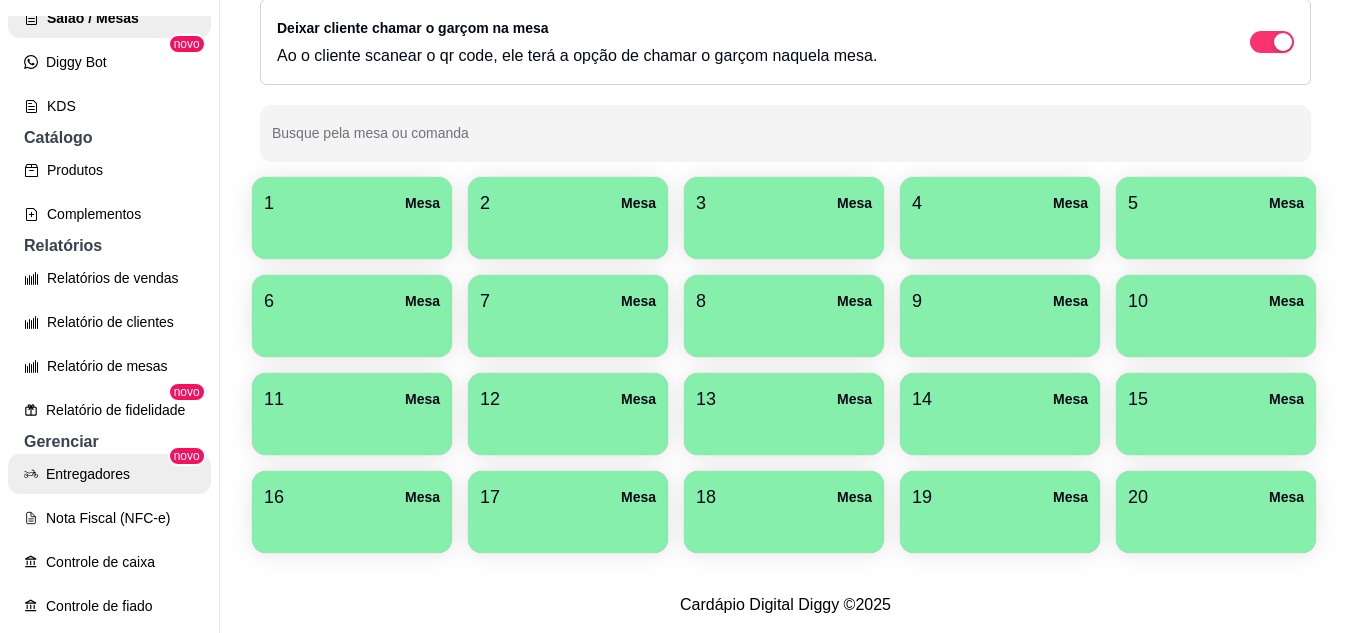 scroll, scrollTop: 500, scrollLeft: 0, axis: vertical 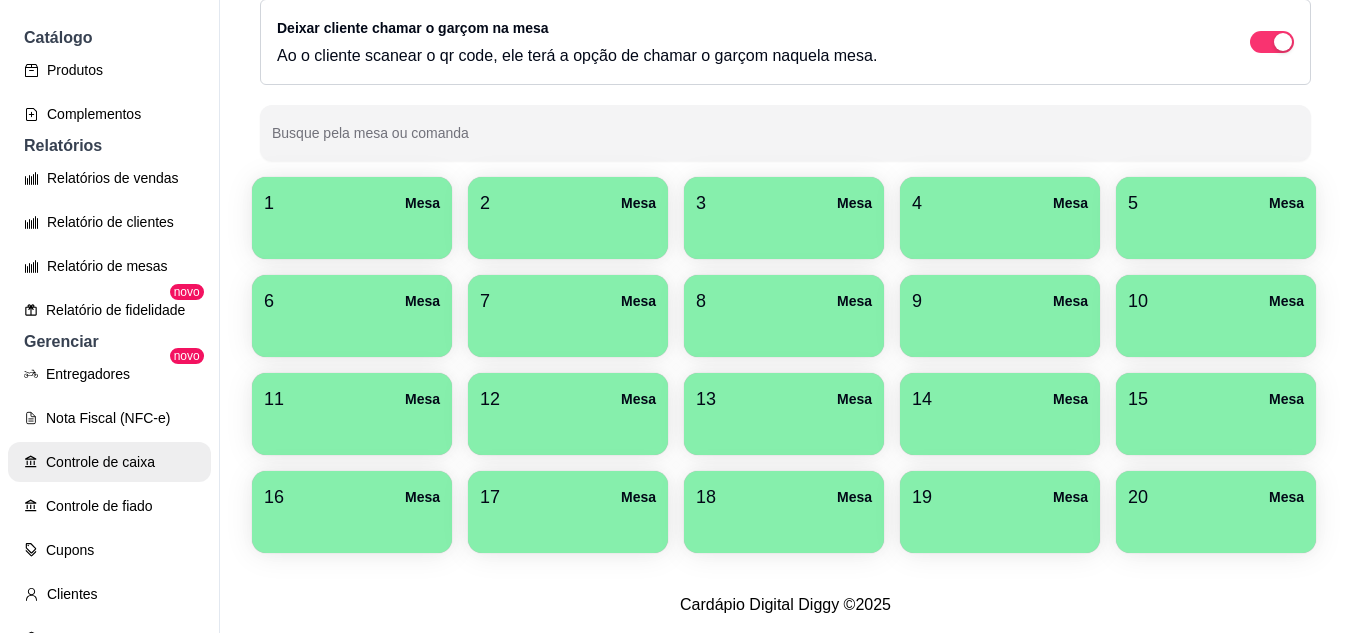 click on "Controle de caixa" at bounding box center [109, 462] 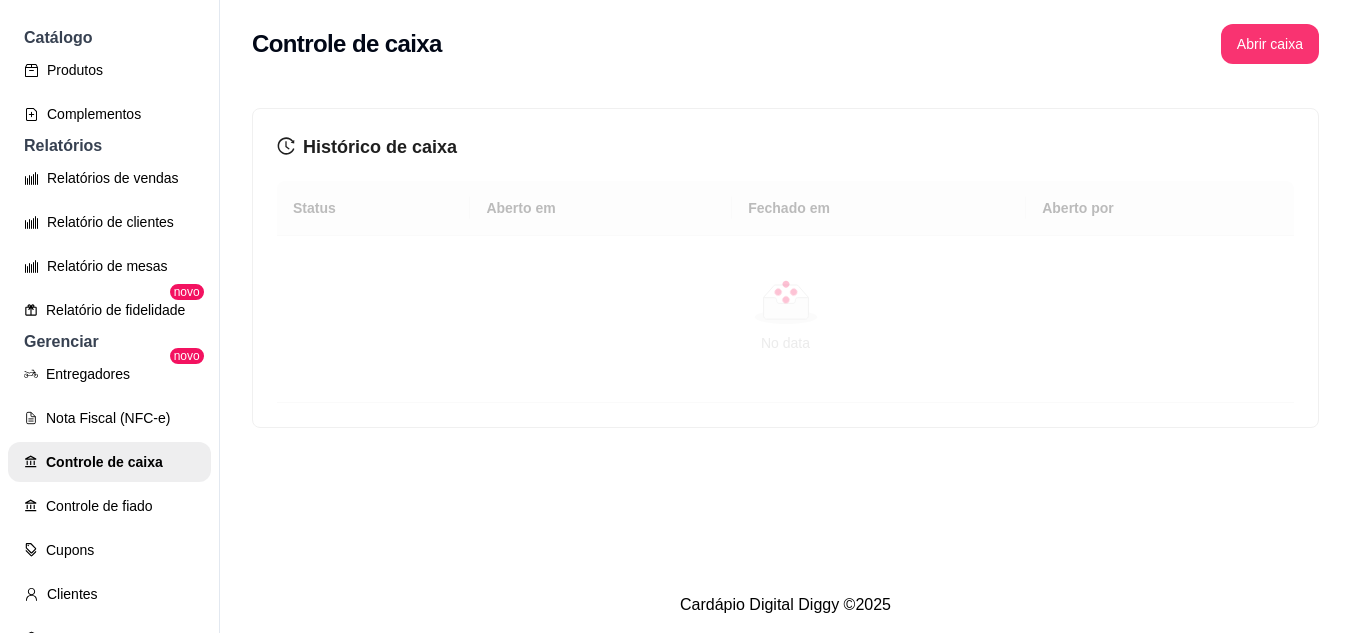 scroll, scrollTop: 0, scrollLeft: 0, axis: both 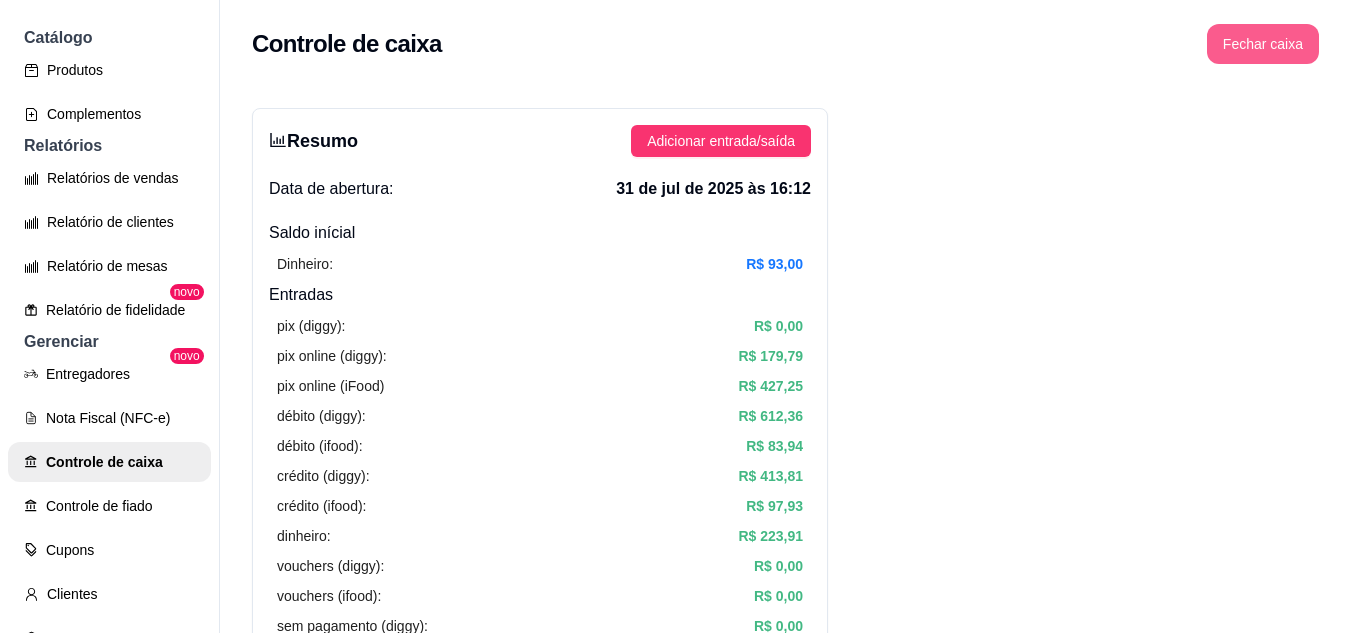 click on "Fechar caixa" at bounding box center (1263, 44) 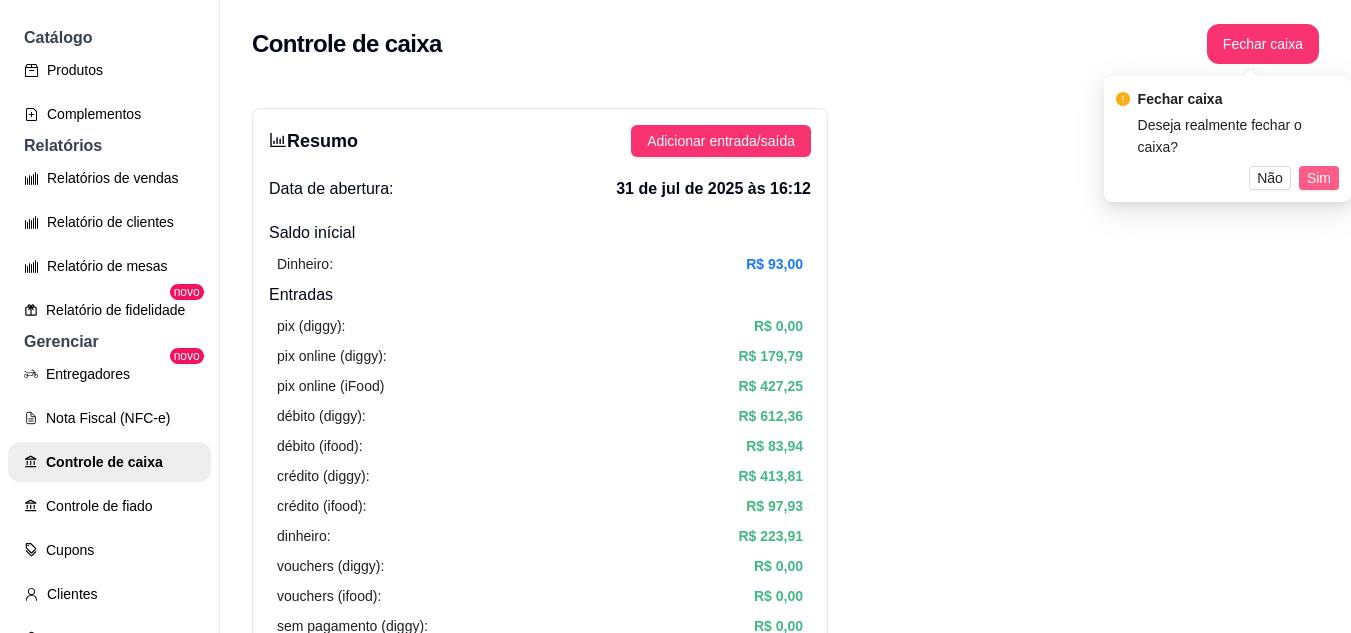 click on "Sim" at bounding box center (1319, 178) 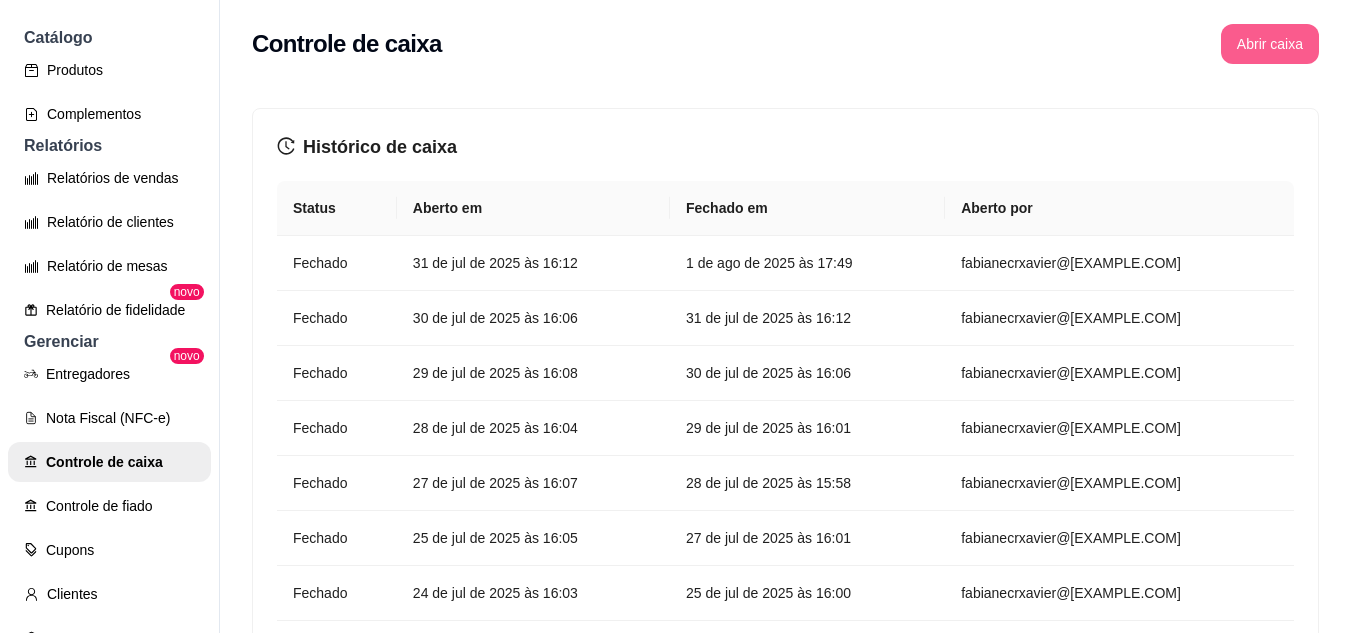click on "Controle de caixa Abrir caixa" at bounding box center (785, 44) 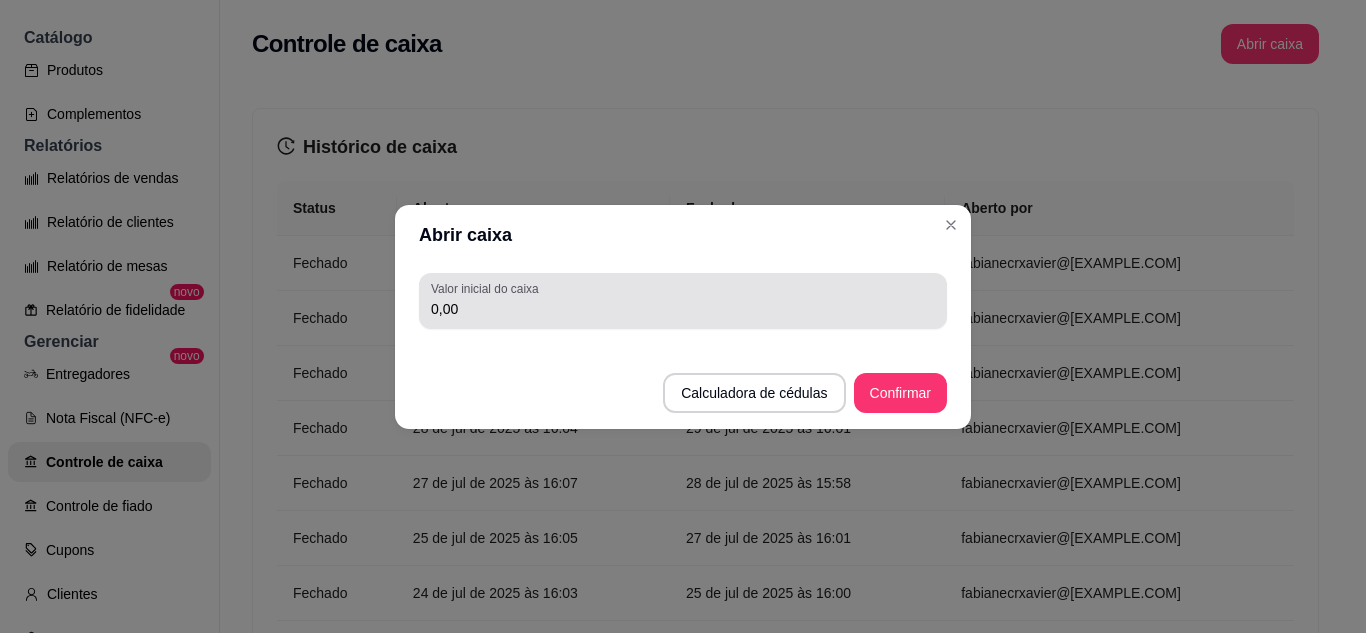 click on "0,00" at bounding box center (683, 309) 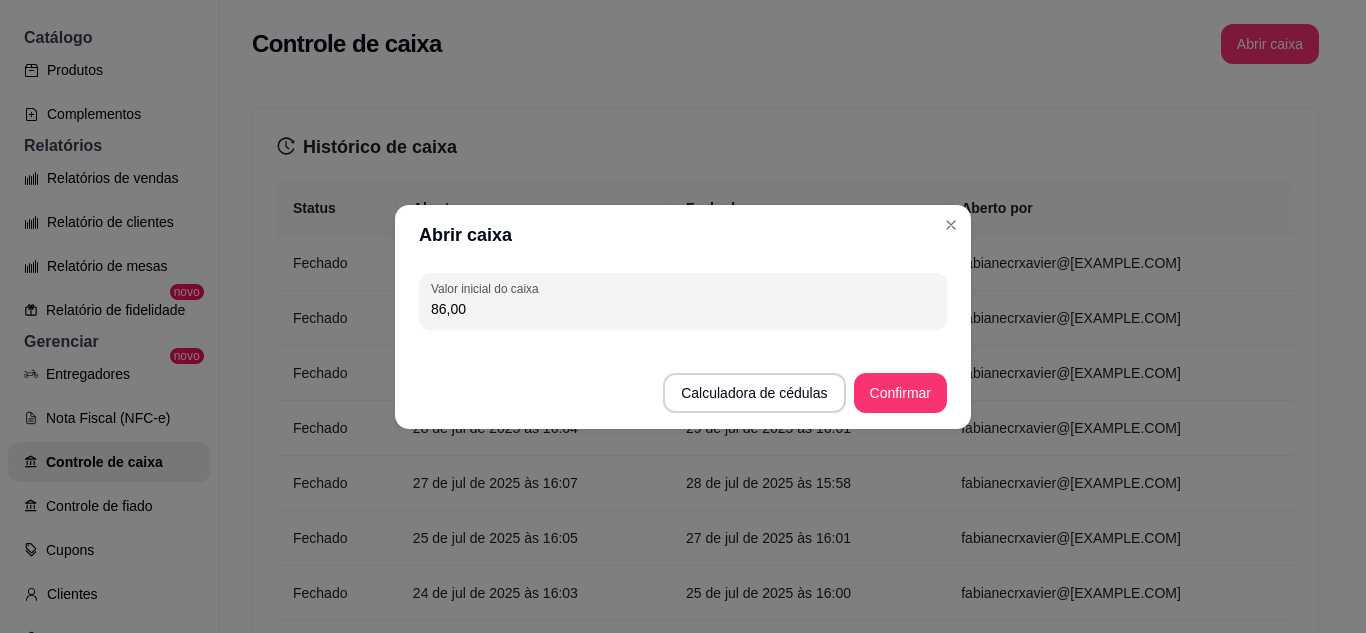type on "86,00" 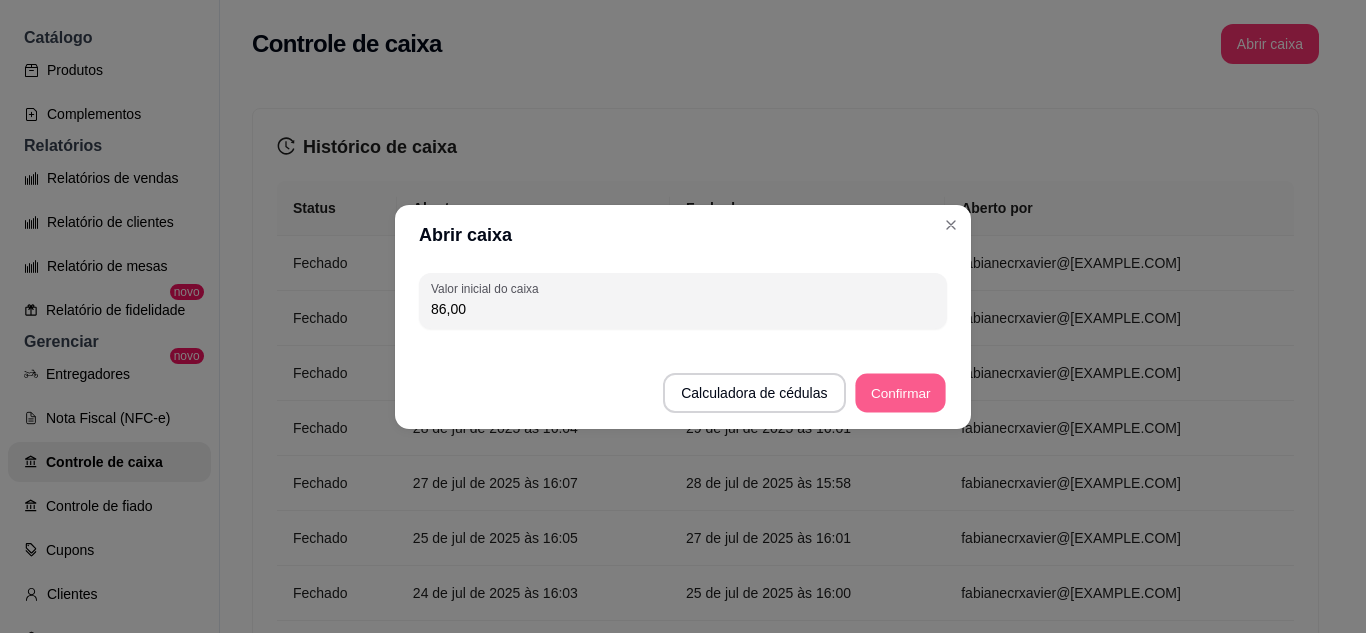 click on "Confirmar" at bounding box center (900, 392) 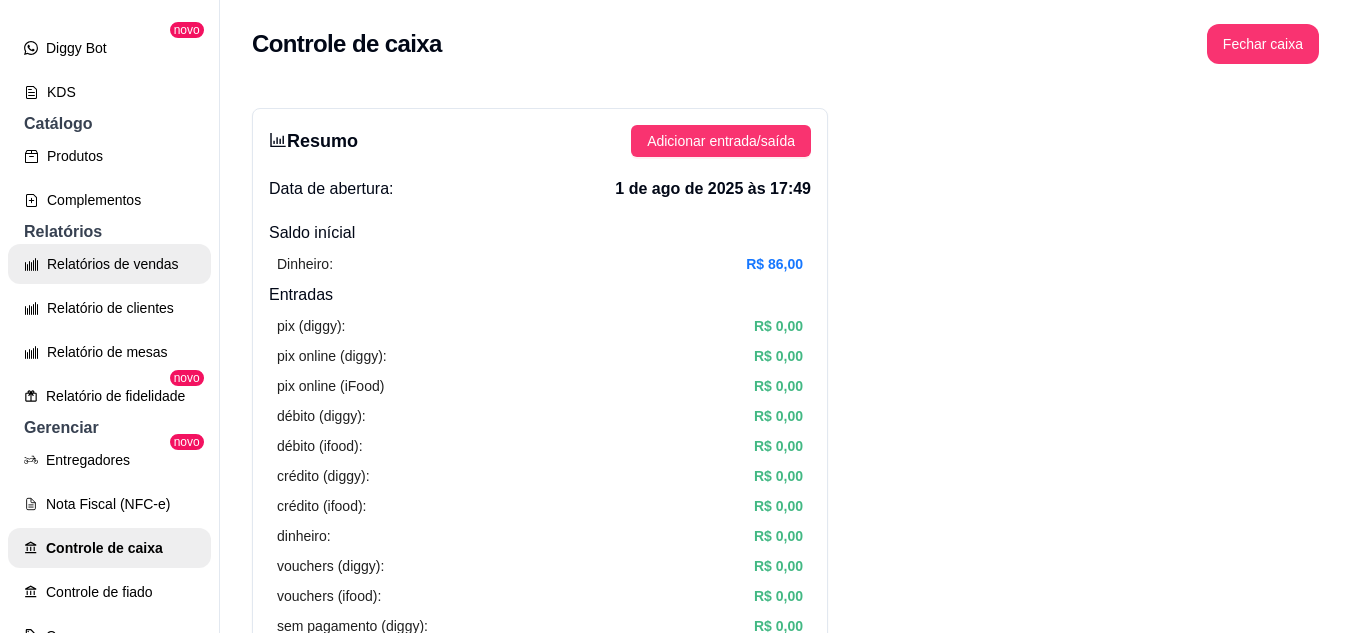 scroll, scrollTop: 300, scrollLeft: 0, axis: vertical 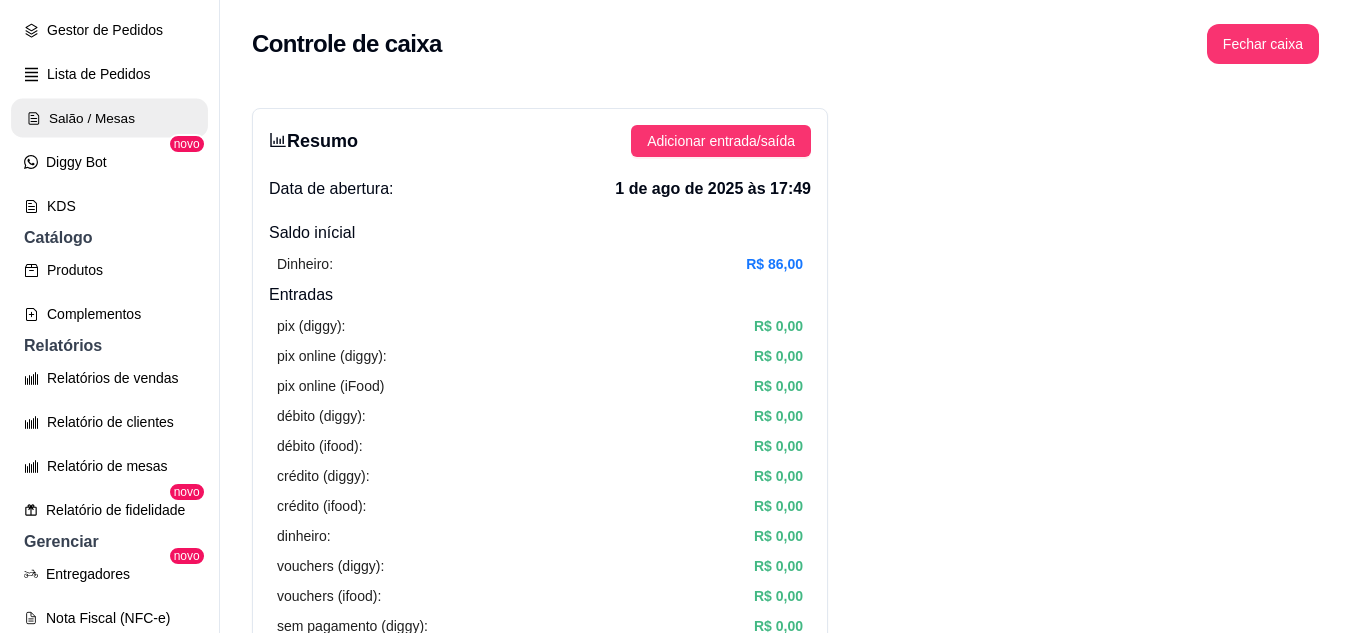 click on "Salão / Mesas" at bounding box center (109, 118) 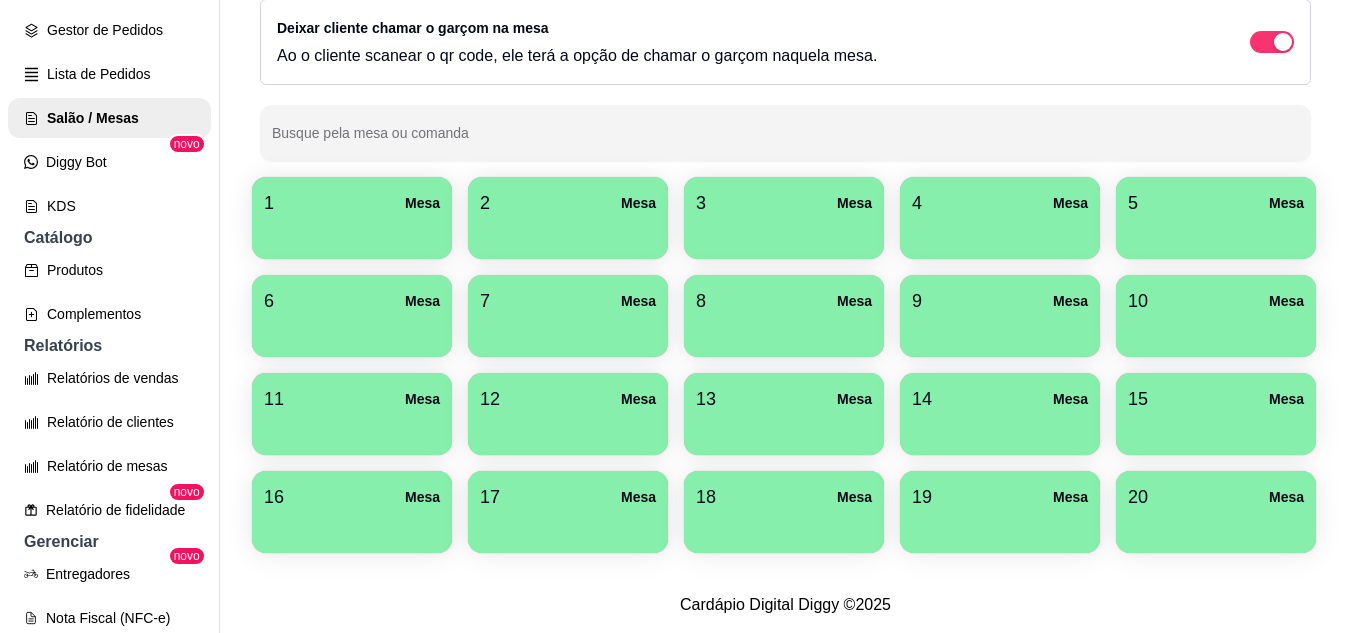 scroll, scrollTop: 294, scrollLeft: 0, axis: vertical 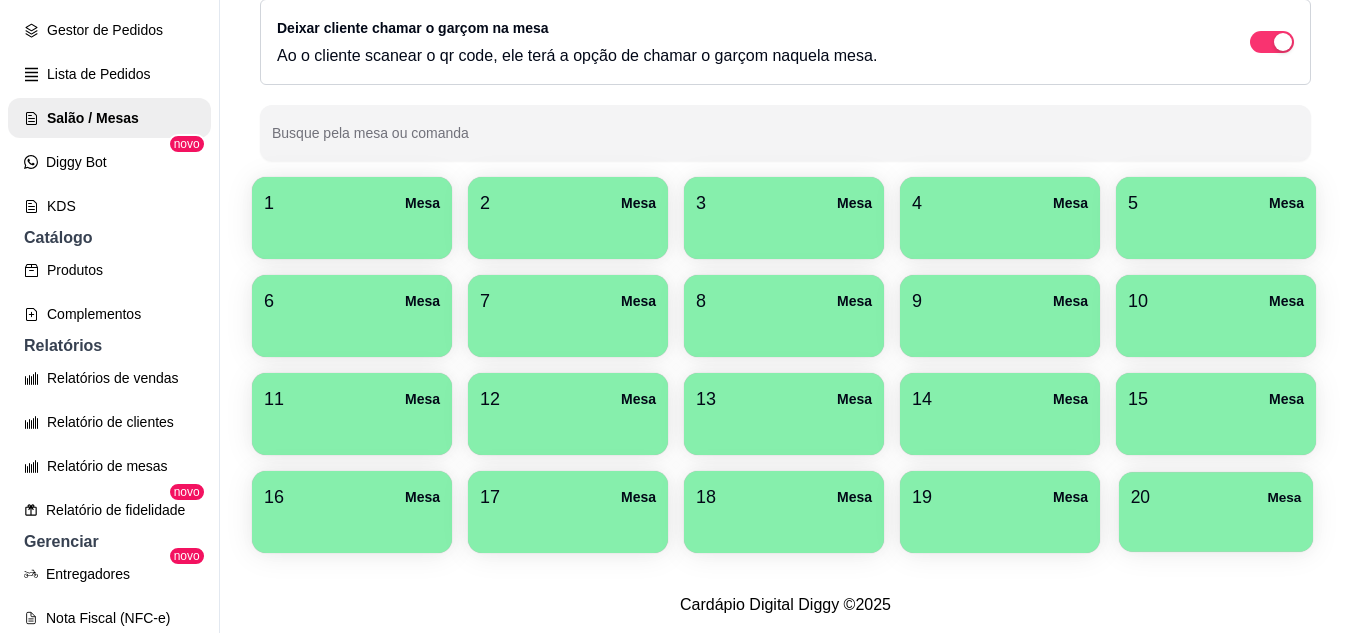 click at bounding box center (1216, 525) 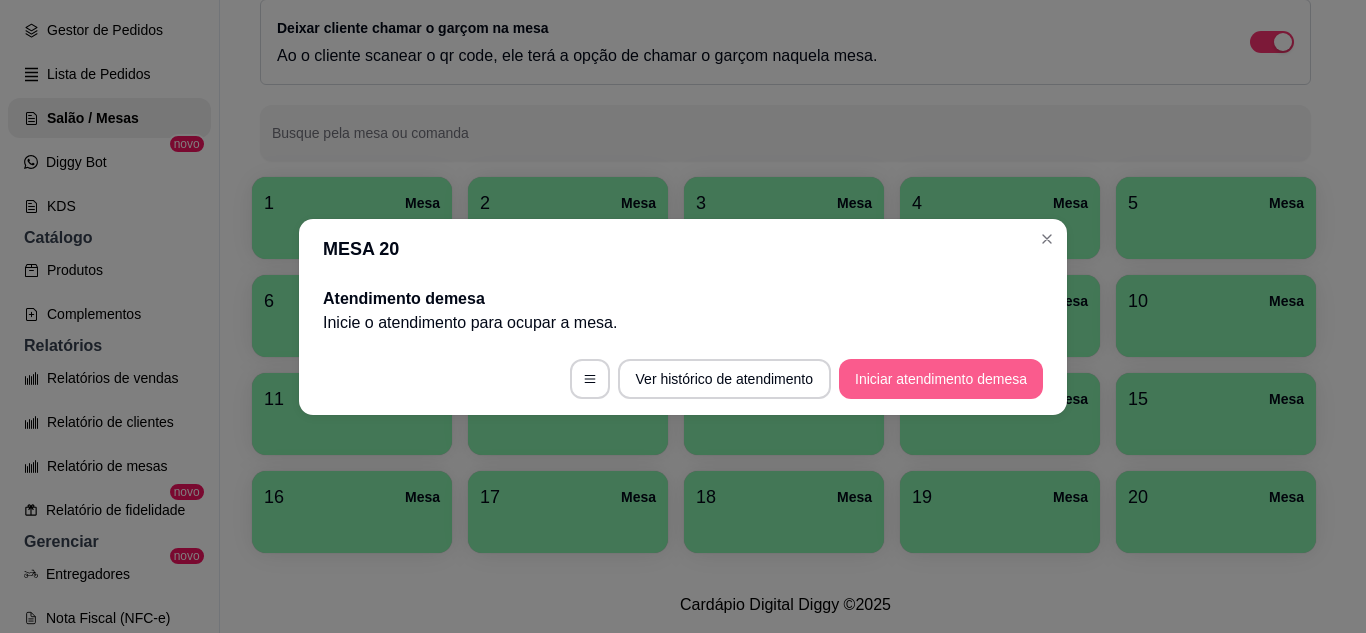 click on "Ver histórico de atendimento Iniciar atendimento de  mesa" at bounding box center (683, 379) 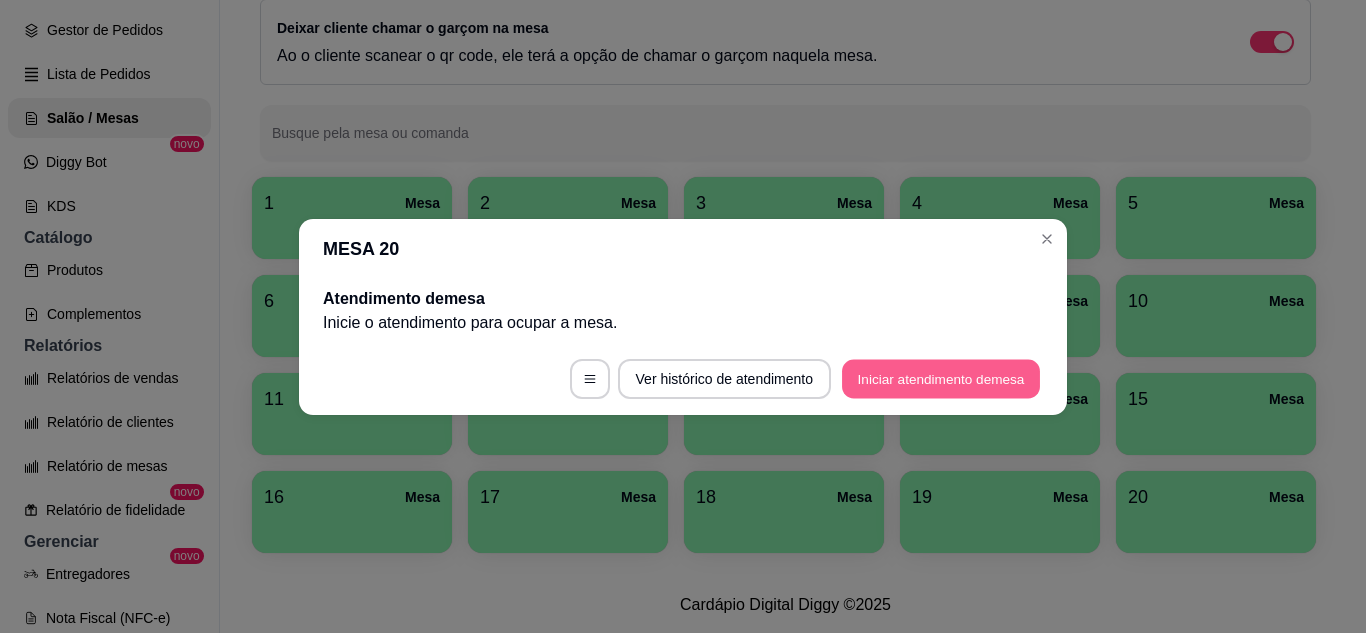 click on "Iniciar atendimento de  mesa" at bounding box center [941, 378] 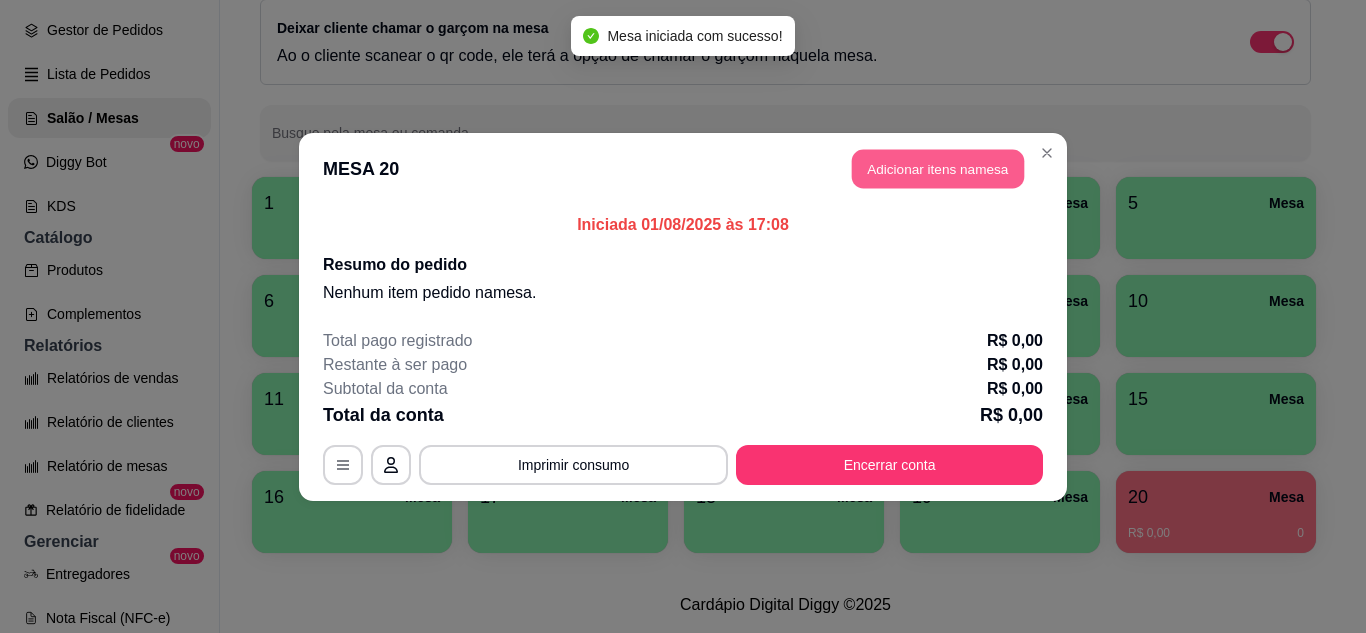 click on "Adicionar itens na  mesa" at bounding box center [938, 168] 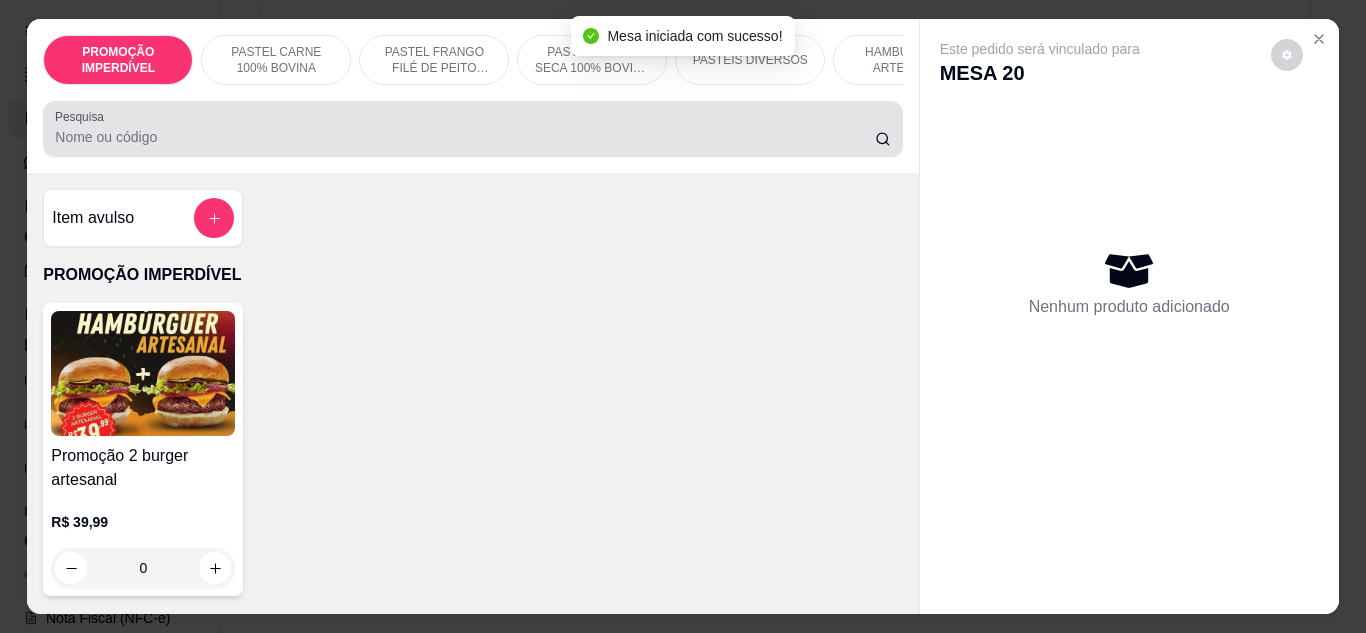 click on "Pesquisa" at bounding box center (465, 137) 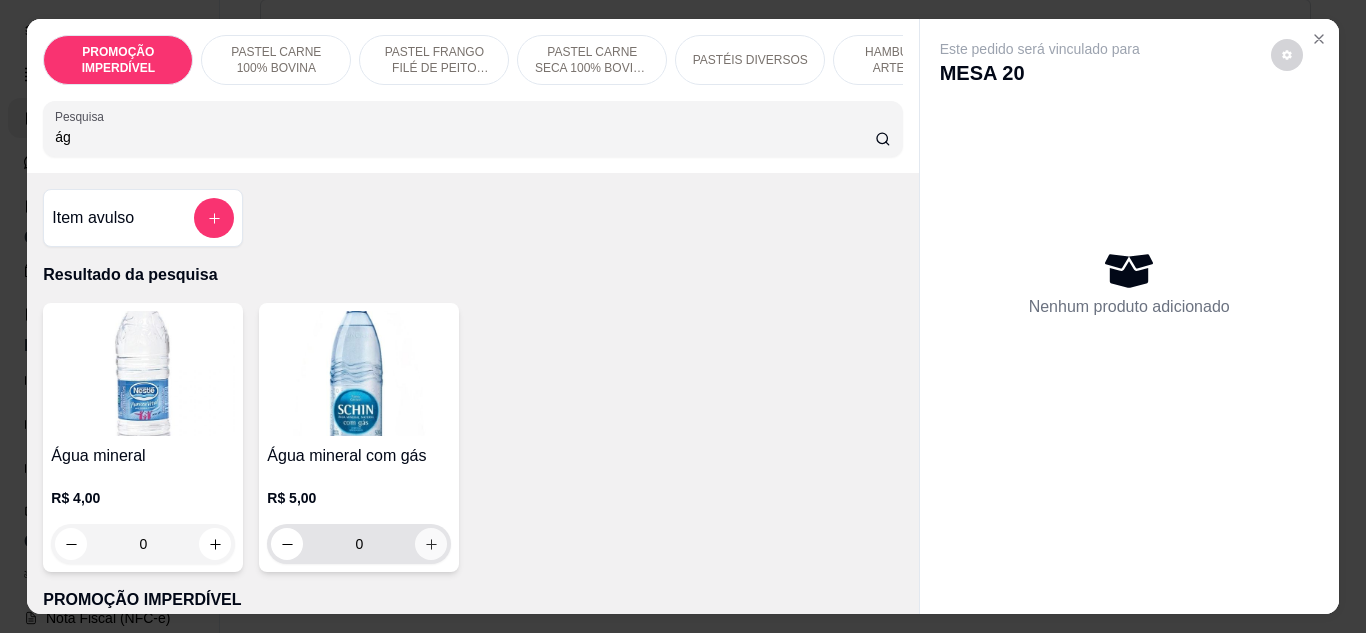 type on "ág" 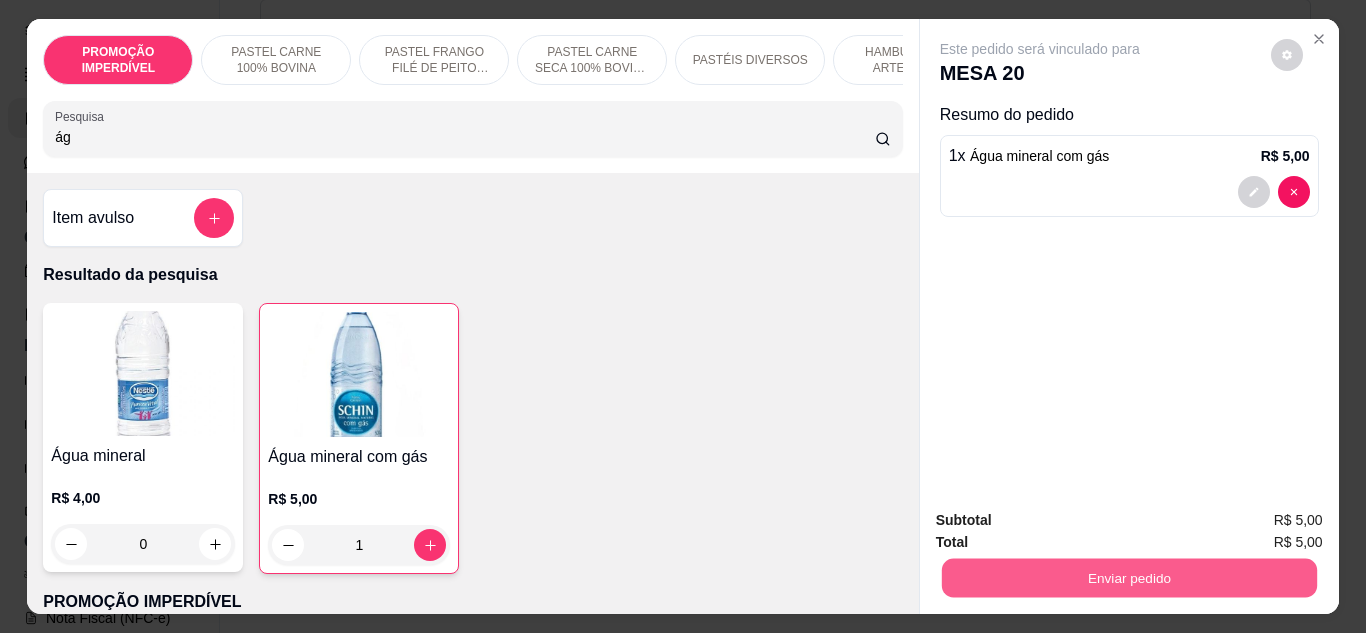 click on "Enviar pedido" at bounding box center (1128, 578) 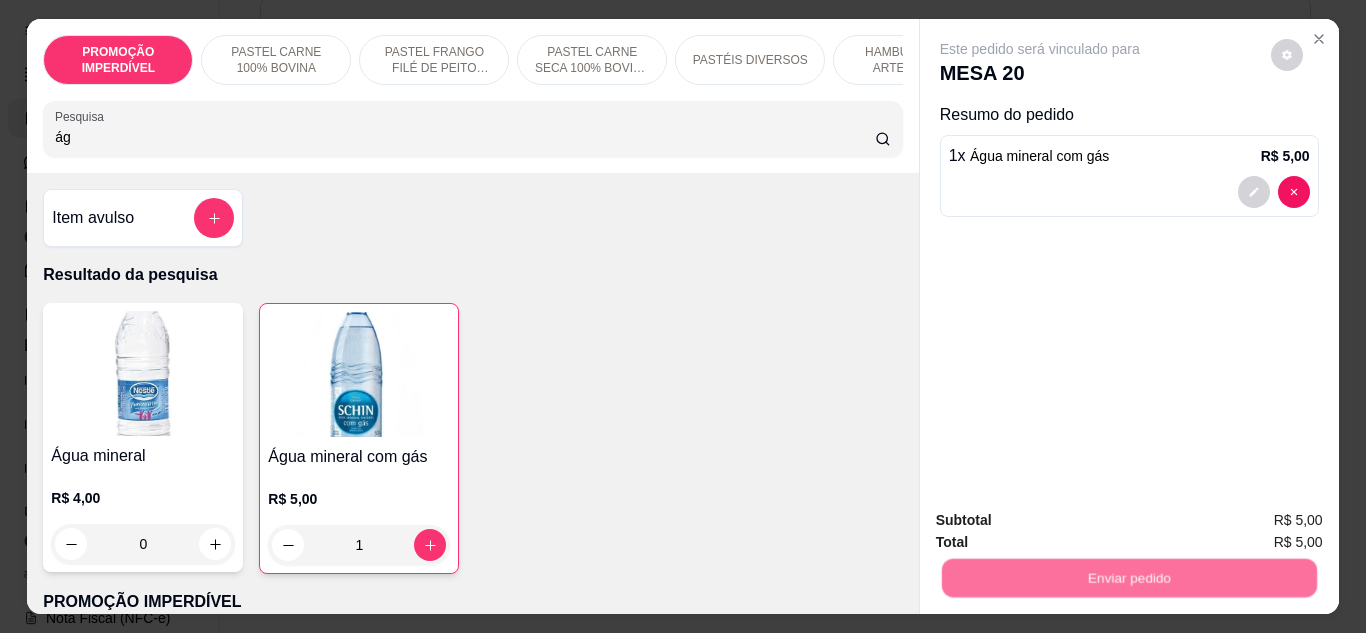 click on "Não registrar e enviar pedido" at bounding box center [1063, 521] 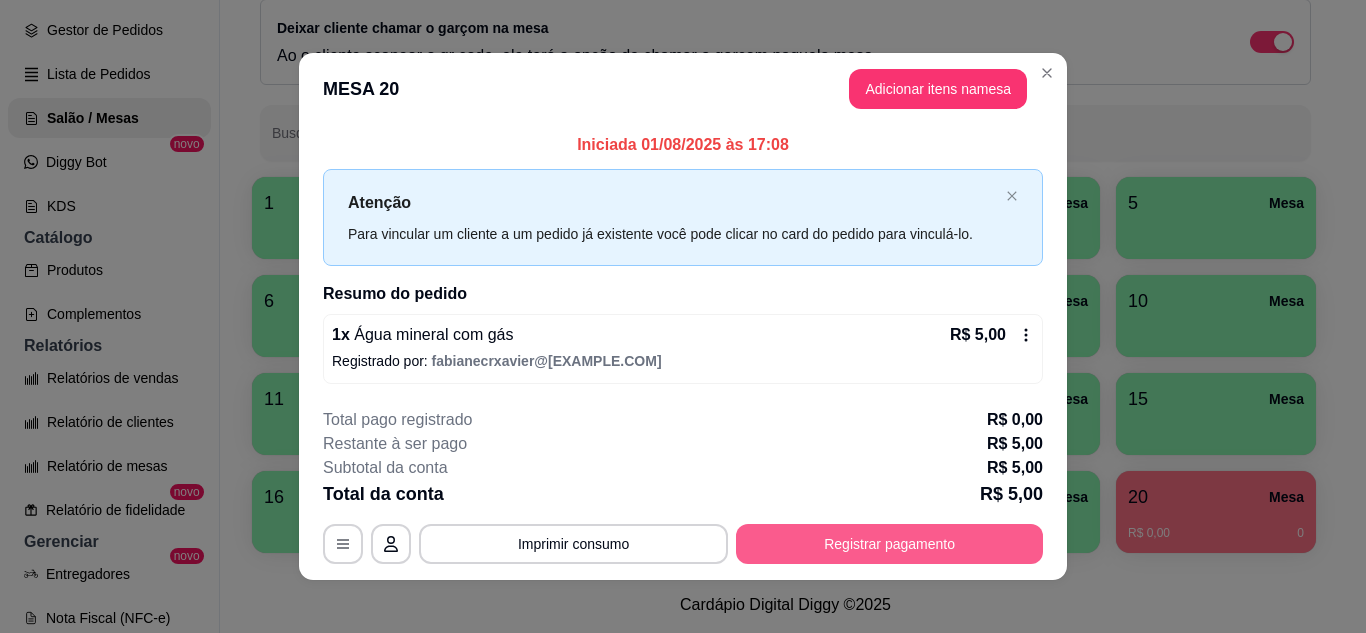 click on "Registrar pagamento" at bounding box center (889, 544) 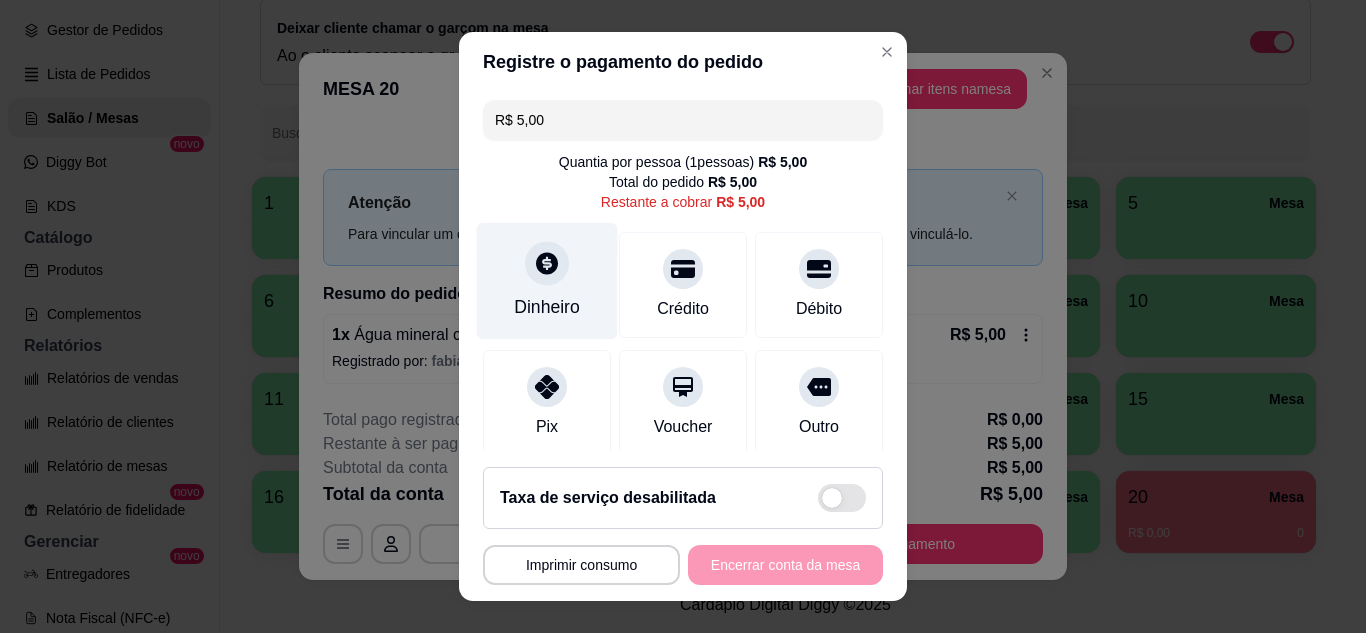 click on "Dinheiro" at bounding box center [547, 280] 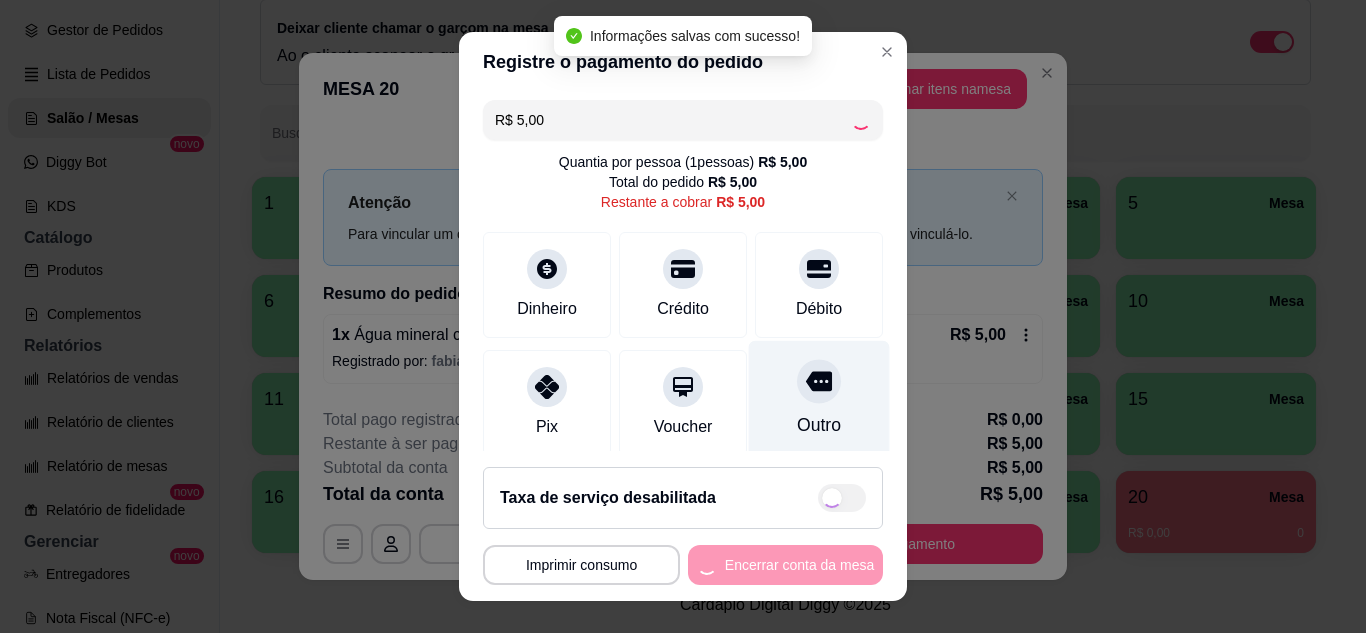 type on "R$ 0,00" 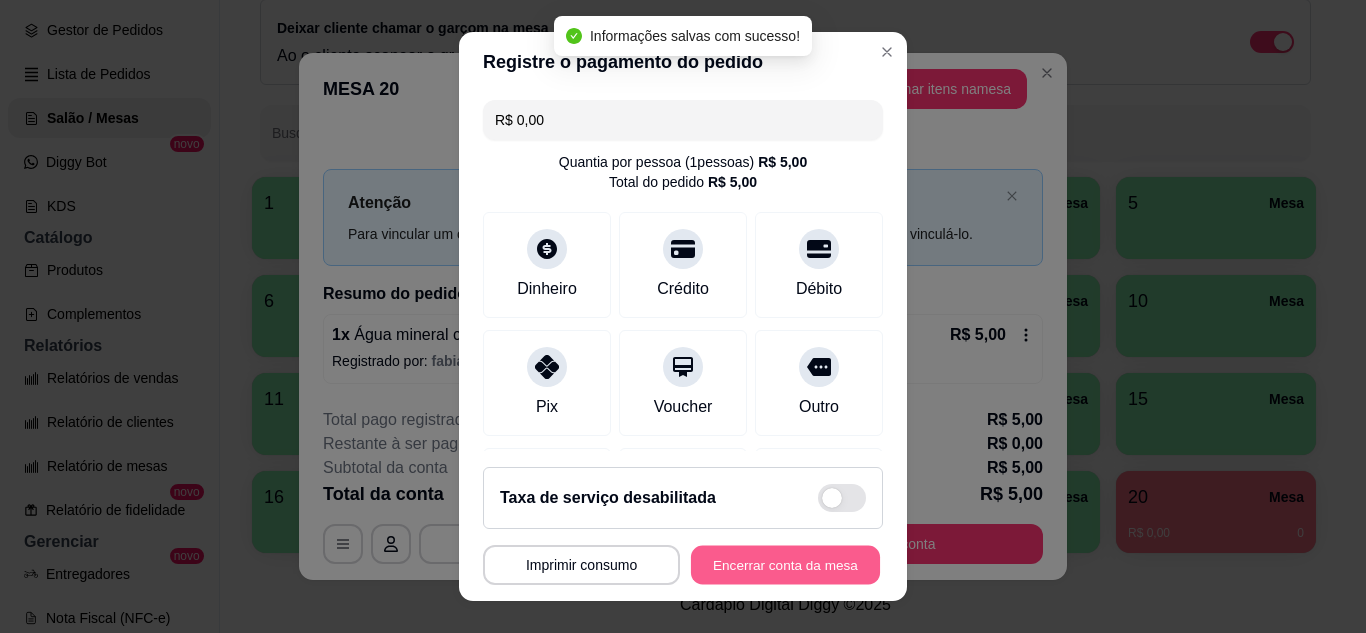 click on "Encerrar conta da mesa" at bounding box center [785, 565] 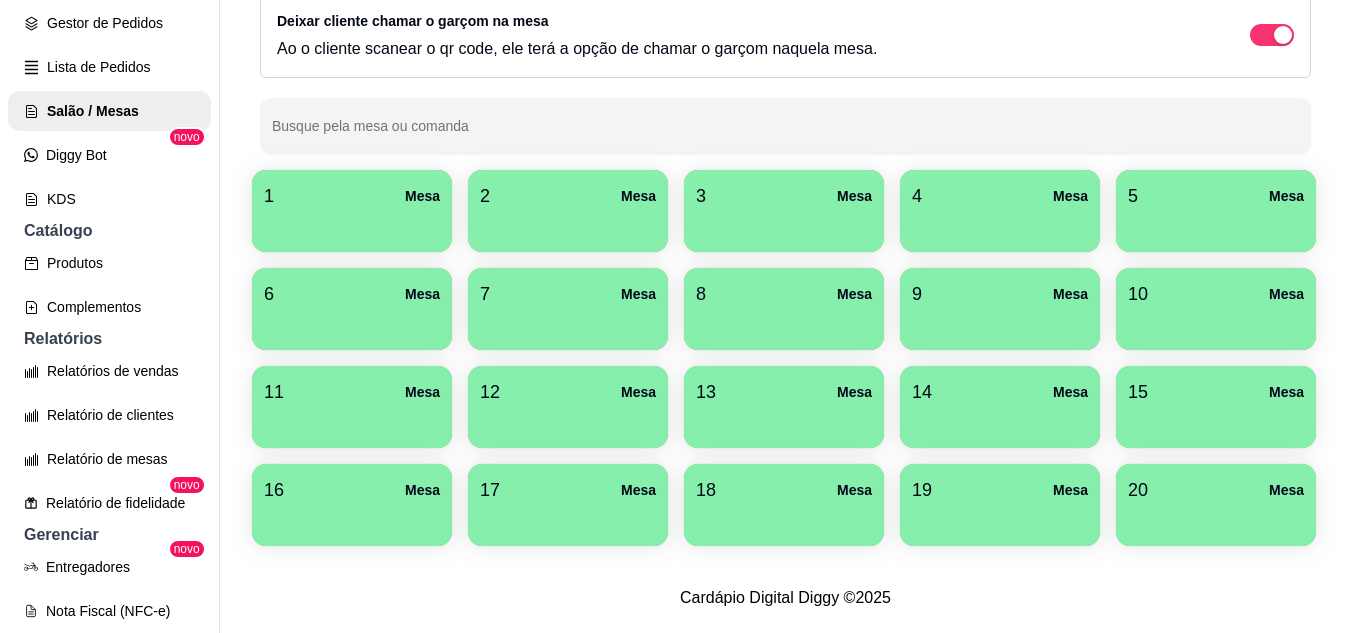 scroll, scrollTop: 0, scrollLeft: 0, axis: both 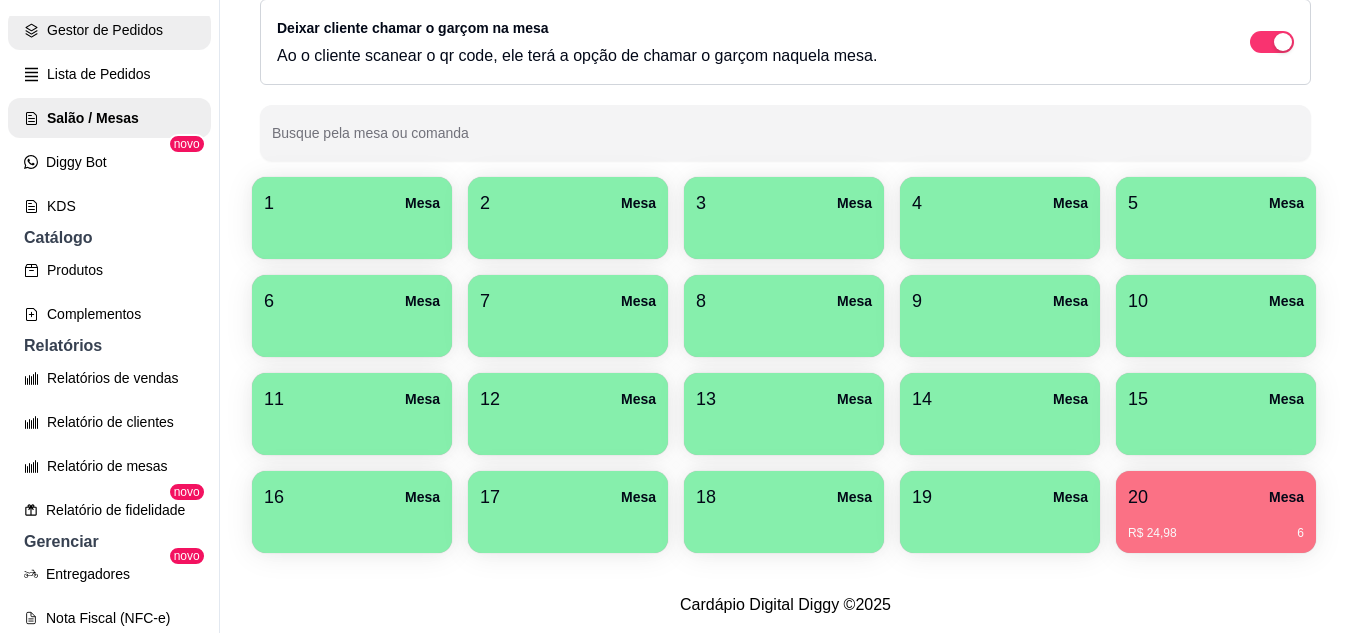 click on "Gestor de Pedidos" at bounding box center (109, 30) 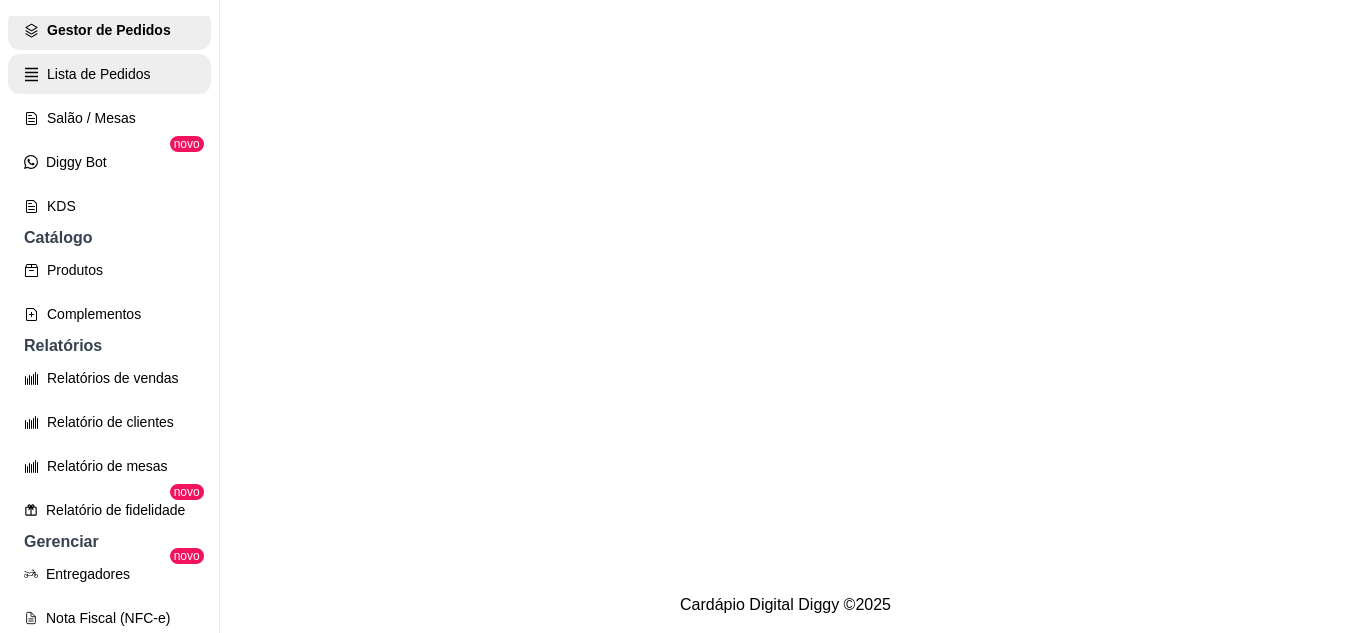 scroll, scrollTop: 0, scrollLeft: 0, axis: both 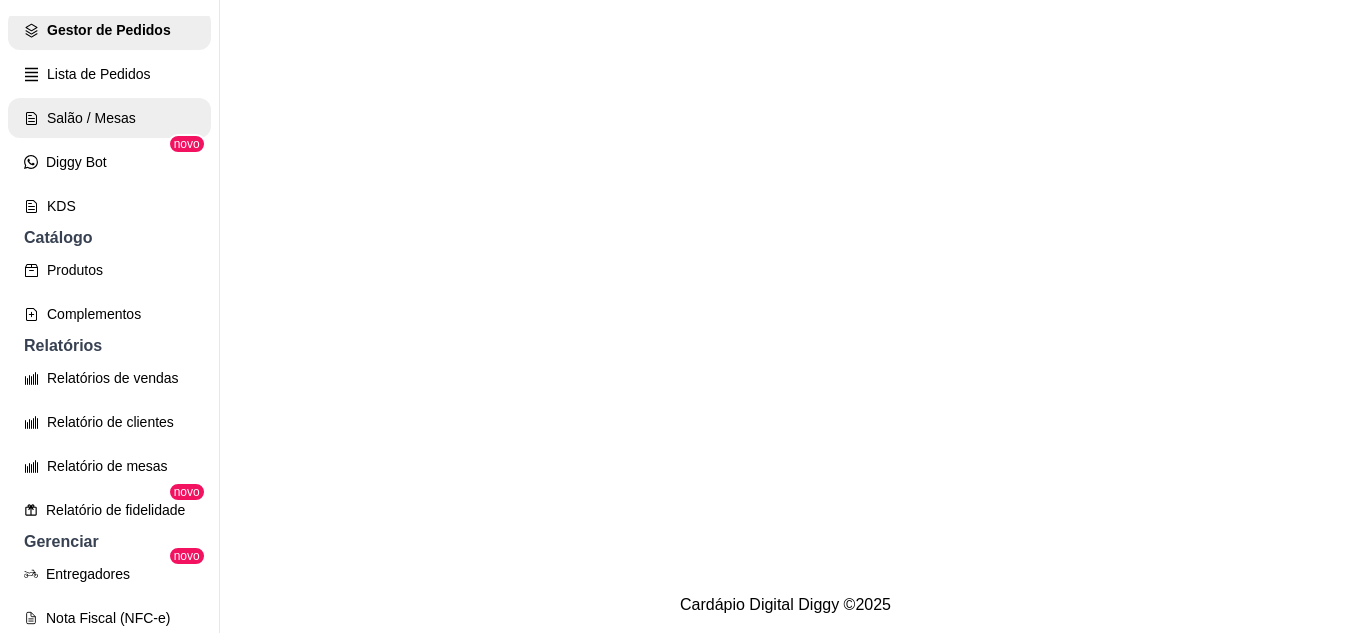 click on "Salão / Mesas" at bounding box center (109, 118) 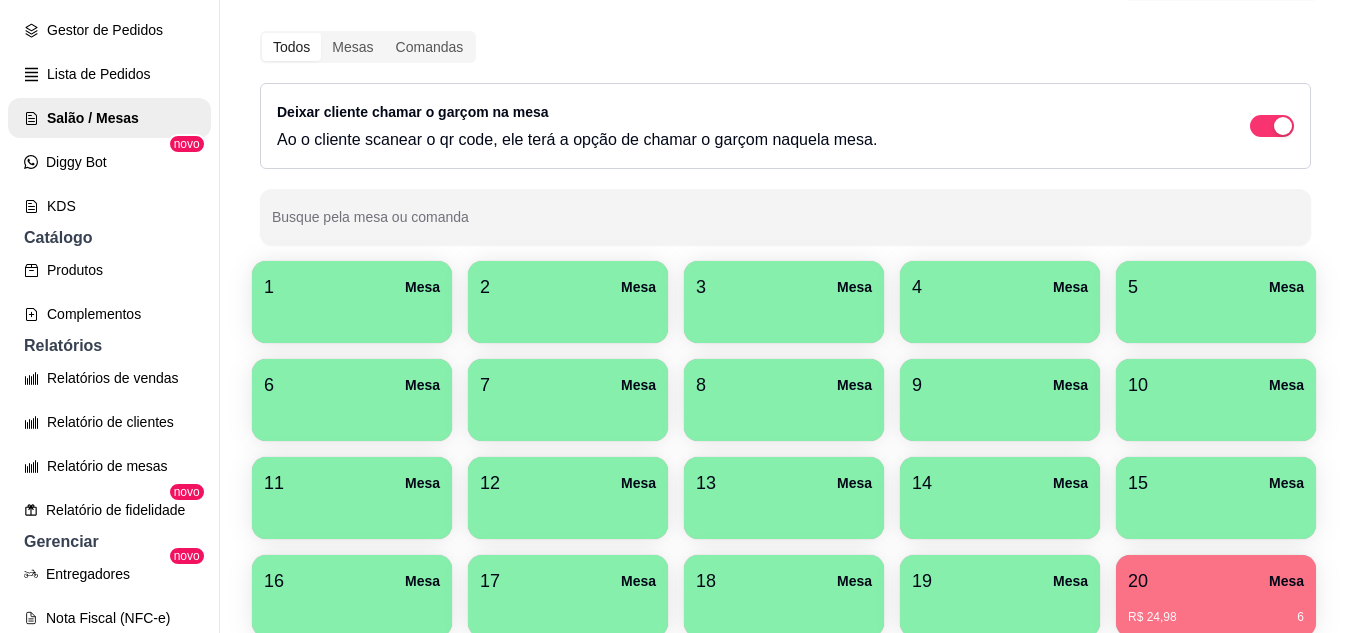 scroll, scrollTop: 294, scrollLeft: 0, axis: vertical 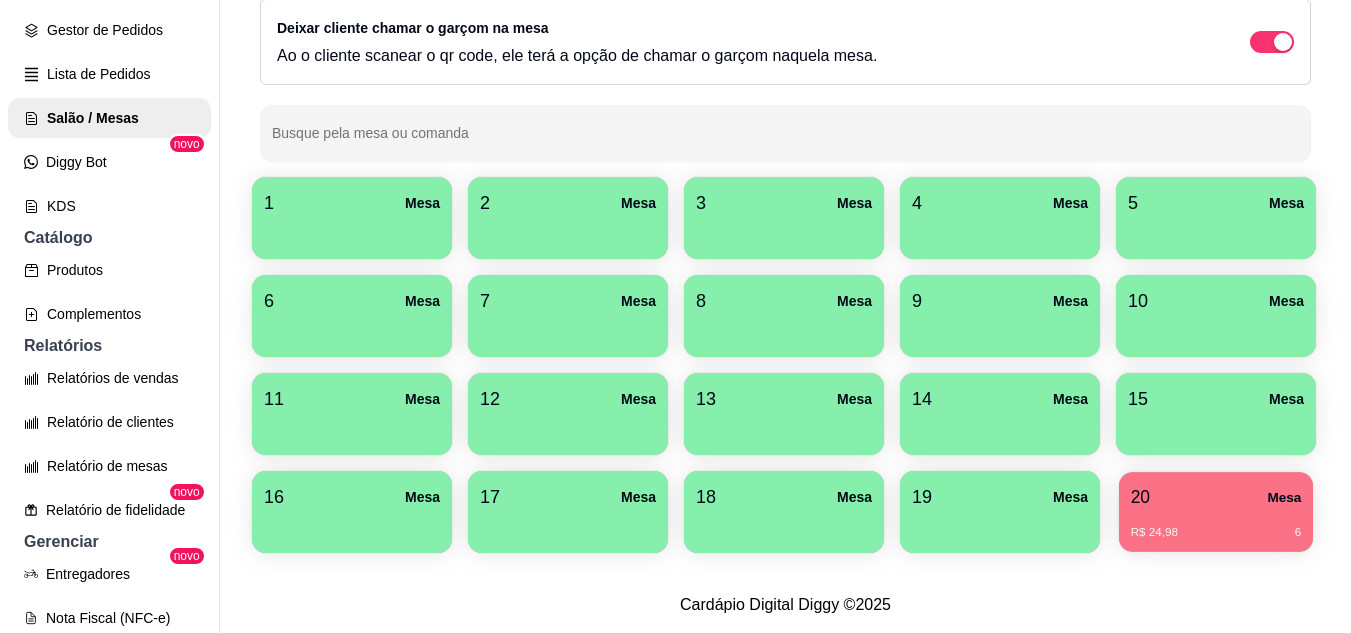 click on "R$ 24,98 6" at bounding box center (1216, 525) 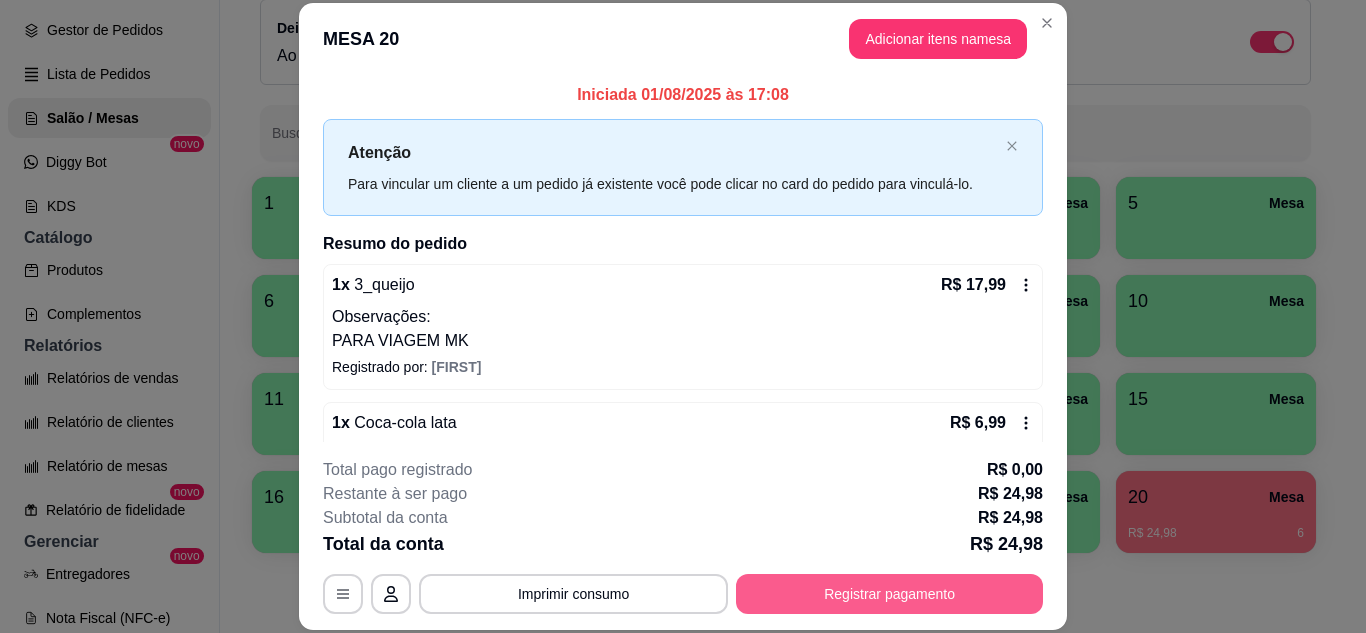 click on "Registrar pagamento" at bounding box center [889, 594] 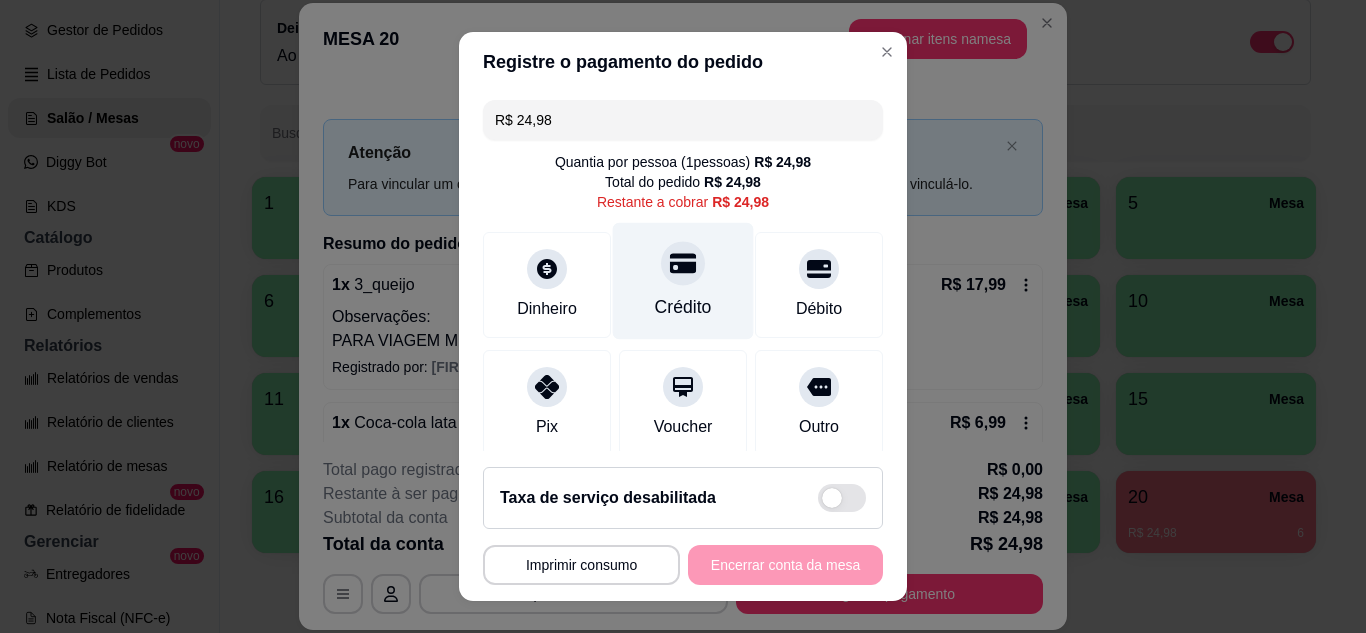 click on "Crédito" at bounding box center [683, 307] 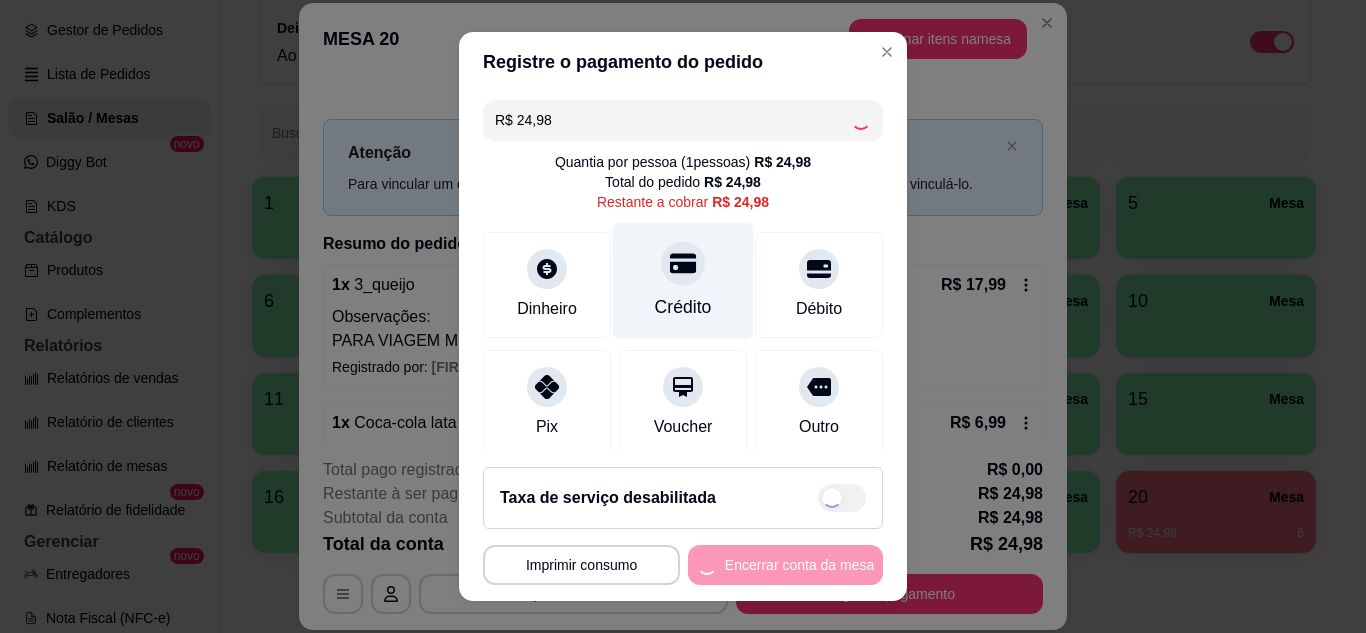 type on "R$ 0,00" 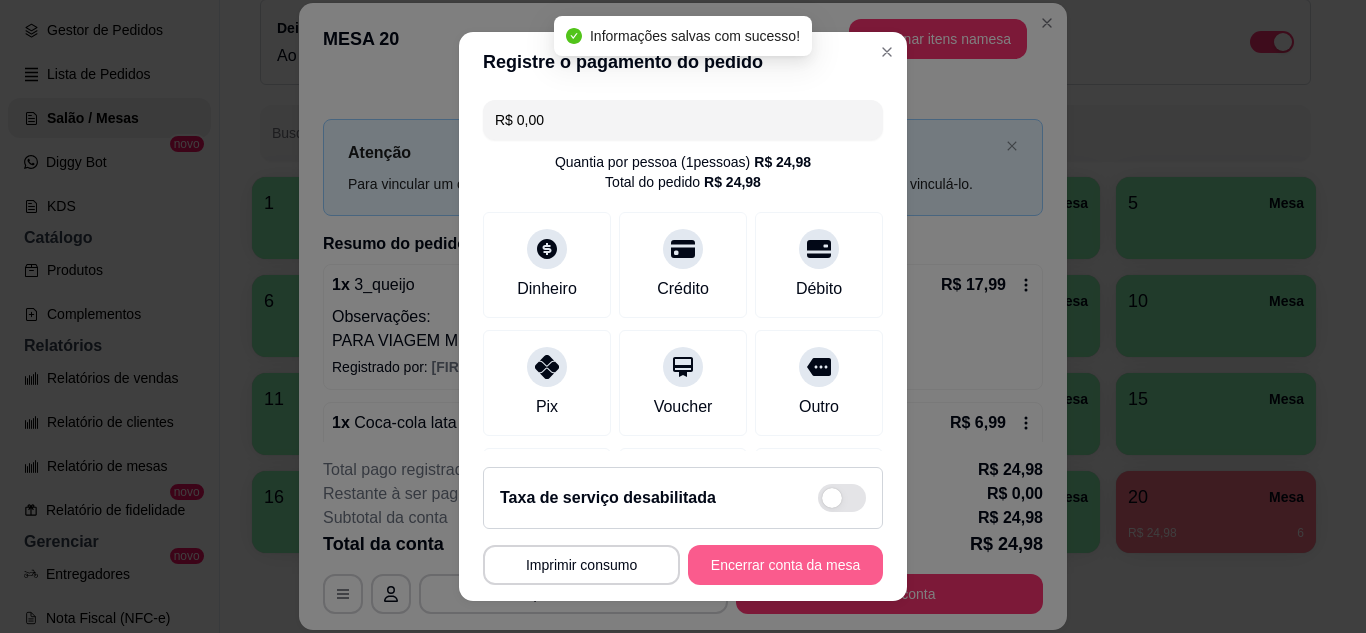 click on "Encerrar conta da mesa" at bounding box center [785, 565] 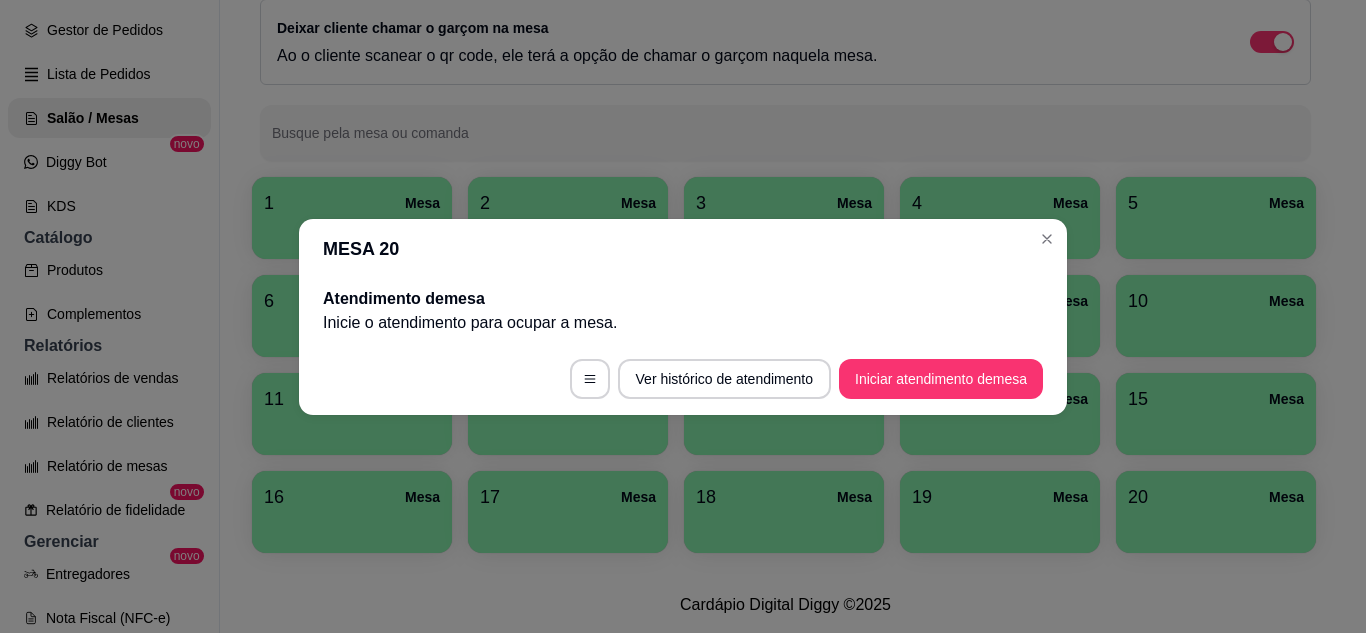 click on "MESA 20" at bounding box center [683, 249] 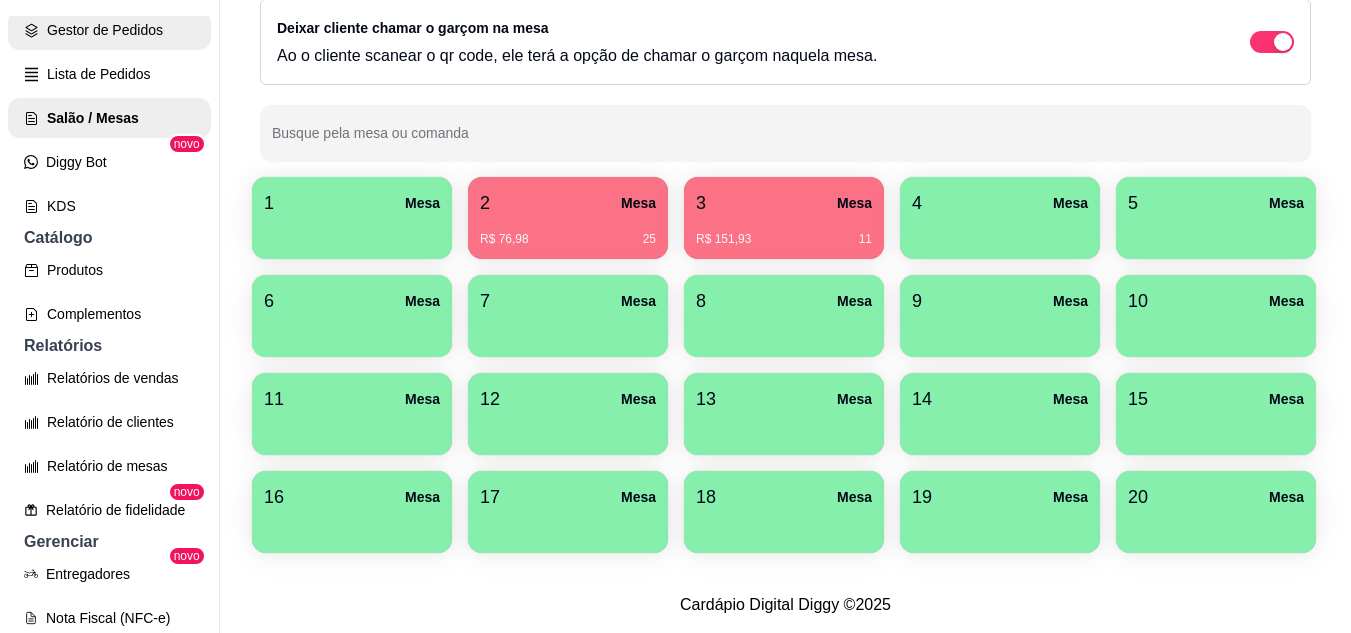 click on "Gestor de Pedidos" at bounding box center [109, 30] 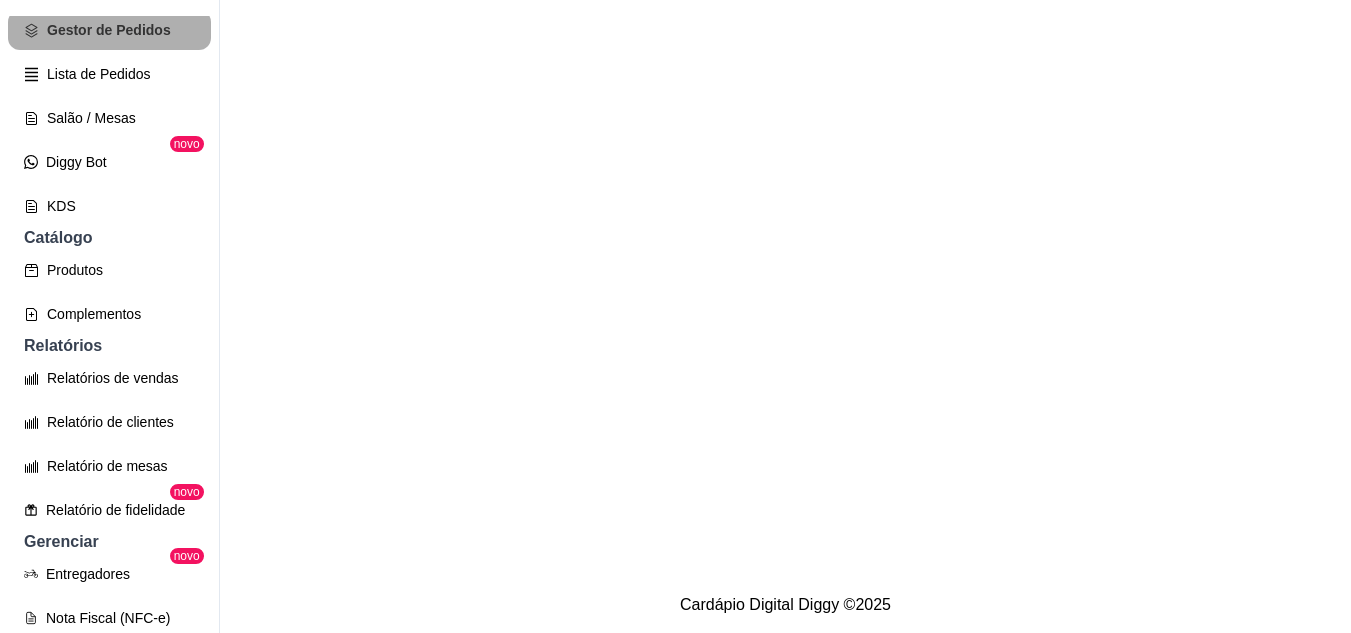 scroll, scrollTop: 0, scrollLeft: 0, axis: both 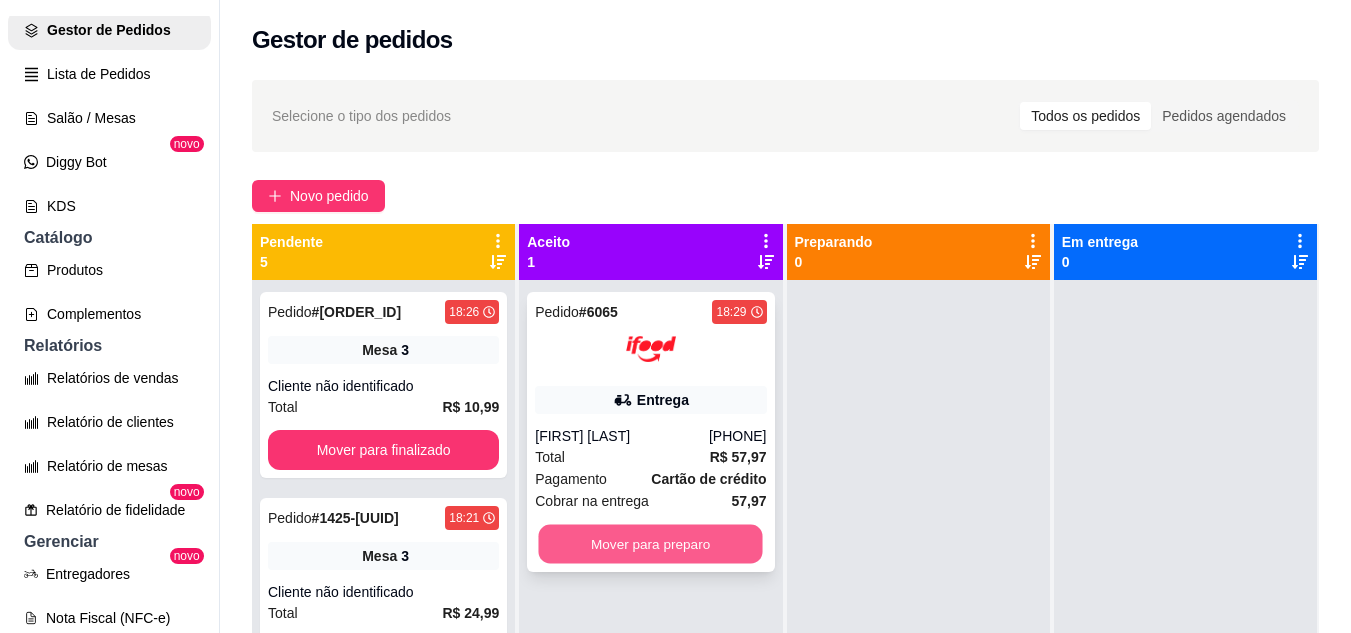 click on "Mover para preparo" at bounding box center [651, 544] 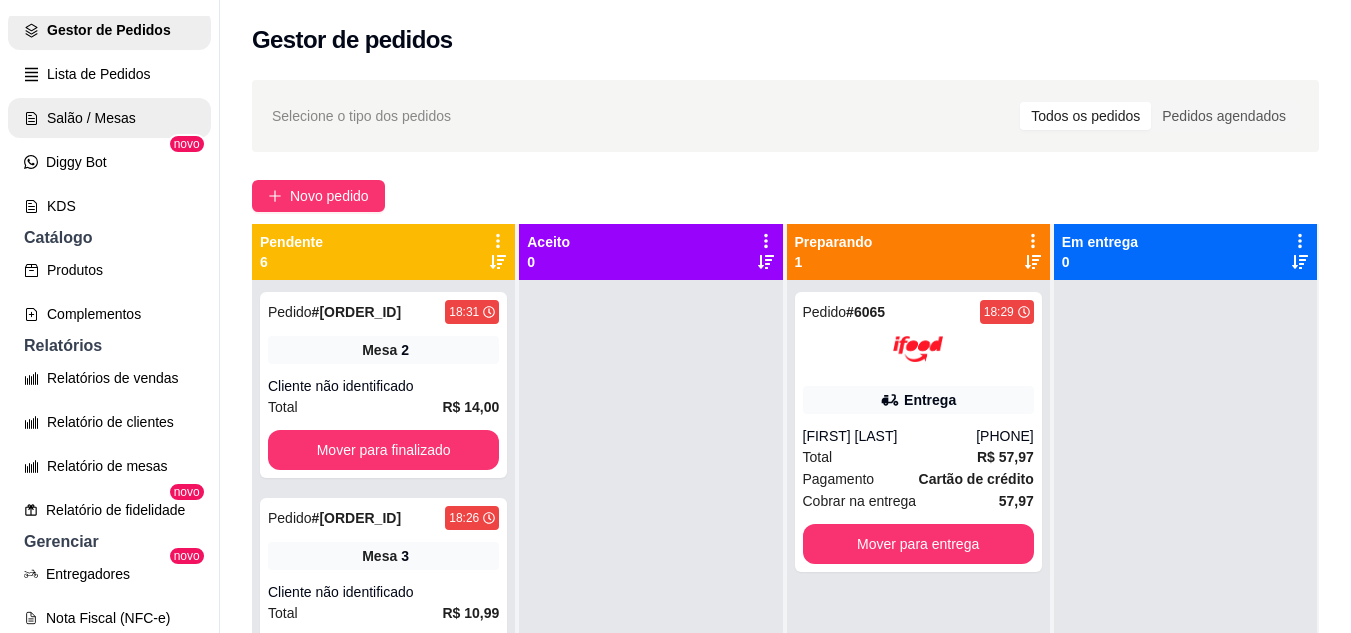 click on "Salão / Mesas" at bounding box center (109, 118) 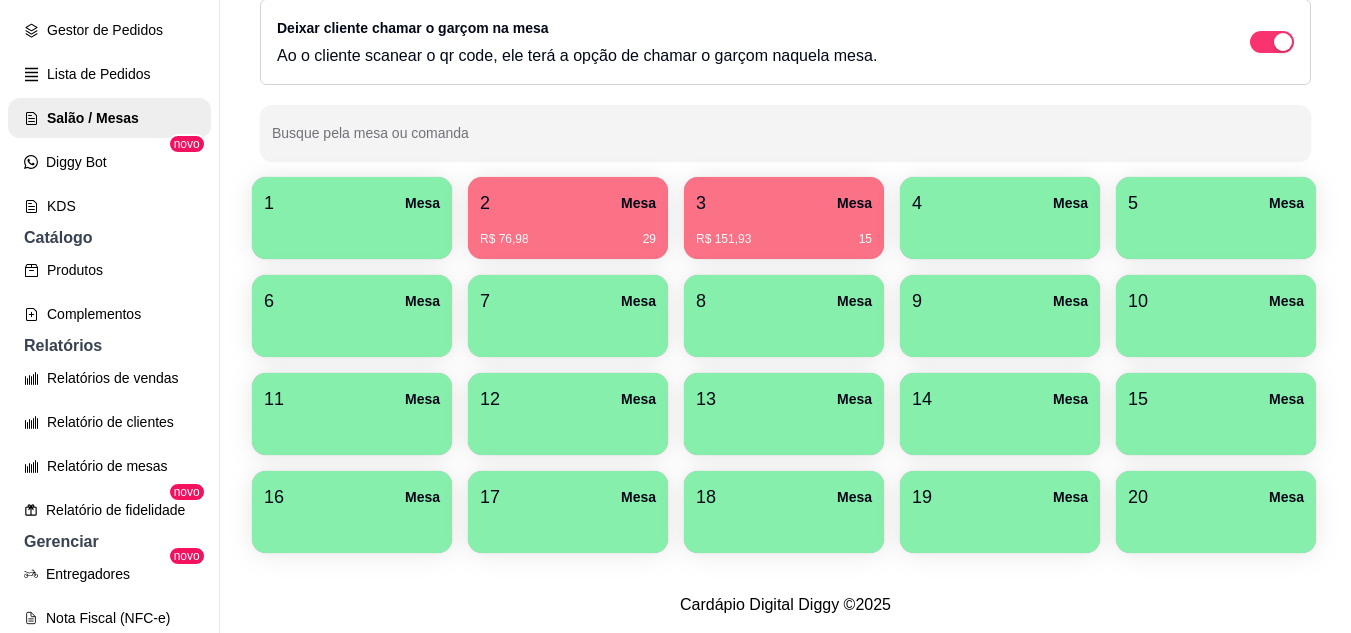 scroll, scrollTop: 294, scrollLeft: 0, axis: vertical 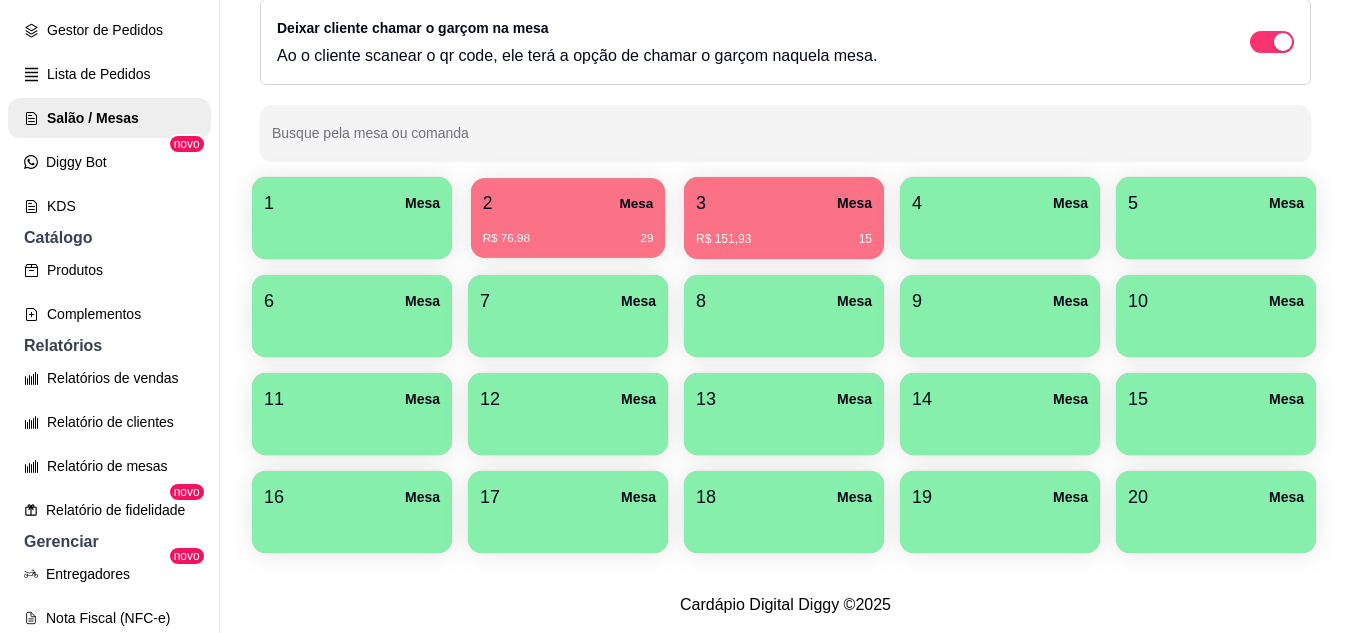 click on "R$ 76,98 29" at bounding box center [568, 231] 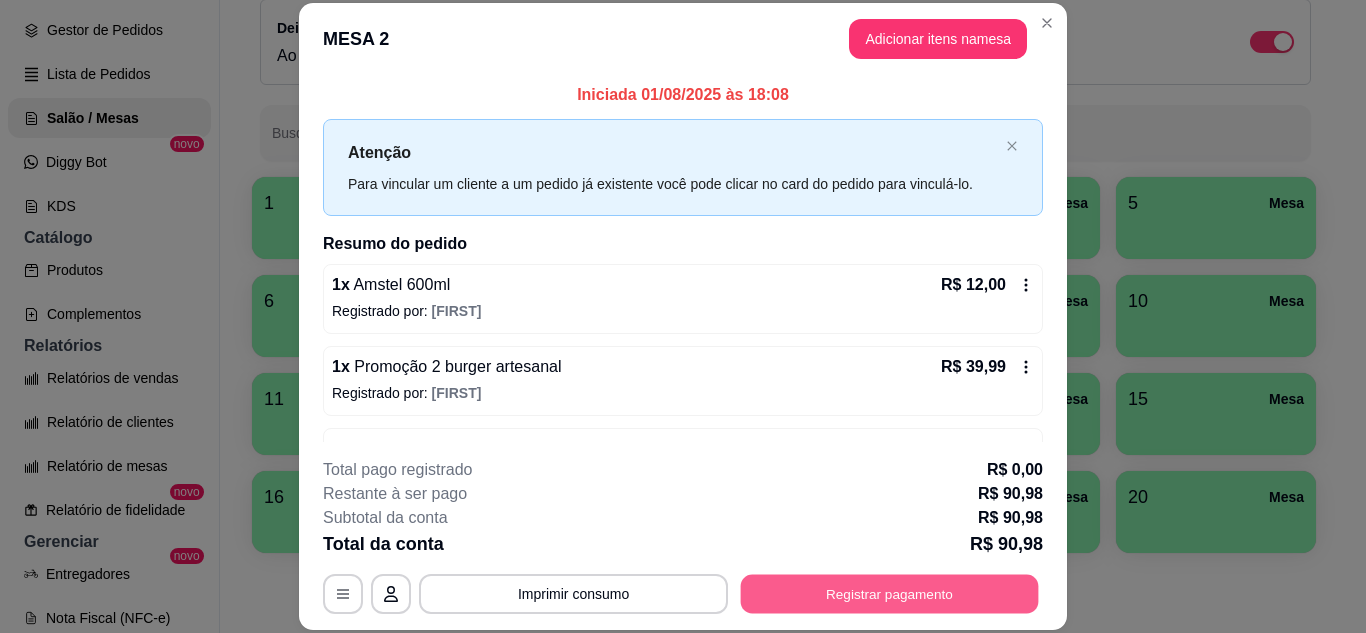 click on "Registrar pagamento" at bounding box center [890, 593] 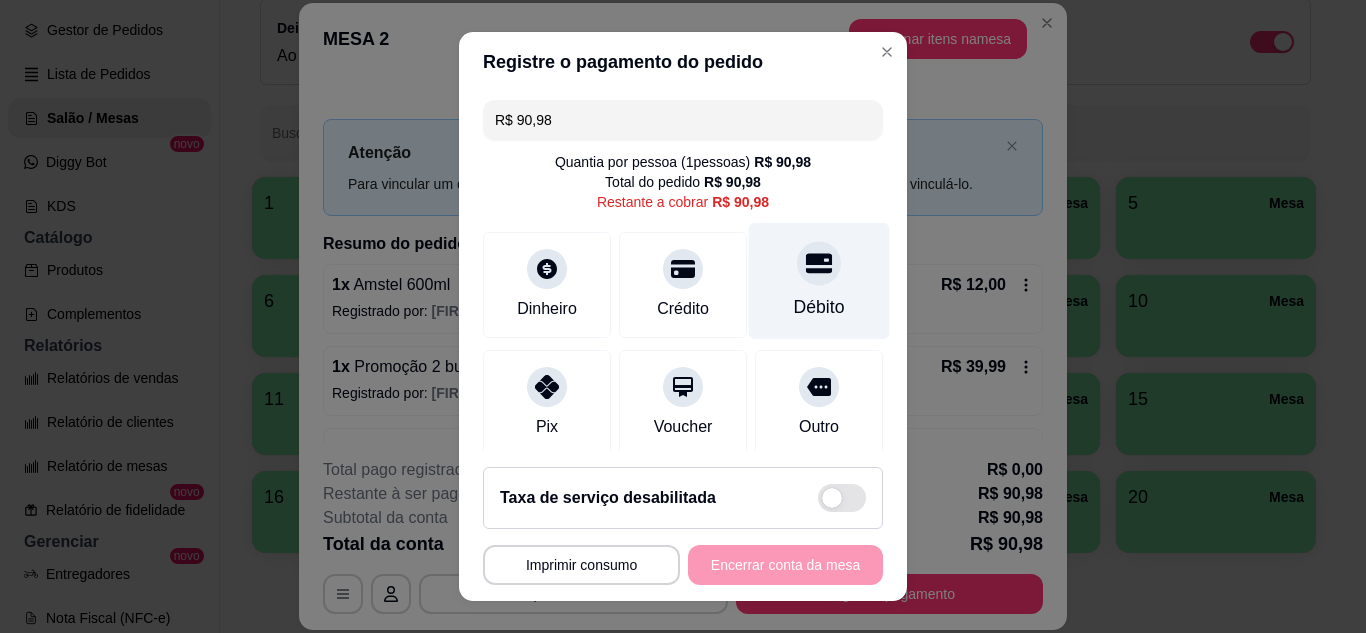 click on "Débito" at bounding box center [819, 307] 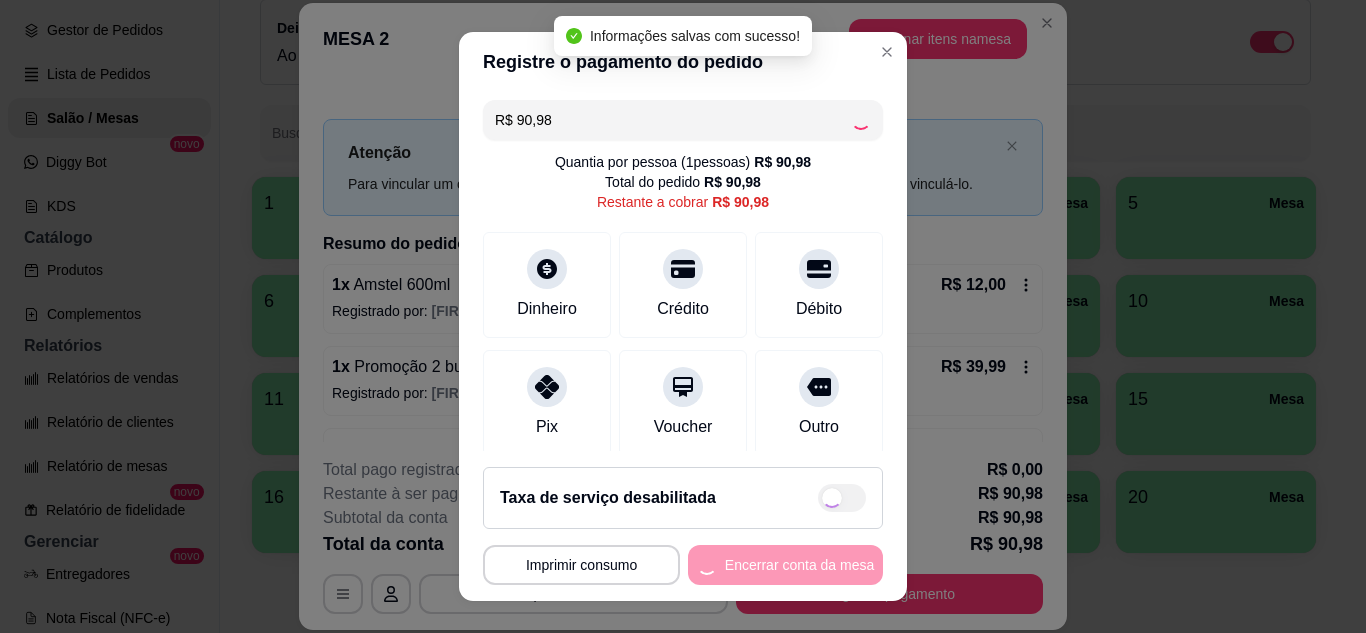 type on "R$ 0,00" 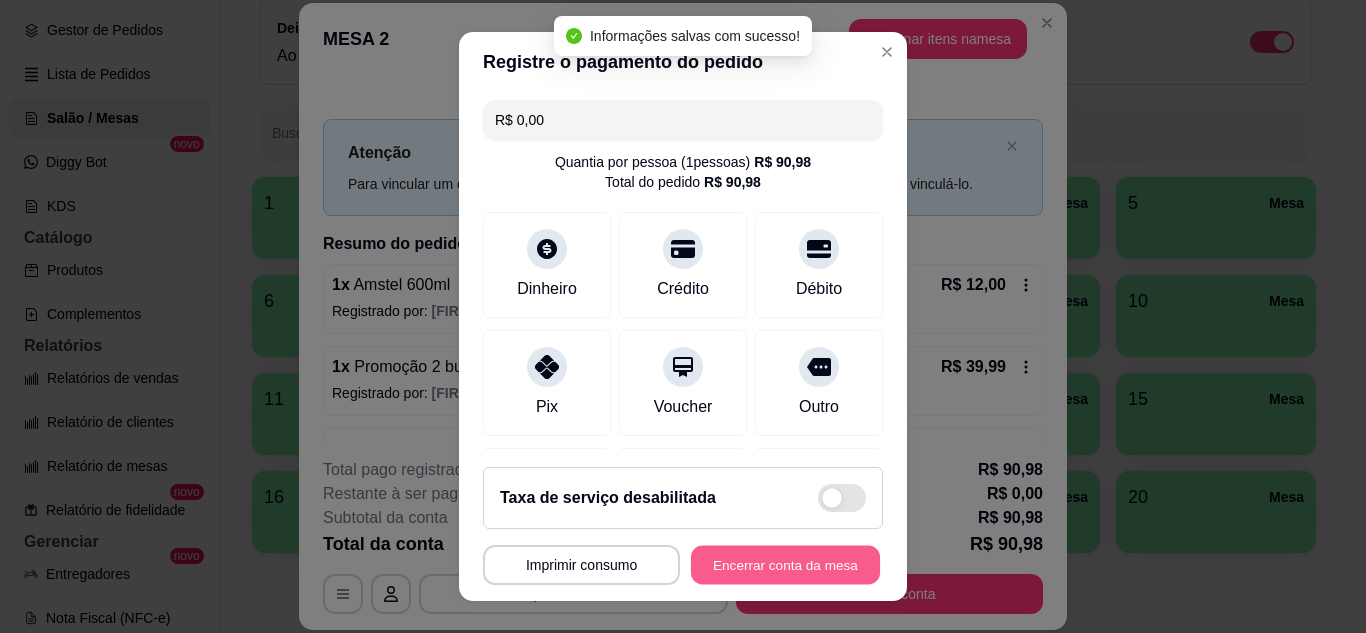click on "Encerrar conta da mesa" at bounding box center (785, 565) 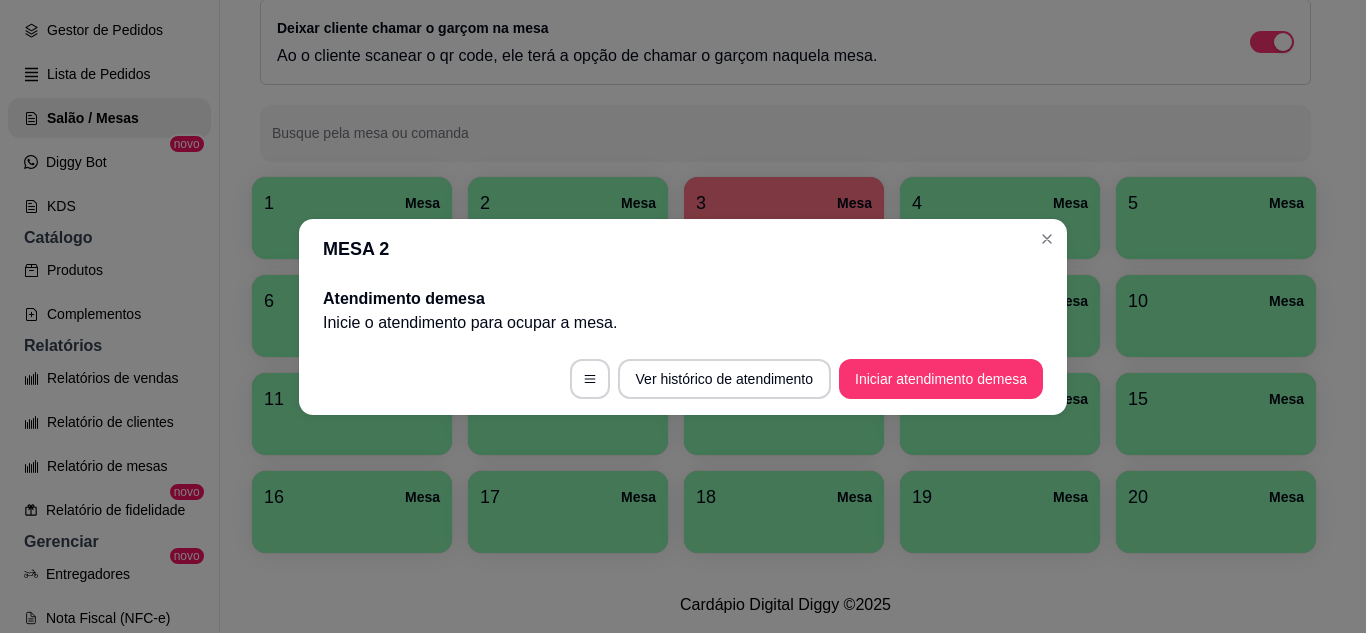 click on "MESA 2" at bounding box center [683, 249] 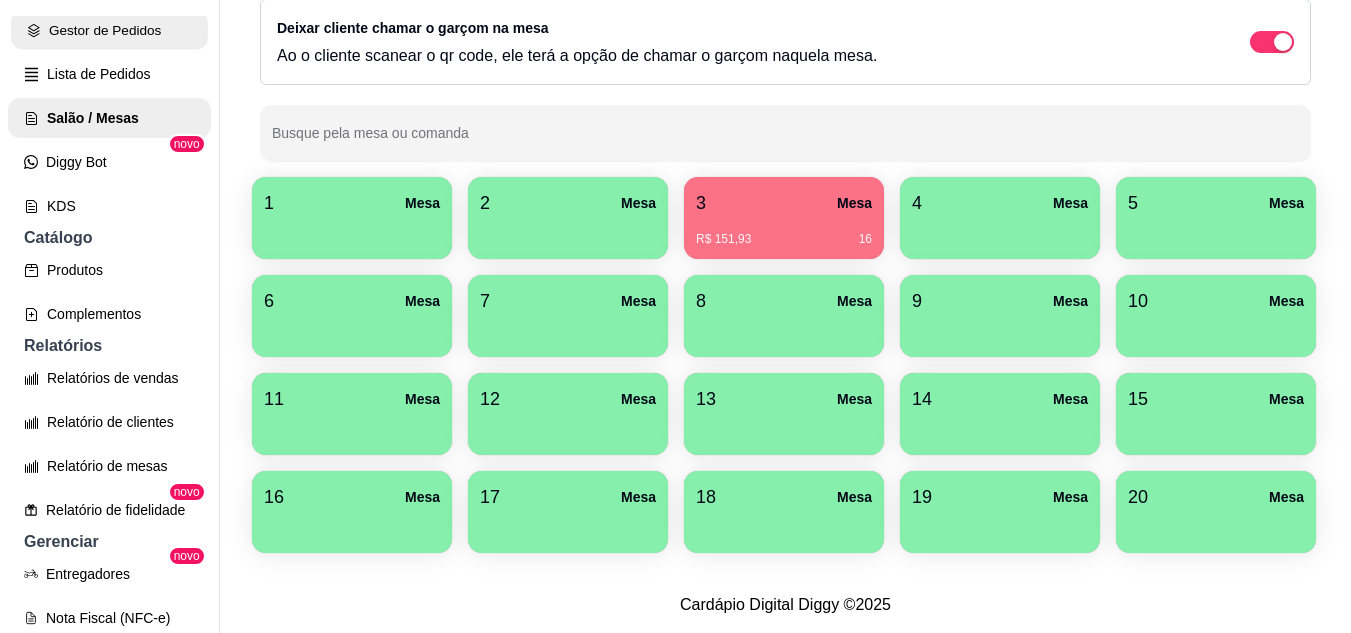 click on "Gestor de Pedidos" at bounding box center (109, 30) 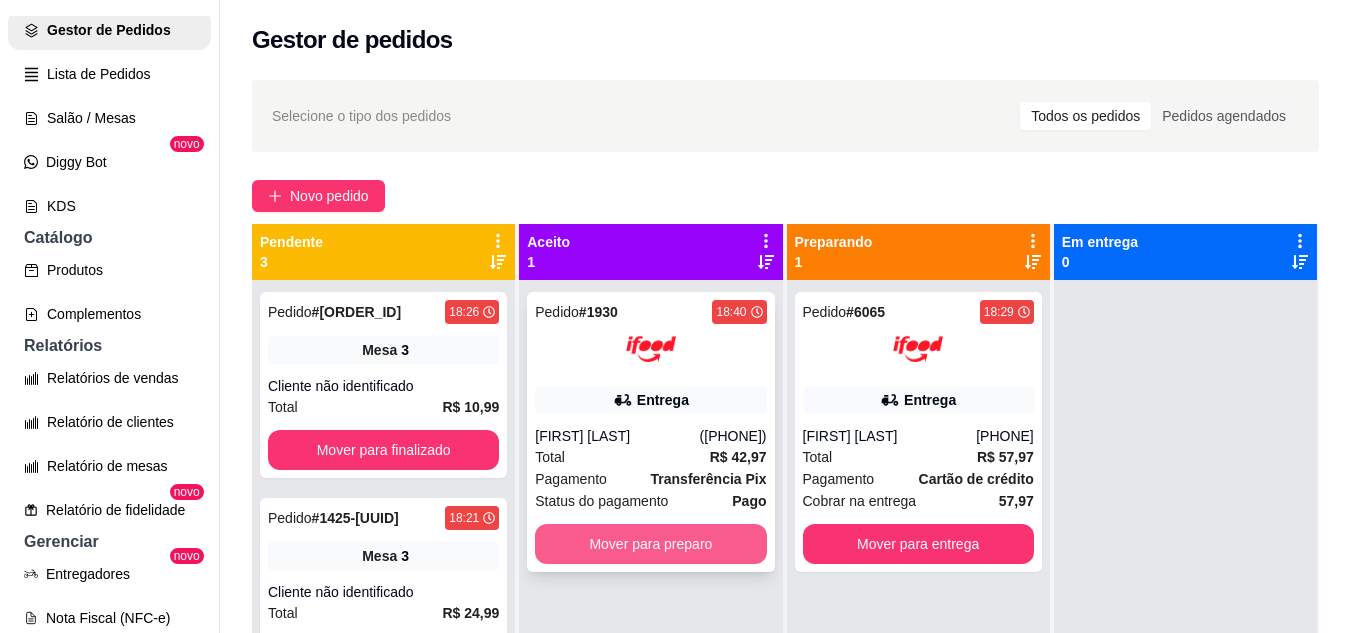 click on "Mover para preparo" at bounding box center [650, 544] 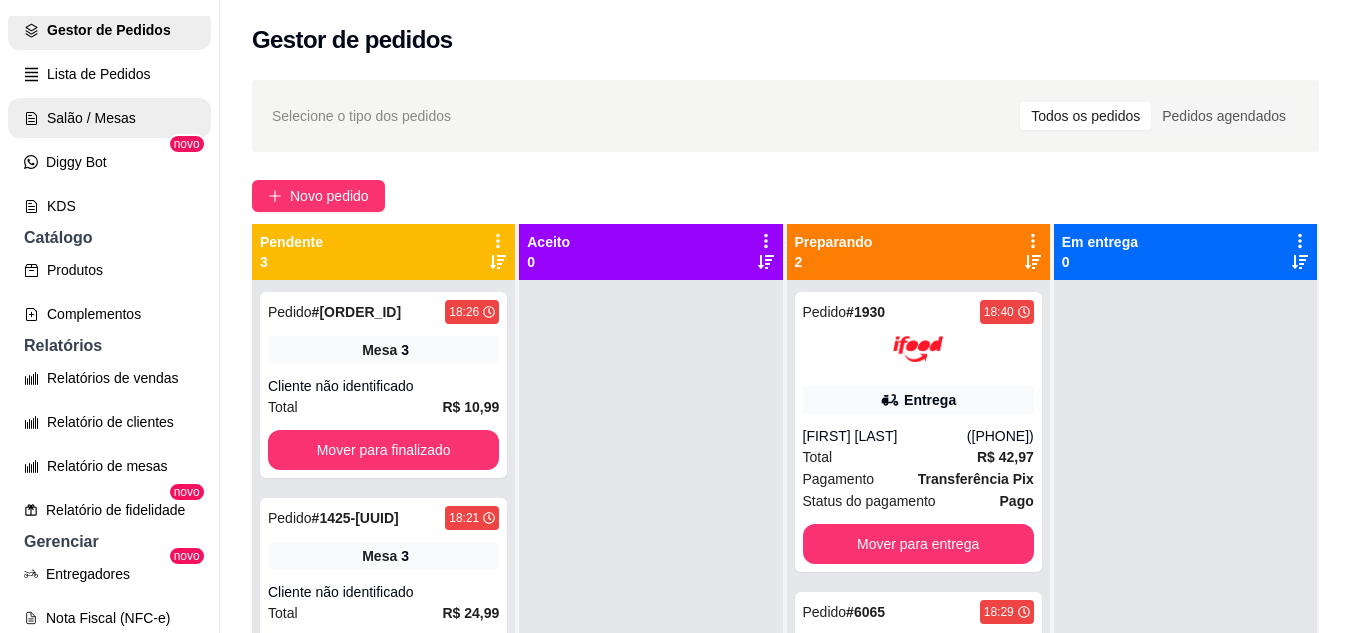 click on "Salão / Mesas" at bounding box center (109, 118) 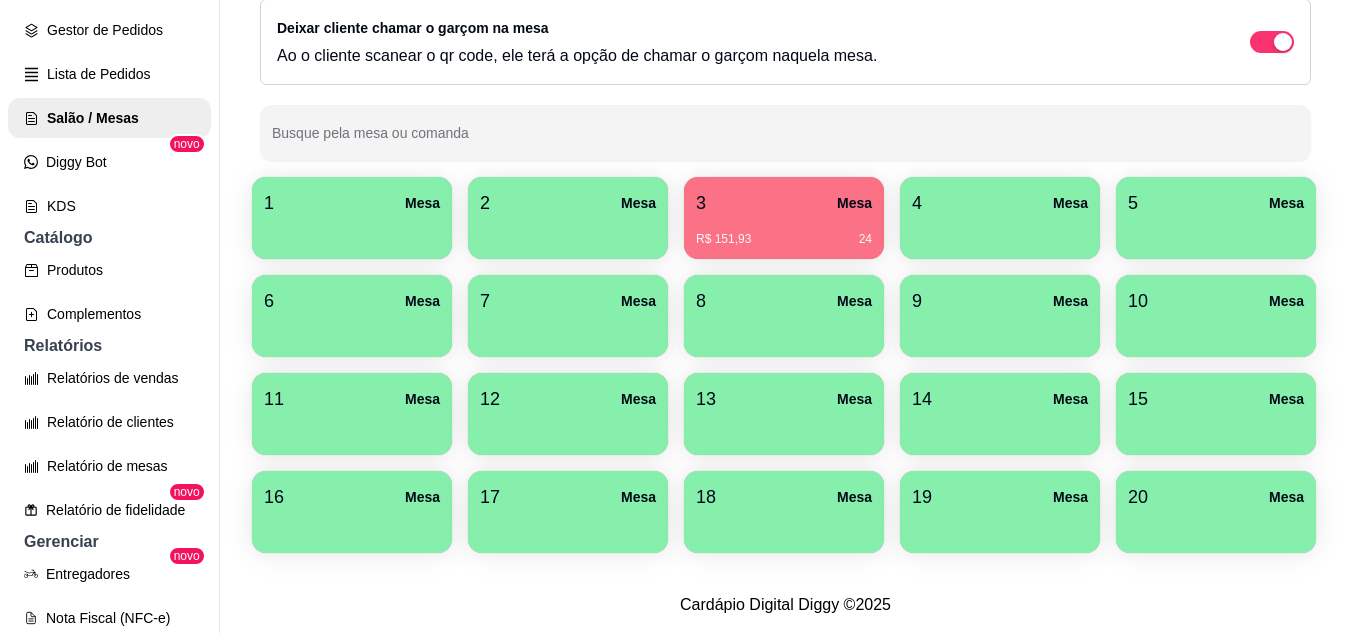 scroll, scrollTop: 294, scrollLeft: 0, axis: vertical 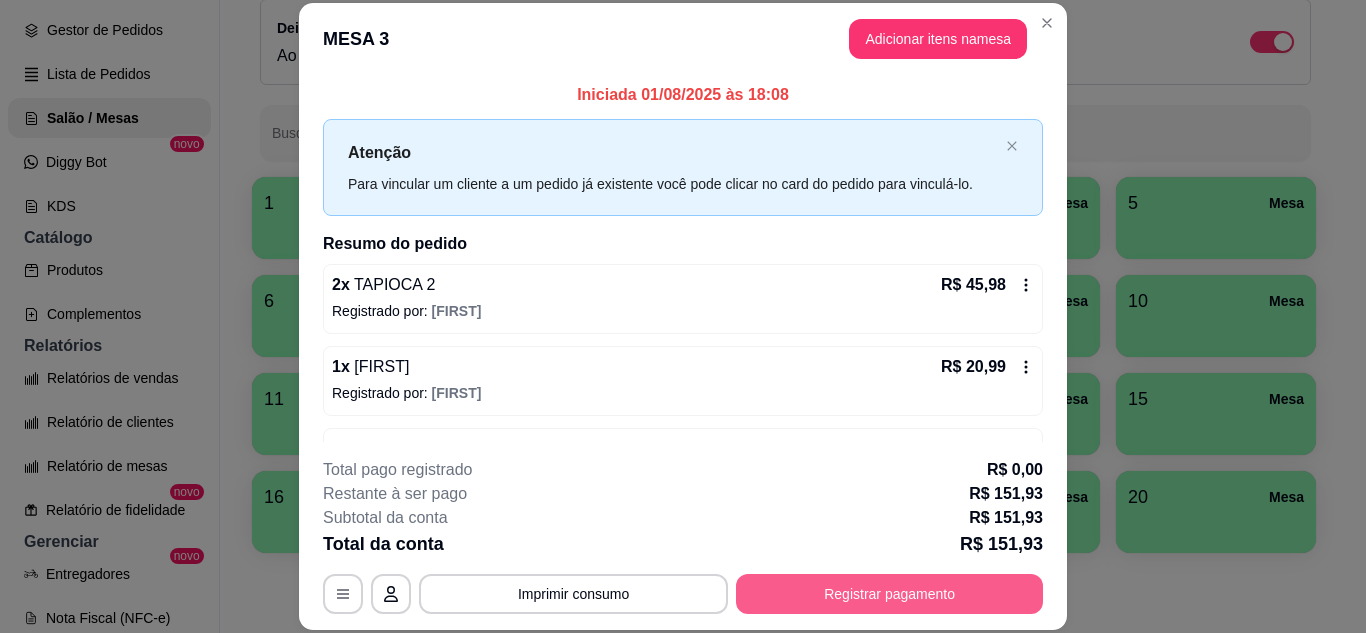 click on "Registrar pagamento" at bounding box center (889, 594) 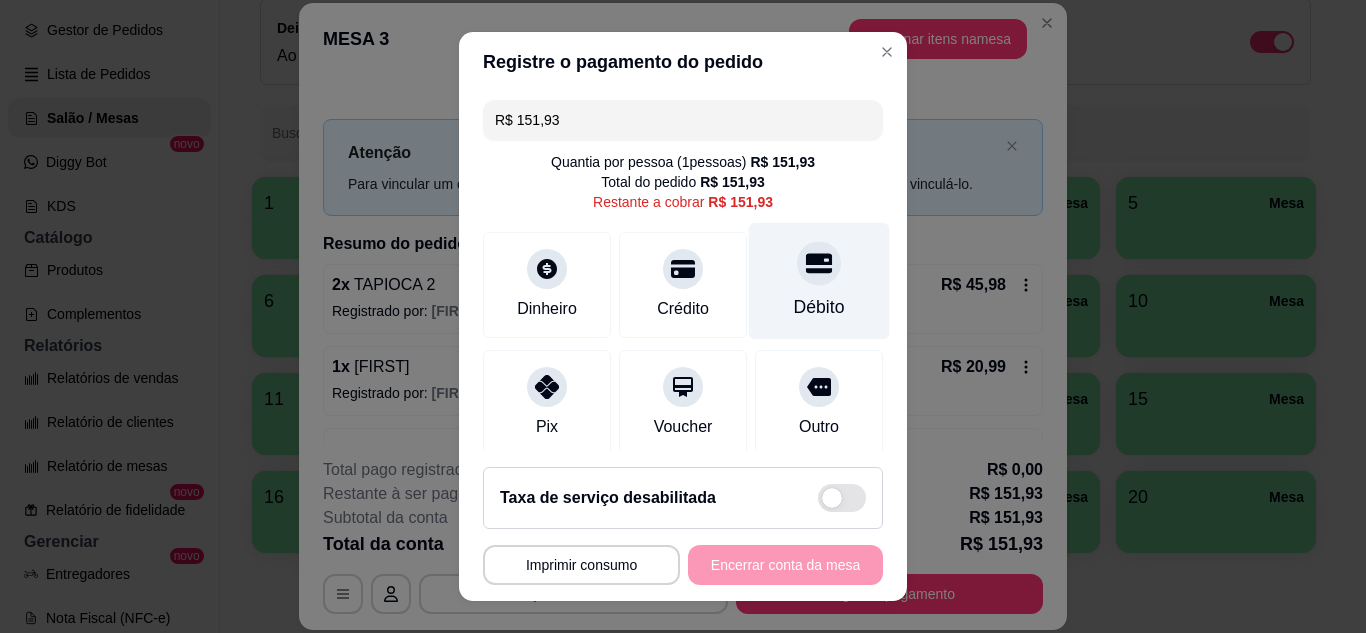 click on "Débito" at bounding box center [819, 280] 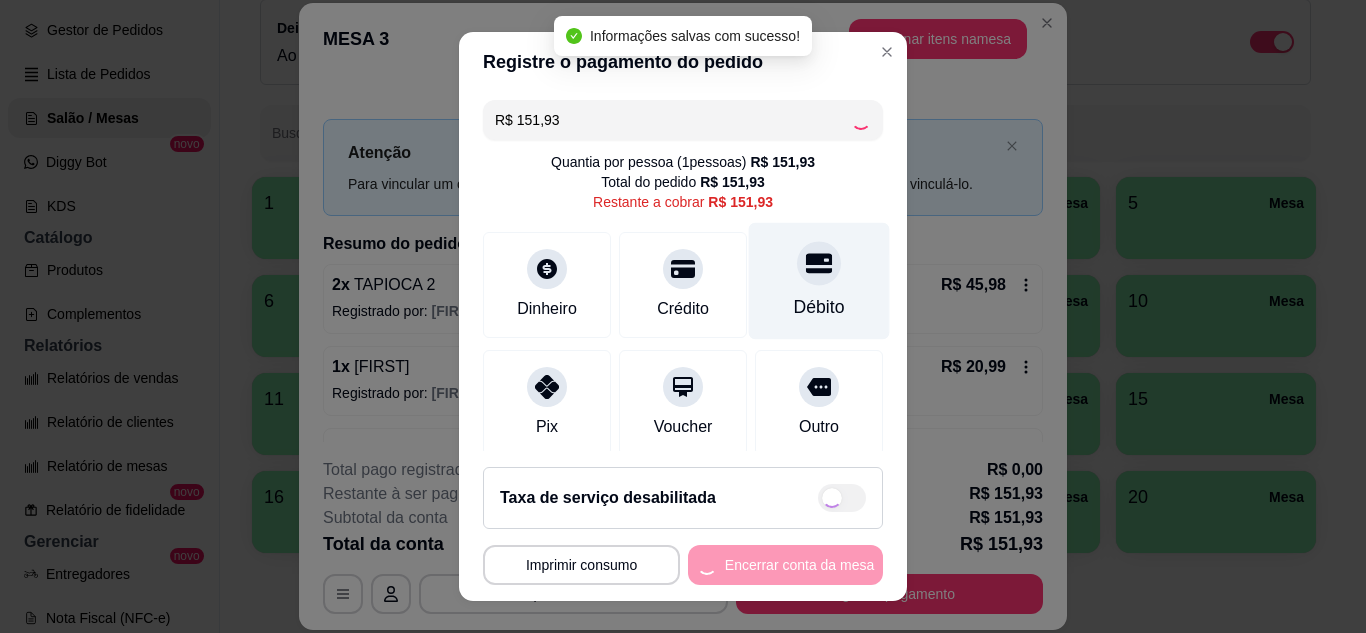 type on "R$ 0,00" 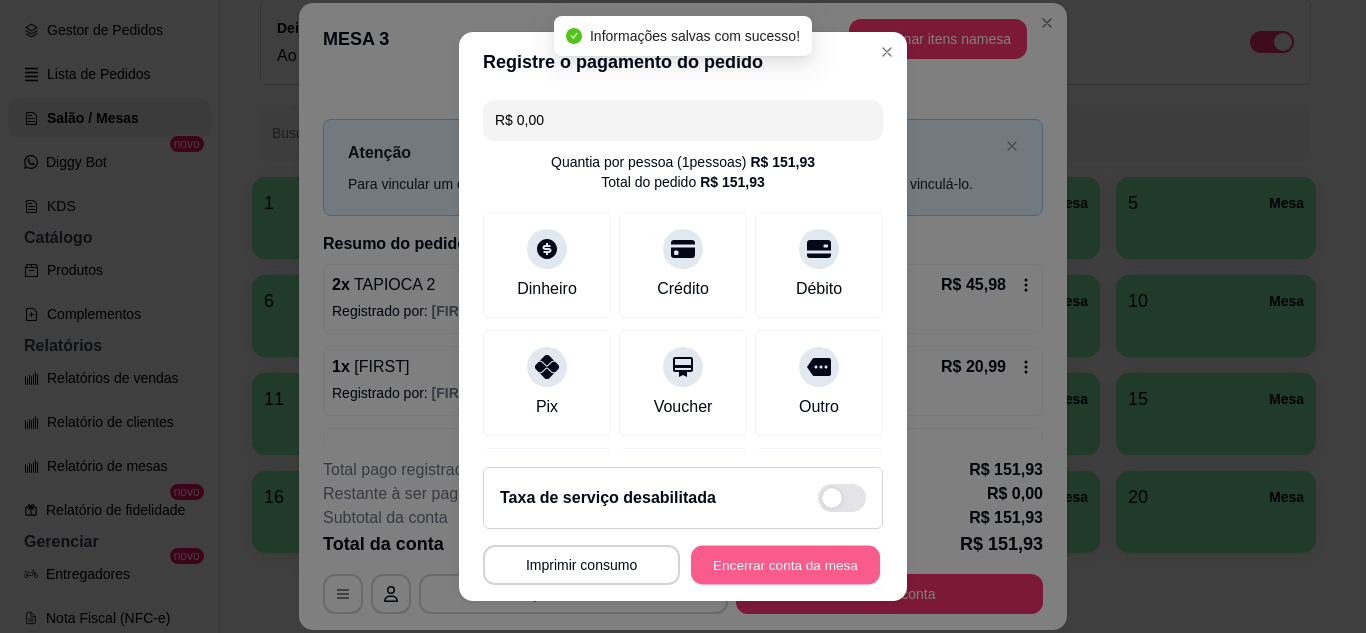 click on "Encerrar conta da mesa" at bounding box center (785, 565) 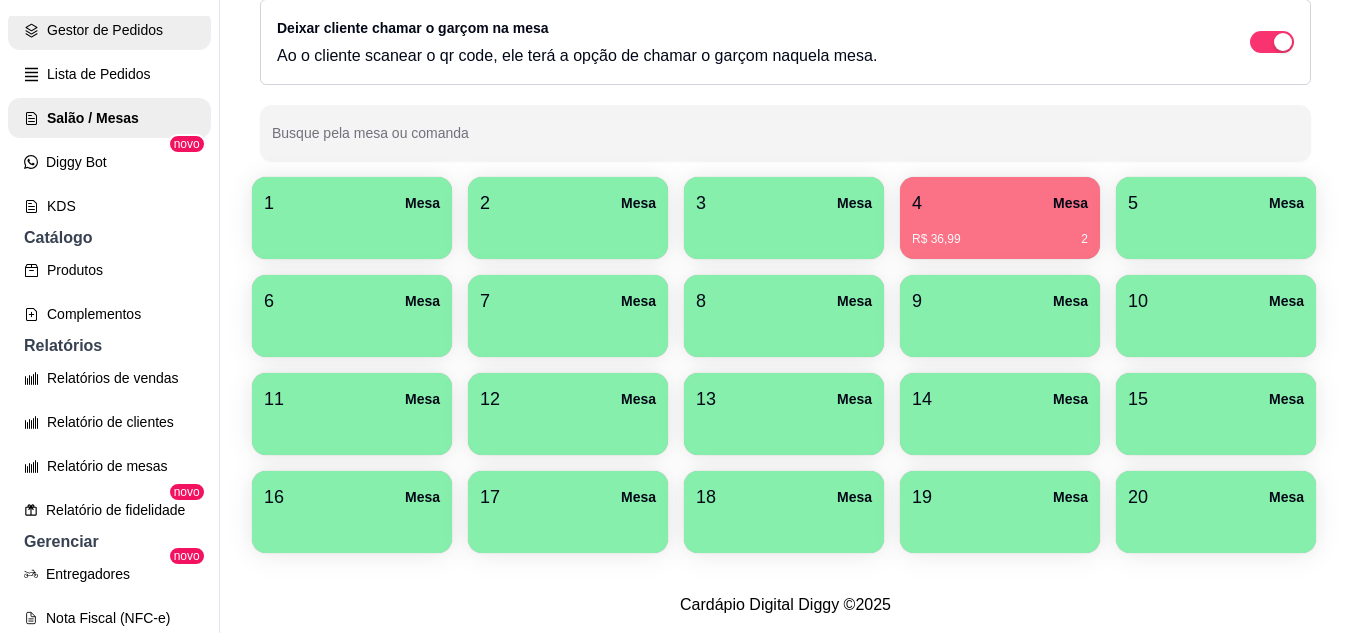 click on "Gestor de Pedidos" at bounding box center (109, 30) 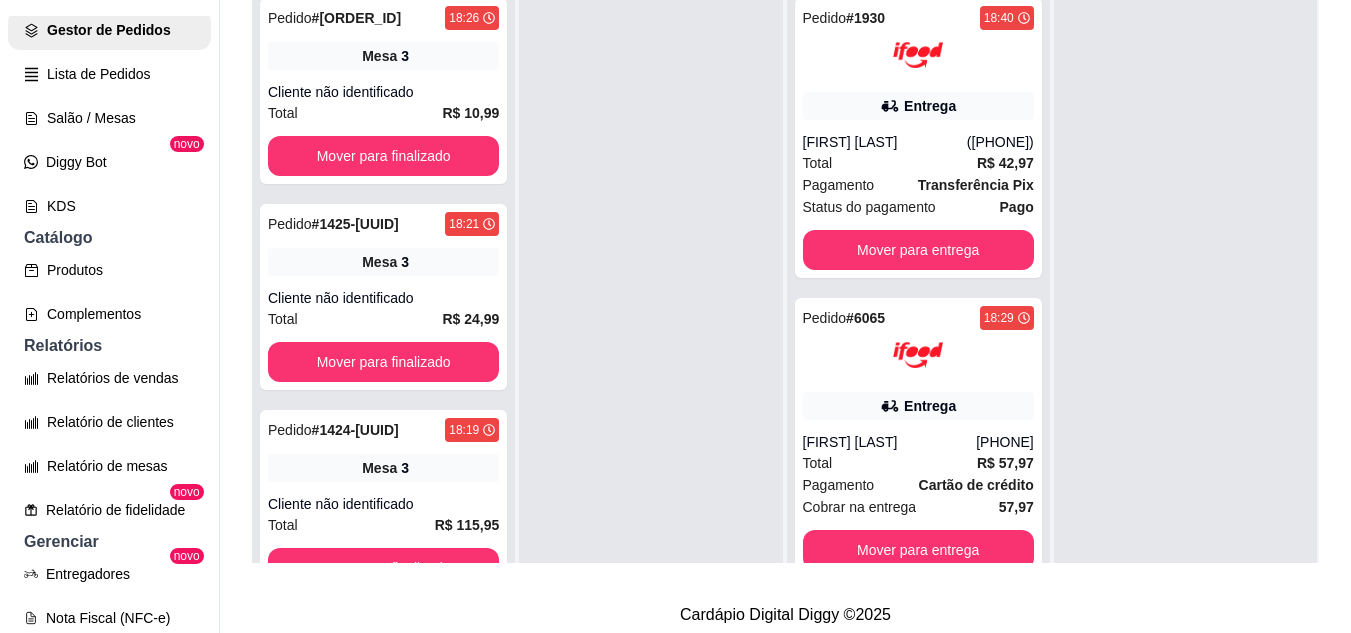 scroll, scrollTop: 0, scrollLeft: 0, axis: both 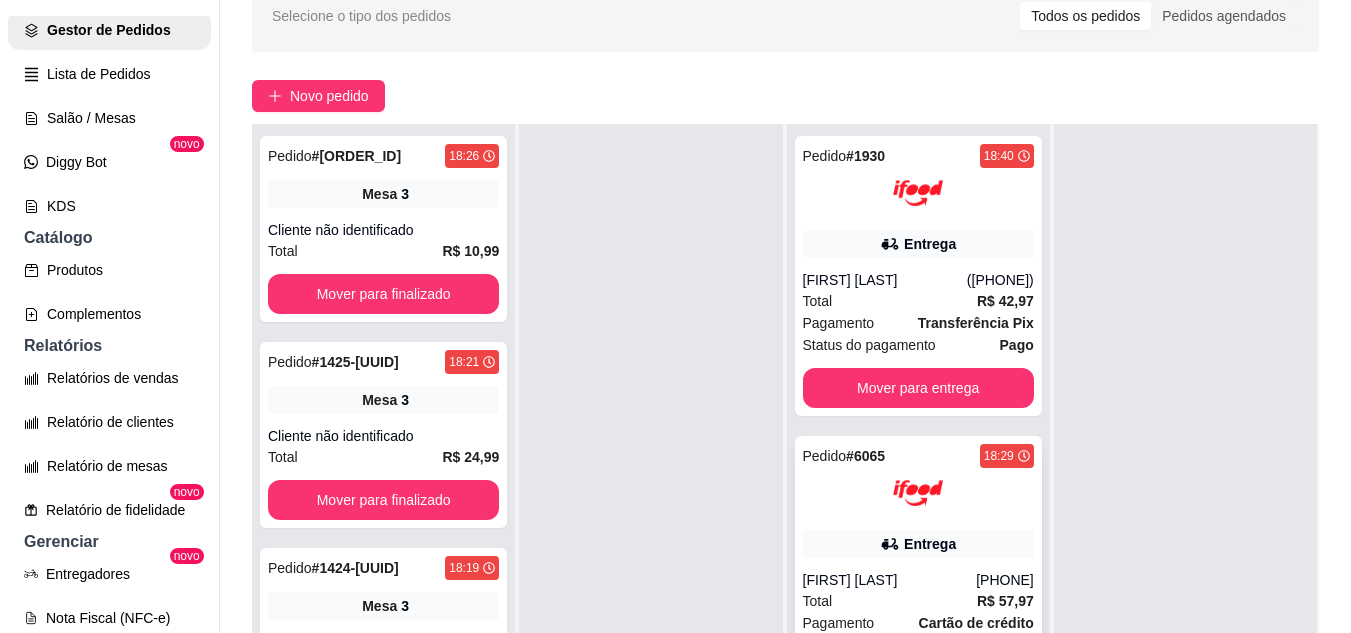 click at bounding box center [918, 493] 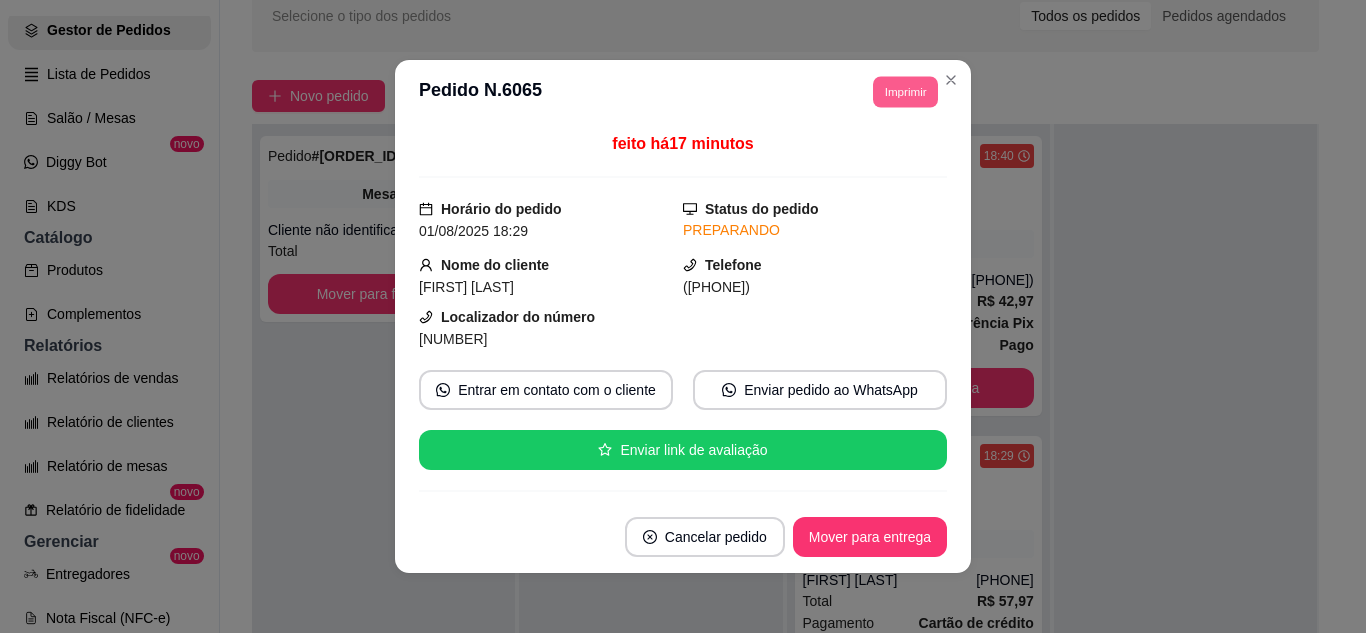 click on "Imprimir" at bounding box center [905, 91] 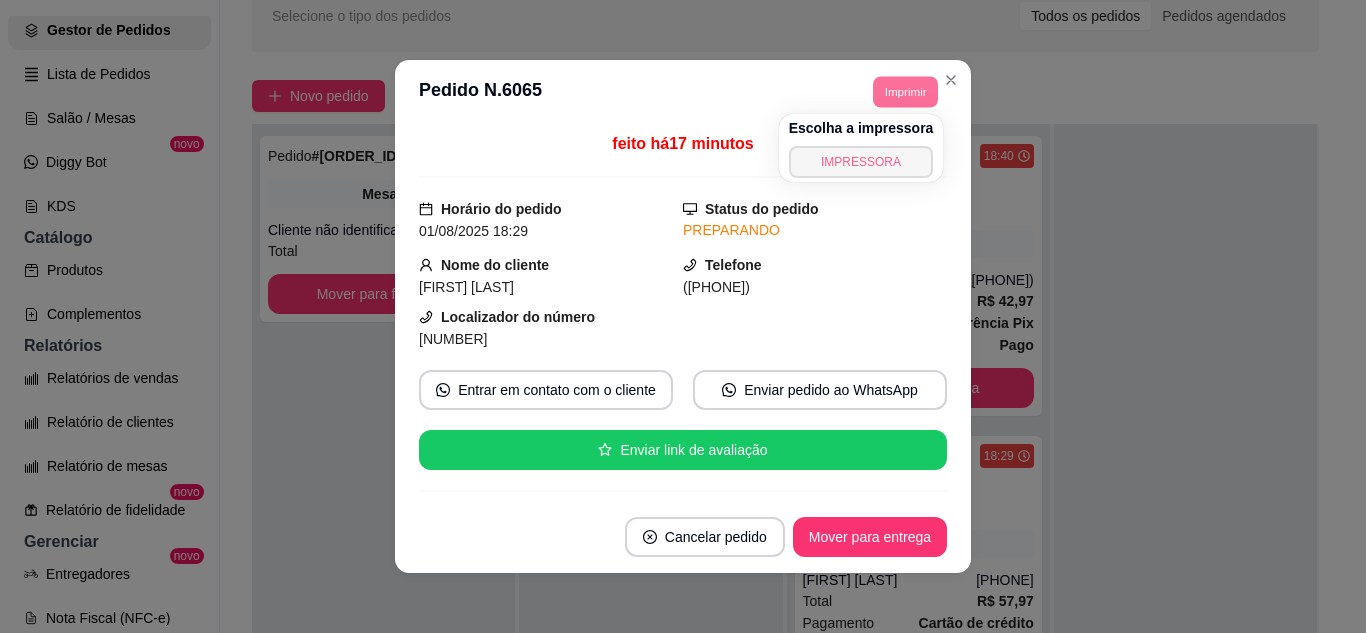 click on "IMPRESSORA" at bounding box center [861, 162] 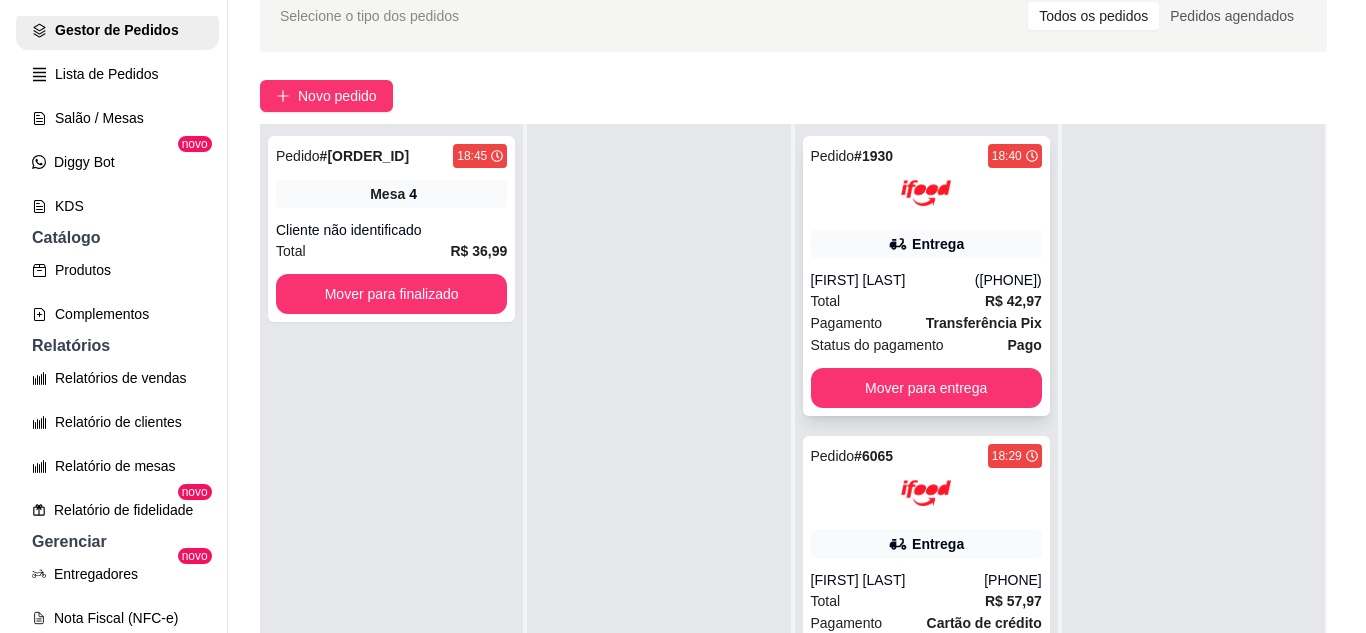 scroll, scrollTop: 200, scrollLeft: 0, axis: vertical 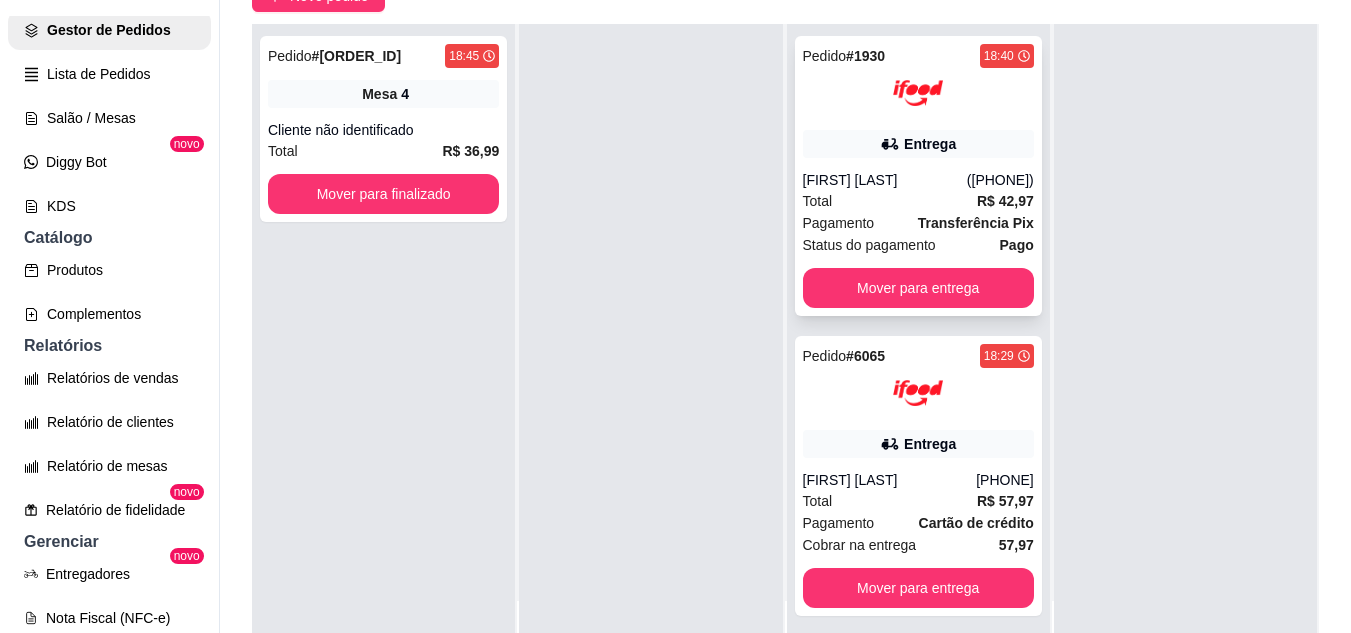 click at bounding box center [918, 93] 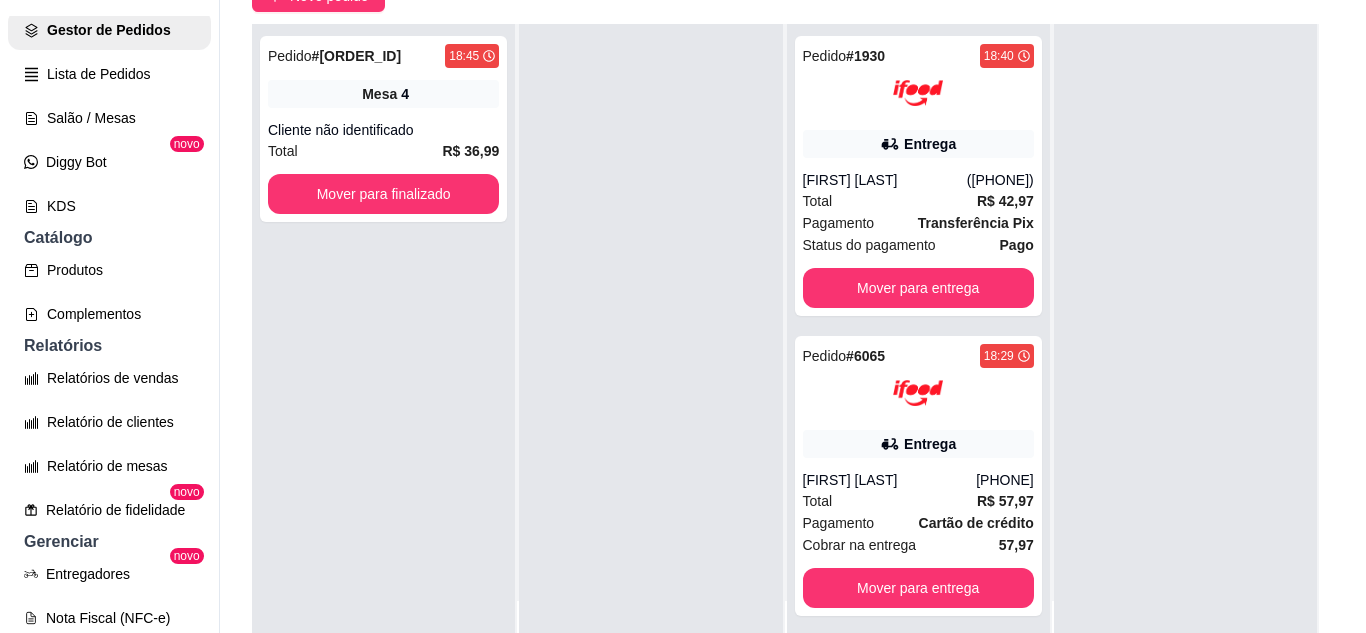 click on "Imprimir" at bounding box center [905, 92] 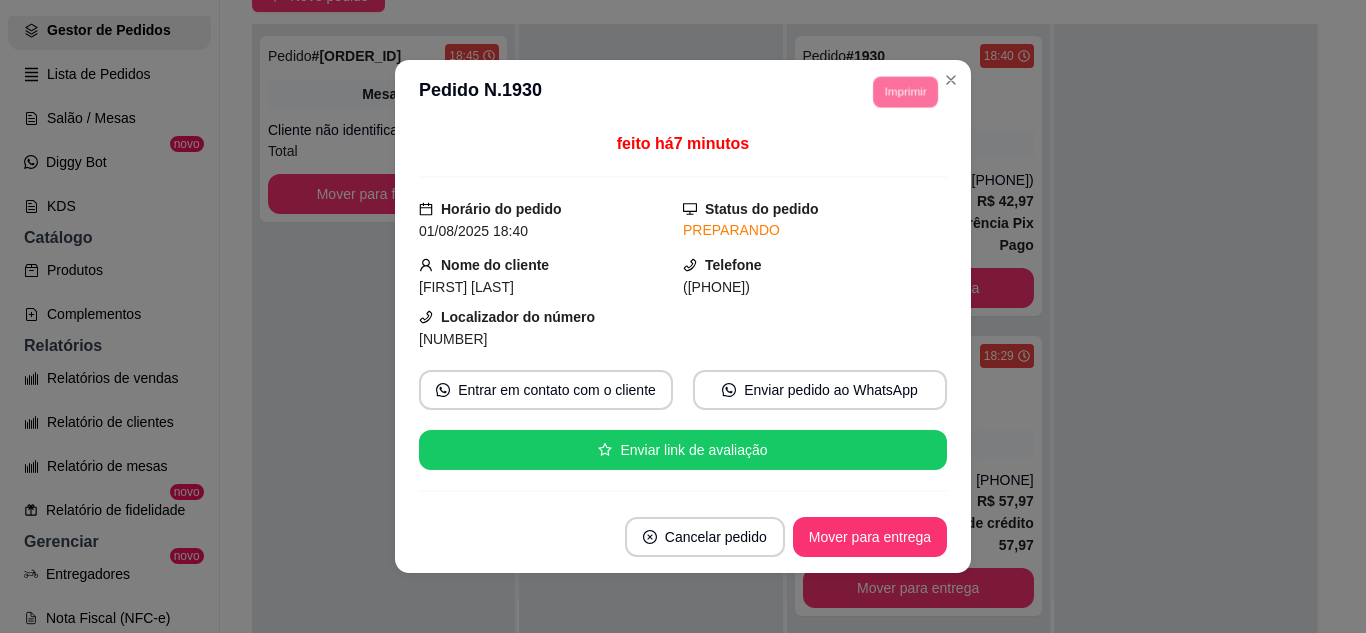 click on "IMPRESSORA" at bounding box center [877, 153] 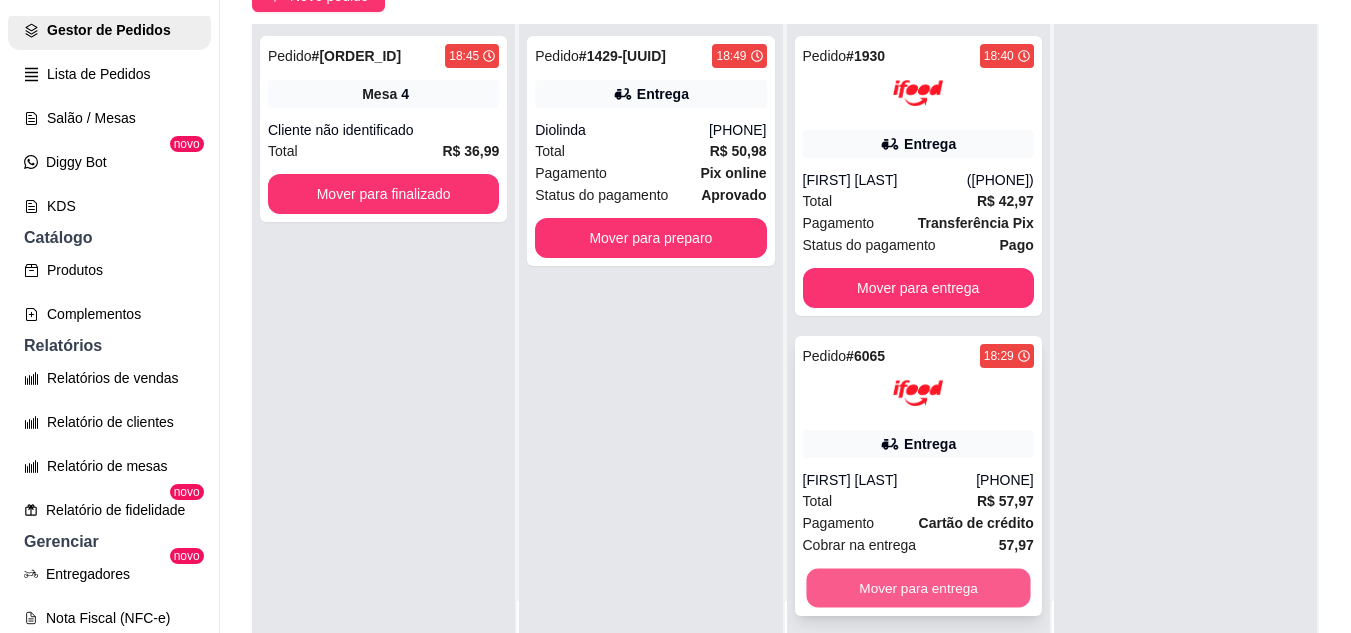 click on "Mover para entrega" at bounding box center [918, 588] 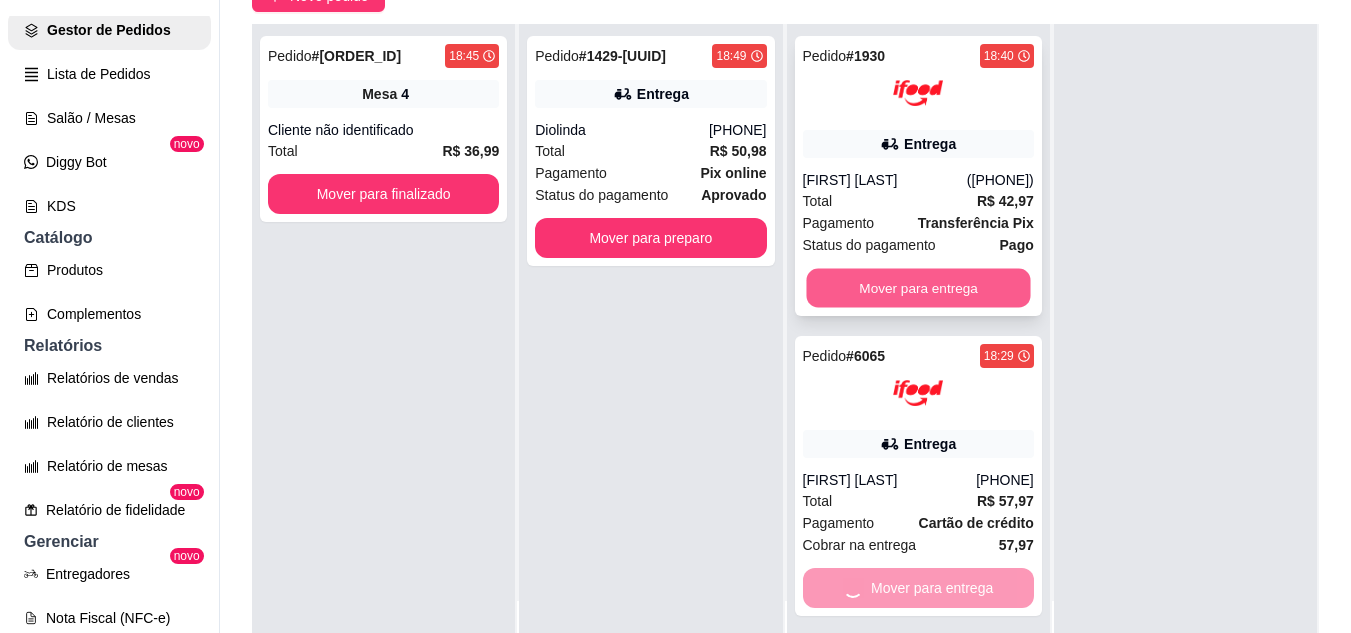 click on "Mover para entrega" at bounding box center [918, 288] 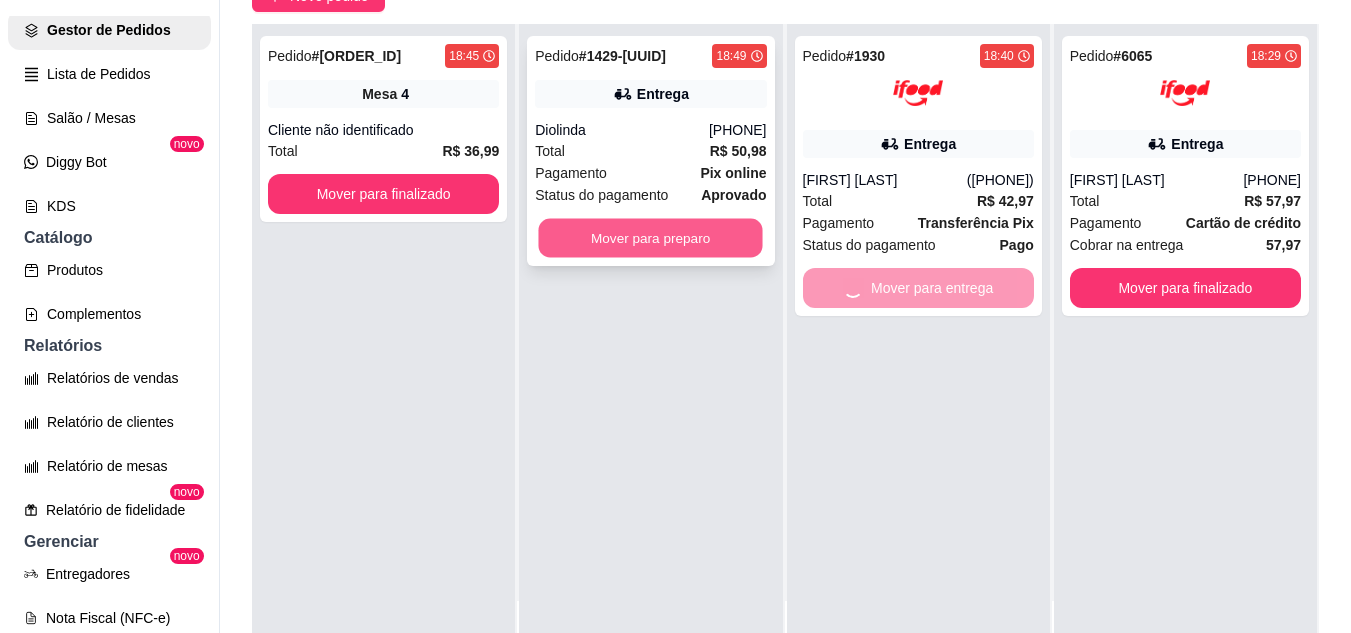 click on "Mover para preparo" at bounding box center [651, 238] 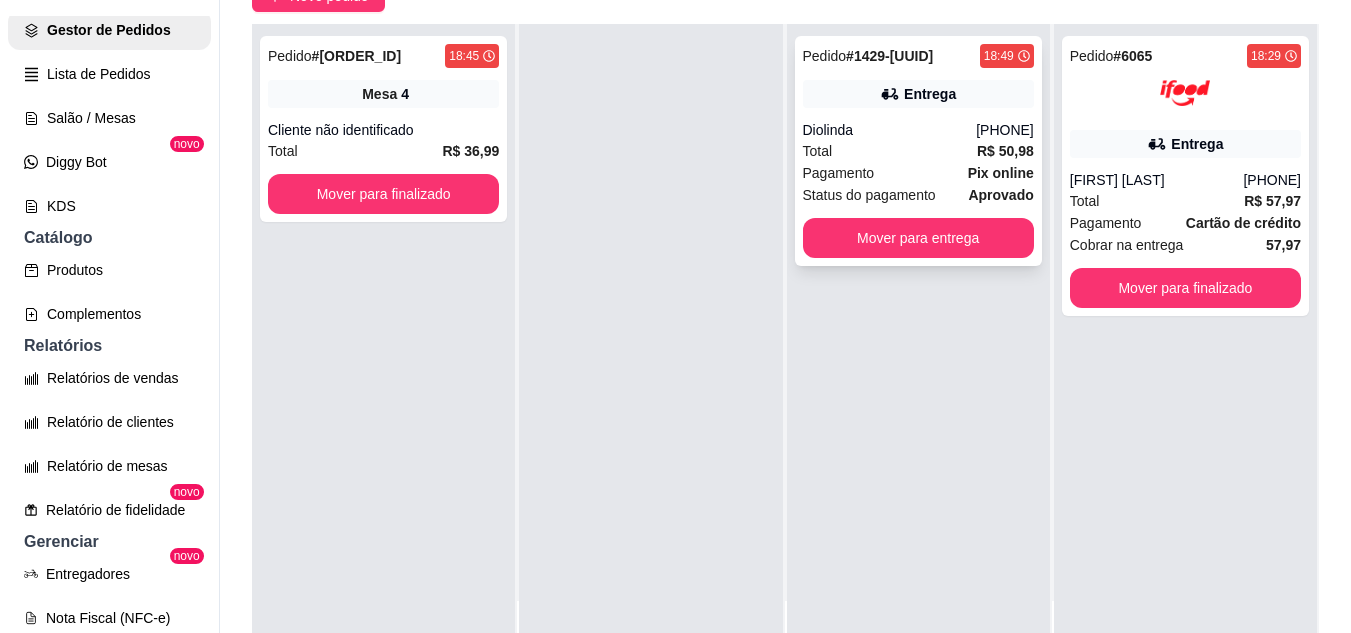 click on "Entrega" at bounding box center (918, 94) 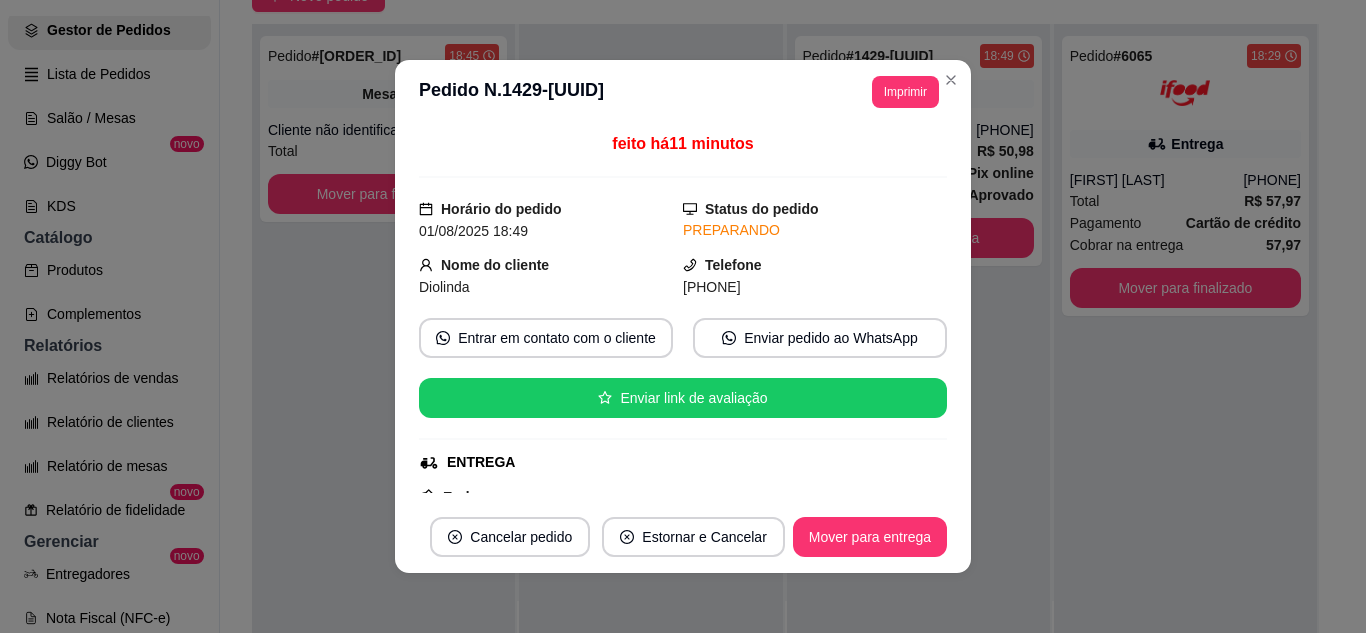 click on "Imprimir" at bounding box center (905, 92) 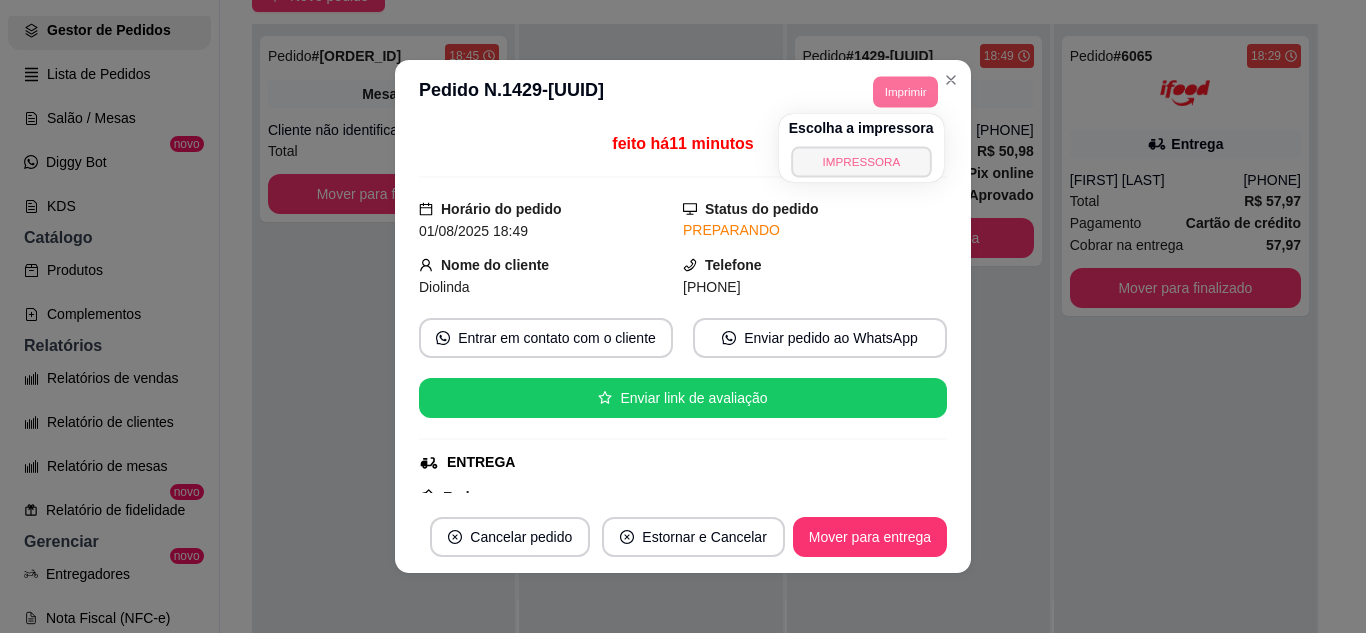click on "IMPRESSORA" at bounding box center (861, 161) 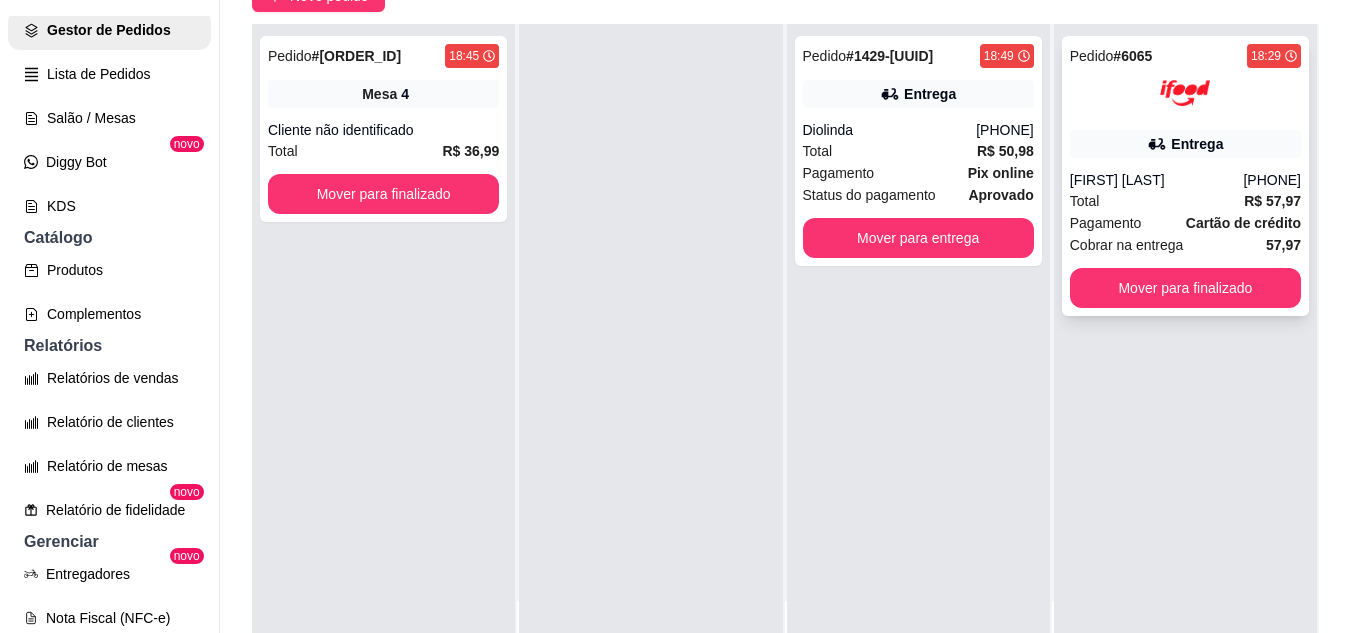 click on "Pagamento" at bounding box center (1106, 223) 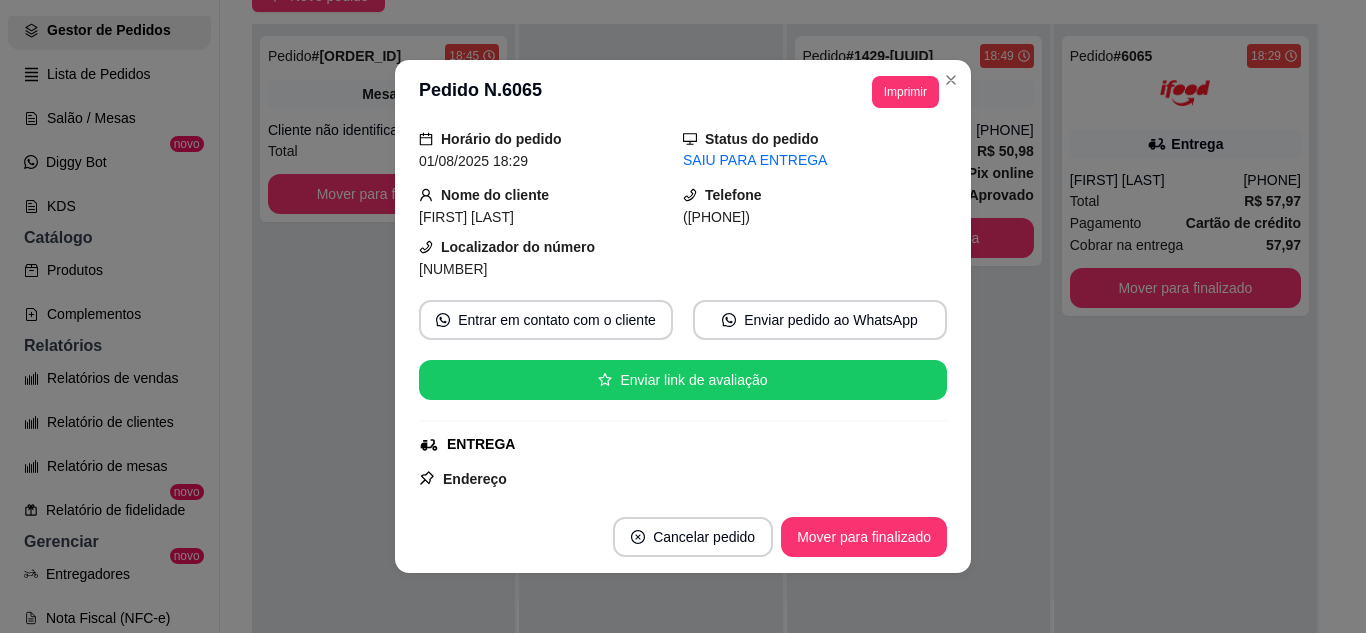 scroll, scrollTop: 100, scrollLeft: 0, axis: vertical 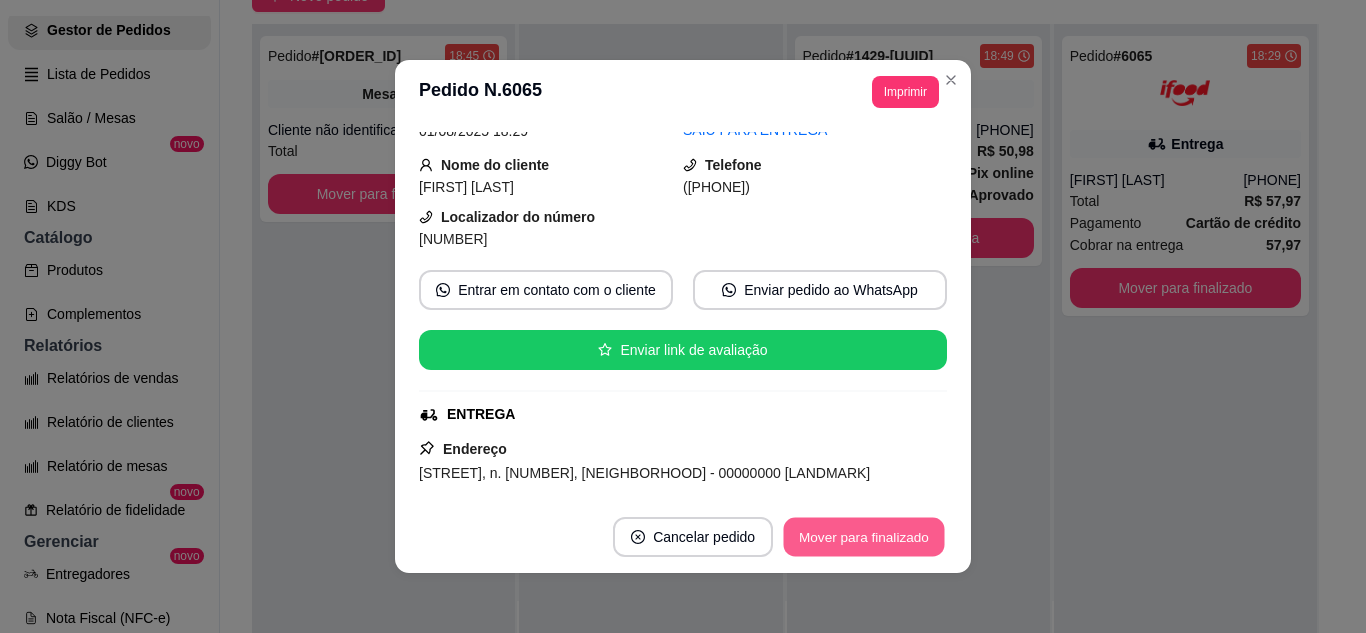 click on "Mover para finalizado" at bounding box center (864, 537) 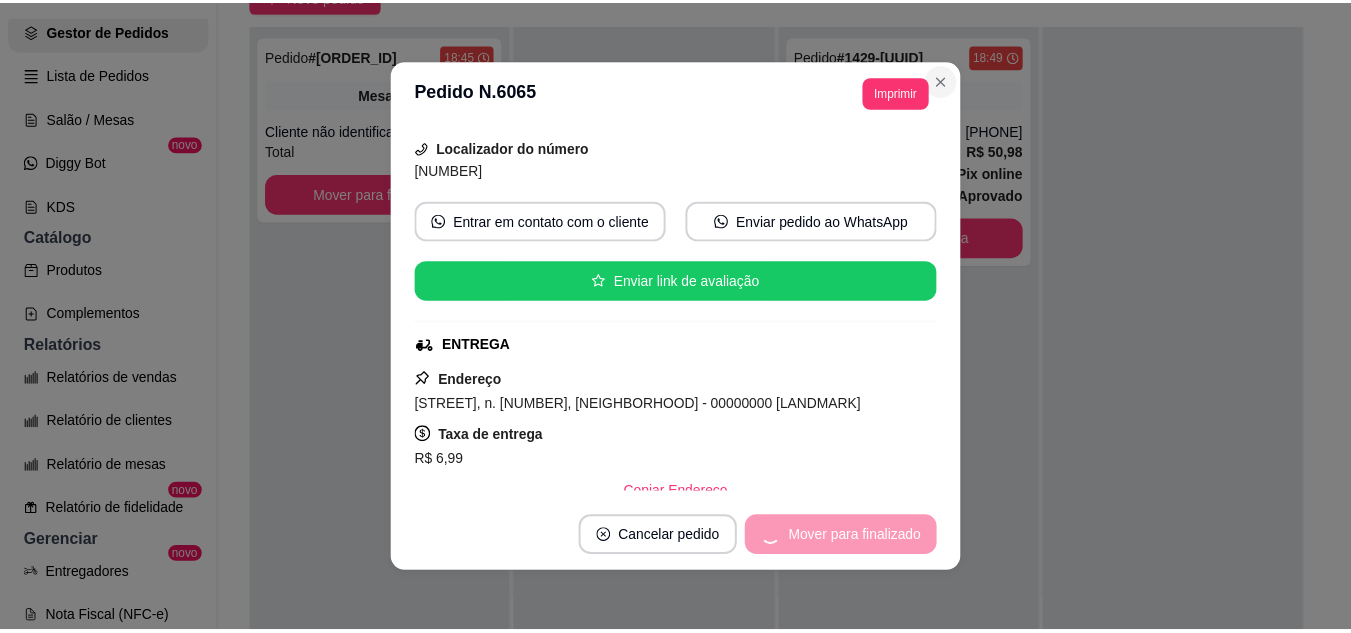 scroll, scrollTop: 214, scrollLeft: 0, axis: vertical 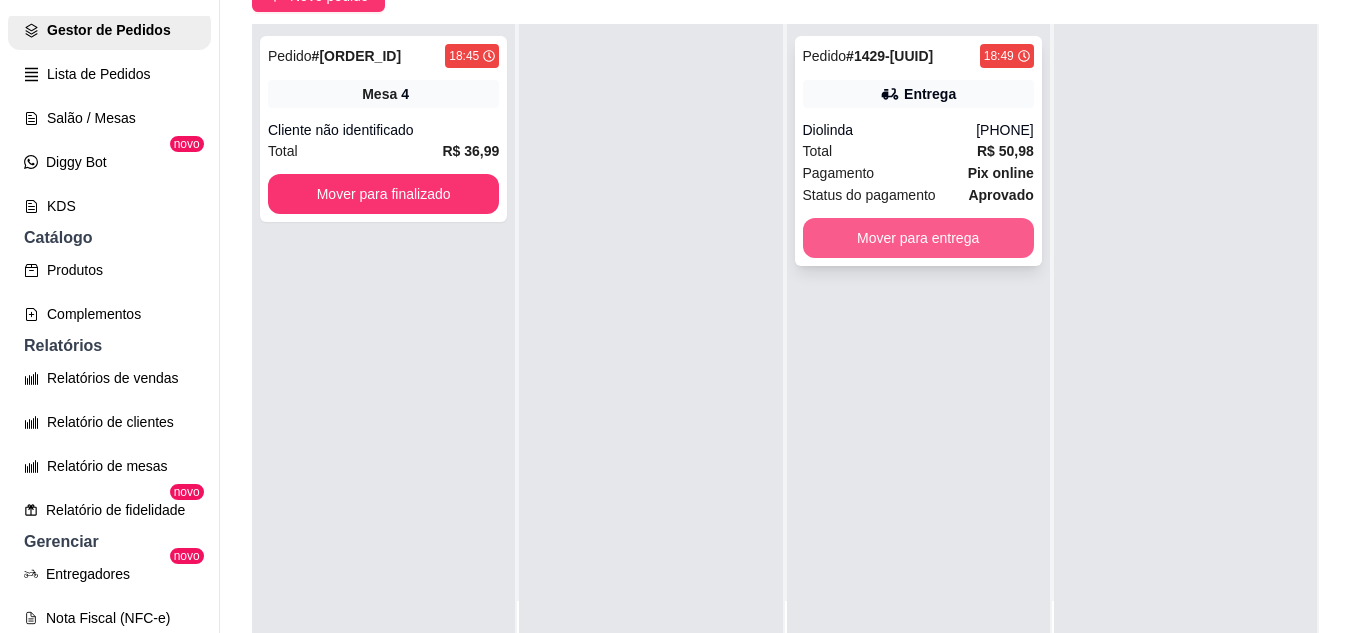 click on "Mover para entrega" at bounding box center (918, 238) 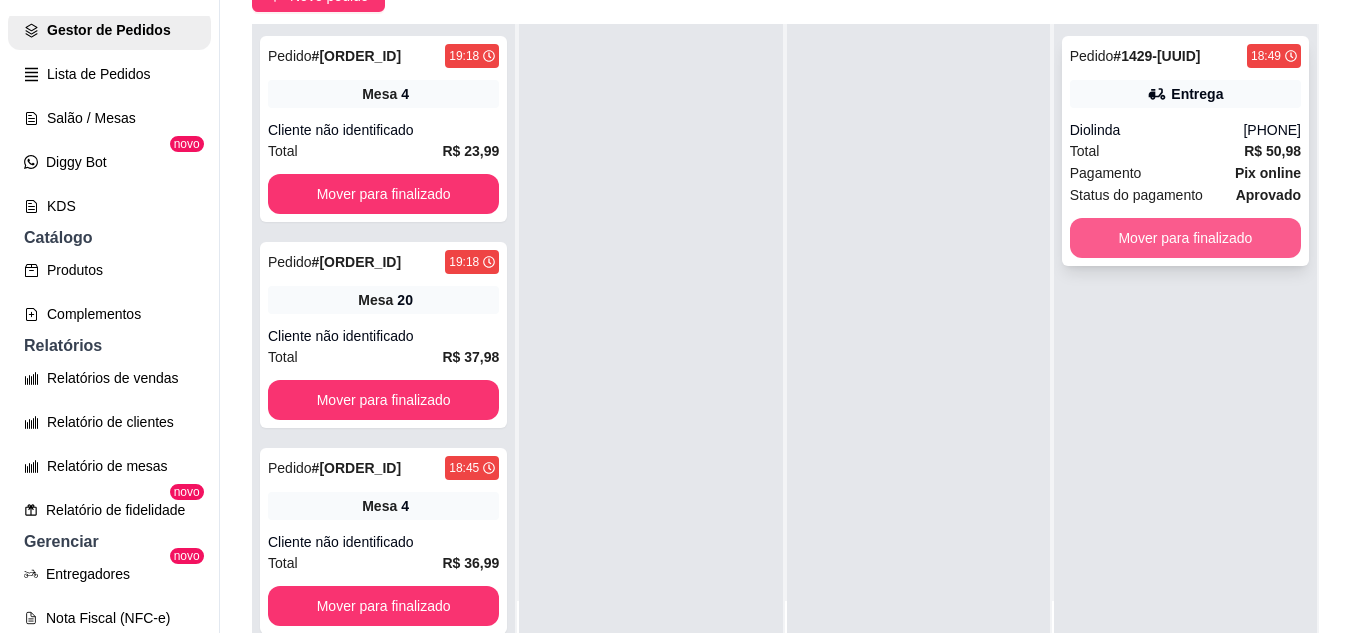 click on "Mover para finalizado" at bounding box center (1185, 238) 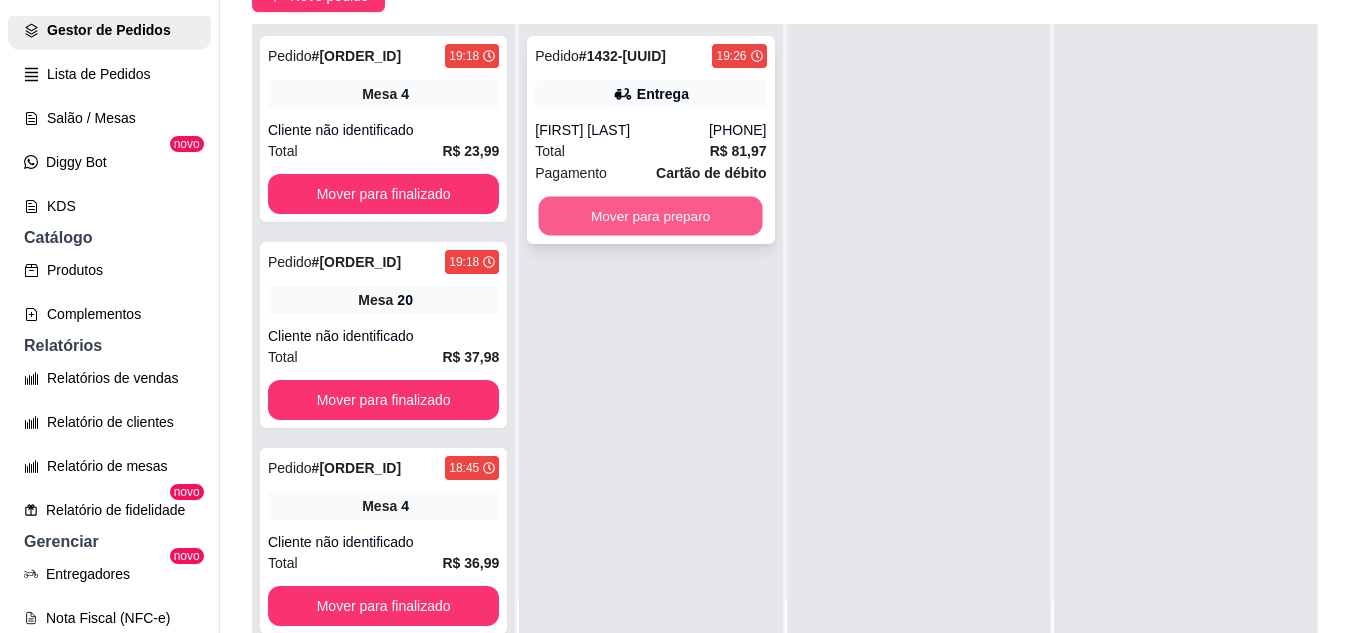 click on "Mover para preparo" at bounding box center [651, 216] 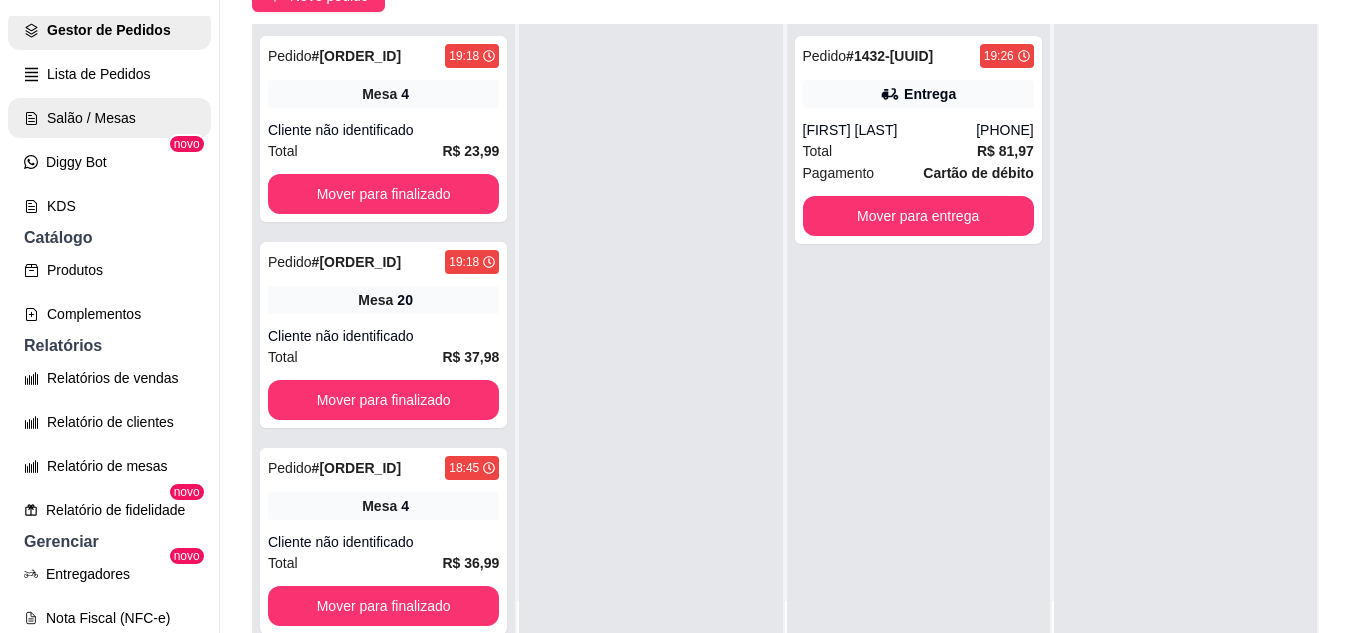 click on "Salão / Mesas" at bounding box center (109, 118) 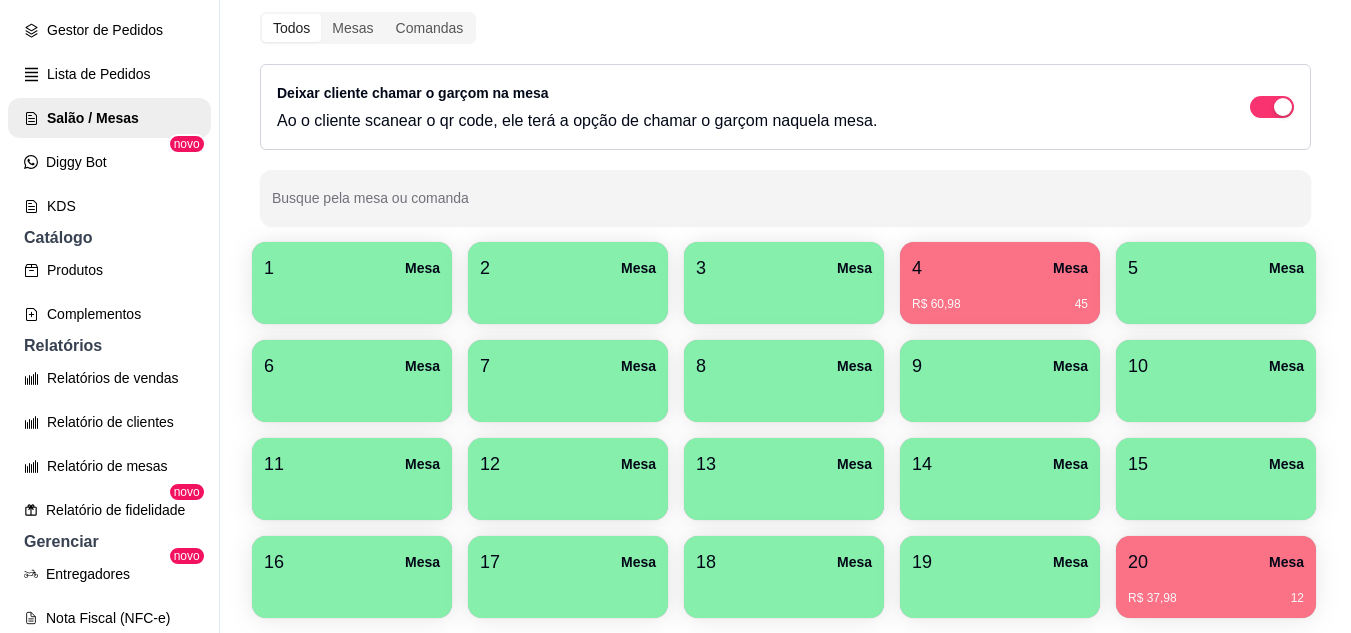 scroll, scrollTop: 294, scrollLeft: 0, axis: vertical 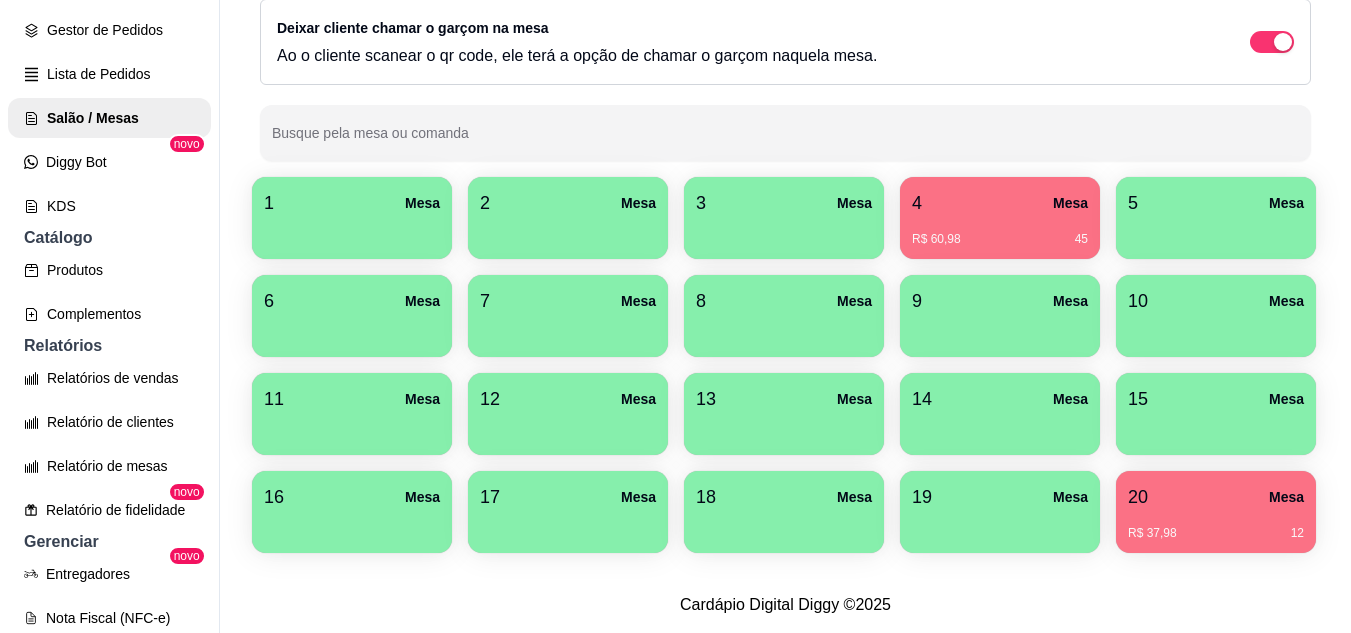 click on "R$ 37,98 12" at bounding box center [1216, 526] 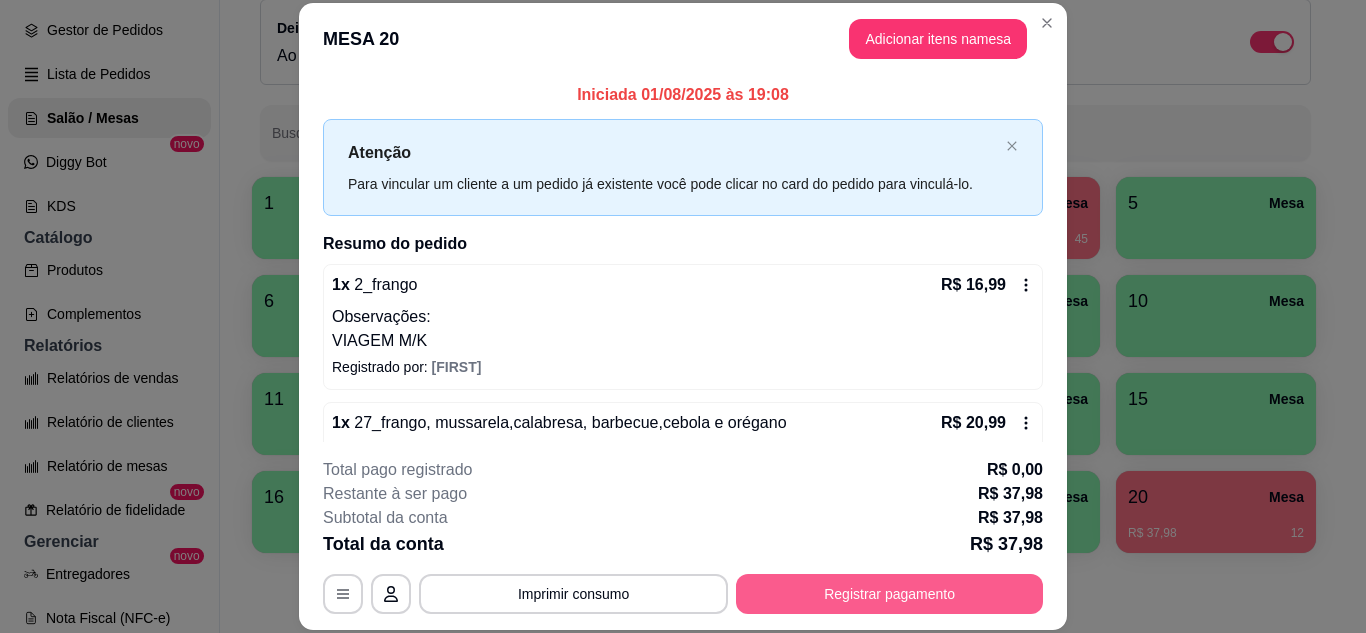 click on "Registrar pagamento" at bounding box center (889, 594) 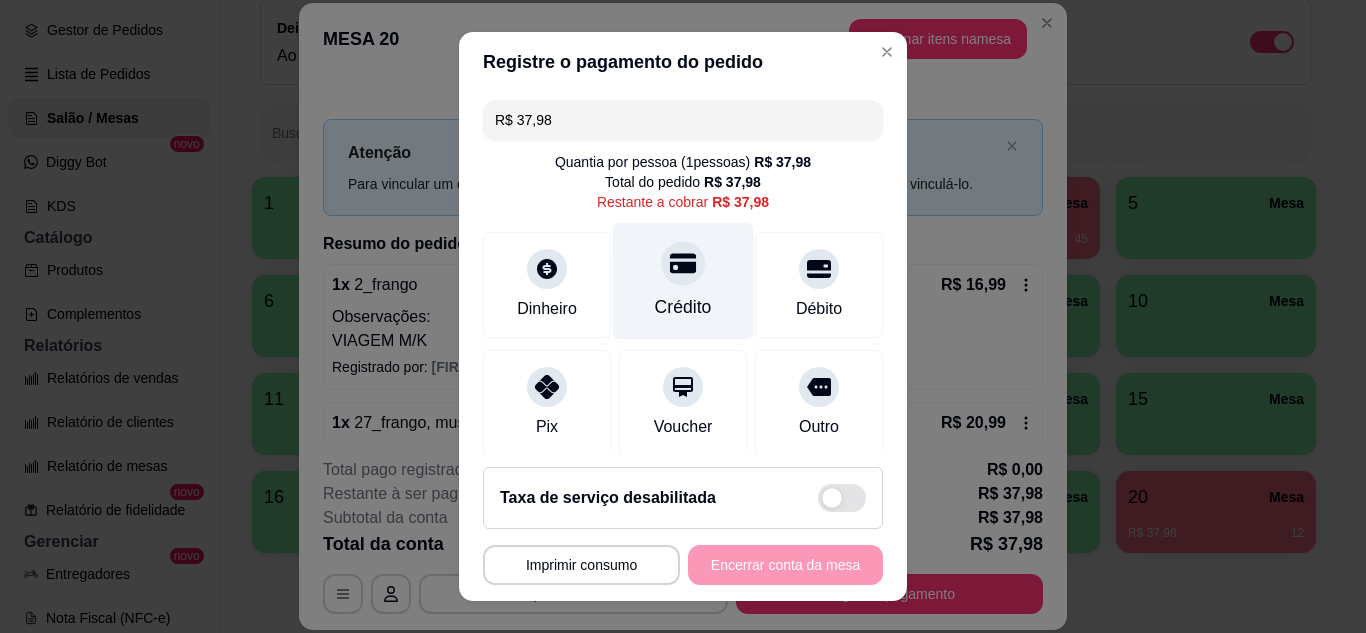 click on "Crédito" at bounding box center [683, 307] 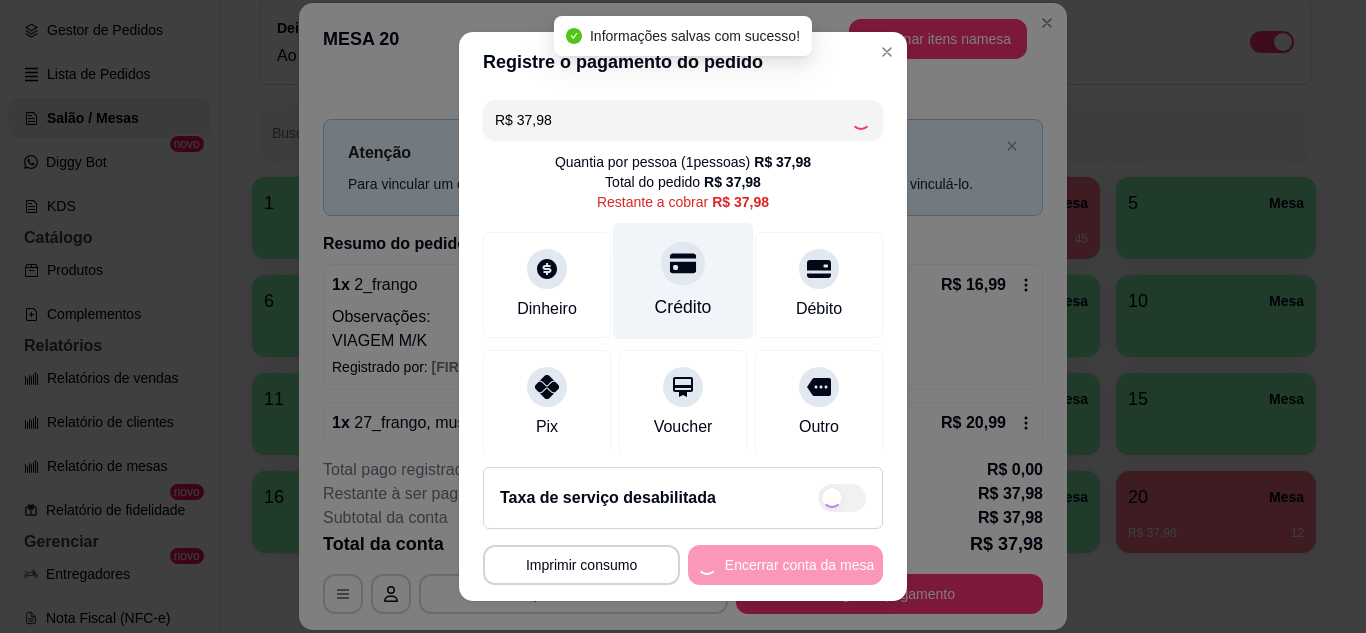 type on "R$ 0,00" 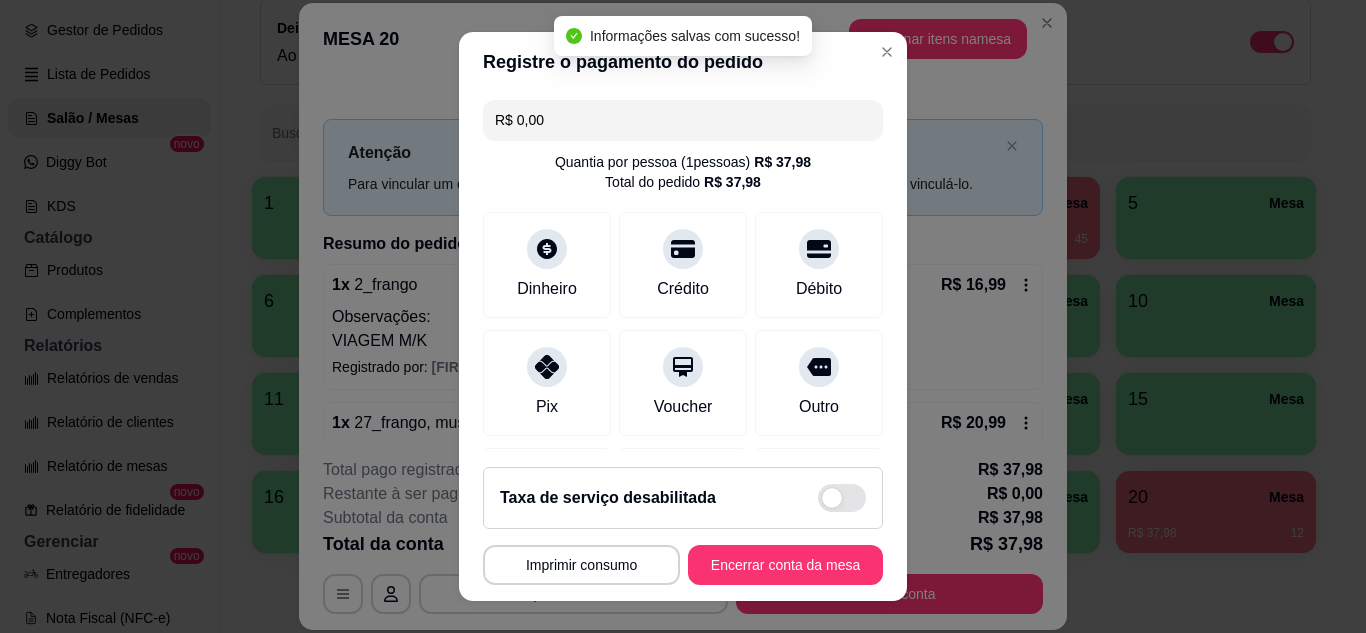click on "**********" at bounding box center [683, 526] 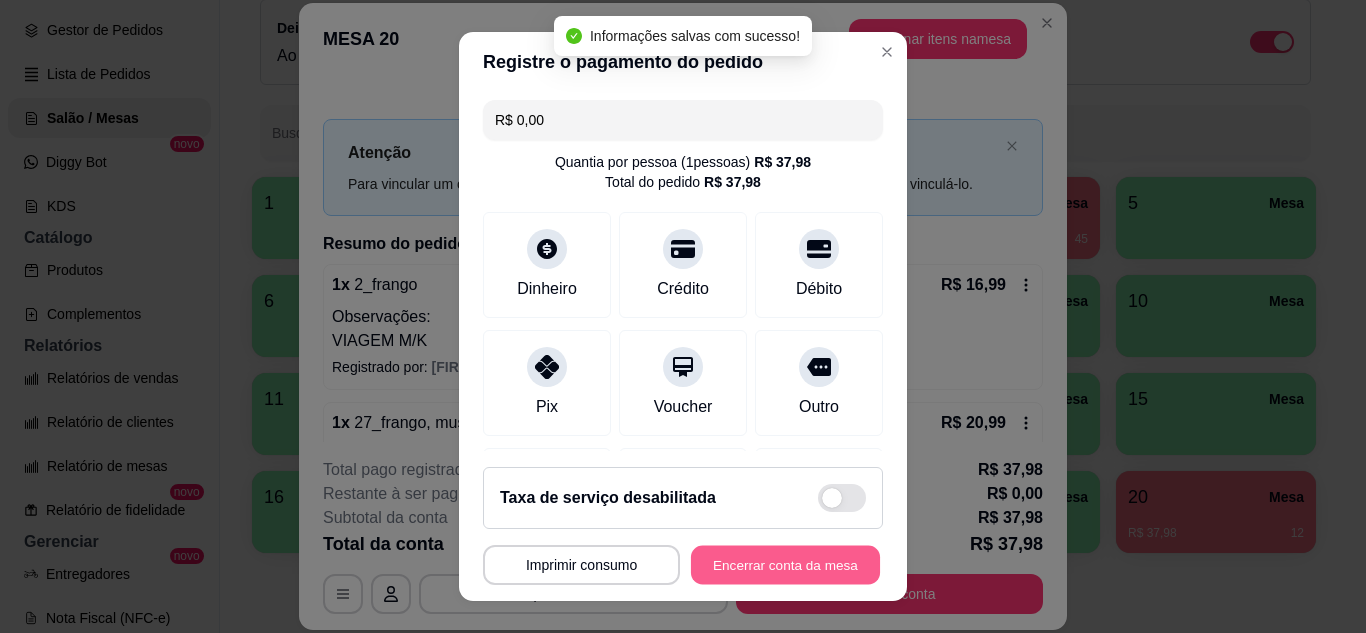 click on "Encerrar conta da mesa" at bounding box center [785, 565] 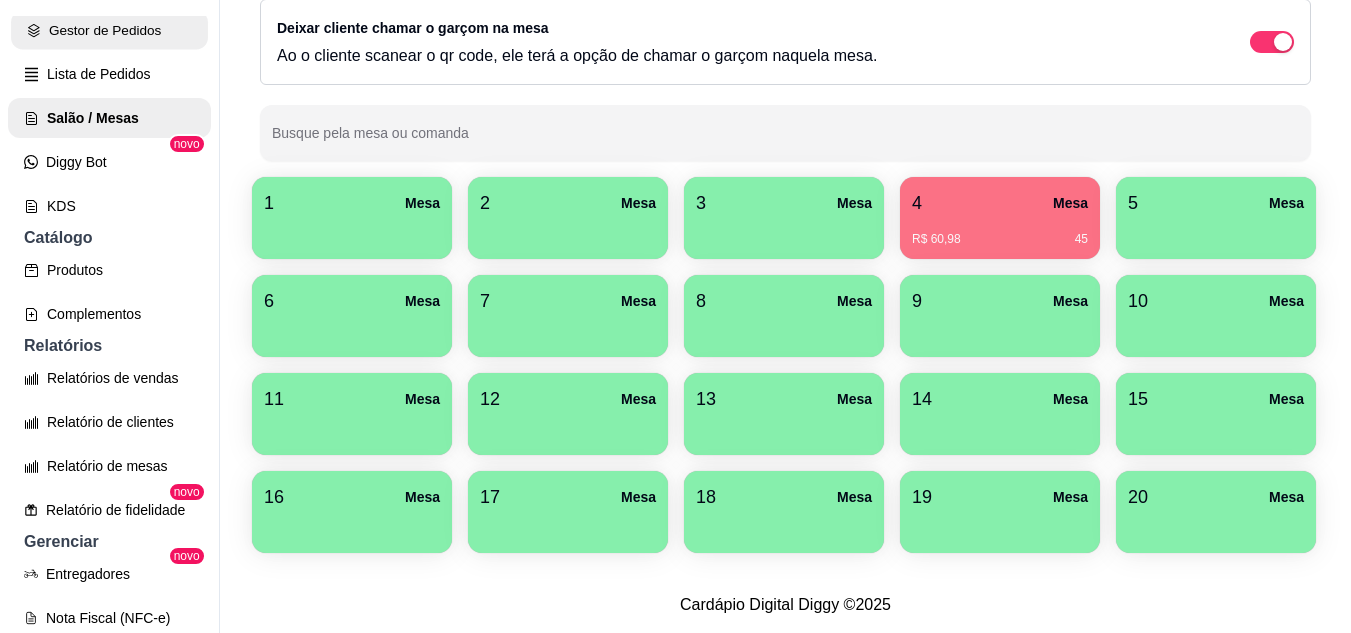click on "Gestor de Pedidos" at bounding box center (109, 30) 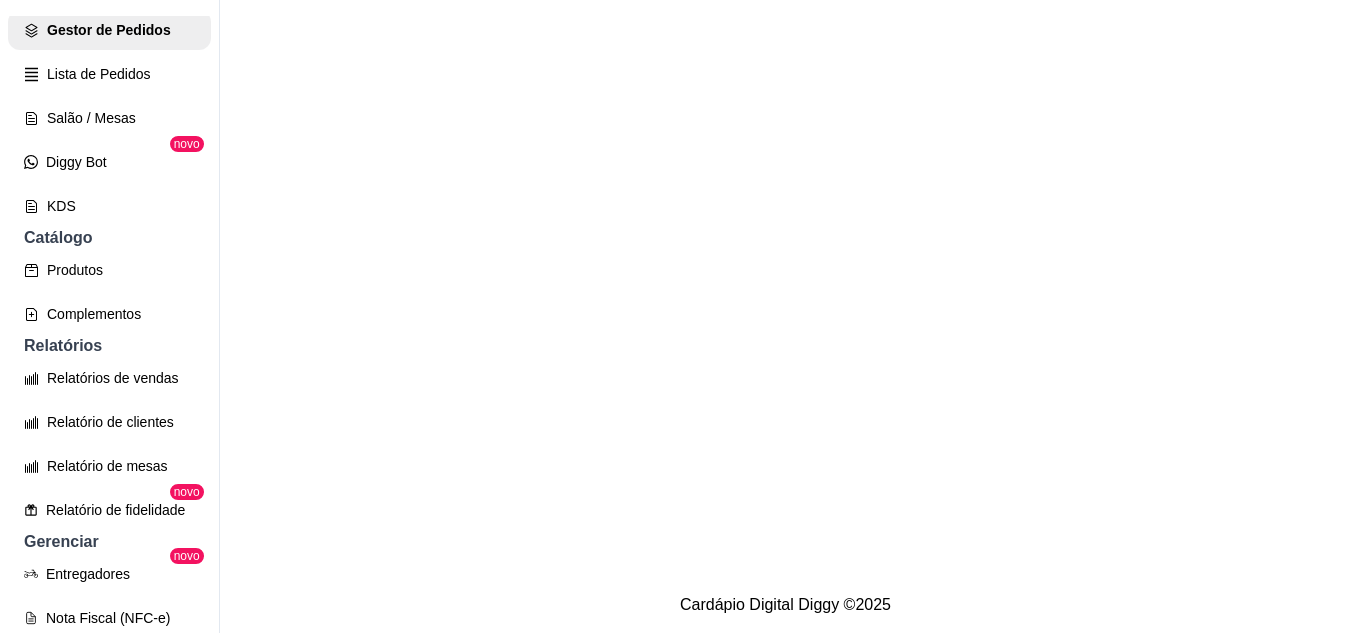 scroll, scrollTop: 0, scrollLeft: 0, axis: both 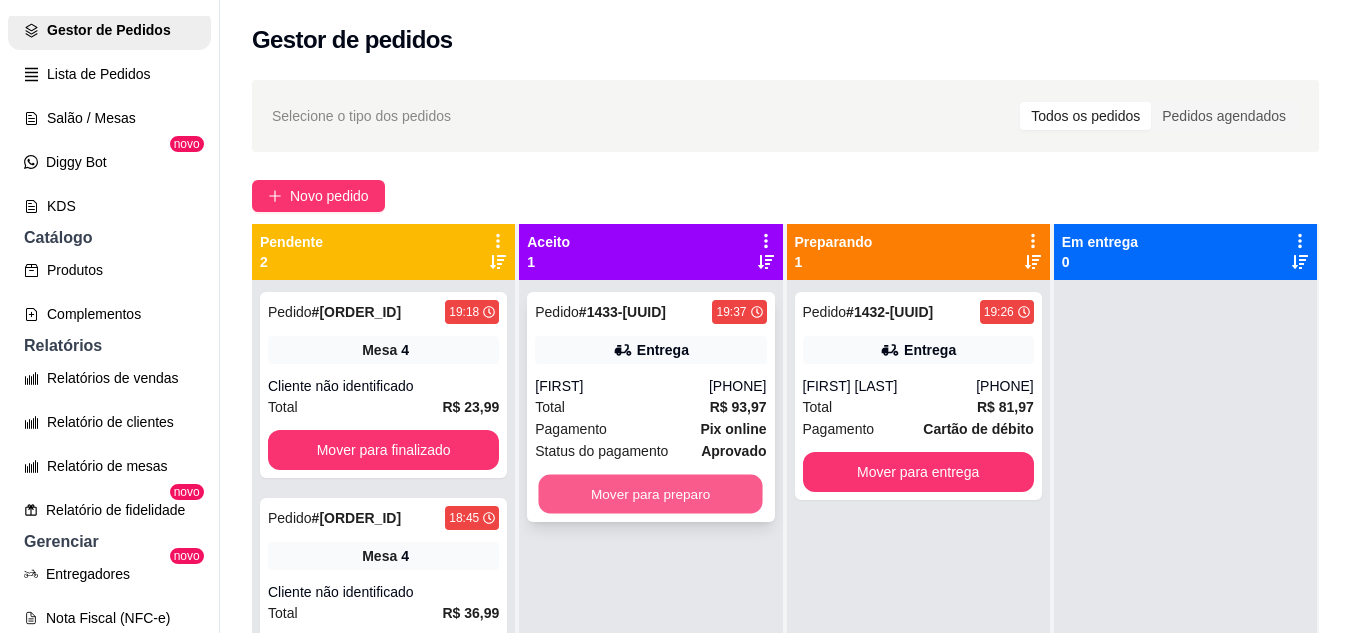click on "Mover para preparo" at bounding box center [651, 494] 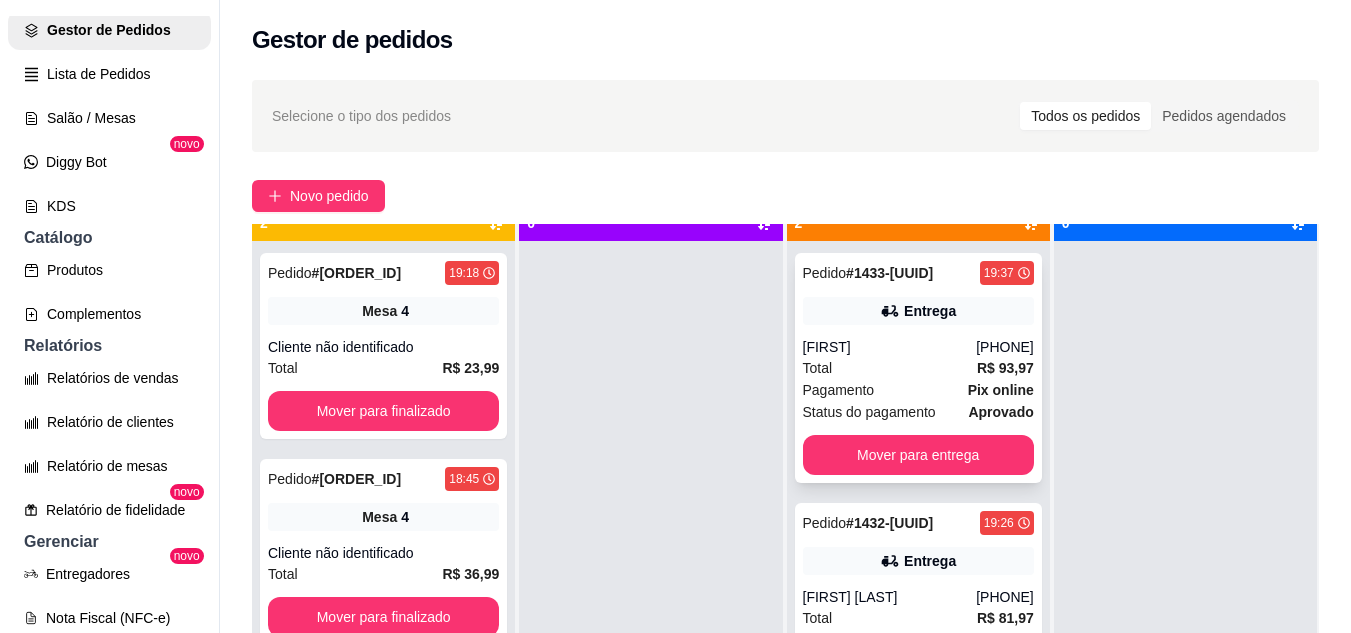 scroll, scrollTop: 56, scrollLeft: 0, axis: vertical 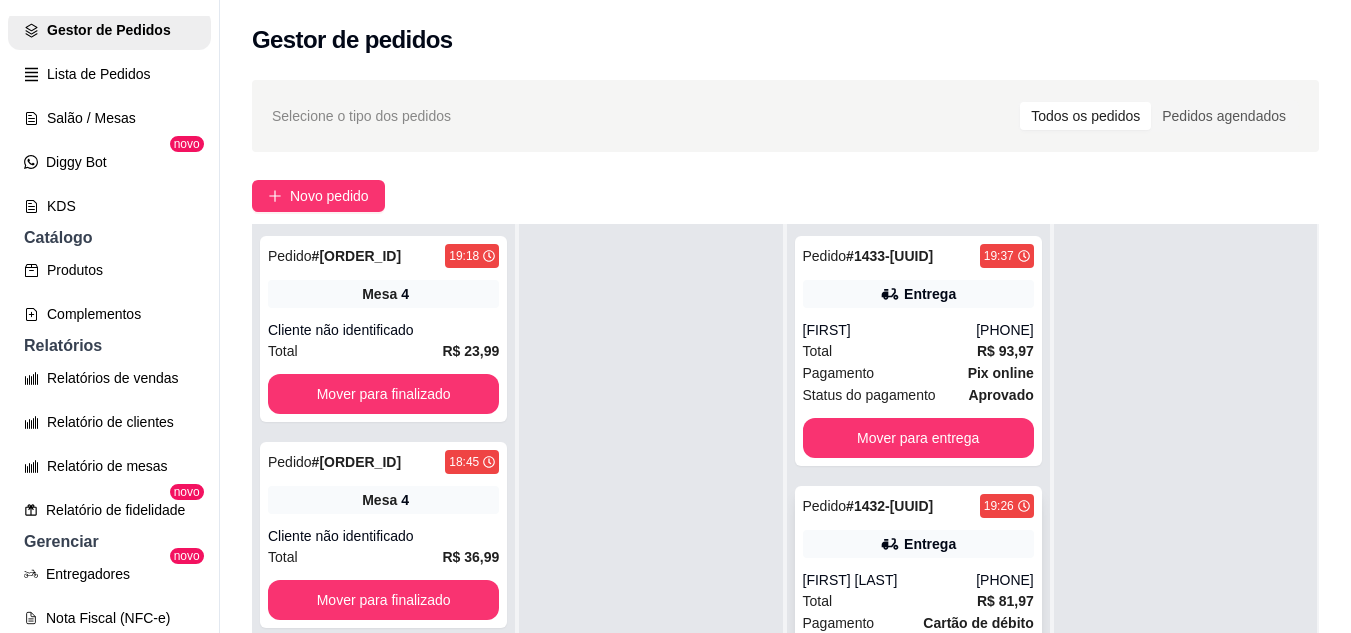 click 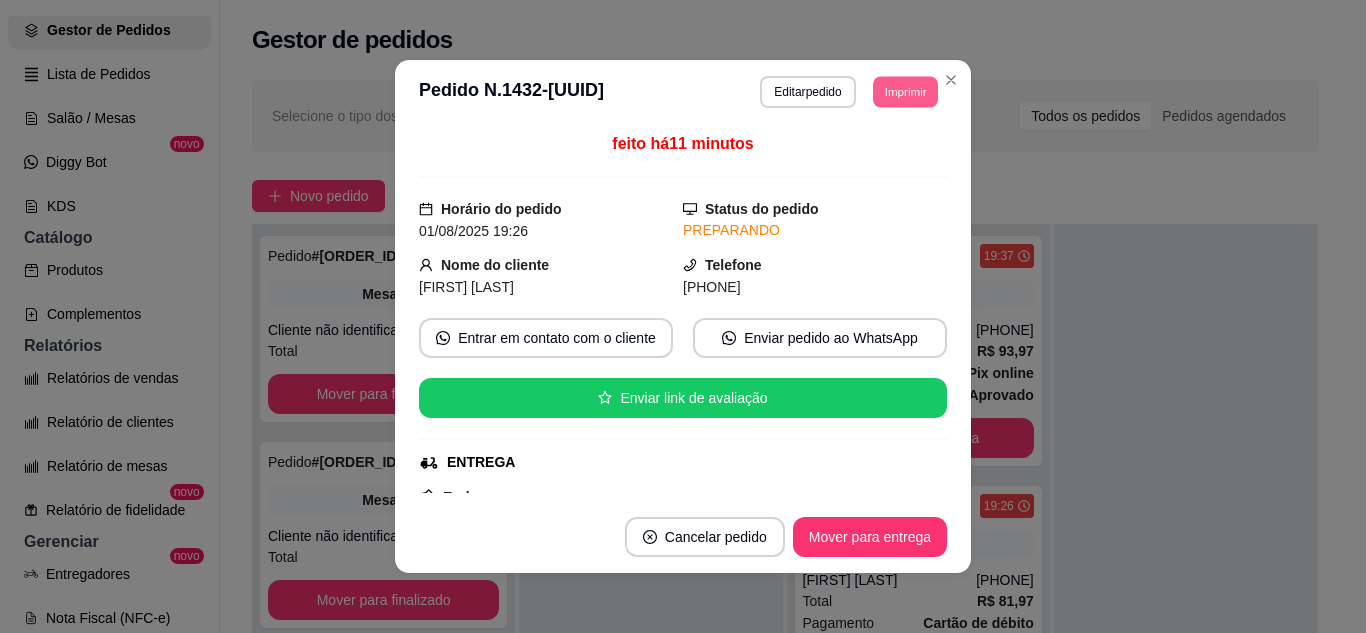 click on "Imprimir" at bounding box center (905, 91) 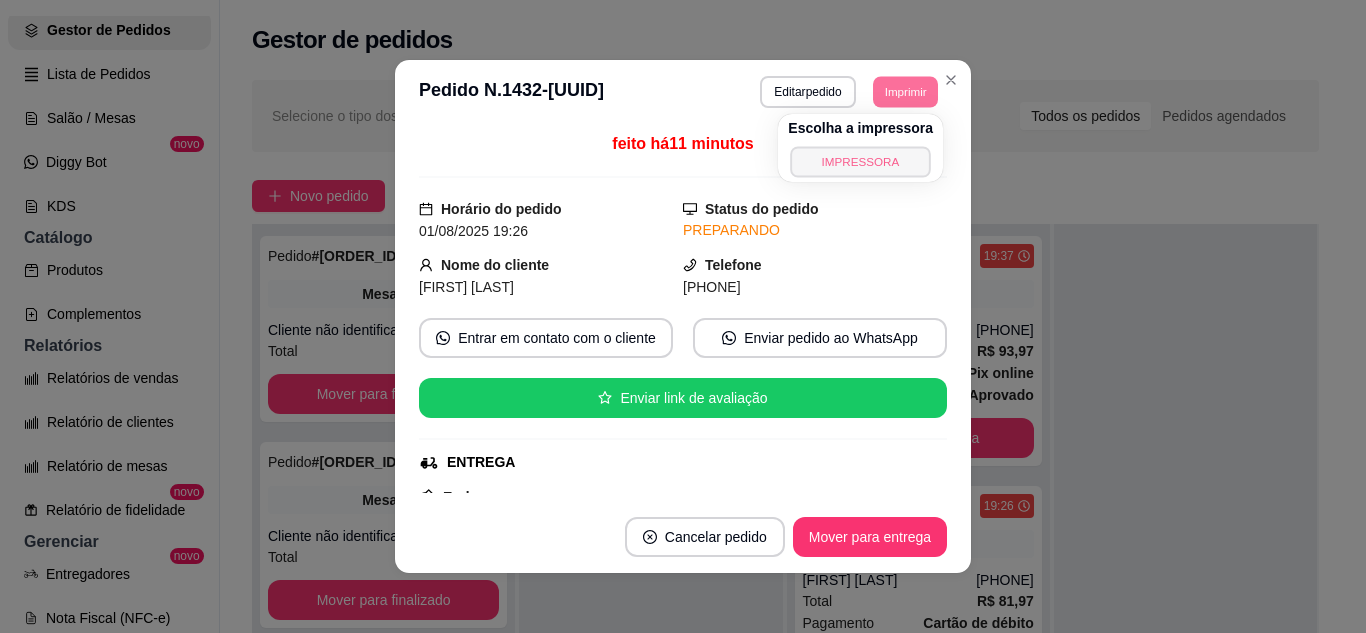 click on "IMPRESSORA" at bounding box center (861, 161) 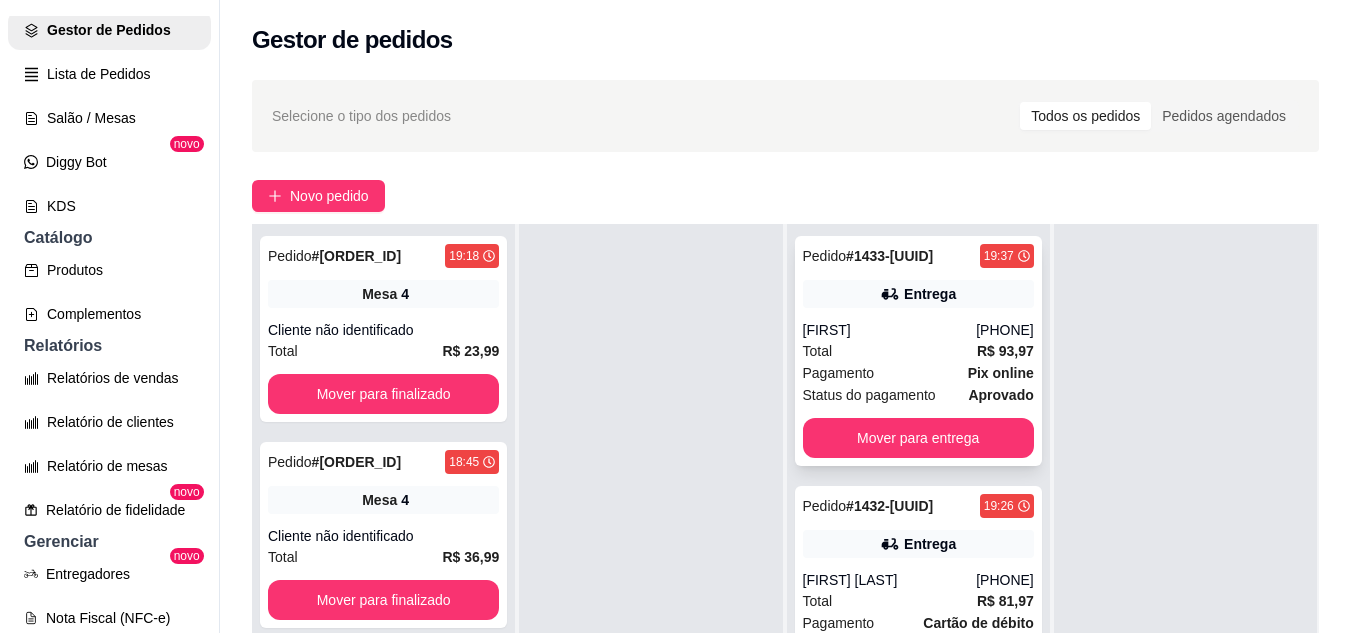 click on "Pedido  # 1433-d9e84c1d 19:37 Entrega Davi (73) 98141-9174 Total R$ 93,97 Pagamento Pix online Status do pagamento aprovado Mover para entrega" at bounding box center (918, 351) 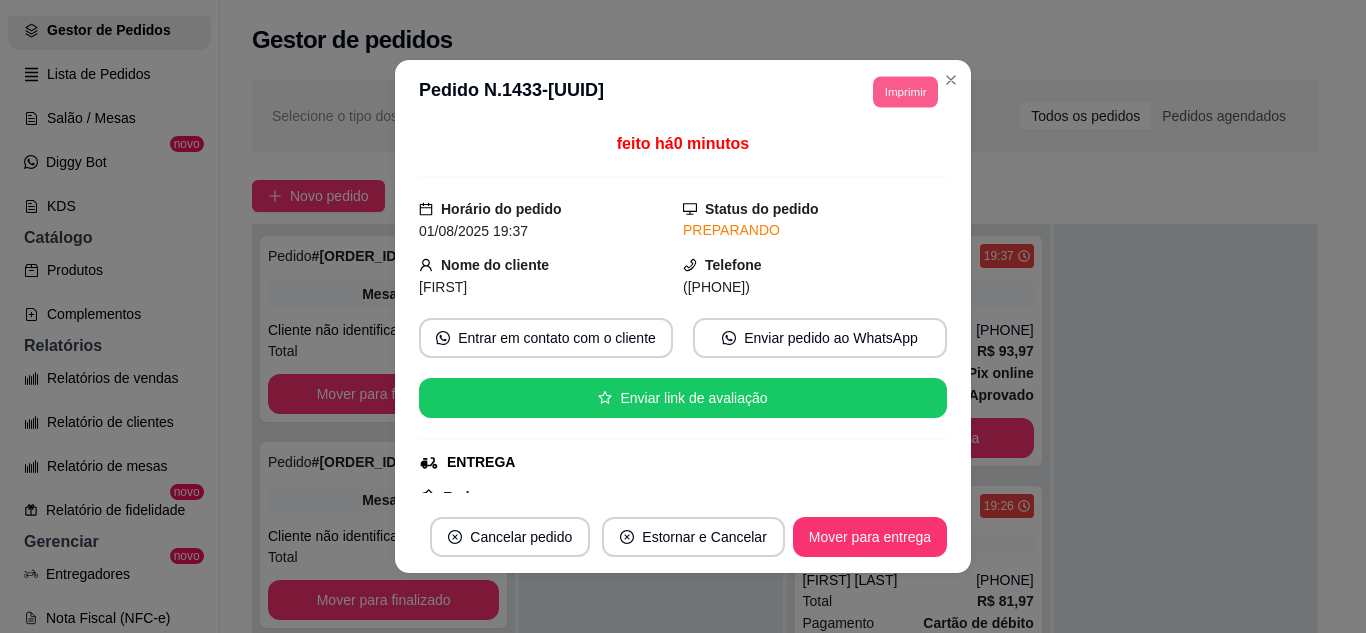 click on "Imprimir" at bounding box center [905, 91] 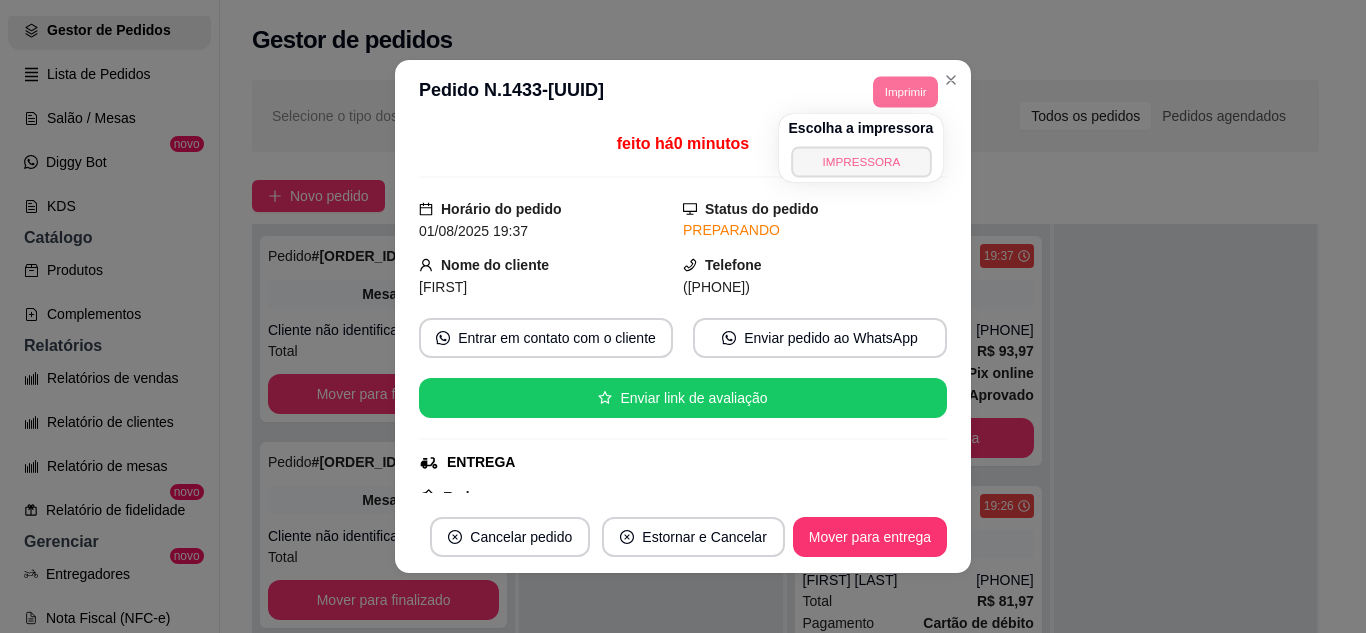 click on "IMPRESSORA" at bounding box center (861, 161) 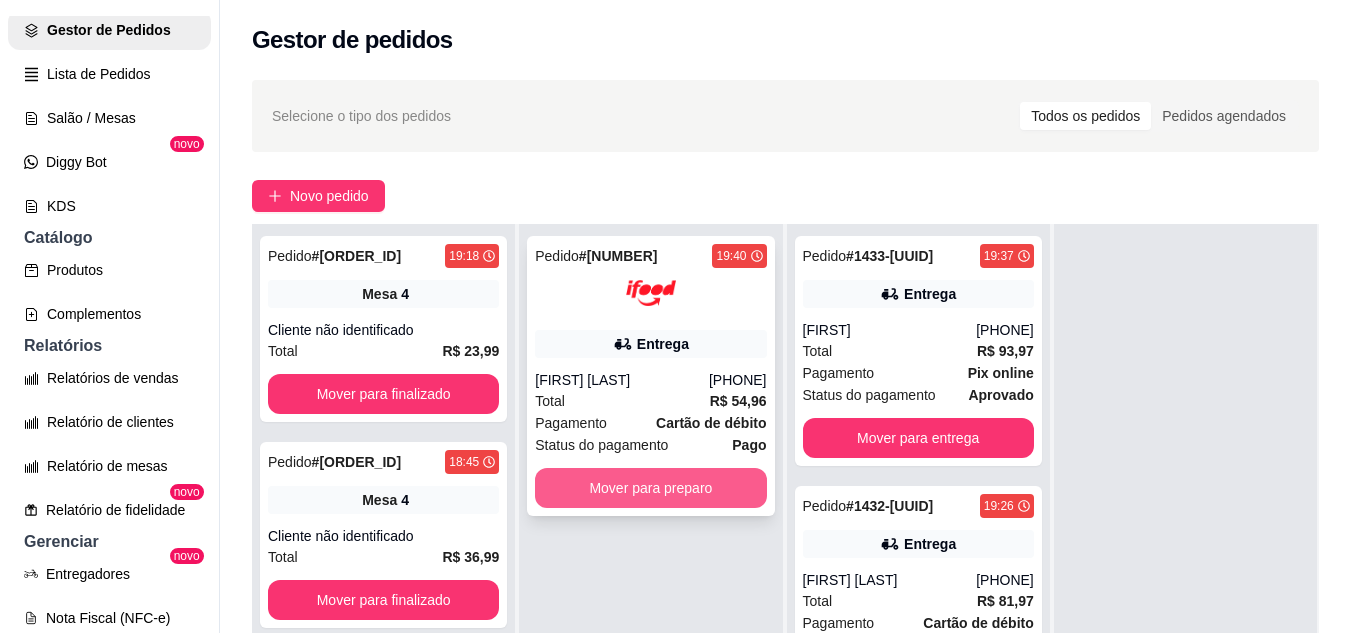 click on "Mover para preparo" at bounding box center [650, 488] 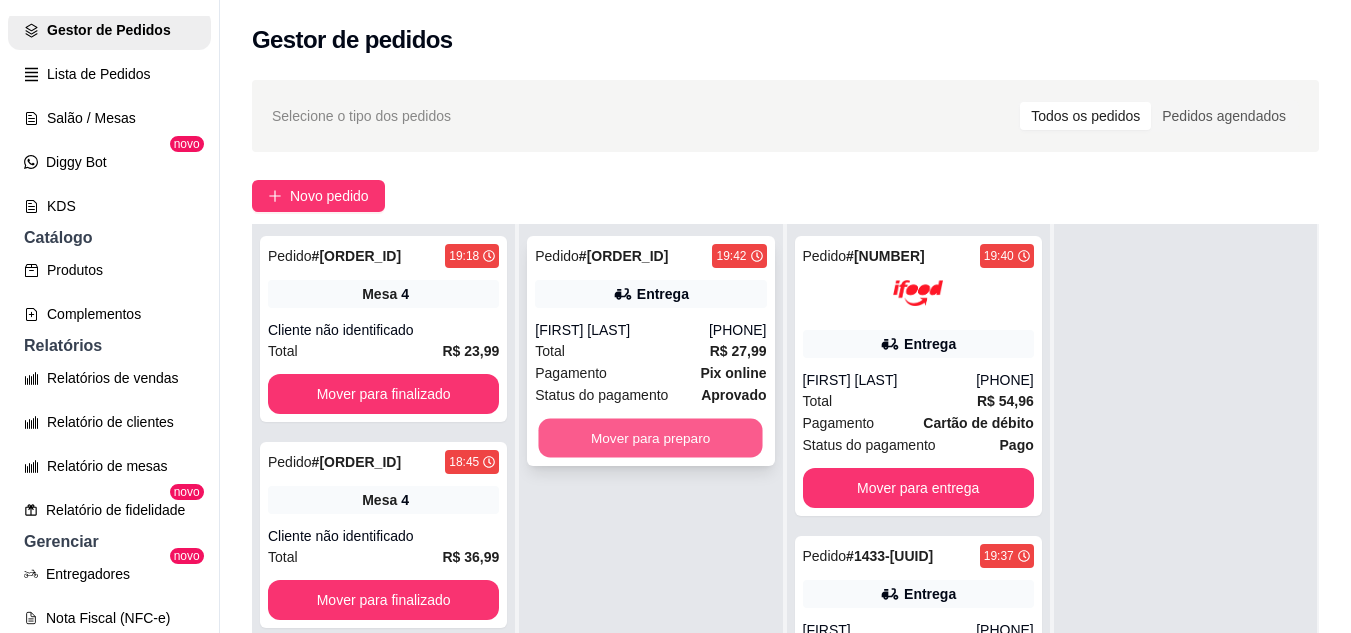 click on "Mover para preparo" at bounding box center (651, 438) 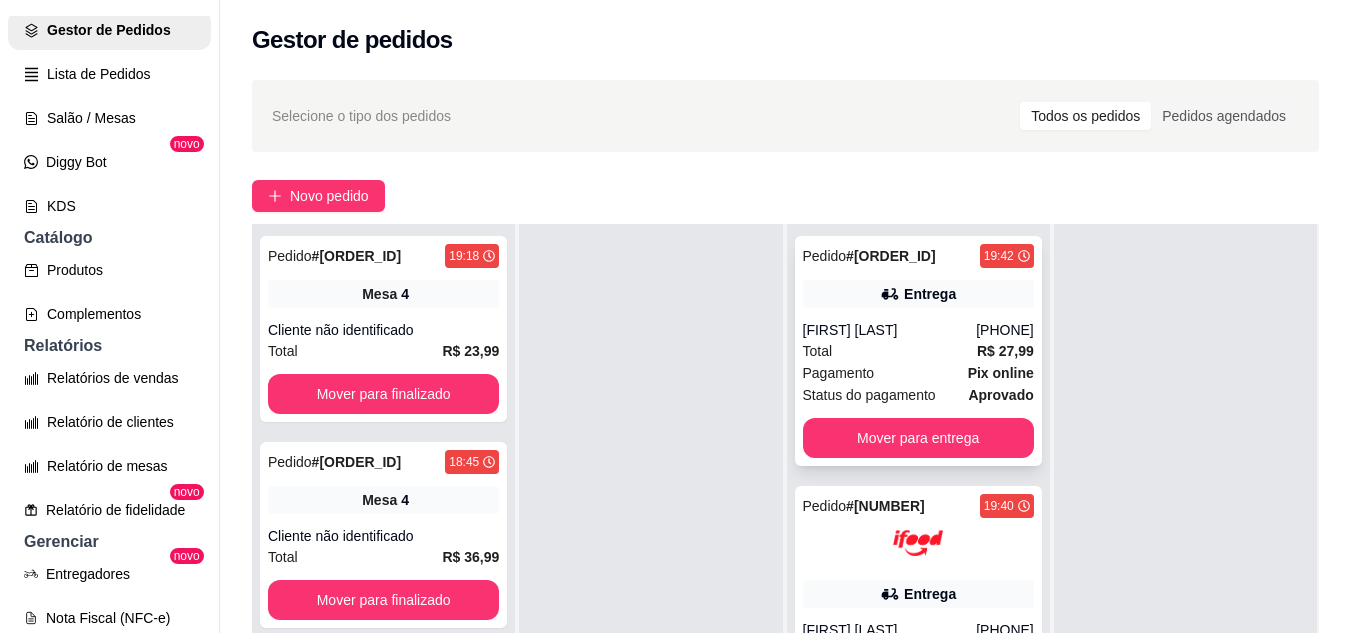 click on "([PHONE])" at bounding box center [1005, 330] 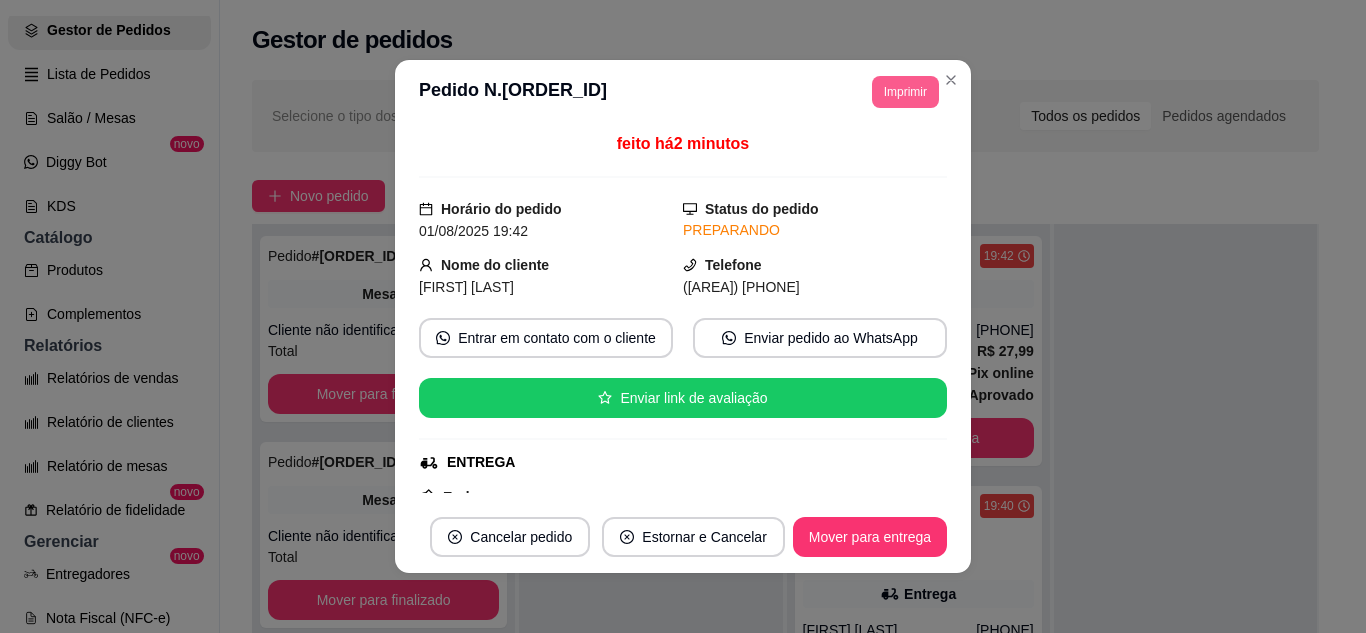 click on "Imprimir" at bounding box center [905, 92] 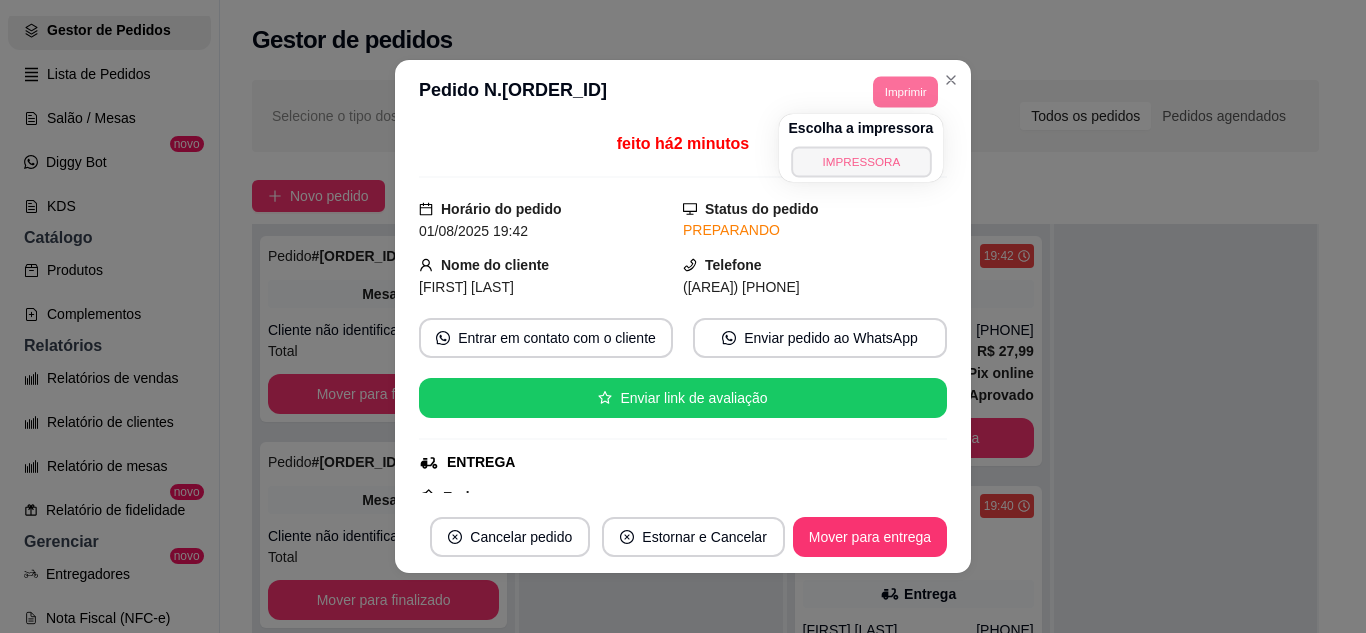 click on "IMPRESSORA" at bounding box center (861, 161) 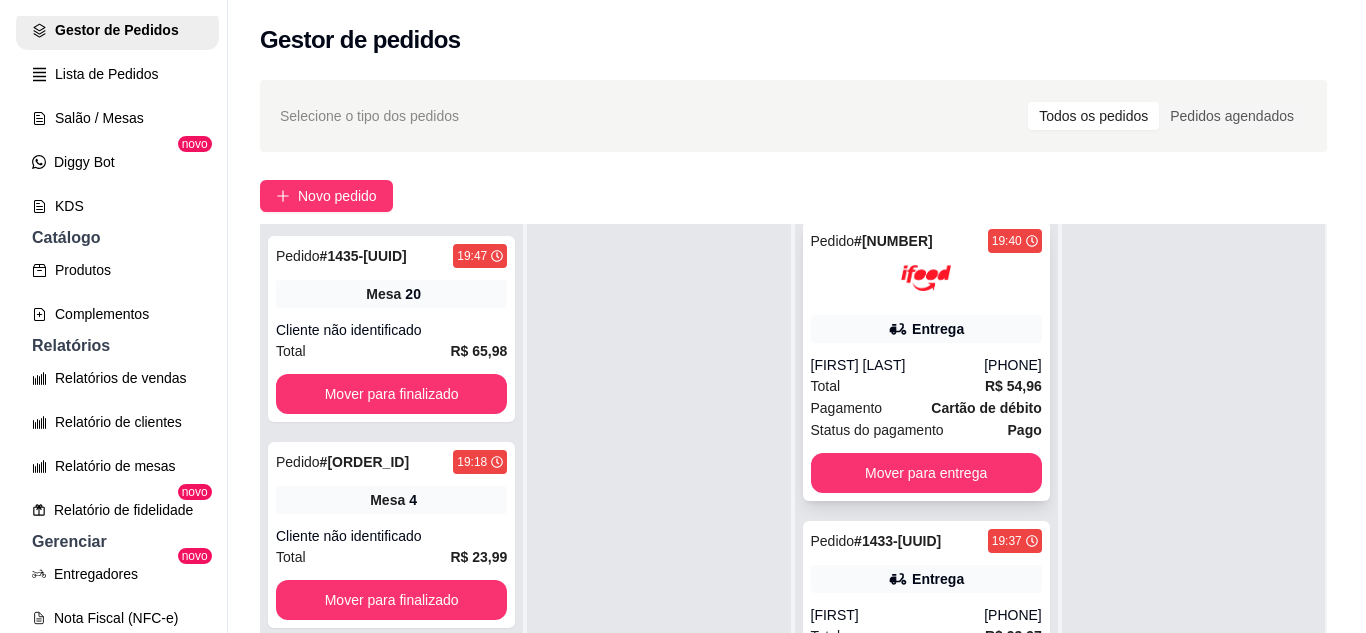 scroll, scrollTop: 300, scrollLeft: 0, axis: vertical 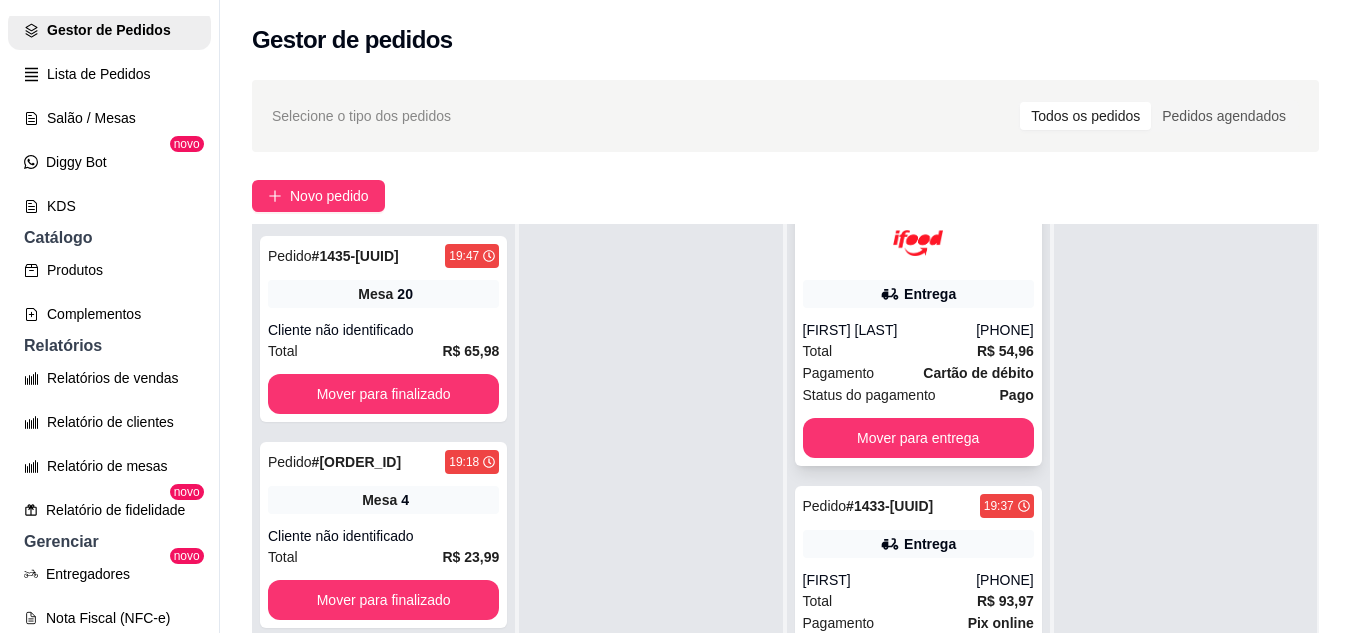 click on "Total R$ 54,96" at bounding box center [918, 351] 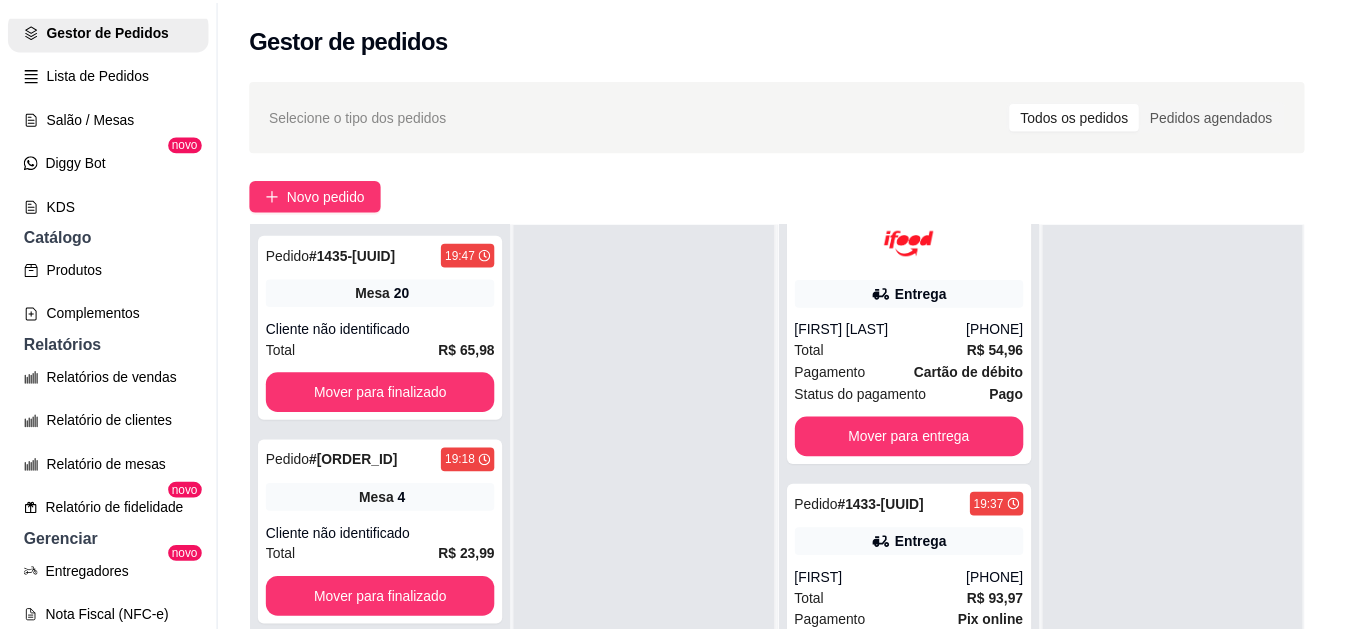 scroll, scrollTop: 100, scrollLeft: 0, axis: vertical 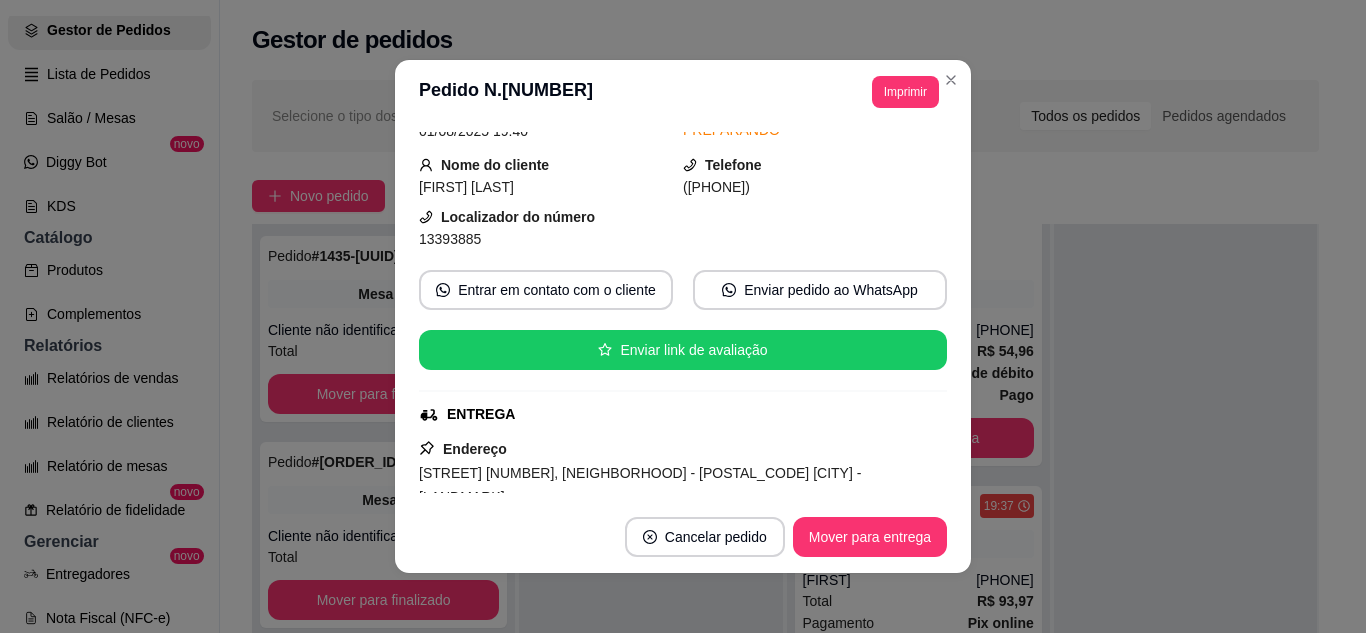 click on "Imprimir" at bounding box center [905, 92] 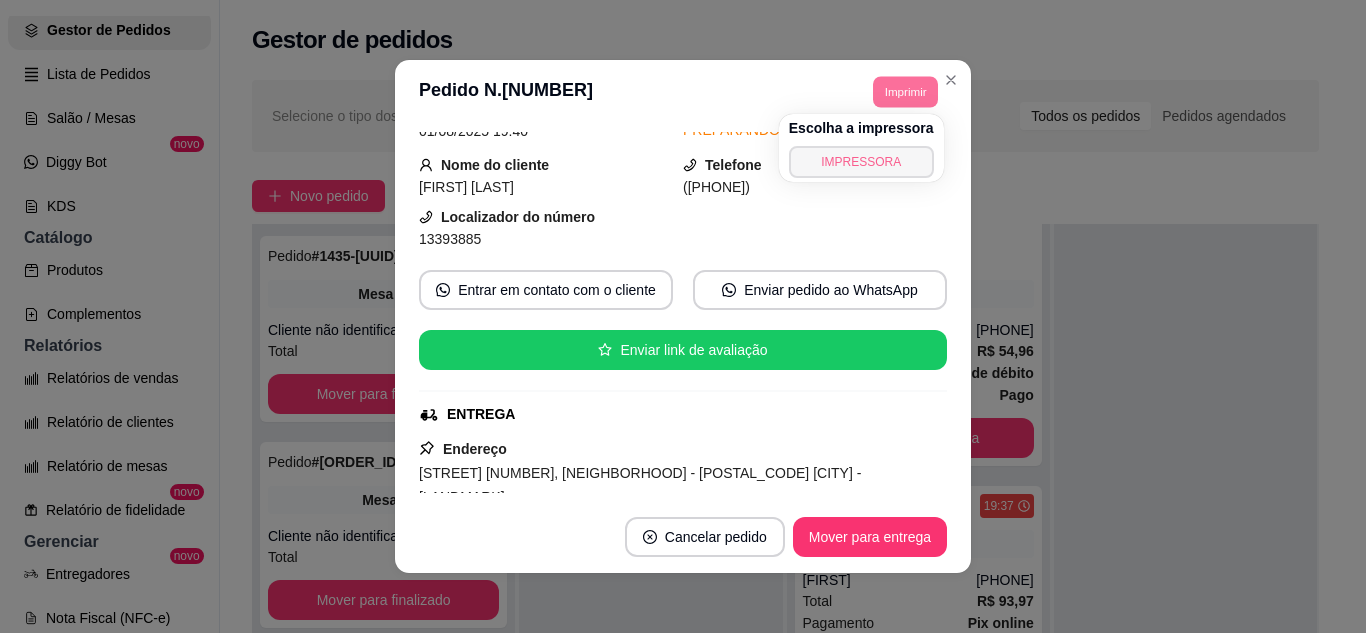 click on "IMPRESSORA" at bounding box center (861, 162) 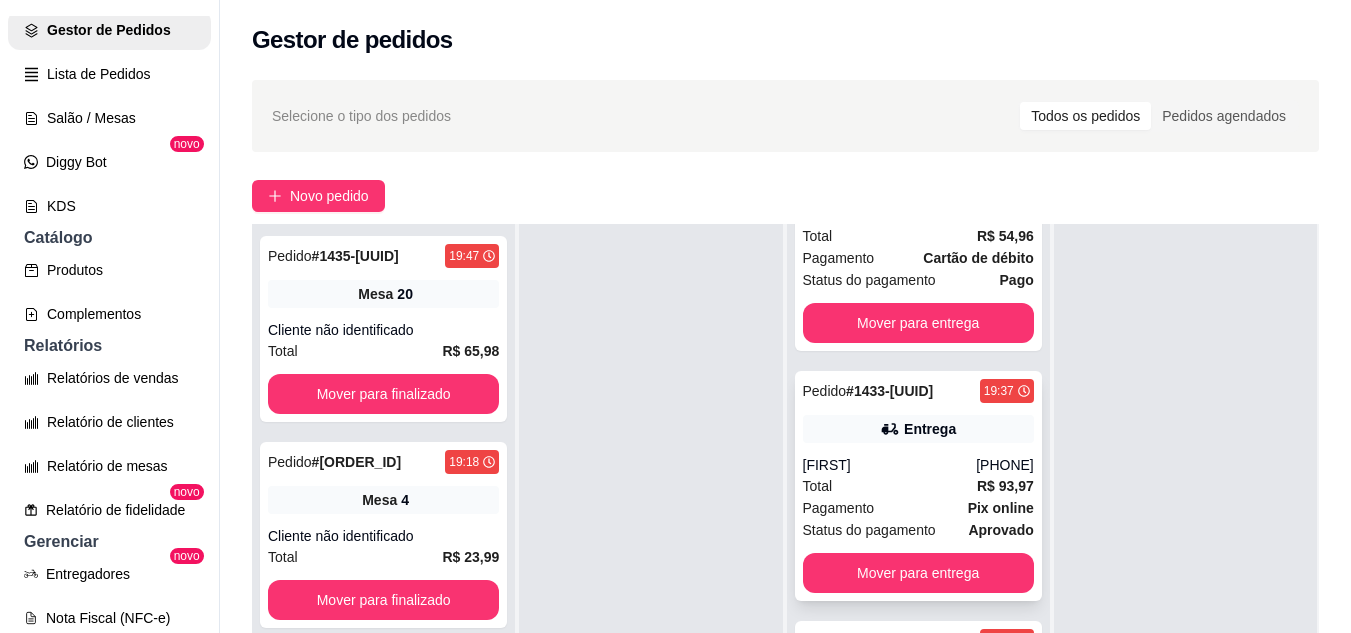 scroll, scrollTop: 455, scrollLeft: 0, axis: vertical 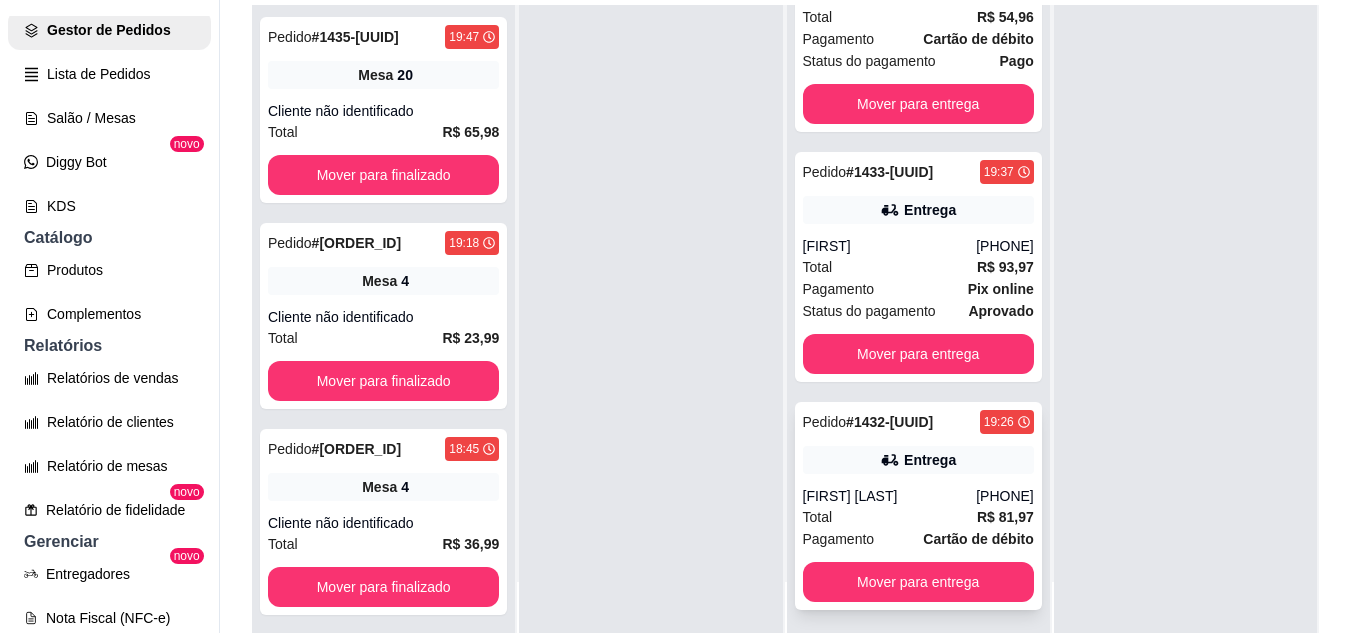 click on "(73) [PHONE]" at bounding box center (1005, 496) 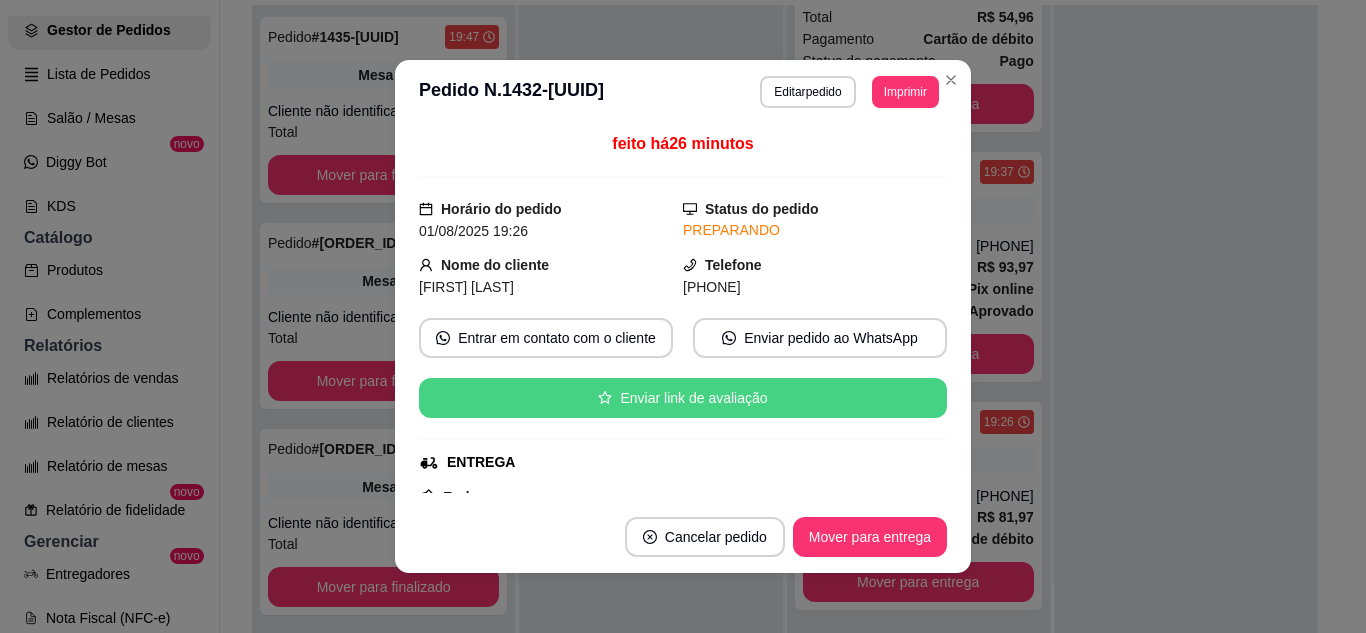scroll, scrollTop: 100, scrollLeft: 0, axis: vertical 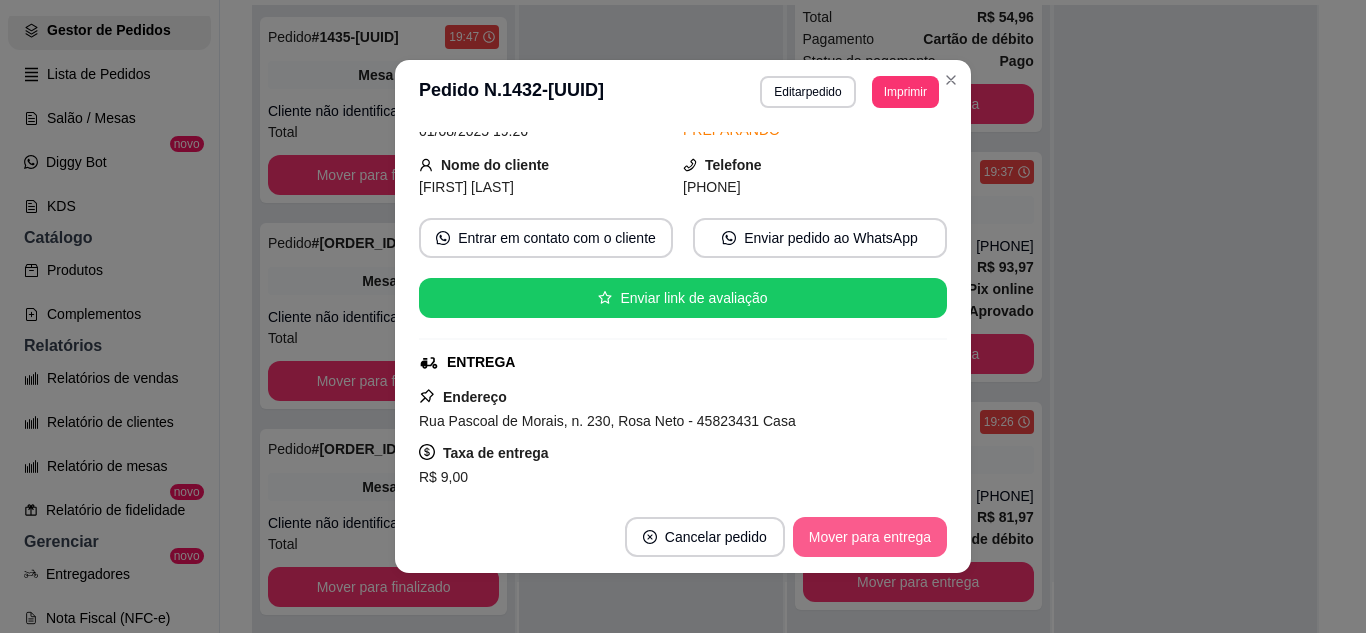 click on "Mover para entrega" at bounding box center [870, 537] 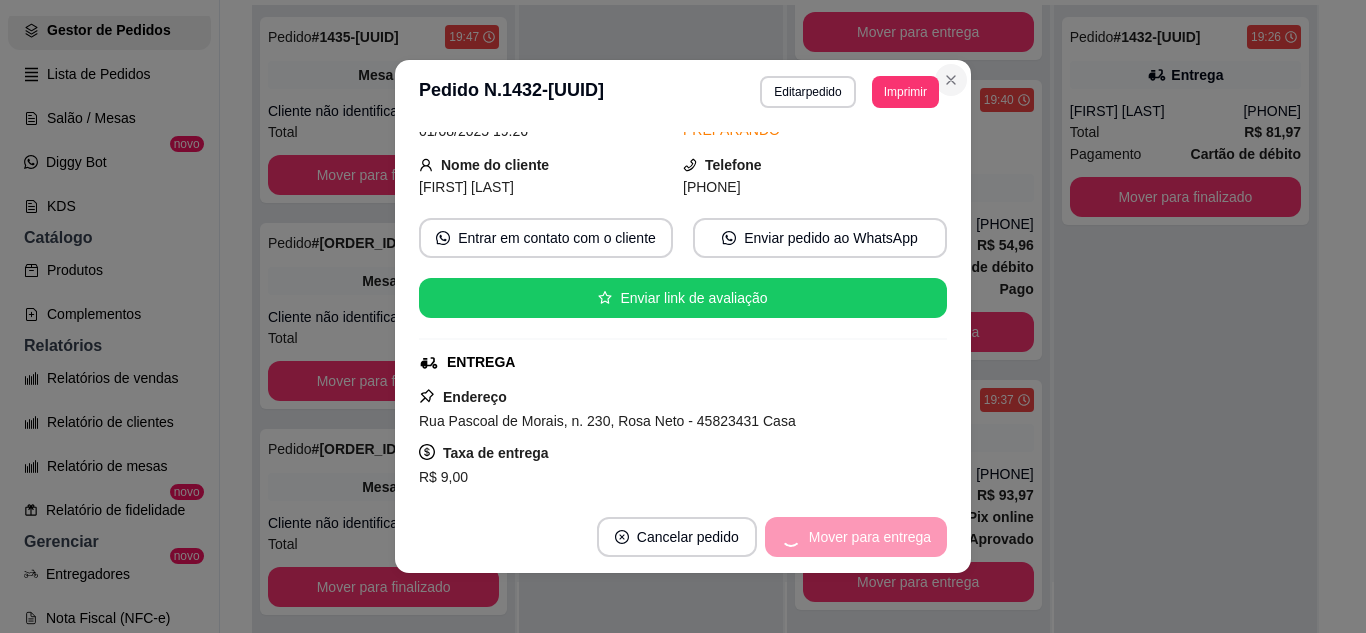 scroll, scrollTop: 227, scrollLeft: 0, axis: vertical 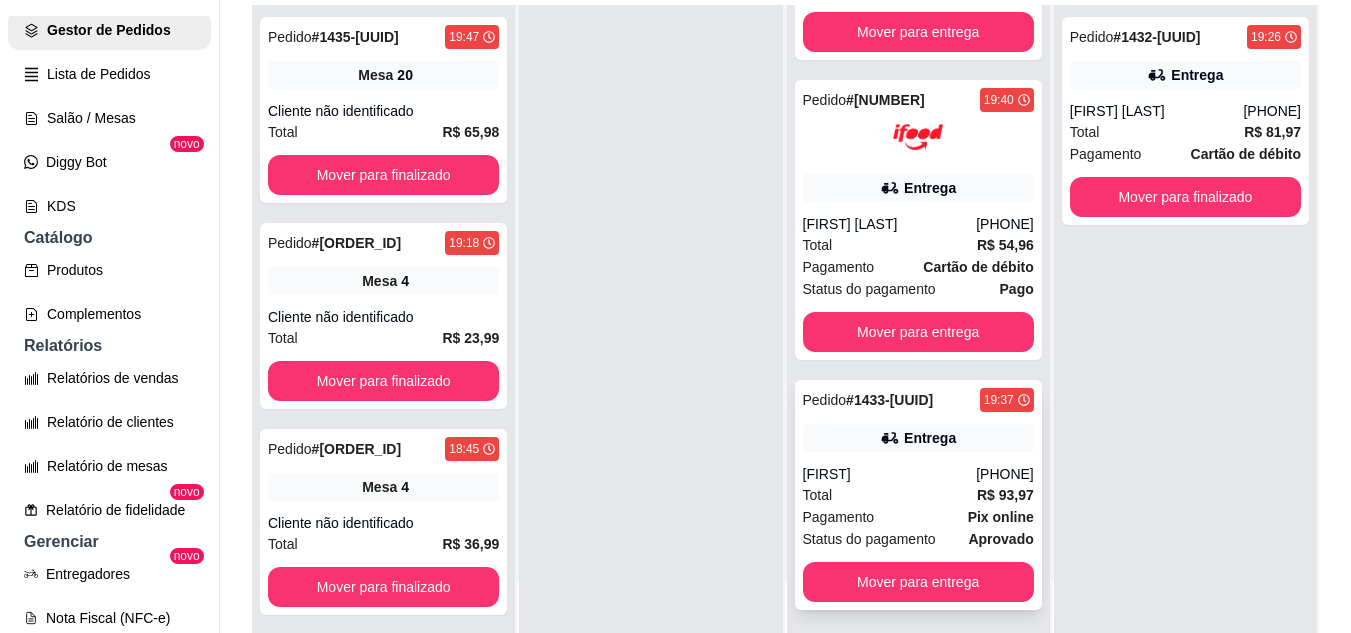 click on "Entrega" at bounding box center (930, 438) 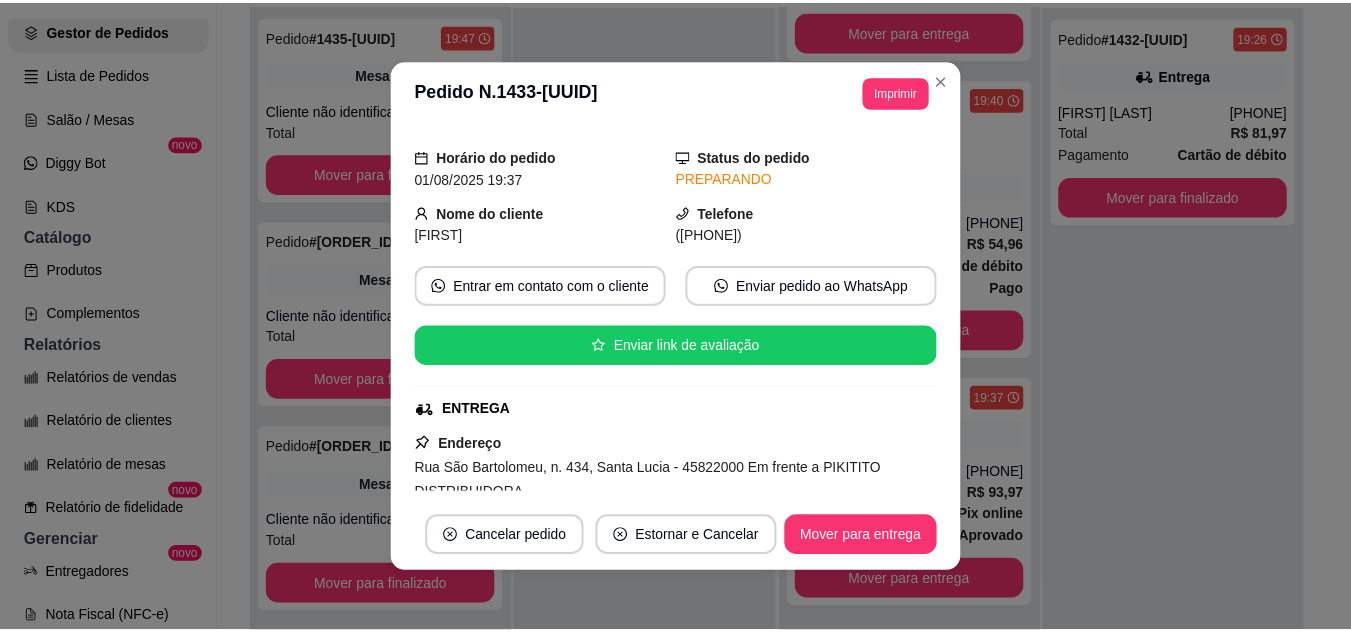scroll, scrollTop: 100, scrollLeft: 0, axis: vertical 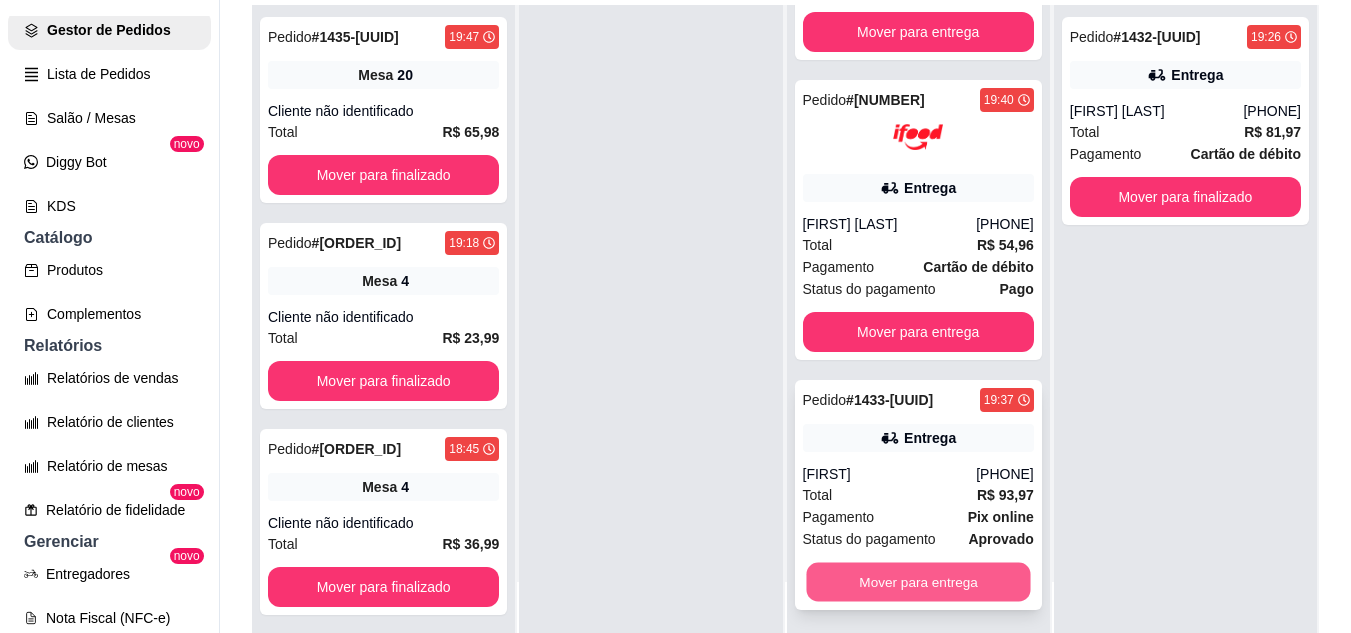 click on "Mover para entrega" at bounding box center (918, 582) 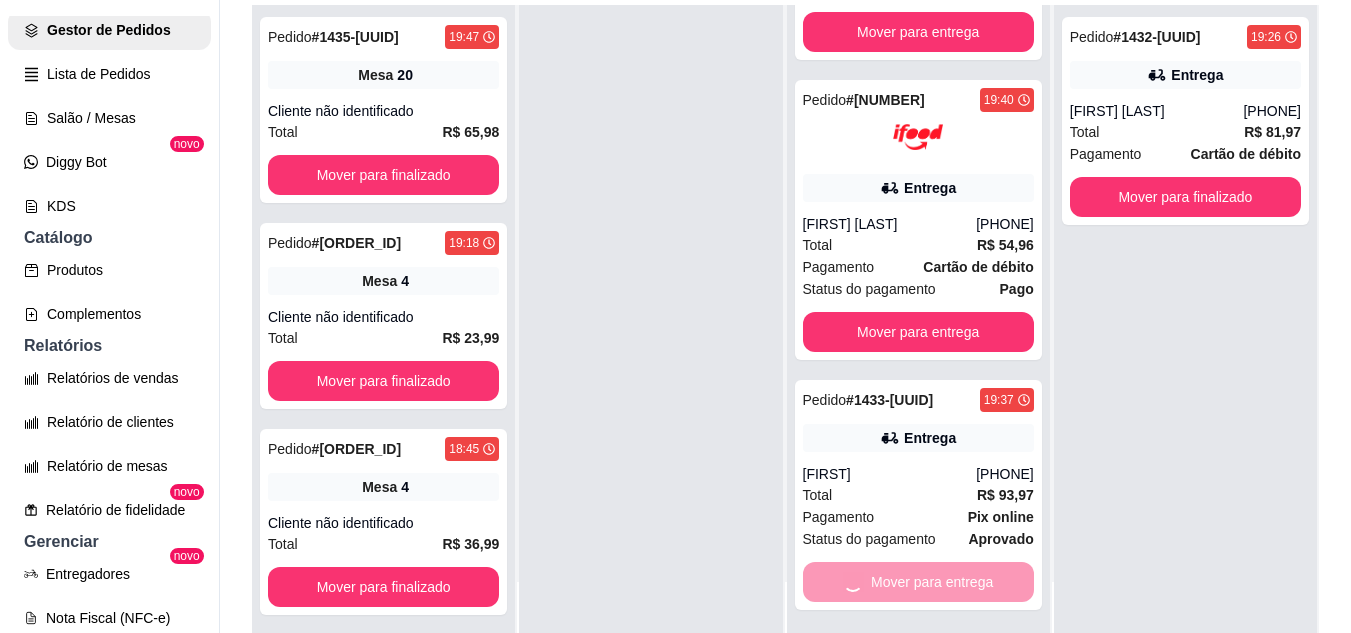 scroll, scrollTop: 0, scrollLeft: 0, axis: both 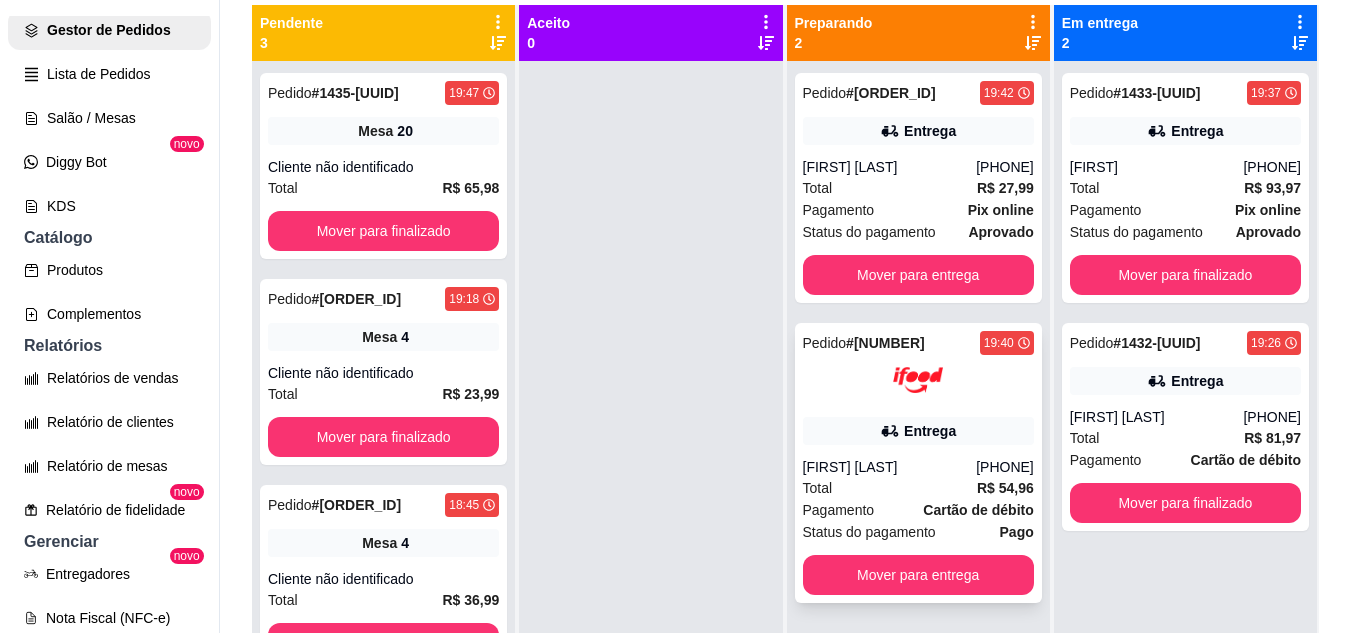 click 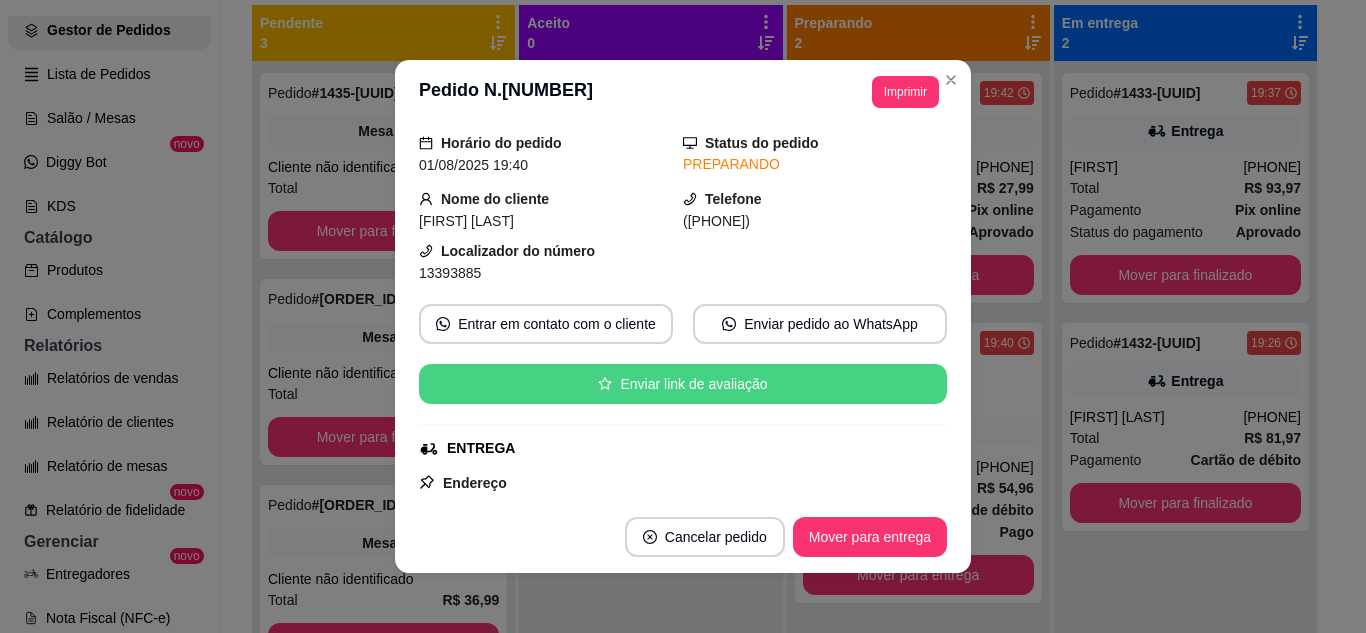 scroll, scrollTop: 100, scrollLeft: 0, axis: vertical 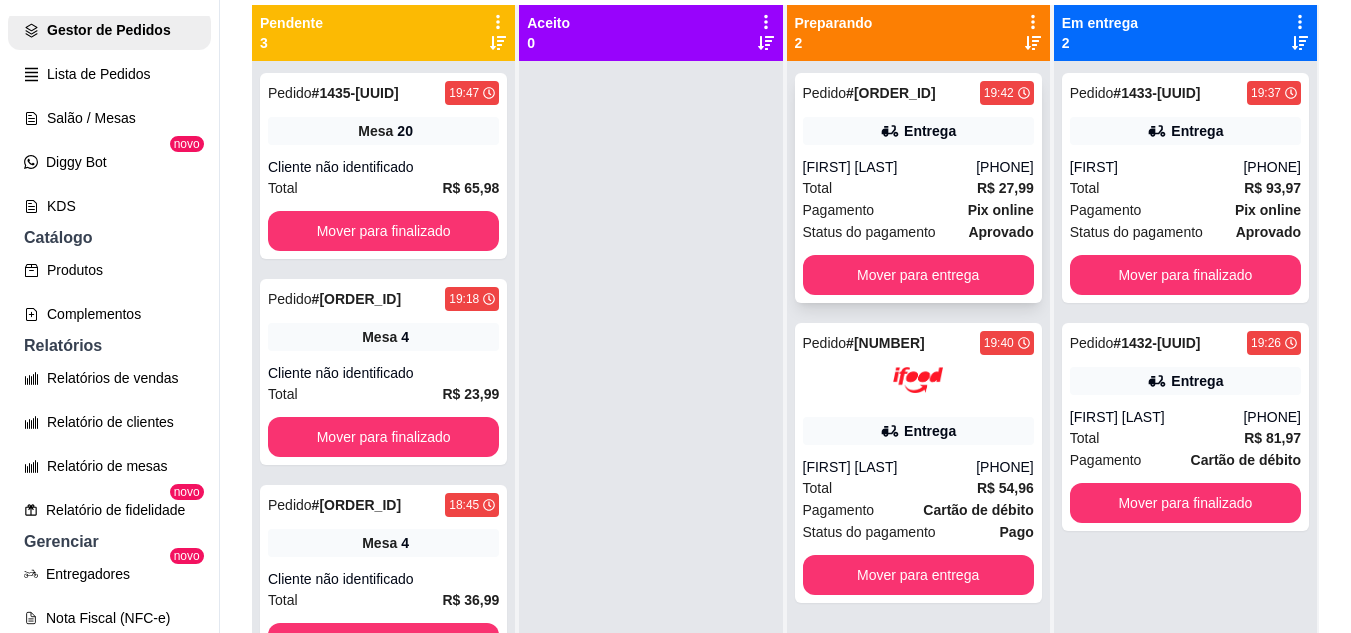 click on "Entrega" at bounding box center (918, 131) 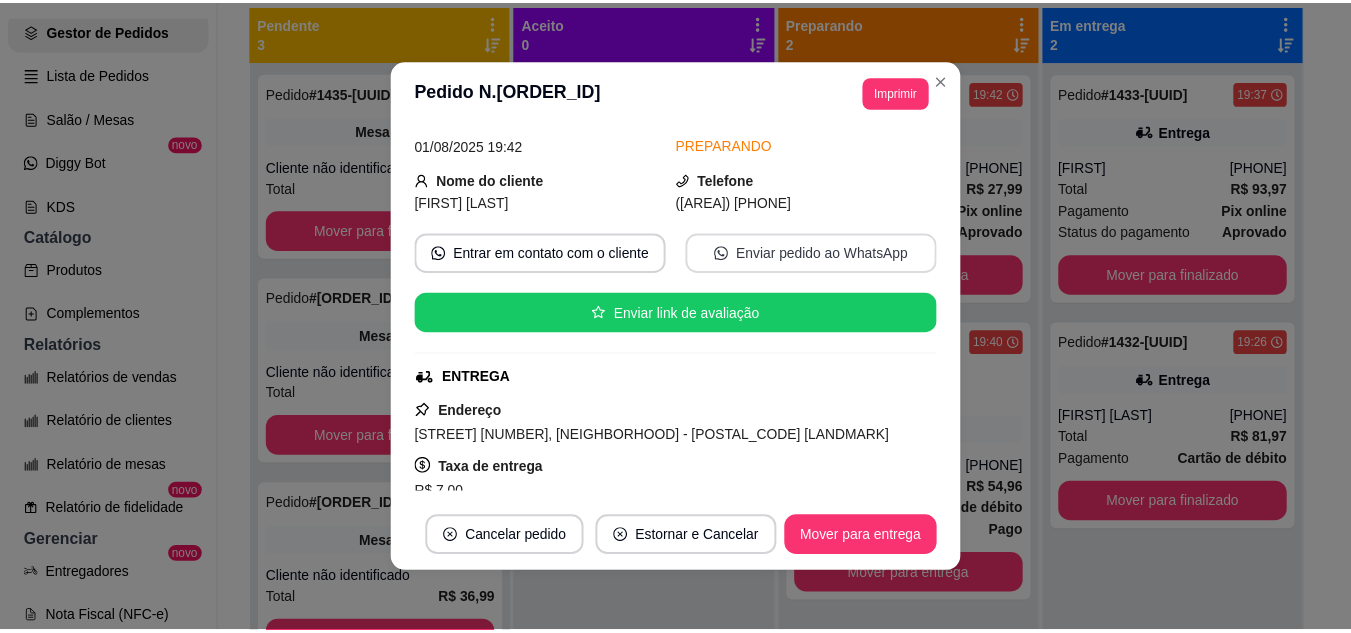 scroll, scrollTop: 200, scrollLeft: 0, axis: vertical 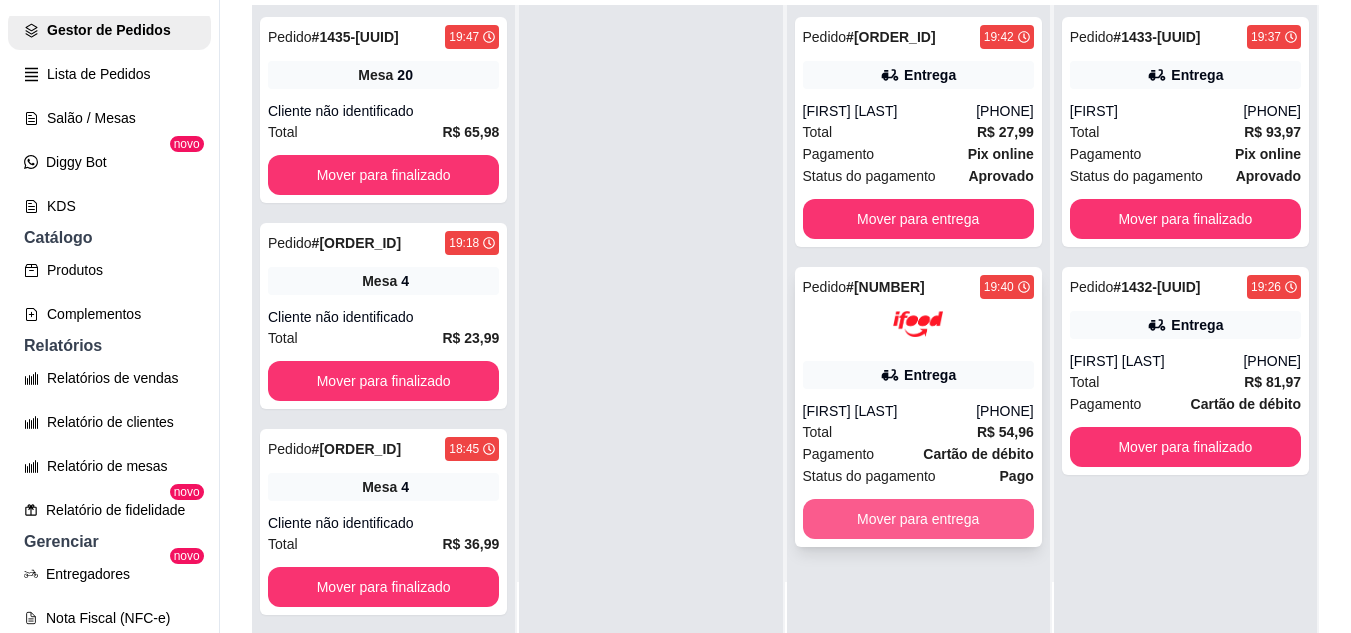 click on "Mover para entrega" at bounding box center (918, 519) 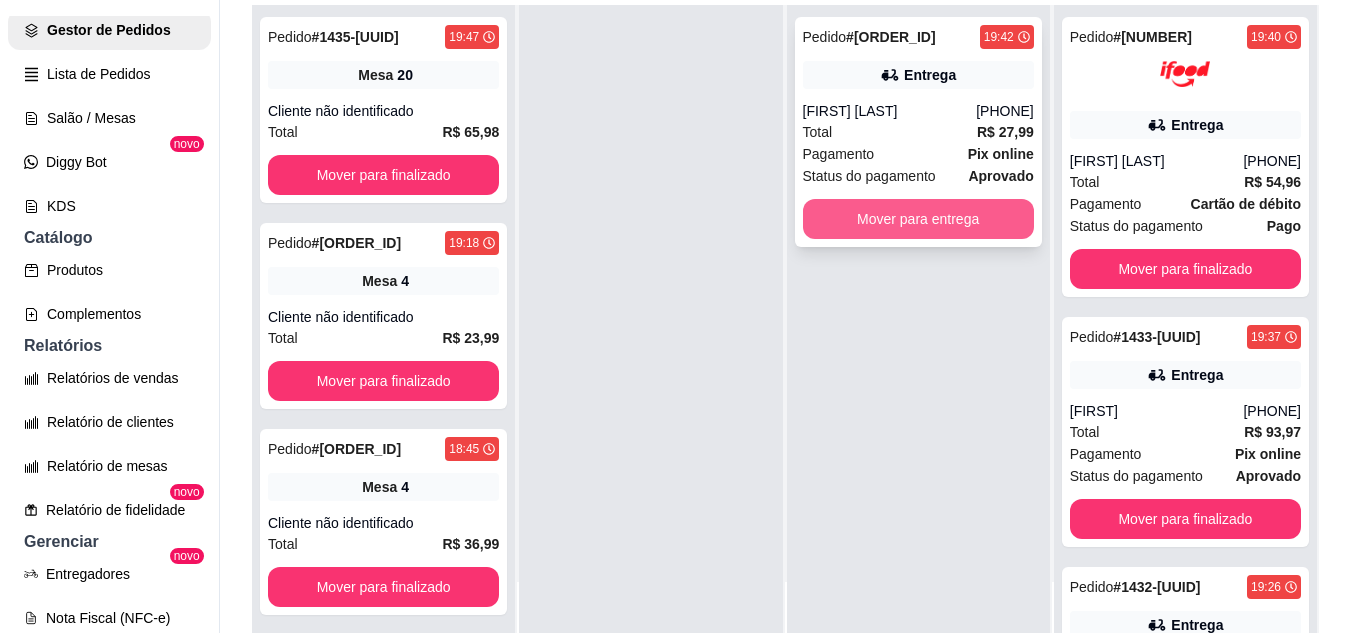 click on "Mover para entrega" at bounding box center (918, 219) 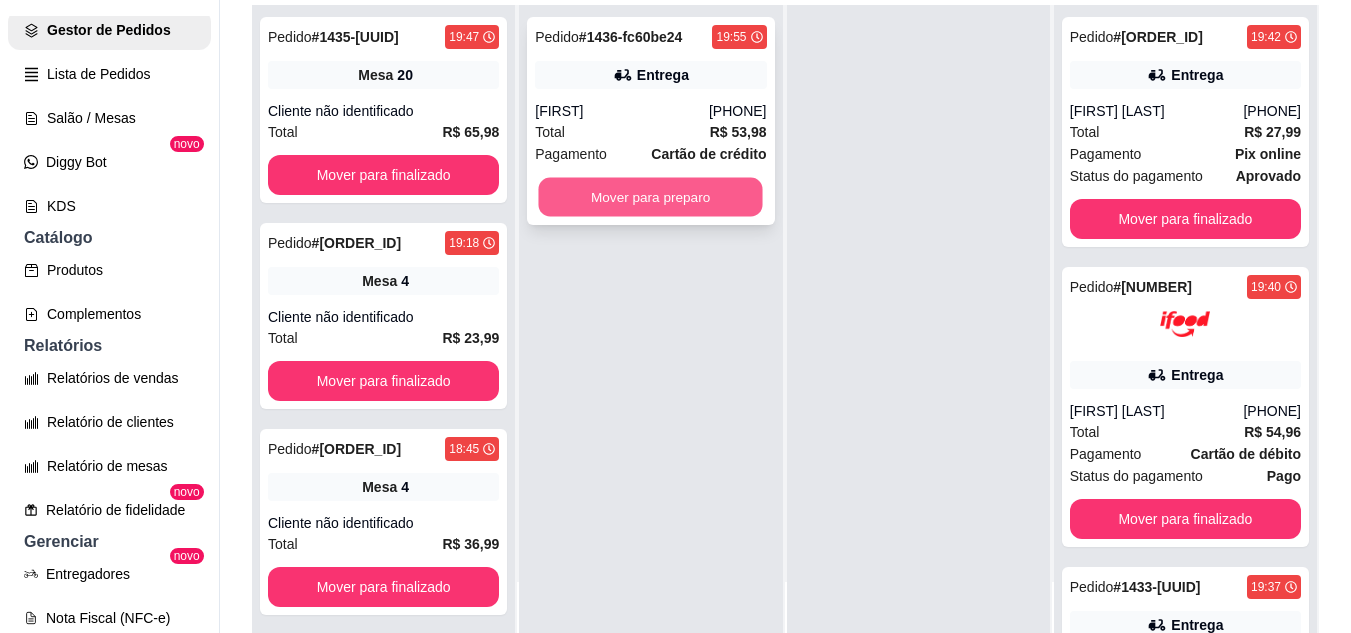 click on "Mover para preparo" at bounding box center (651, 197) 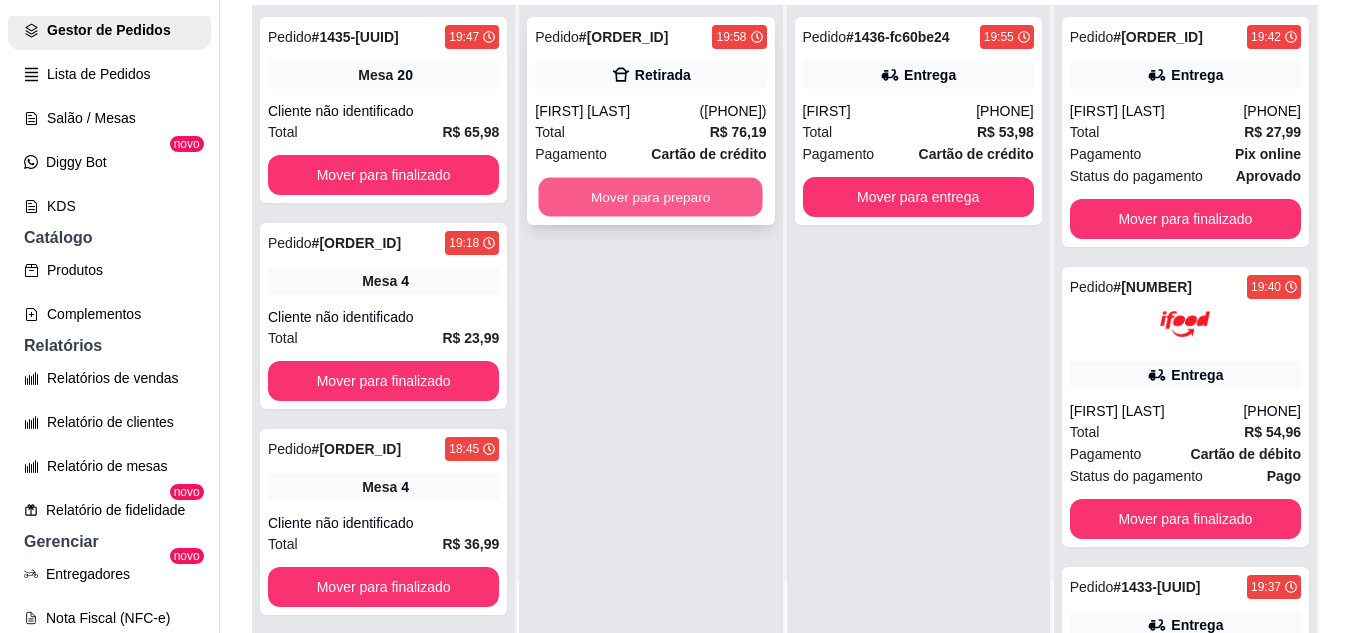 click on "Mover para preparo" at bounding box center [651, 197] 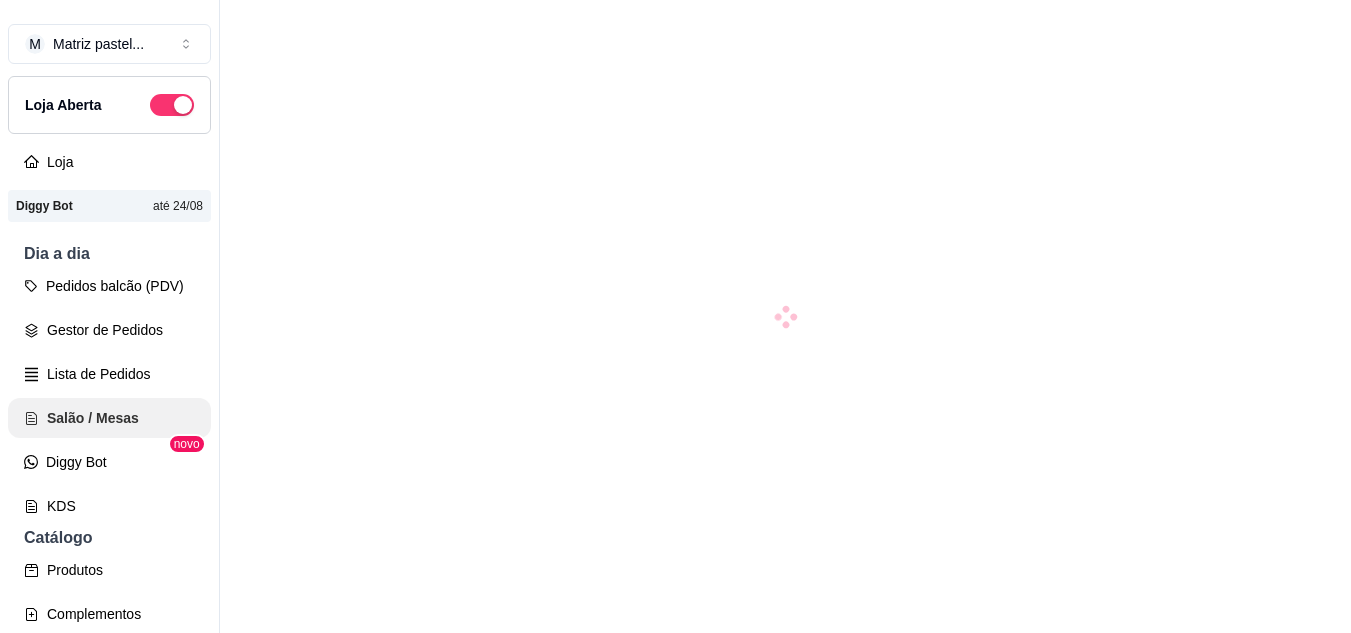 scroll, scrollTop: 0, scrollLeft: 0, axis: both 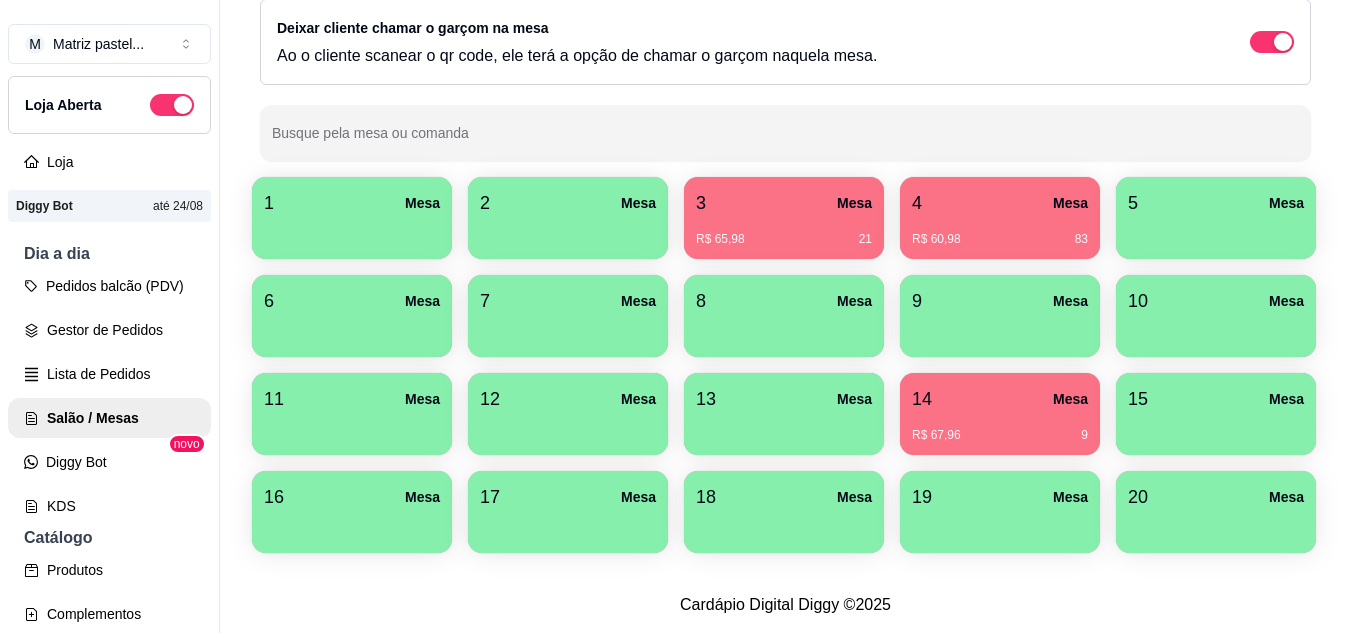click at bounding box center (1216, 526) 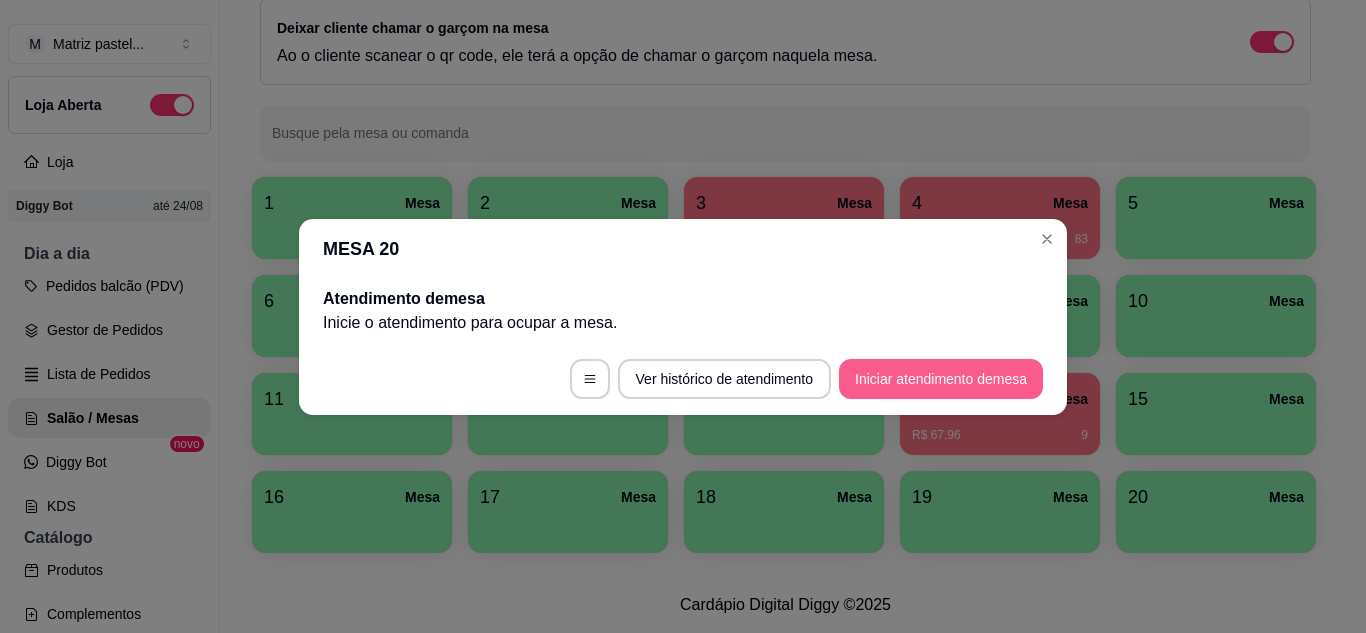 click on "Iniciar atendimento de  mesa" at bounding box center [941, 379] 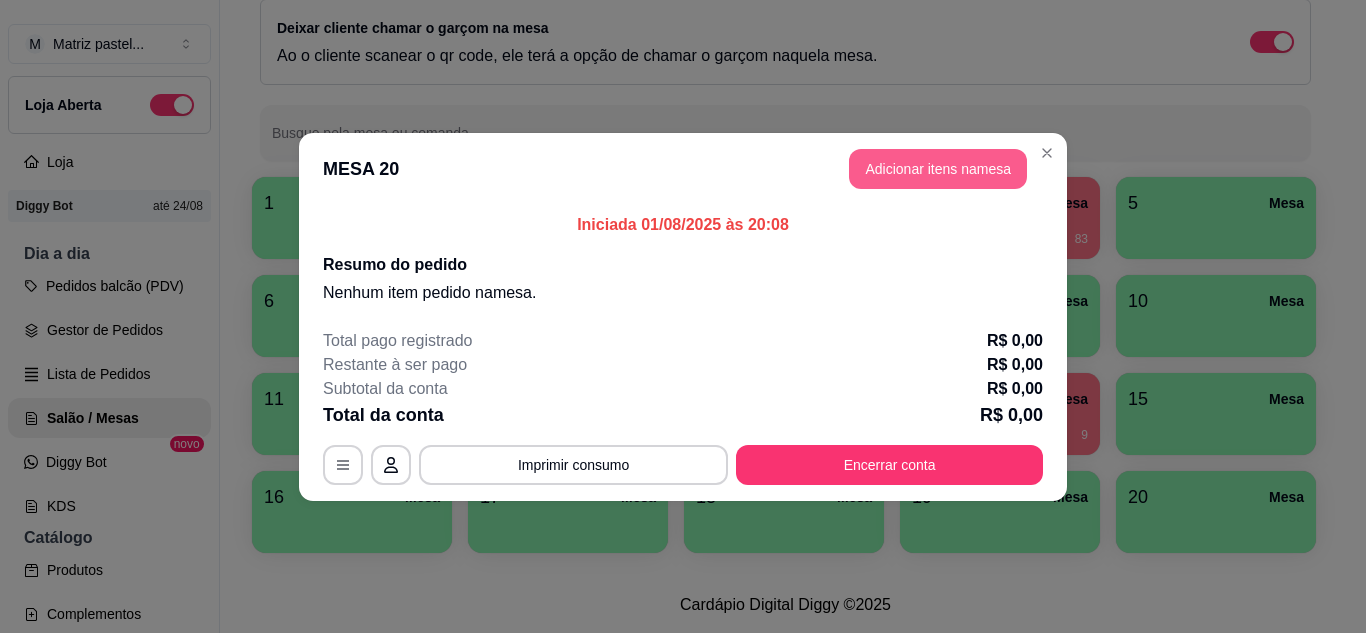 click on "Adicionar itens na  mesa" at bounding box center [938, 169] 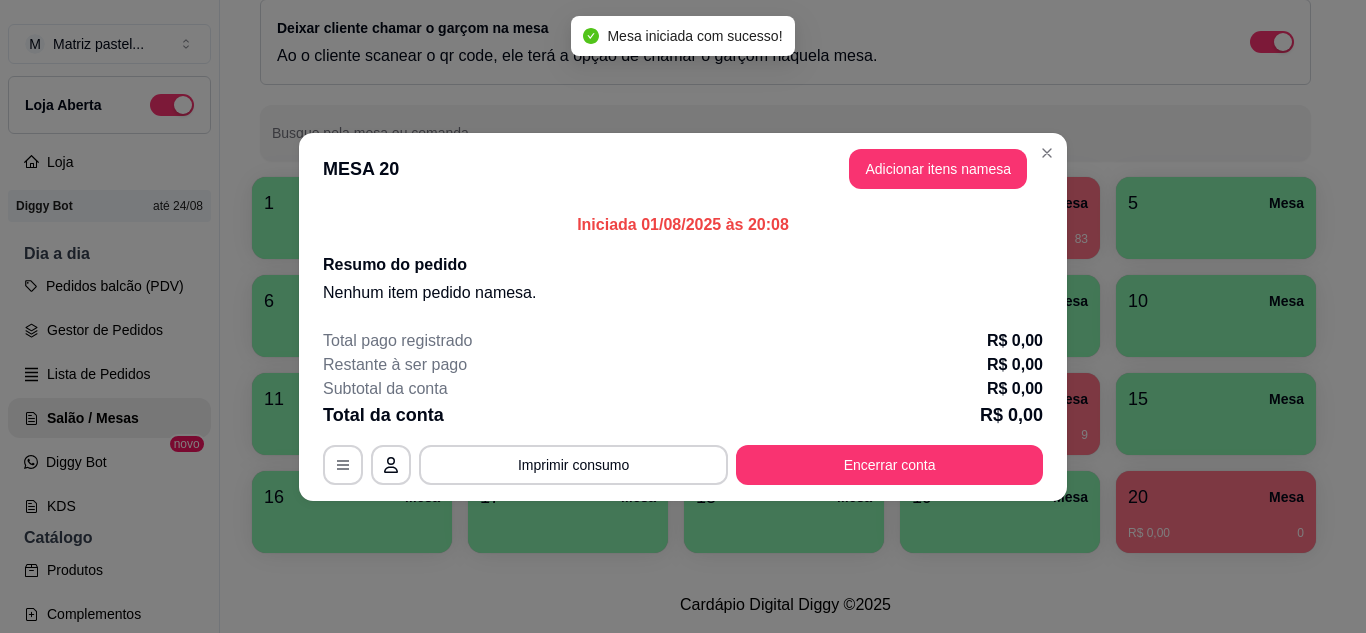 click on "Pesquisa" at bounding box center (465, 137) 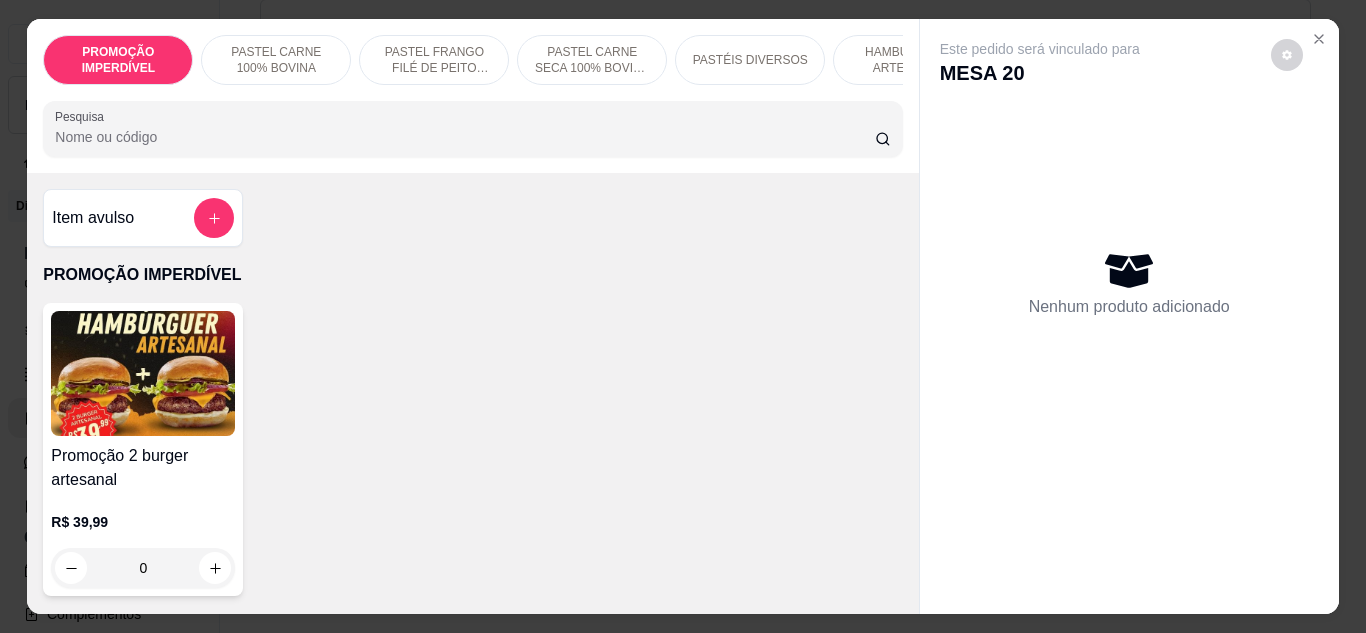 click on "Pesquisa" at bounding box center (465, 137) 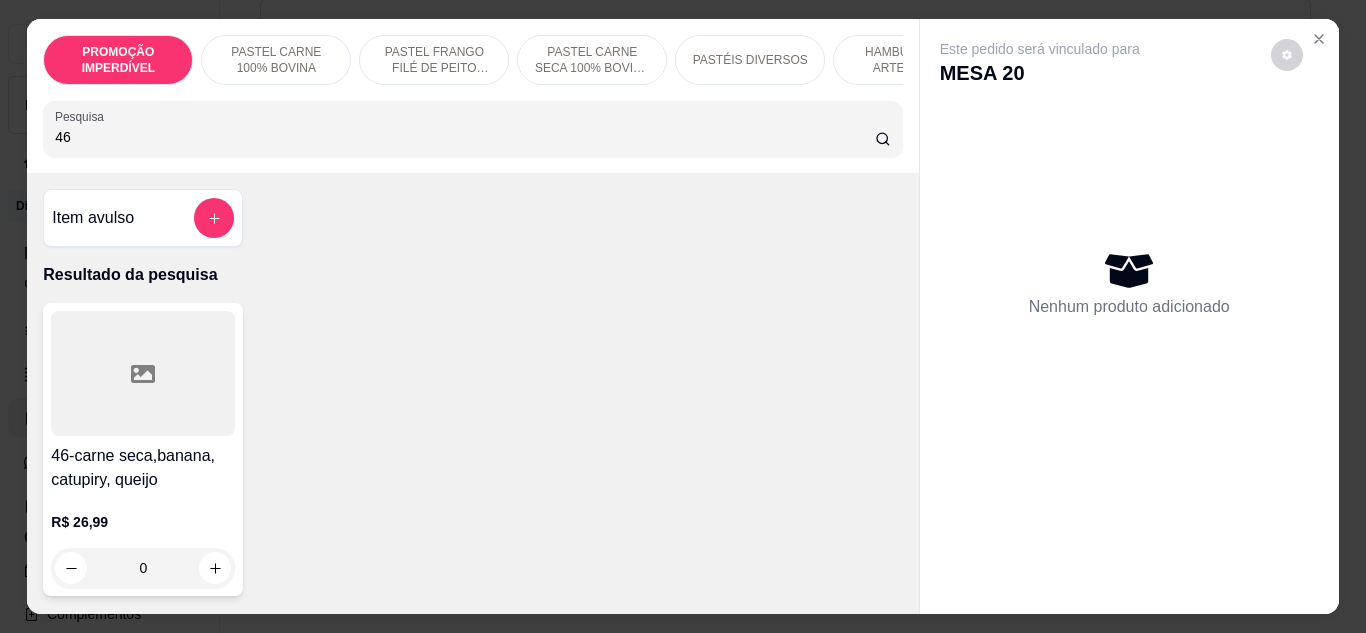scroll, scrollTop: 100, scrollLeft: 0, axis: vertical 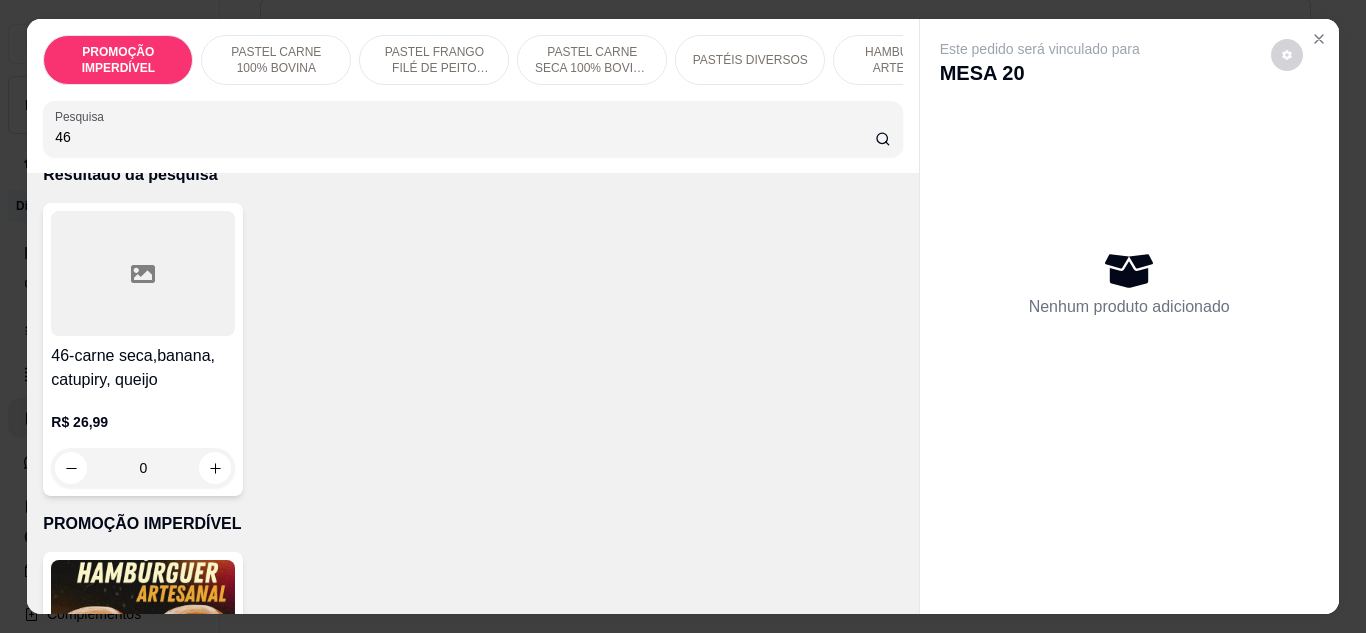 type on "46" 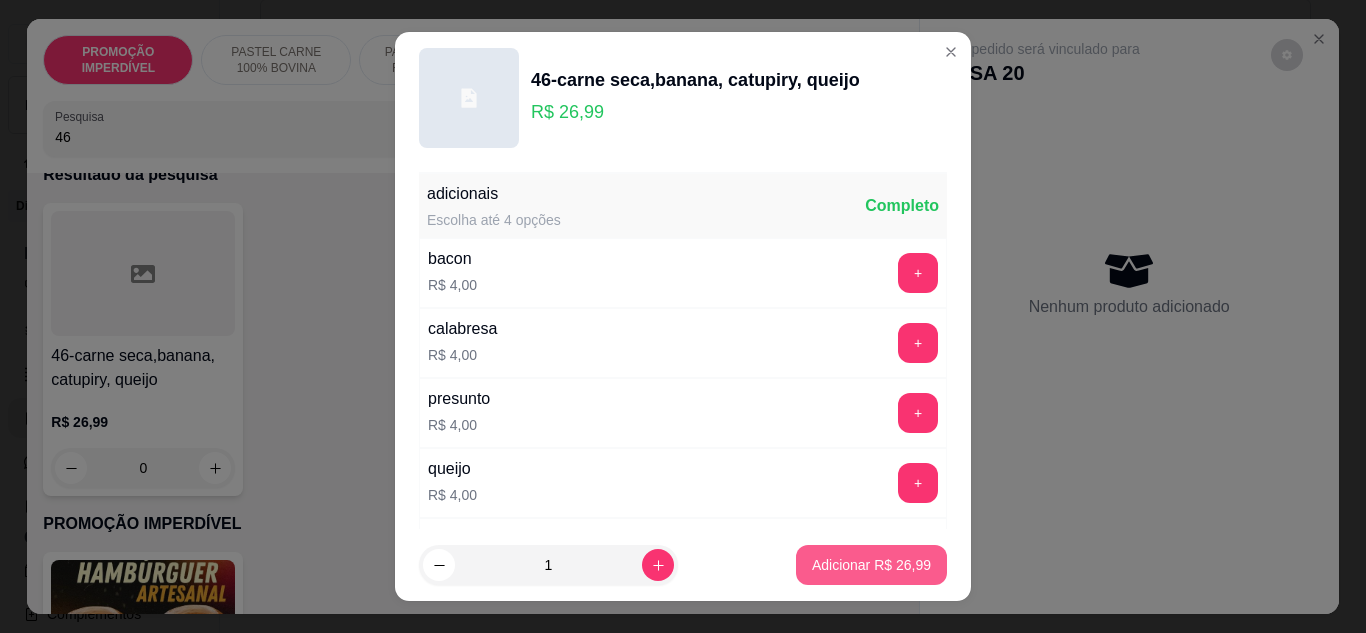click on "Adicionar   [PRICE]" at bounding box center [871, 565] 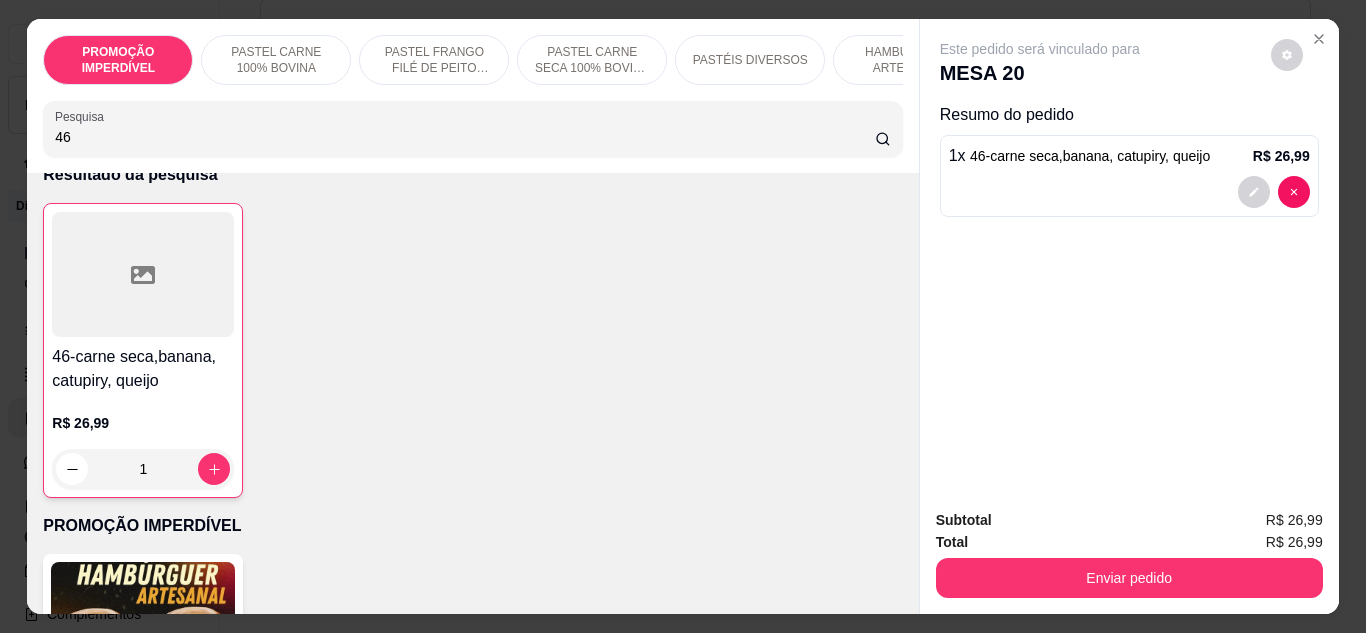 drag, startPoint x: 258, startPoint y: 152, endPoint x: 0, endPoint y: 164, distance: 258.27893 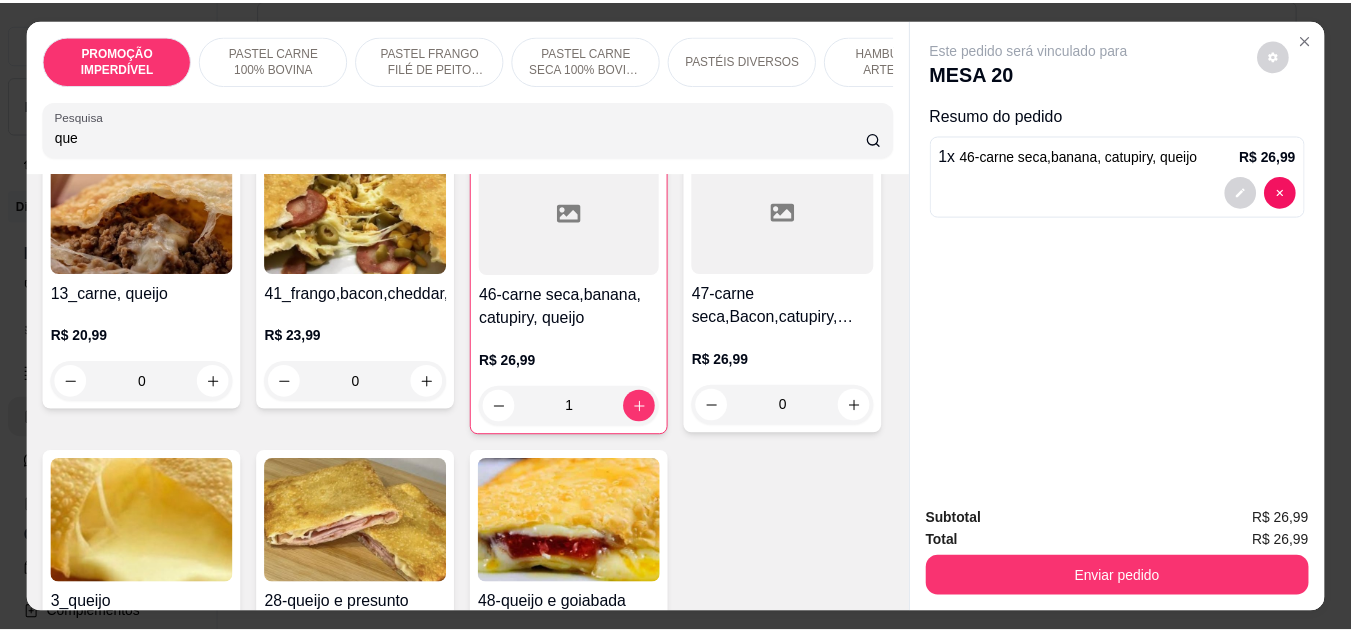 scroll, scrollTop: 300, scrollLeft: 0, axis: vertical 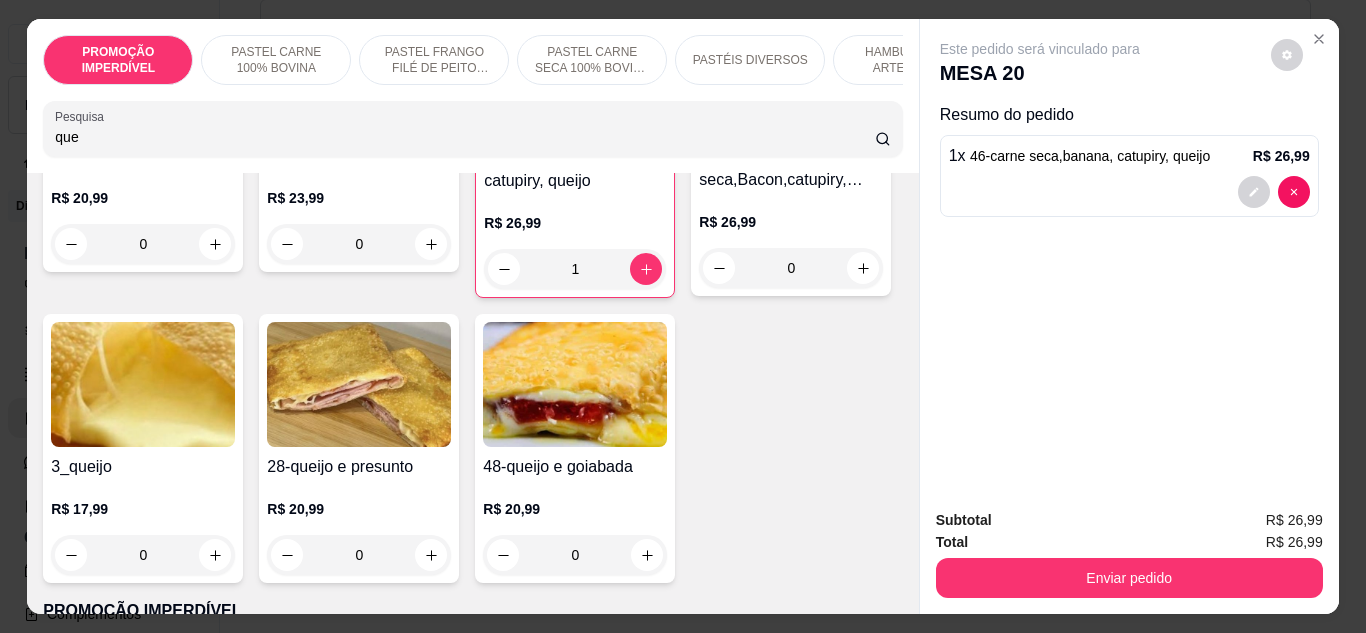 type on "que" 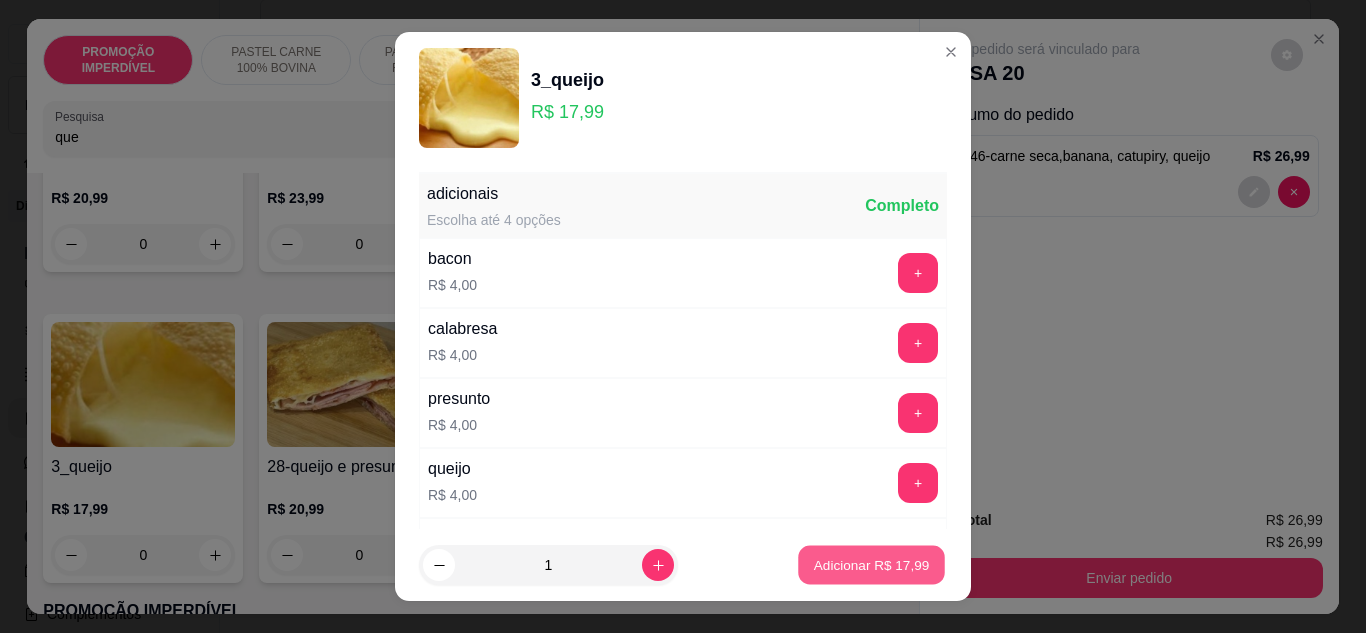 click on "Adicionar R$ 17,99" at bounding box center (872, 565) 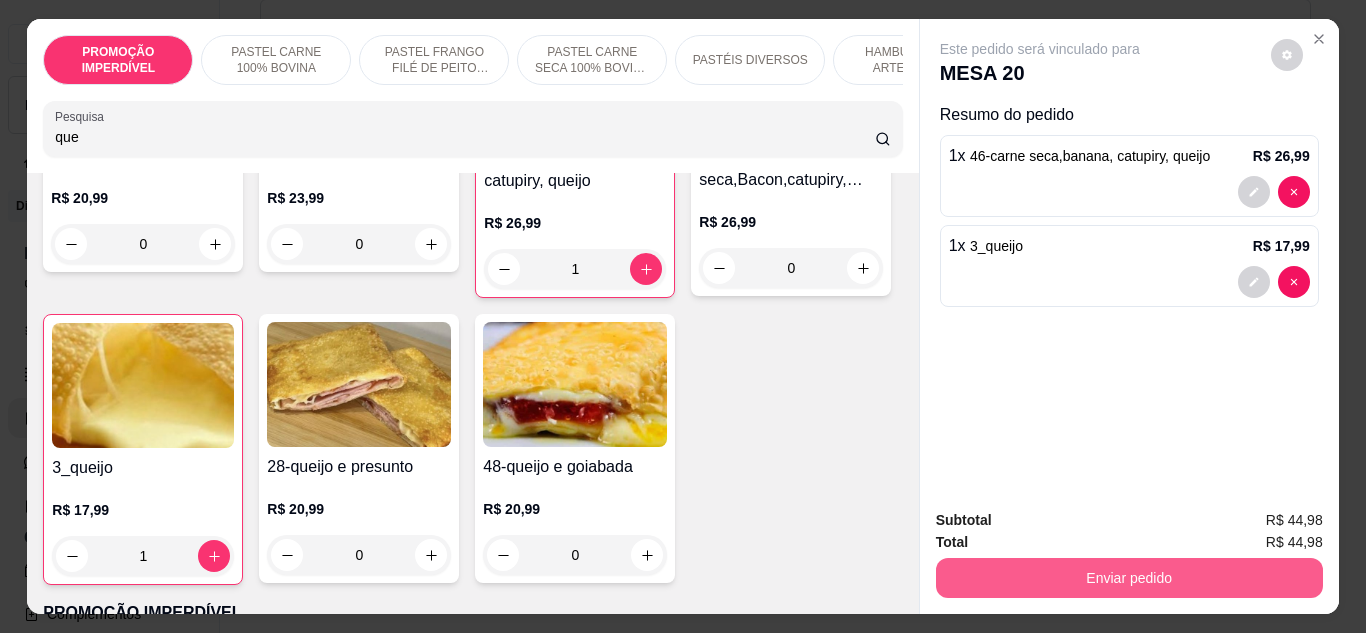 click on "Enviar pedido" at bounding box center [1129, 578] 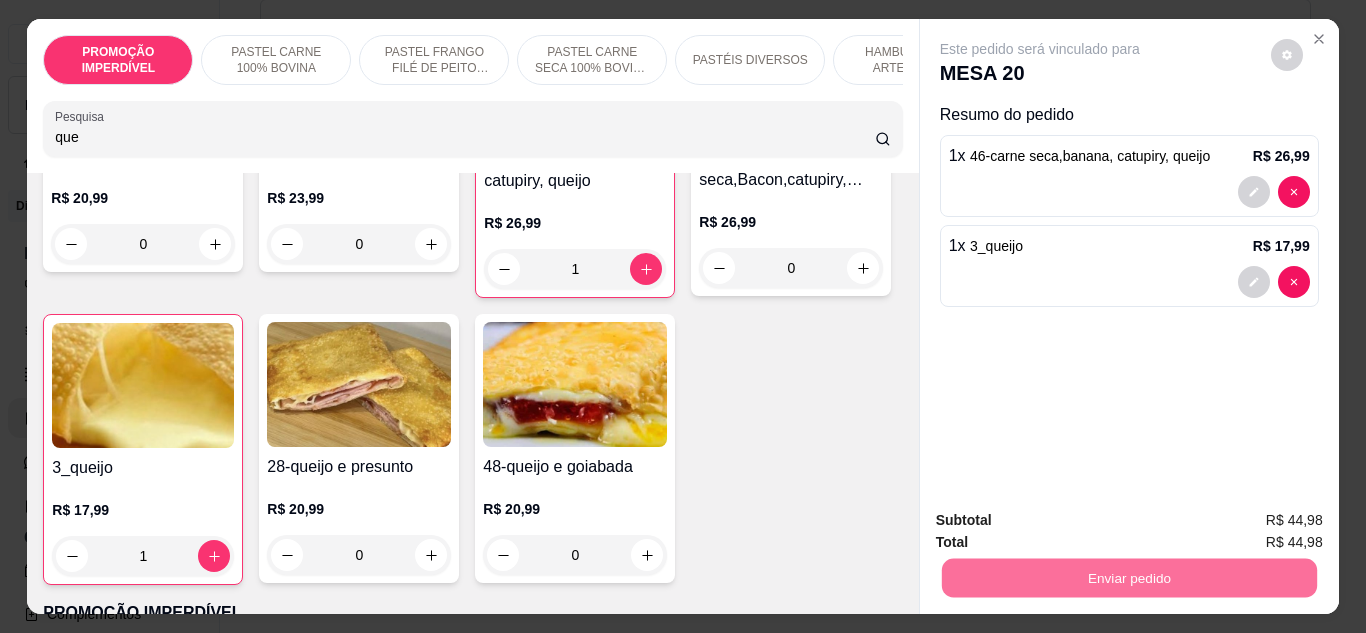 click on "13_carne, queijo    R$ 20,99 0 41_frango,bacon,cheddar,queijo   R$ 23,99 0 46-carne seca,banana, catupiry, queijo    R$ 26,99 1 47-carne seca,Bacon,catupiry, queijo,cebola   R$ 26,99 0 3_queijo    R$ 17,99 1 28-queijo e presunto    R$ 20,99 0 48-queijo e goiabada    R$ 20,99 0" at bounding box center (472, 294) 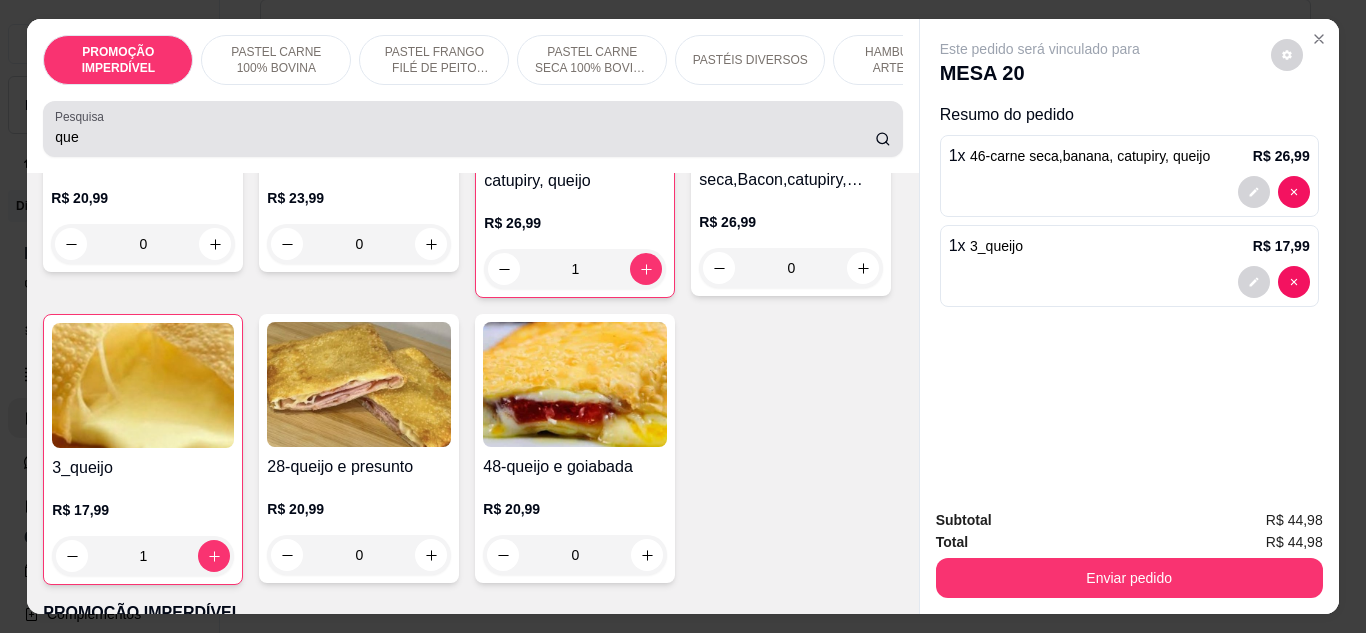 click on "que" at bounding box center [465, 137] 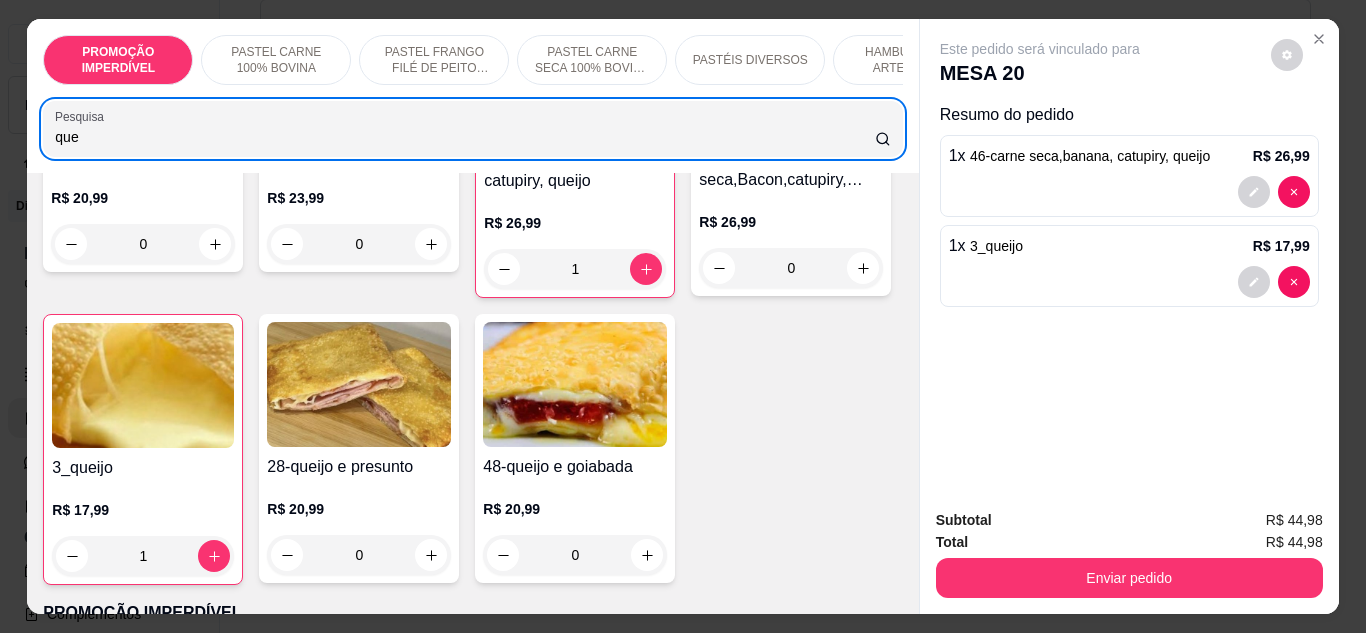 drag, startPoint x: 292, startPoint y: 122, endPoint x: 26, endPoint y: 155, distance: 268.03918 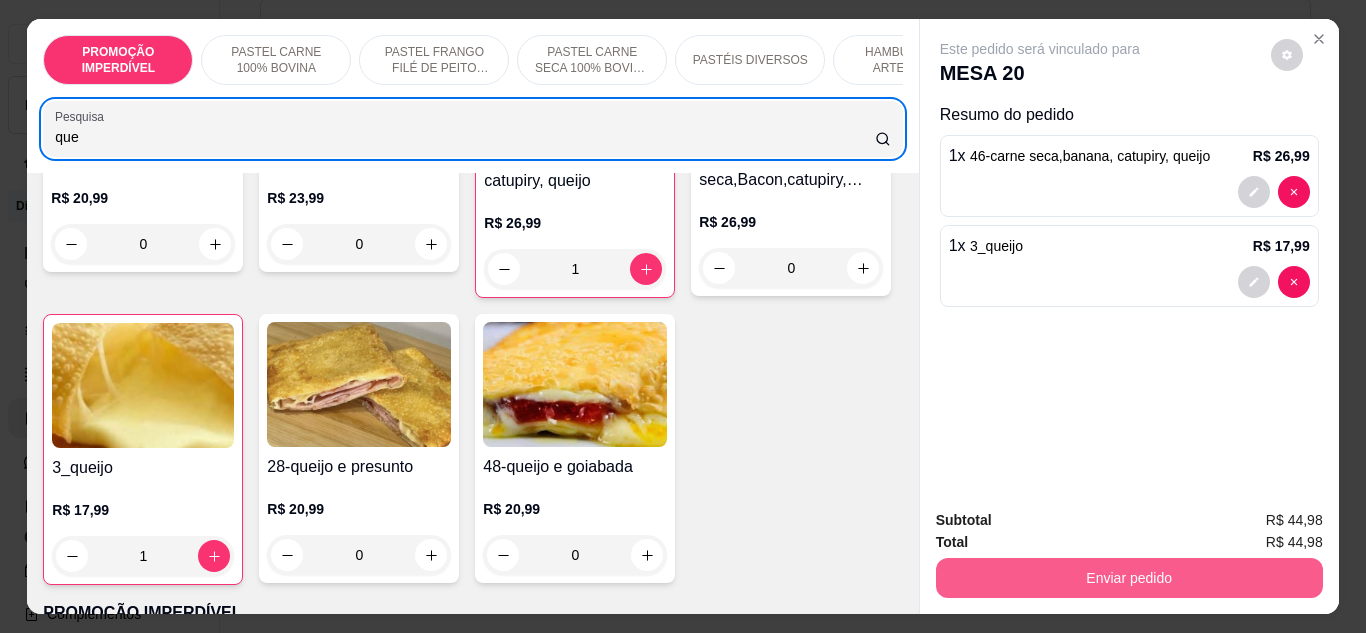 click on "Enviar pedido" at bounding box center [1129, 578] 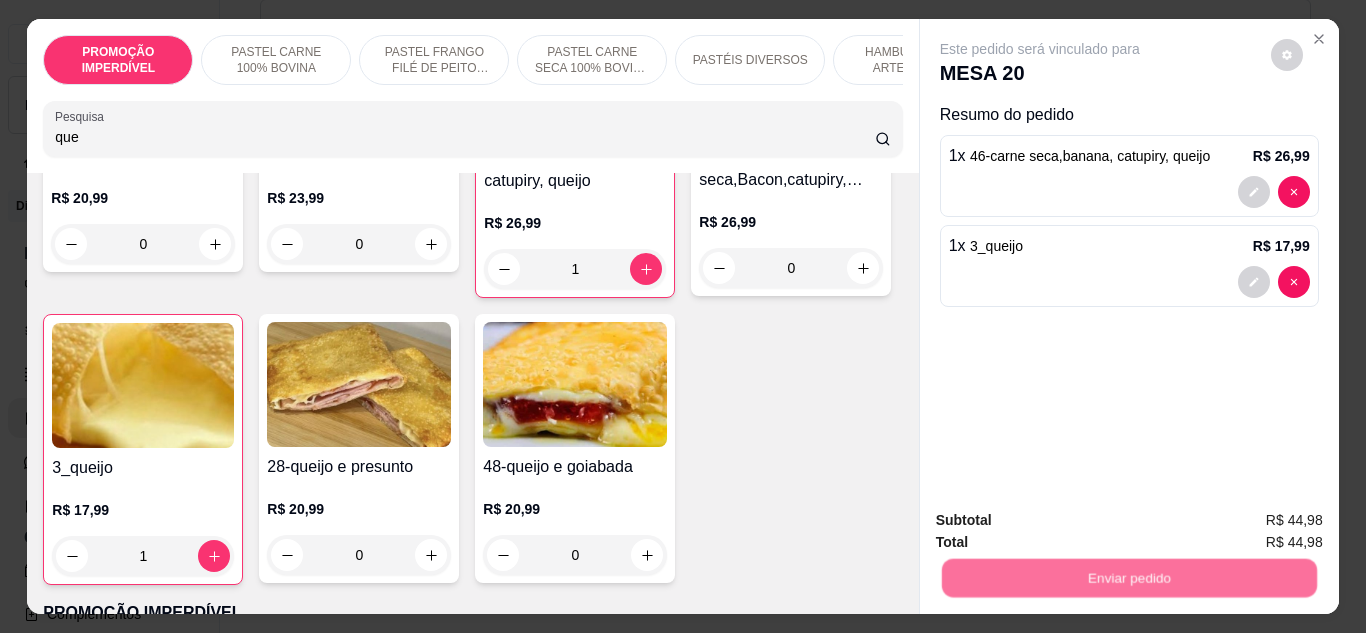 click on "Não registrar e enviar pedido" at bounding box center [1063, 521] 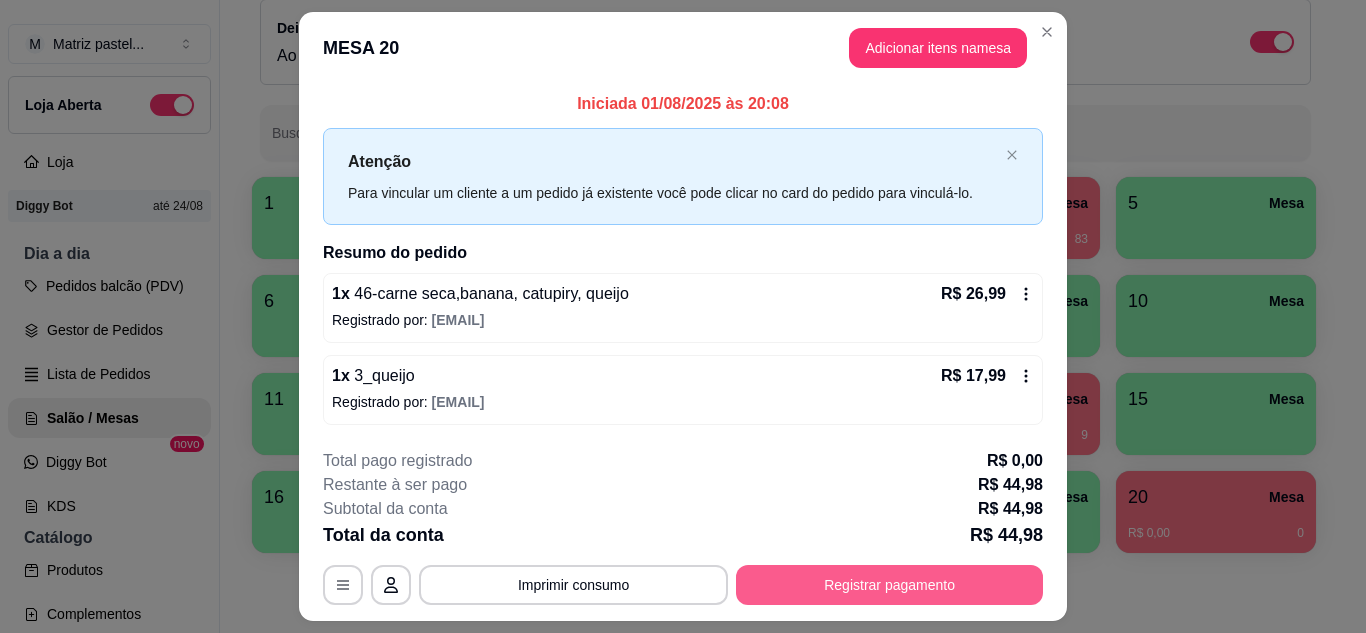 click on "Registrar pagamento" at bounding box center (889, 585) 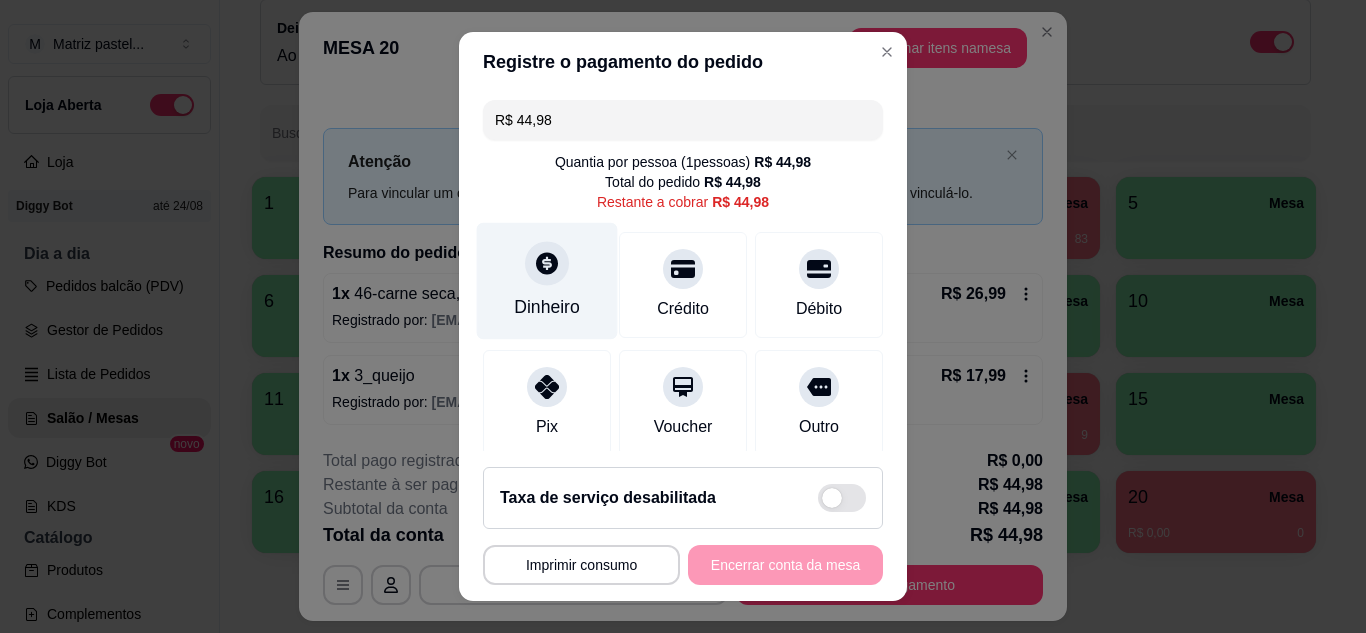 click at bounding box center [547, 263] 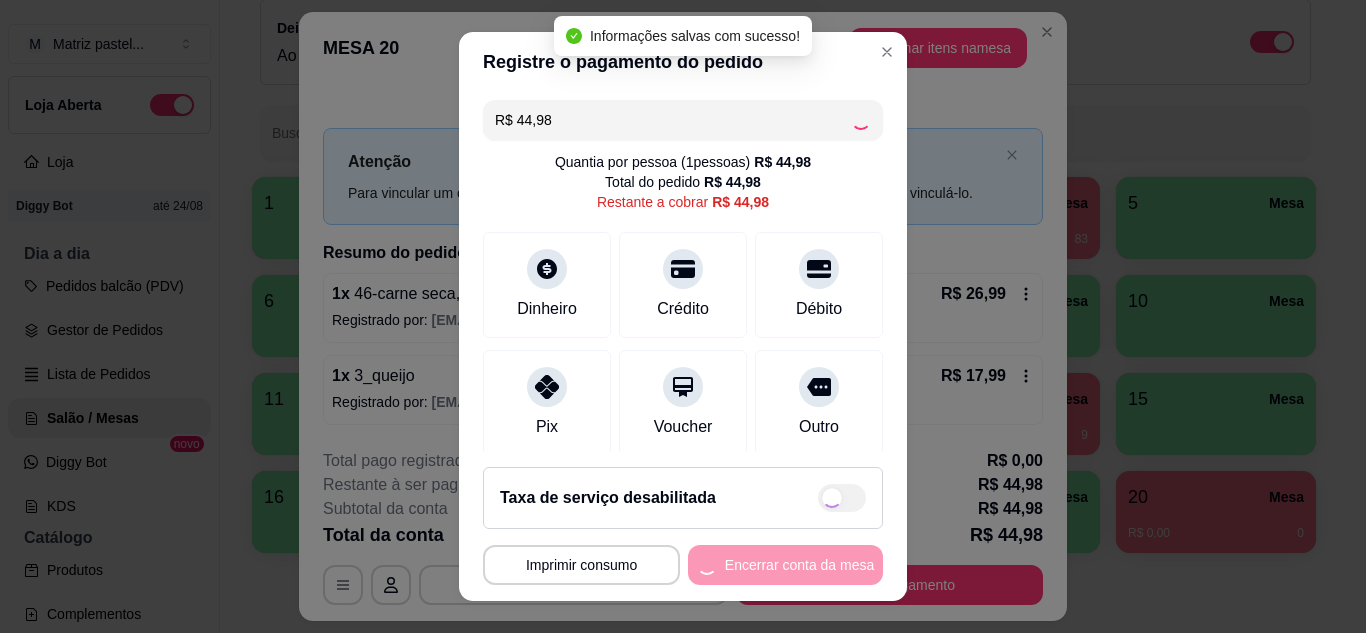 type on "R$ 0,00" 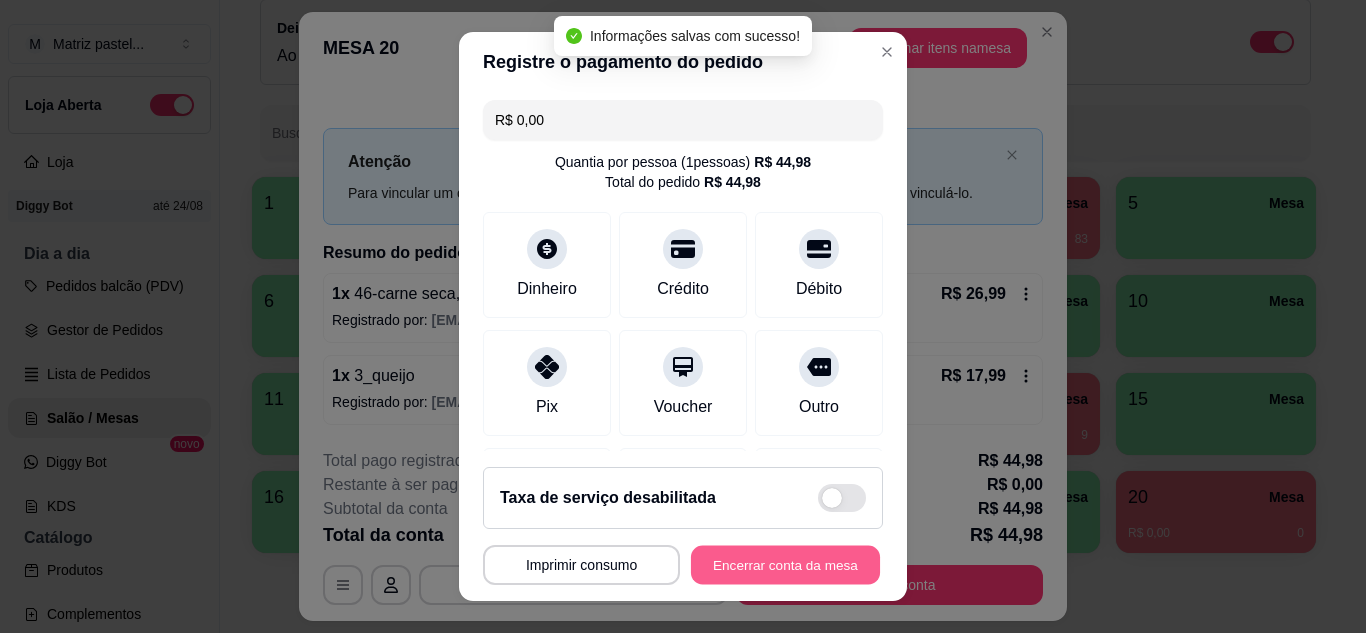 click on "Encerrar conta da mesa" at bounding box center (785, 565) 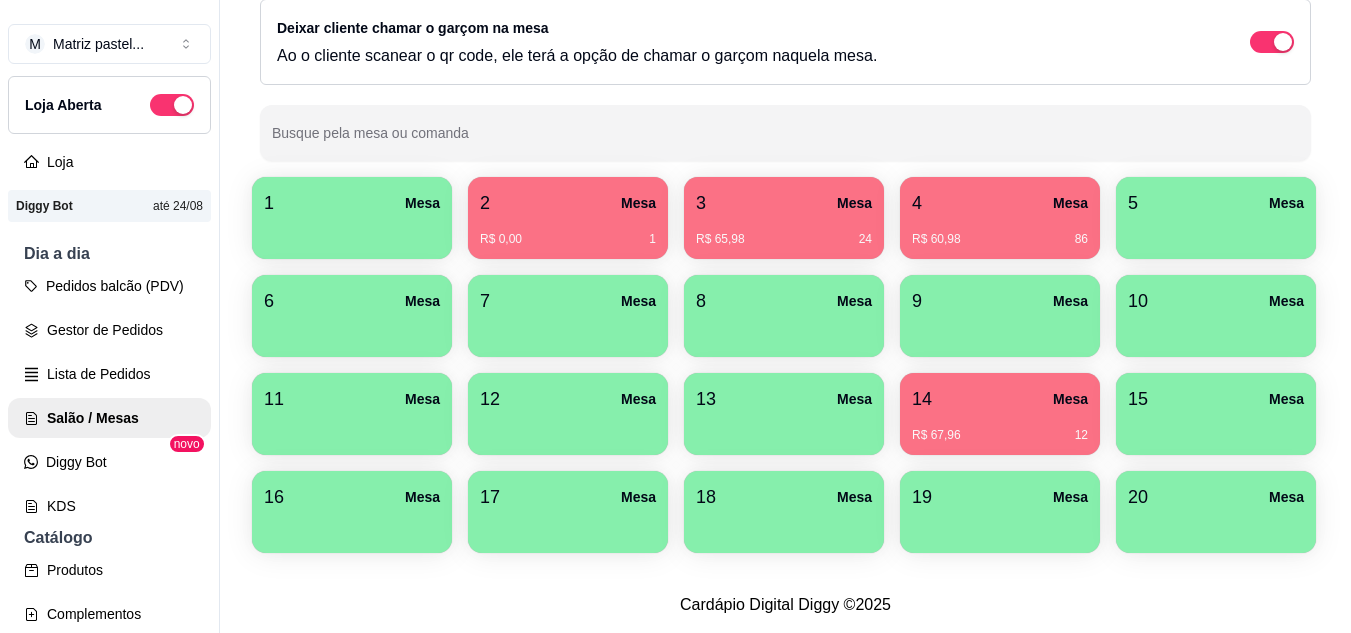 click on "[PRICE] [NUMBER]" at bounding box center (1000, 239) 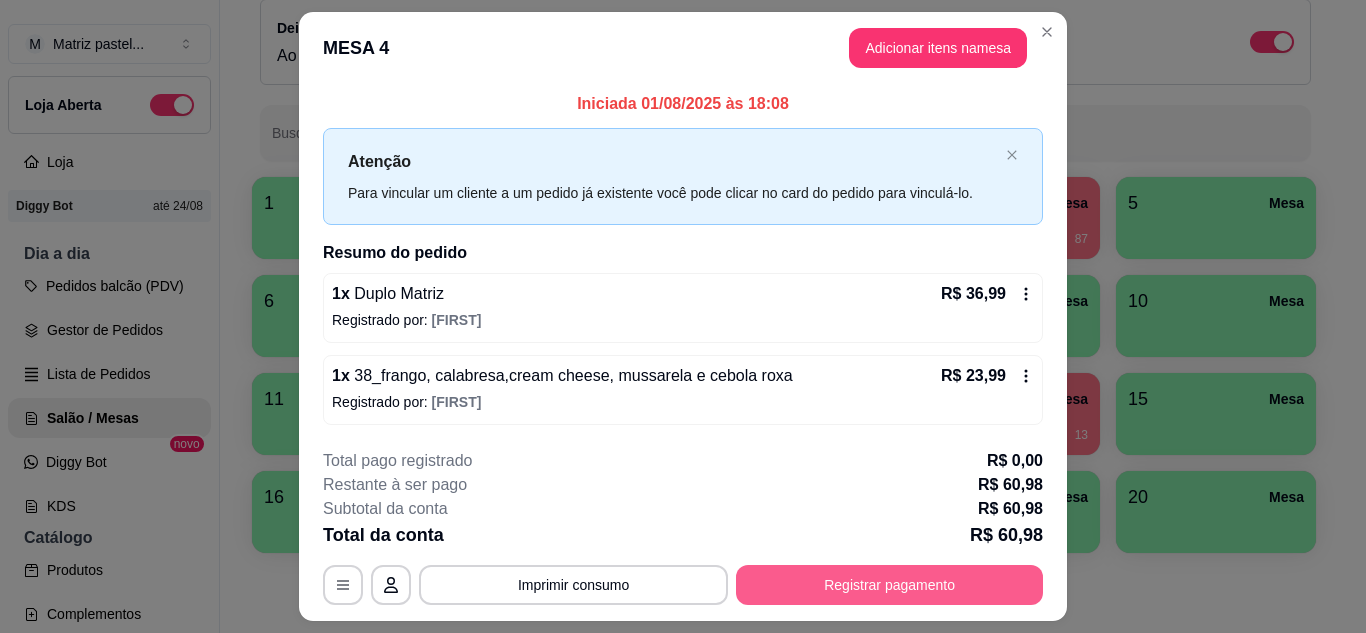 click on "Registrar pagamento" at bounding box center (889, 585) 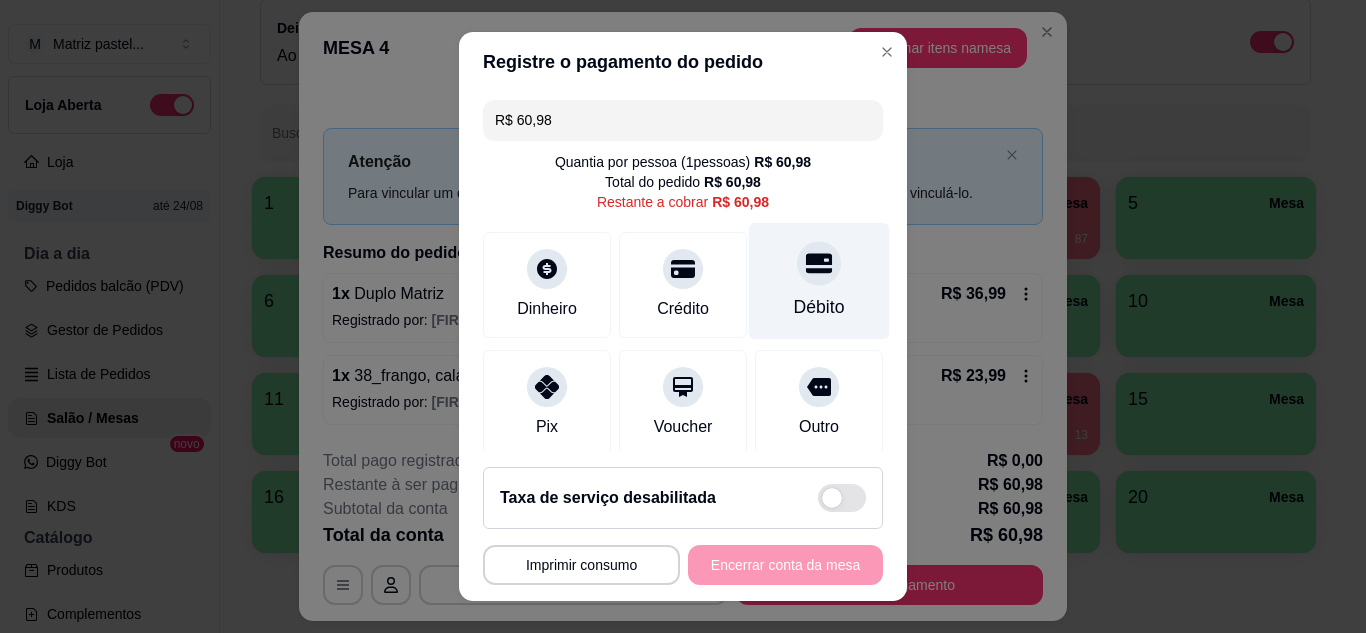 click on "Débito" at bounding box center [819, 280] 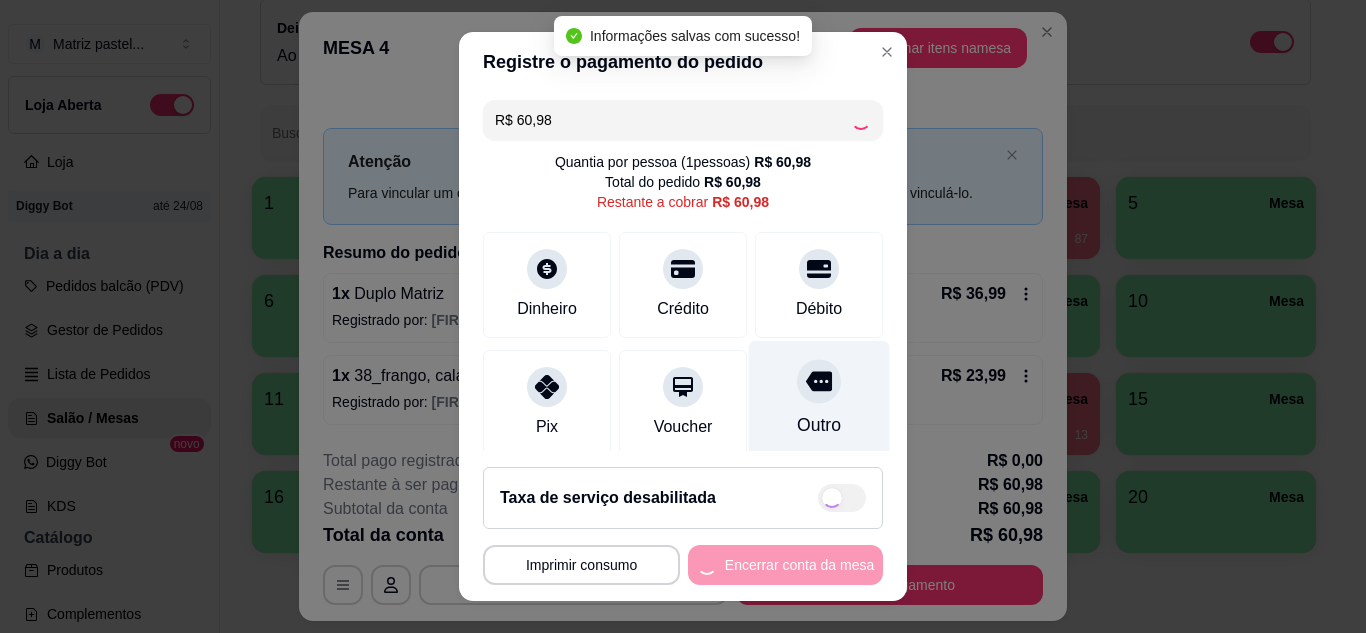 type on "R$ 0,00" 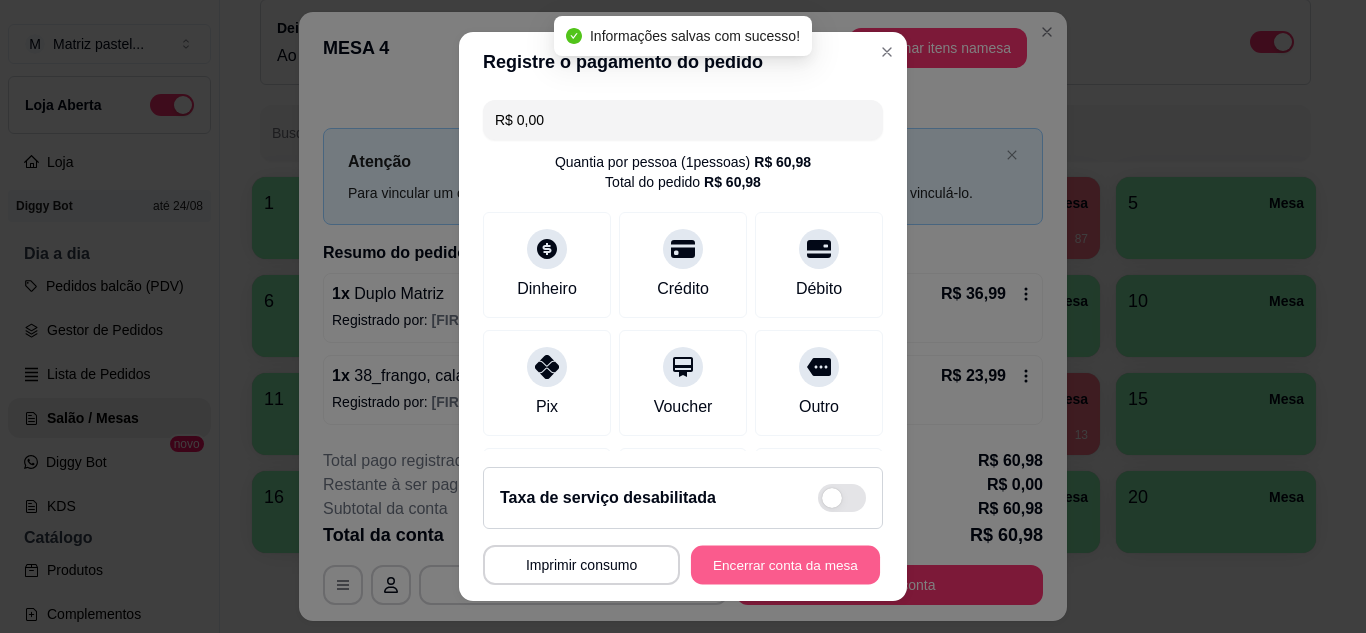 click on "Encerrar conta da mesa" at bounding box center [785, 565] 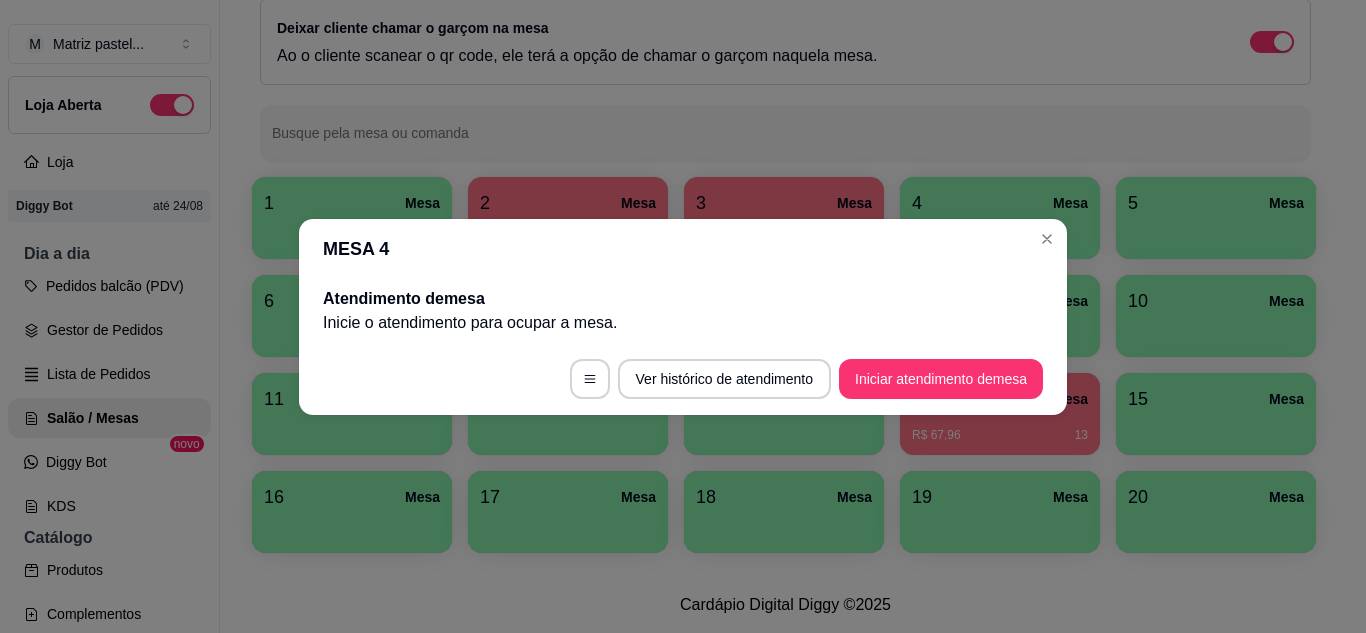 click on "MESA 4" at bounding box center (683, 249) 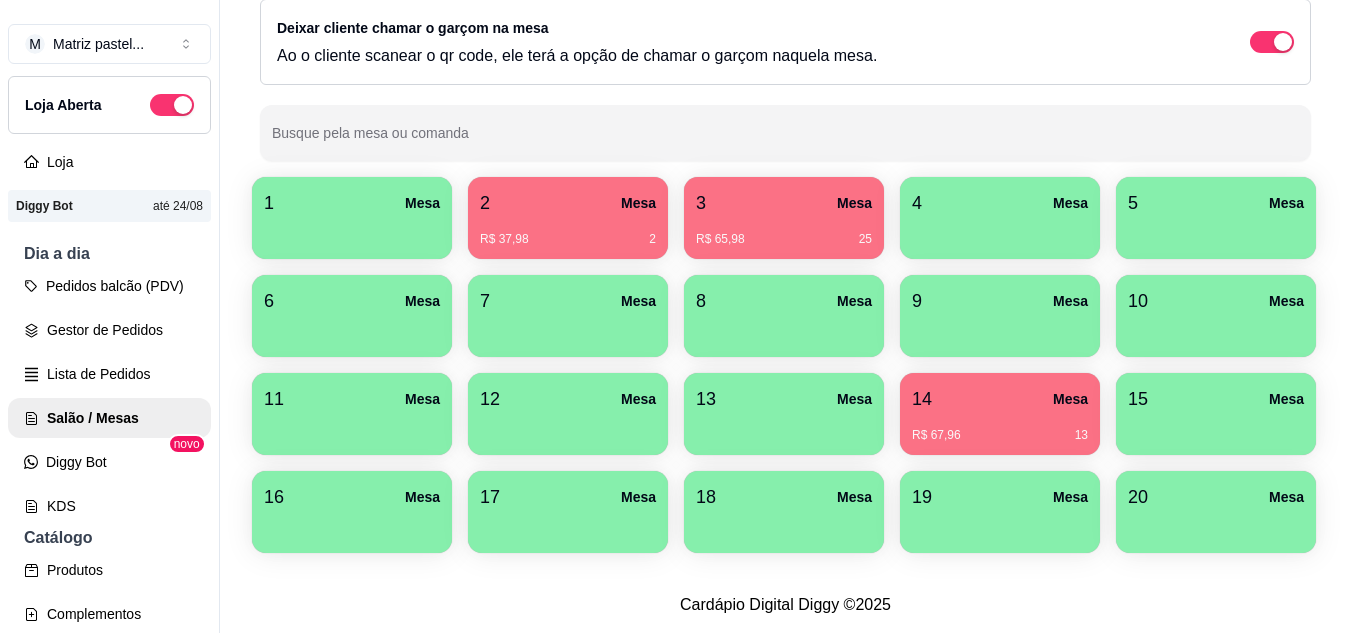 click on "3 Mesa R$ 65,98 25" at bounding box center [784, 218] 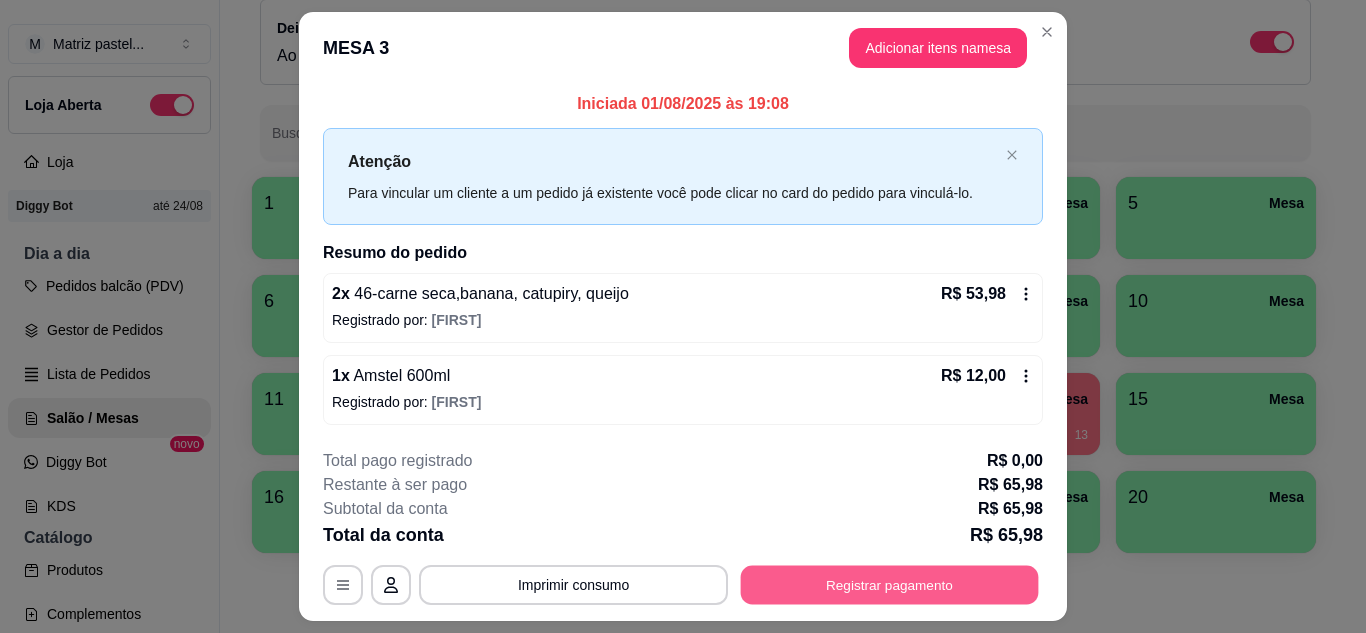 click on "Registrar pagamento" at bounding box center [890, 585] 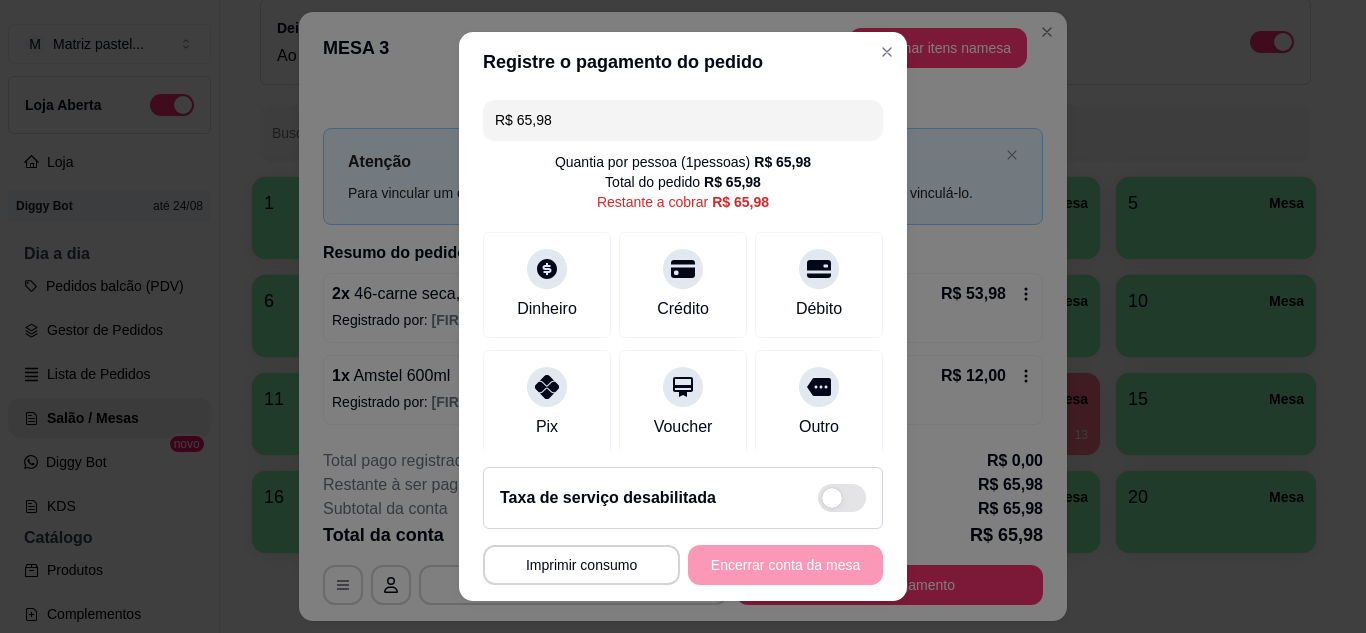 click on "R$ 65,98" at bounding box center (683, 120) 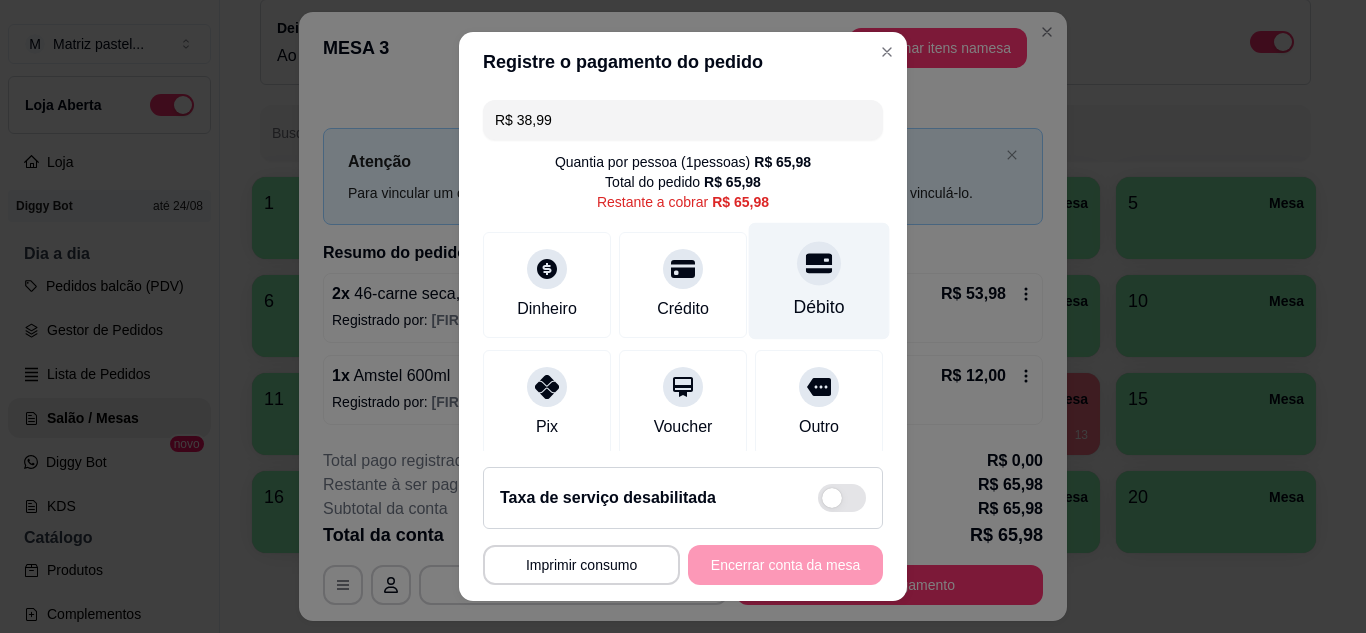 click on "Débito" at bounding box center [819, 280] 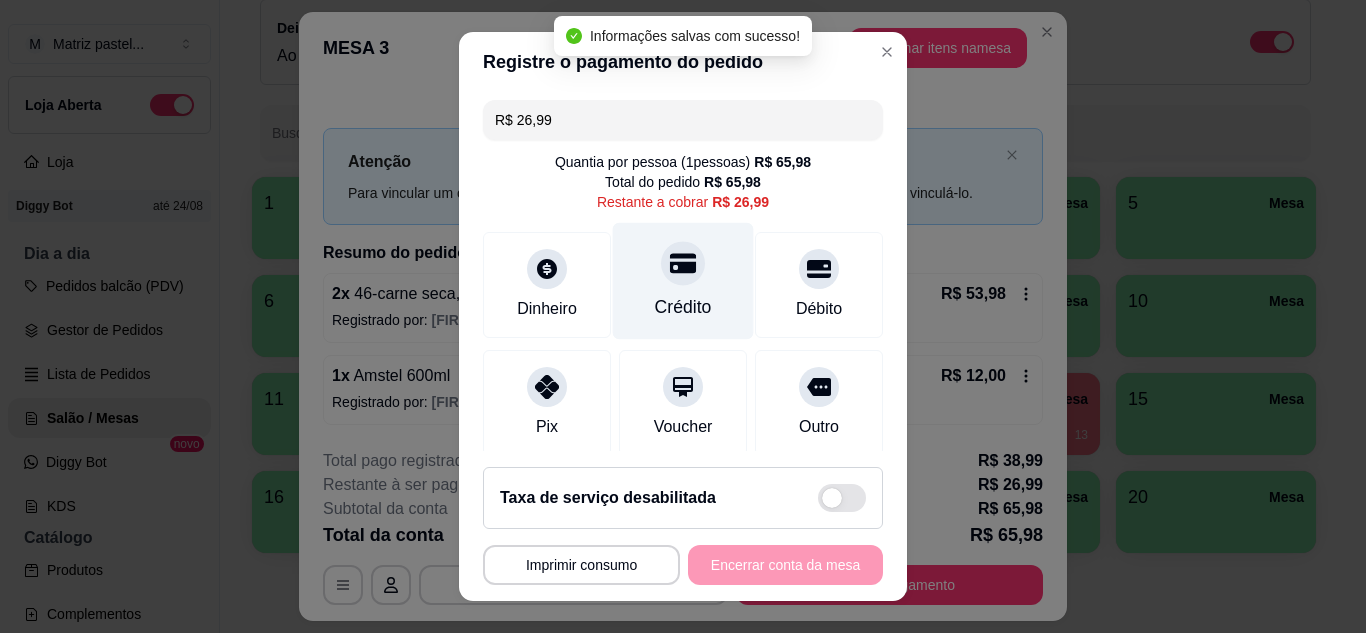 click on "Crédito" at bounding box center (683, 280) 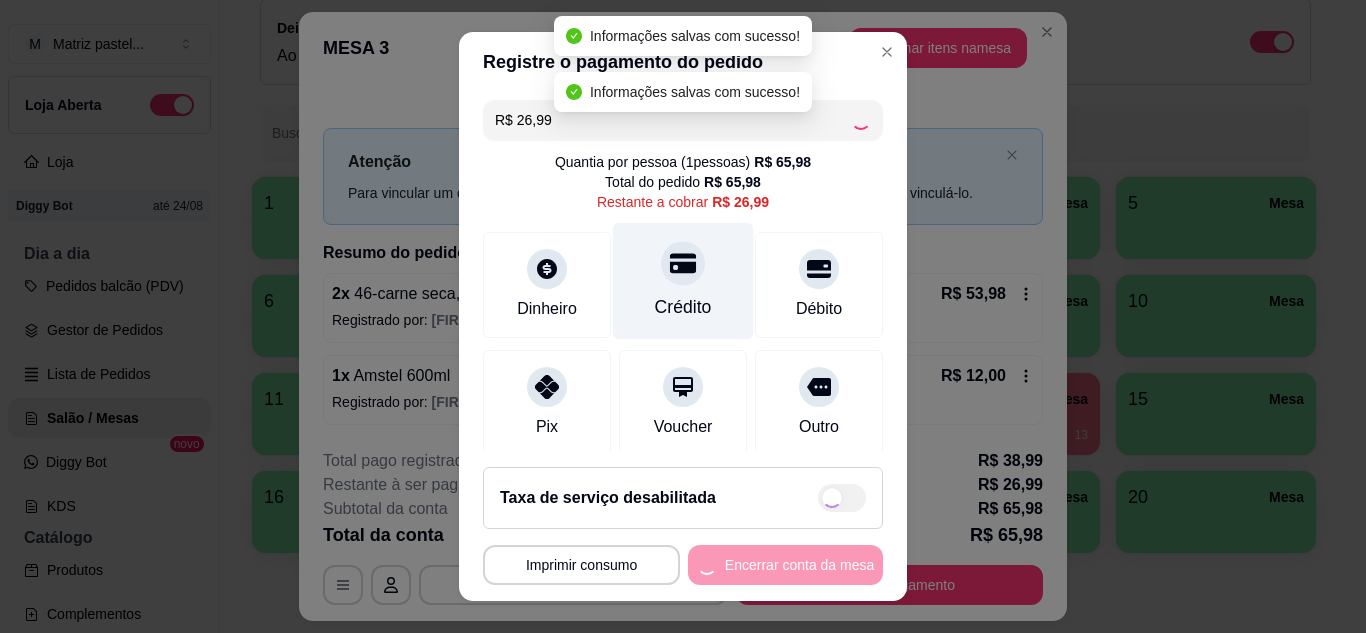 type on "R$ 0,00" 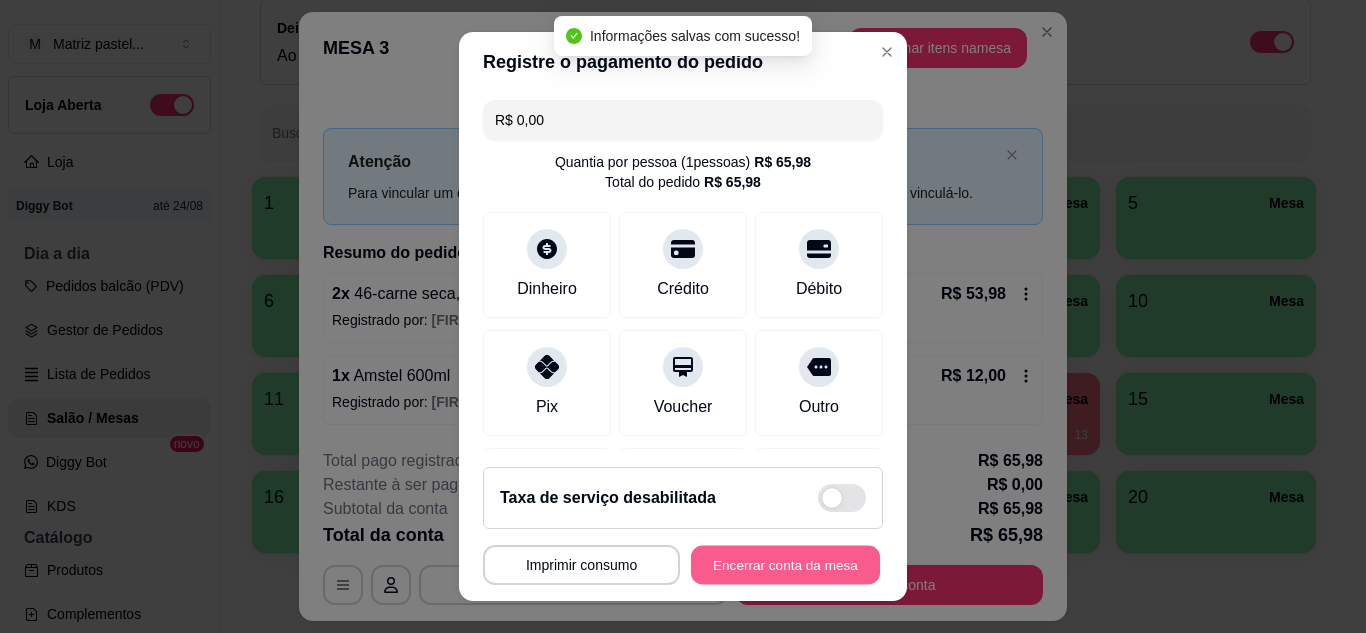 click on "Encerrar conta da mesa" at bounding box center (785, 565) 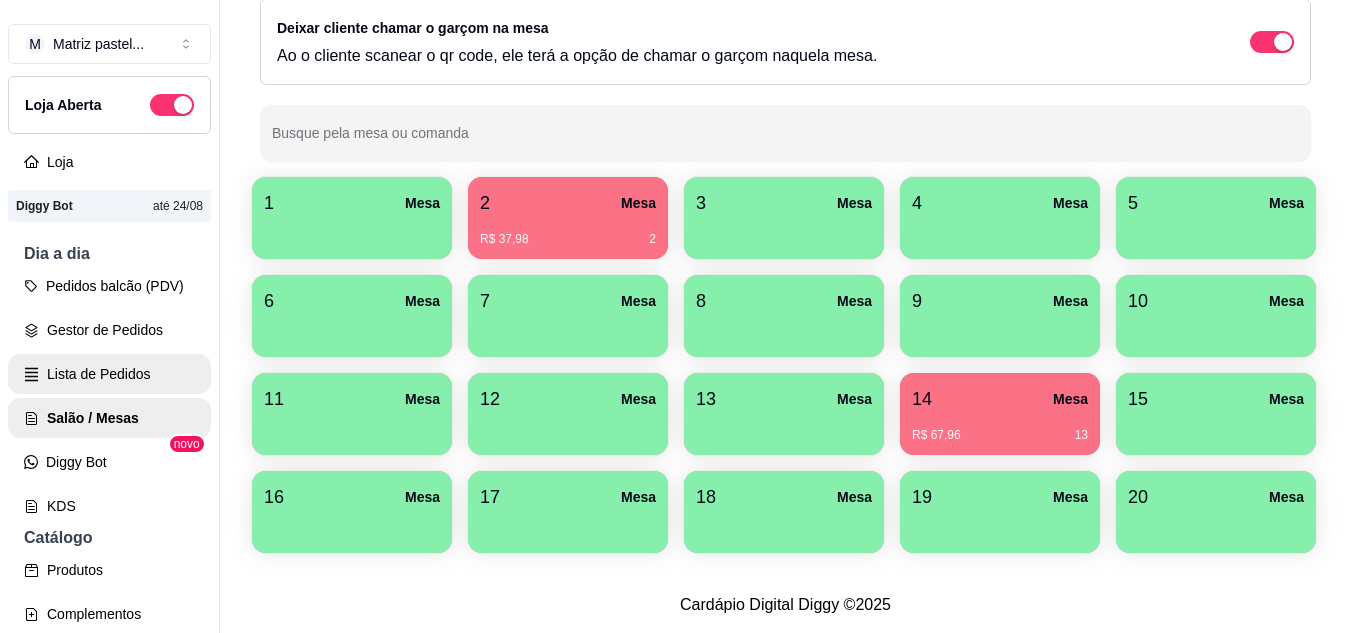 click on "Lista de Pedidos" at bounding box center (109, 374) 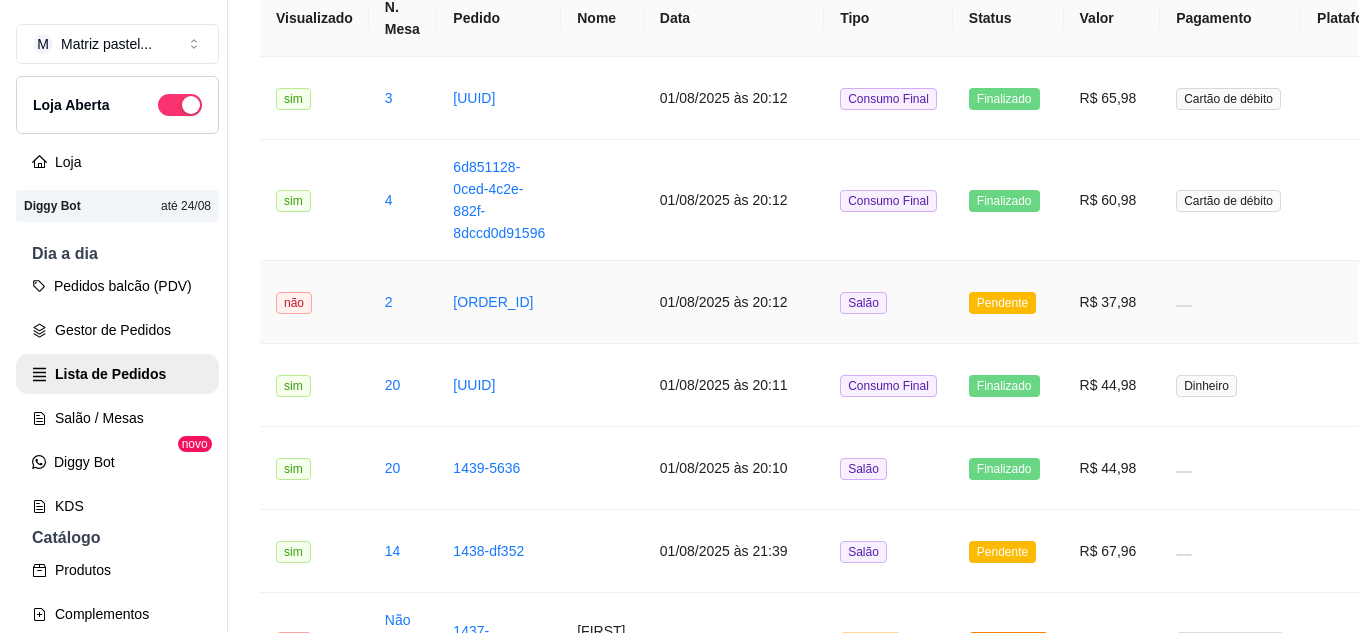 scroll, scrollTop: 300, scrollLeft: 0, axis: vertical 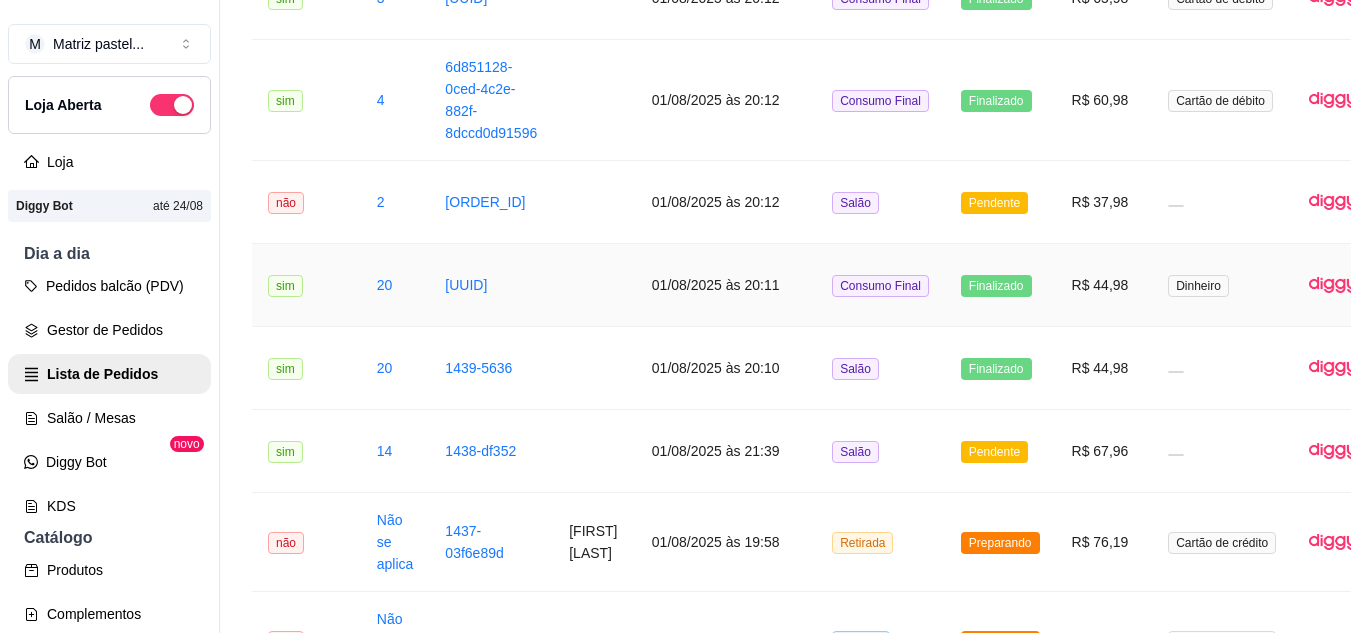 click on "Consumo Final" at bounding box center (880, 285) 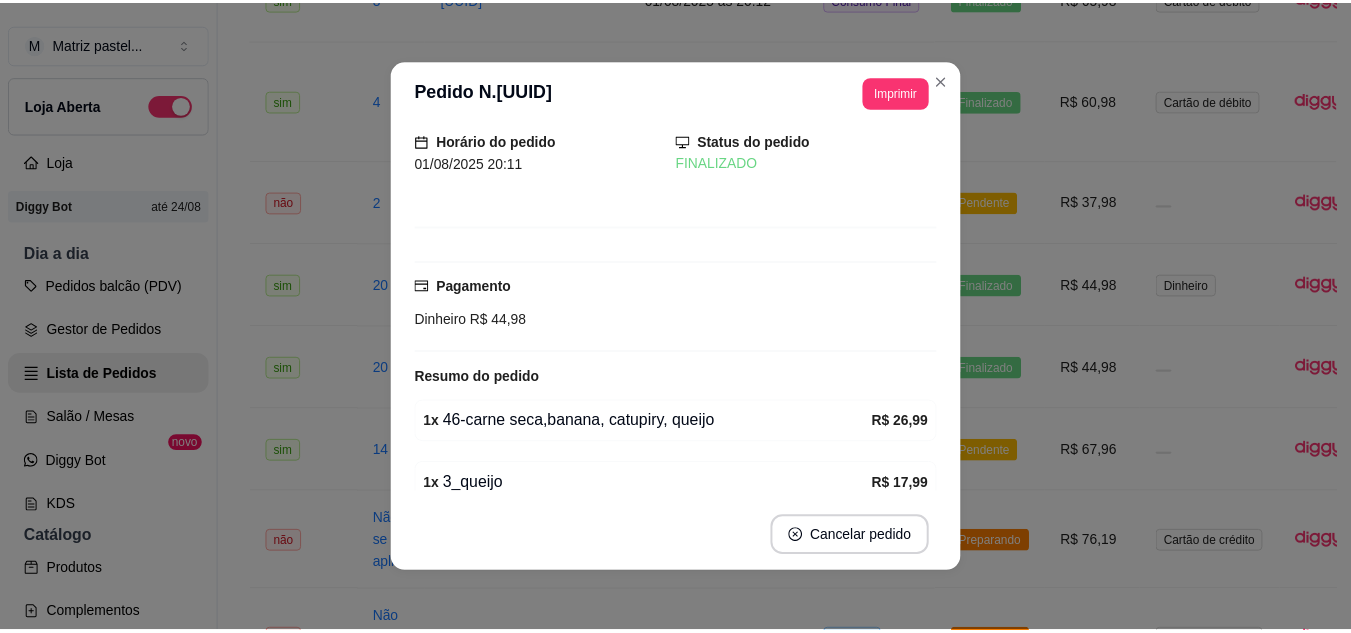 scroll, scrollTop: 100, scrollLeft: 0, axis: vertical 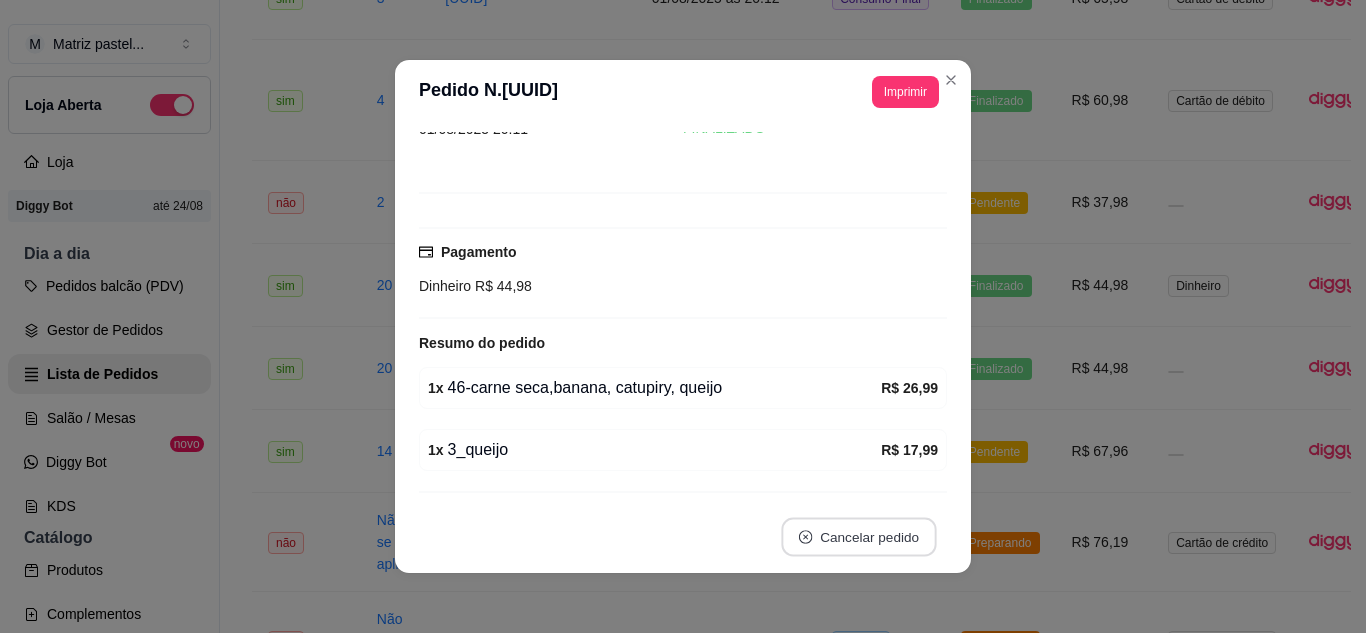 click on "Cancelar pedido" at bounding box center (858, 537) 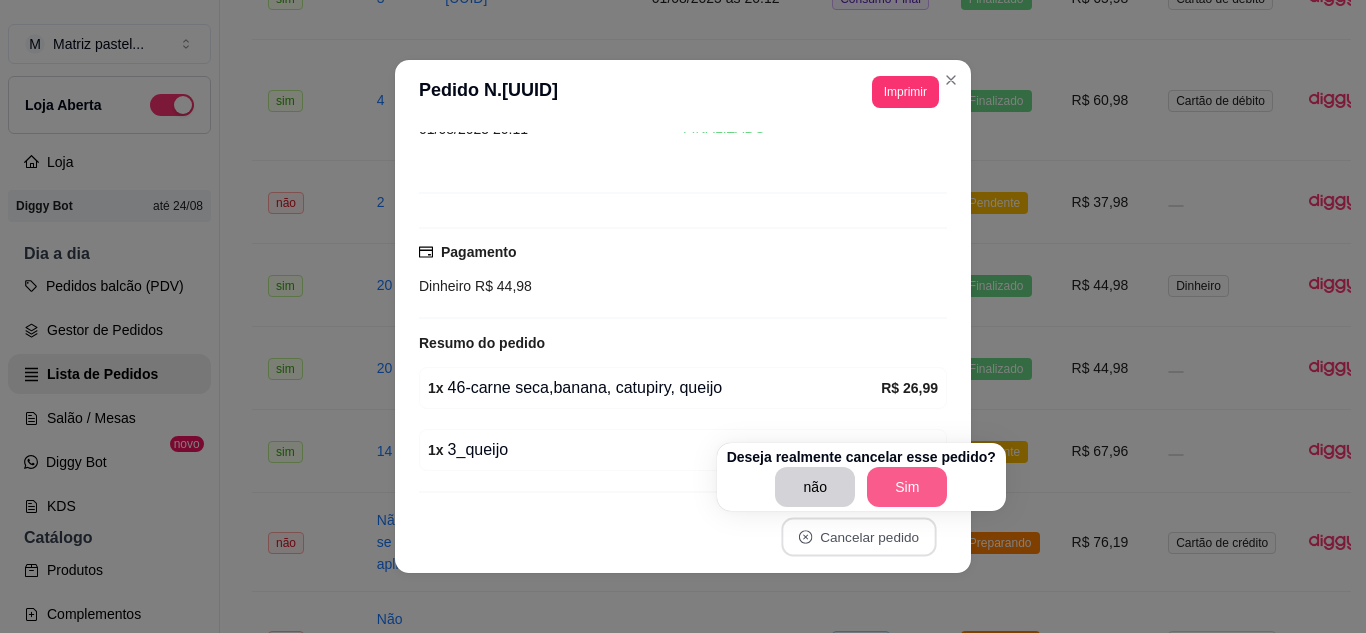 click on "Sim" at bounding box center [907, 487] 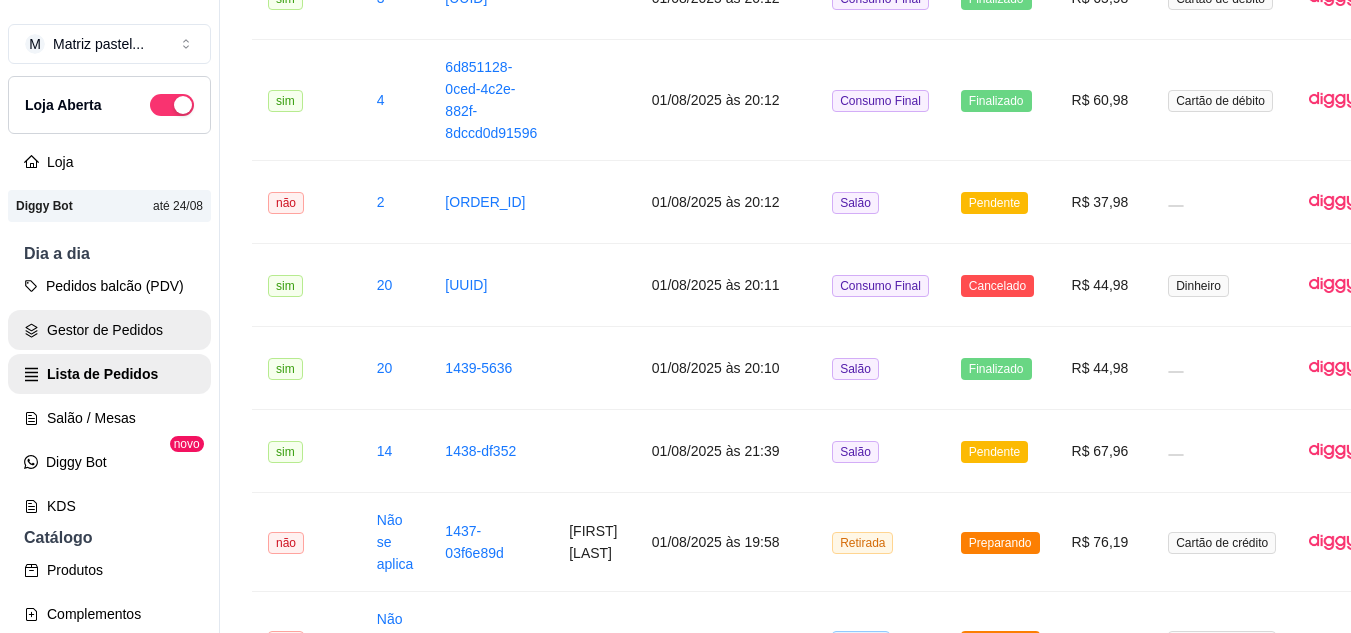 click on "Gestor de Pedidos" at bounding box center (109, 330) 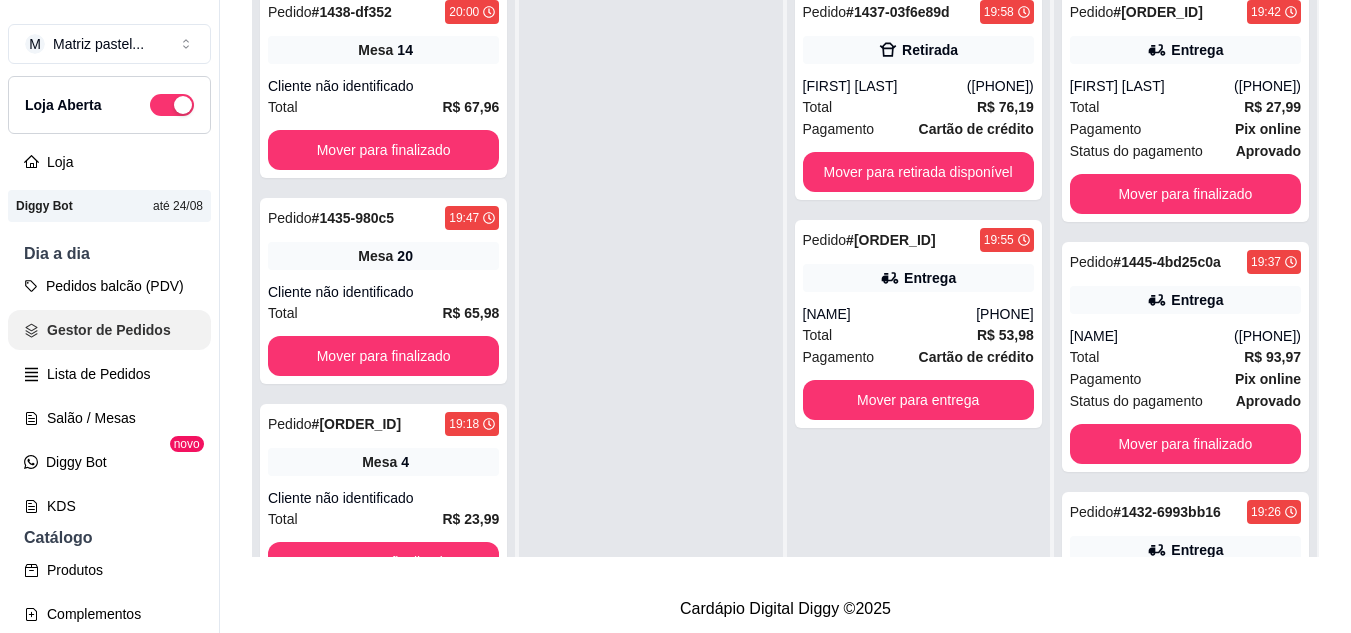 scroll, scrollTop: 0, scrollLeft: 0, axis: both 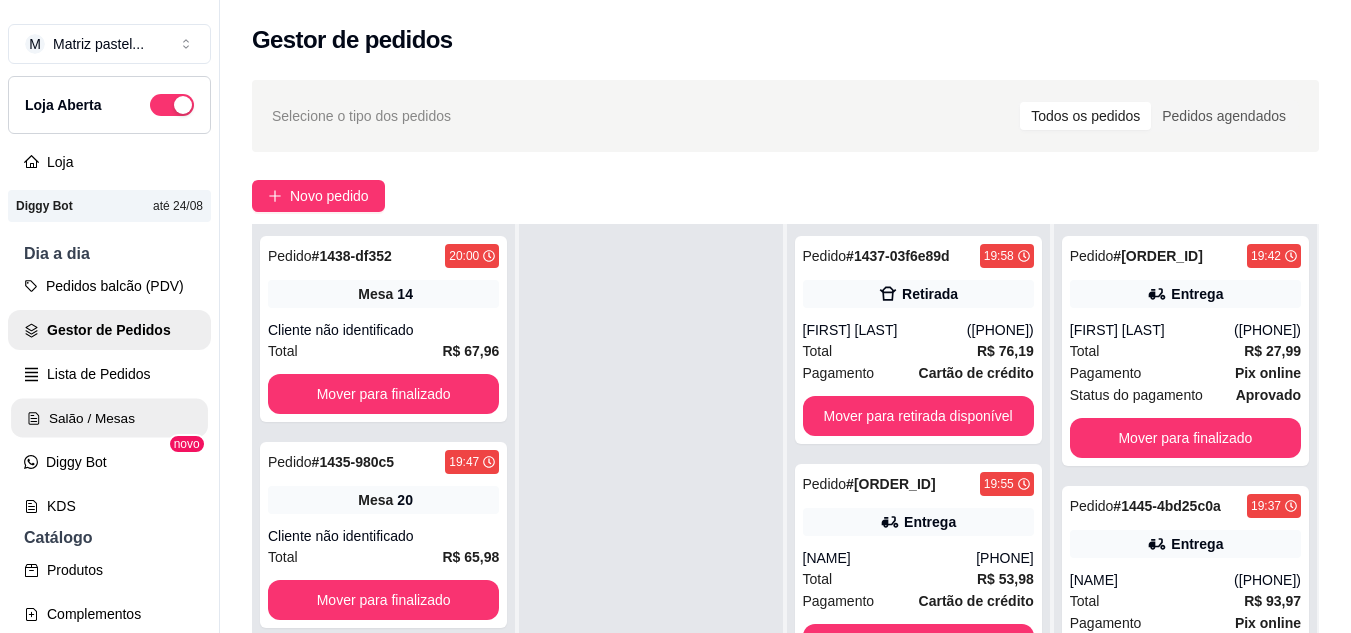 click on "Salão / Mesas" at bounding box center (109, 418) 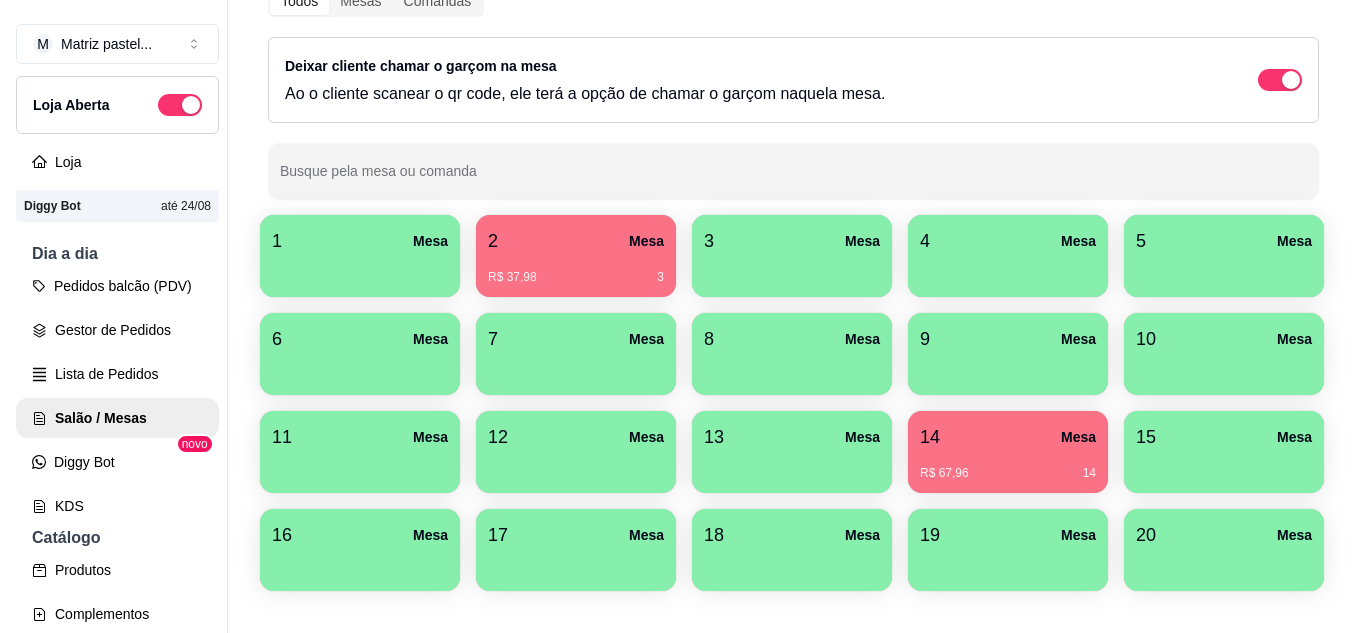 scroll, scrollTop: 294, scrollLeft: 0, axis: vertical 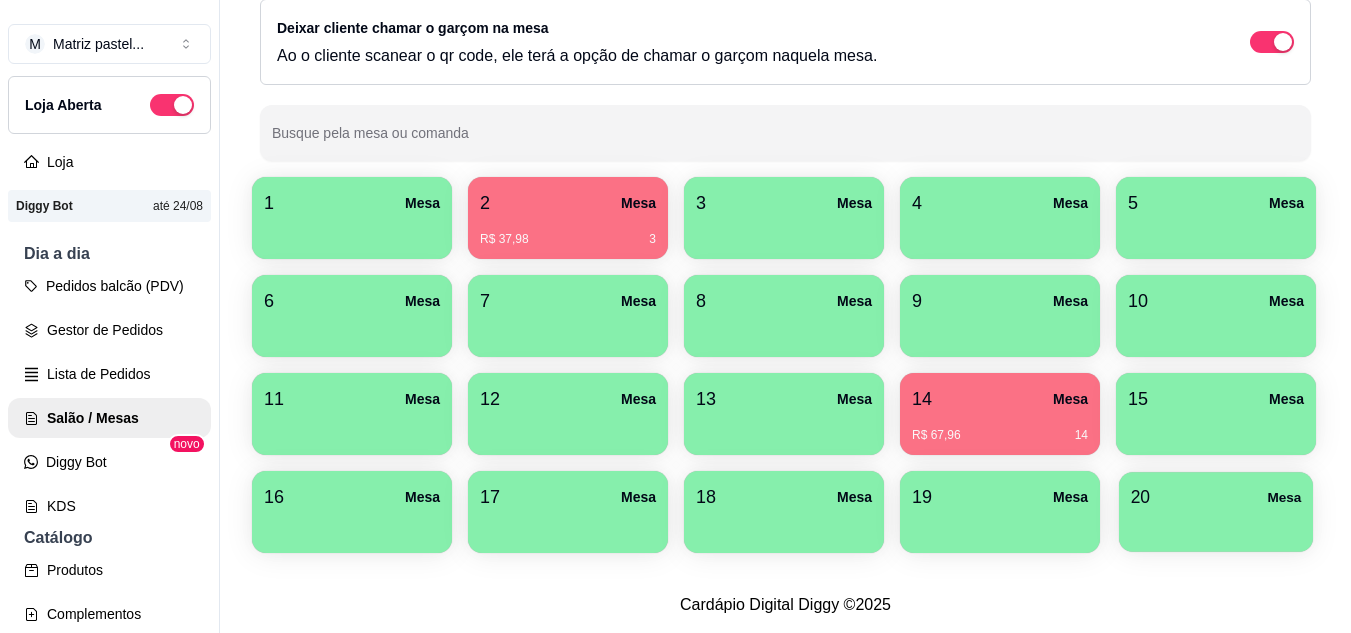 click on "20 Mesa" at bounding box center [1216, 497] 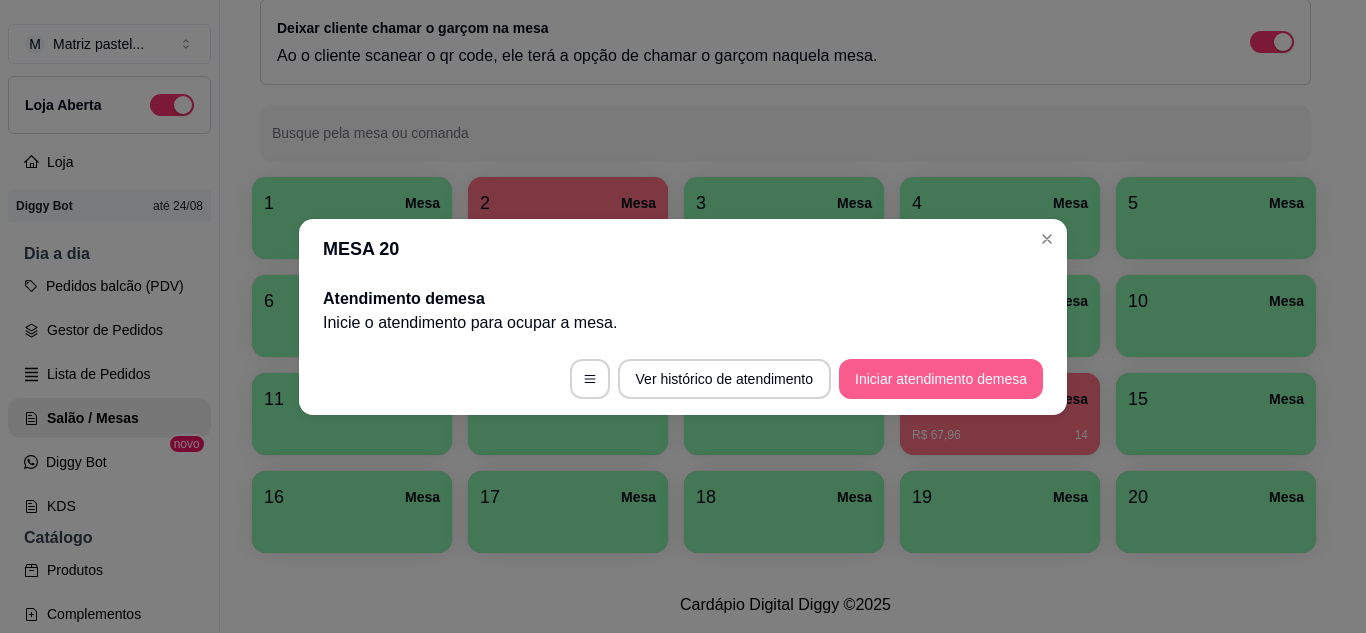 click on "Iniciar atendimento de  mesa" at bounding box center [941, 379] 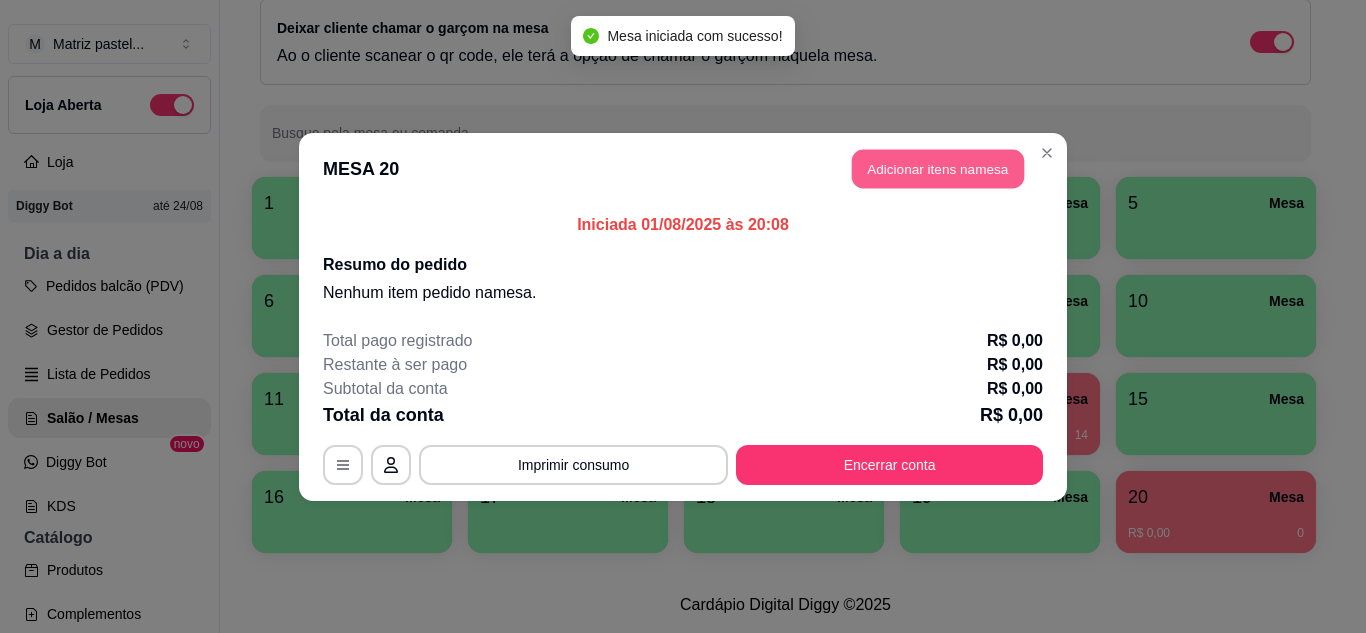click on "Adicionar itens na  mesa" at bounding box center (938, 168) 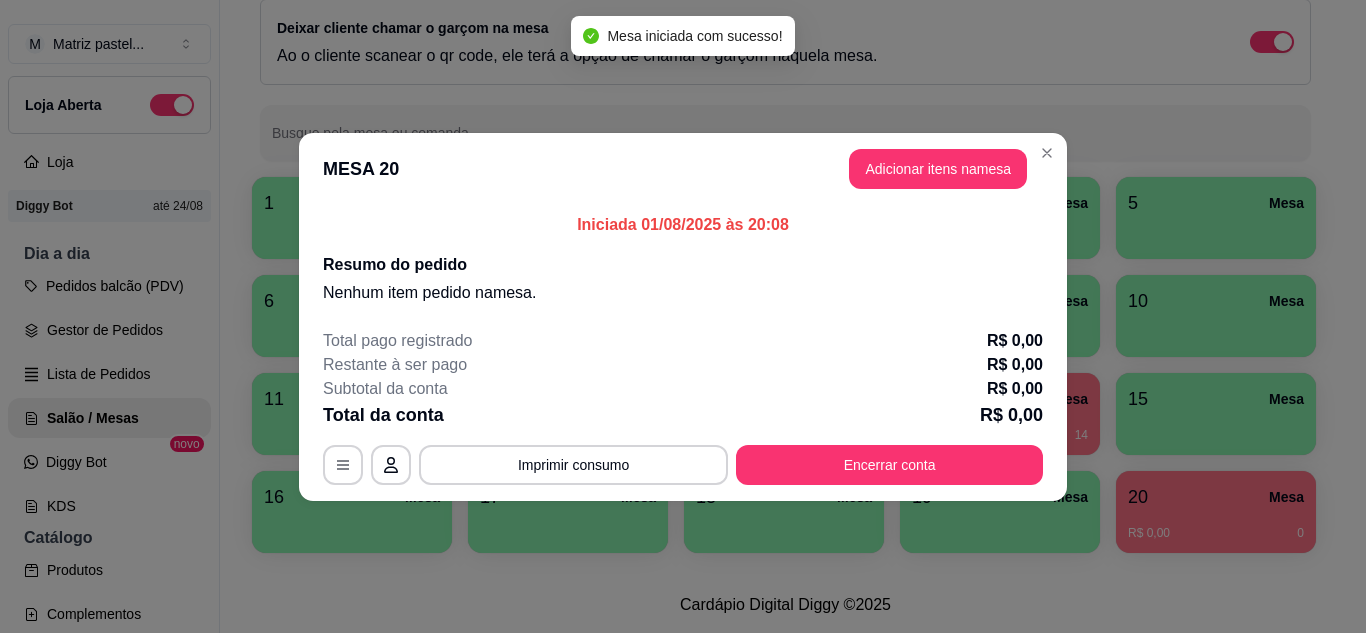 click on "Pesquisa" at bounding box center (465, 137) 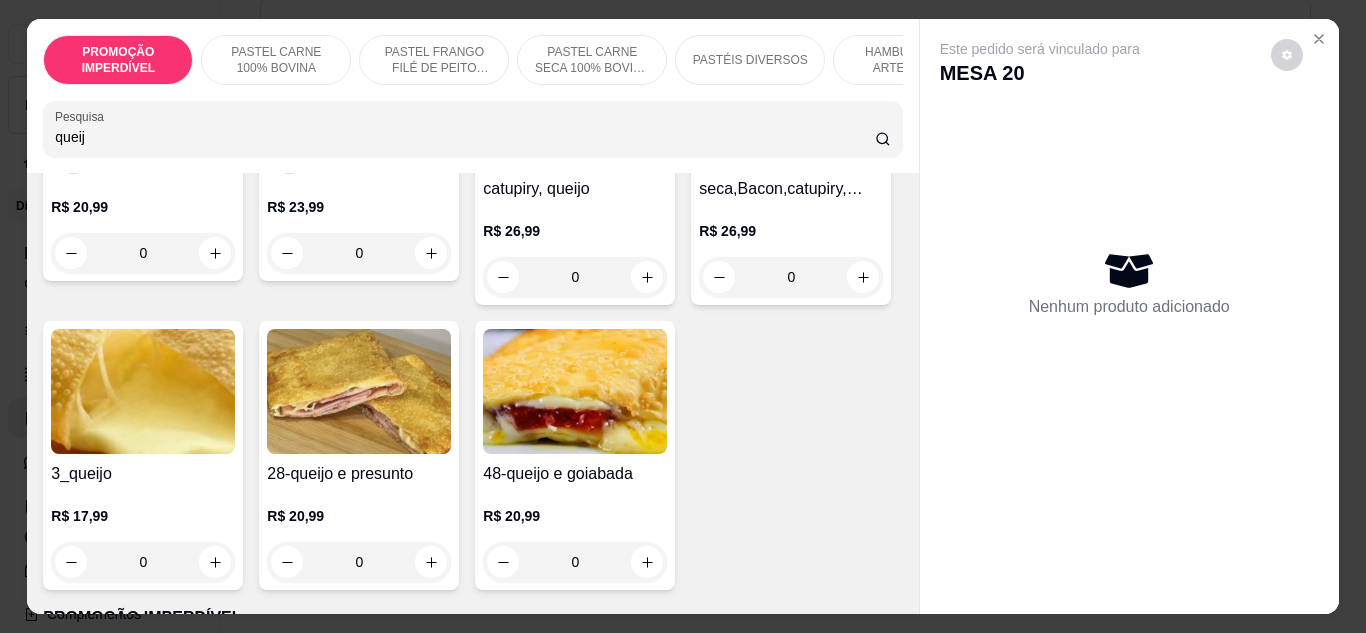 scroll, scrollTop: 300, scrollLeft: 0, axis: vertical 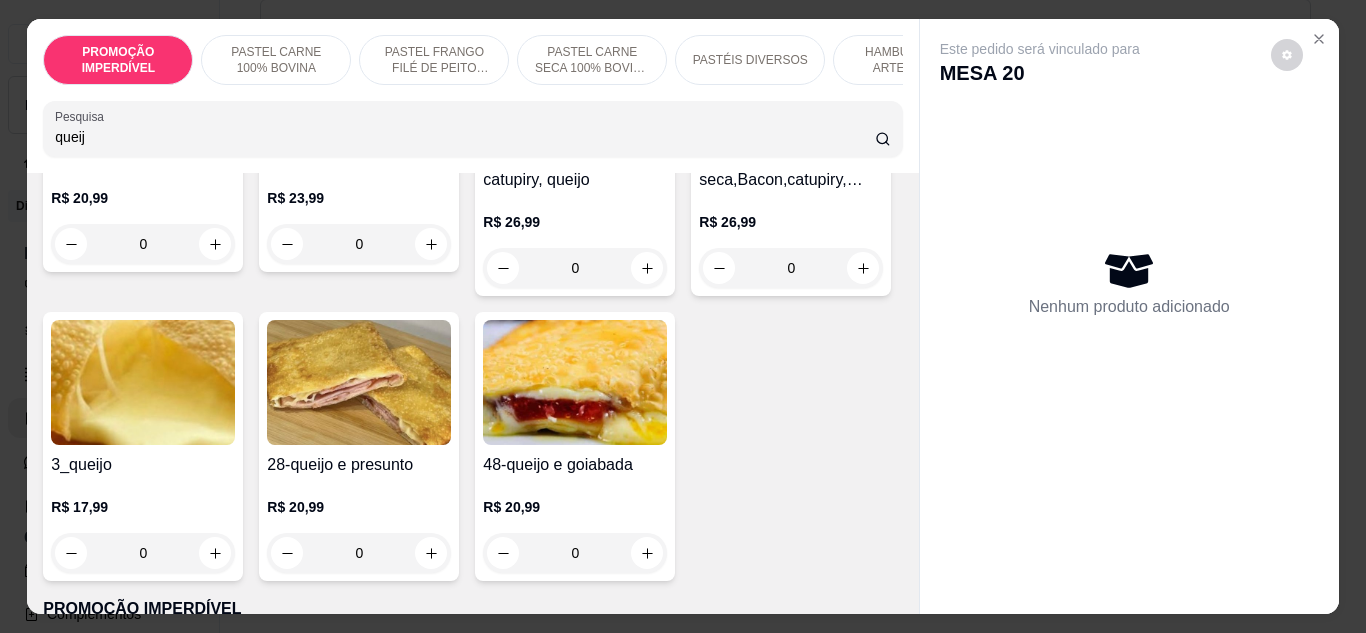 type on "queij" 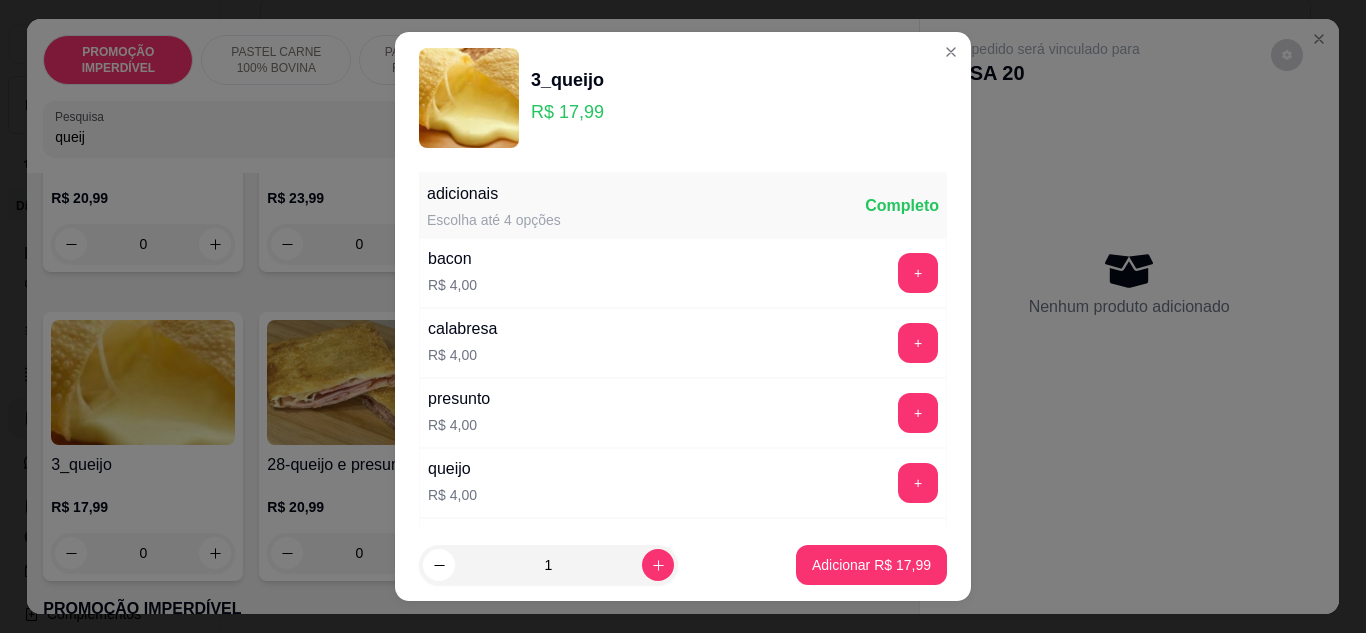 click on "Adicionar R$ 17,99" at bounding box center [871, 565] 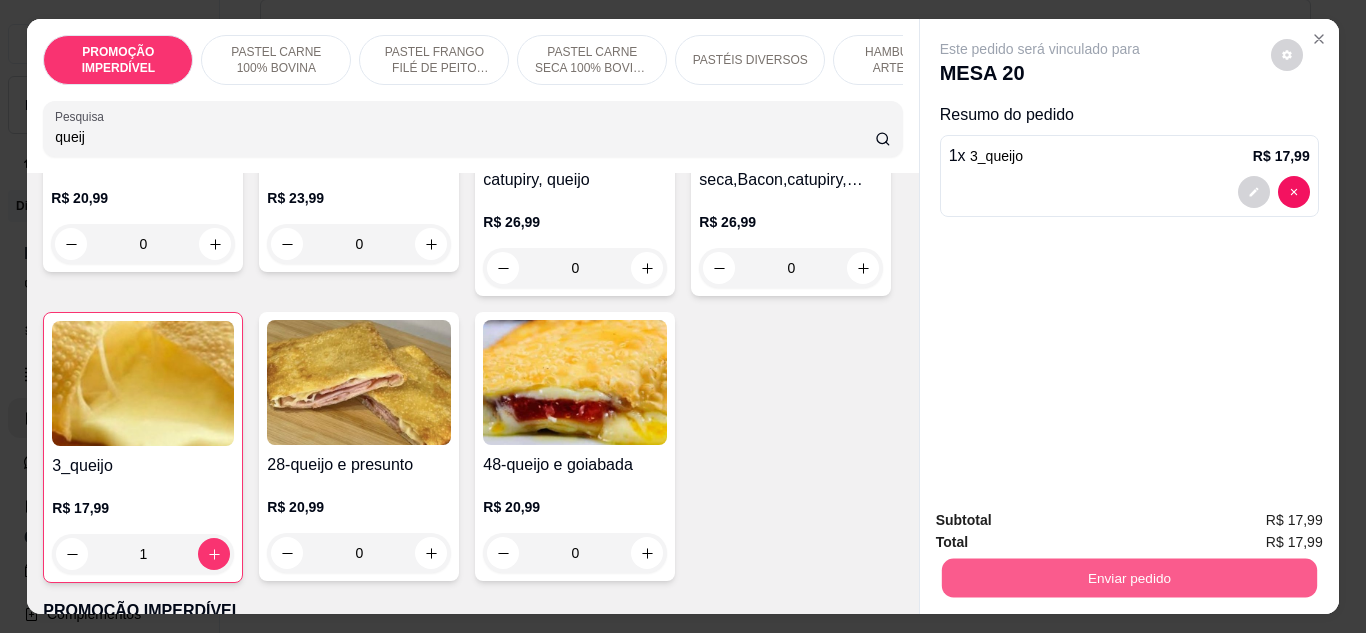click on "Enviar pedido" at bounding box center [1128, 578] 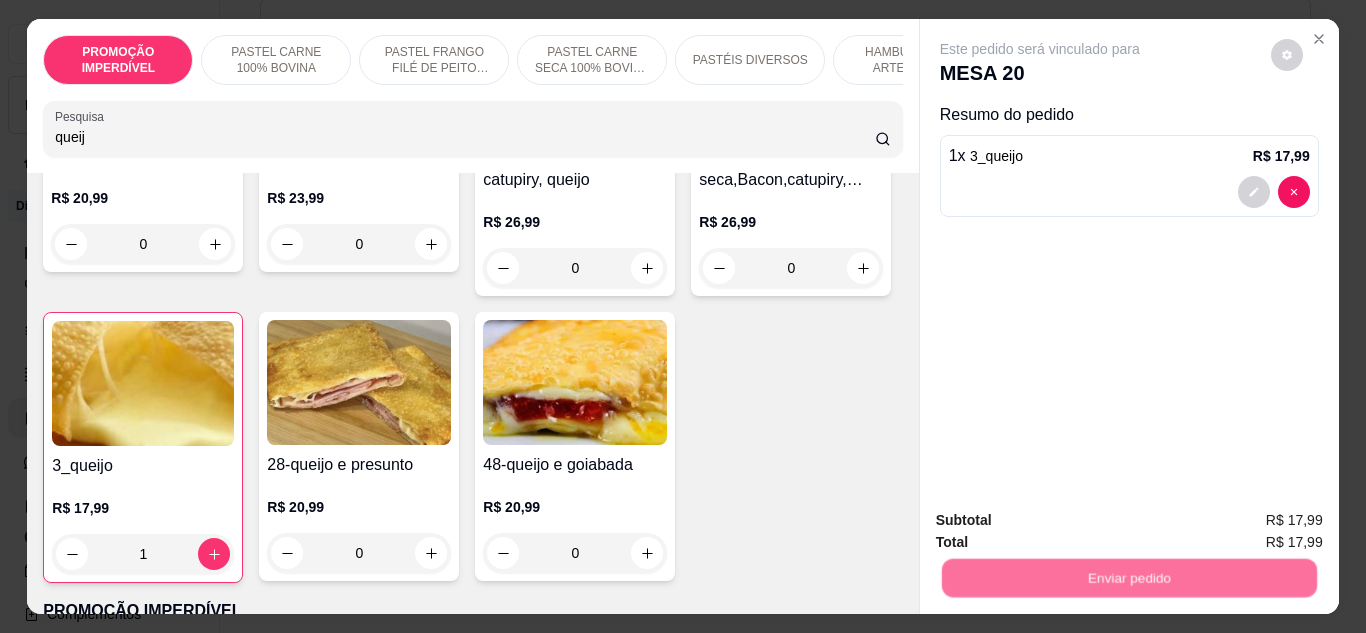 click on "Não registrar e enviar pedido" at bounding box center [1063, 521] 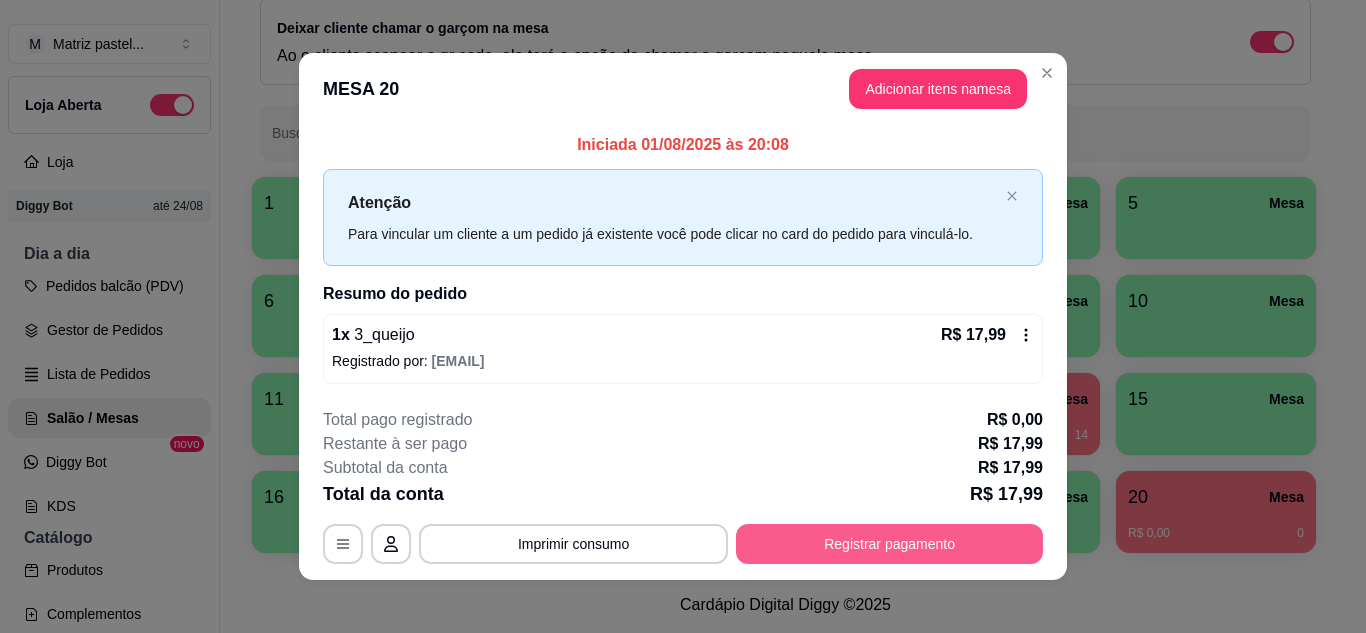 click on "Registrar pagamento" at bounding box center [889, 544] 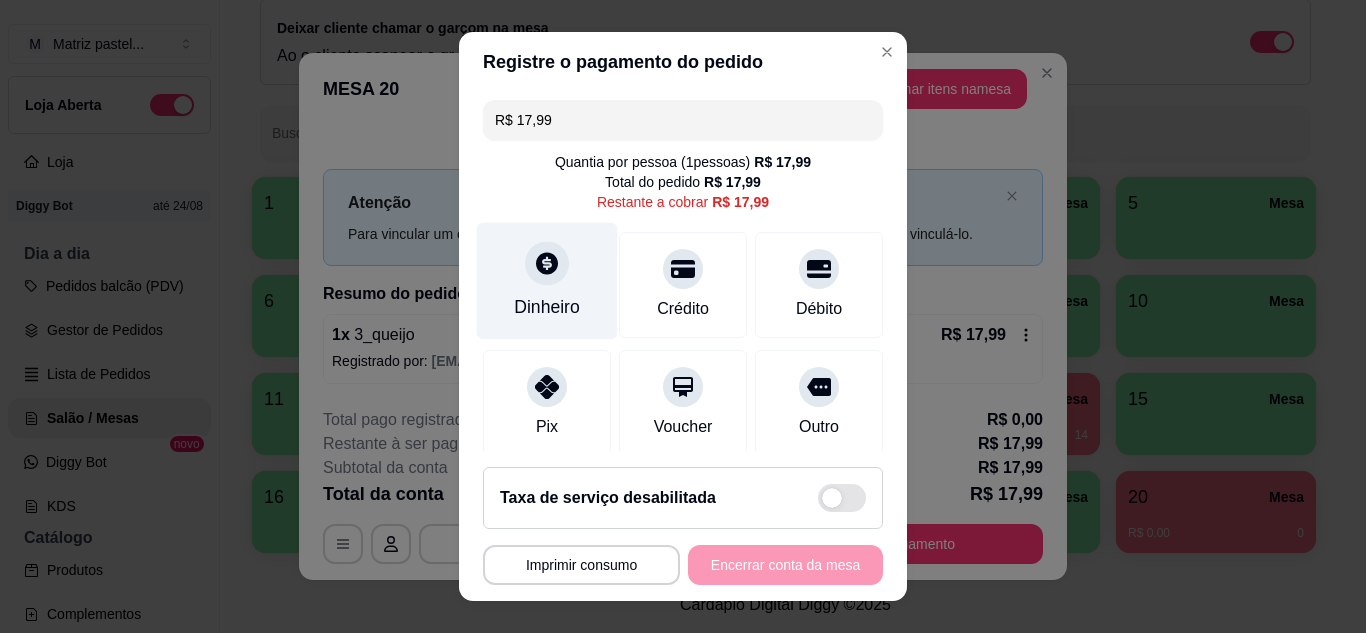 click on "Dinheiro" at bounding box center (547, 280) 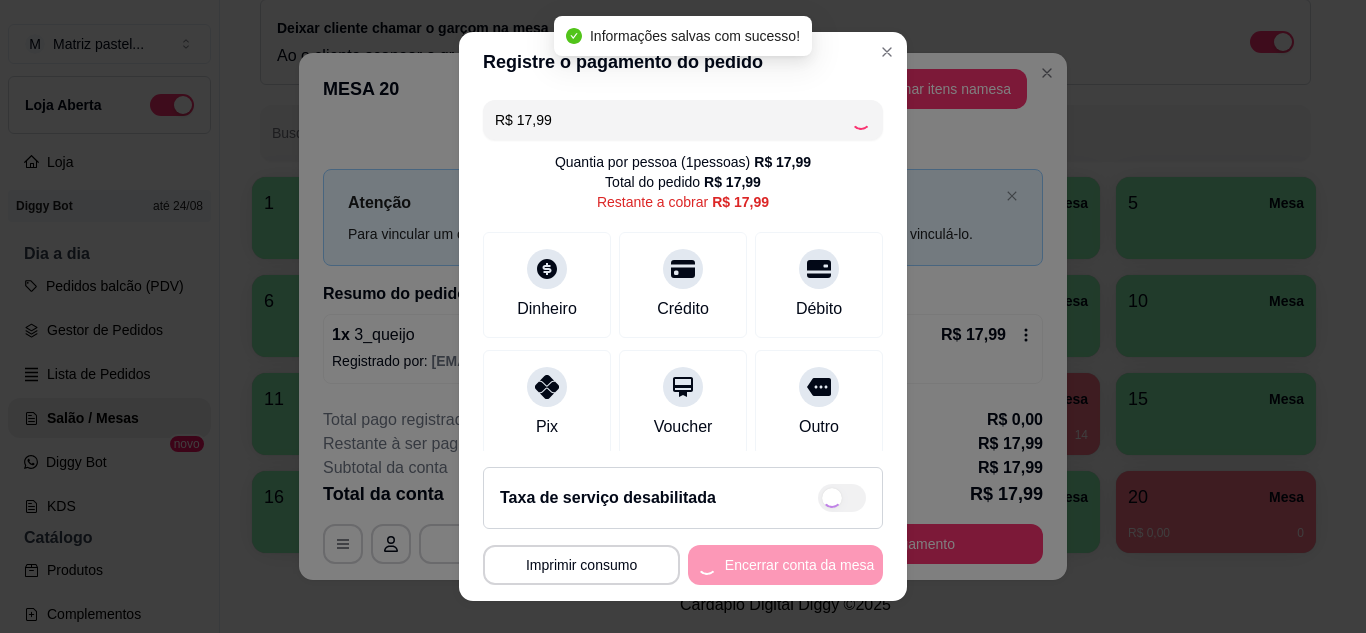 type on "R$ 0,00" 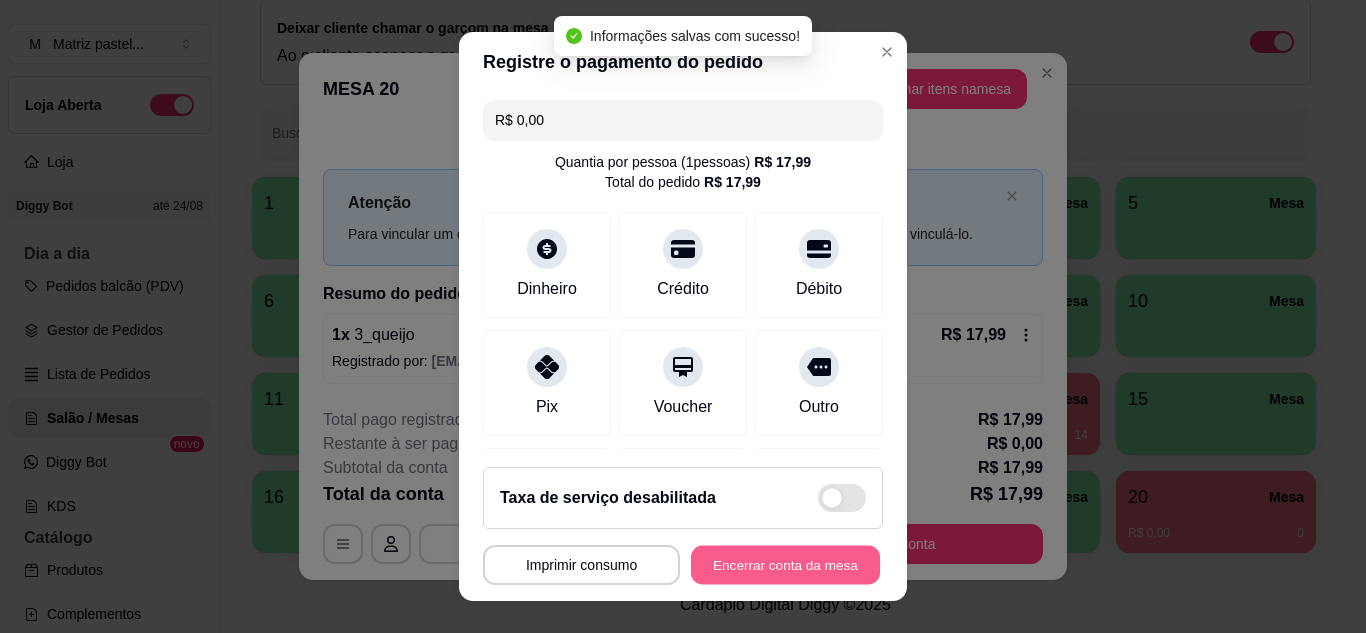 click on "Encerrar conta da mesa" at bounding box center (785, 565) 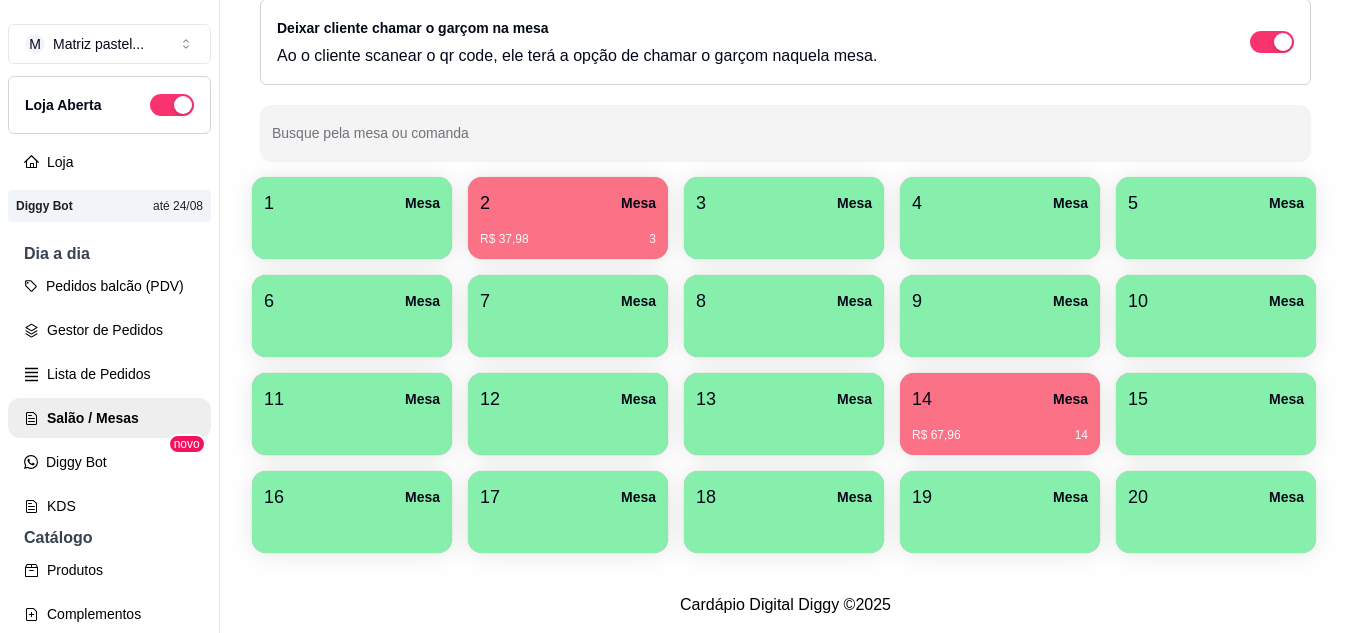 click on "14 Mesa" at bounding box center [1000, 399] 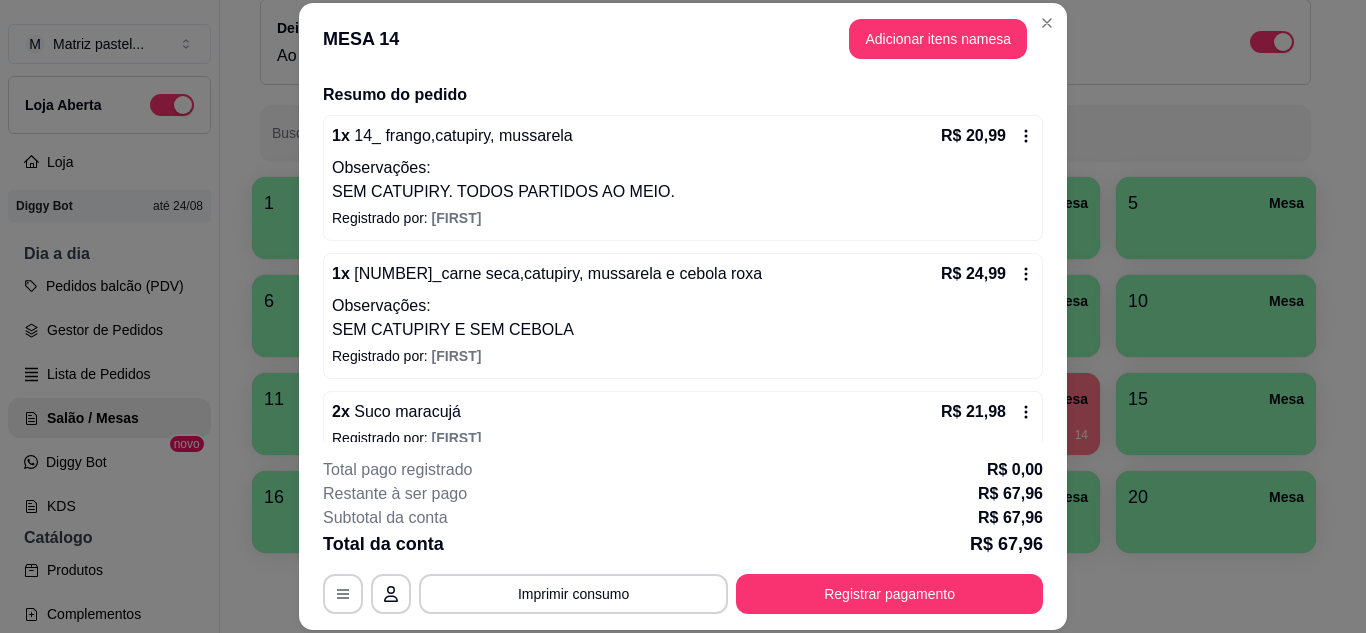 scroll, scrollTop: 176, scrollLeft: 0, axis: vertical 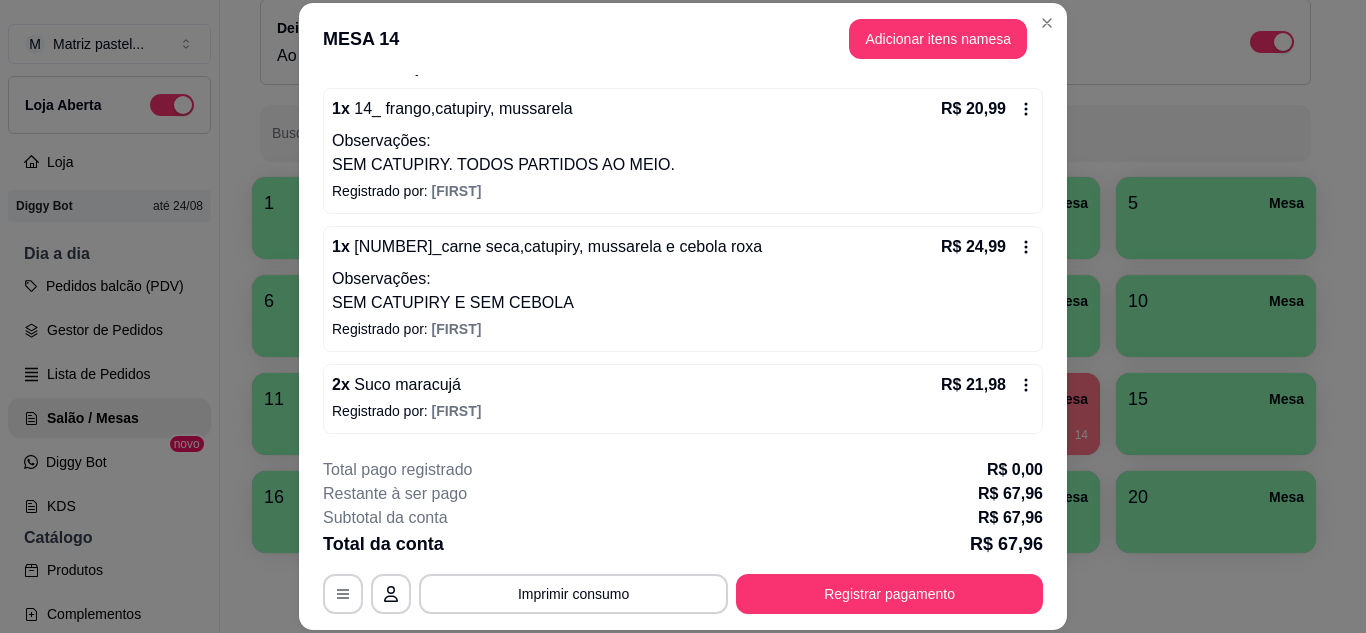 click on "R$ 21,98" at bounding box center (987, 385) 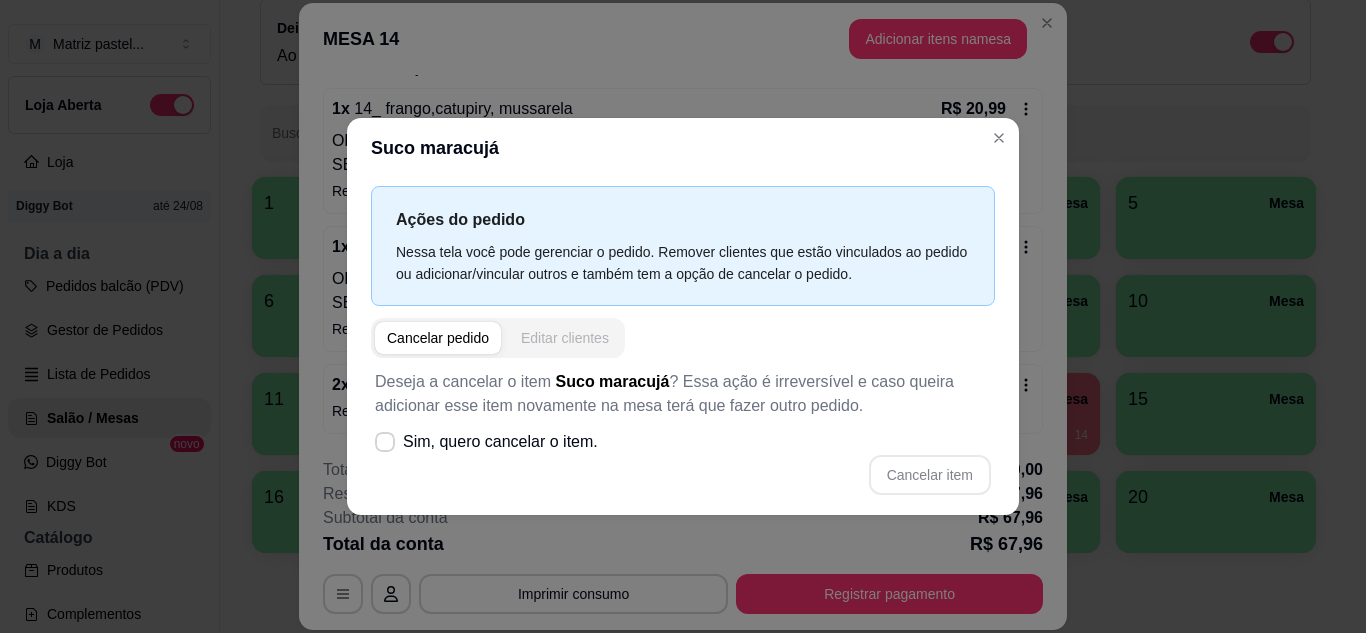 click on "Editar clientes" at bounding box center (565, 338) 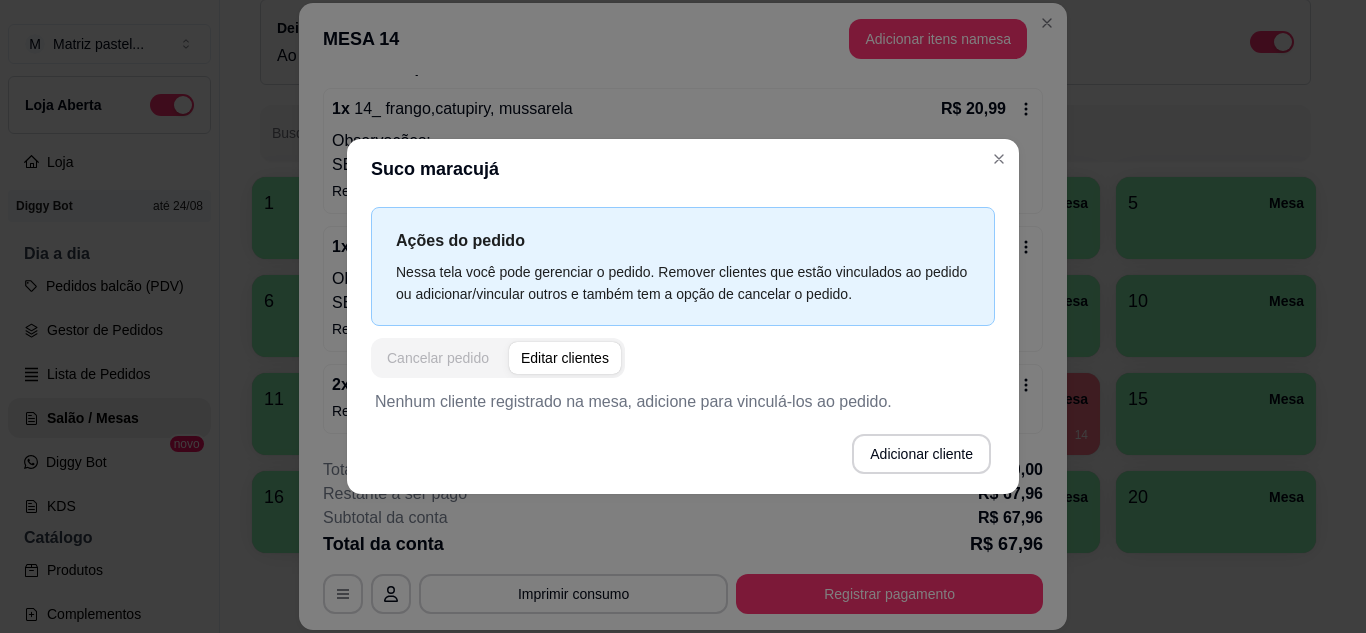 click on "Cancelar pedido" at bounding box center (438, 358) 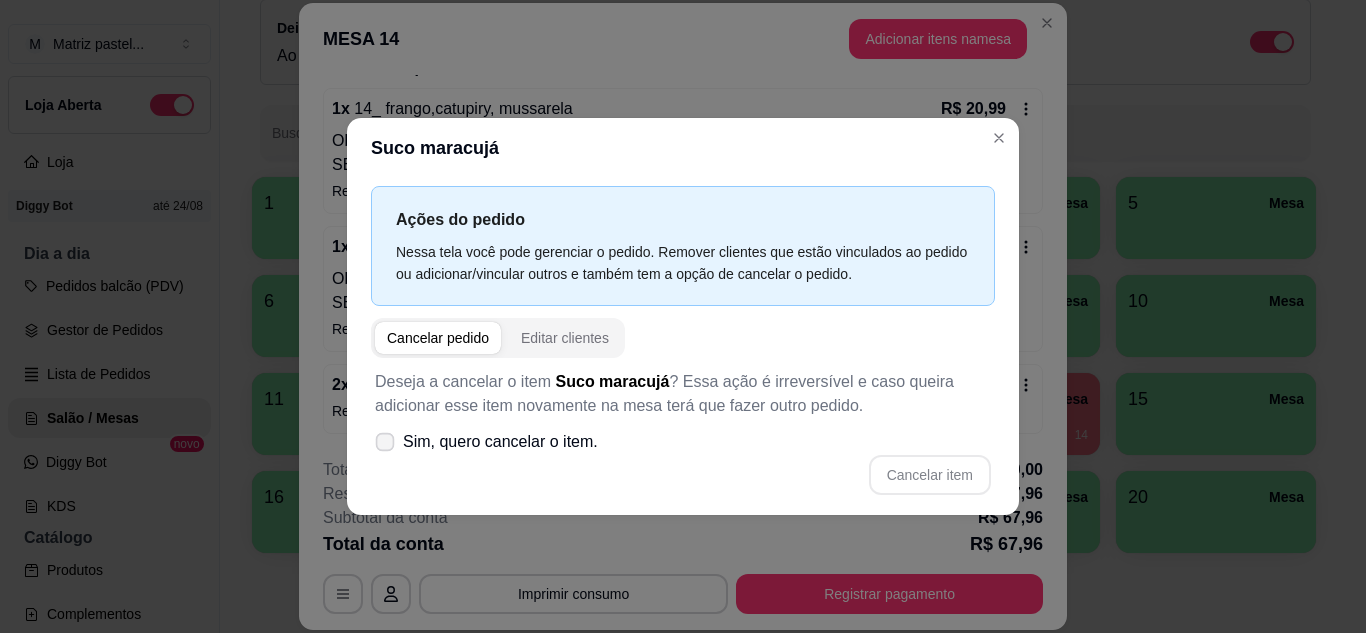 click on "Sim, quero cancelar o item." at bounding box center (500, 442) 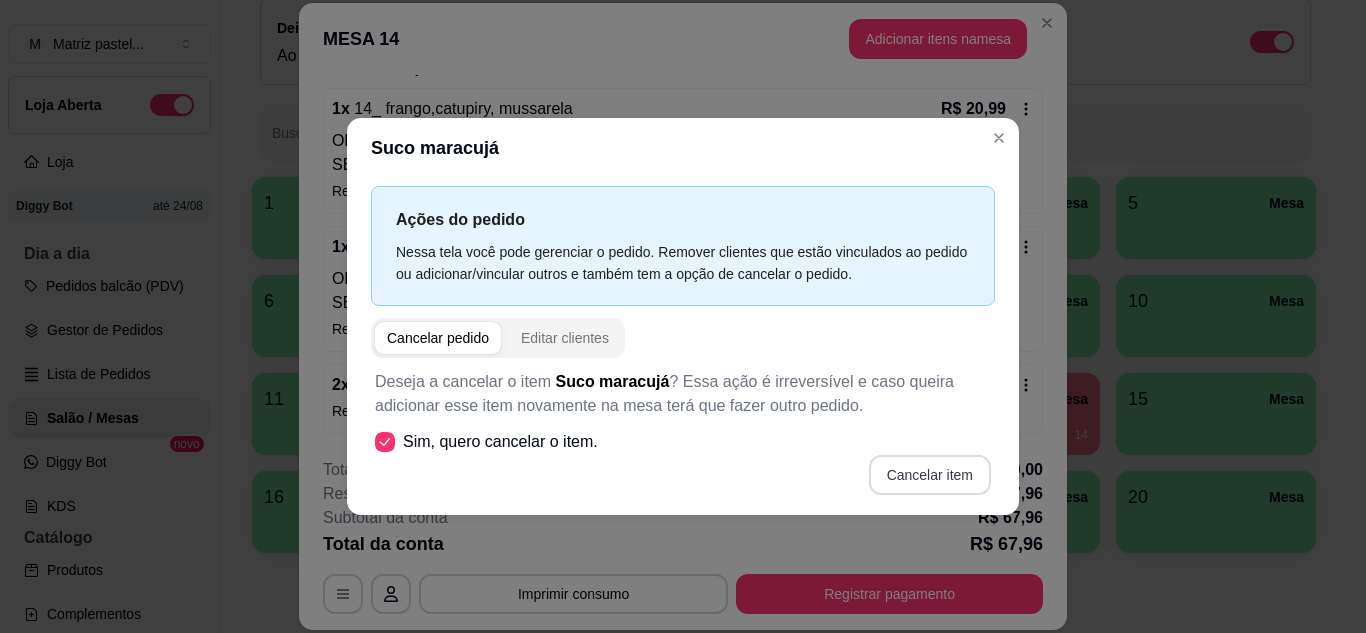 click on "Cancelar item" at bounding box center [930, 475] 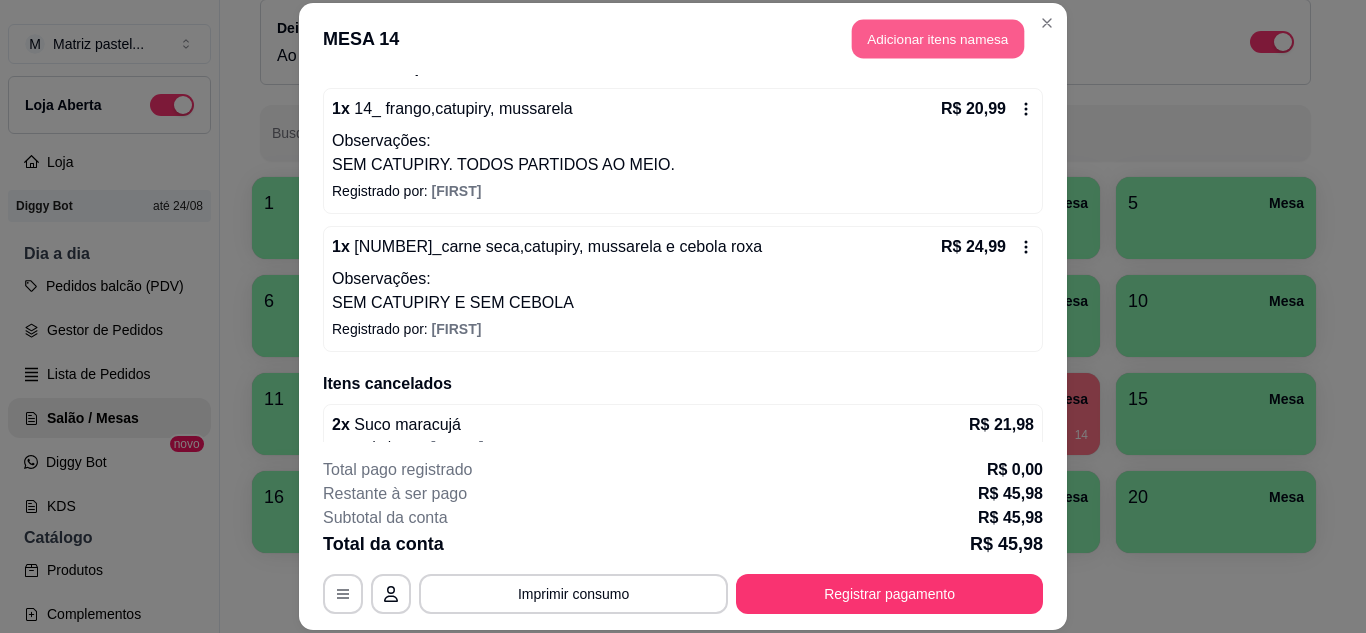 click on "Adicionar itens na  mesa" at bounding box center (938, 39) 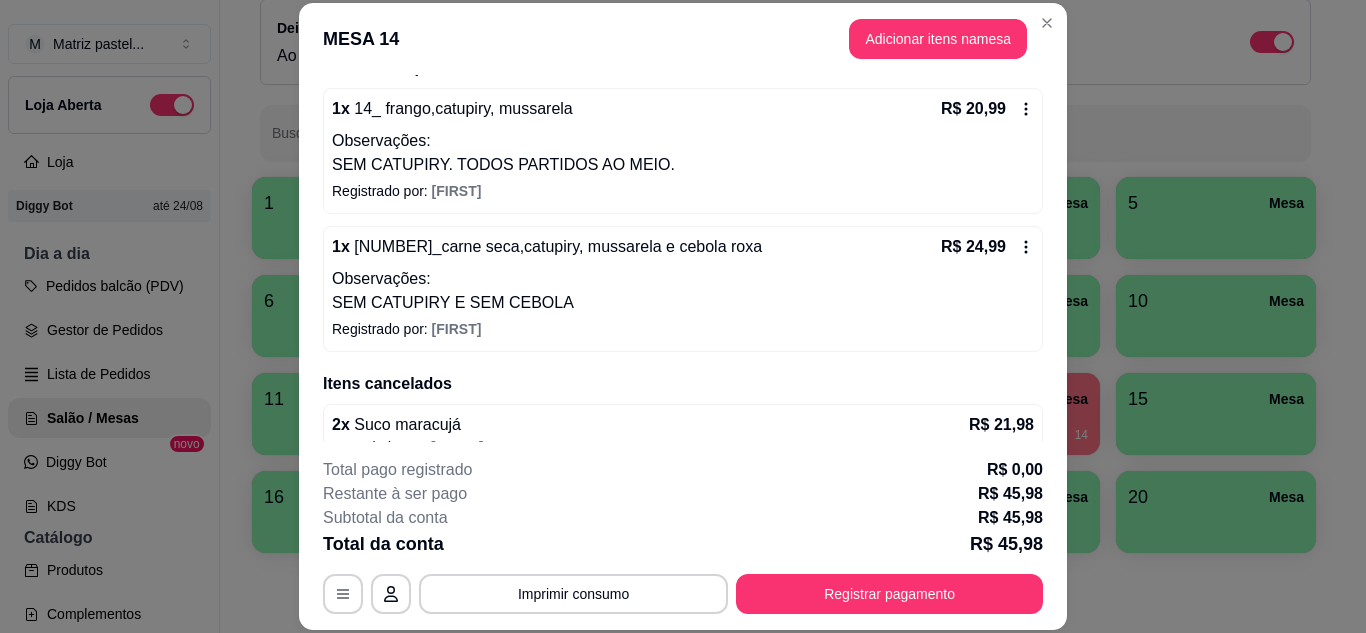click at bounding box center [472, 129] 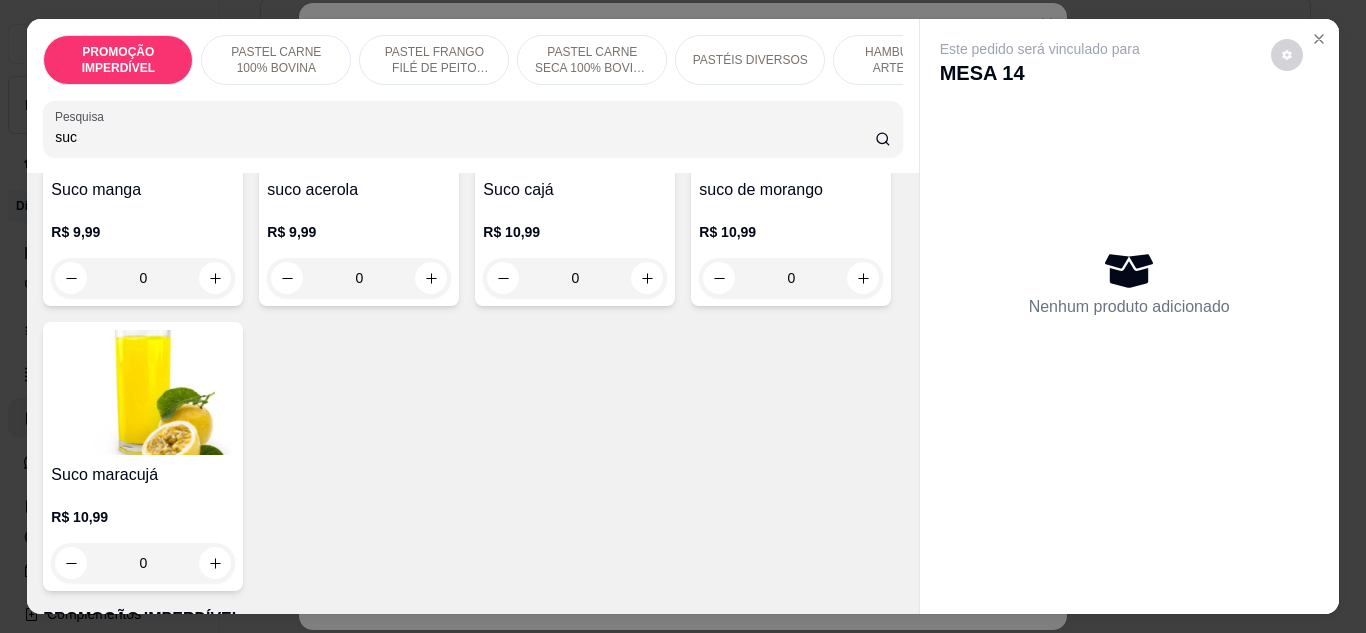 scroll, scrollTop: 300, scrollLeft: 0, axis: vertical 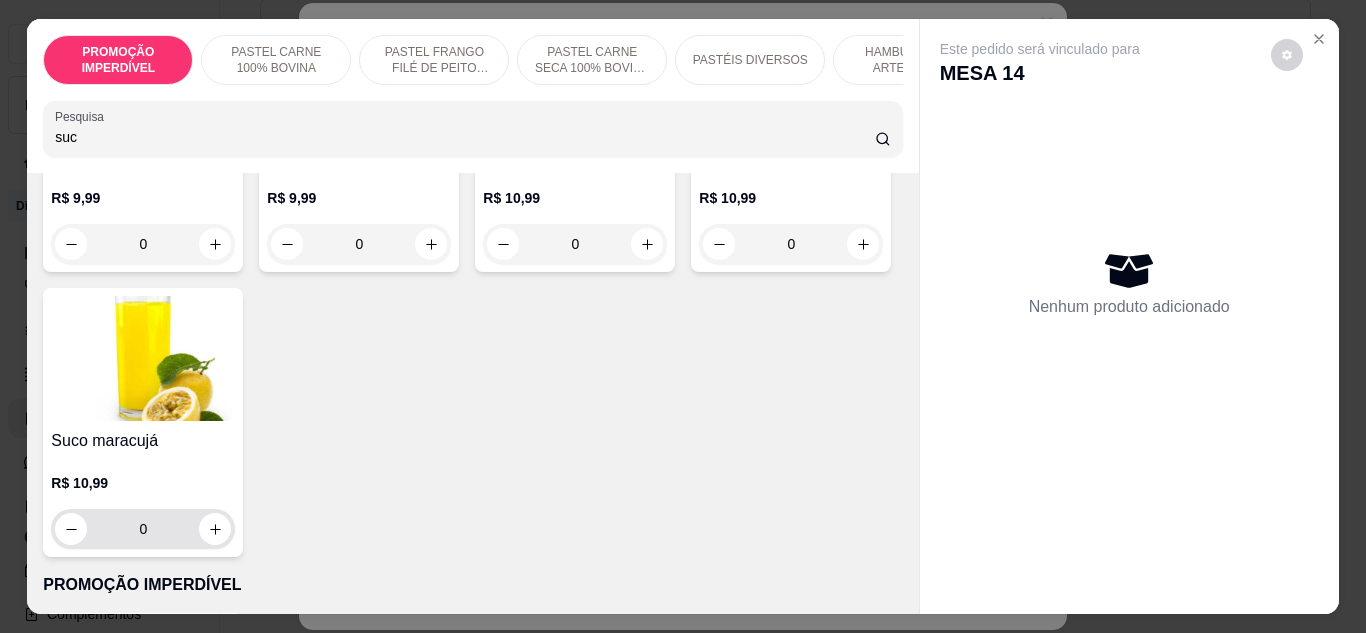 type on "suc" 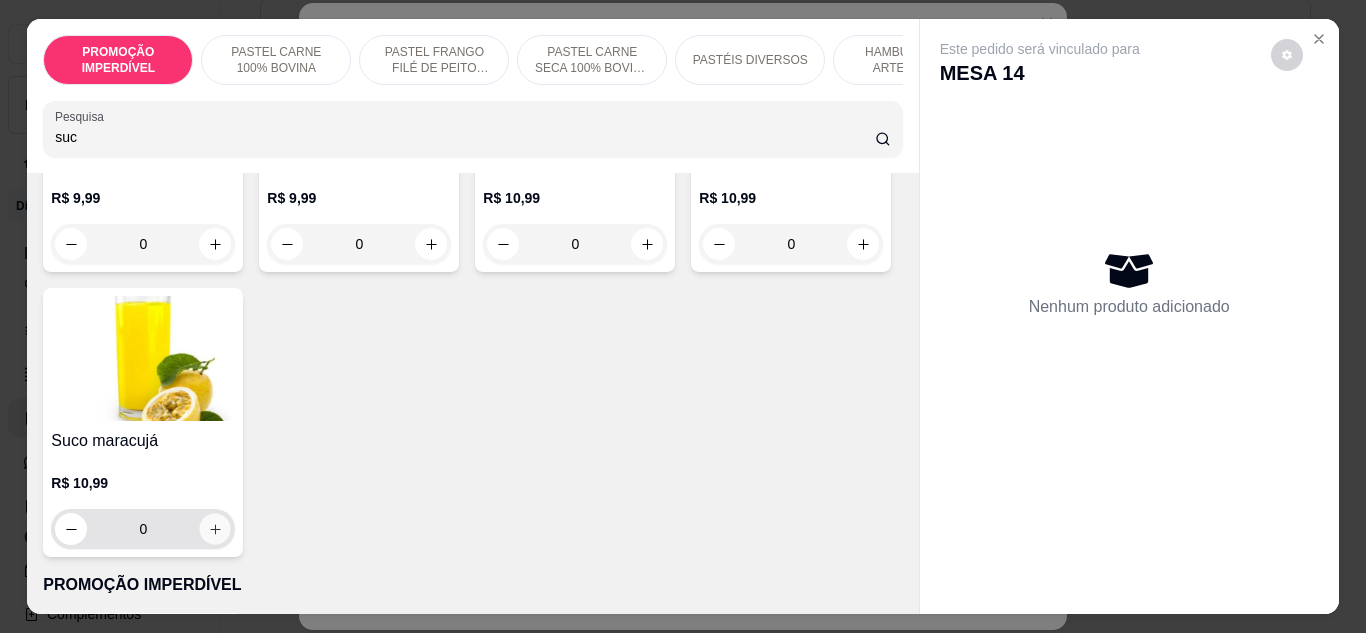click 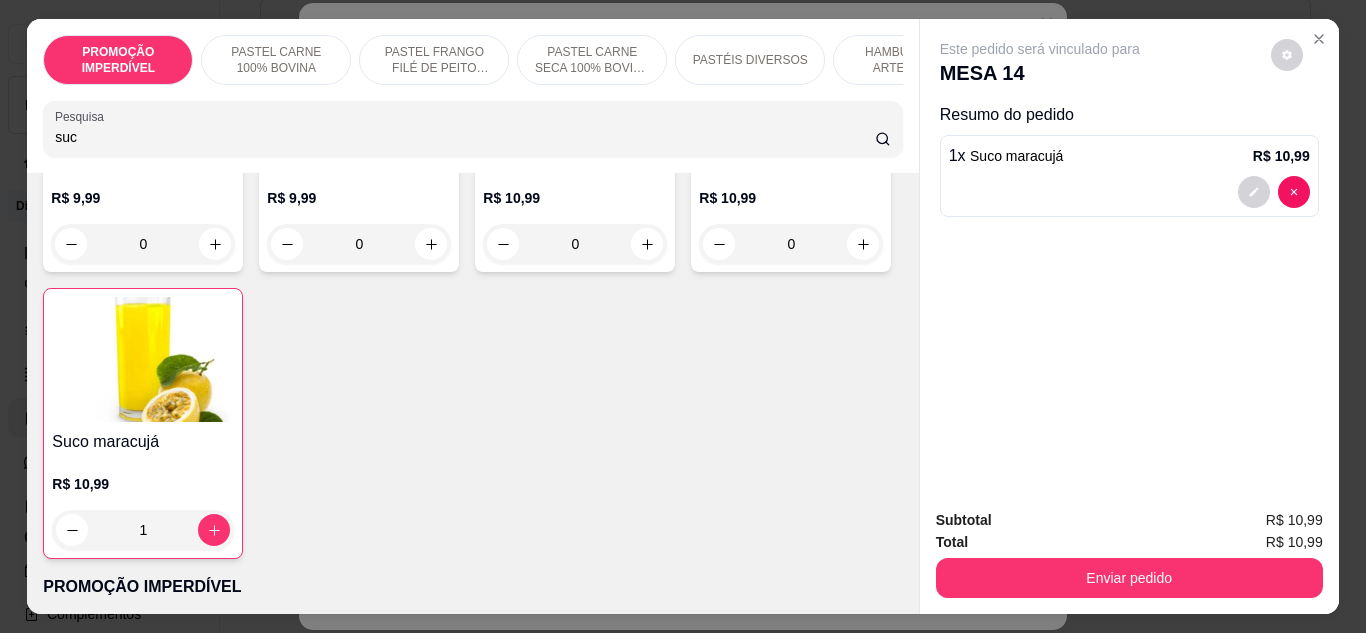click on "Enviar pedido" at bounding box center [1129, 578] 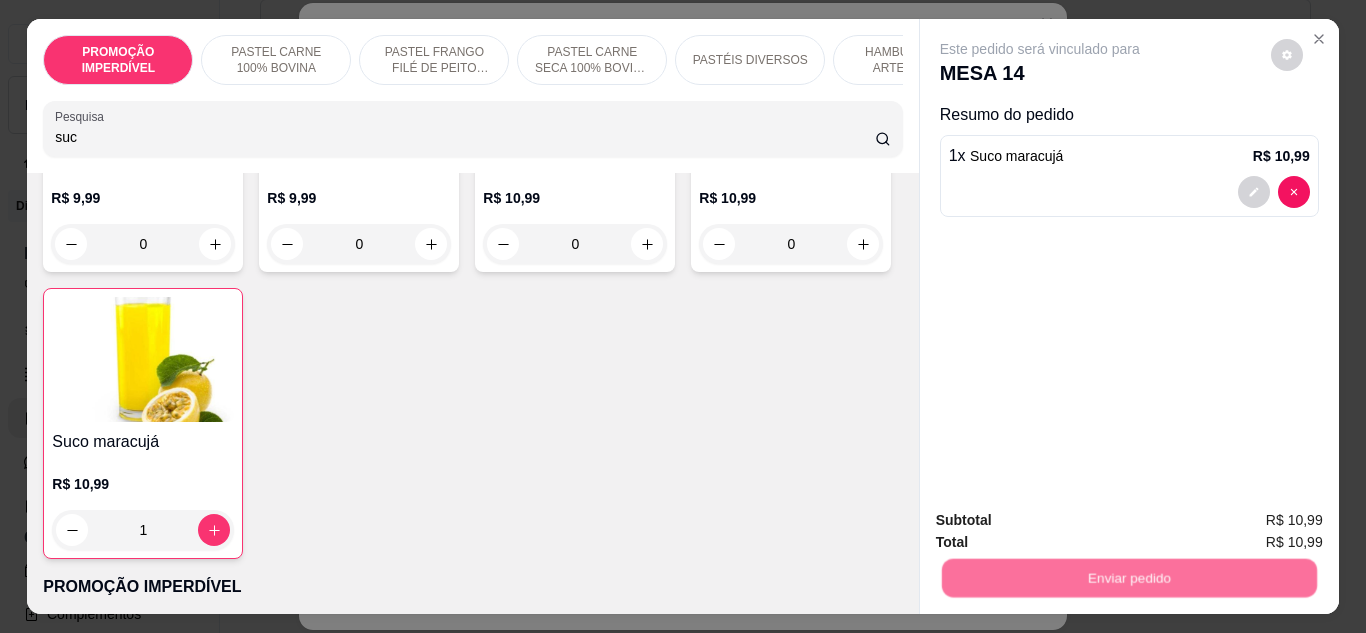 click on "Não registrar e enviar pedido" at bounding box center [1063, 521] 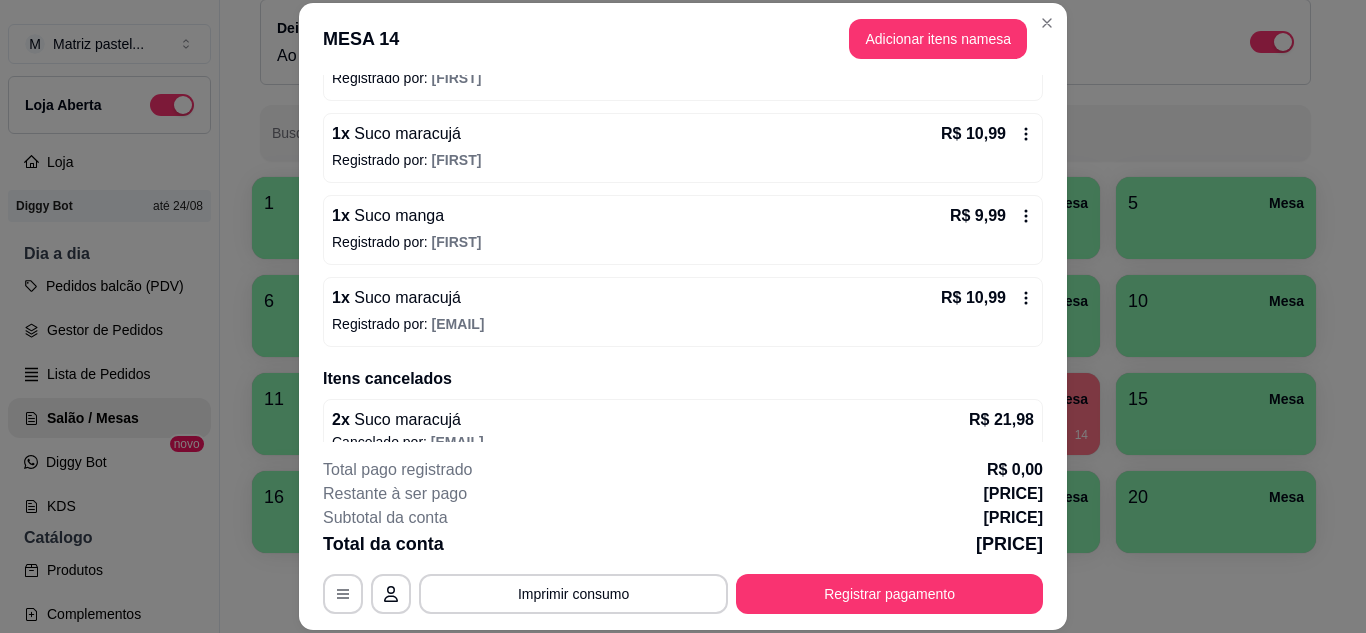scroll, scrollTop: 454, scrollLeft: 0, axis: vertical 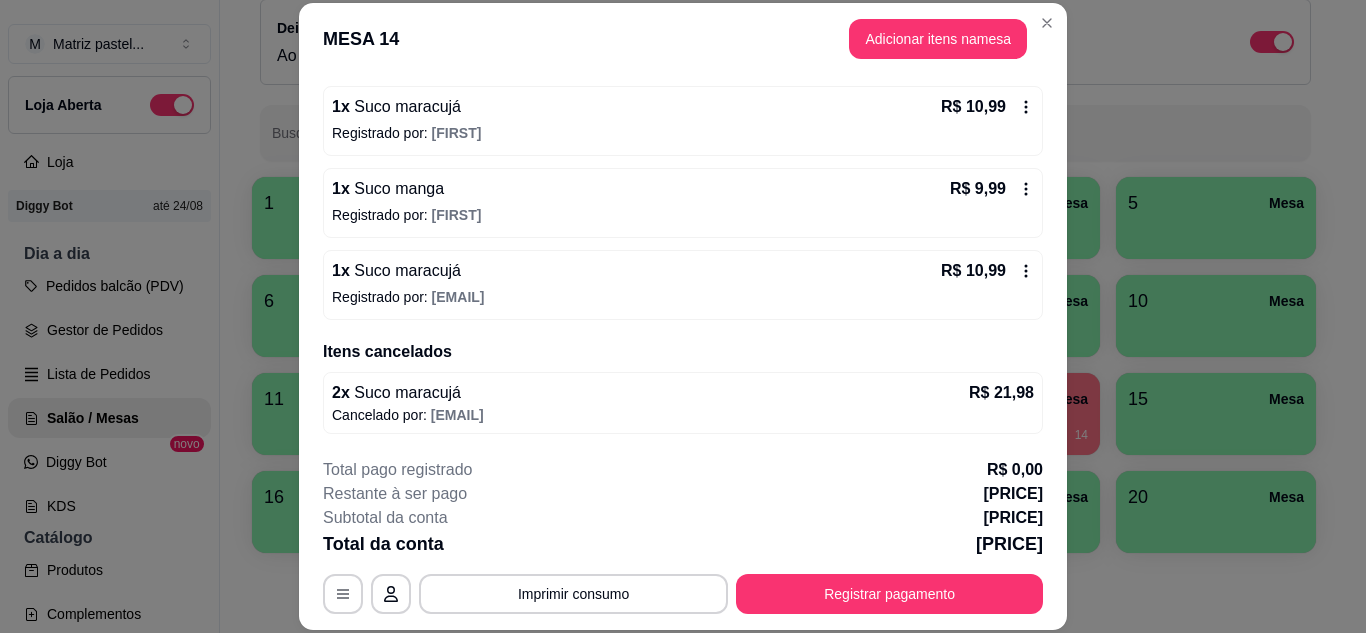click 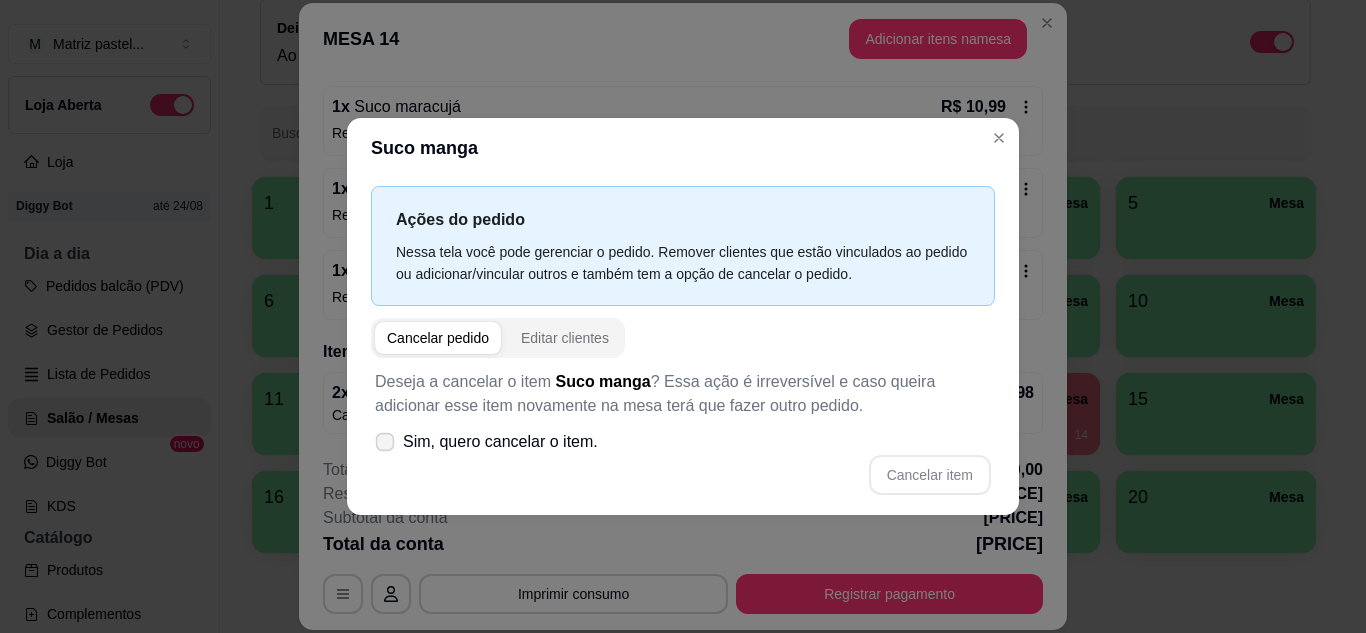 click on "Sim, quero cancelar o item." at bounding box center (500, 442) 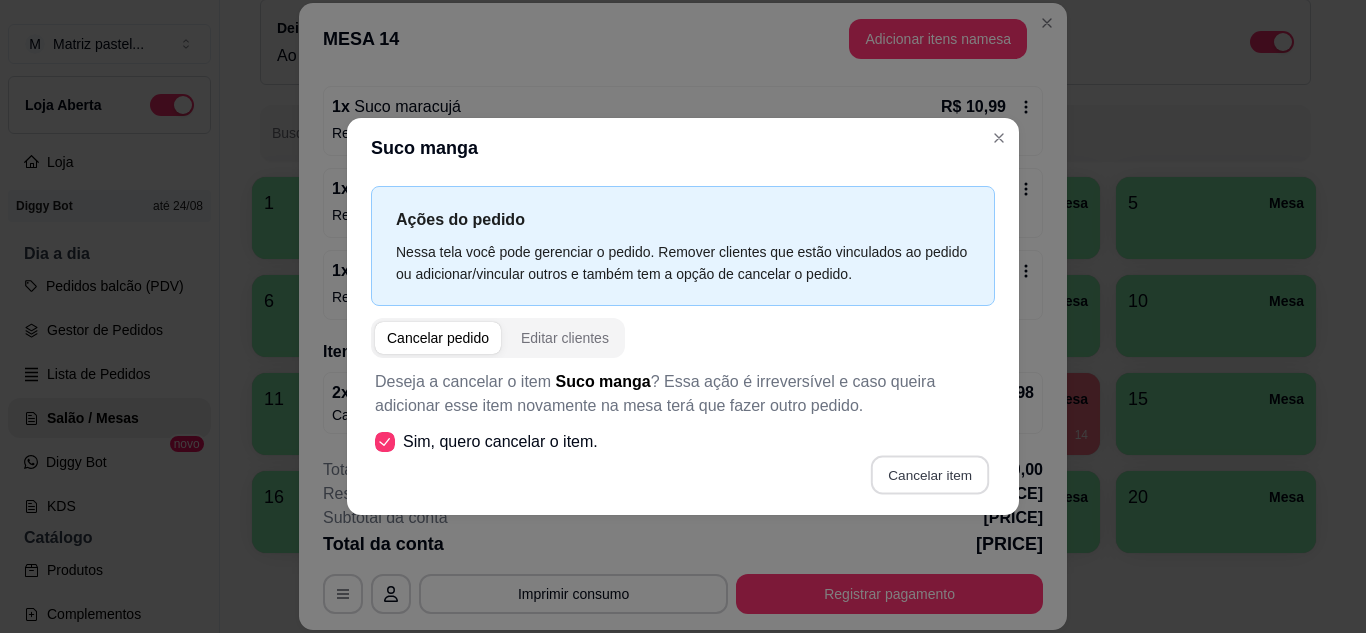 click on "Cancelar item" at bounding box center (929, 474) 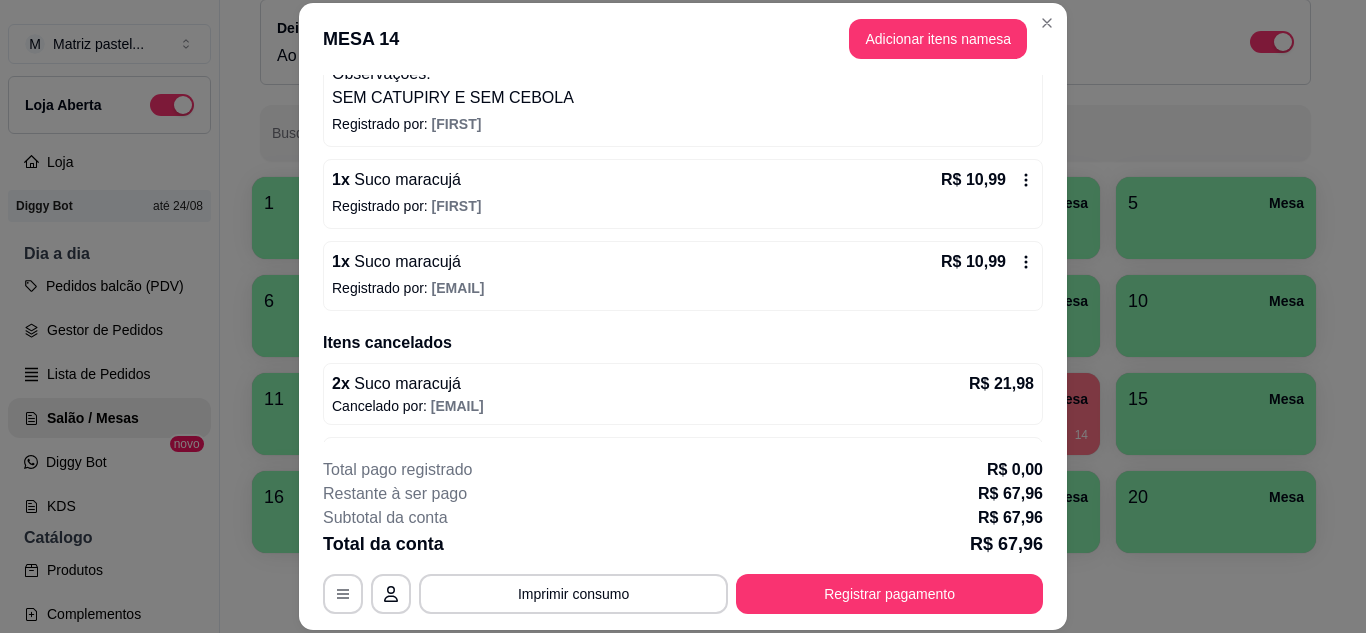 scroll, scrollTop: 346, scrollLeft: 0, axis: vertical 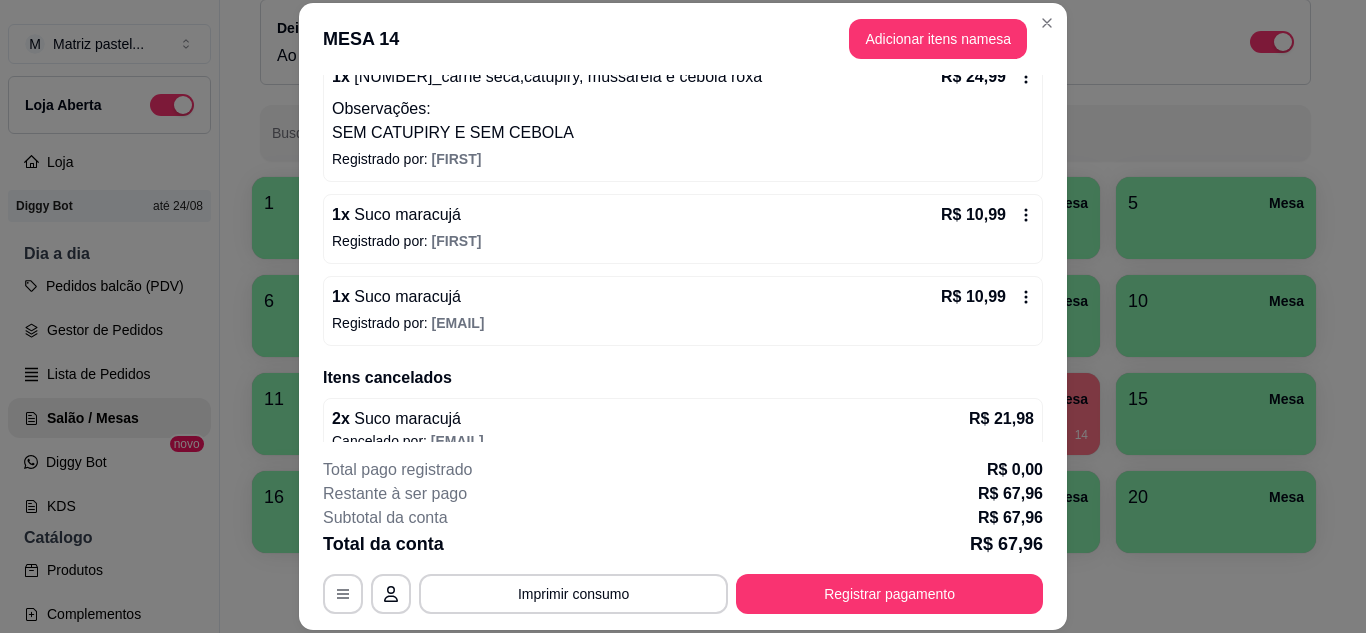 click on "R$ 10,99" at bounding box center [987, 215] 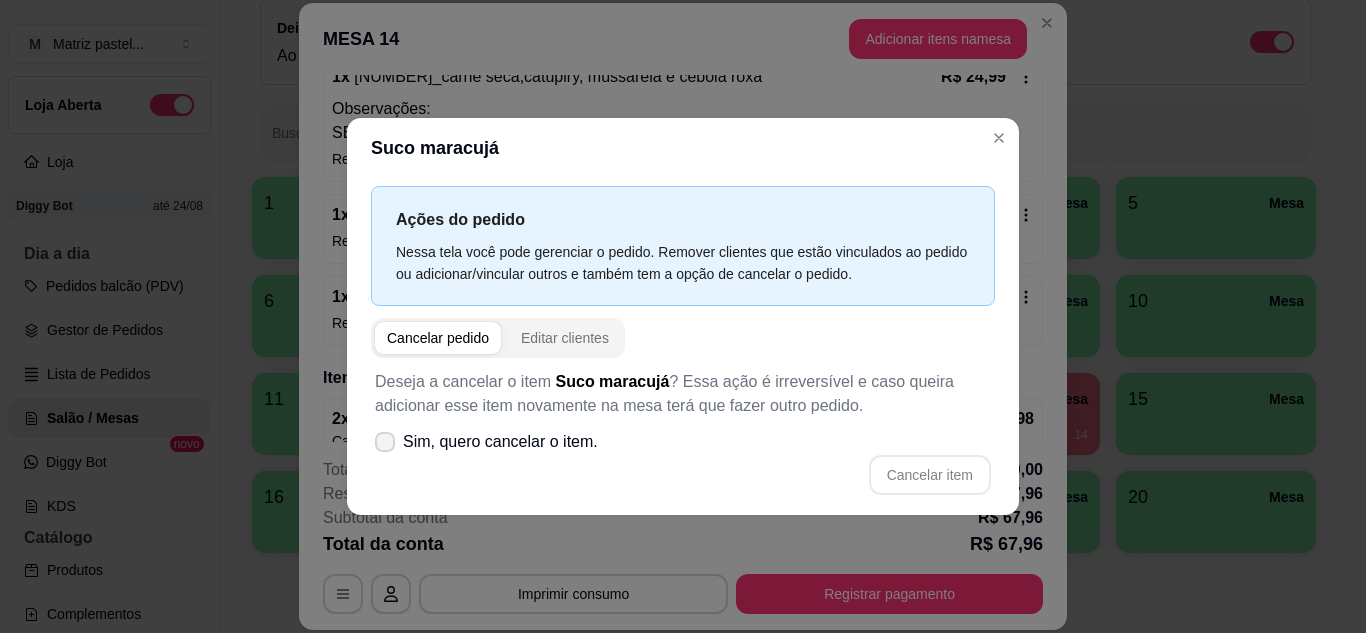 click on "Sim, quero cancelar o item." at bounding box center (500, 442) 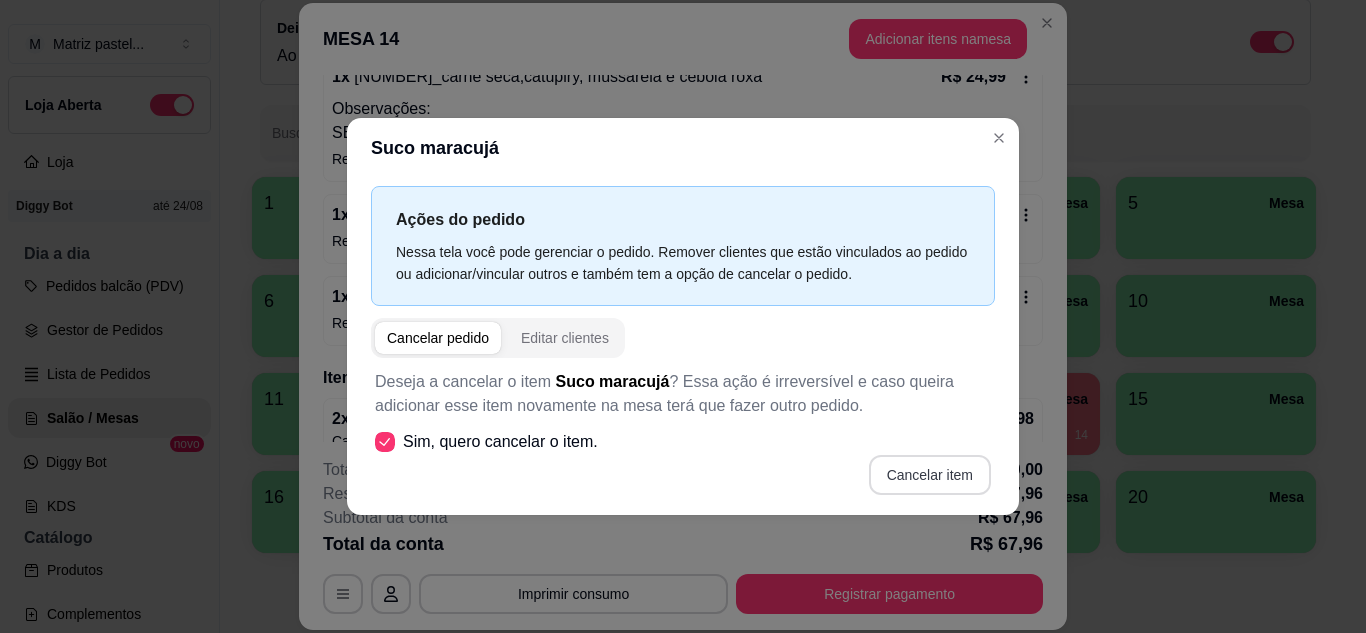 click on "Cancelar item" at bounding box center [930, 475] 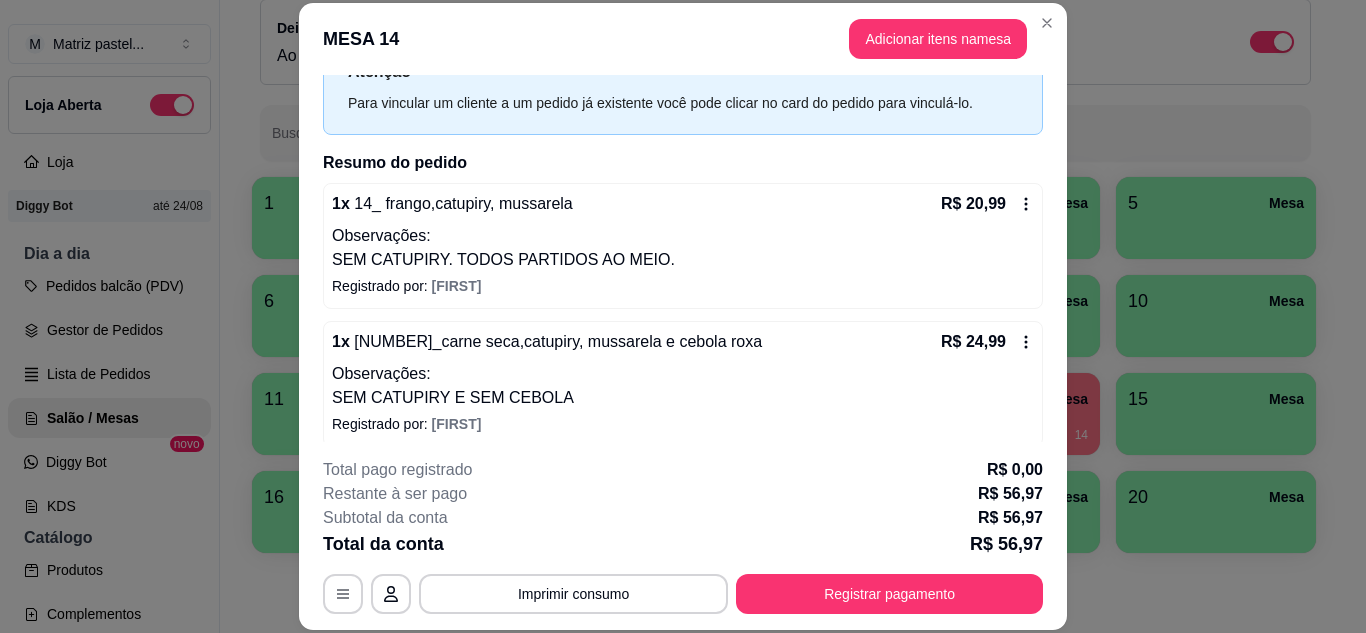 scroll, scrollTop: 46, scrollLeft: 0, axis: vertical 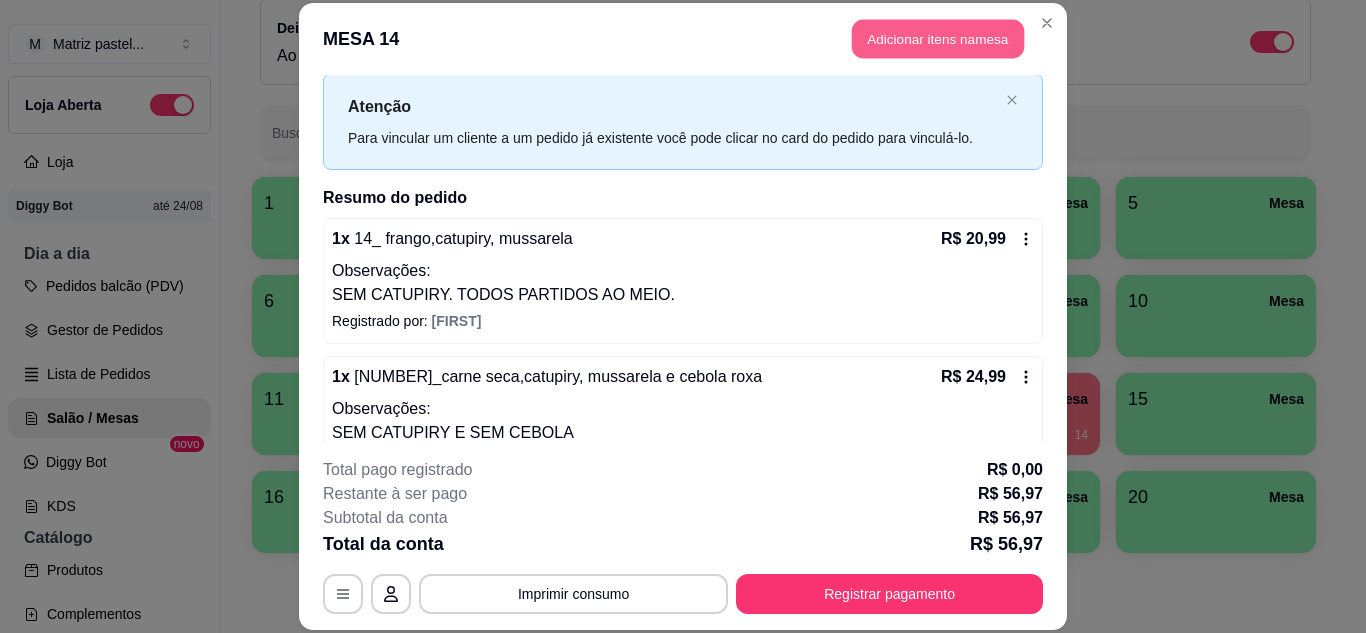 click on "Adicionar itens na  mesa" at bounding box center [938, 39] 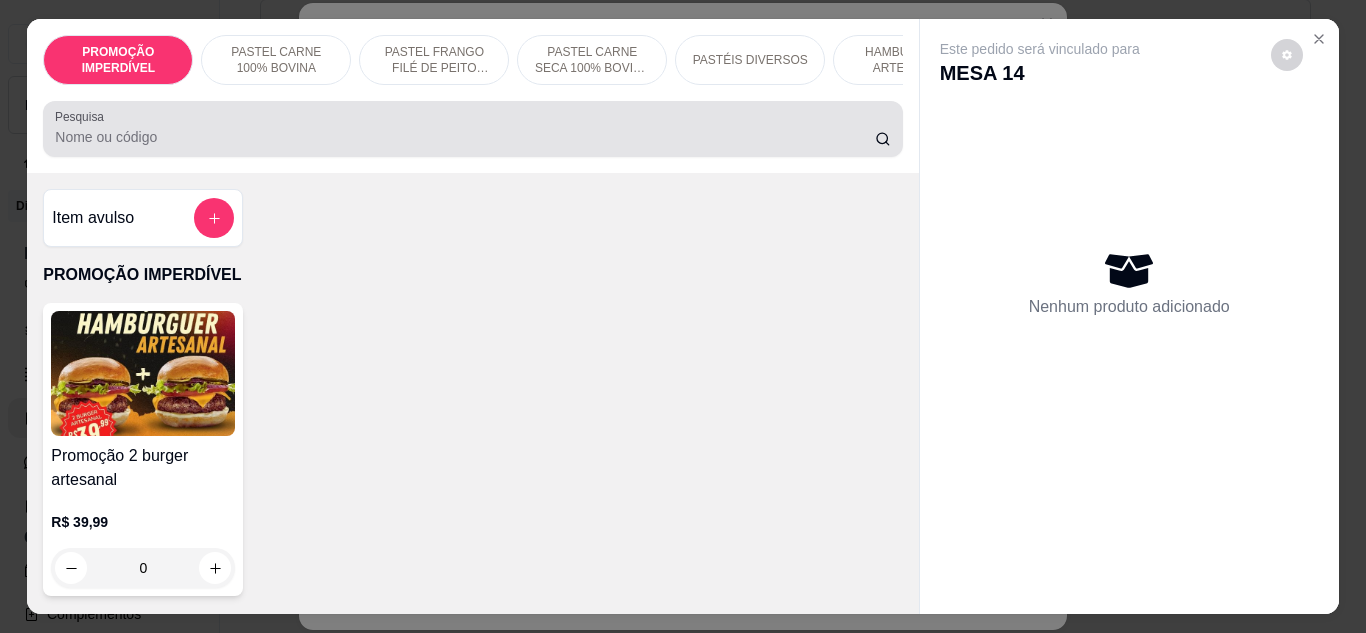 click at bounding box center (472, 129) 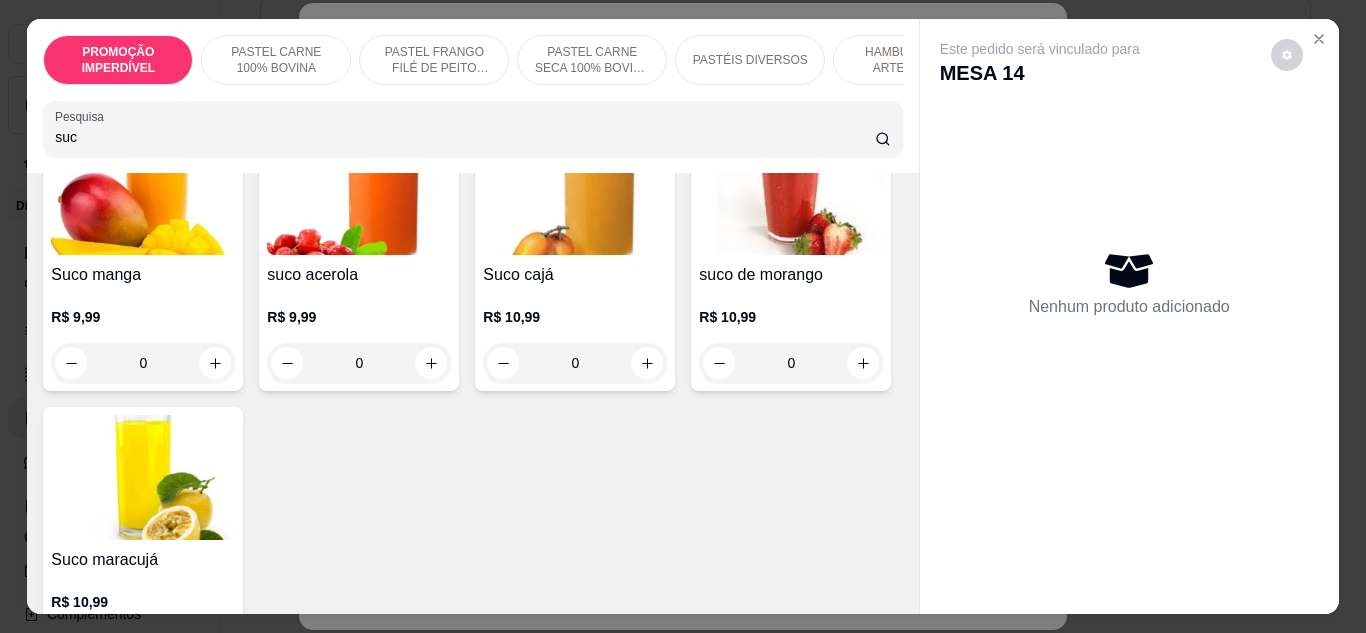 scroll, scrollTop: 200, scrollLeft: 0, axis: vertical 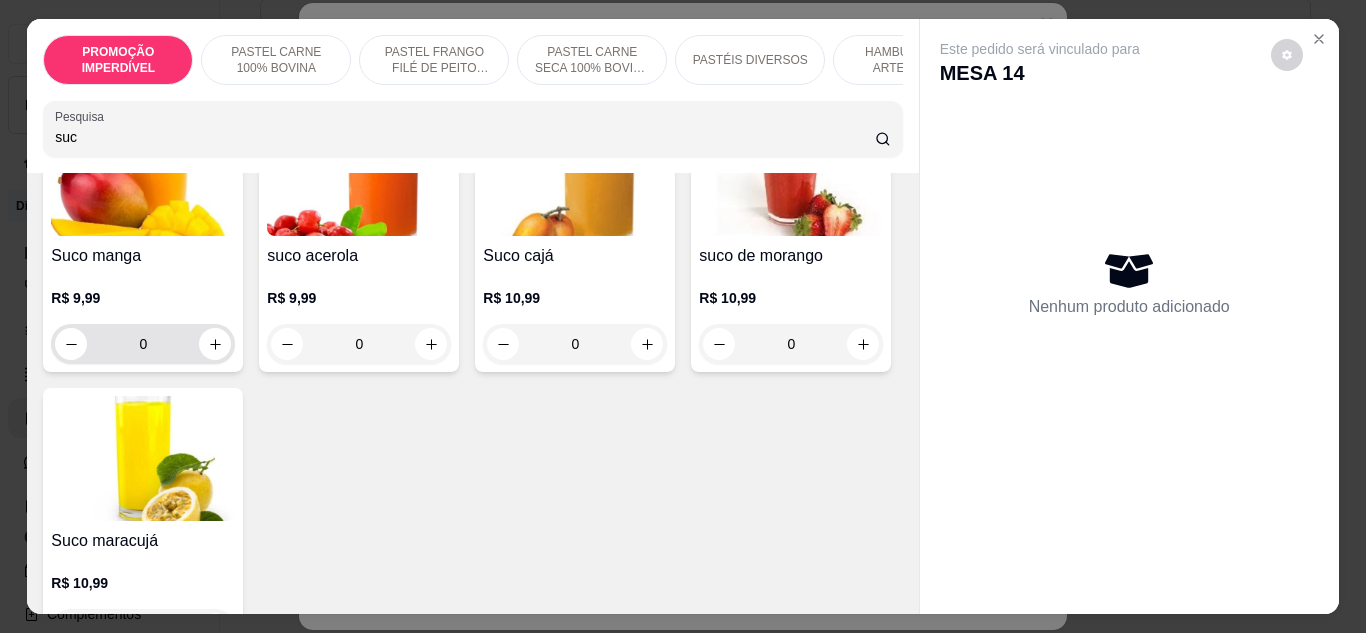type on "suc" 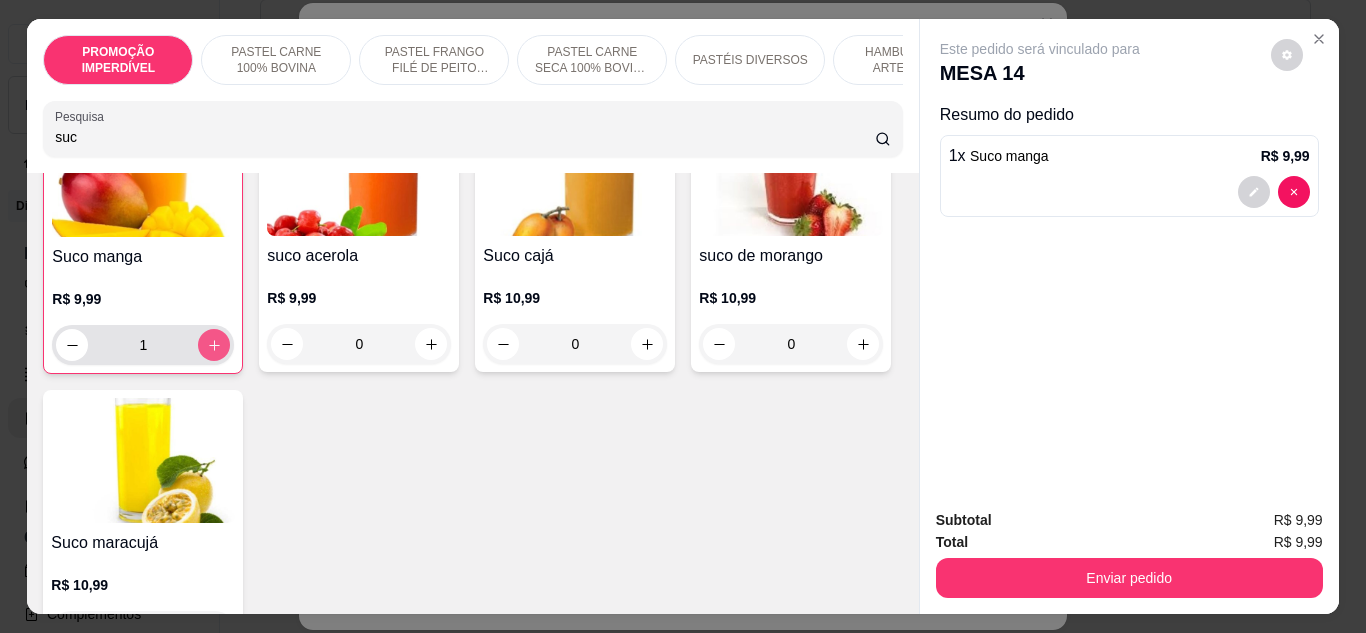type on "1" 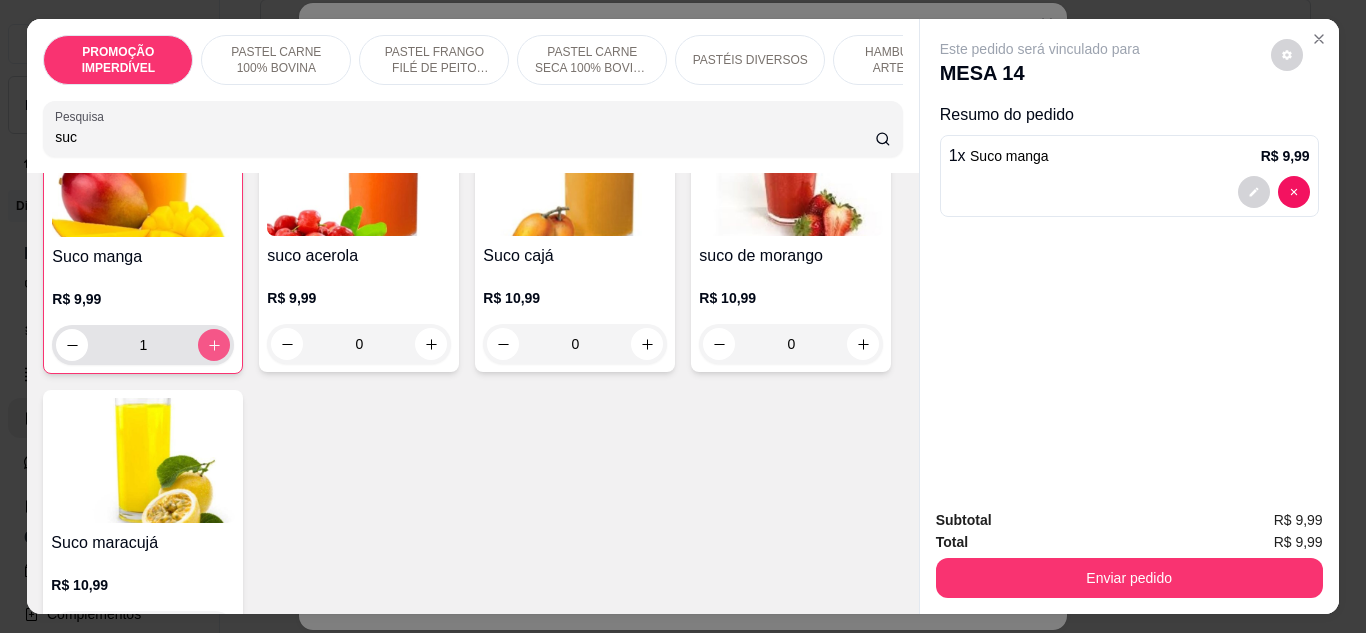 scroll, scrollTop: 201, scrollLeft: 0, axis: vertical 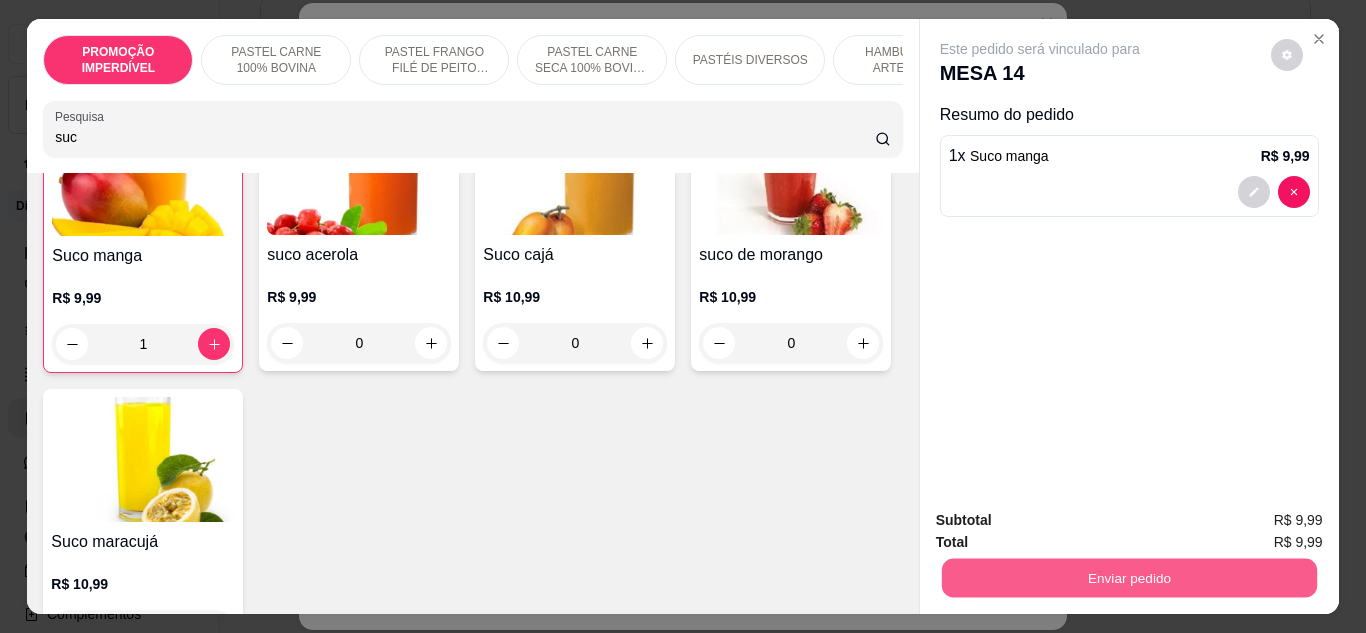 click on "Enviar pedido" at bounding box center (1128, 578) 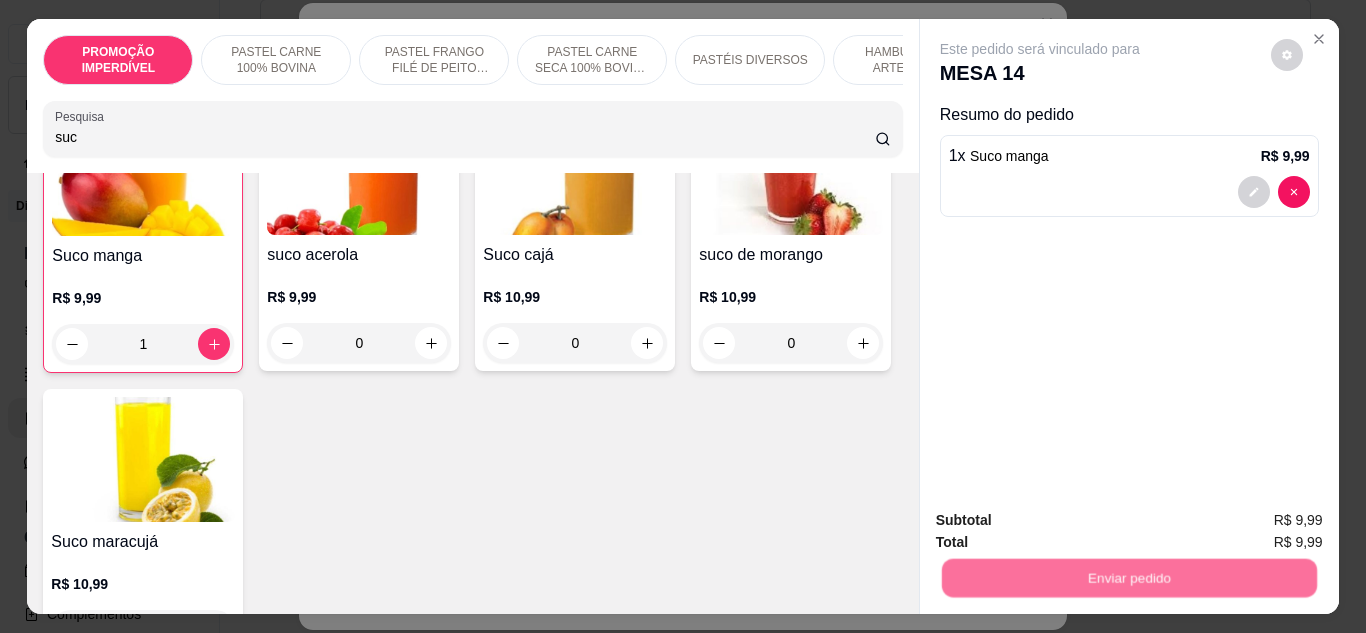 click on "Não registrar e enviar pedido" at bounding box center [1063, 521] 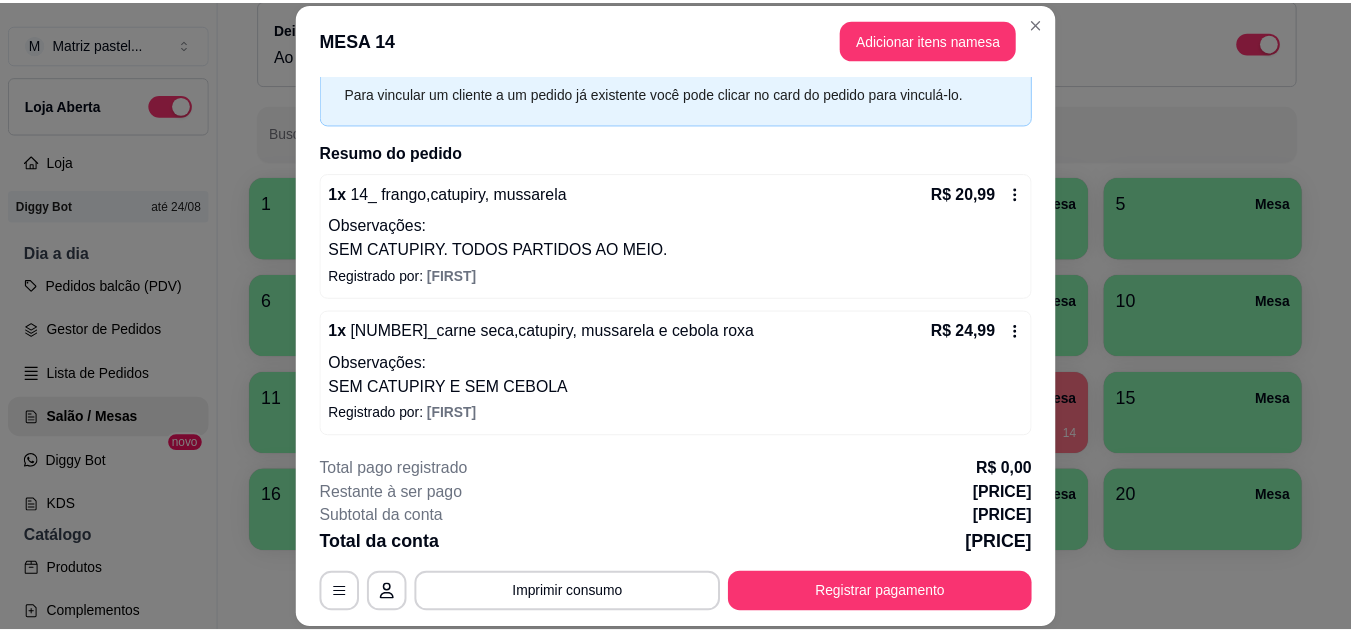 scroll, scrollTop: 46, scrollLeft: 0, axis: vertical 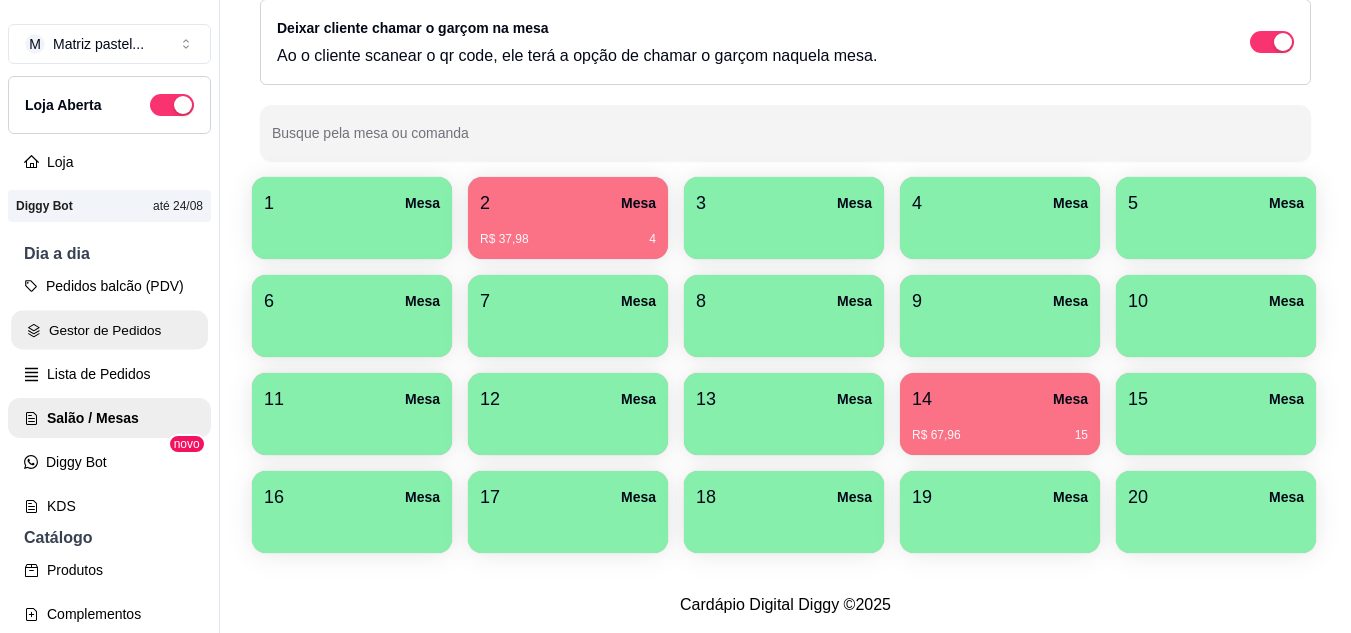 click on "Gestor de Pedidos" at bounding box center (109, 330) 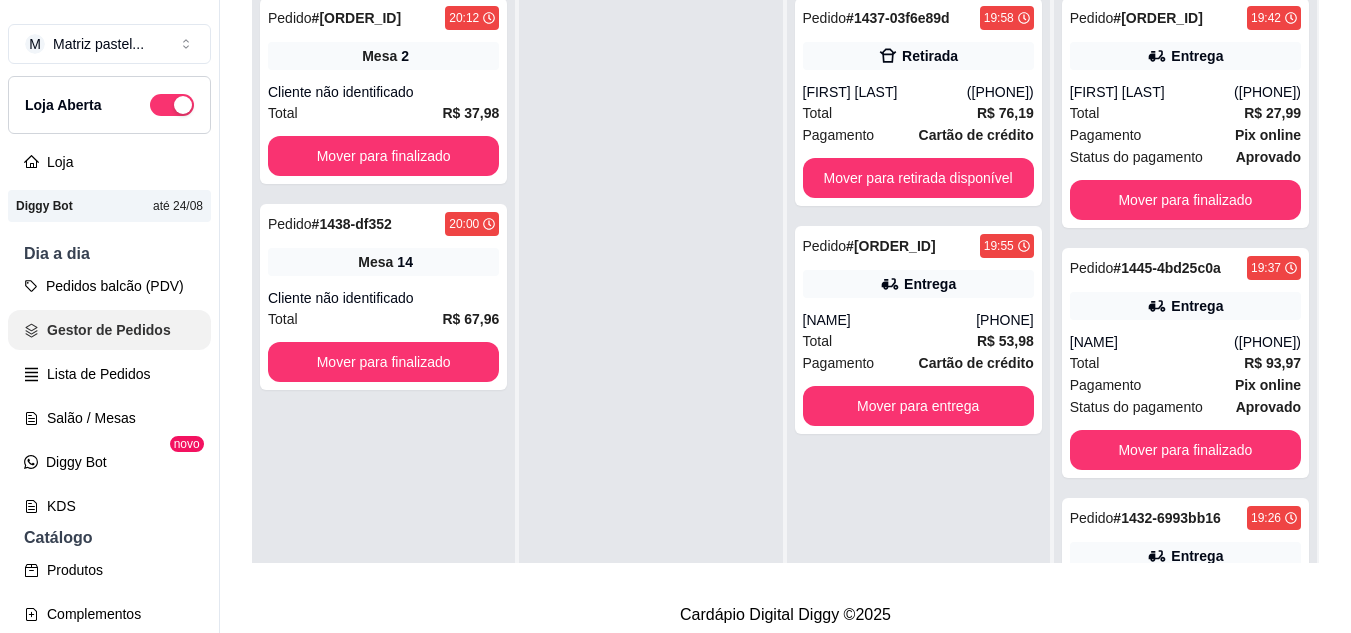 scroll, scrollTop: 0, scrollLeft: 0, axis: both 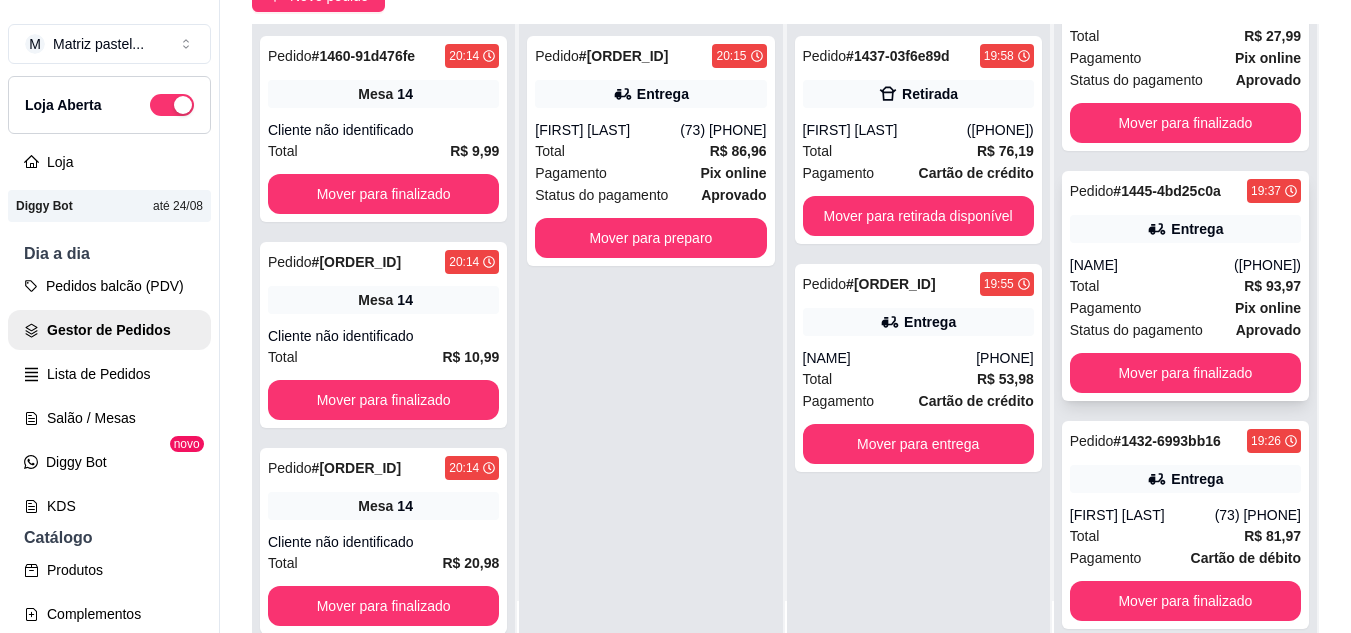 click on "Total R$ 93,97" at bounding box center [1185, 286] 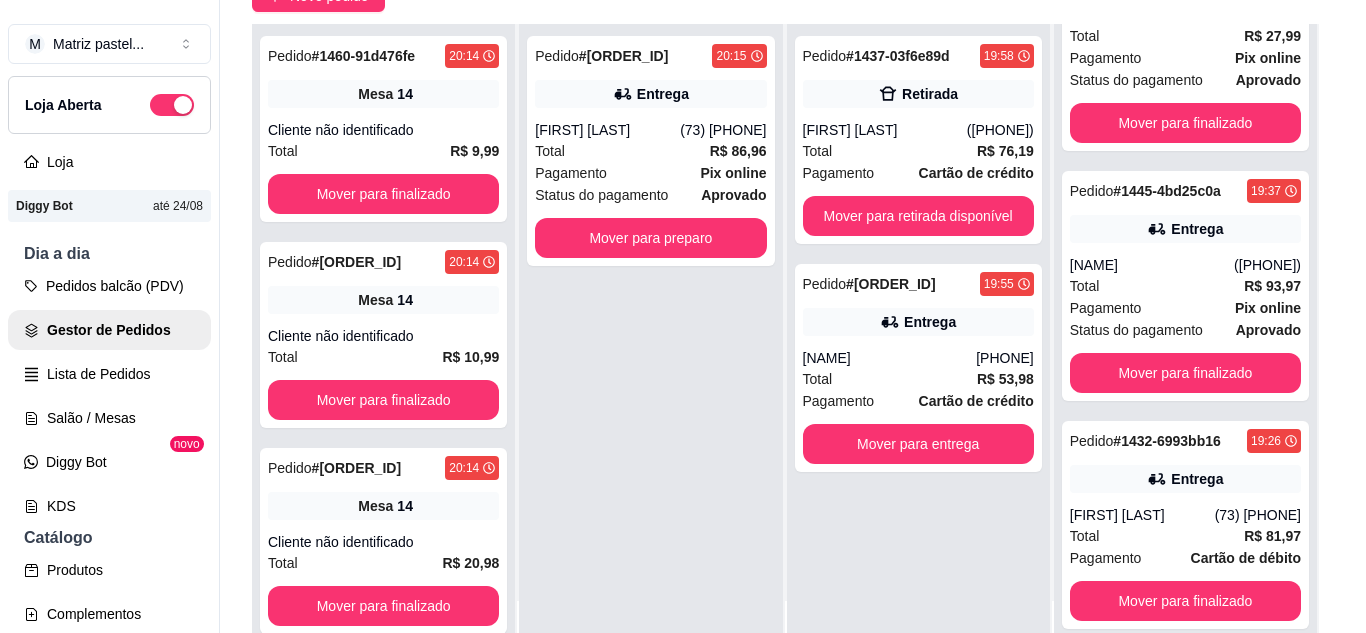 scroll, scrollTop: 100, scrollLeft: 0, axis: vertical 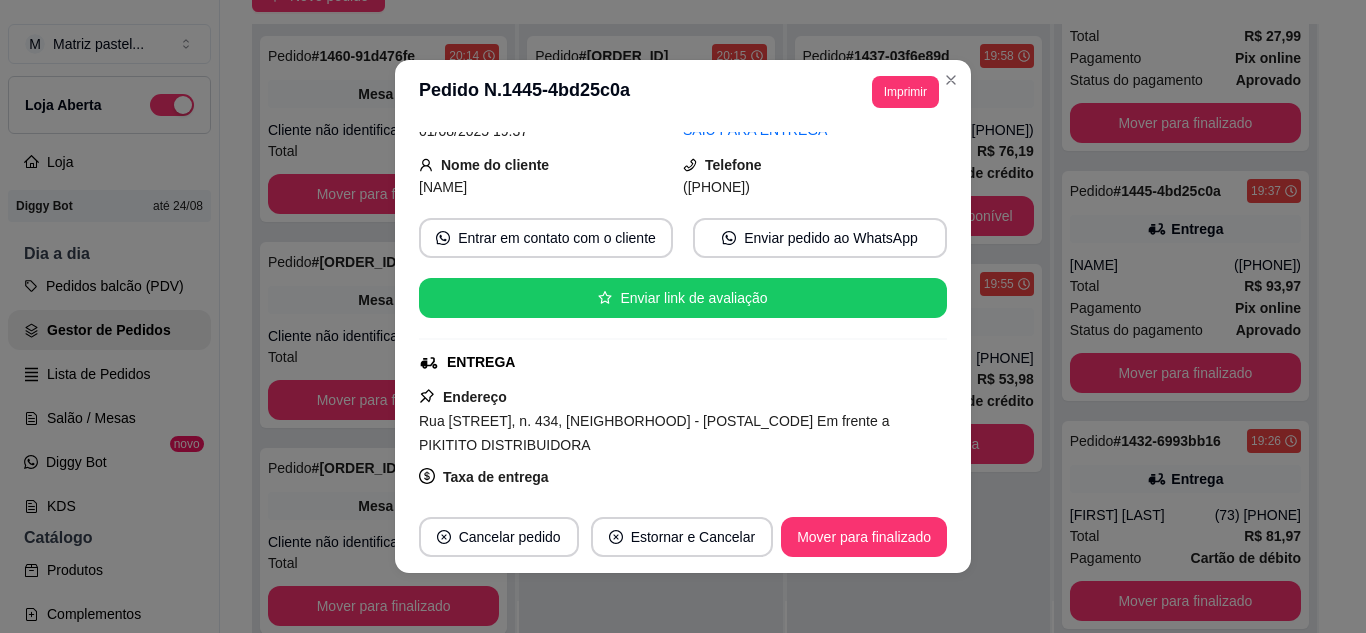 click on "Cancelar pedido Estornar e Cancelar Mover para finalizado" at bounding box center (683, 537) 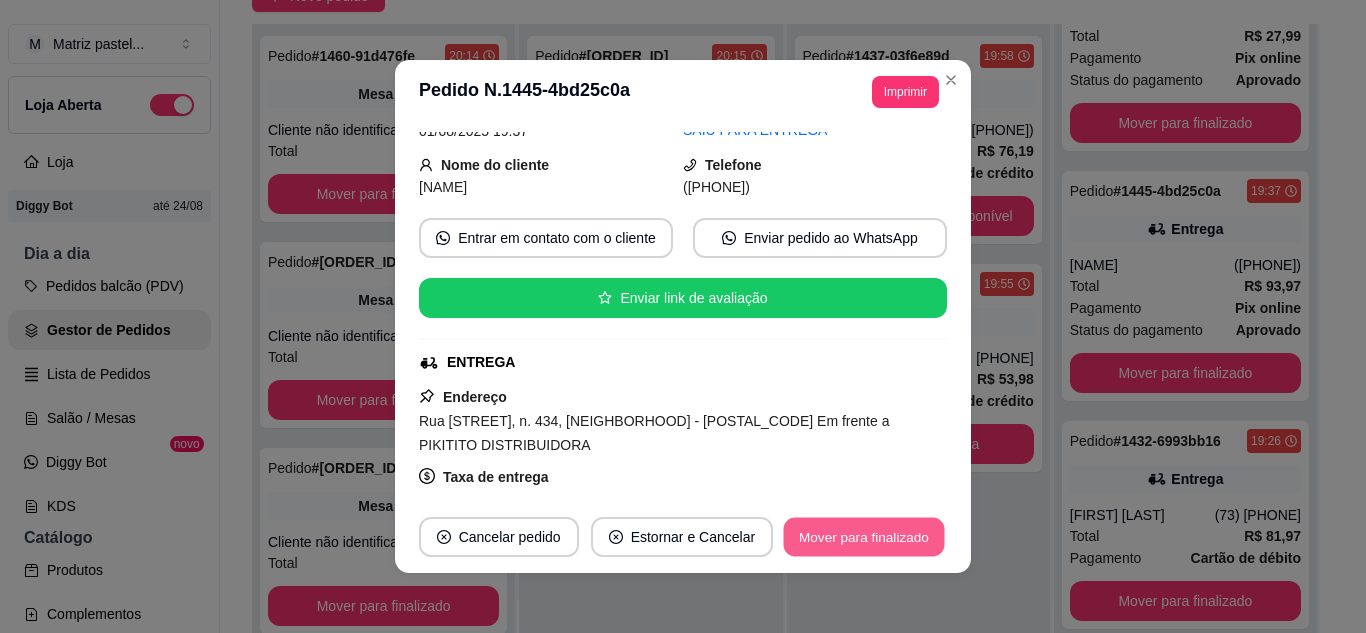 click on "Mover para finalizado" at bounding box center (864, 537) 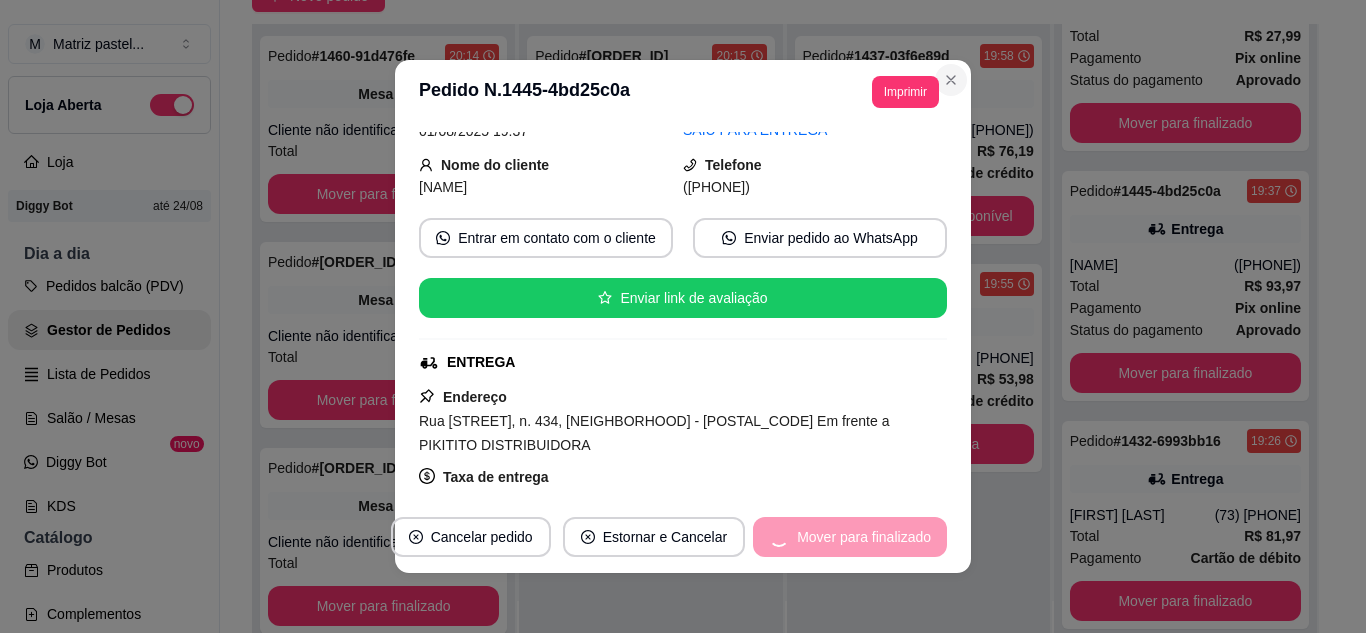 scroll, scrollTop: 0, scrollLeft: 0, axis: both 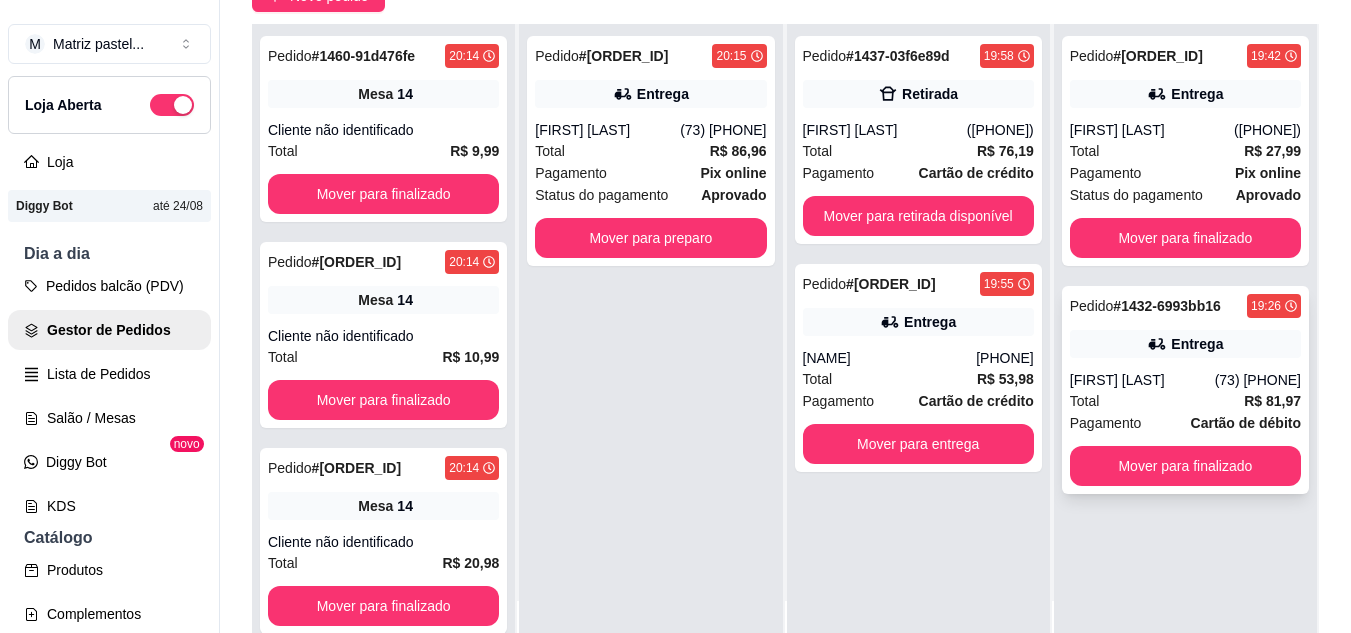 click on "Entrega" at bounding box center (1185, 344) 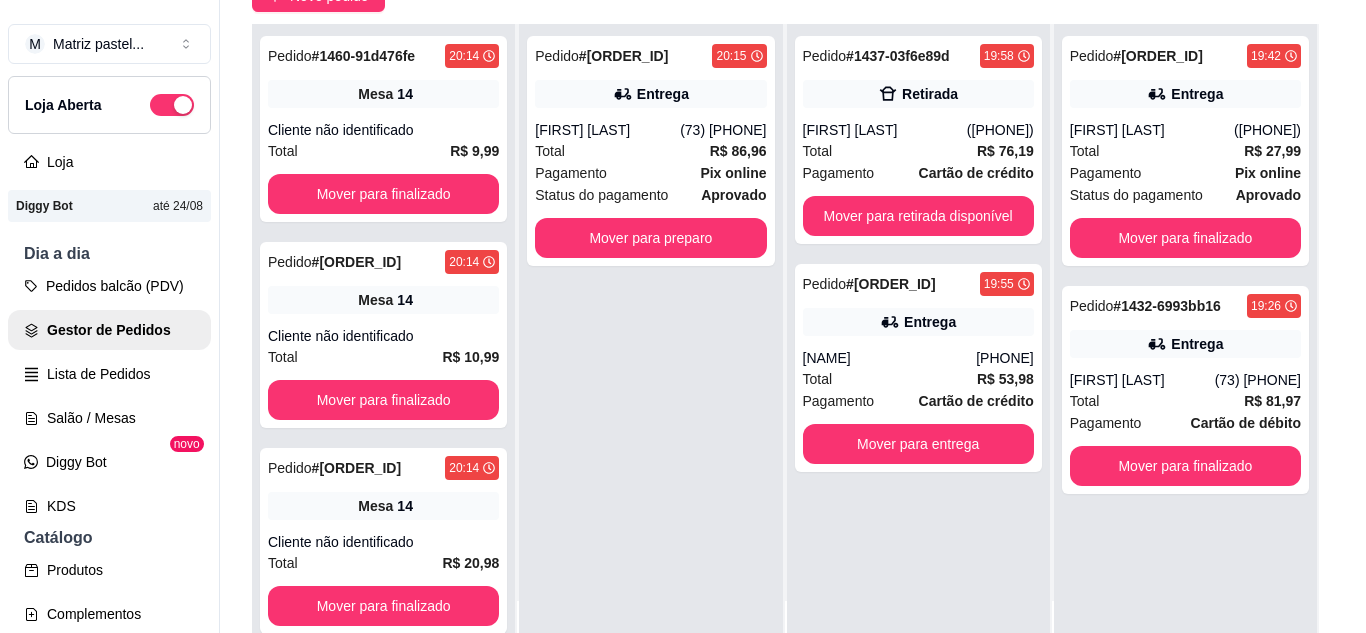 scroll, scrollTop: 100, scrollLeft: 0, axis: vertical 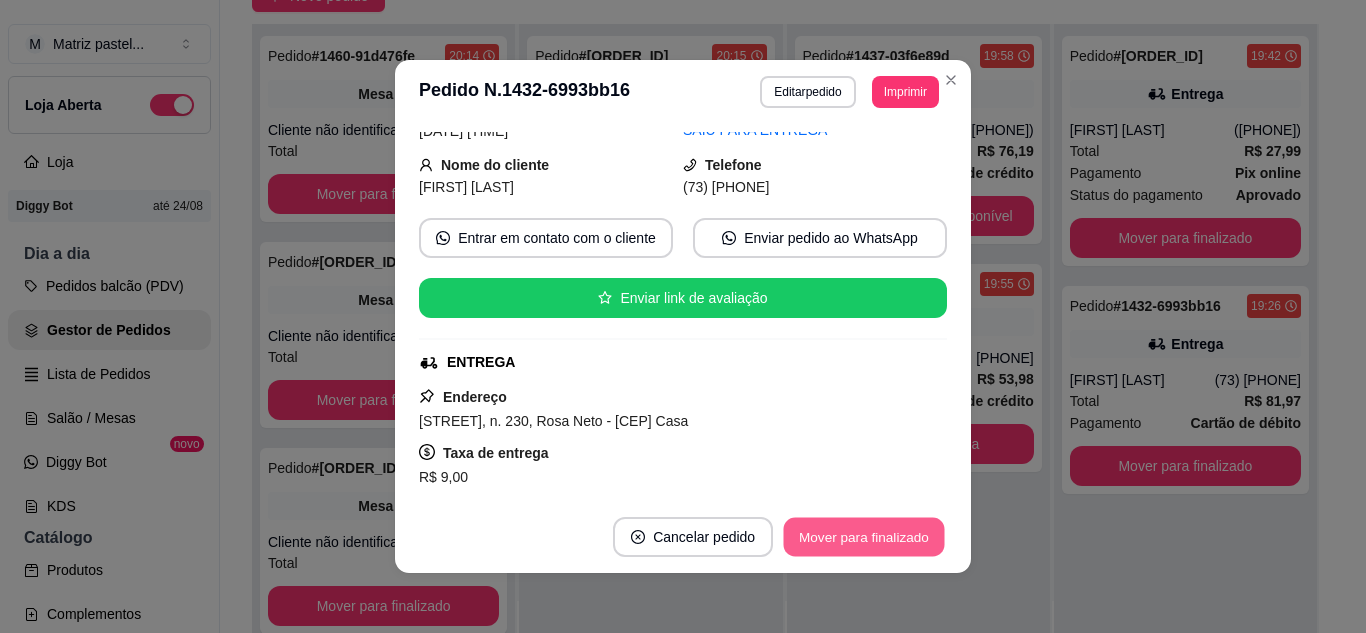 click on "Mover para finalizado" at bounding box center [864, 537] 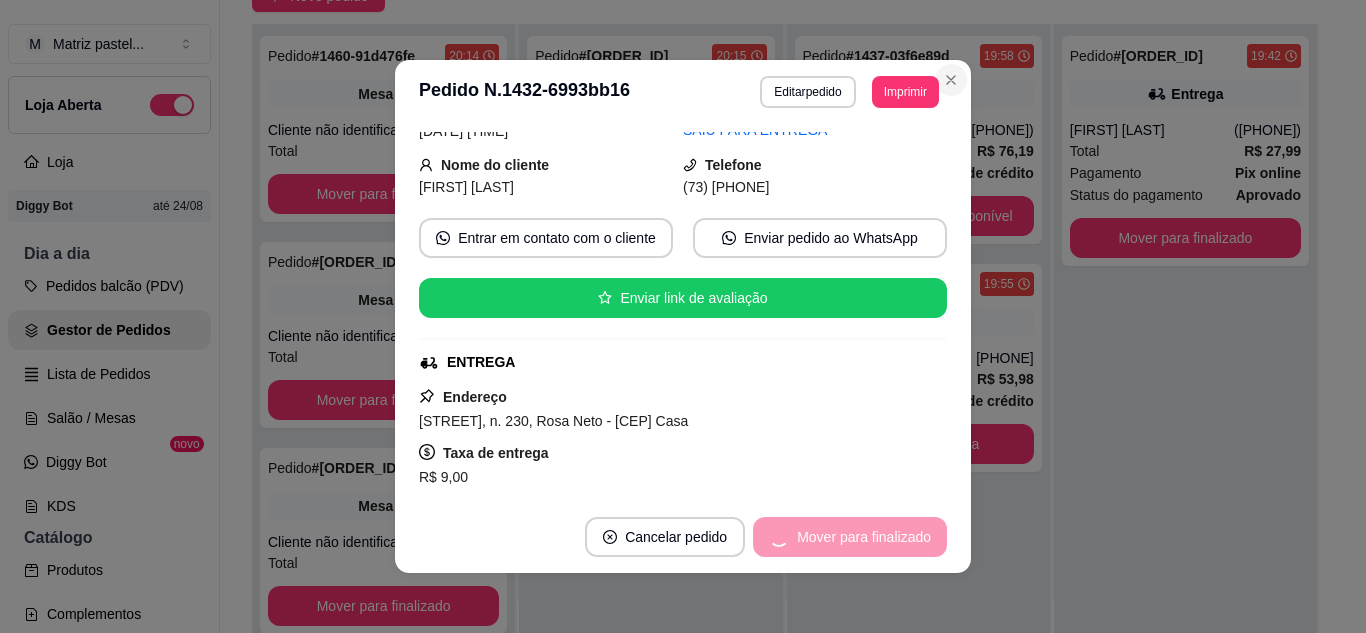 scroll, scrollTop: 54, scrollLeft: 0, axis: vertical 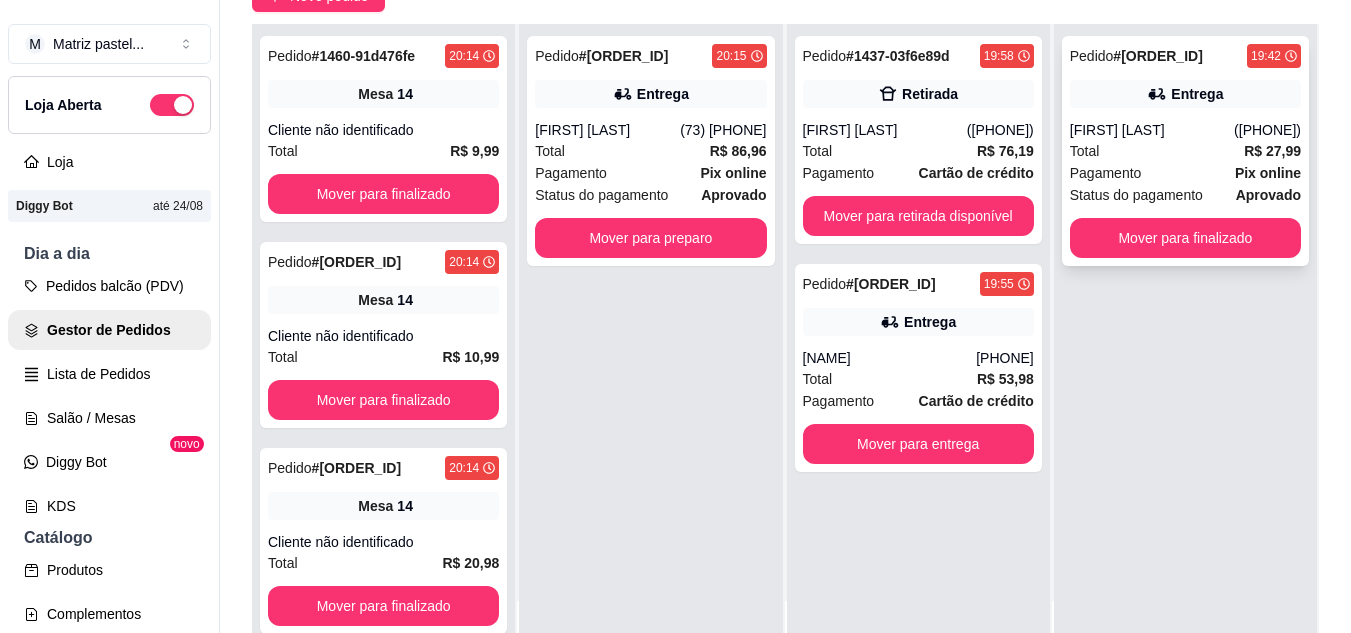 click on "[FIRST] [LAST]" at bounding box center [1152, 130] 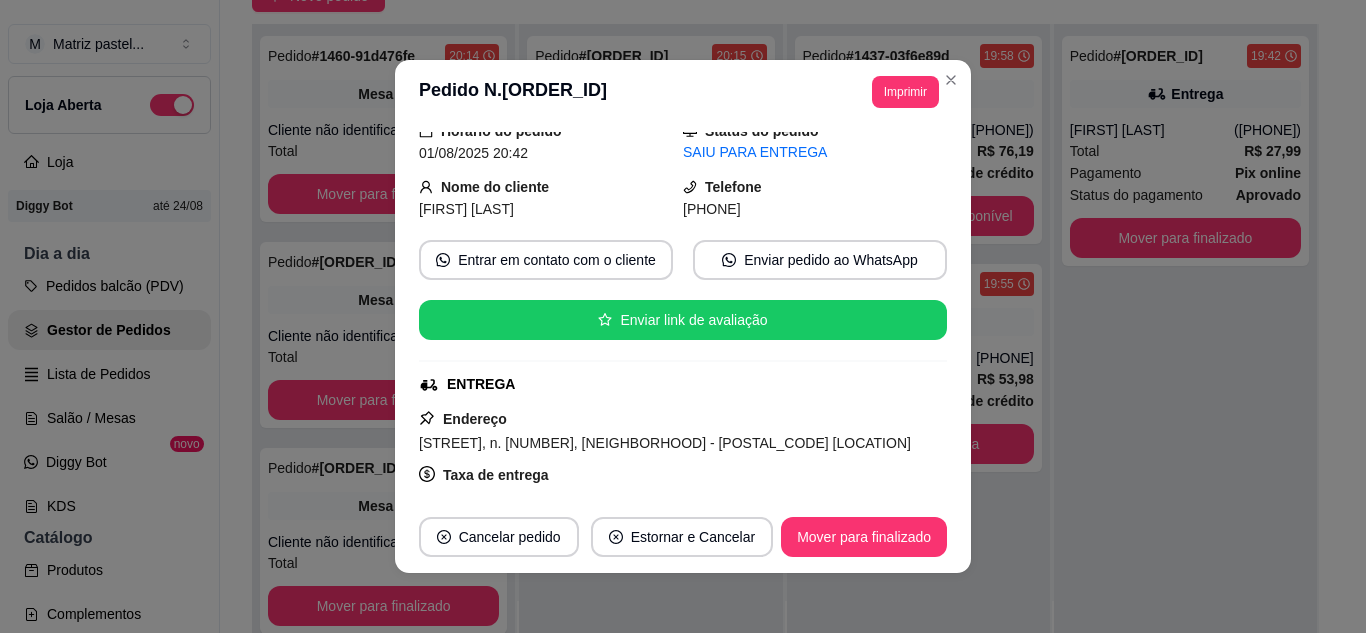 scroll, scrollTop: 100, scrollLeft: 0, axis: vertical 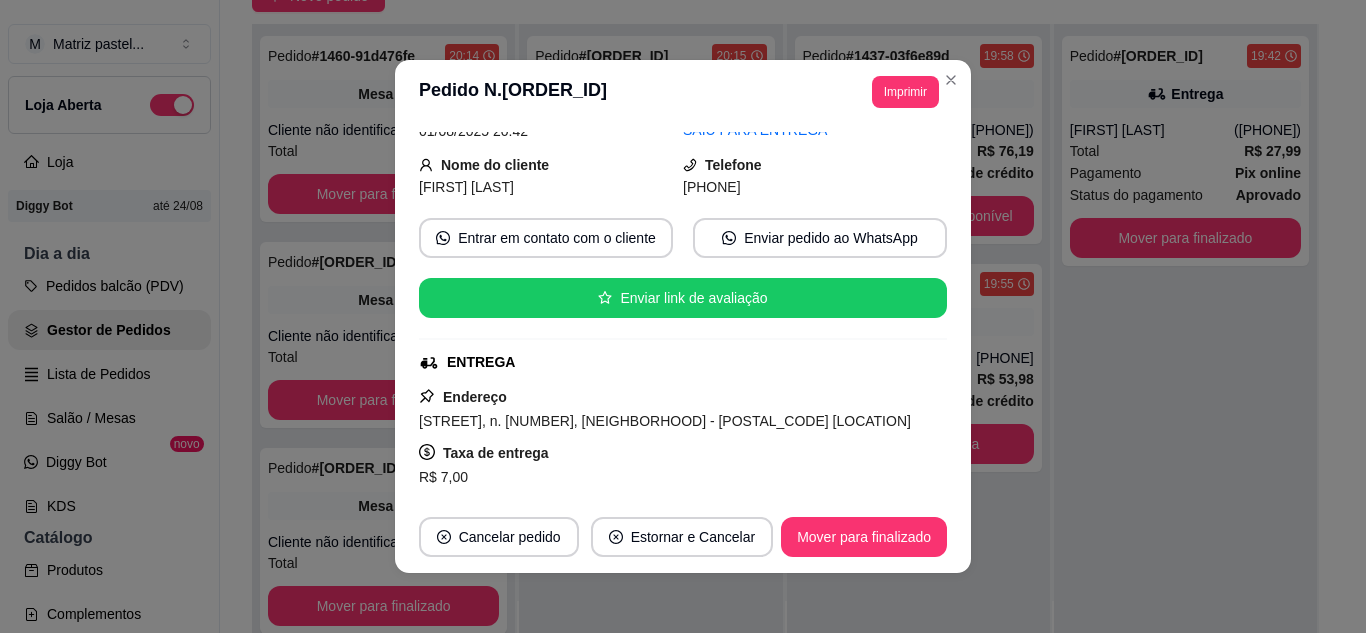 click on "Cancelar pedido Estornar e Cancelar Mover para finalizado" at bounding box center (683, 537) 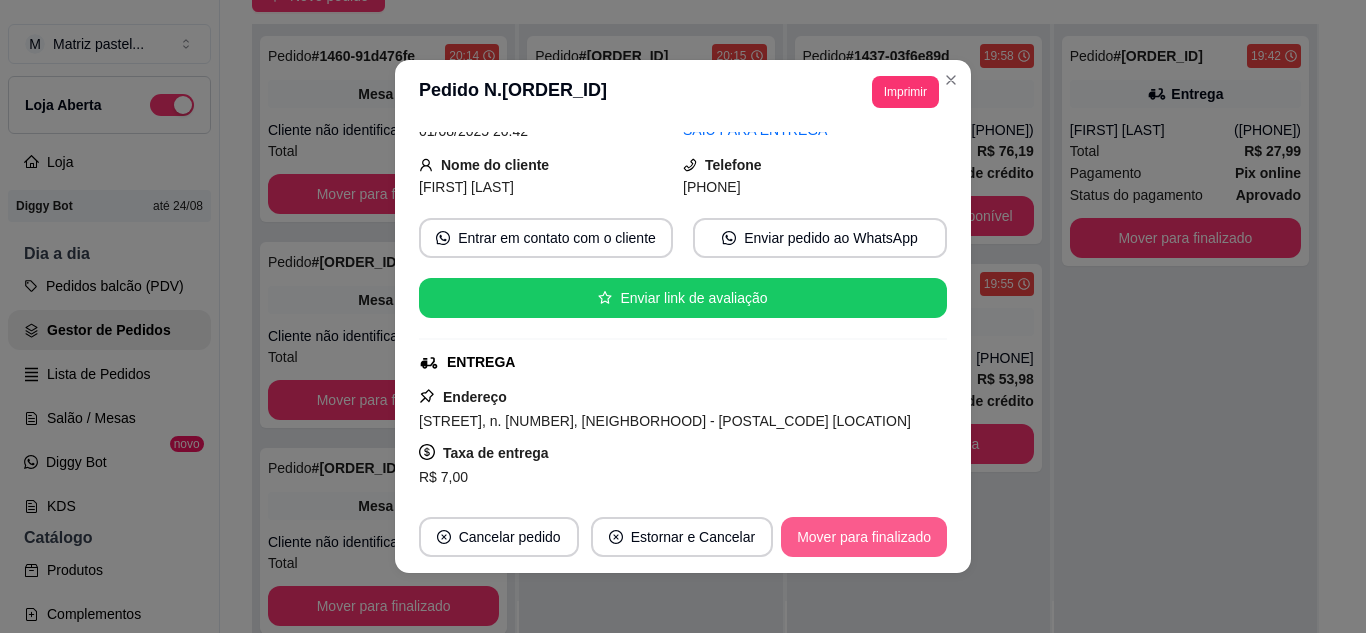 click on "Mover para finalizado" at bounding box center (864, 537) 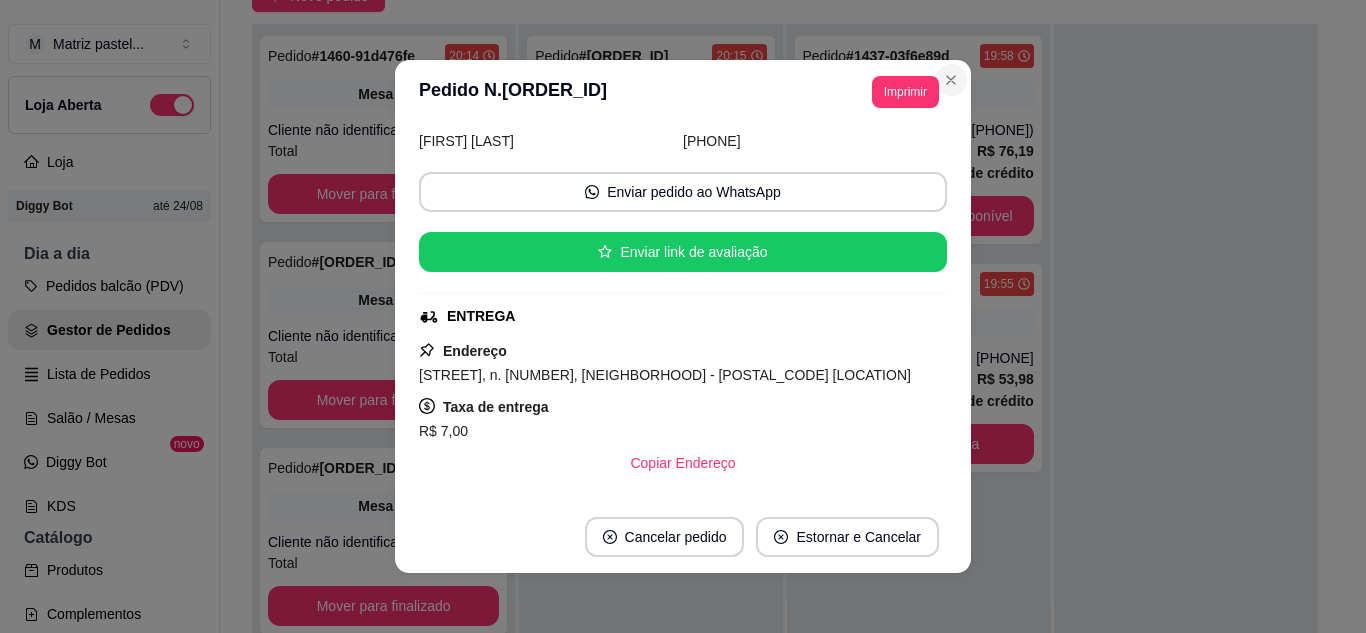 scroll, scrollTop: 54, scrollLeft: 0, axis: vertical 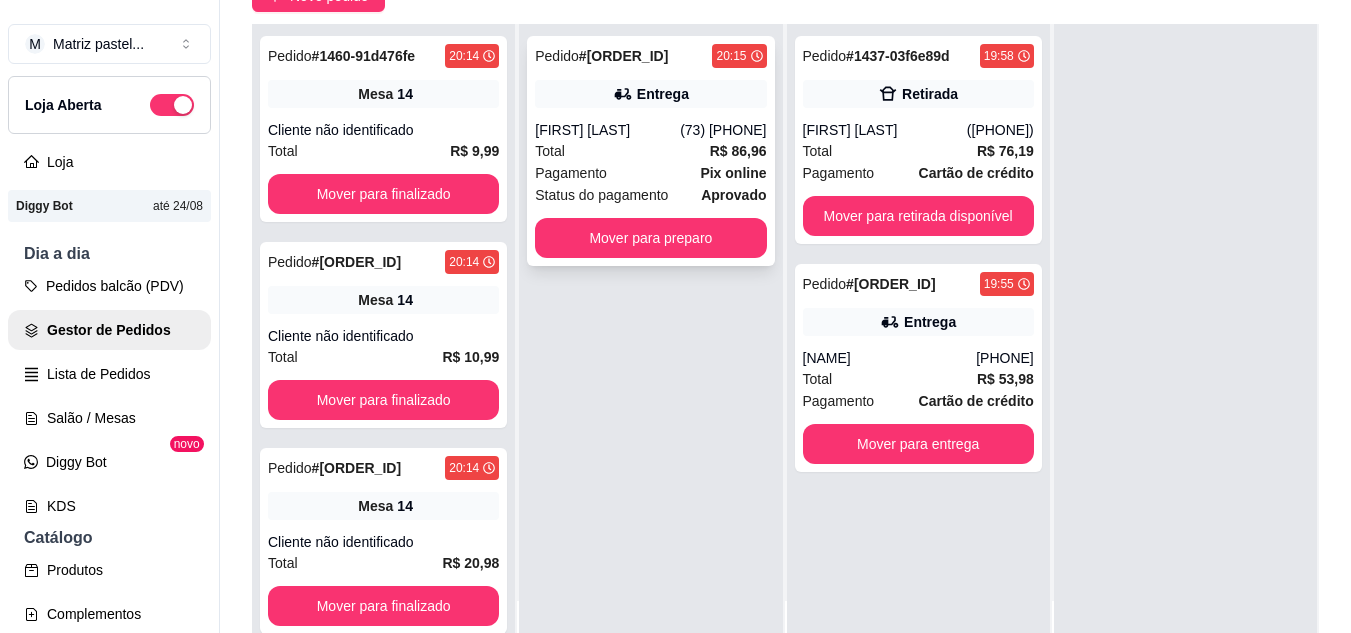 click on "Total R$ 86,96" at bounding box center [650, 151] 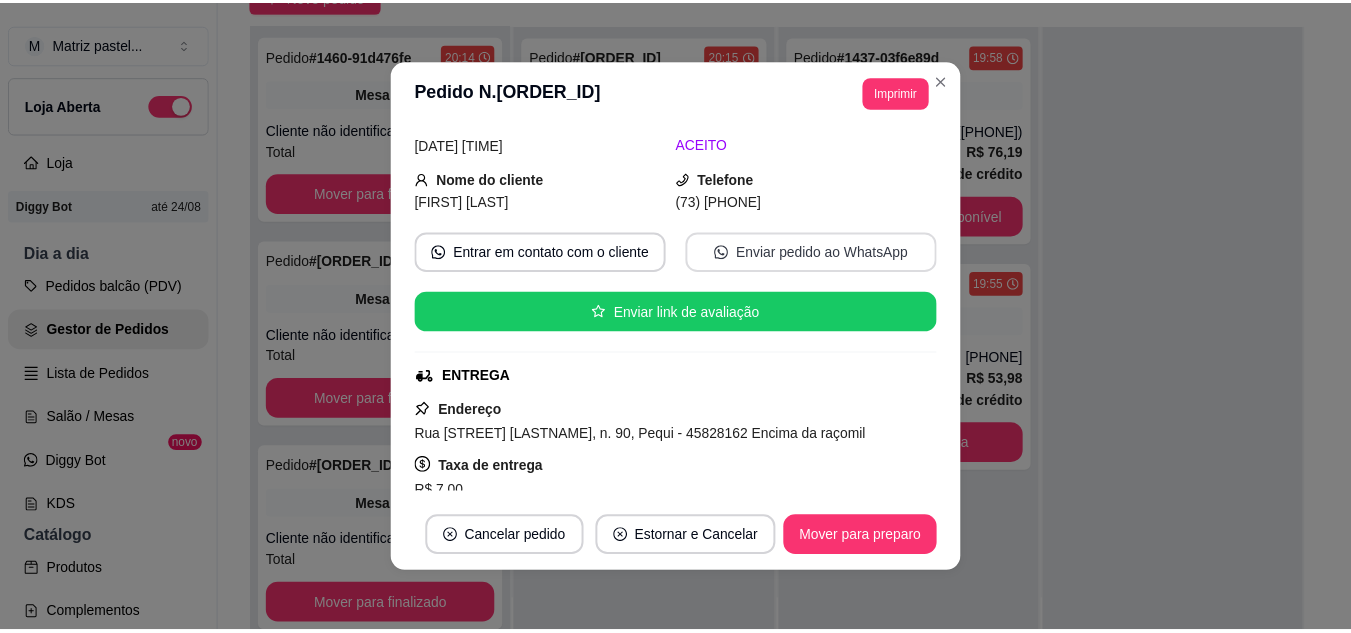 scroll, scrollTop: 200, scrollLeft: 0, axis: vertical 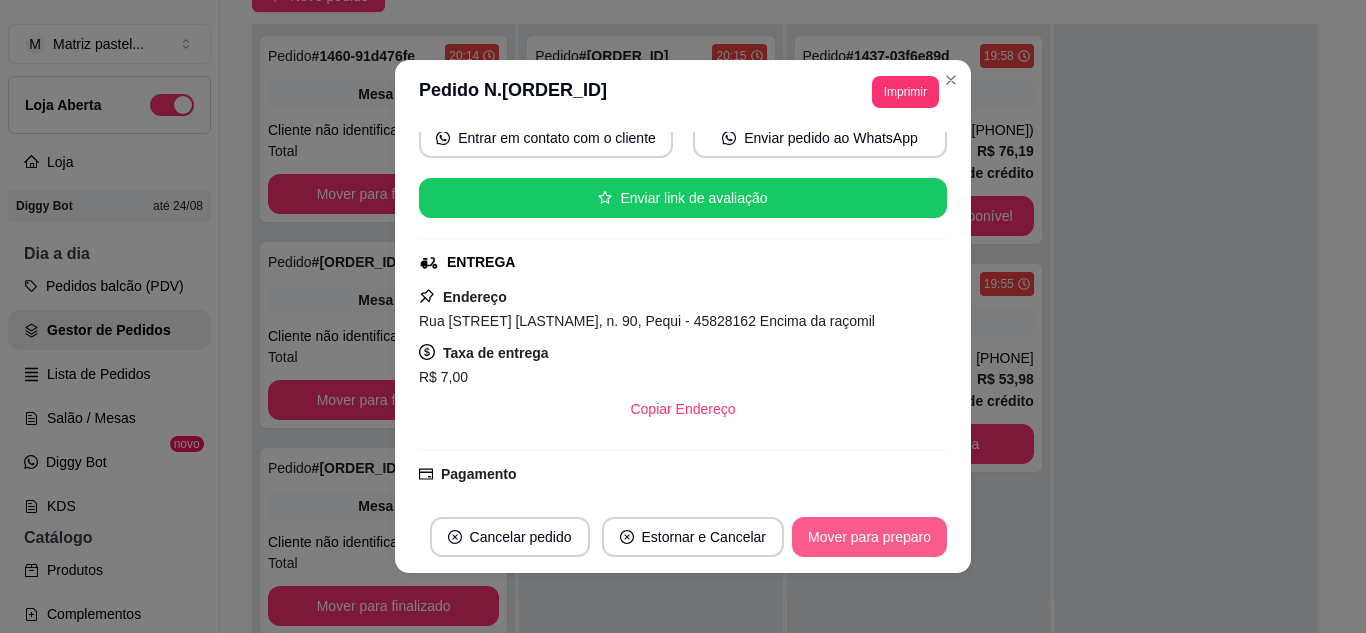 click on "Mover para preparo" at bounding box center [869, 537] 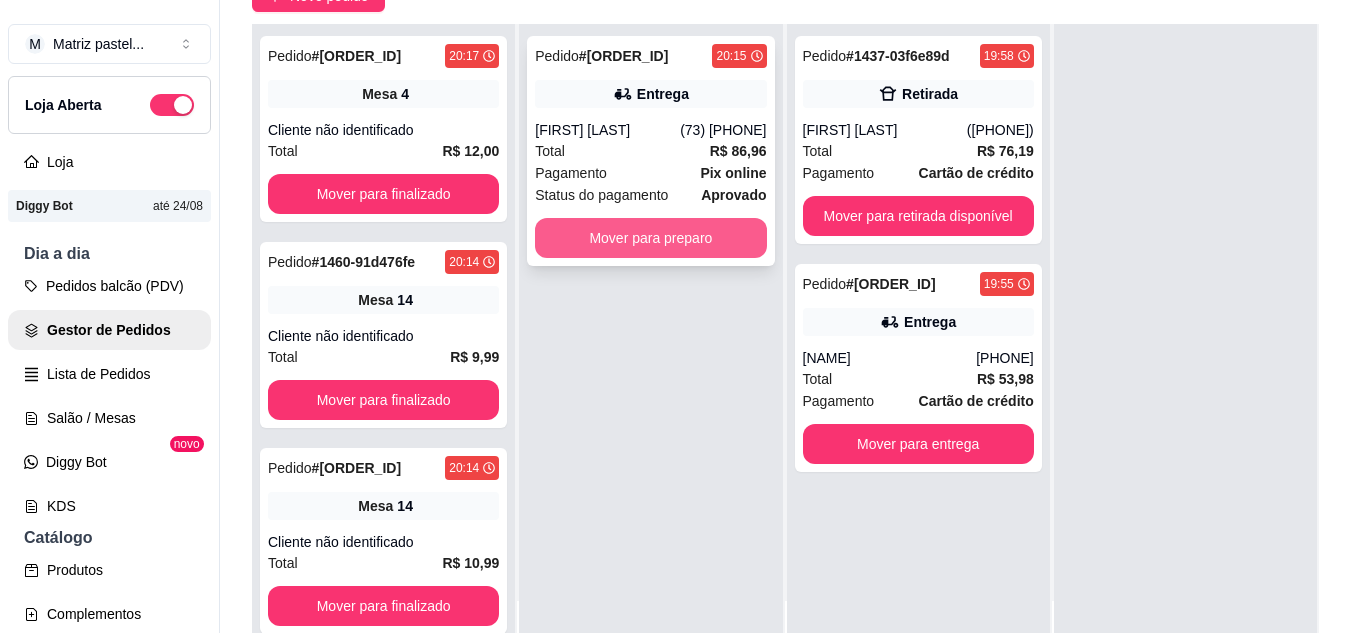 click on "Mover para preparo" at bounding box center (650, 238) 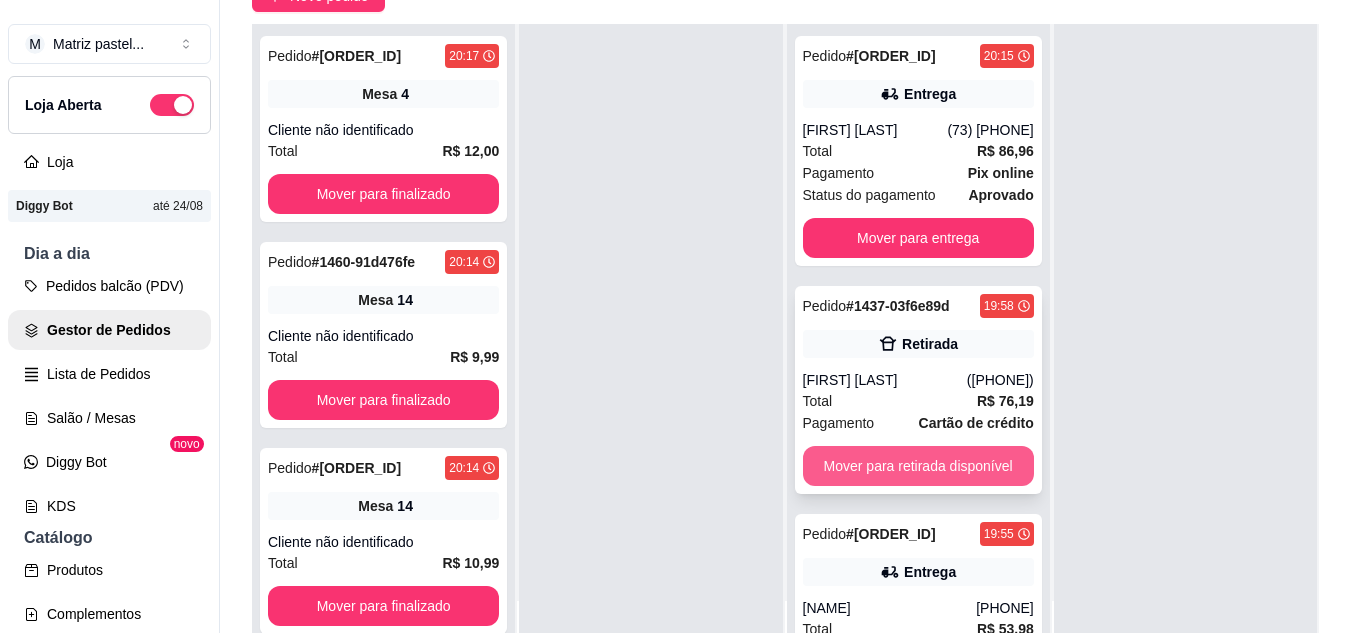 click on "Mover para retirada disponível" at bounding box center (918, 466) 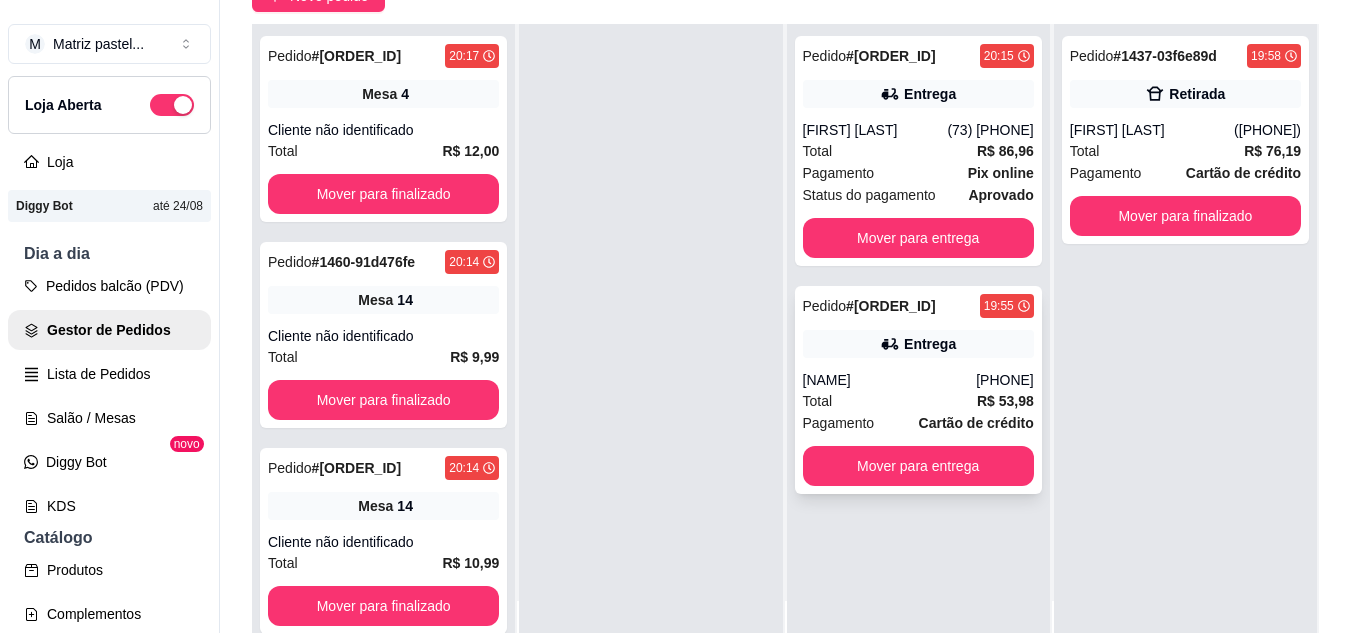 click on "Entrega" at bounding box center [918, 344] 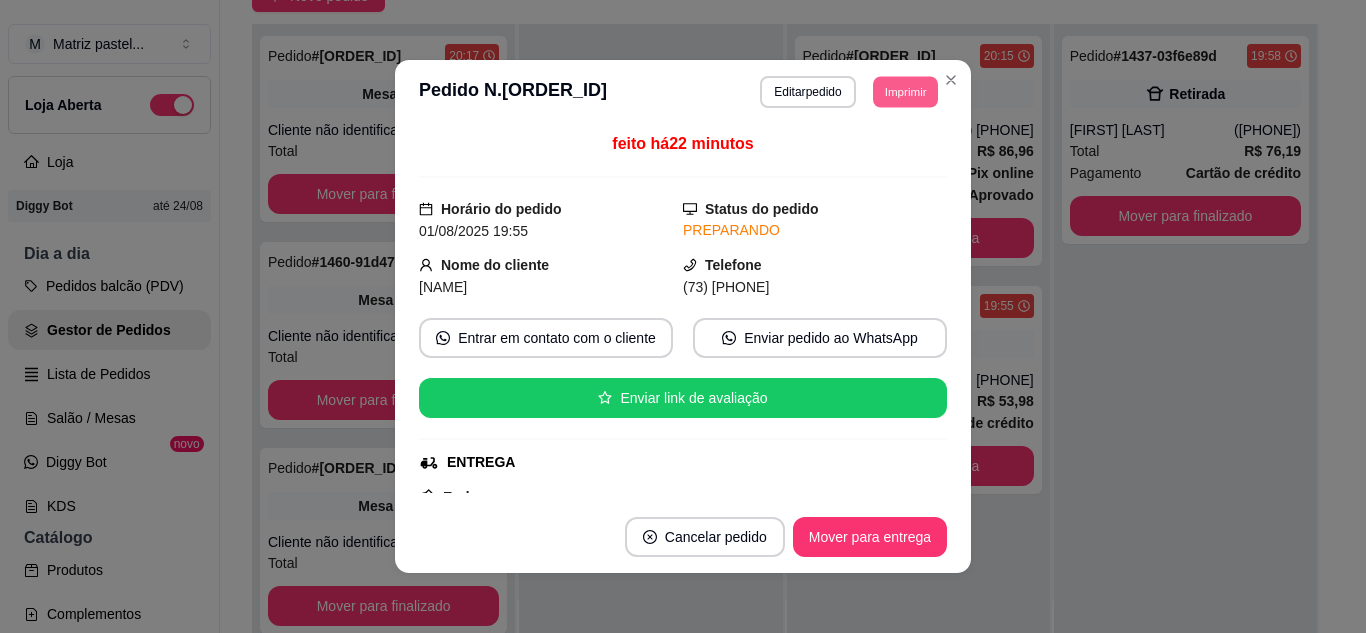 click on "Imprimir" at bounding box center (905, 91) 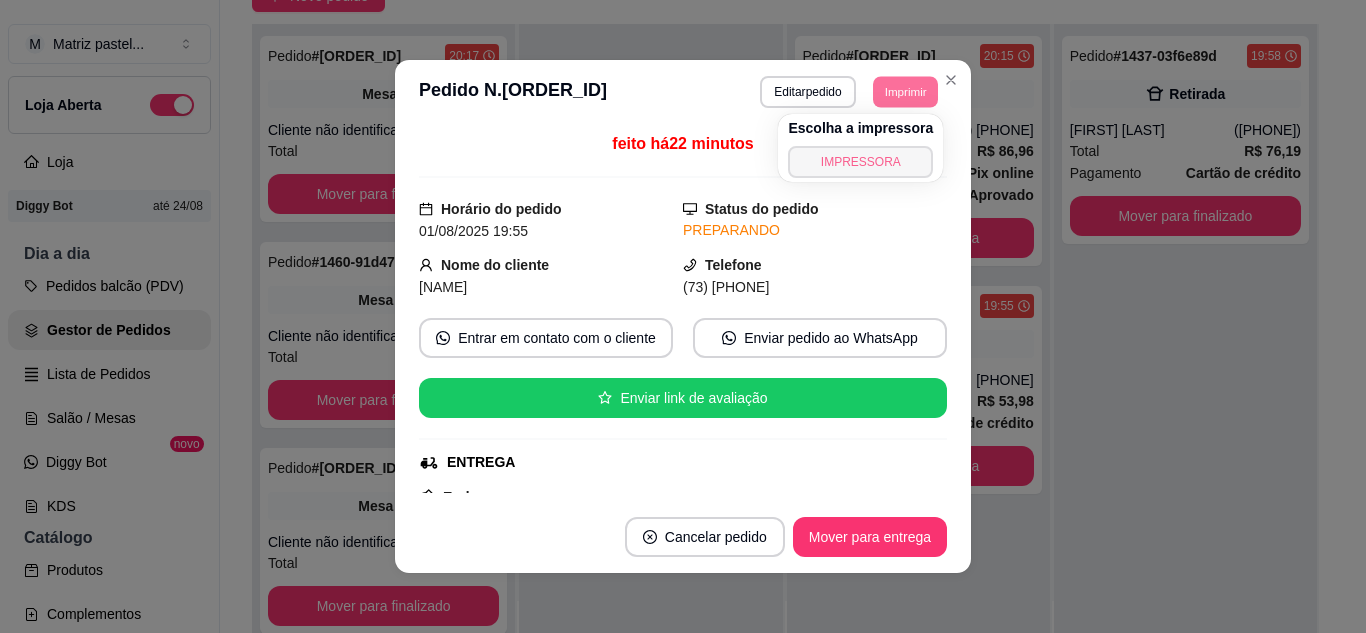 click on "IMPRESSORA" at bounding box center (860, 162) 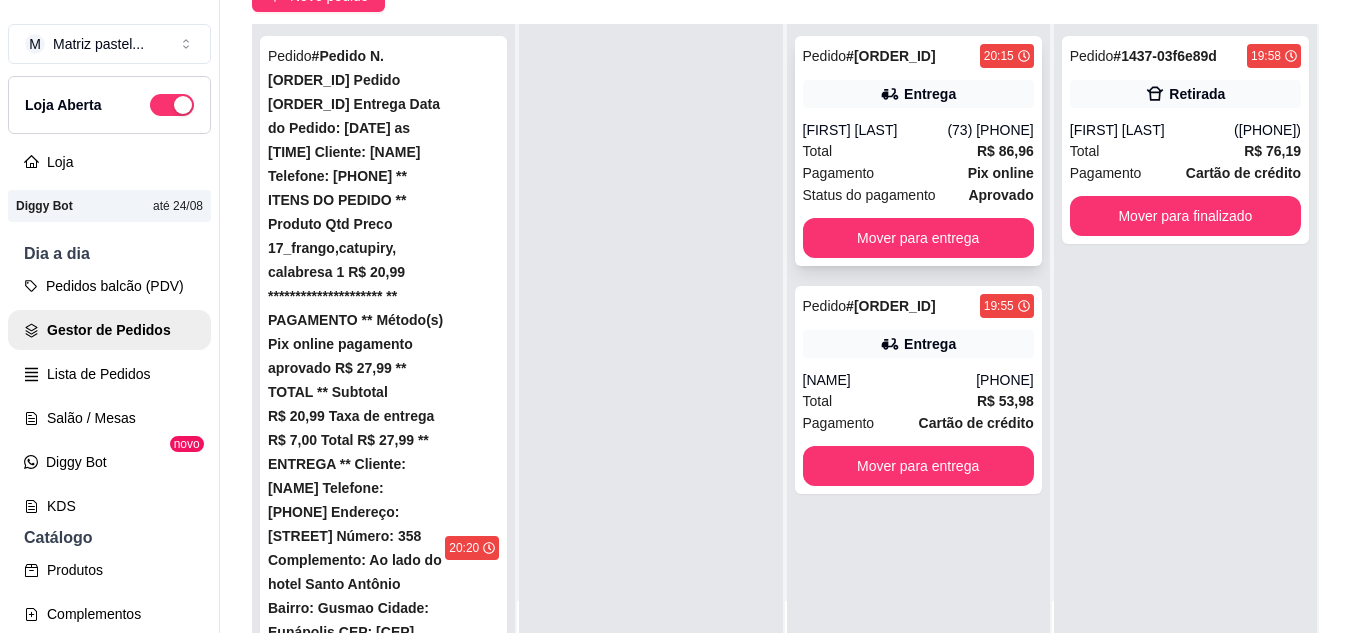 click on "Entrega" at bounding box center [918, 94] 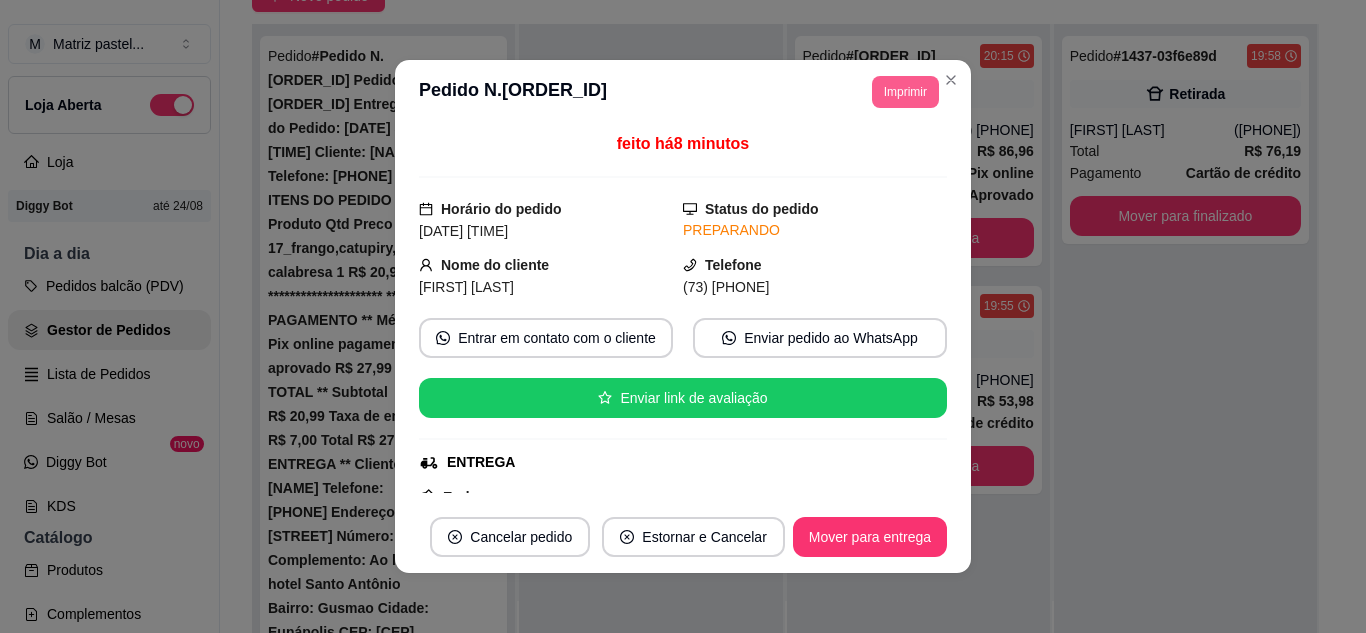 click on "Imprimir" at bounding box center (905, 92) 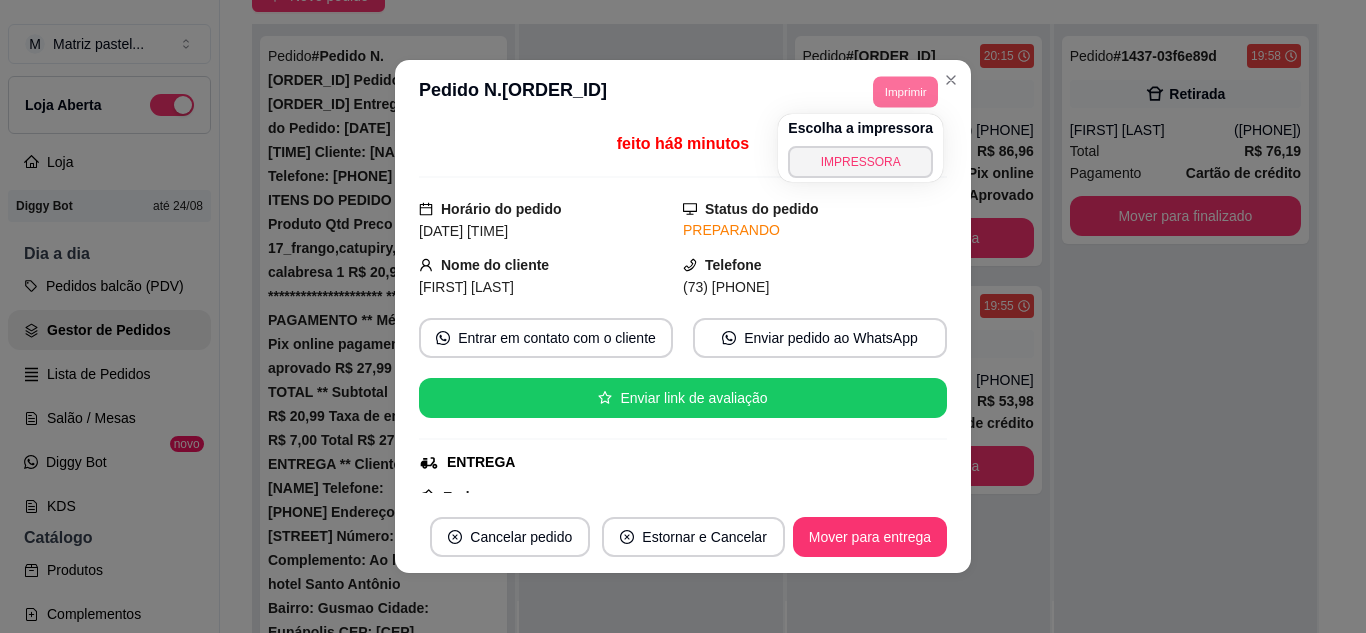 click on "IMPRESSORA" at bounding box center [860, 162] 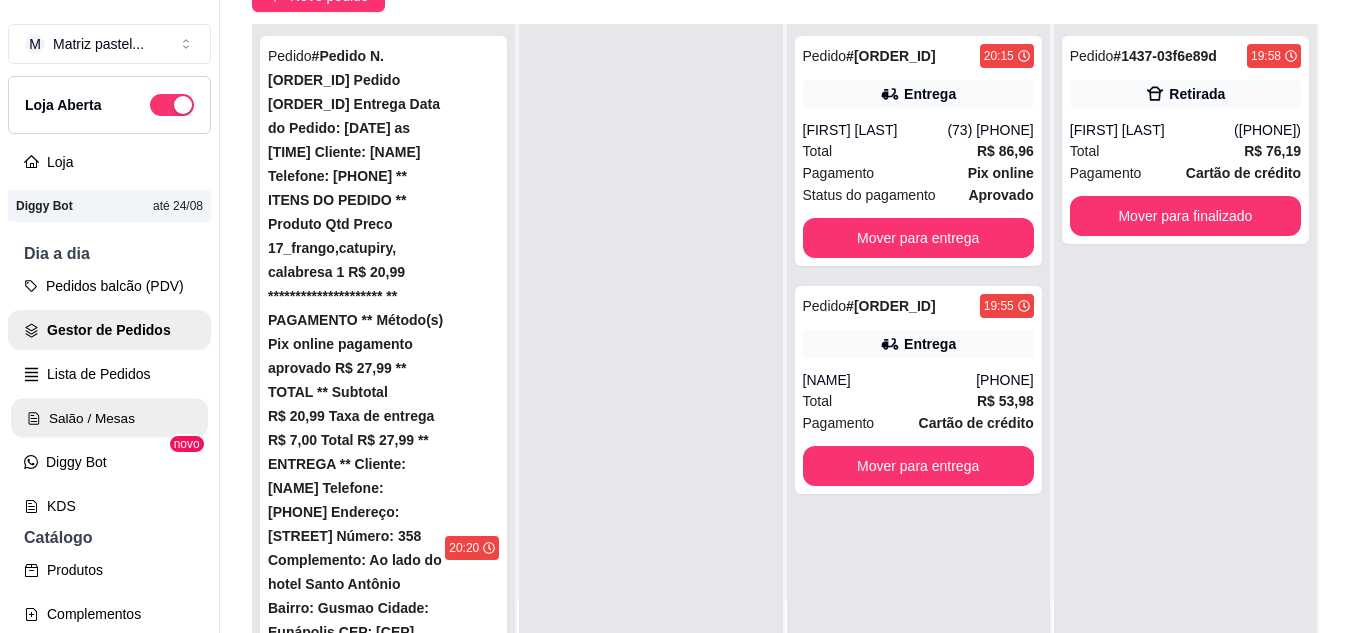 click on "Salão / Mesas" at bounding box center [109, 418] 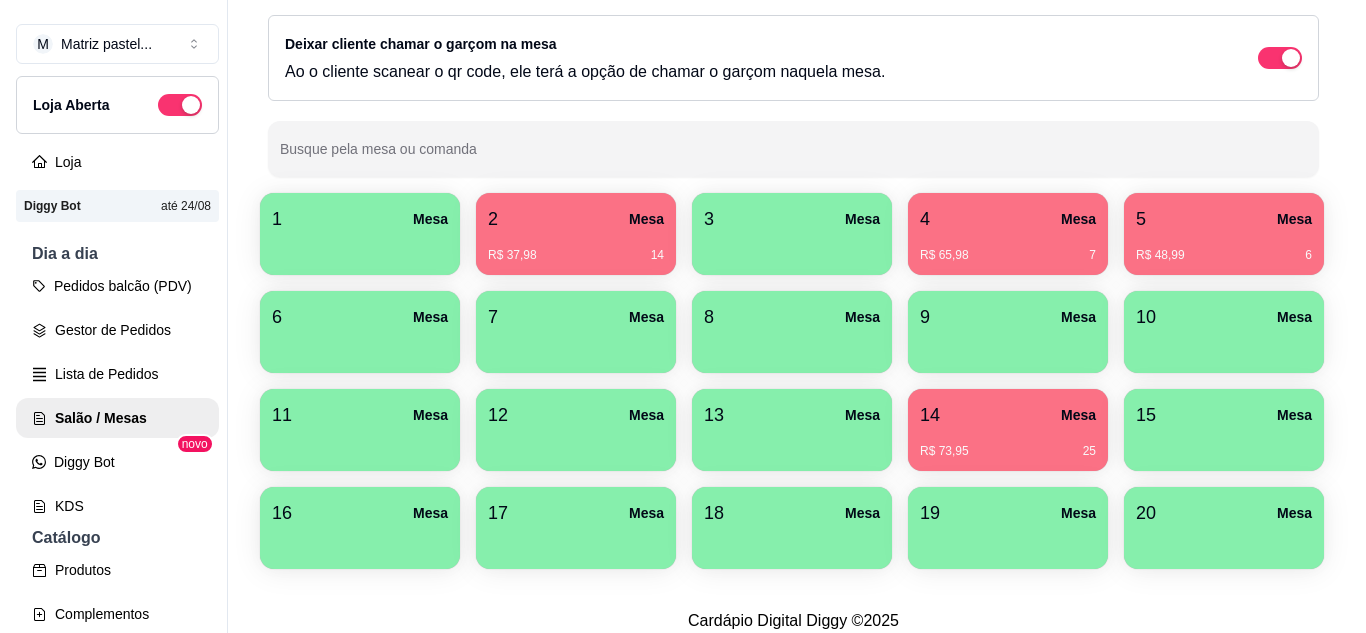 scroll, scrollTop: 294, scrollLeft: 0, axis: vertical 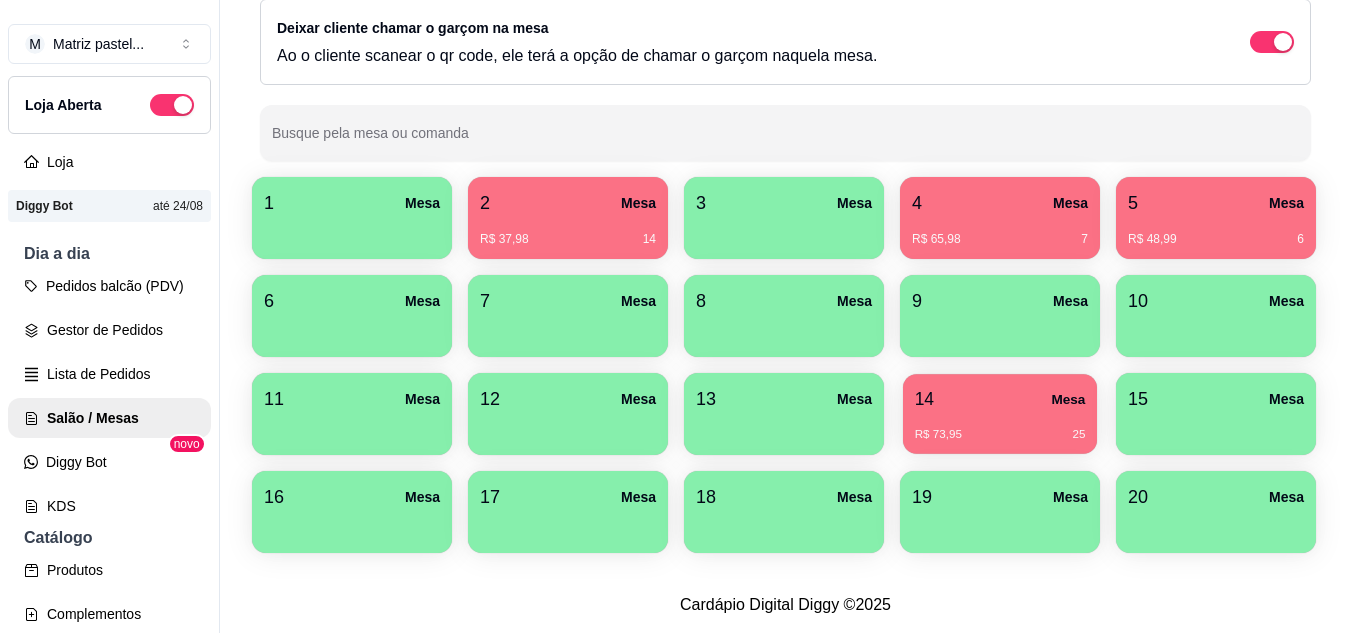 click on "R$ 73,95 25" at bounding box center [1000, 427] 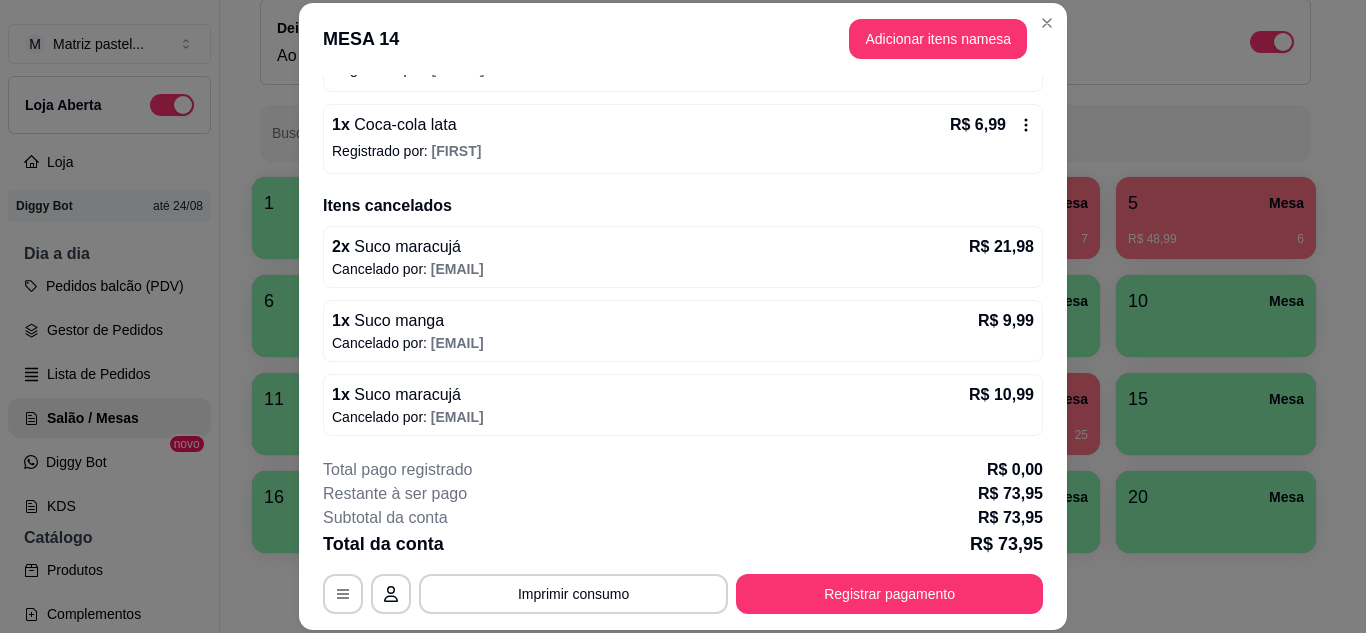 scroll, scrollTop: 602, scrollLeft: 0, axis: vertical 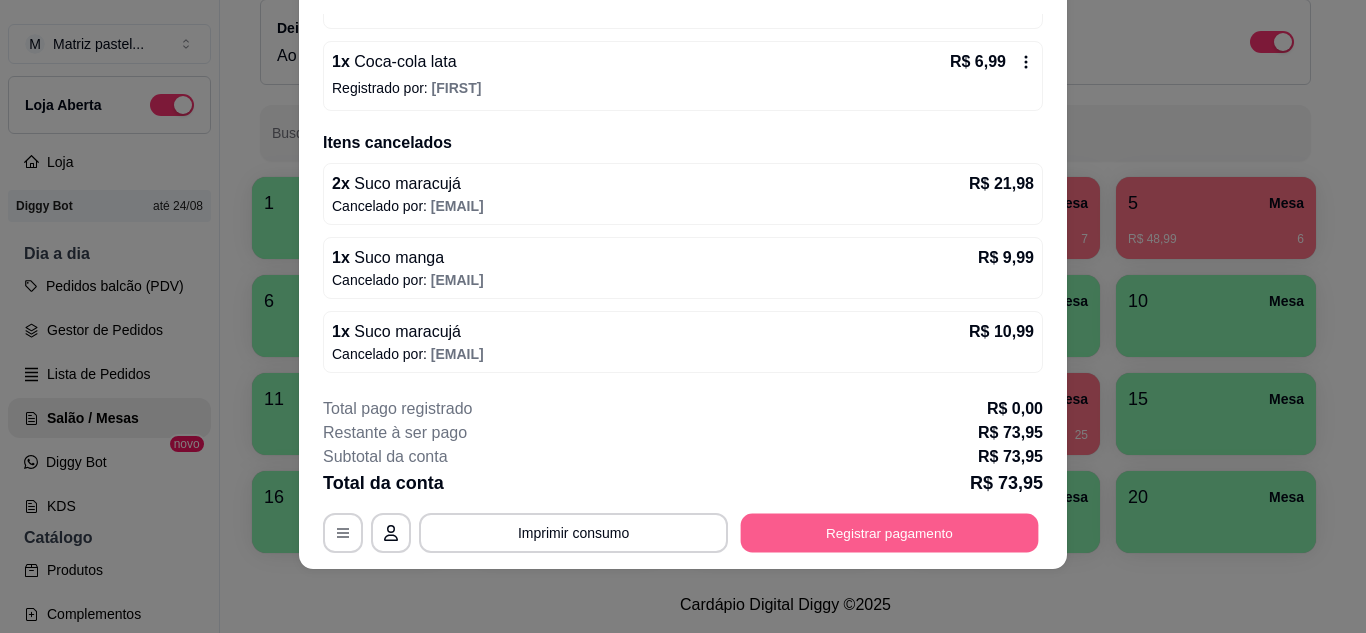 click on "Registrar pagamento" at bounding box center (890, 532) 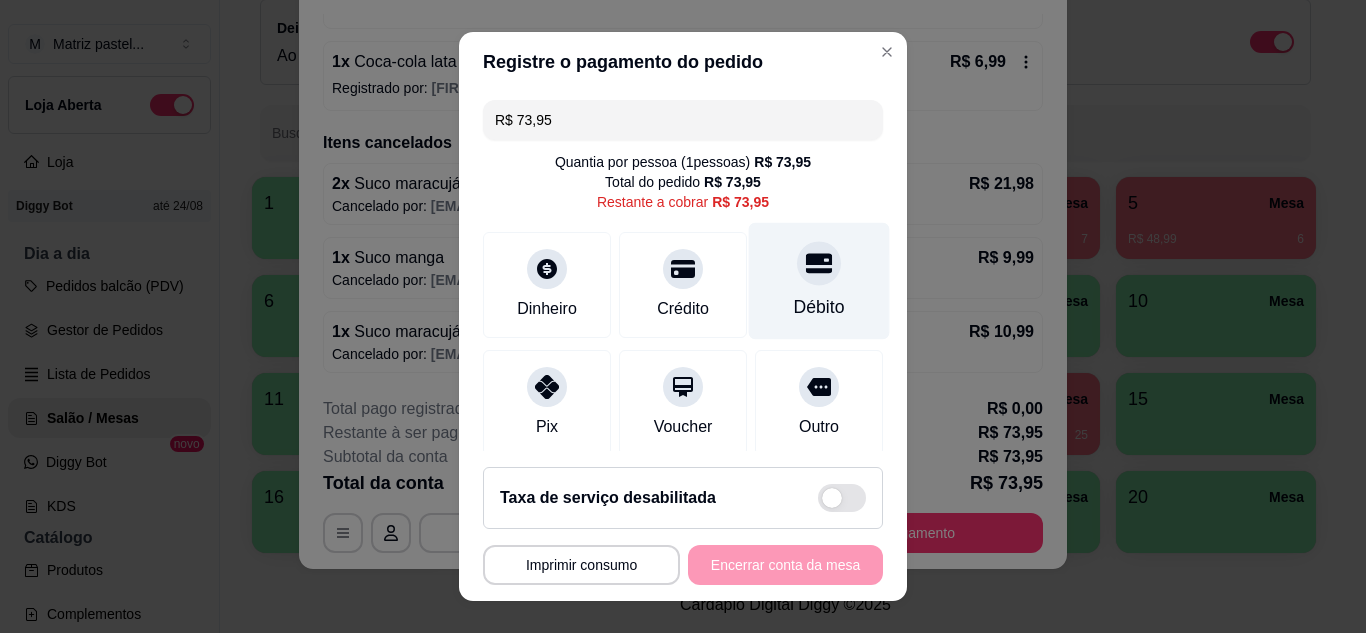 click on "Débito" at bounding box center (819, 280) 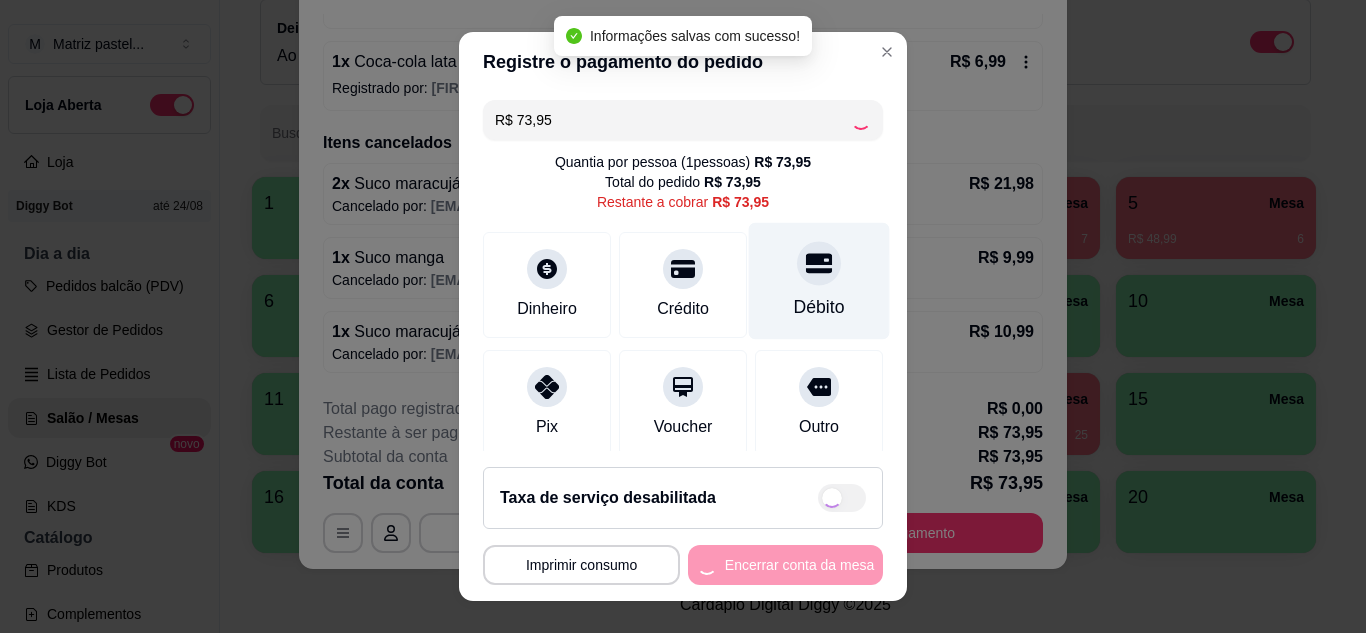 type on "R$ 0,00" 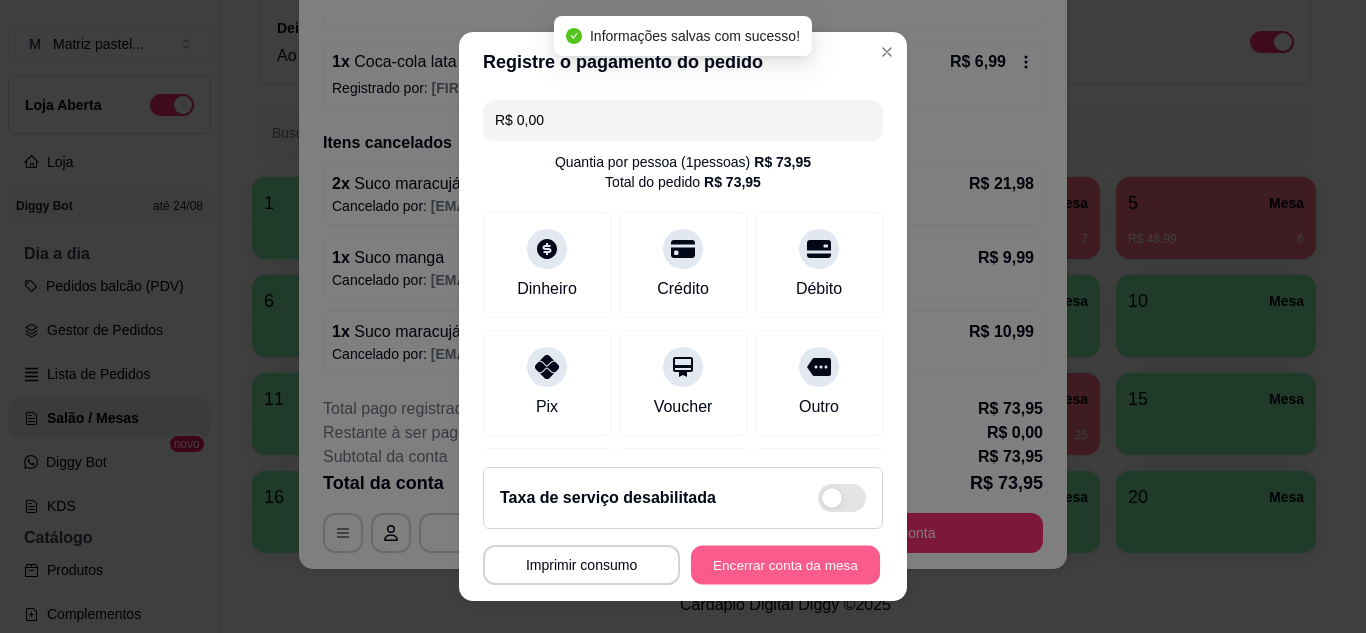 click on "Encerrar conta da mesa" at bounding box center (785, 565) 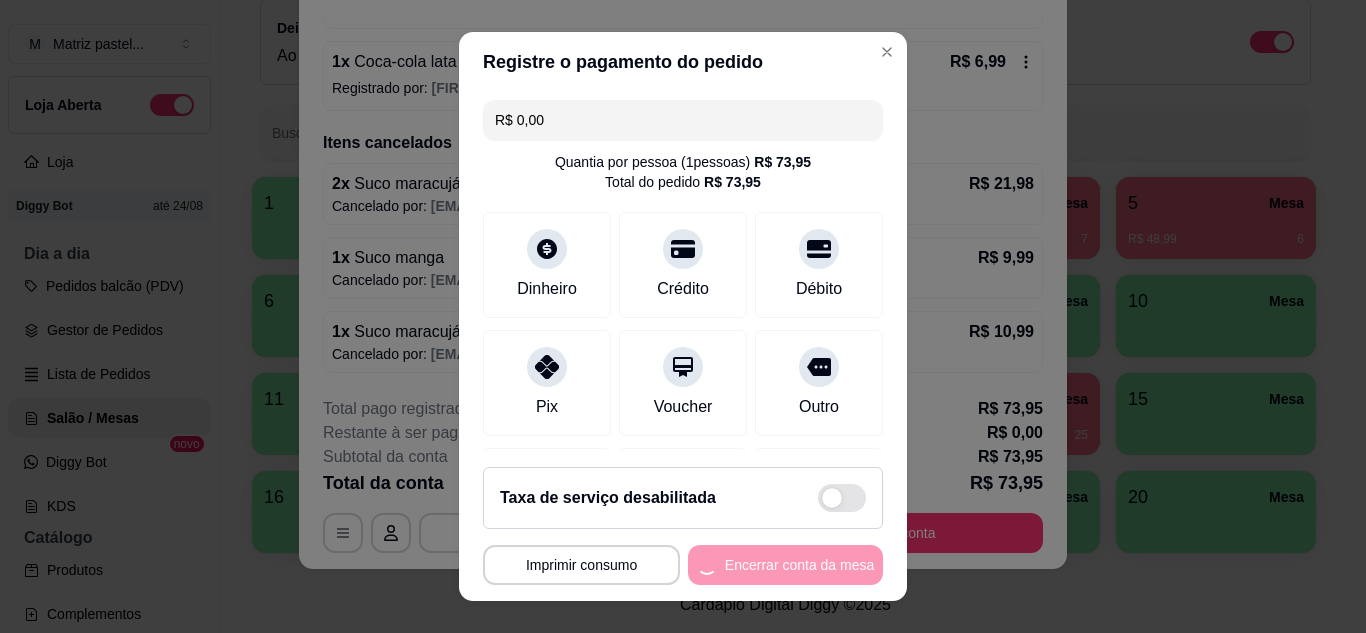 scroll, scrollTop: 0, scrollLeft: 0, axis: both 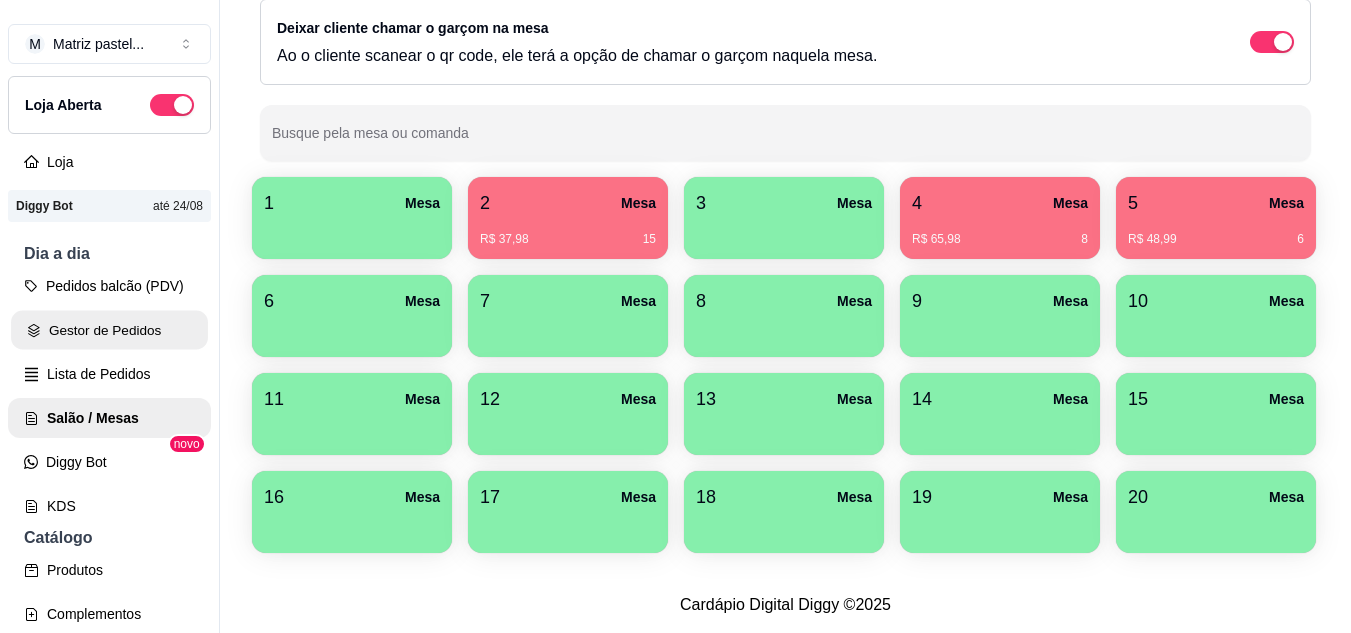 click on "Gestor de Pedidos" at bounding box center [109, 330] 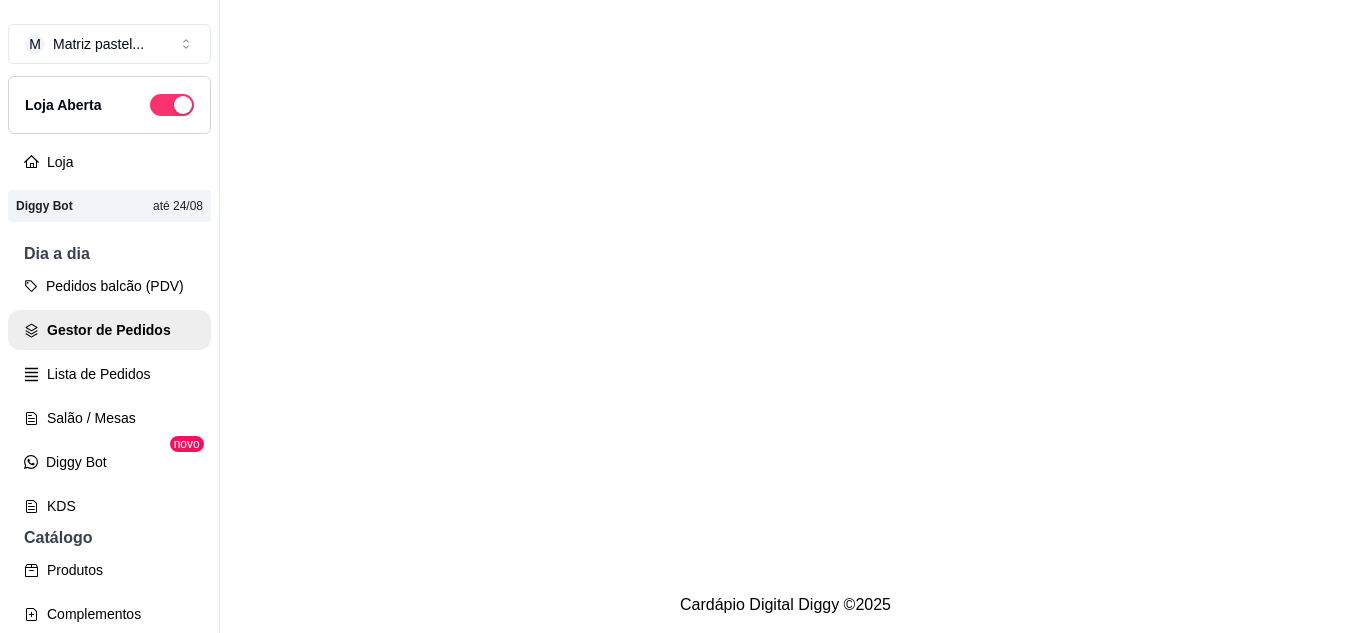 scroll, scrollTop: 0, scrollLeft: 0, axis: both 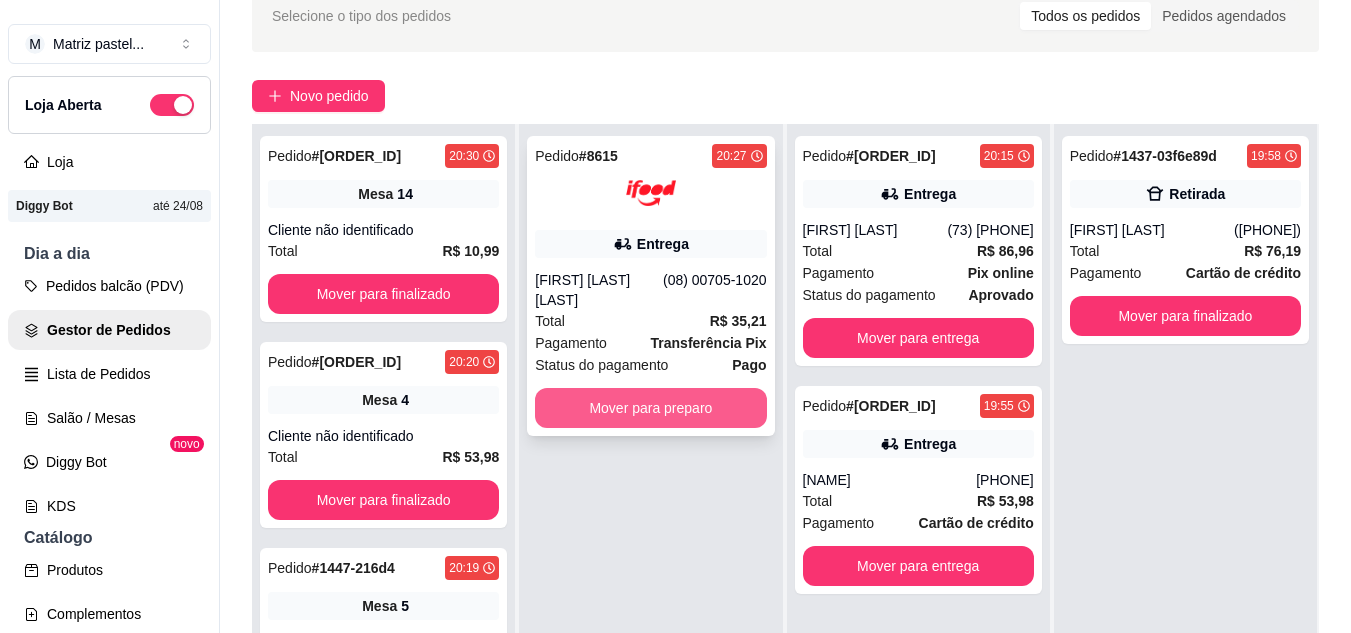 click on "Mover para preparo" at bounding box center (650, 408) 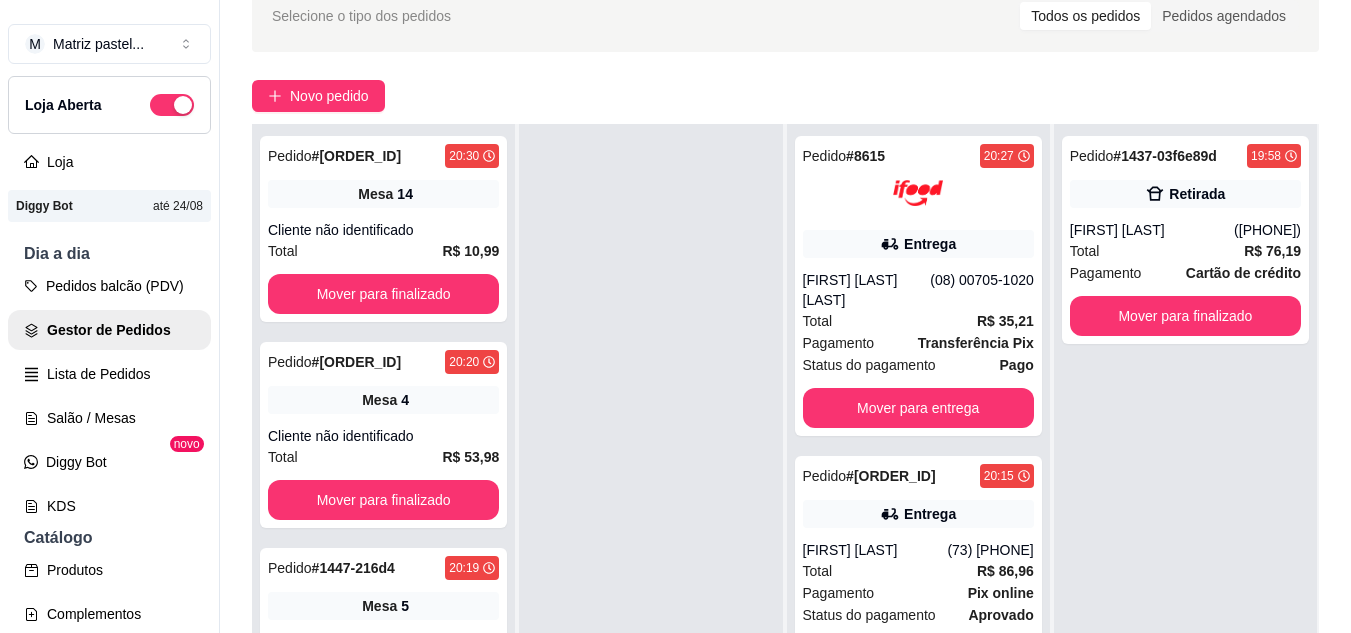 scroll, scrollTop: 100, scrollLeft: 0, axis: vertical 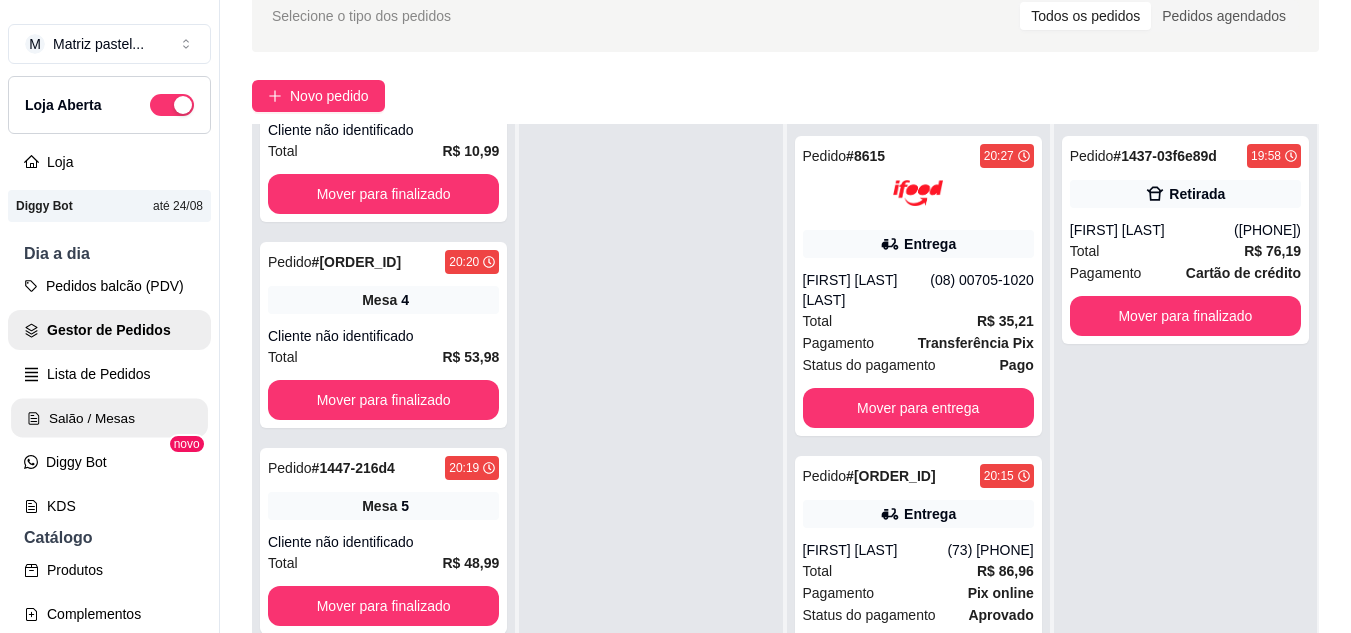 click on "Salão / Mesas" at bounding box center [109, 418] 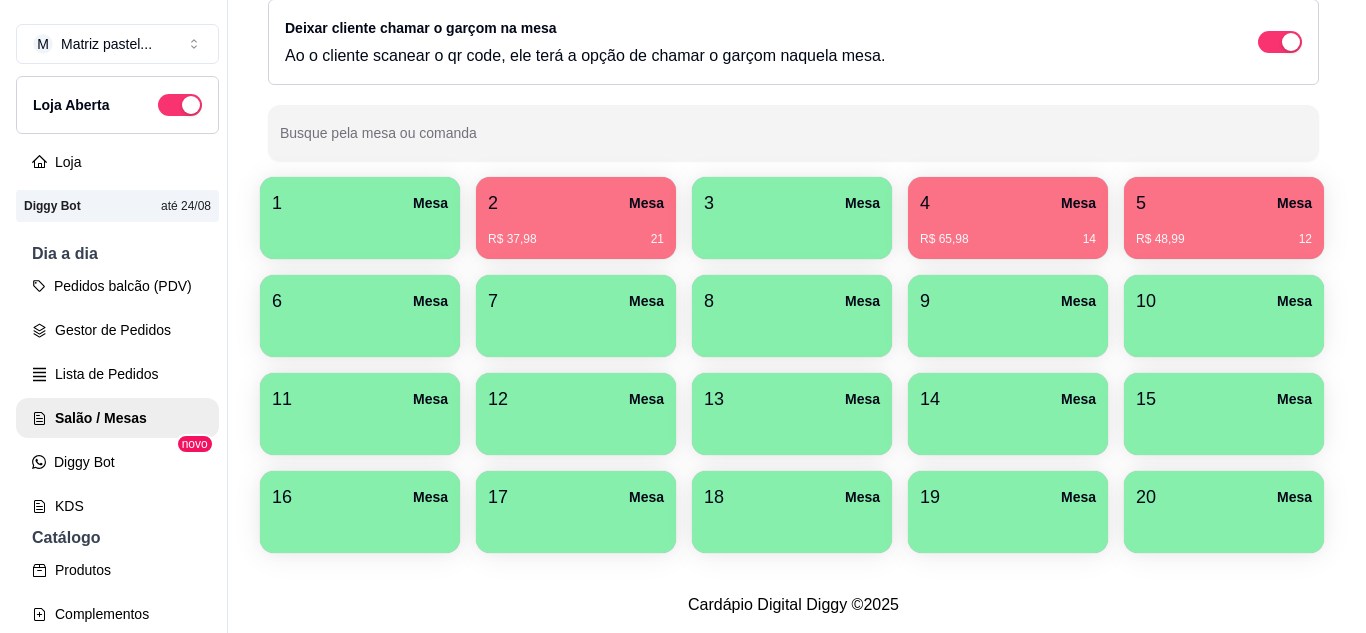 scroll, scrollTop: 294, scrollLeft: 0, axis: vertical 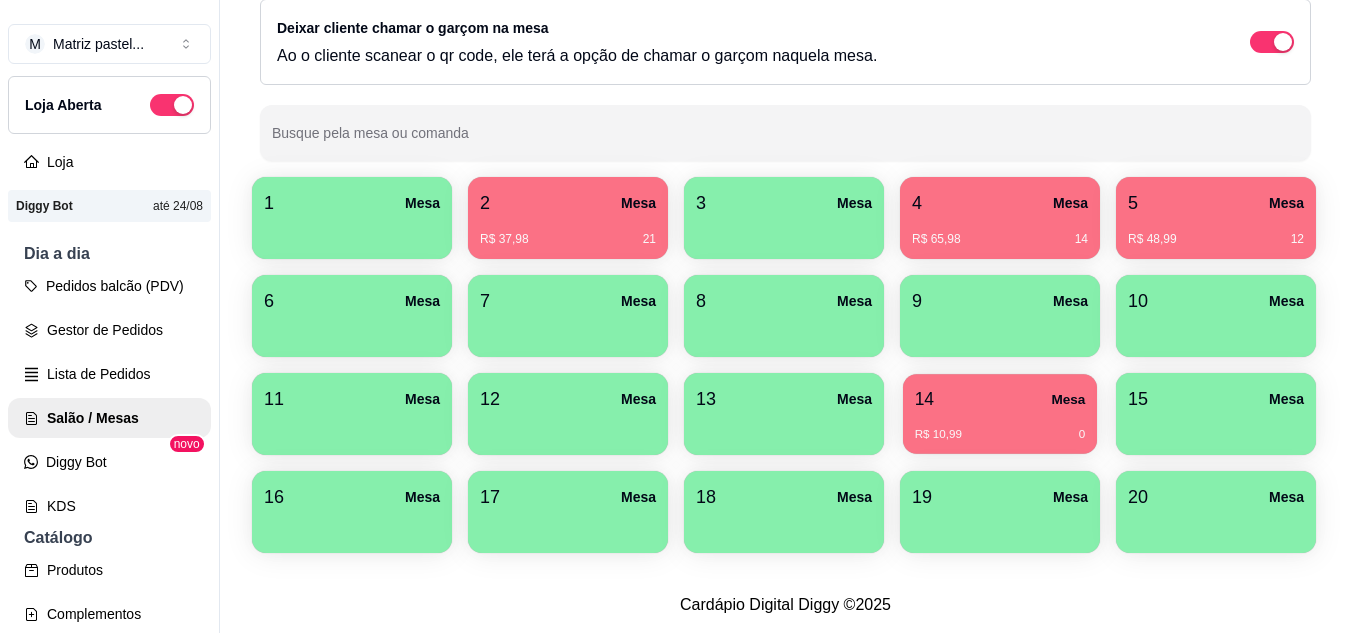 click on "R$ 10,99 0" at bounding box center (1000, 427) 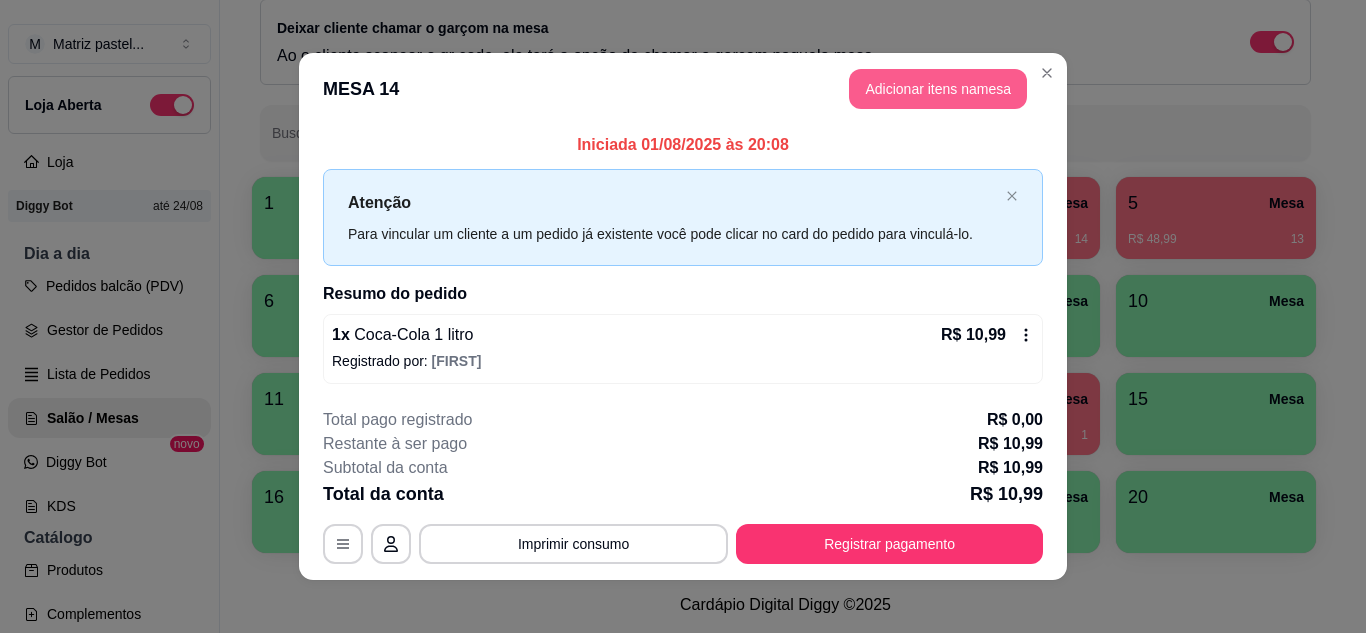 click on "Adicionar itens na  mesa" at bounding box center [938, 89] 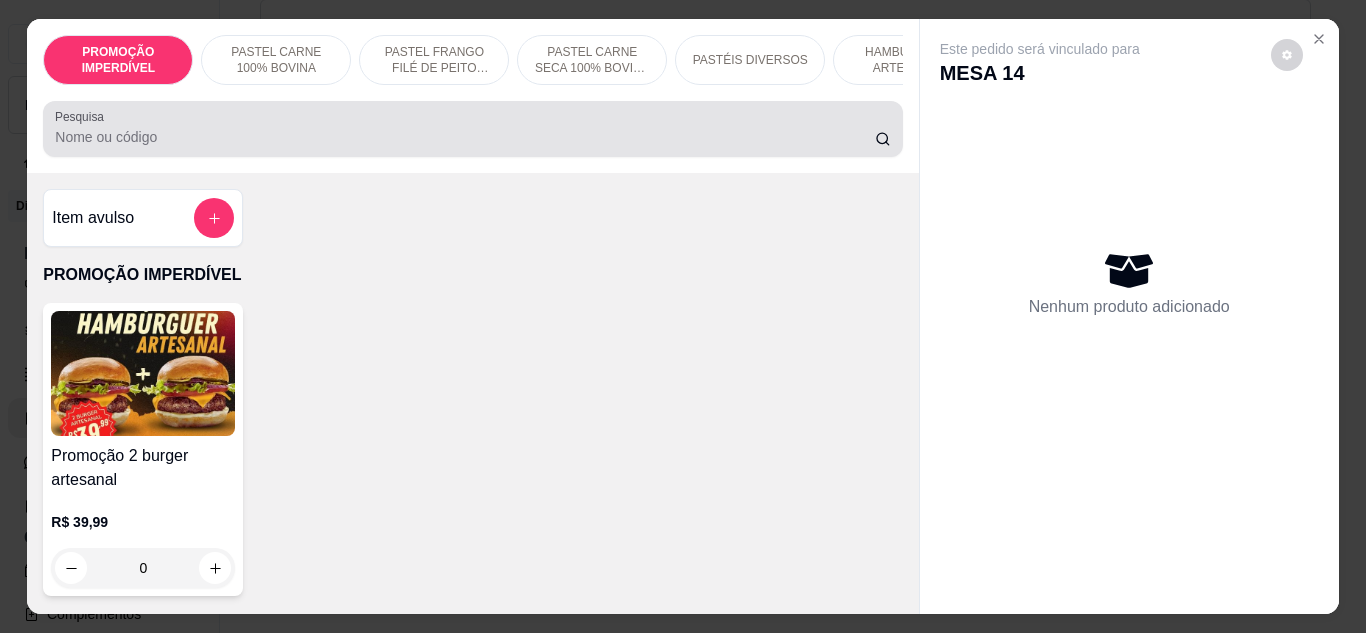 click at bounding box center [472, 129] 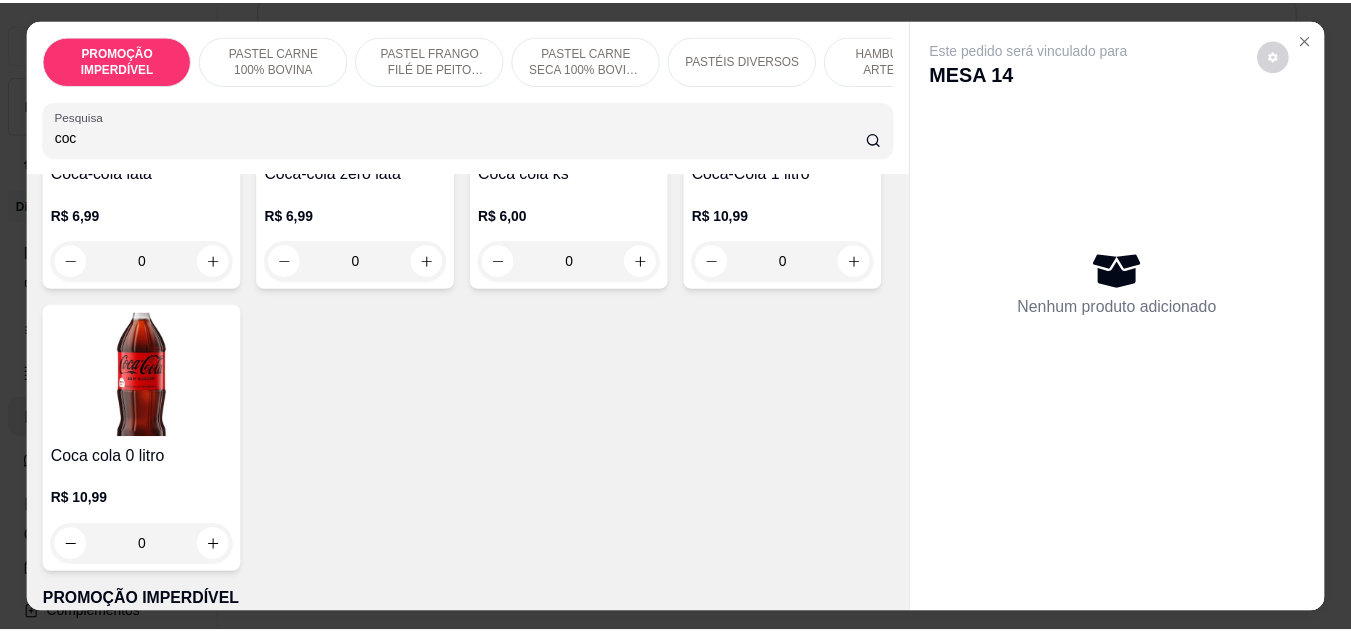 scroll, scrollTop: 300, scrollLeft: 0, axis: vertical 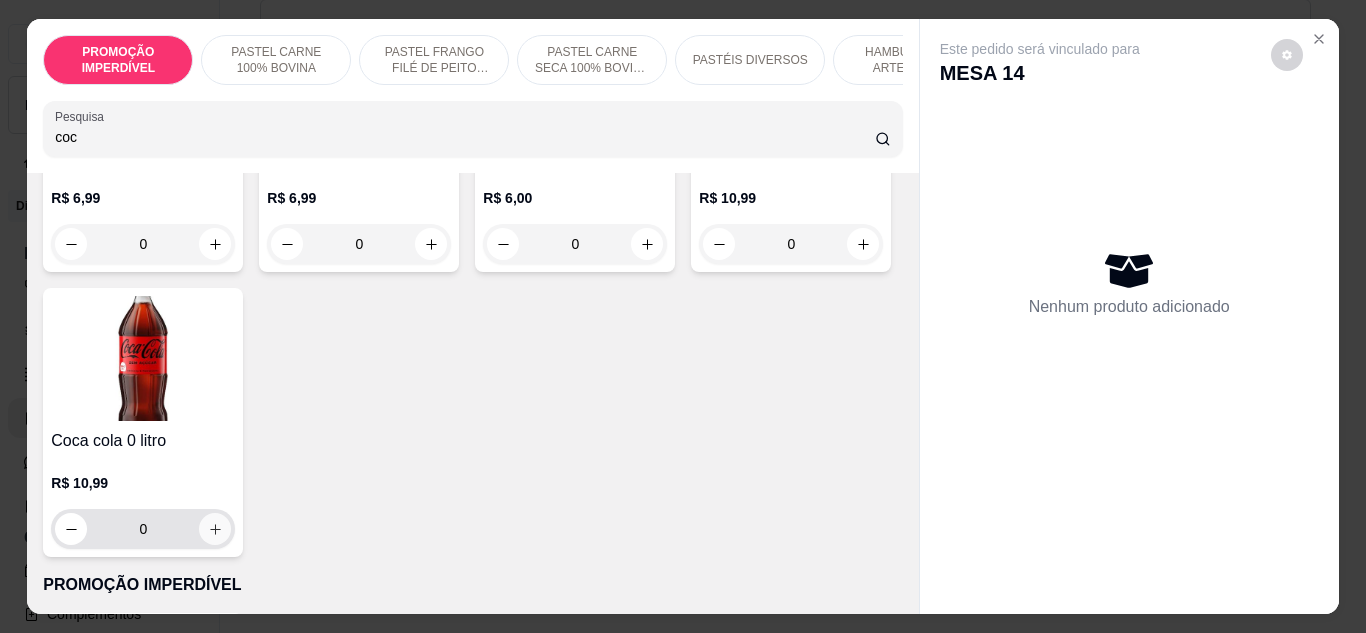type on "coc" 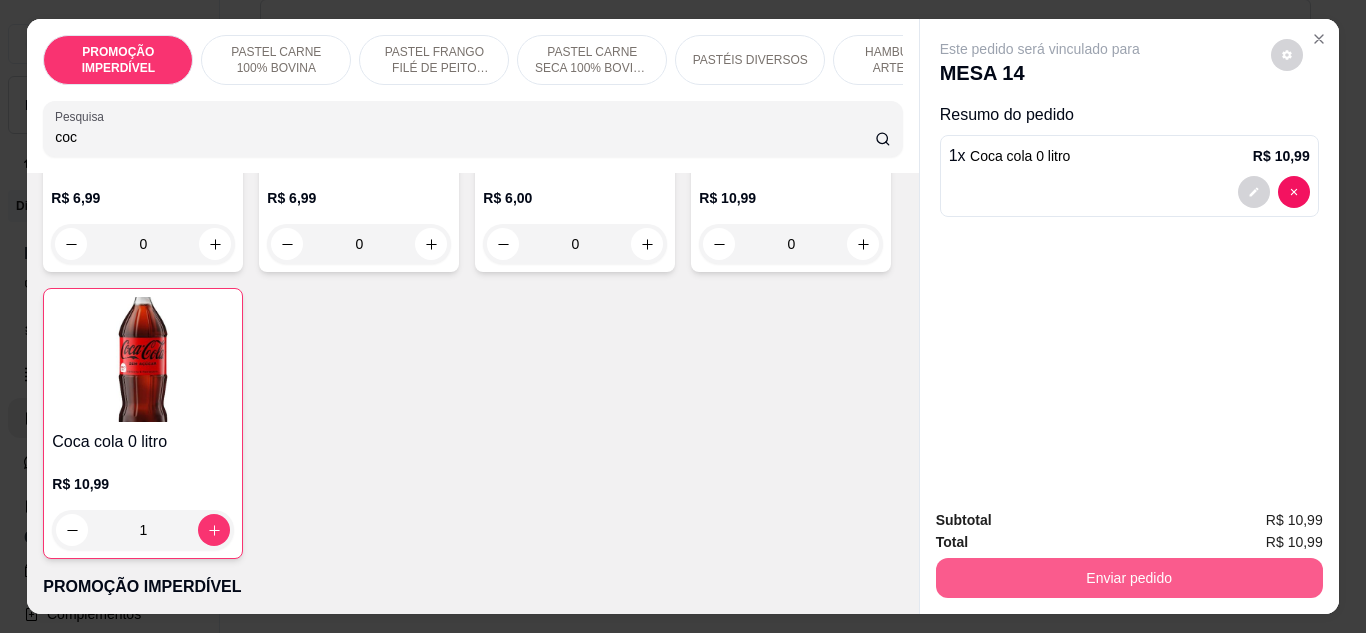 click on "Enviar pedido" at bounding box center (1129, 578) 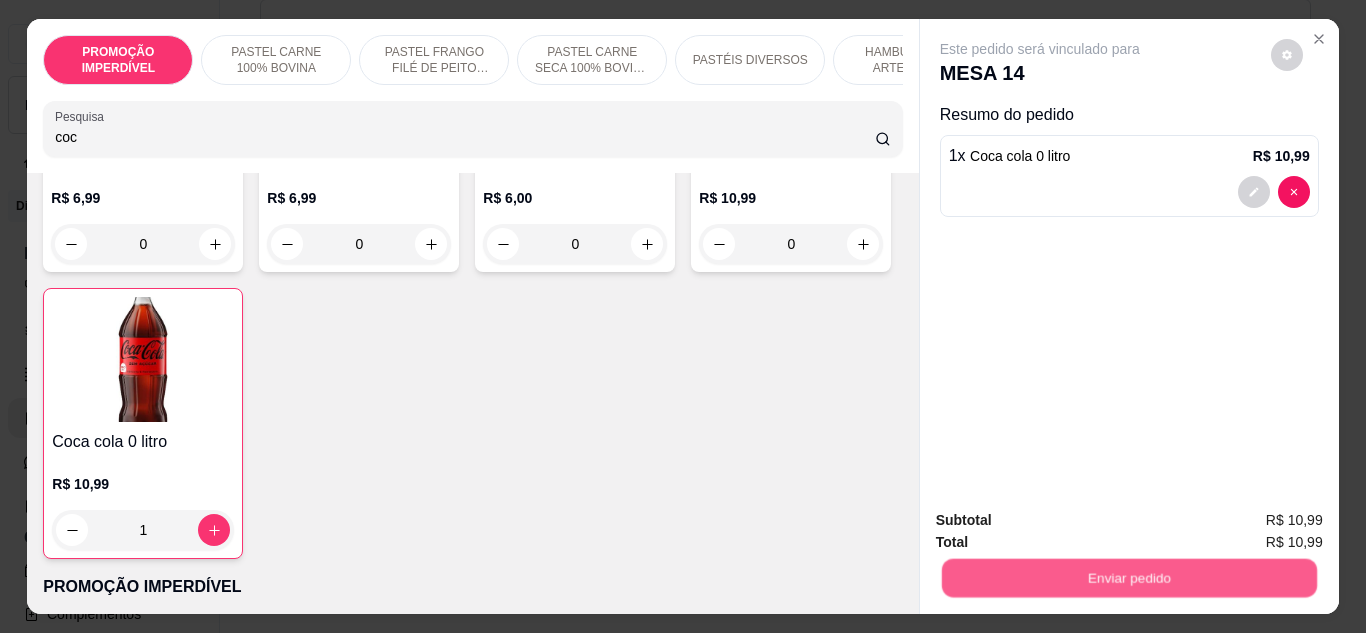 click on "Enviar pedido" at bounding box center (1128, 578) 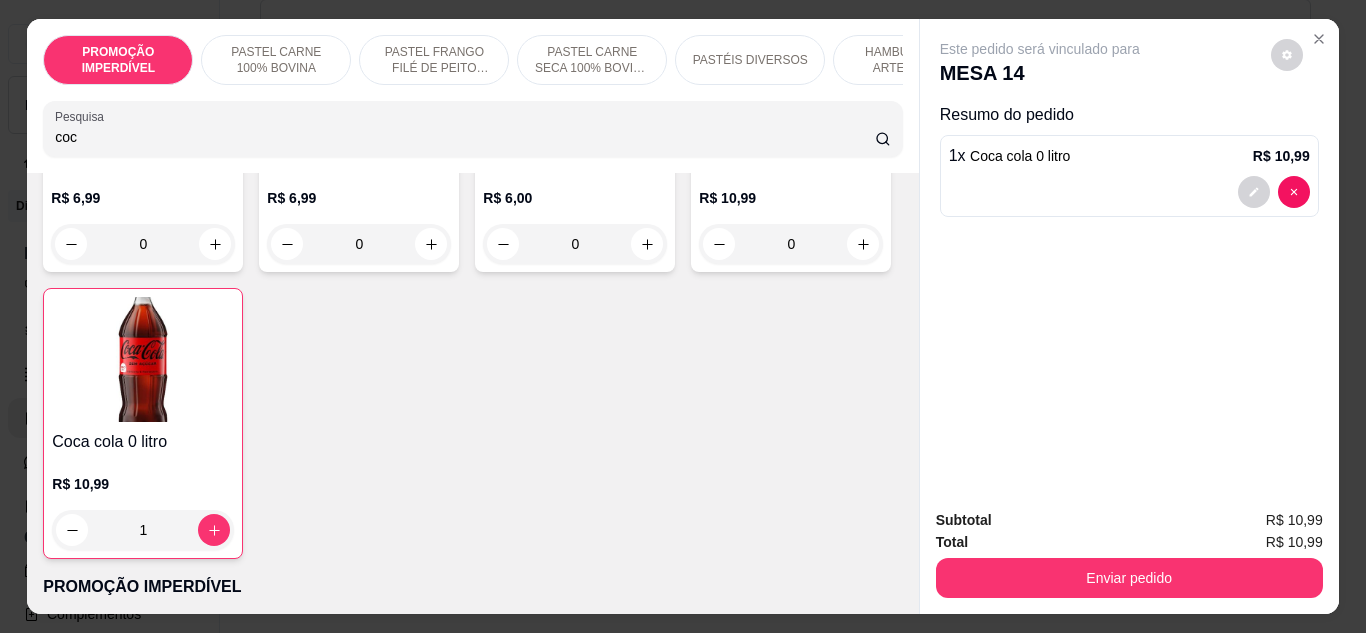 click on "Total [PRICE]" at bounding box center [1129, 542] 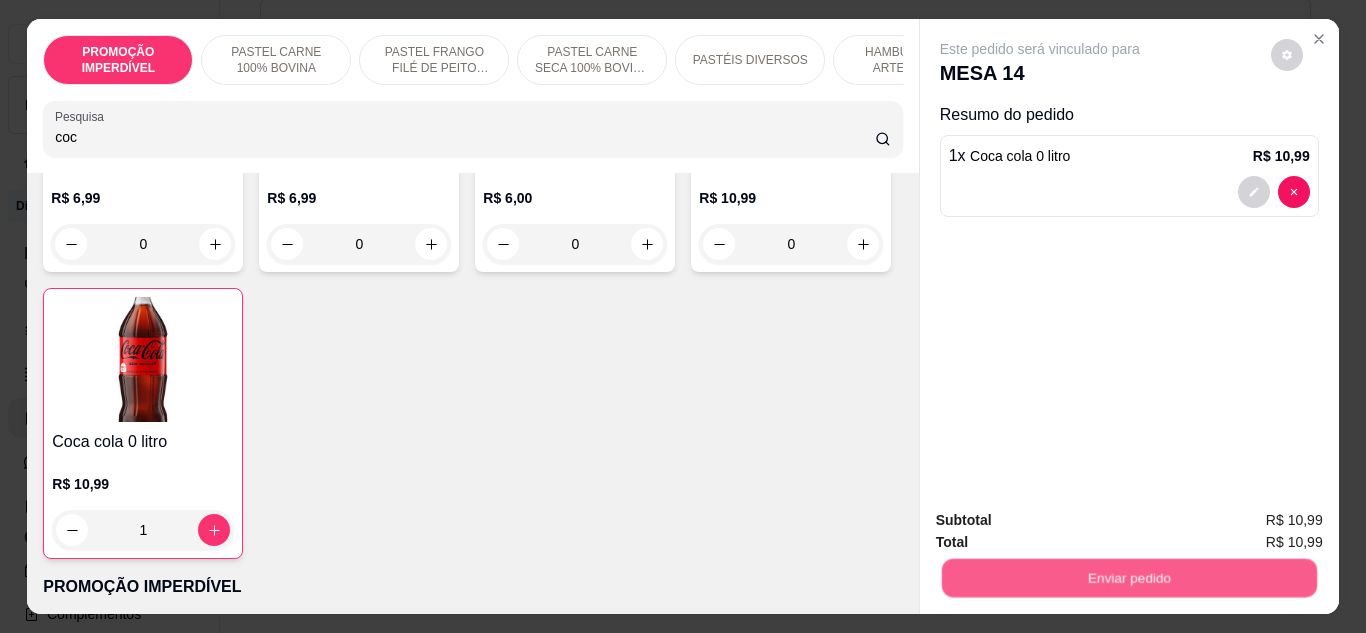 click on "Enviar pedido" at bounding box center (1128, 578) 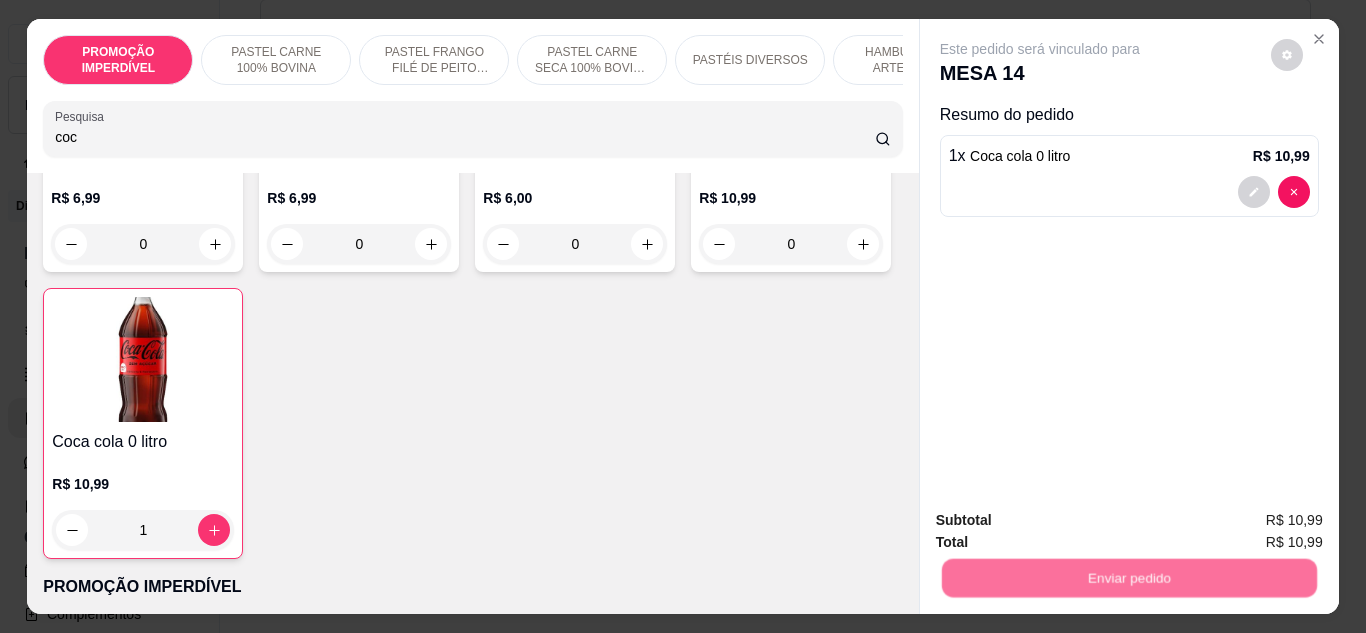 click on "Não registrar e enviar pedido" at bounding box center (1063, 521) 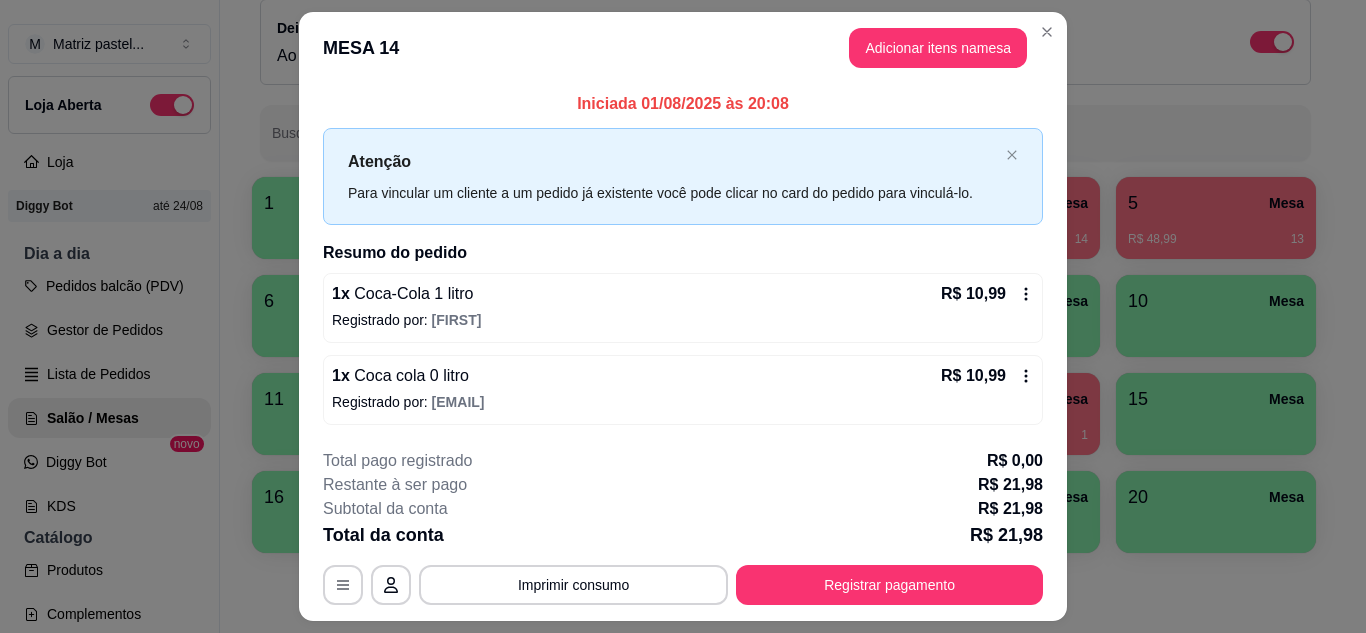 click on "R$ 10,99" at bounding box center [987, 294] 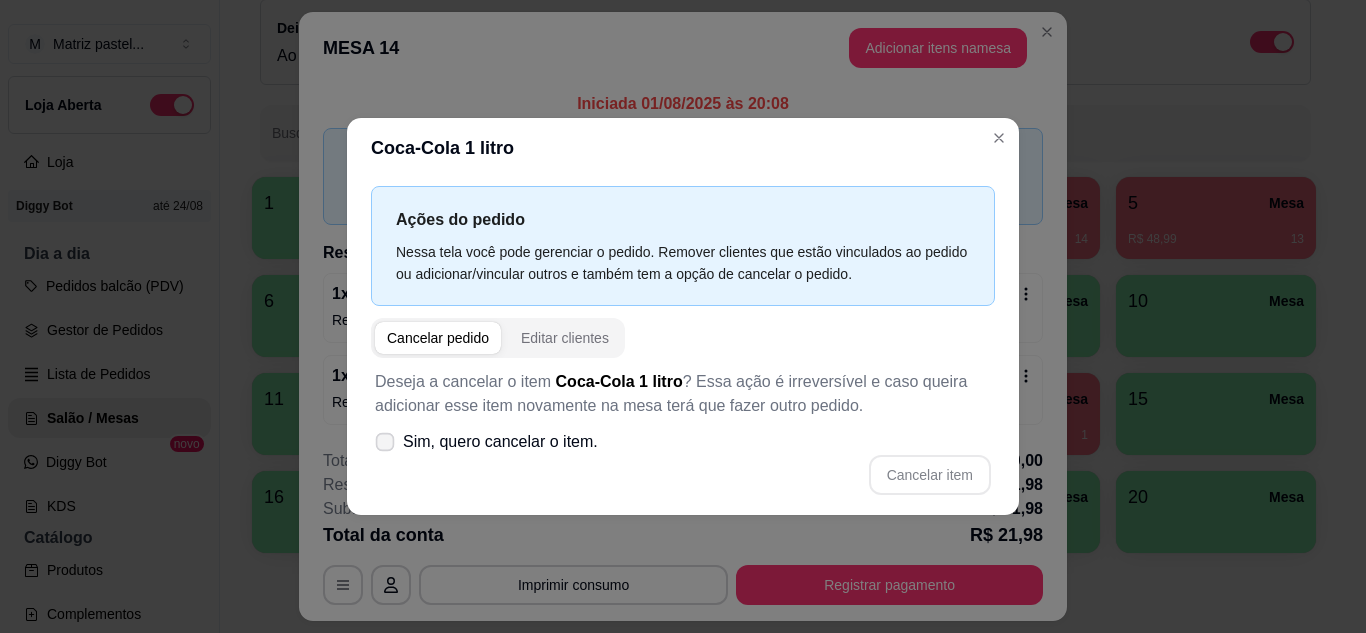 click on "Sim, quero cancelar o item." at bounding box center [500, 442] 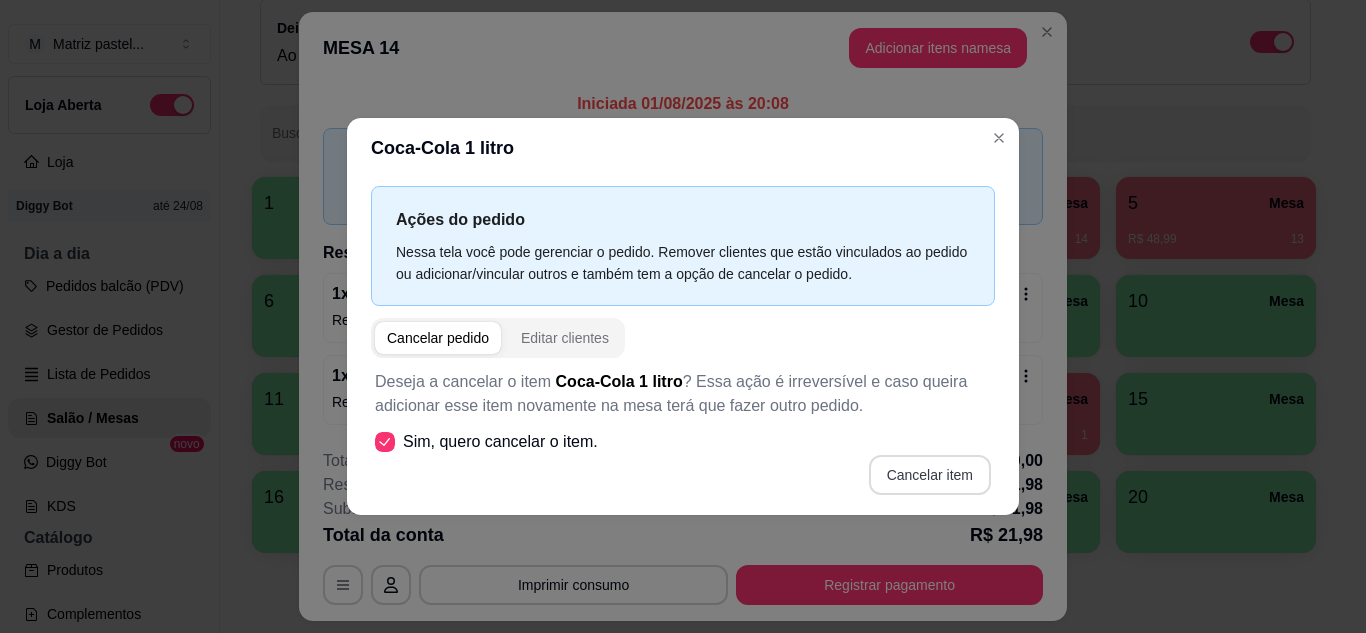 click on "Cancelar item" at bounding box center [930, 475] 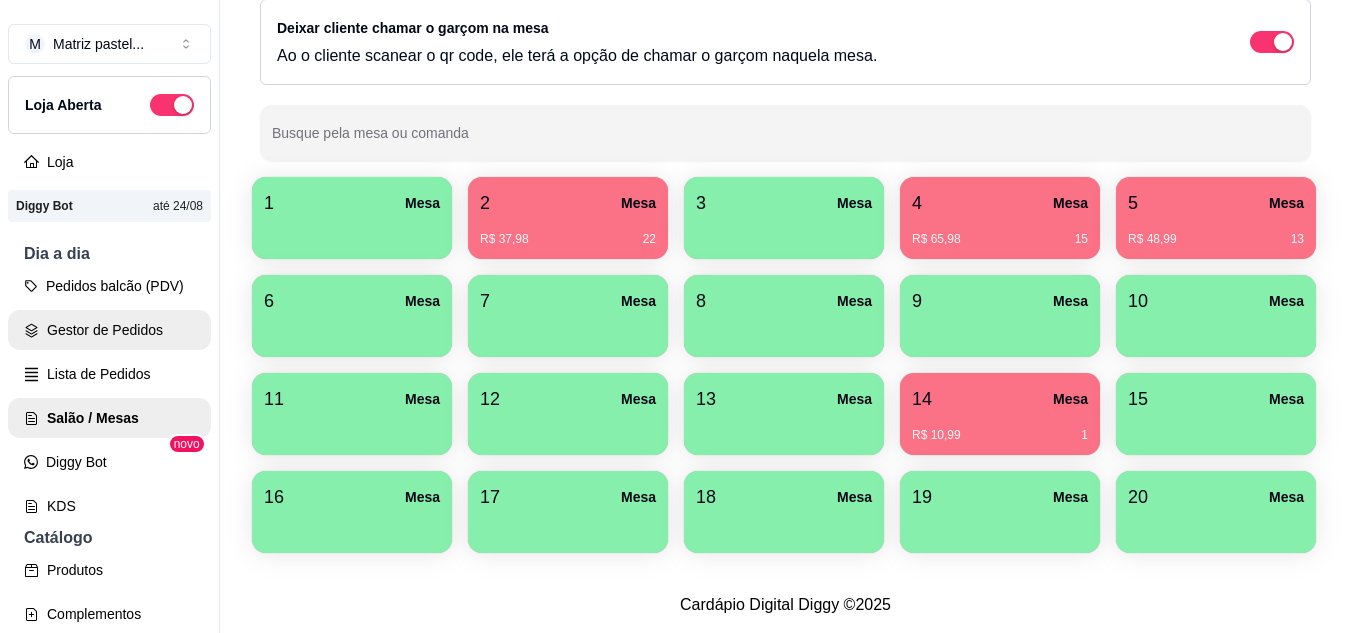 click on "Gestor de Pedidos" at bounding box center [109, 330] 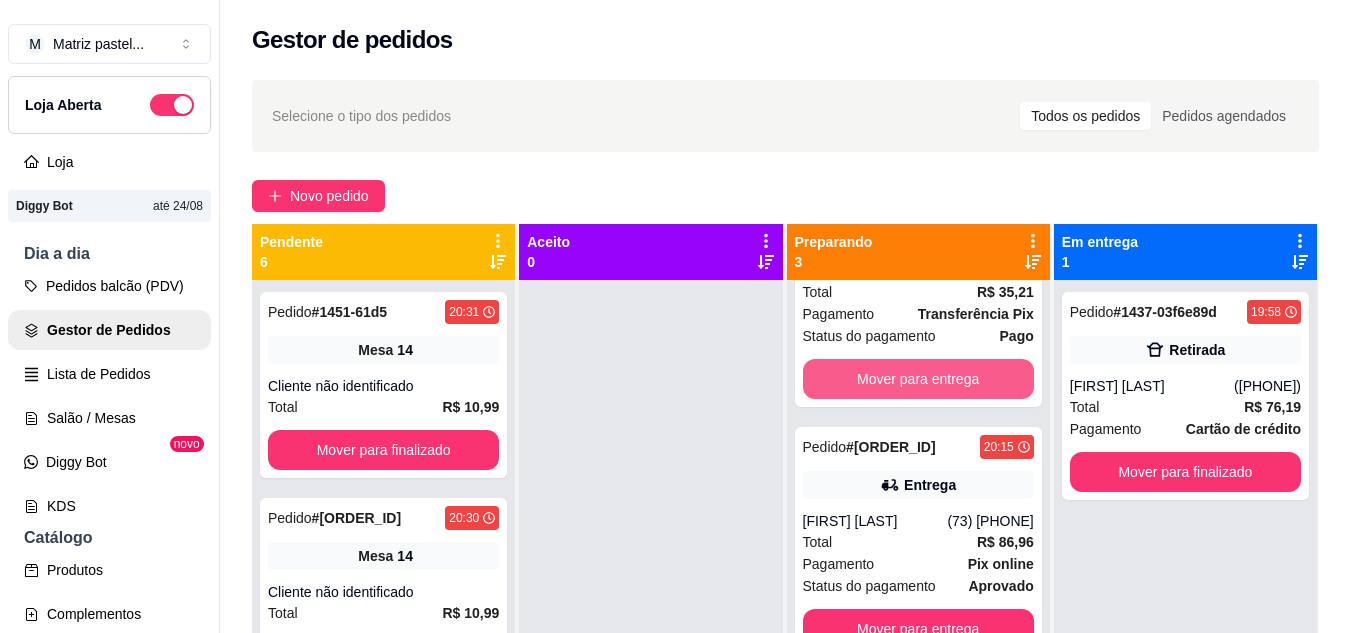 scroll, scrollTop: 205, scrollLeft: 0, axis: vertical 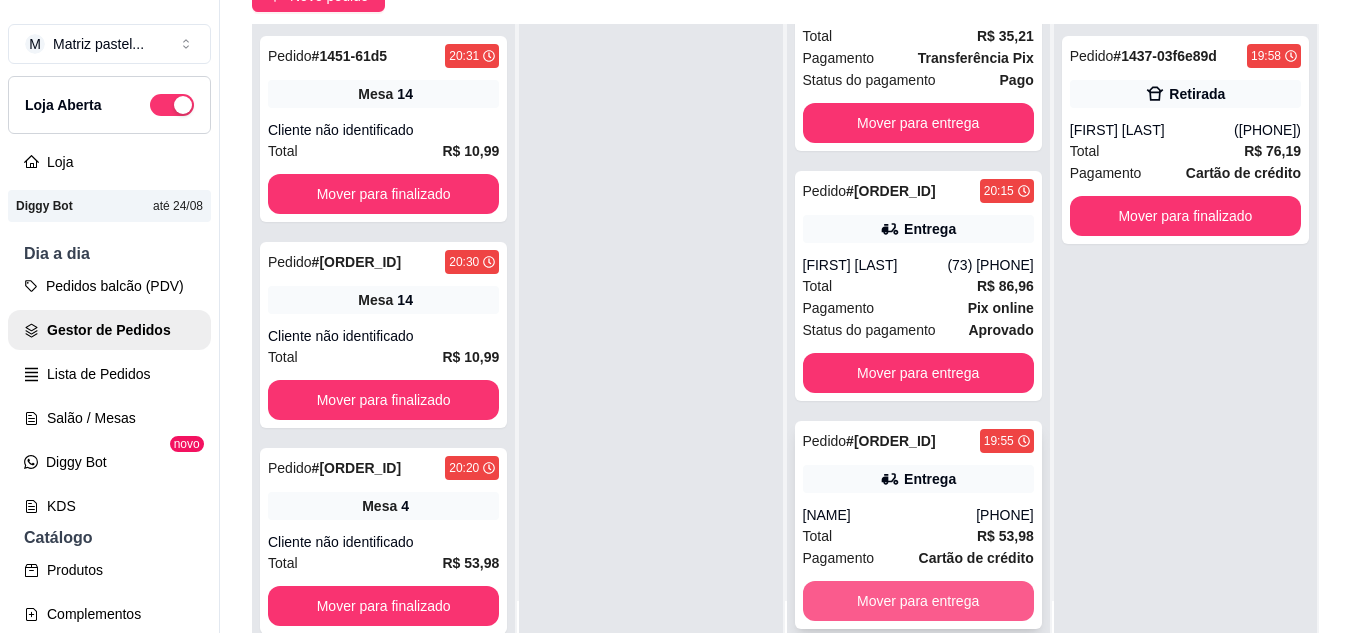 click on "Mover para entrega" at bounding box center [918, 601] 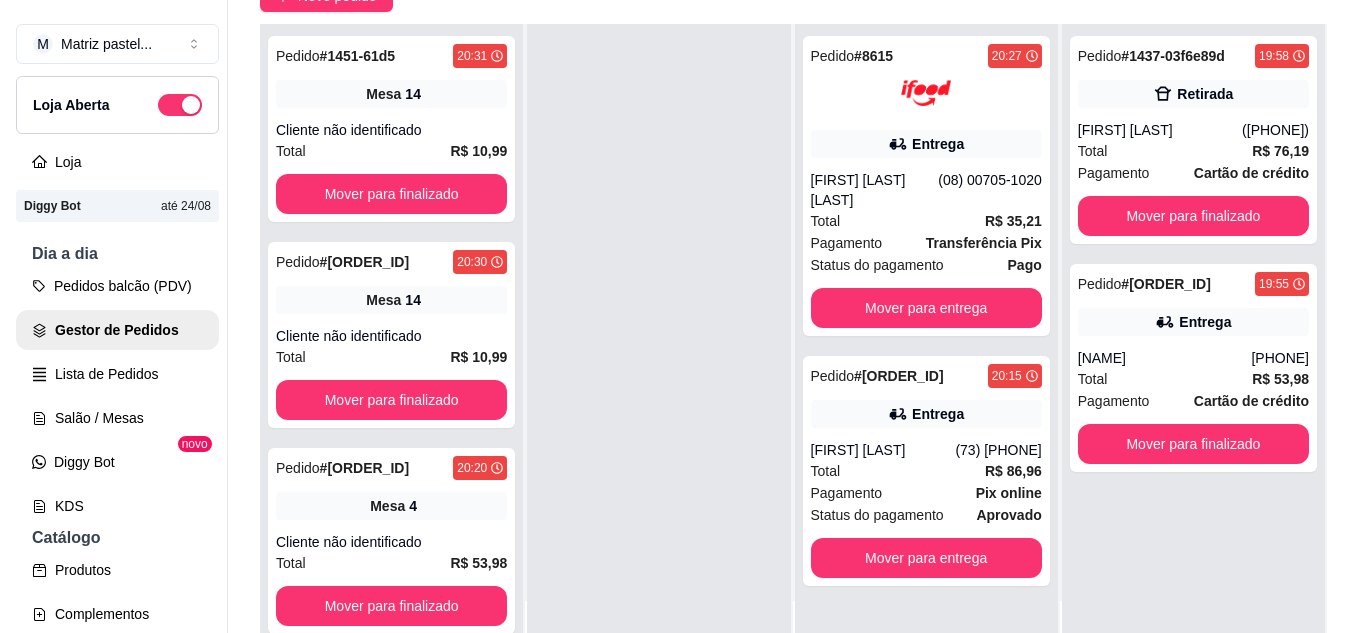 scroll, scrollTop: 0, scrollLeft: 0, axis: both 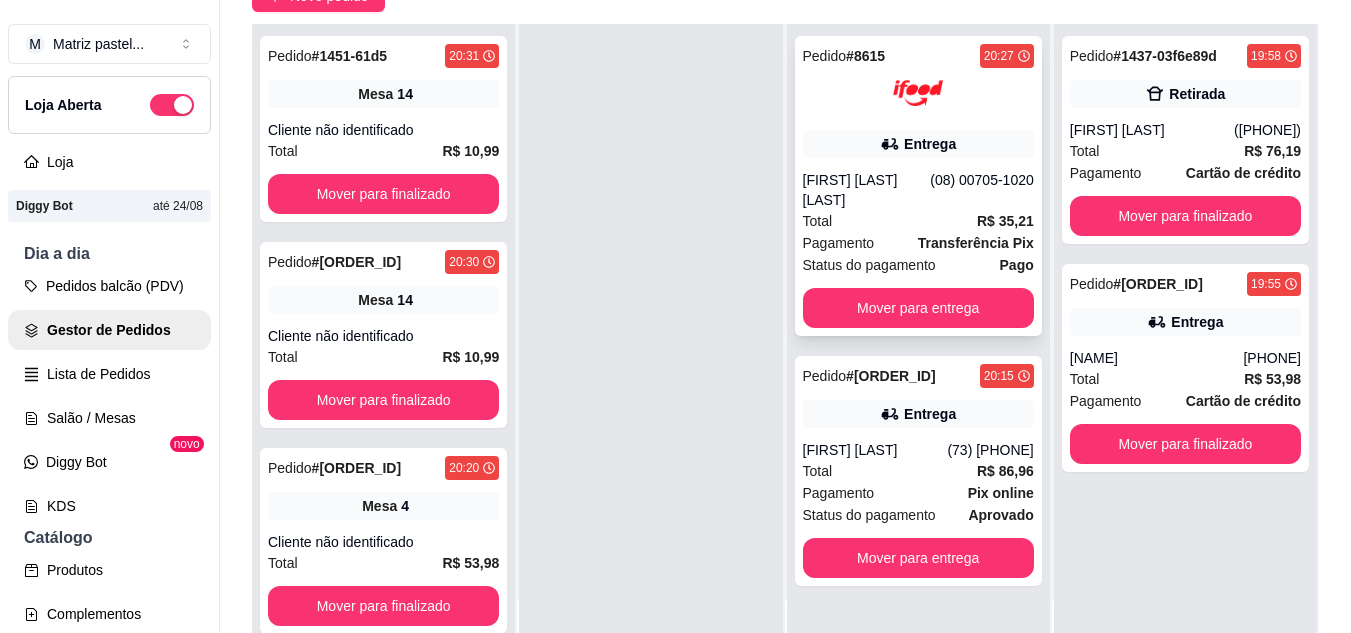 click on "Pedido  # [ORDER_ID] [TIME] Entrega [NAME] [LAST] ([PHONE]) Total [PRICE] Pagamento Transferência Pix Status do pagamento Pago Mover para entrega" at bounding box center (918, 186) 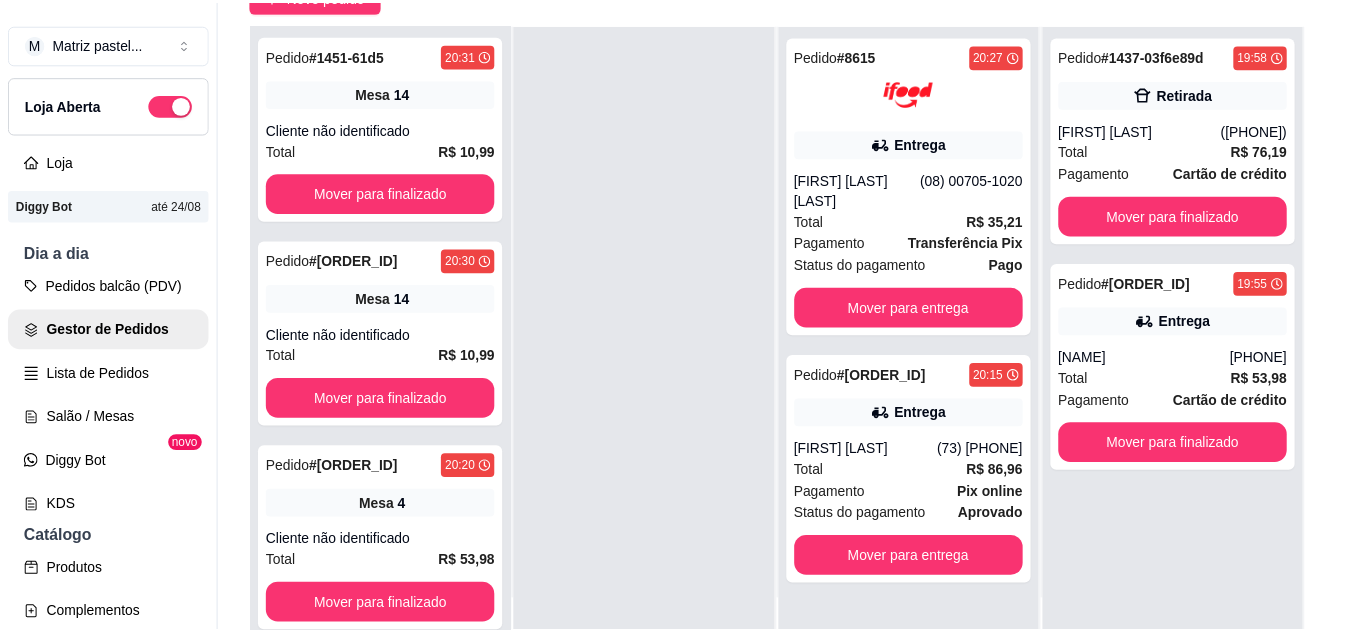 scroll, scrollTop: 200, scrollLeft: 0, axis: vertical 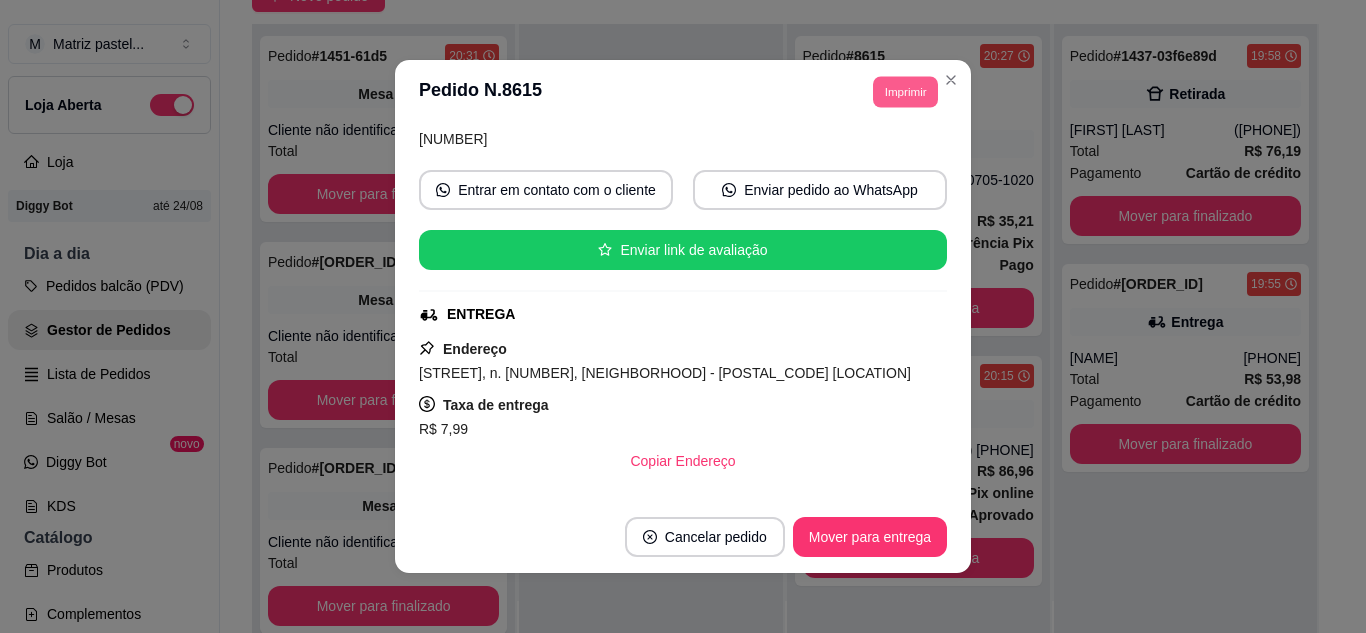 click on "Imprimir" at bounding box center [905, 91] 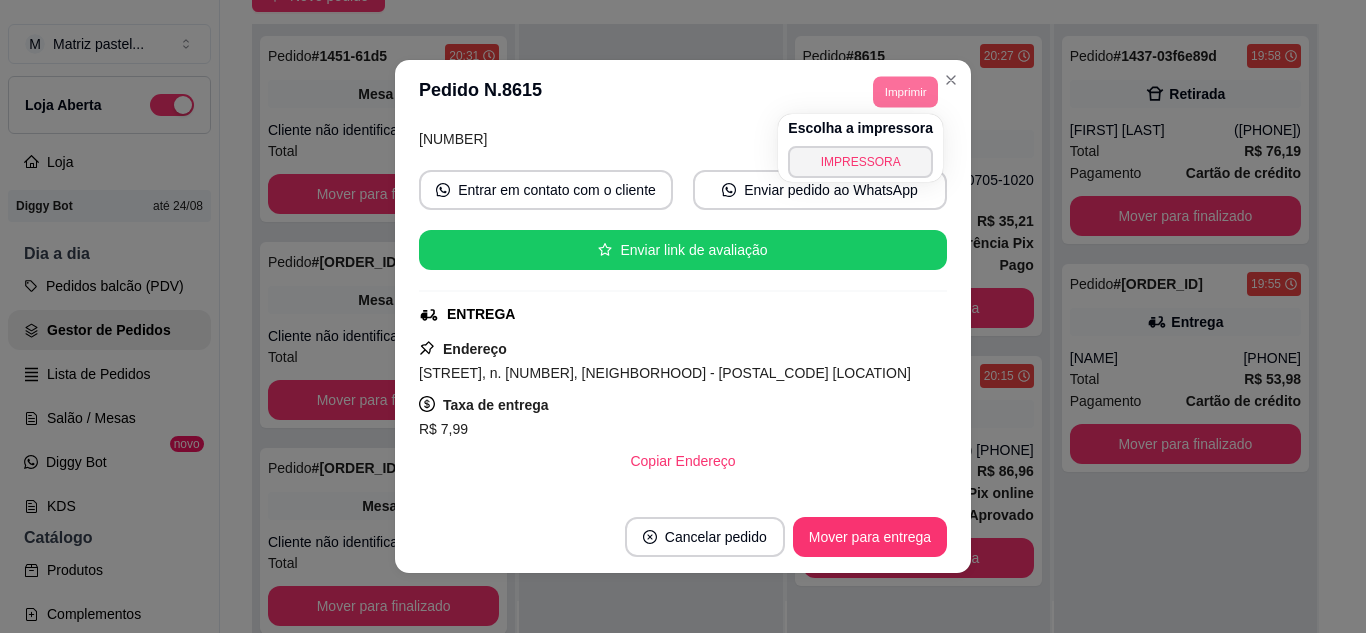 click on "IMPRESSORA" at bounding box center [860, 162] 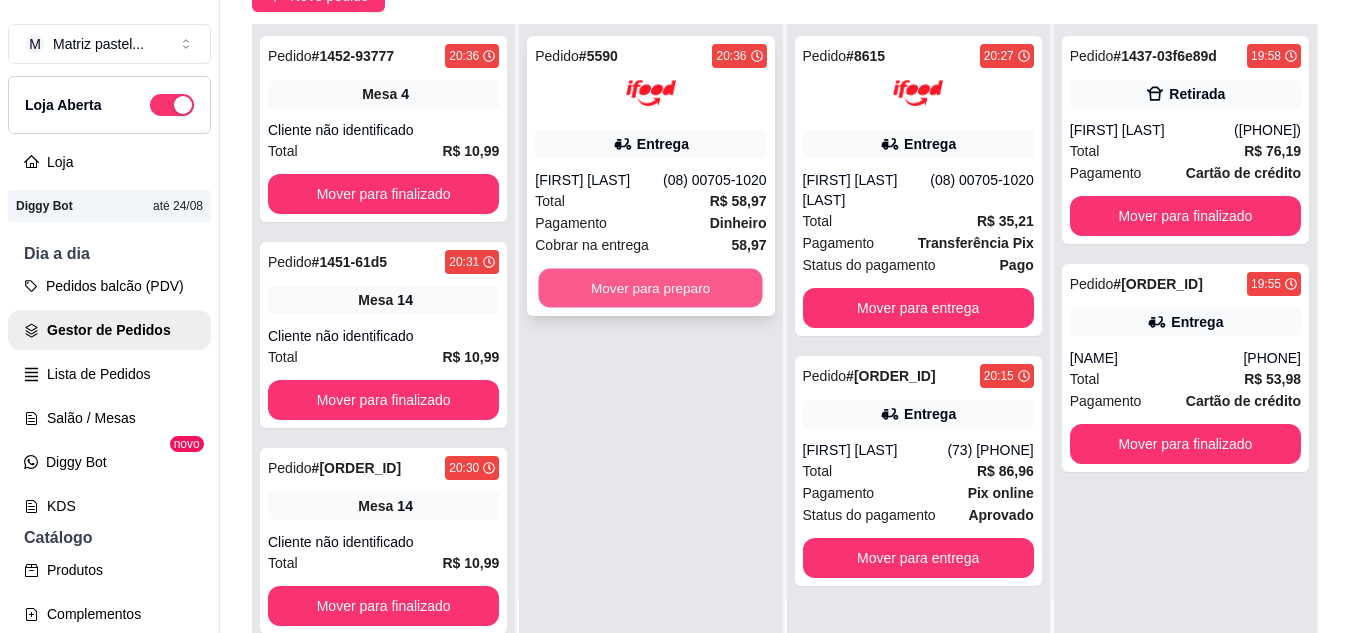 click on "Mover para preparo" at bounding box center (651, 288) 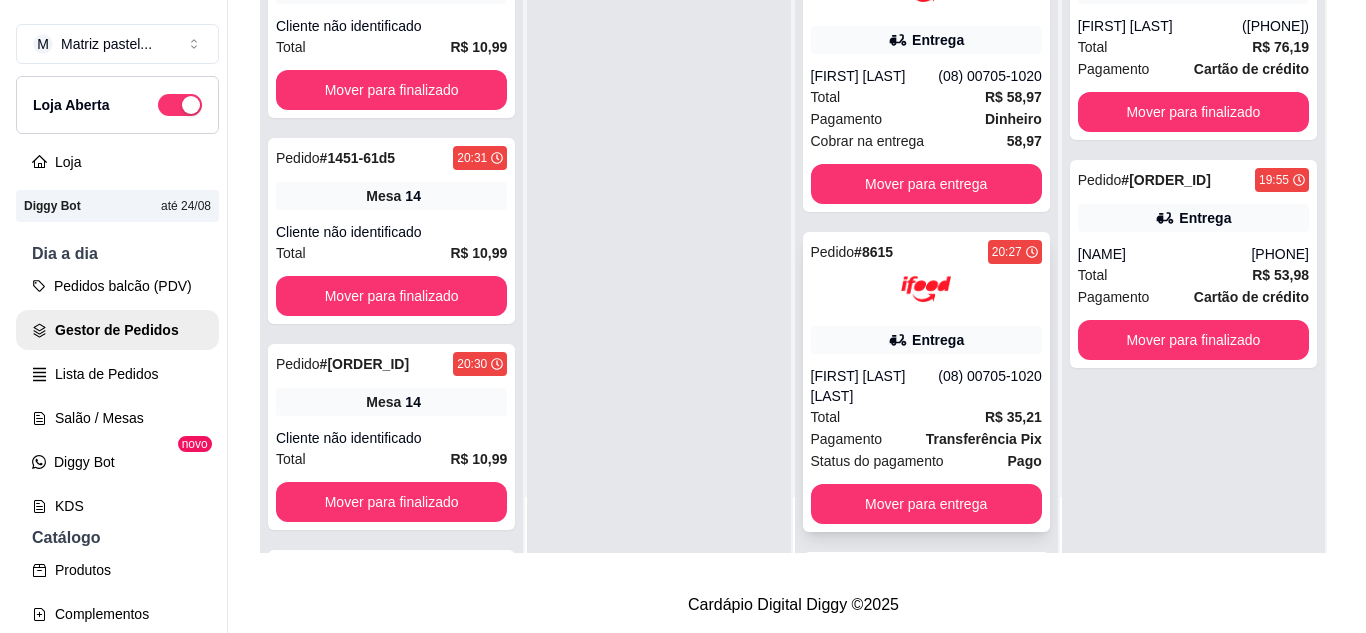 scroll, scrollTop: 319, scrollLeft: 0, axis: vertical 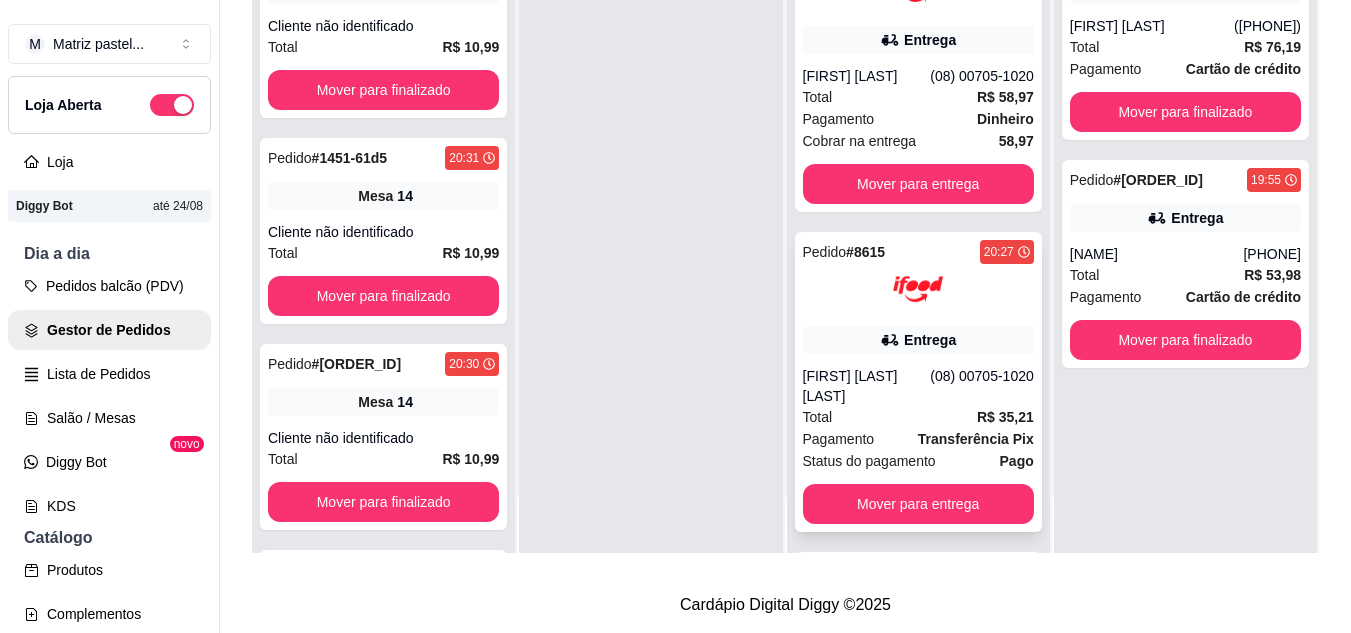 click on "[FIRST] [LAST] [LAST]" at bounding box center [867, 386] 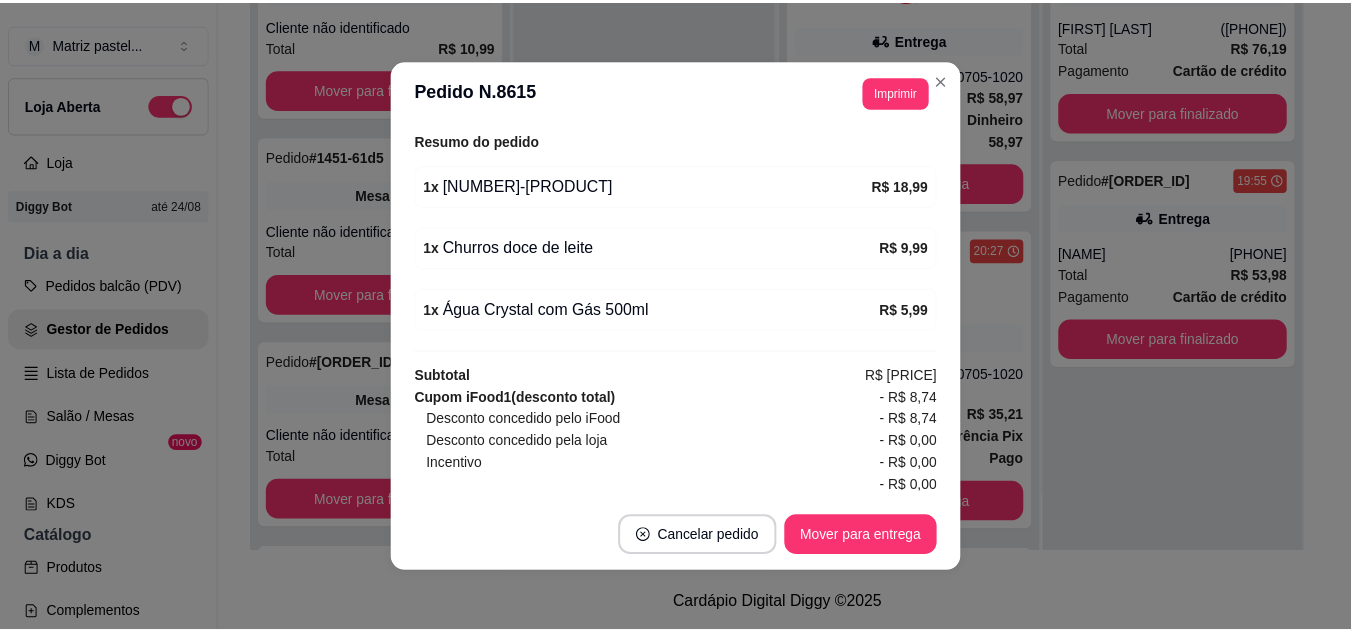 scroll, scrollTop: 700, scrollLeft: 0, axis: vertical 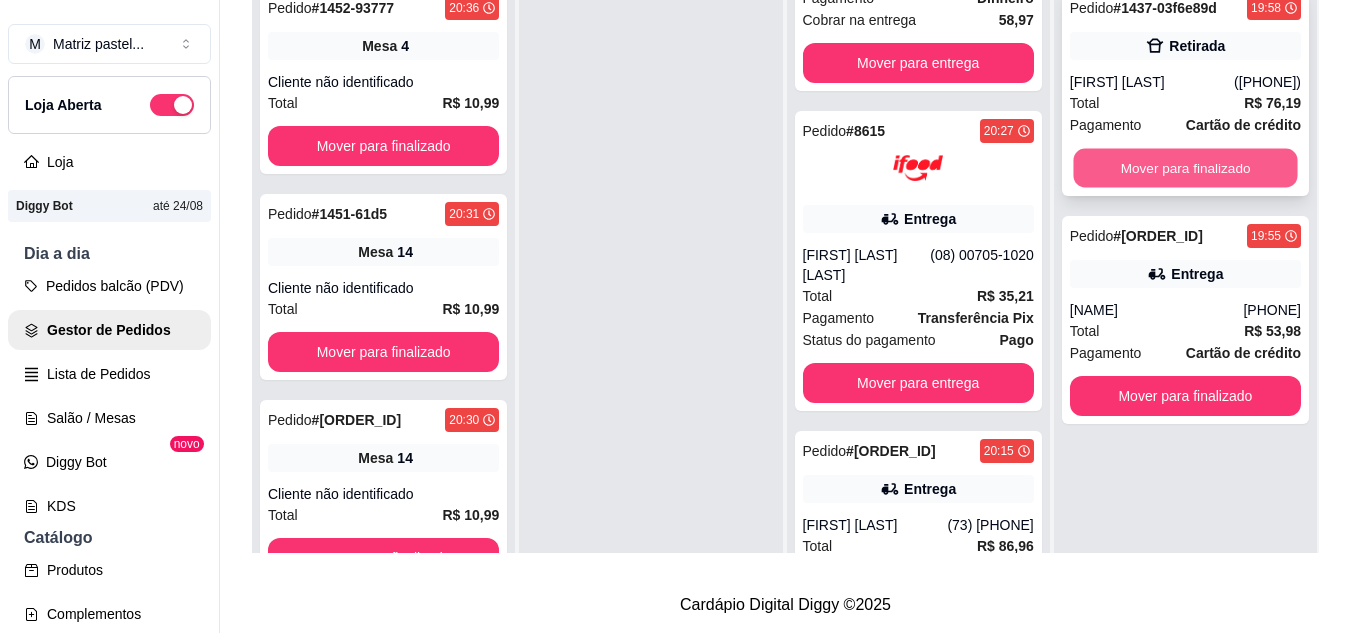 click on "Mover para finalizado" at bounding box center [1185, 168] 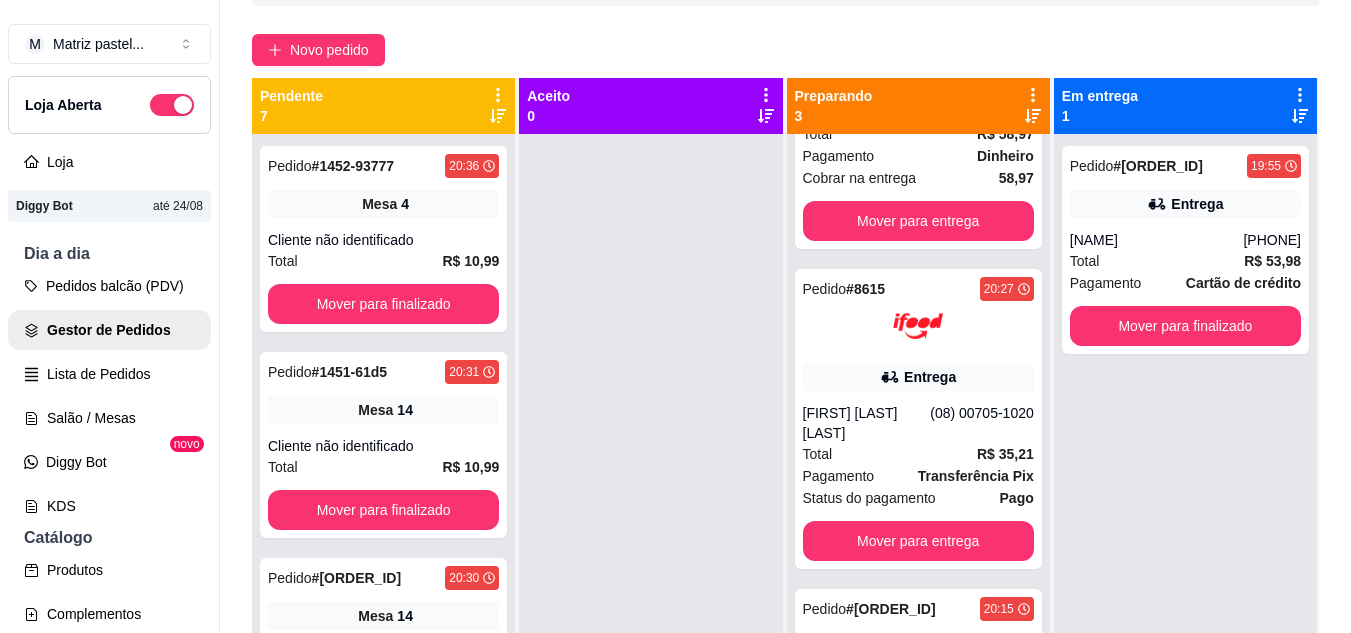 scroll, scrollTop: 119, scrollLeft: 0, axis: vertical 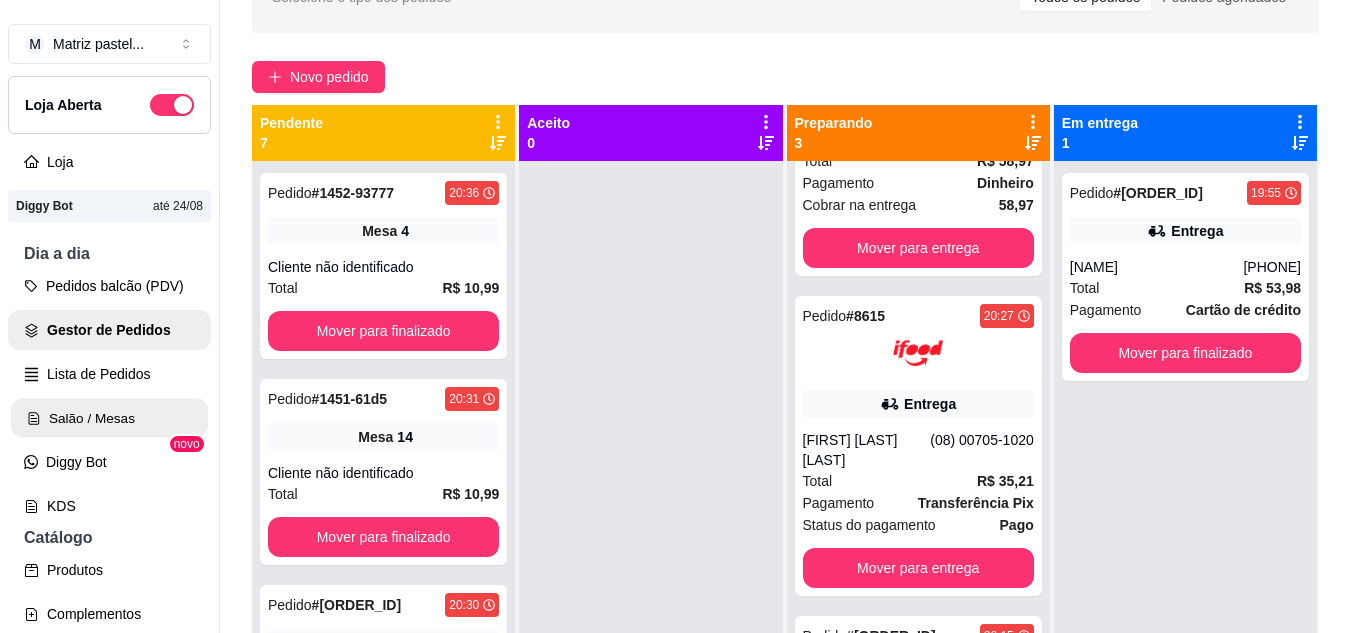 click on "Salão / Mesas" at bounding box center [109, 418] 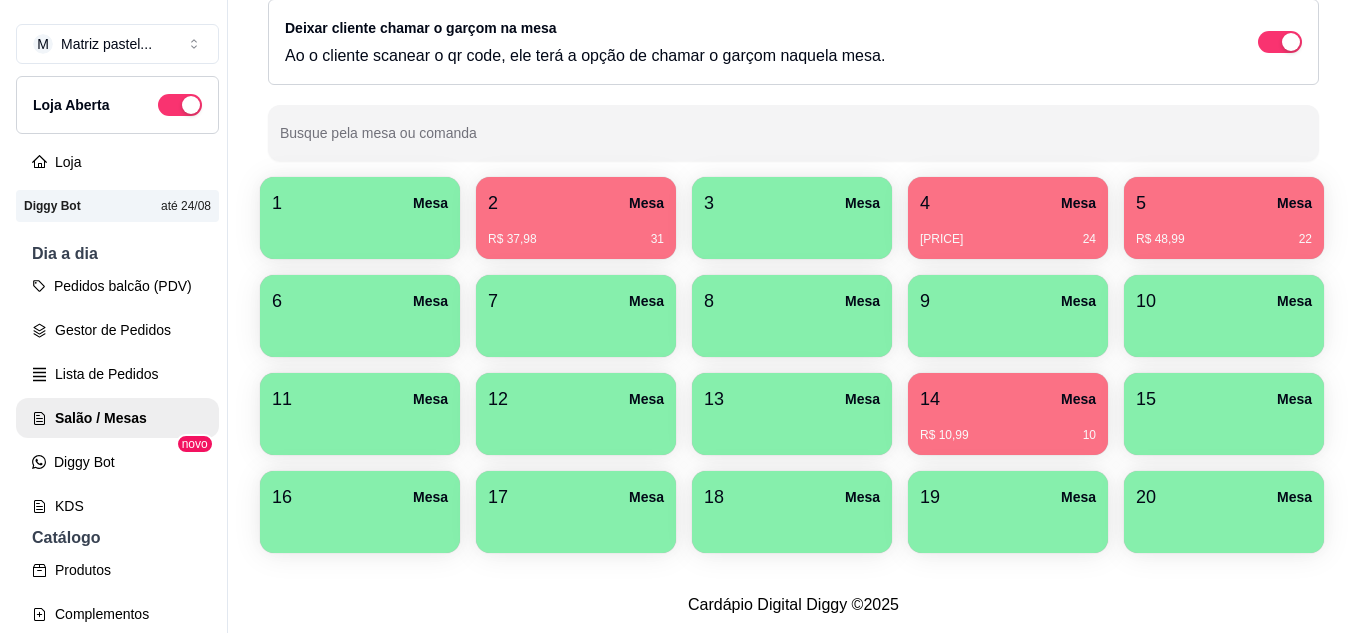 scroll, scrollTop: 294, scrollLeft: 0, axis: vertical 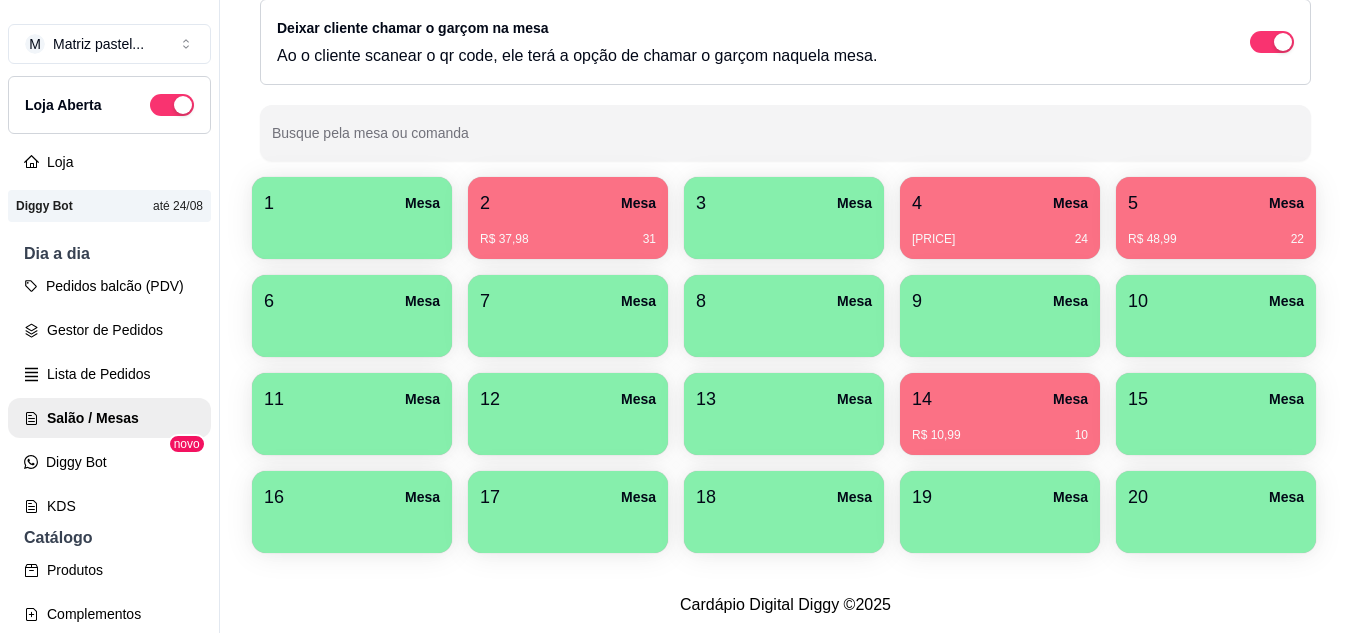 click on "R$ 10,99 10" at bounding box center (1000, 428) 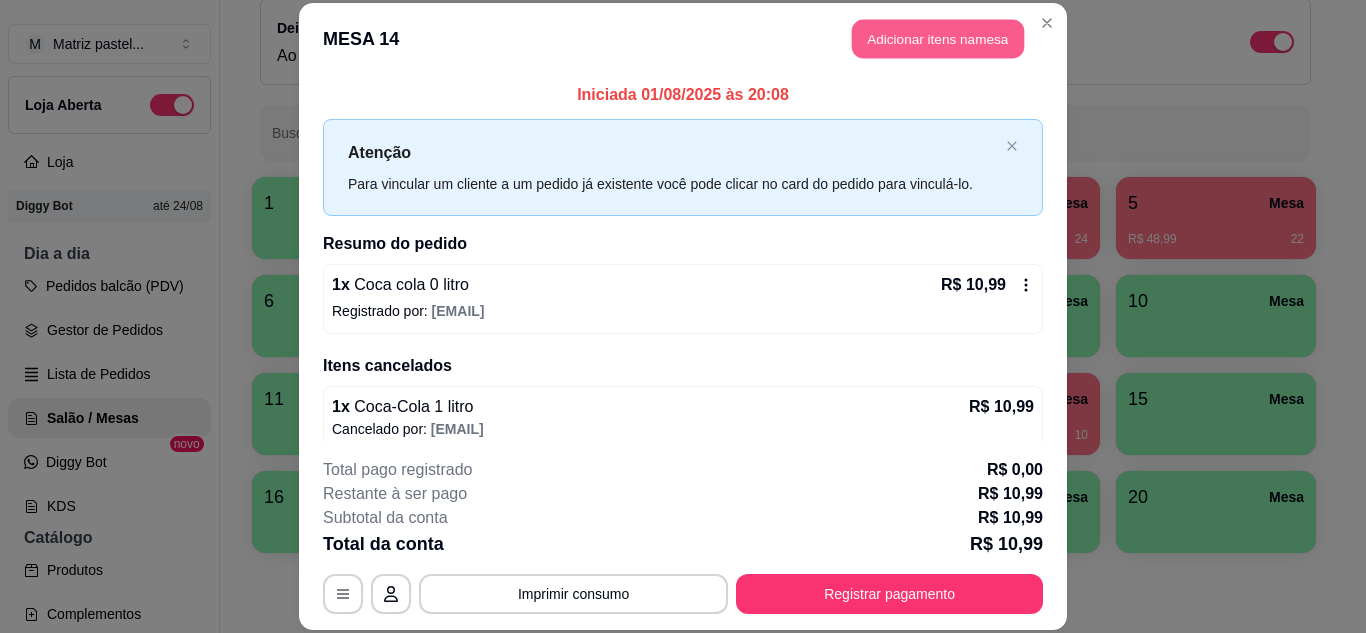 click on "Adicionar itens na  mesa" at bounding box center [938, 39] 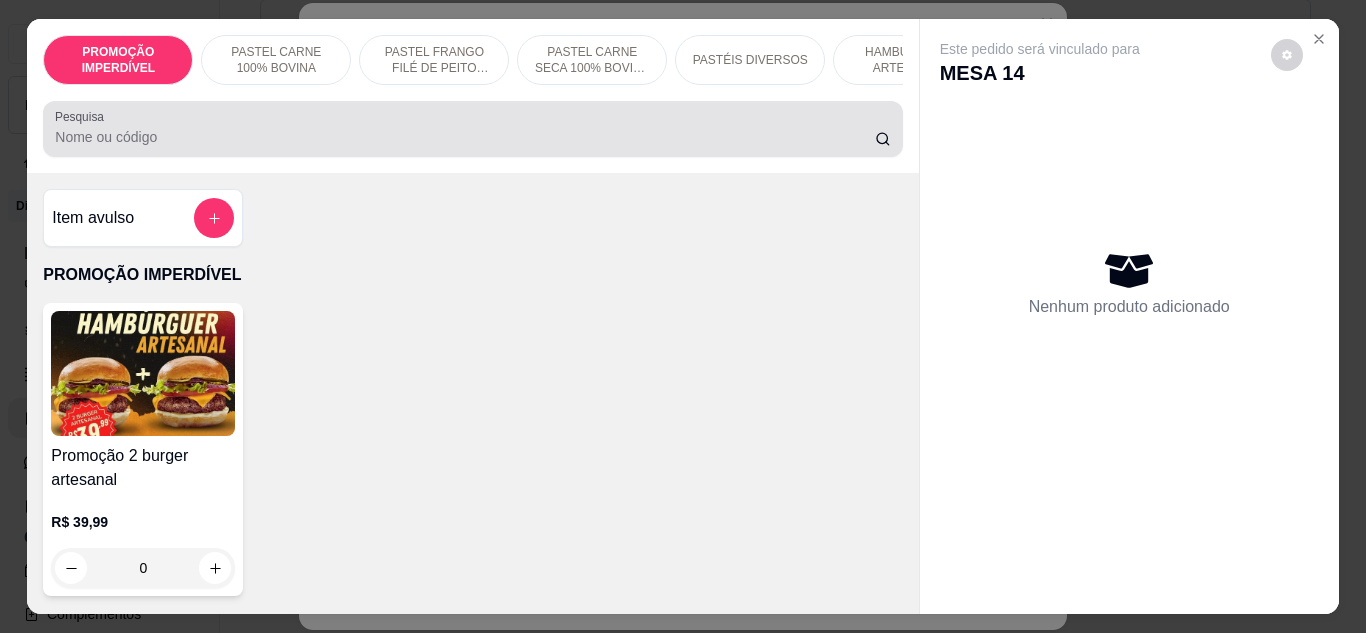 click at bounding box center (472, 129) 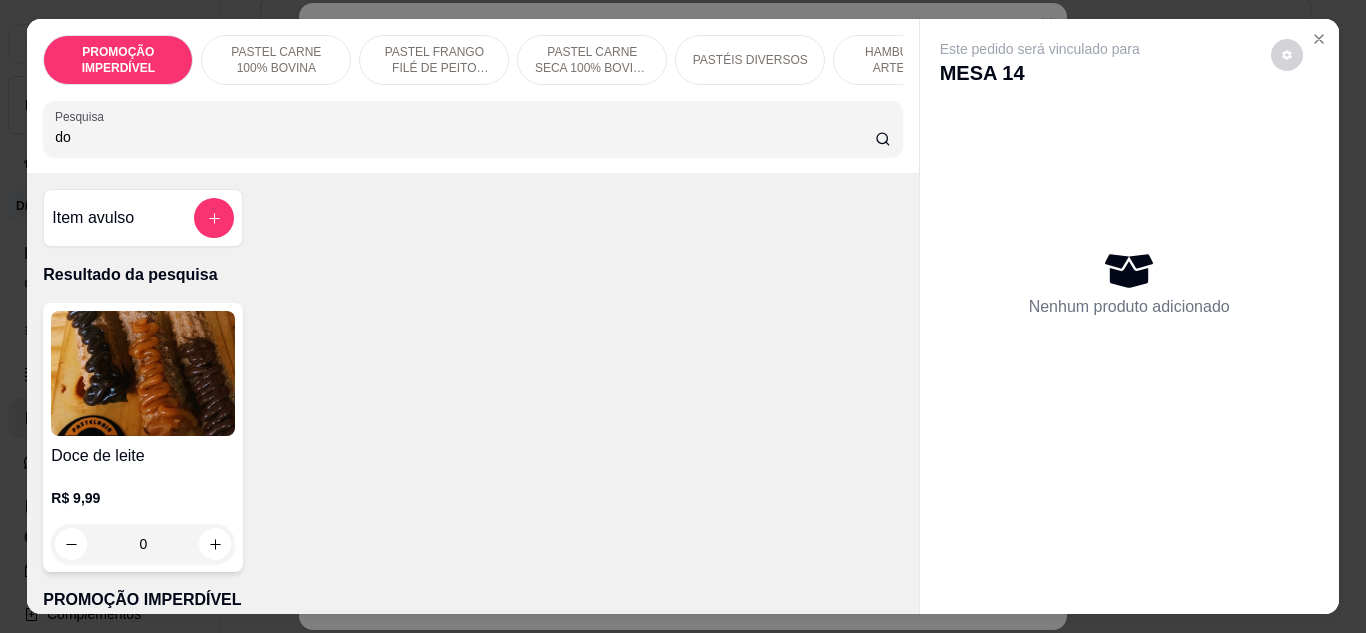 scroll, scrollTop: 100, scrollLeft: 0, axis: vertical 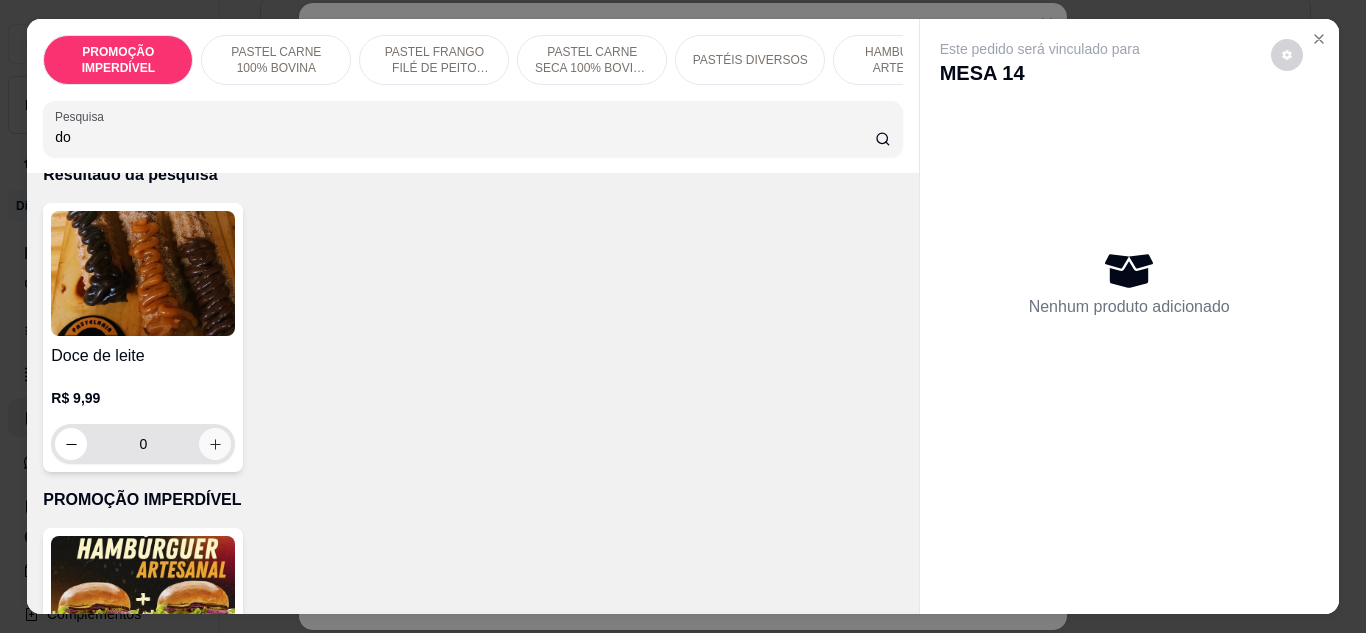 type on "do" 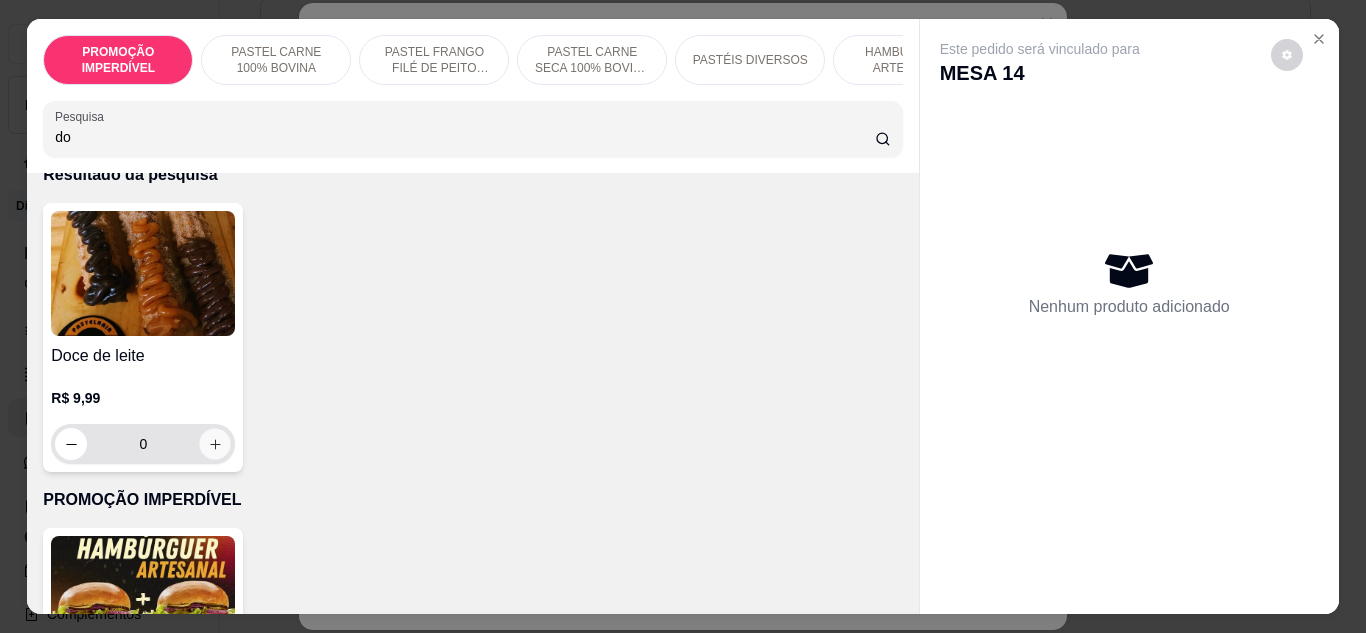 click 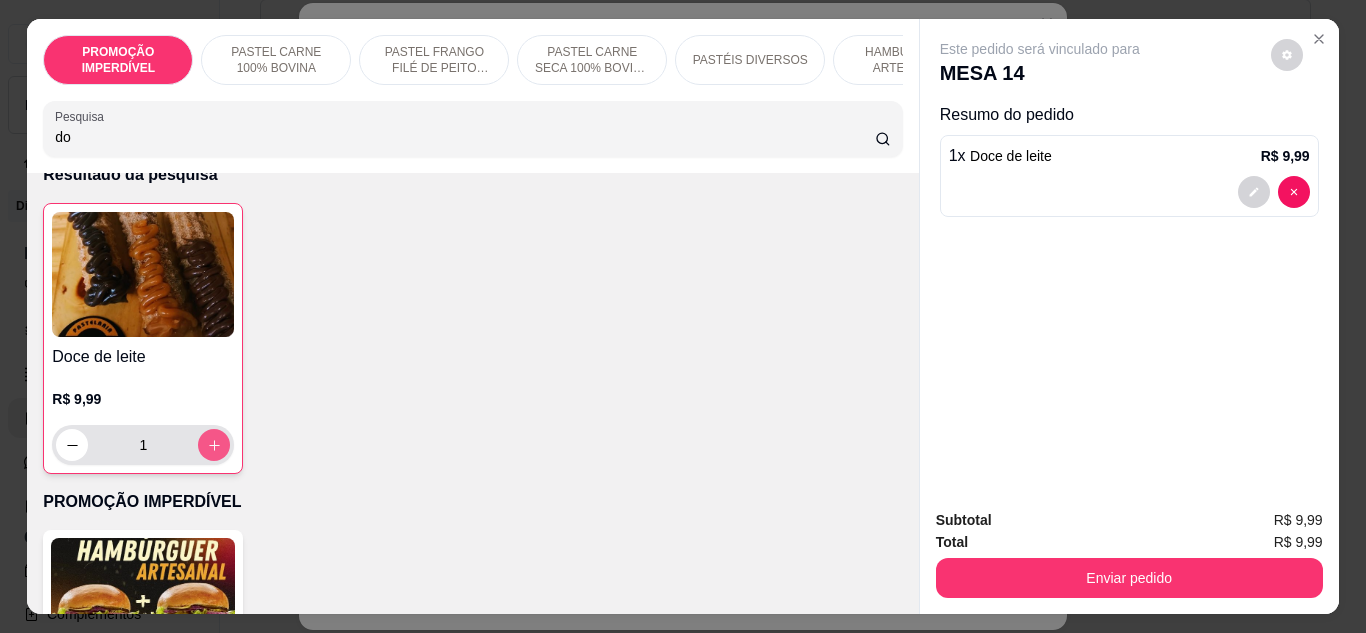 click 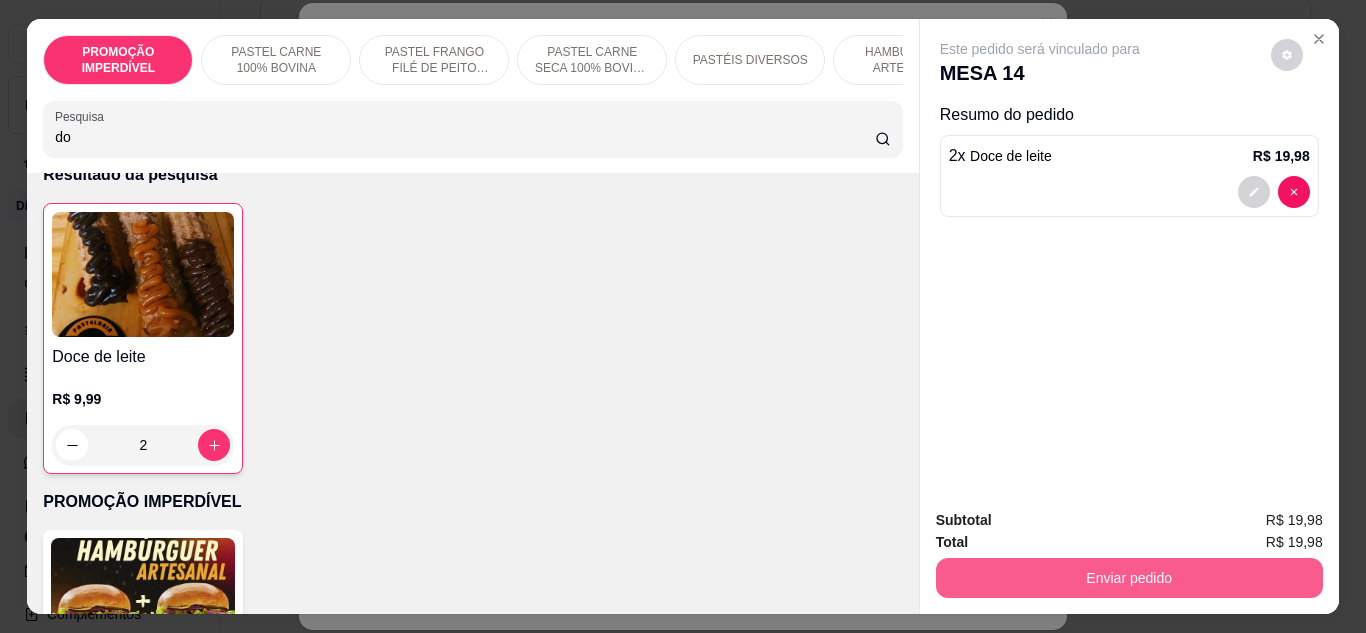 click on "Enviar pedido" at bounding box center (1129, 578) 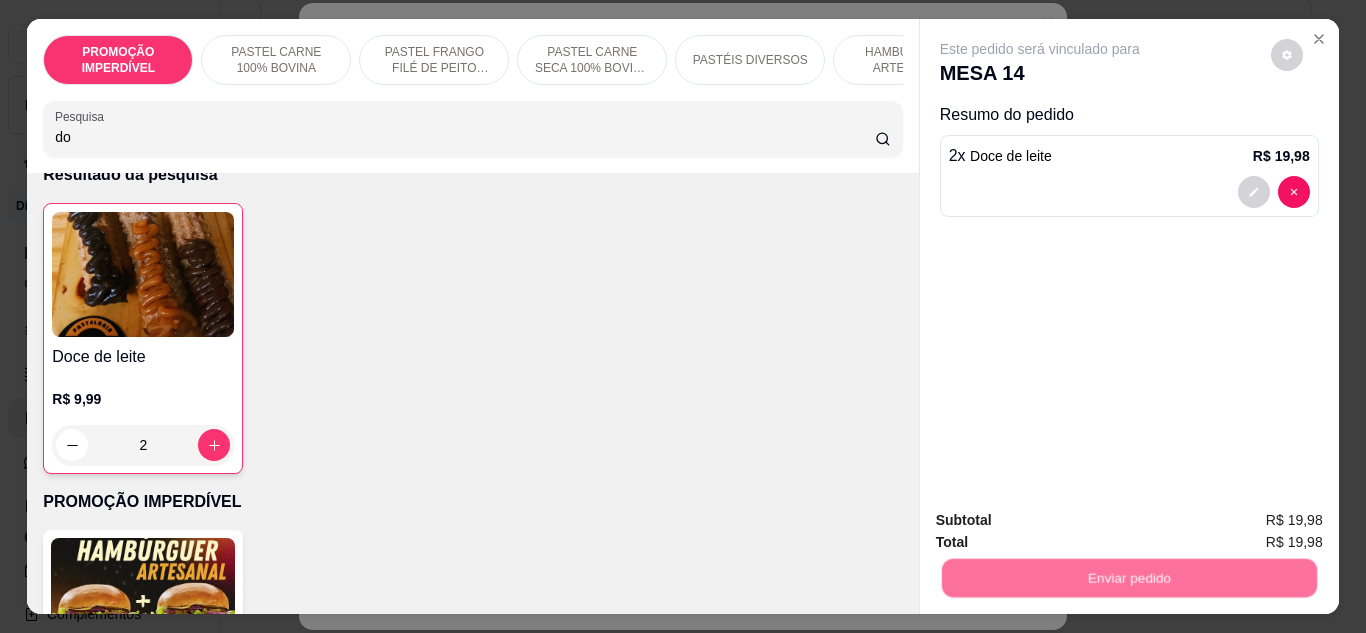 click on "Não registrar e enviar pedido" at bounding box center [1063, 521] 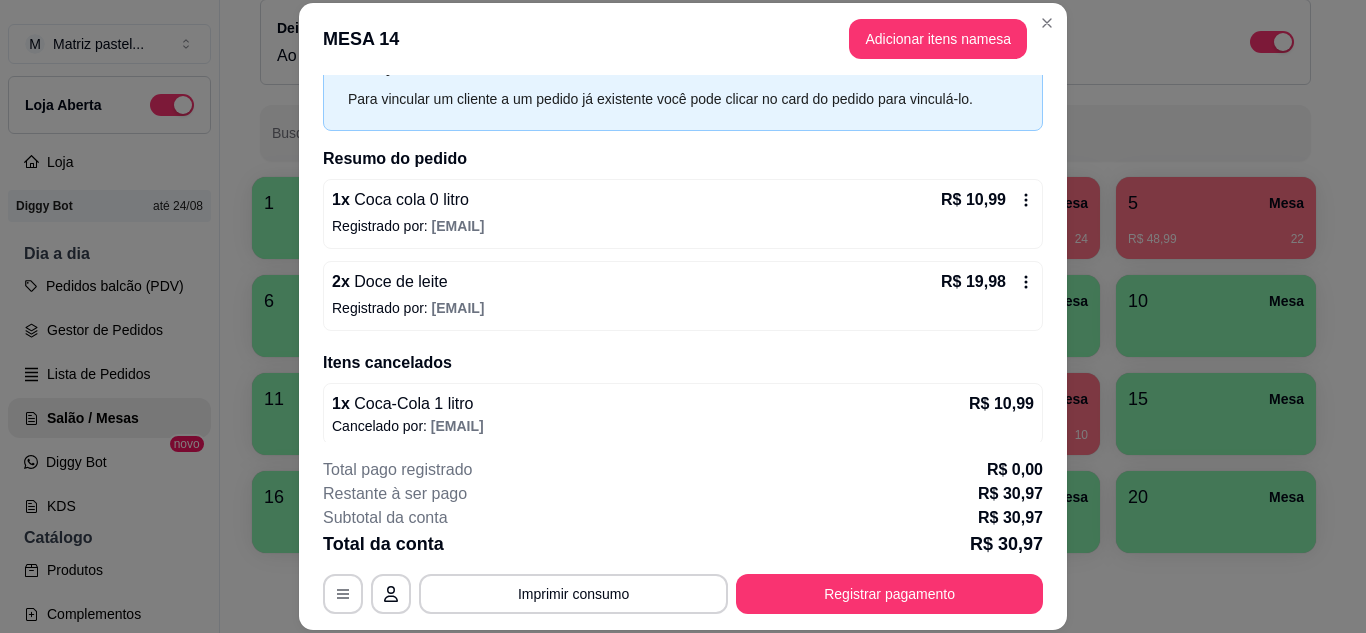 scroll, scrollTop: 96, scrollLeft: 0, axis: vertical 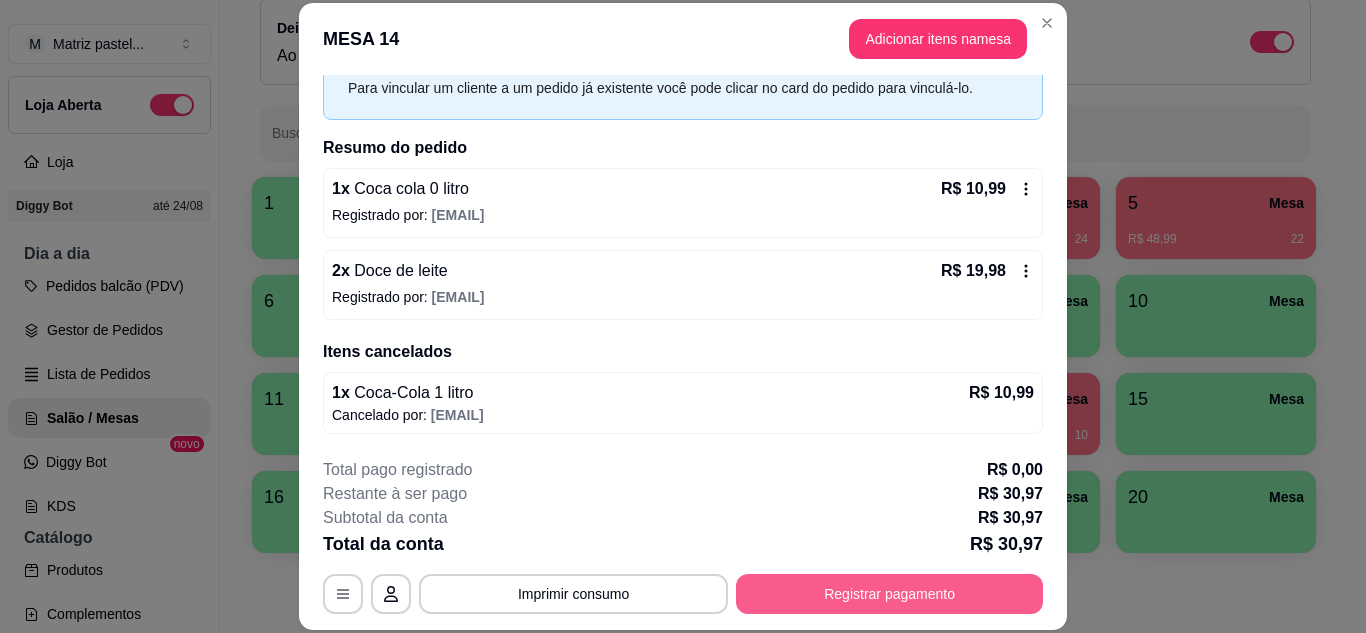 click on "Registrar pagamento" at bounding box center [889, 594] 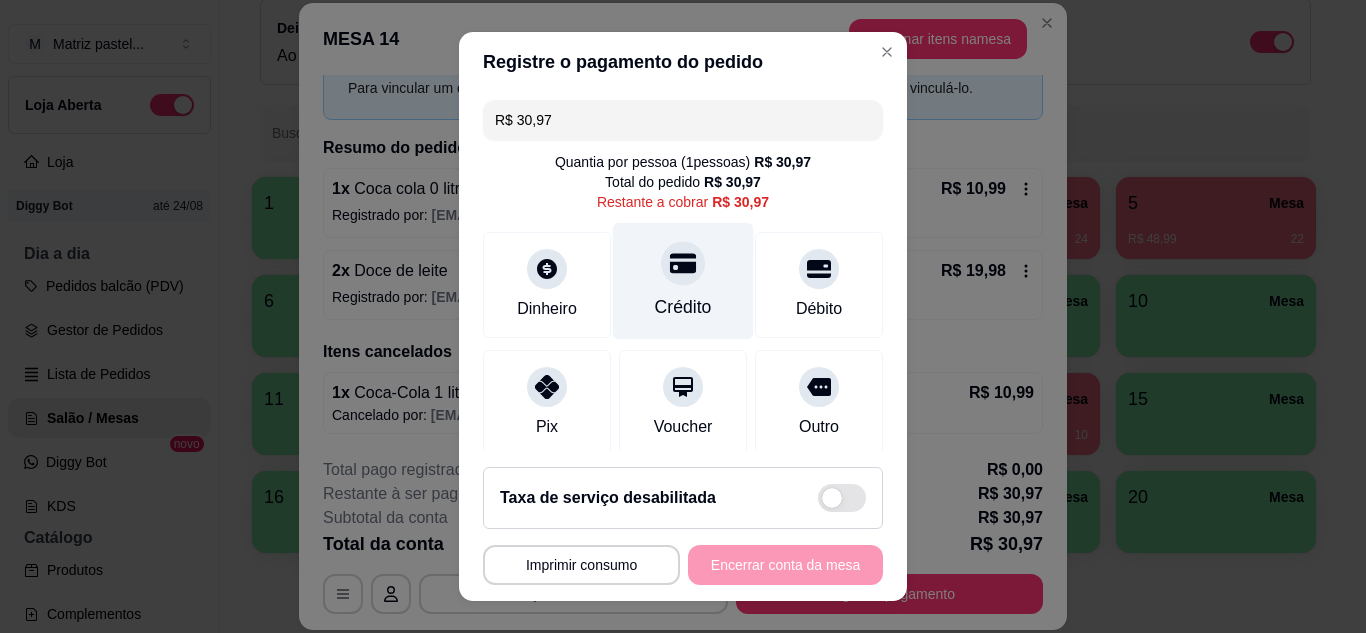 click on "Crédito" at bounding box center [683, 280] 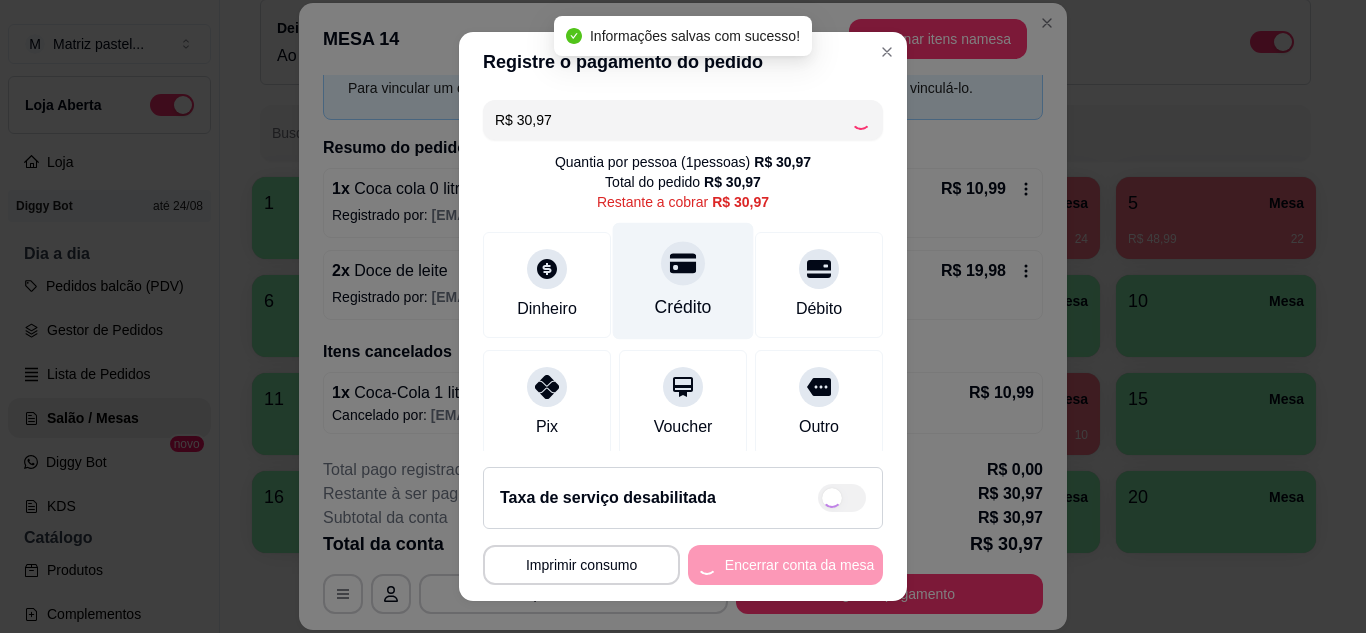 type on "R$ 0,00" 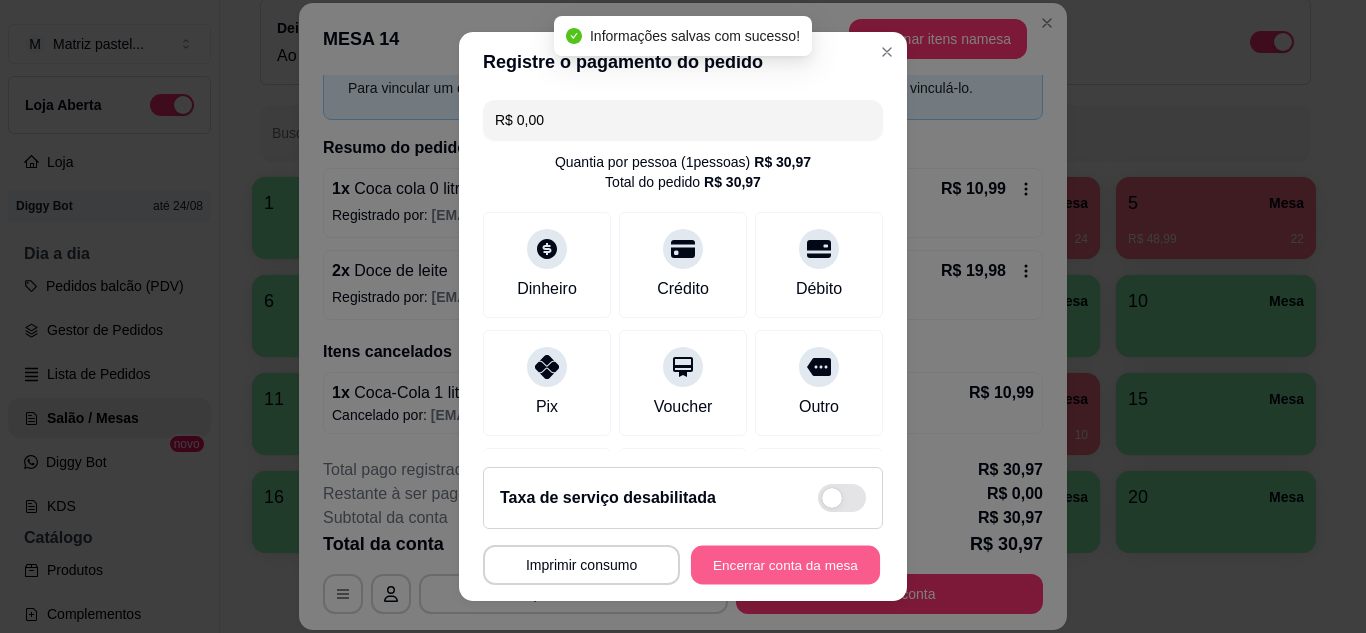 click on "Encerrar conta da mesa" at bounding box center (785, 565) 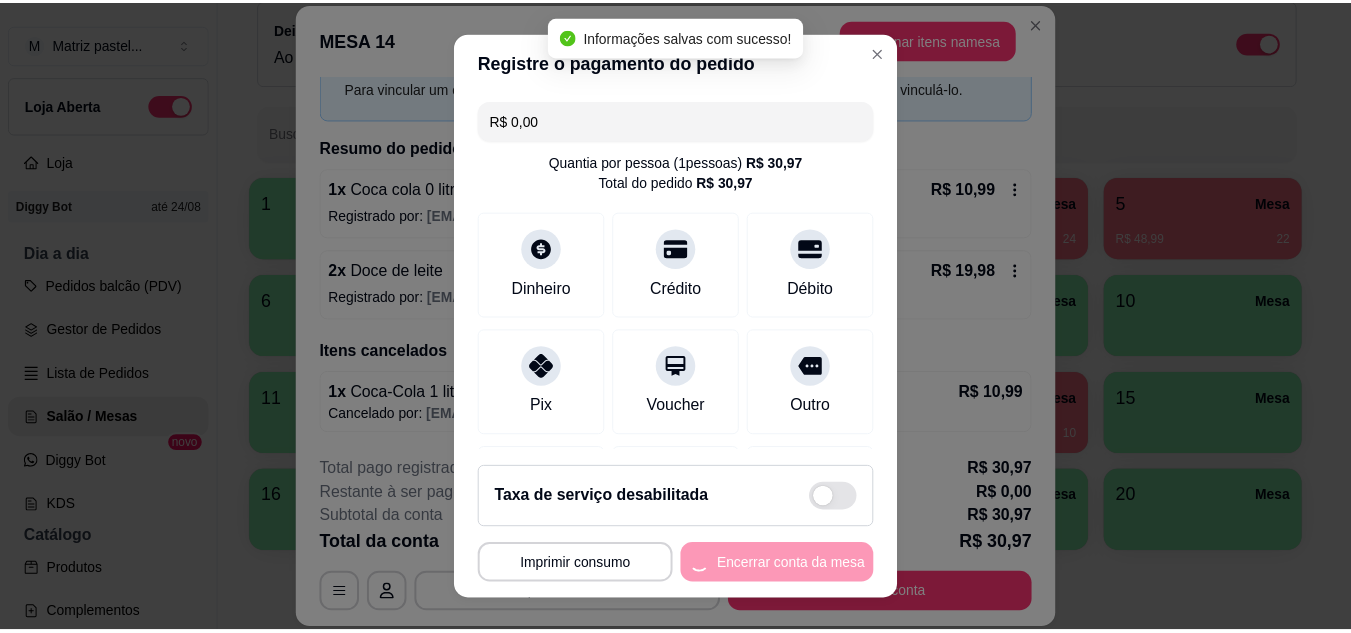 scroll, scrollTop: 0, scrollLeft: 0, axis: both 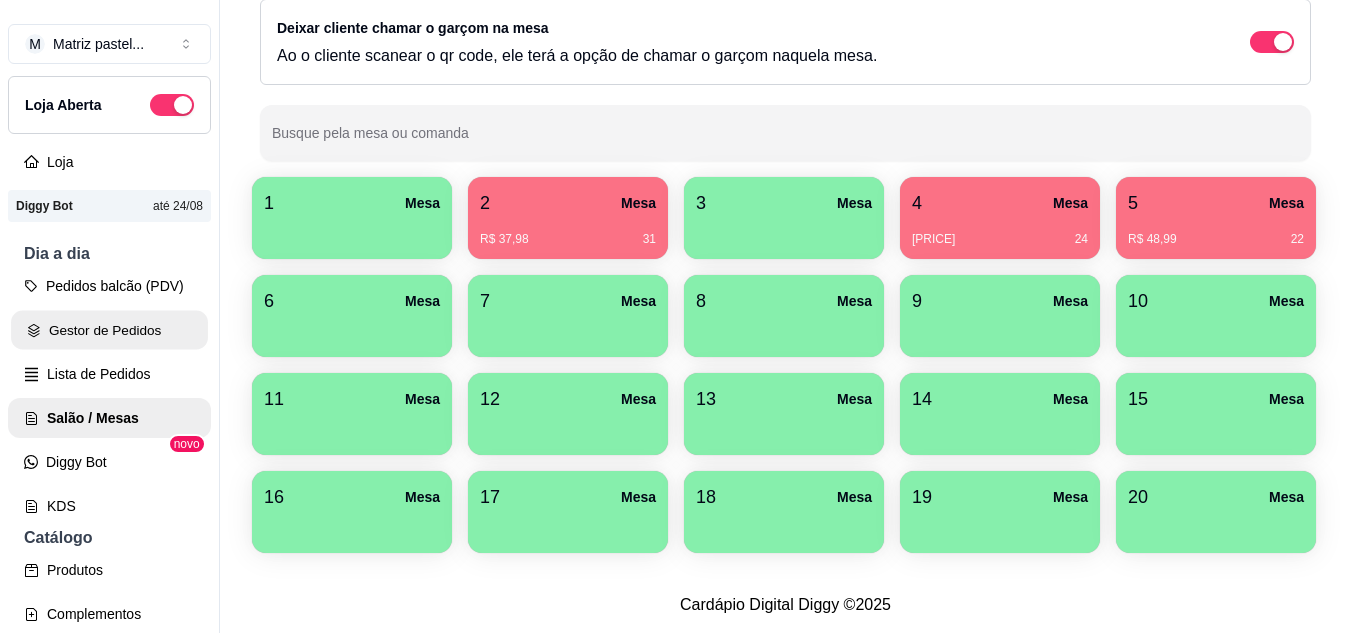 click on "Gestor de Pedidos" at bounding box center [109, 330] 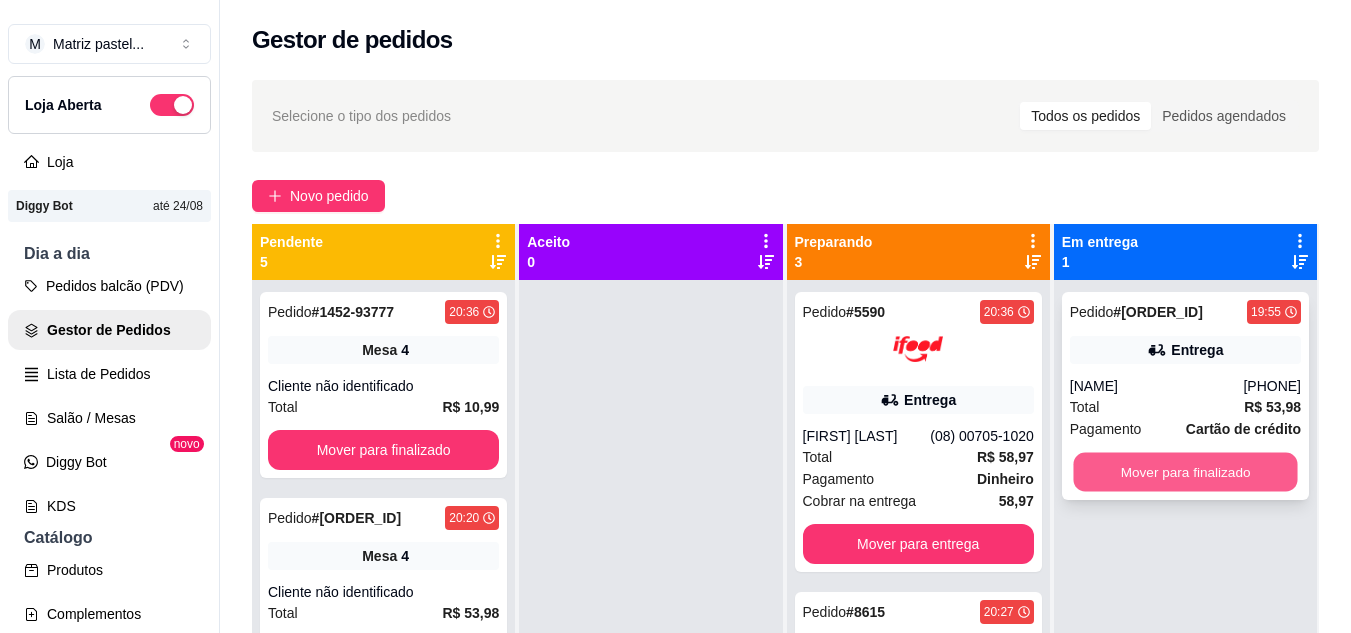 click on "Mover para finalizado" at bounding box center [1185, 472] 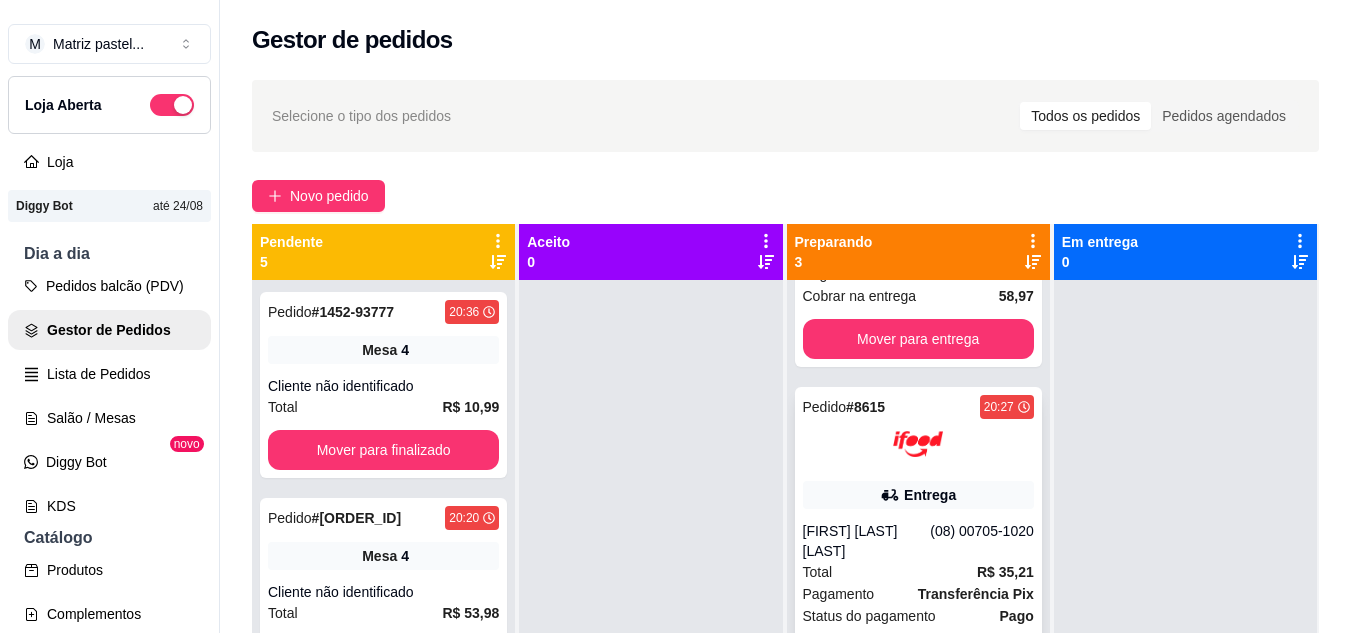 scroll, scrollTop: 277, scrollLeft: 0, axis: vertical 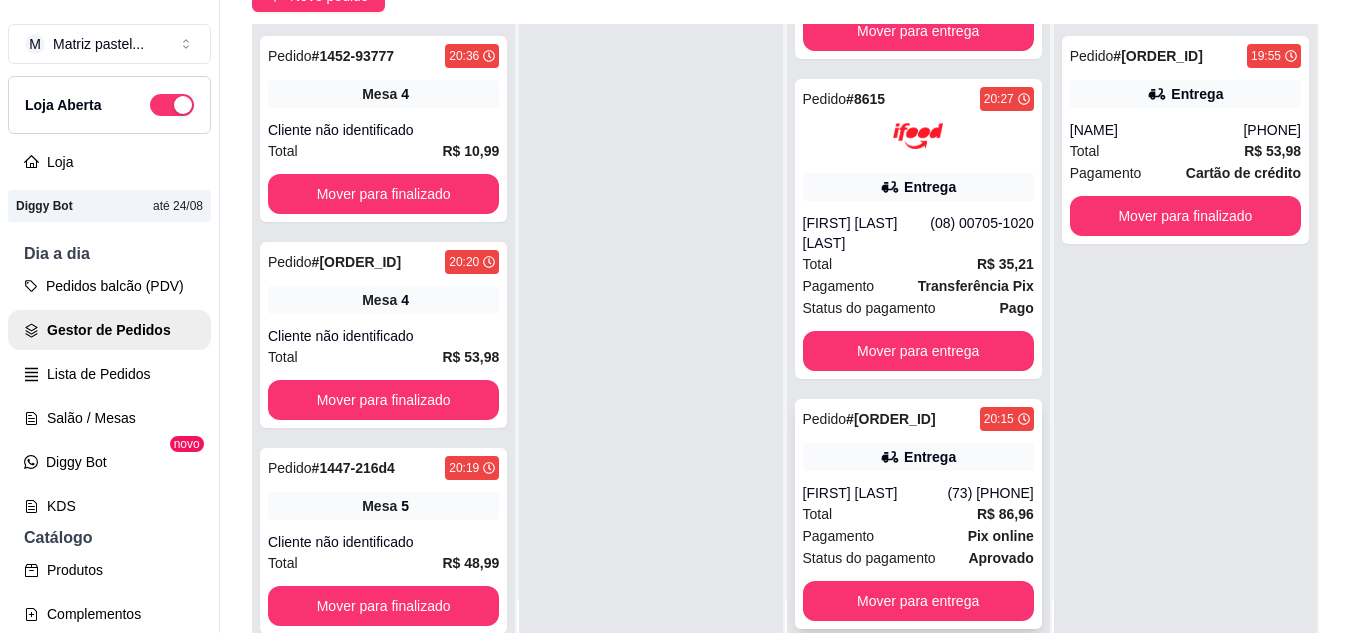 click on "Entrega" at bounding box center [918, 457] 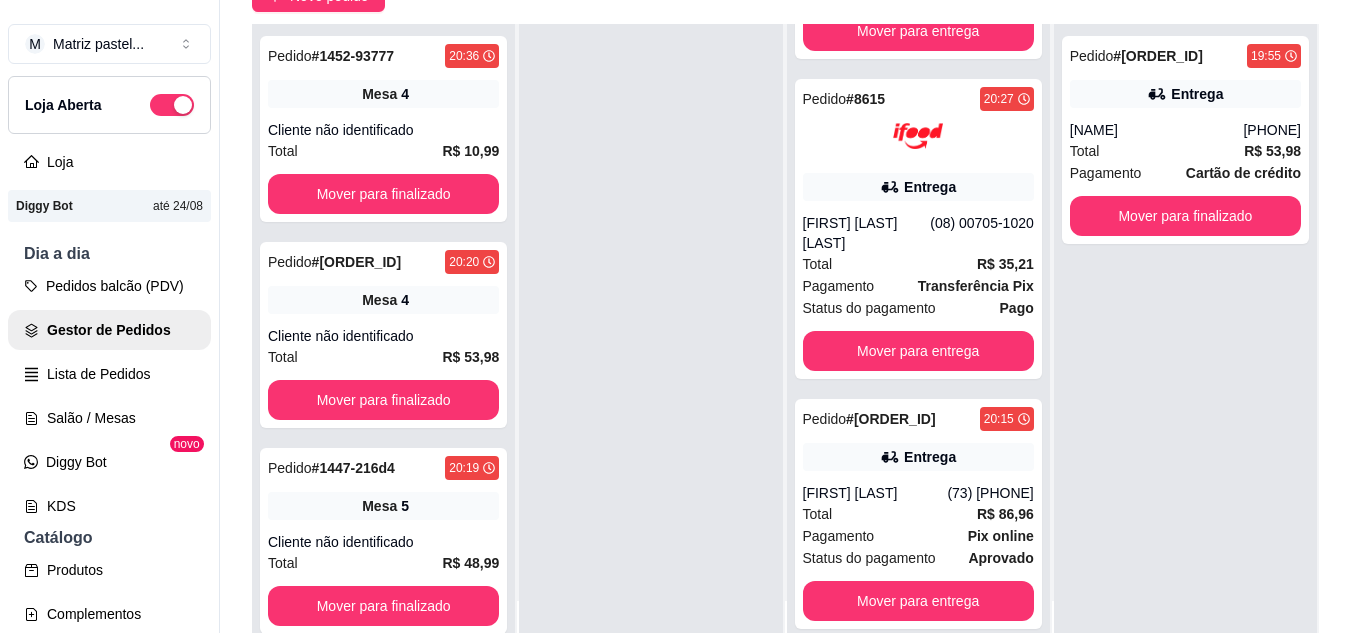 scroll, scrollTop: 100, scrollLeft: 0, axis: vertical 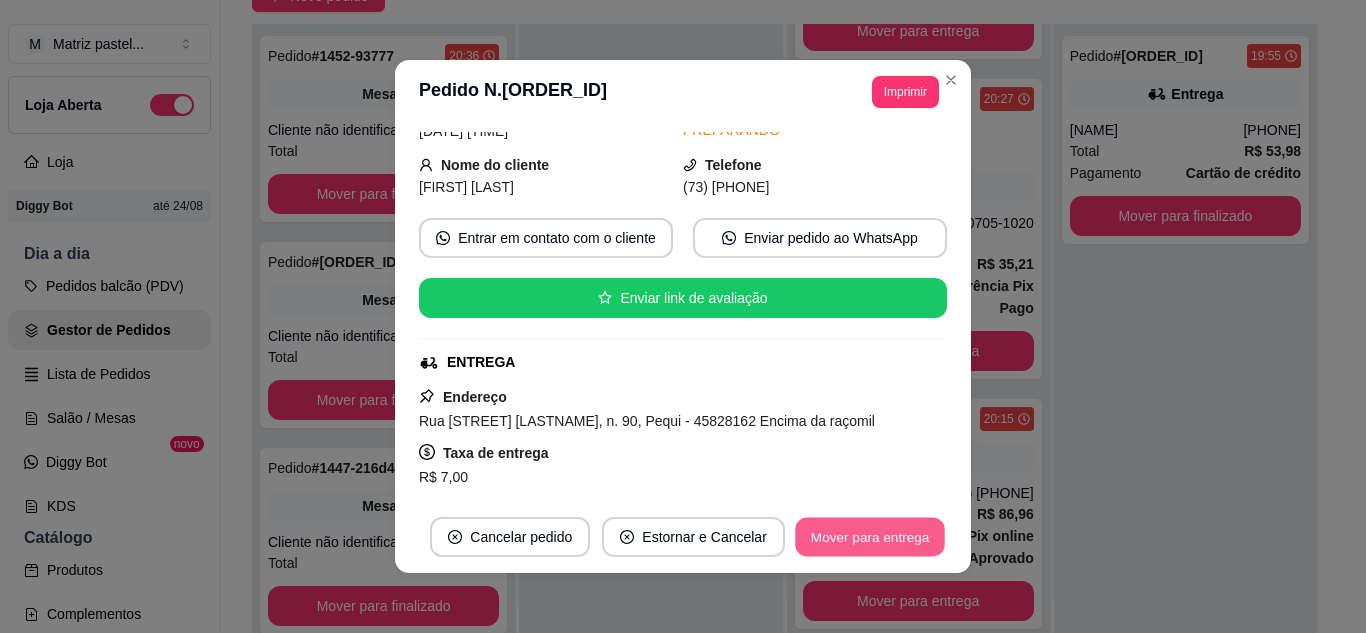 click on "Mover para entrega" at bounding box center (870, 537) 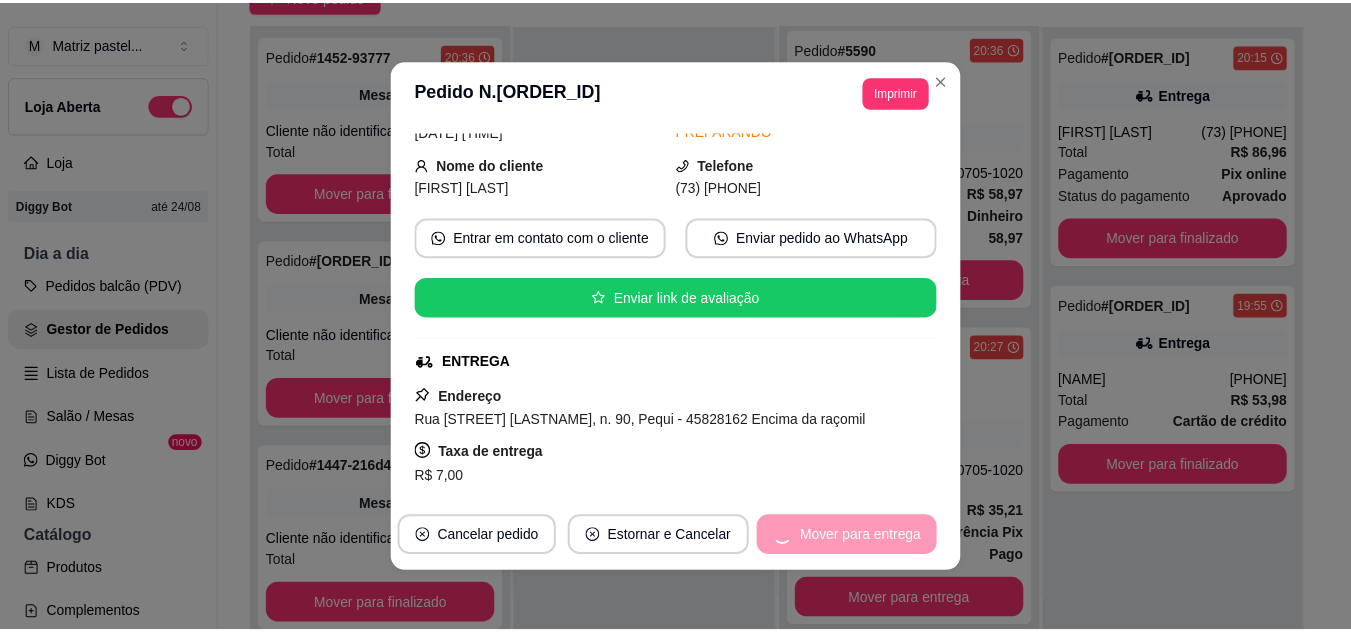 scroll, scrollTop: 27, scrollLeft: 0, axis: vertical 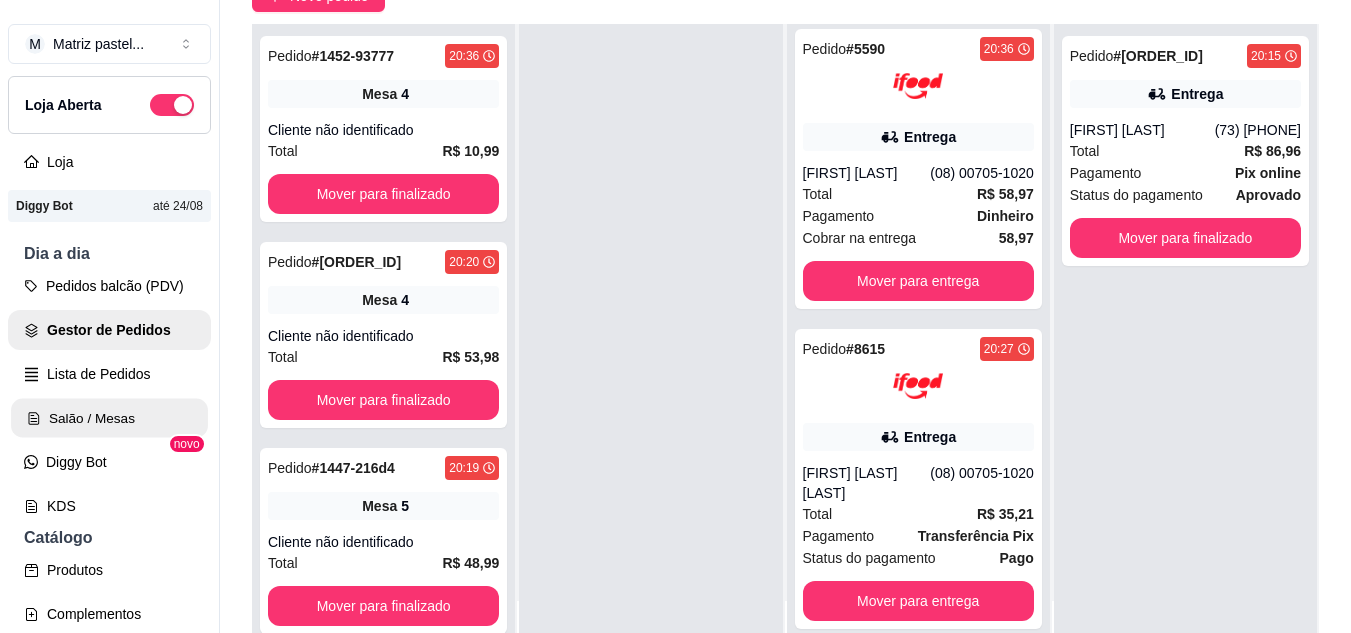 click on "Salão / Mesas" at bounding box center [109, 418] 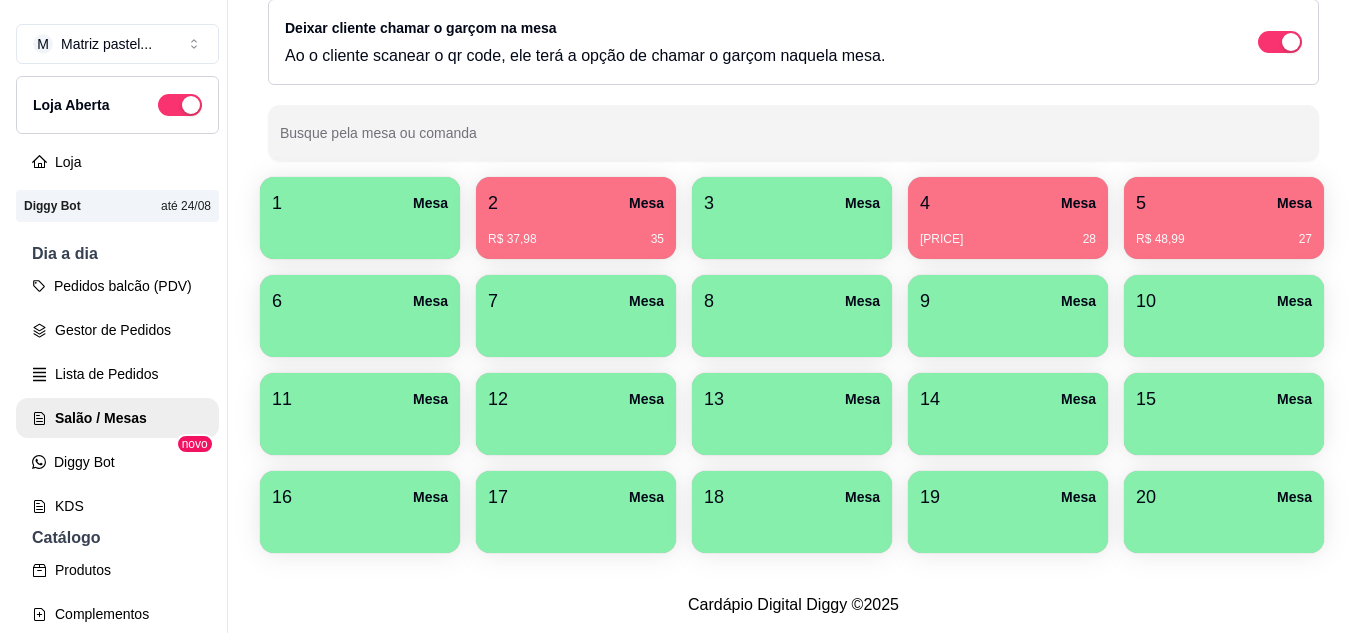 scroll, scrollTop: 294, scrollLeft: 0, axis: vertical 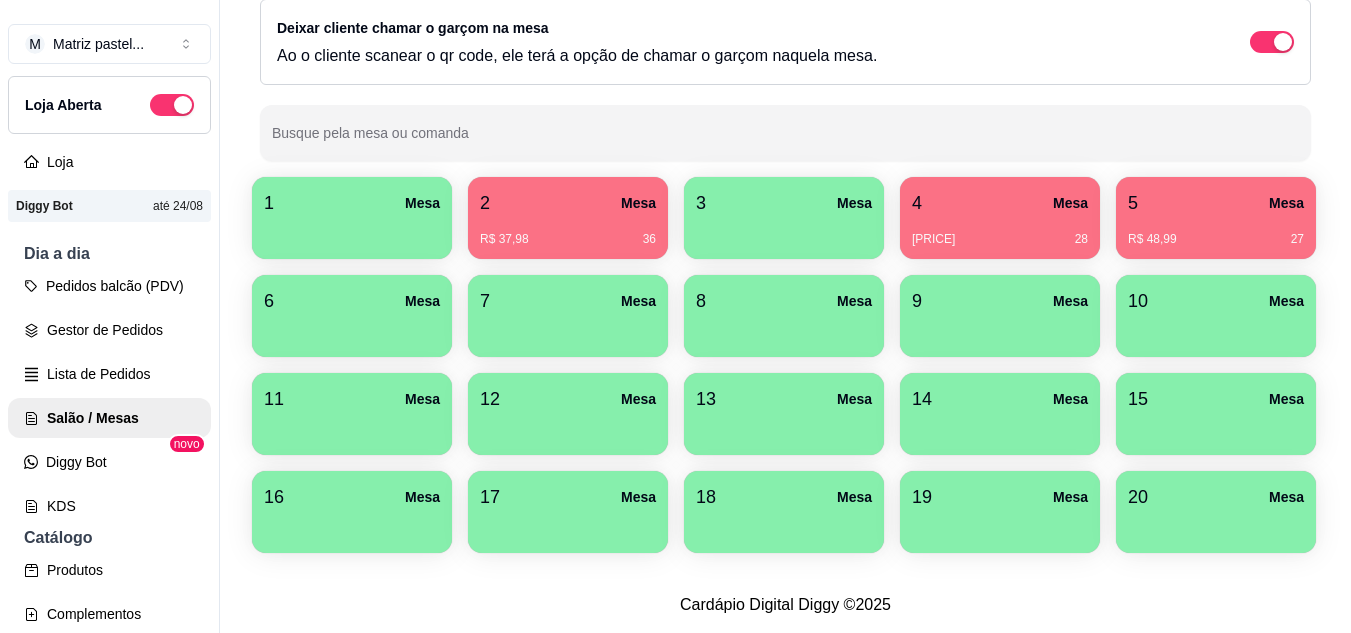 click on "4" at bounding box center [917, 203] 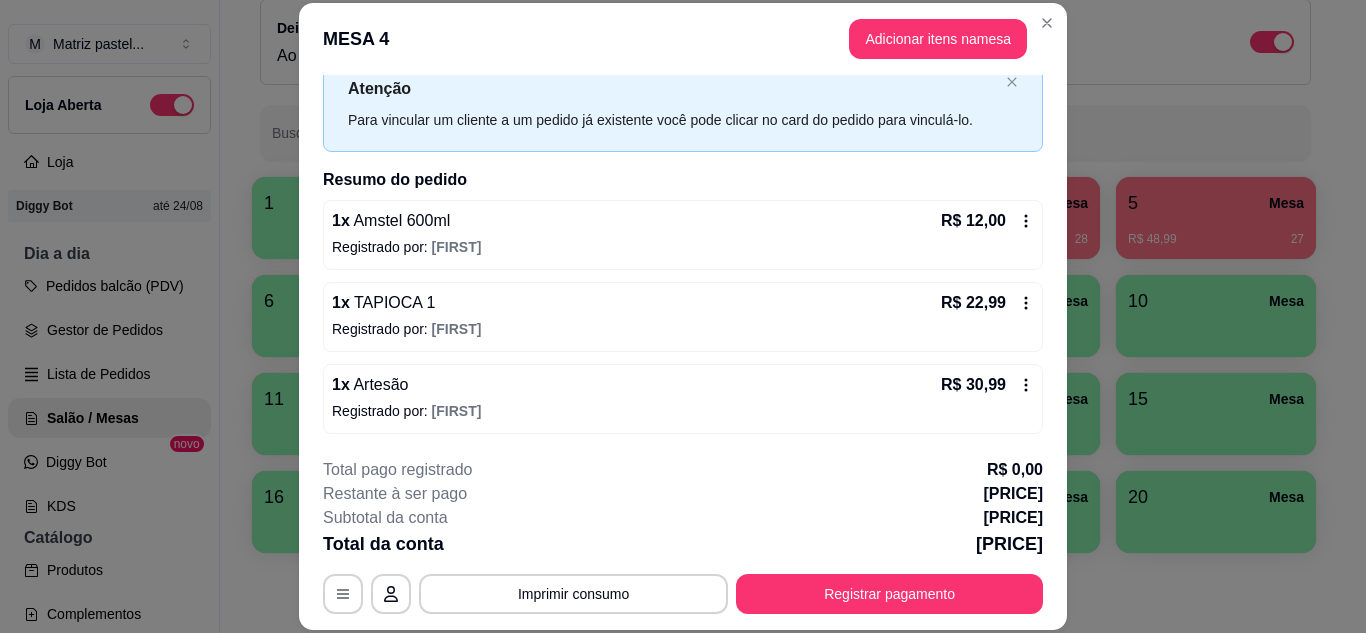 scroll, scrollTop: 146, scrollLeft: 0, axis: vertical 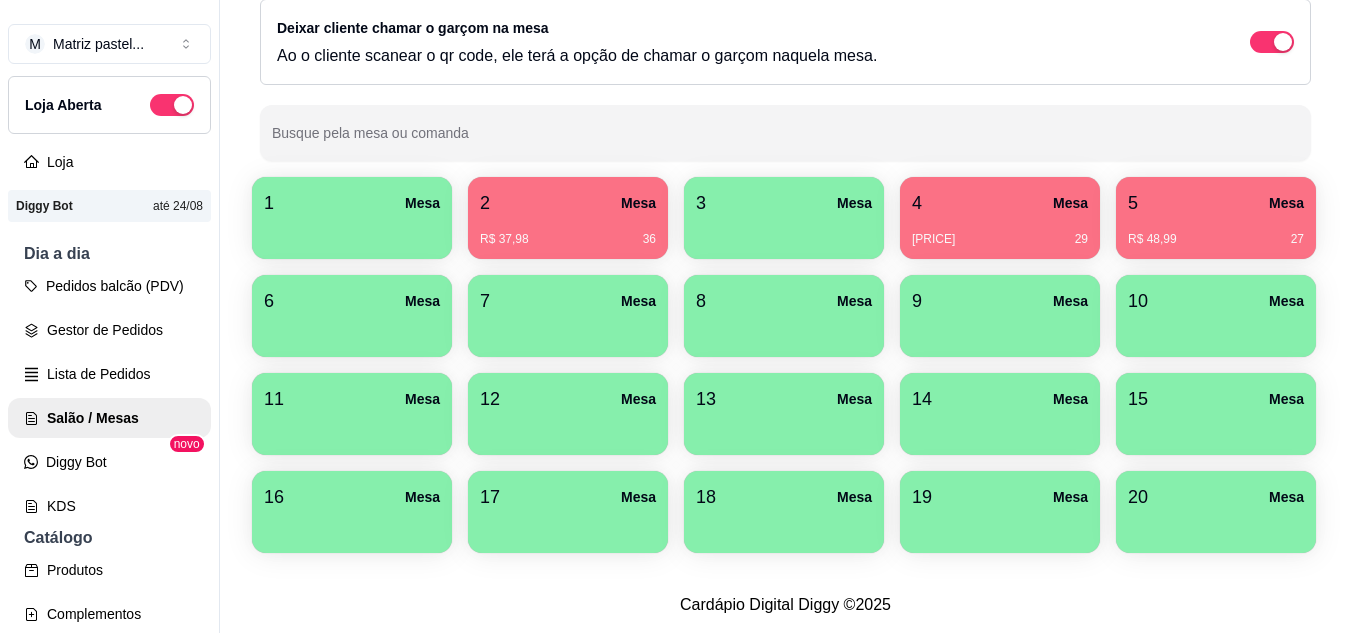 click on "2 Mesa" at bounding box center [568, 203] 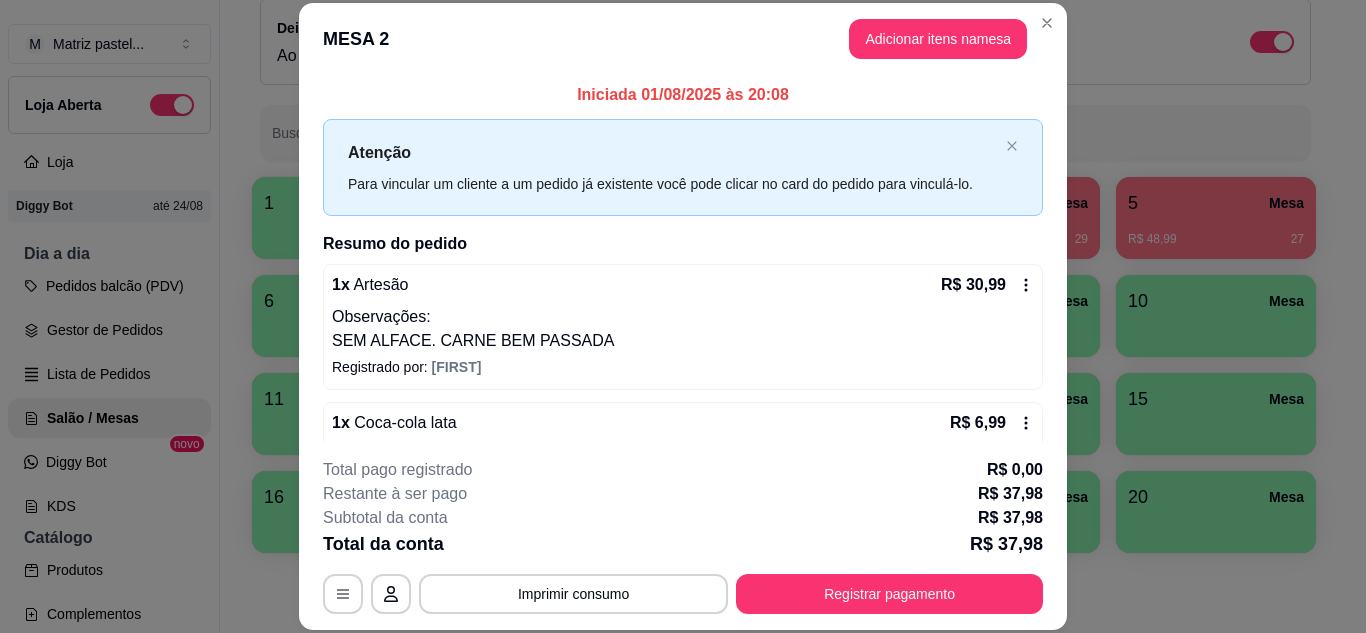 scroll, scrollTop: 38, scrollLeft: 0, axis: vertical 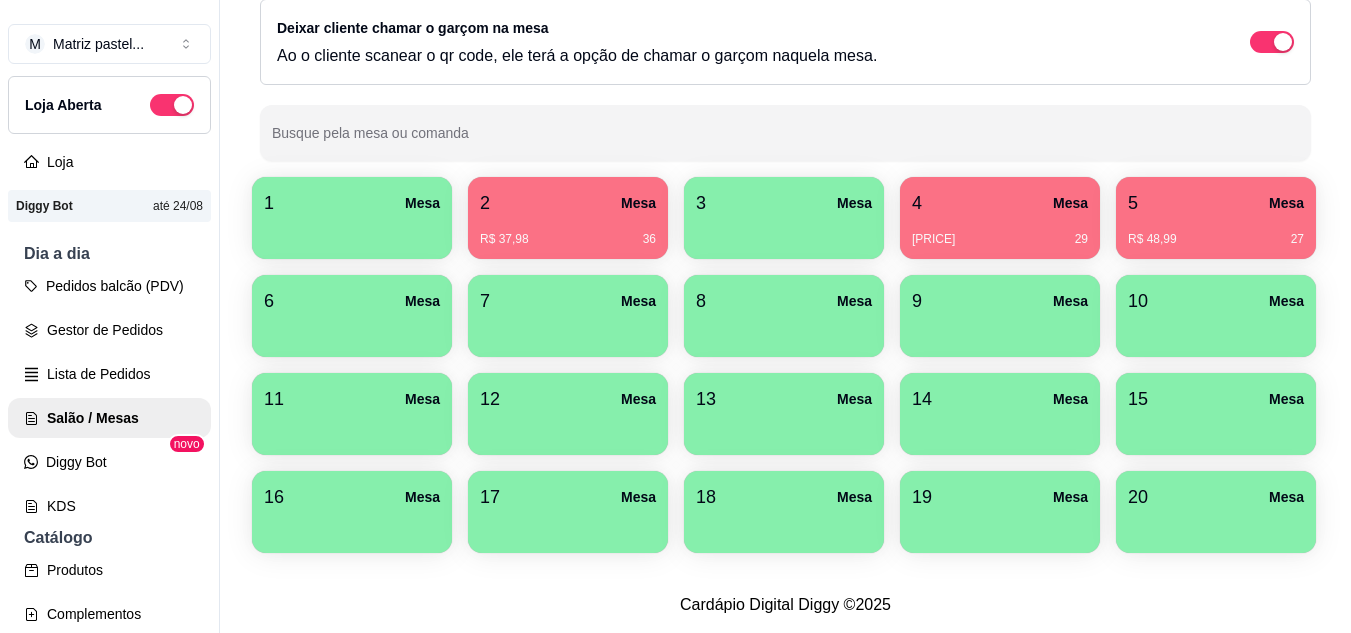 click at bounding box center [784, 428] 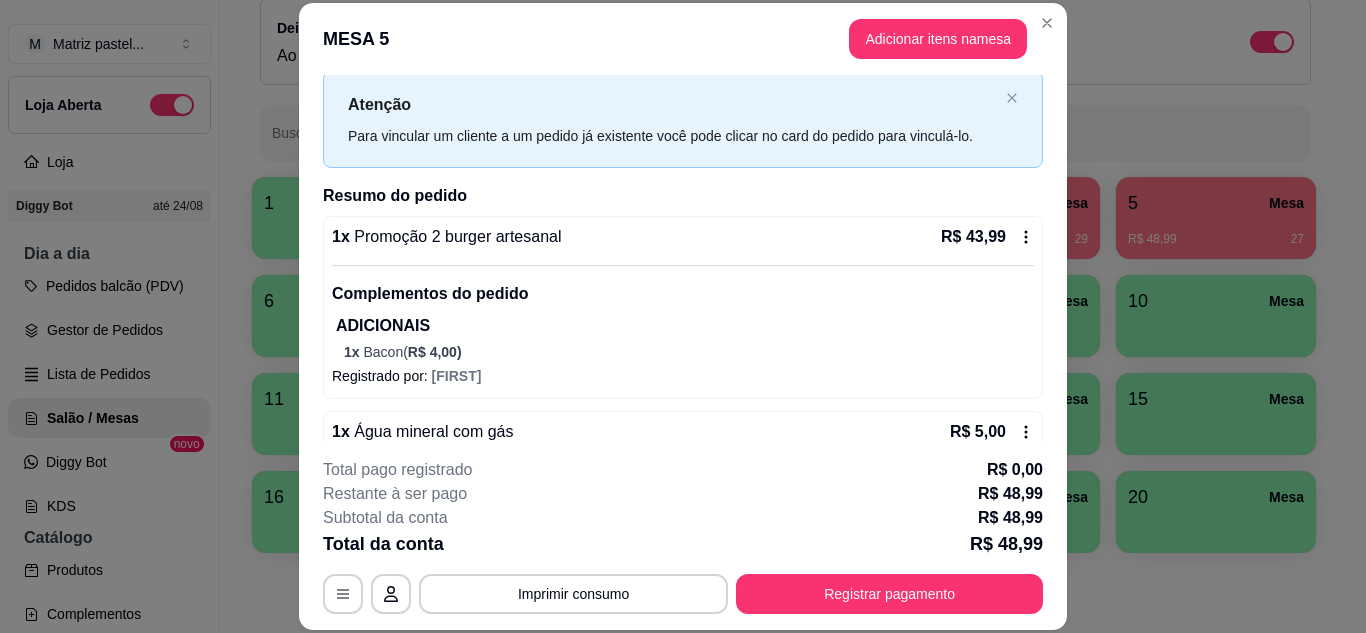 scroll, scrollTop: 95, scrollLeft: 0, axis: vertical 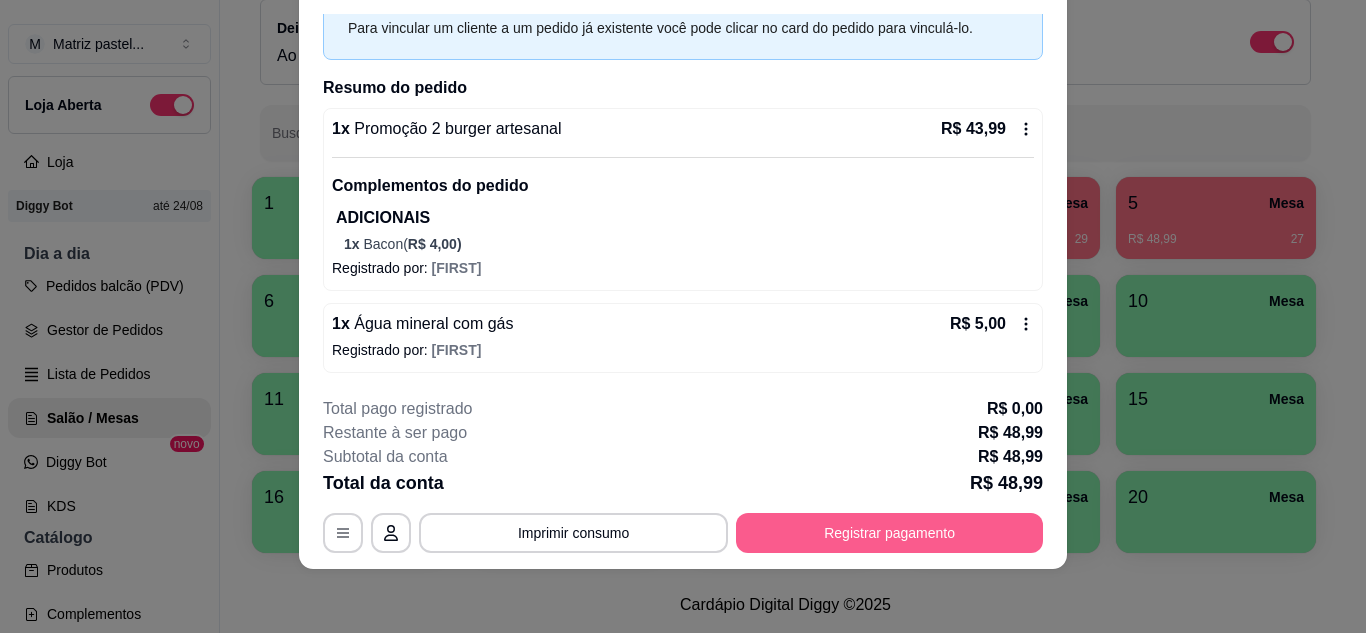 click on "Registrar pagamento" at bounding box center (889, 533) 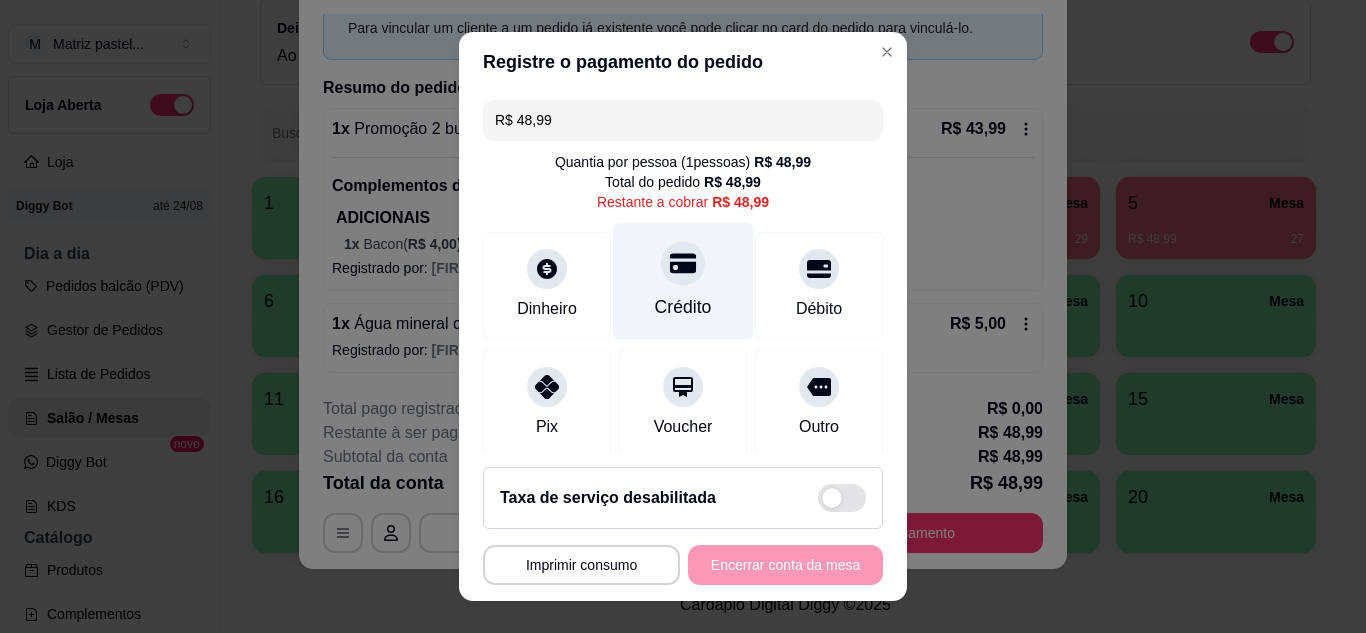 click 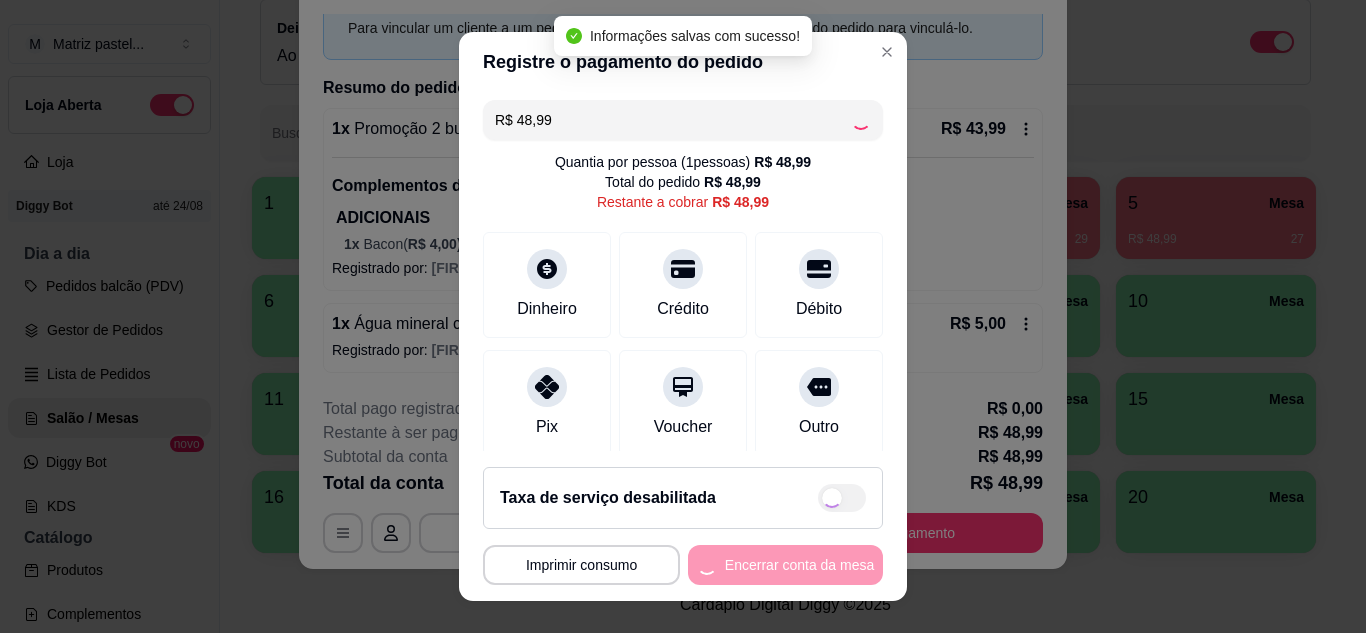 type on "R$ 0,00" 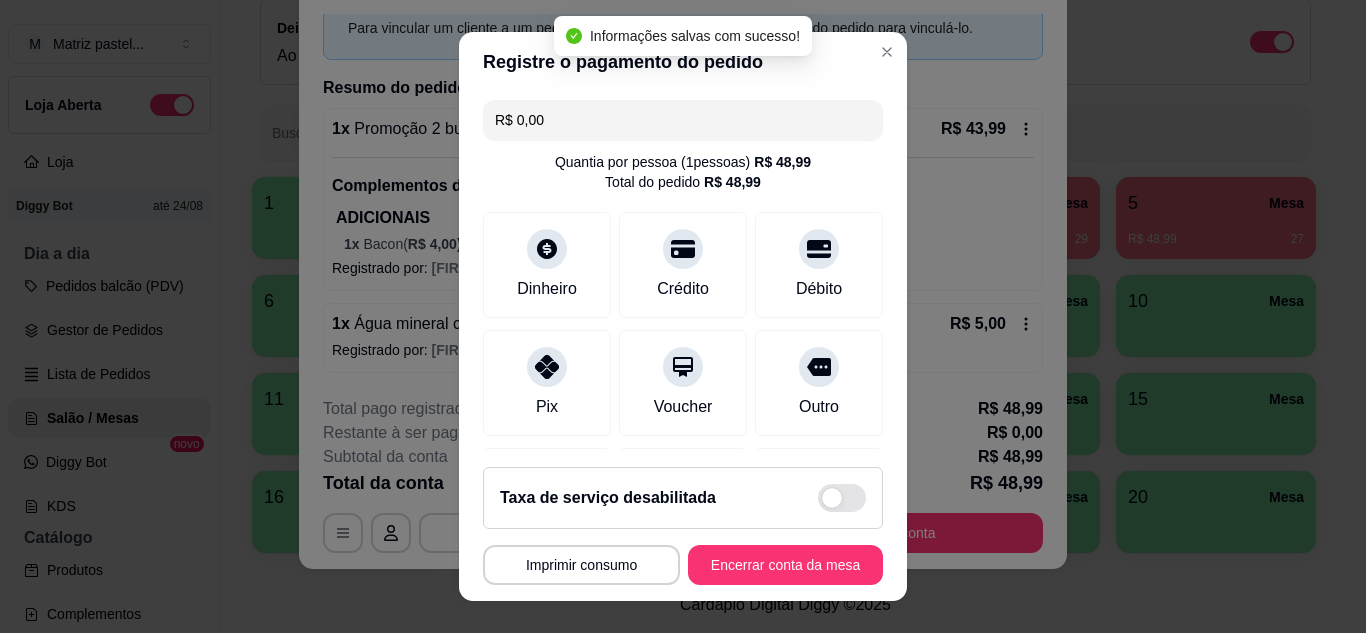 click on "**********" at bounding box center (683, 526) 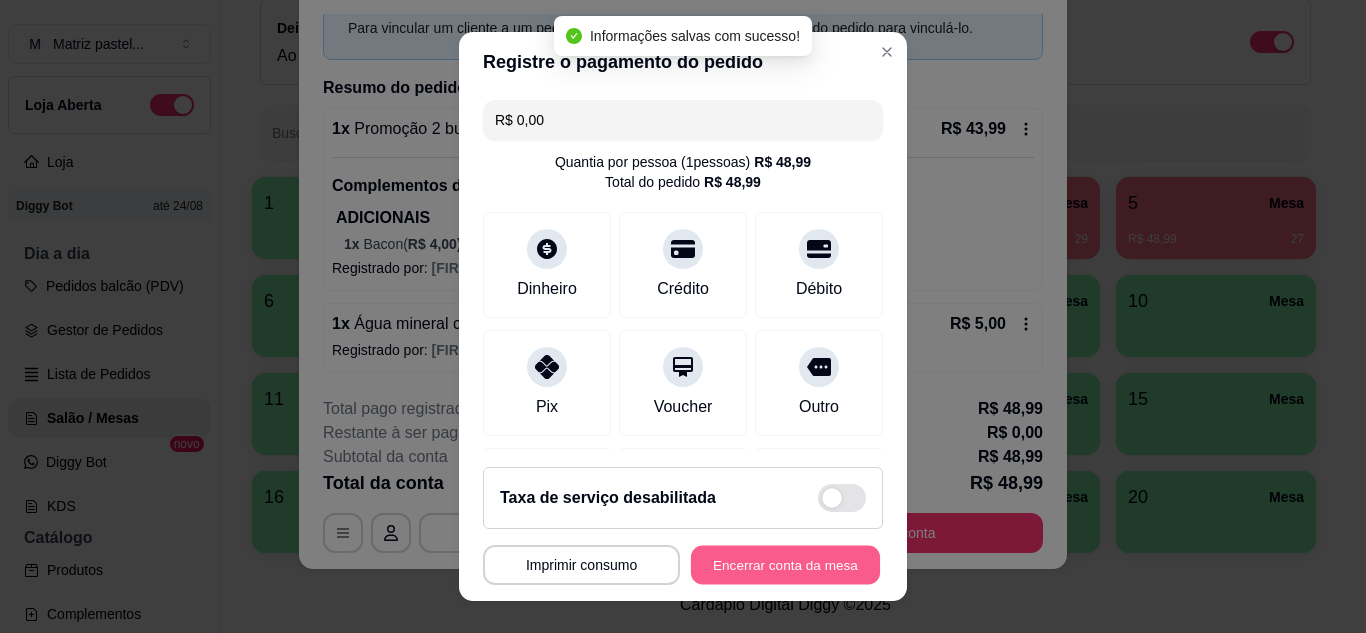 click on "Encerrar conta da mesa" at bounding box center [785, 565] 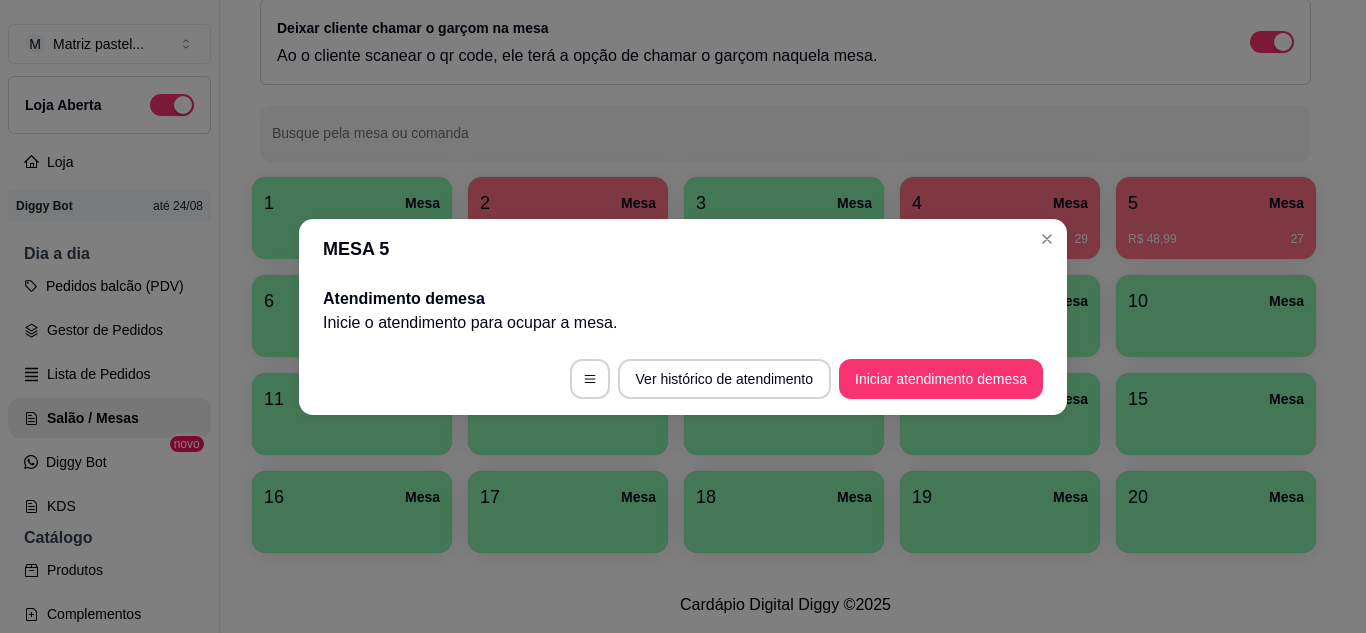 scroll, scrollTop: 0, scrollLeft: 0, axis: both 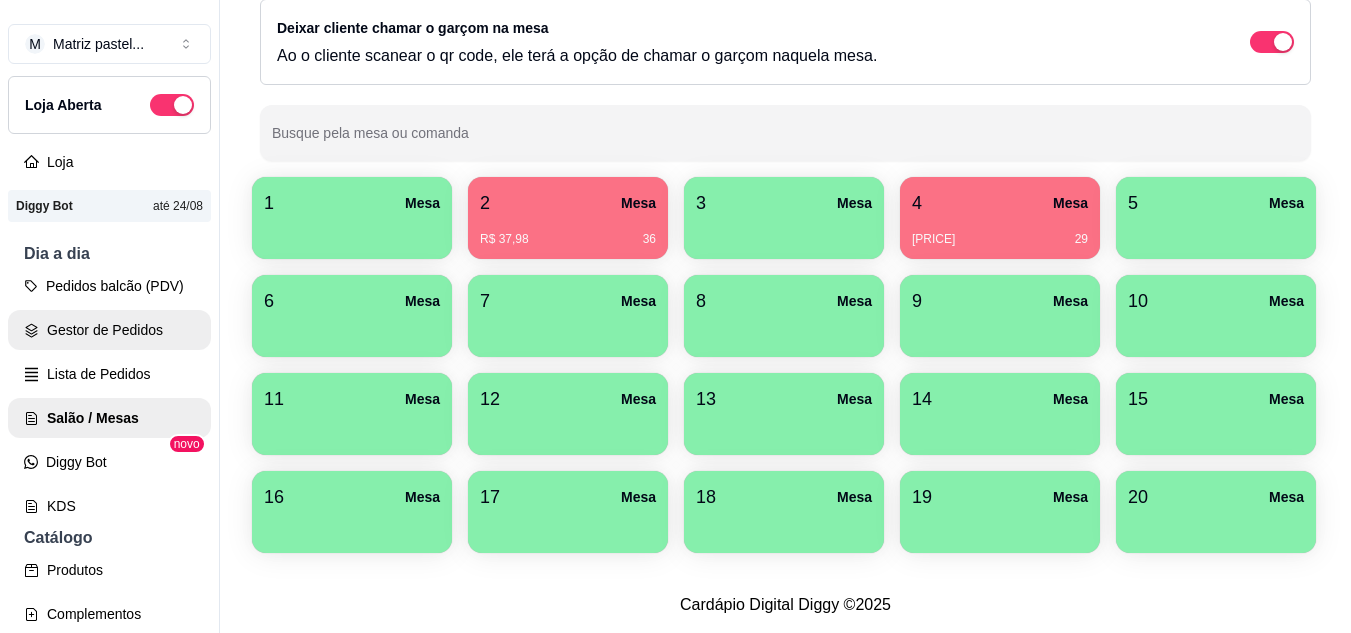 click on "Gestor de Pedidos" at bounding box center [109, 330] 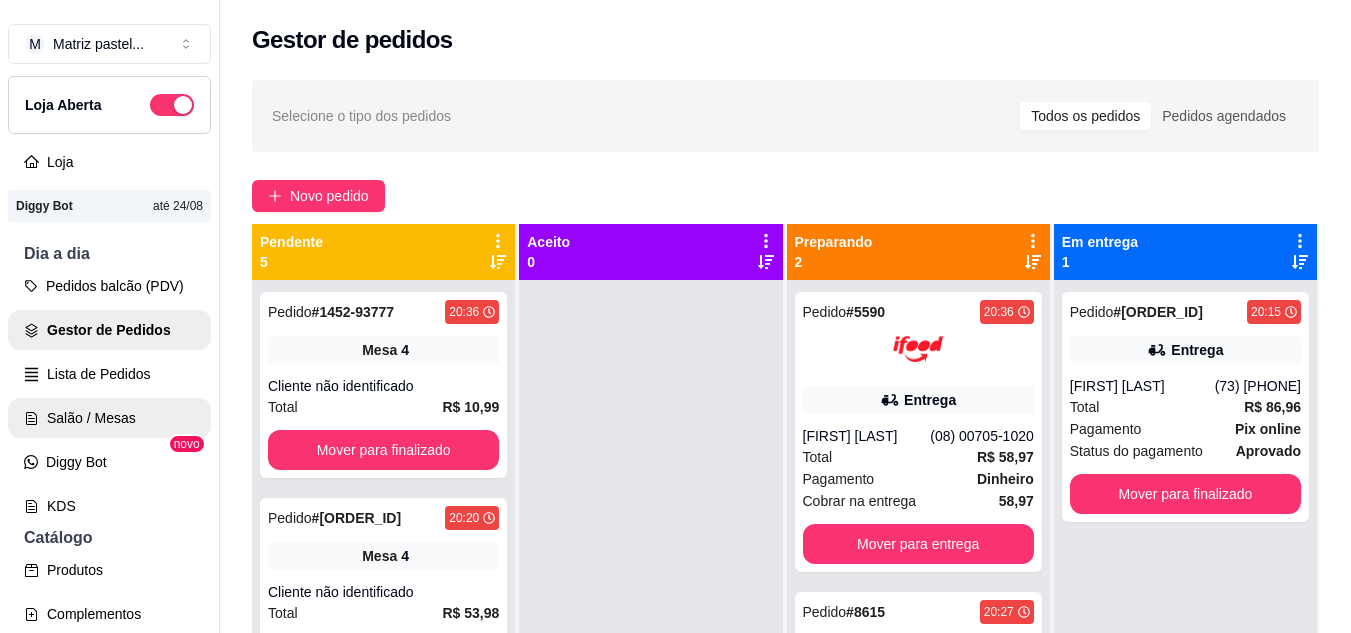 click on "Salão / Mesas" at bounding box center (109, 418) 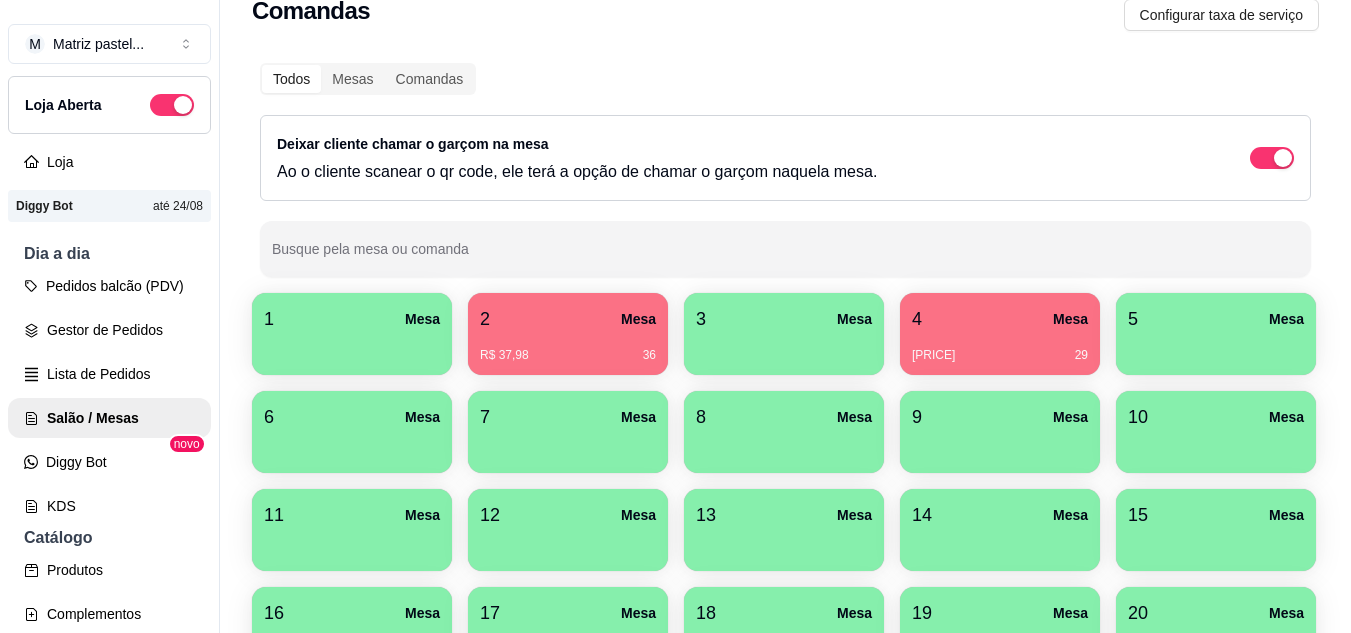 scroll, scrollTop: 100, scrollLeft: 0, axis: vertical 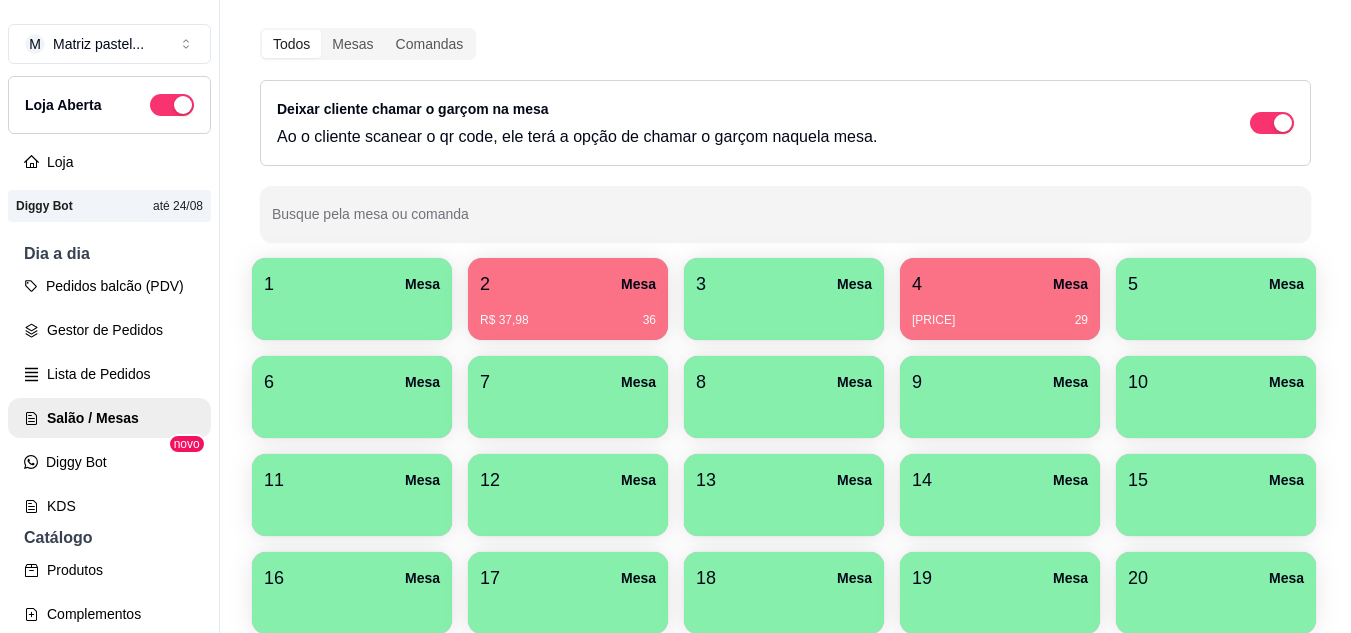 click on "R$ 37,98 36" at bounding box center (568, 313) 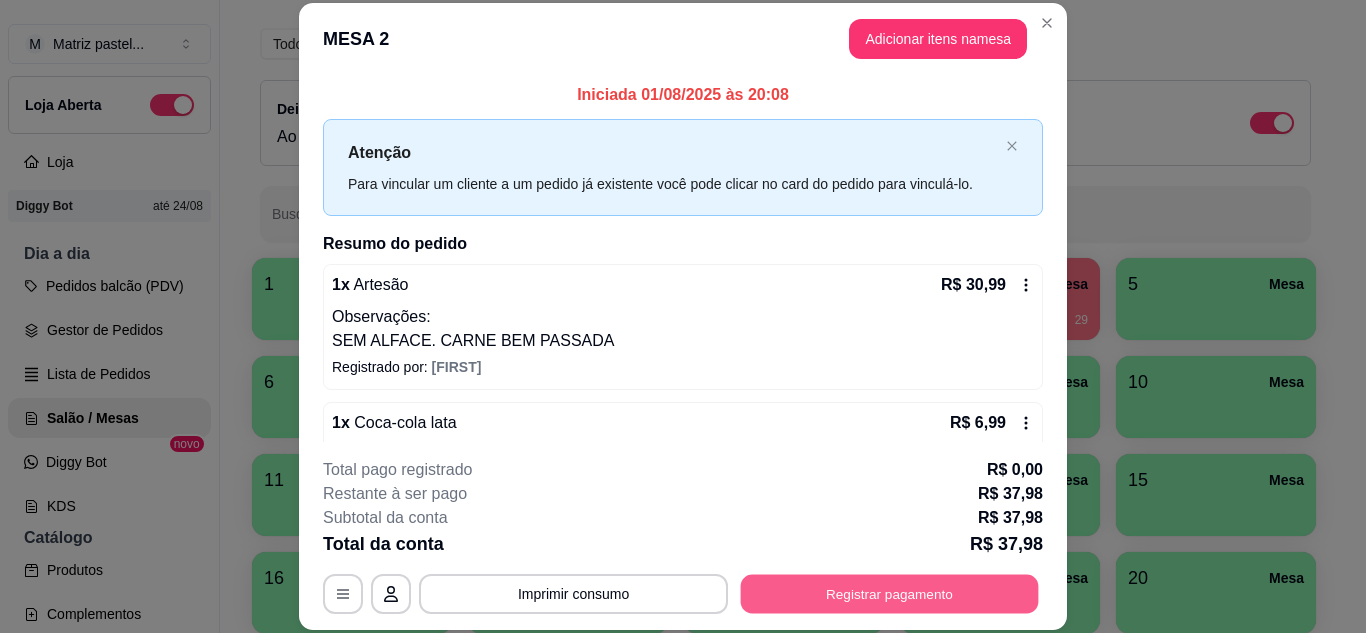 click on "Registrar pagamento" at bounding box center [890, 593] 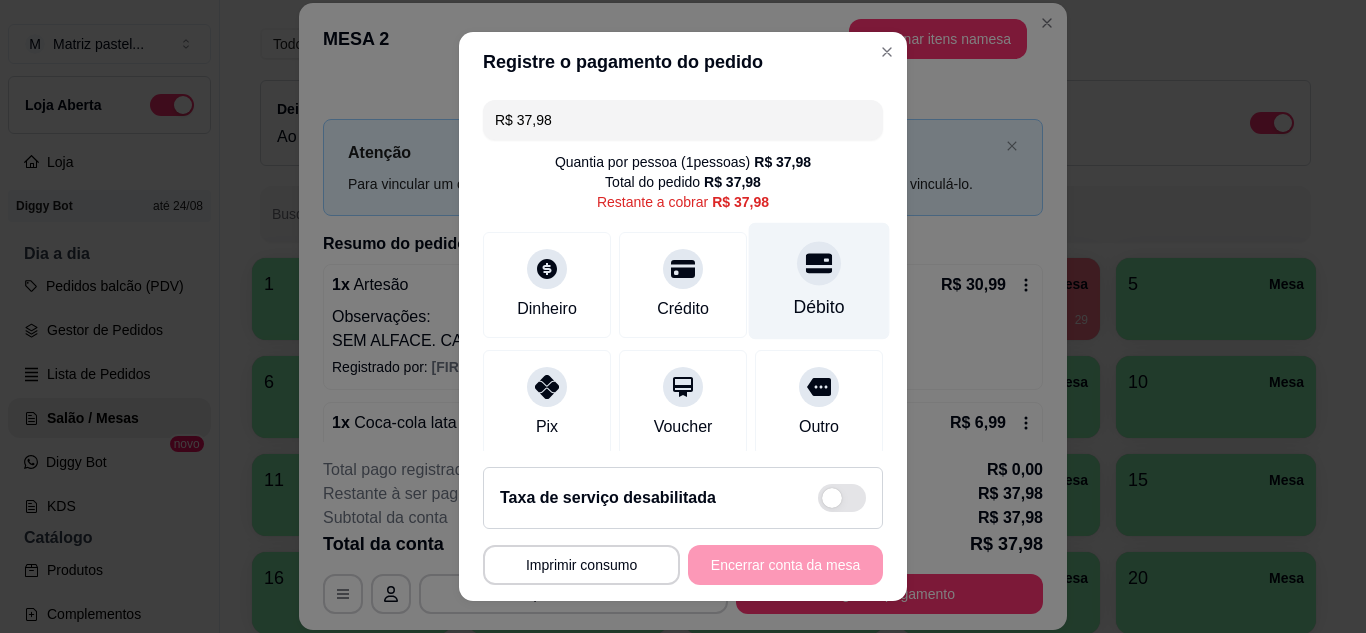 click on "Débito" at bounding box center [819, 307] 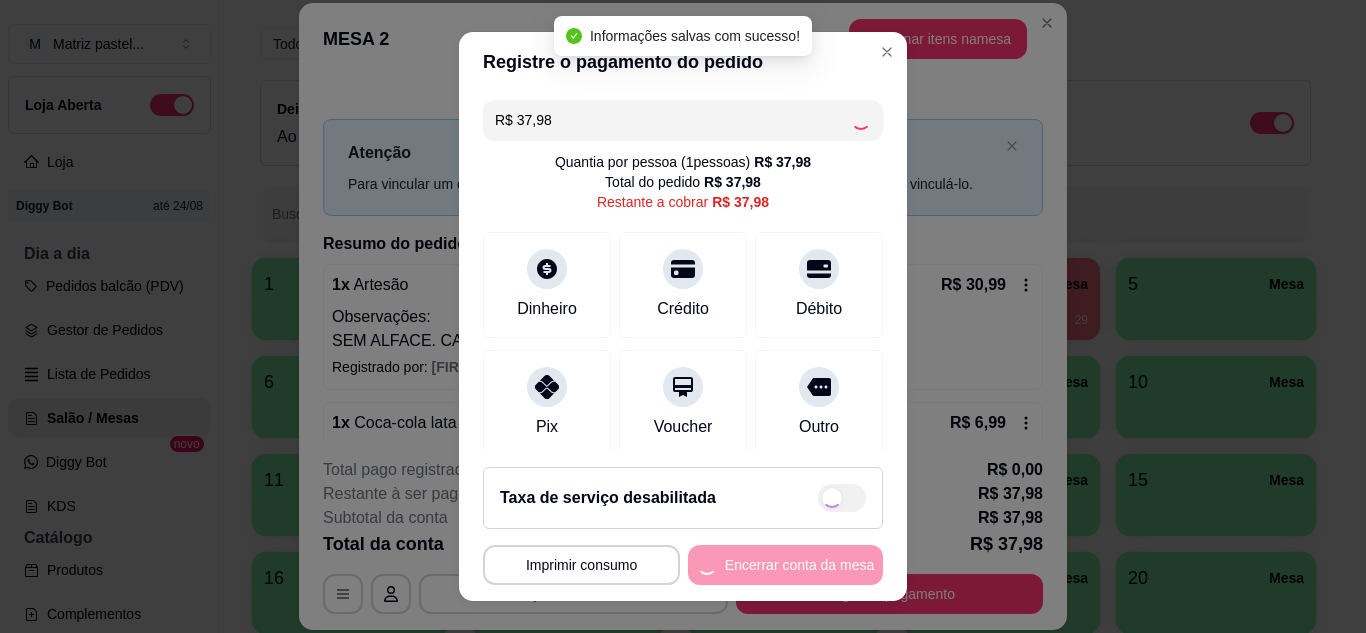 type on "R$ 0,00" 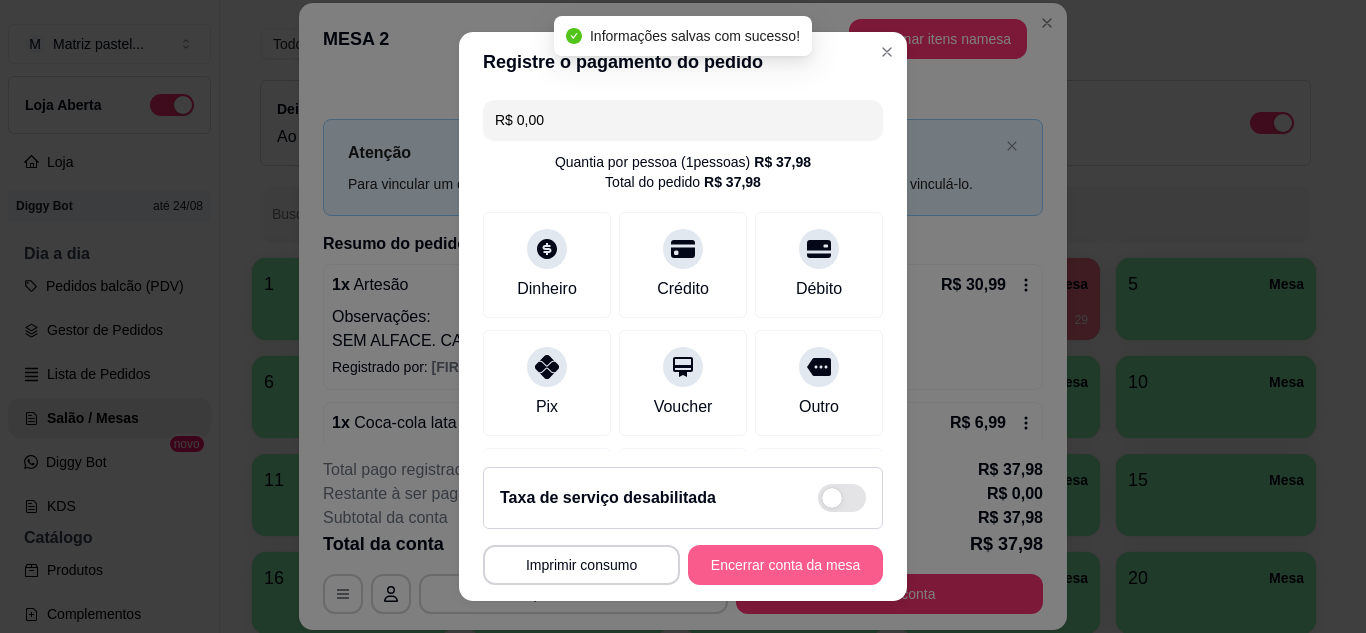 click on "Encerrar conta da mesa" at bounding box center [785, 565] 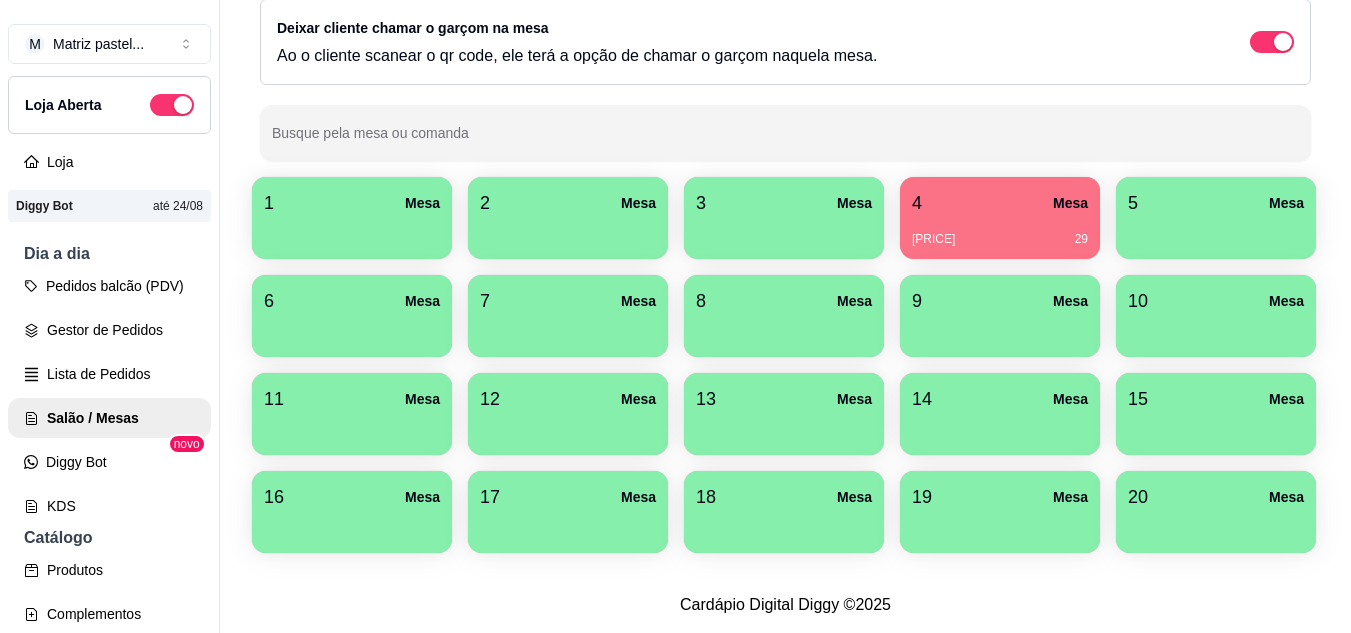 scroll, scrollTop: 294, scrollLeft: 0, axis: vertical 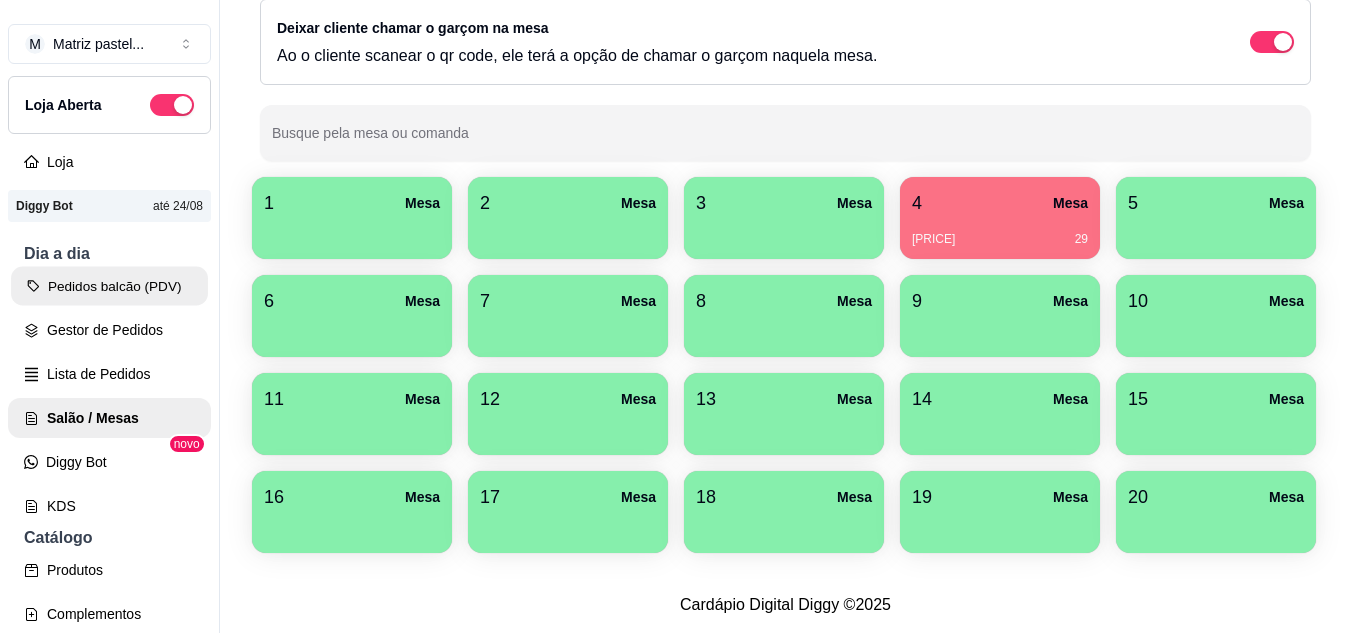 click on "Pedidos balcão (PDV)" at bounding box center (109, 286) 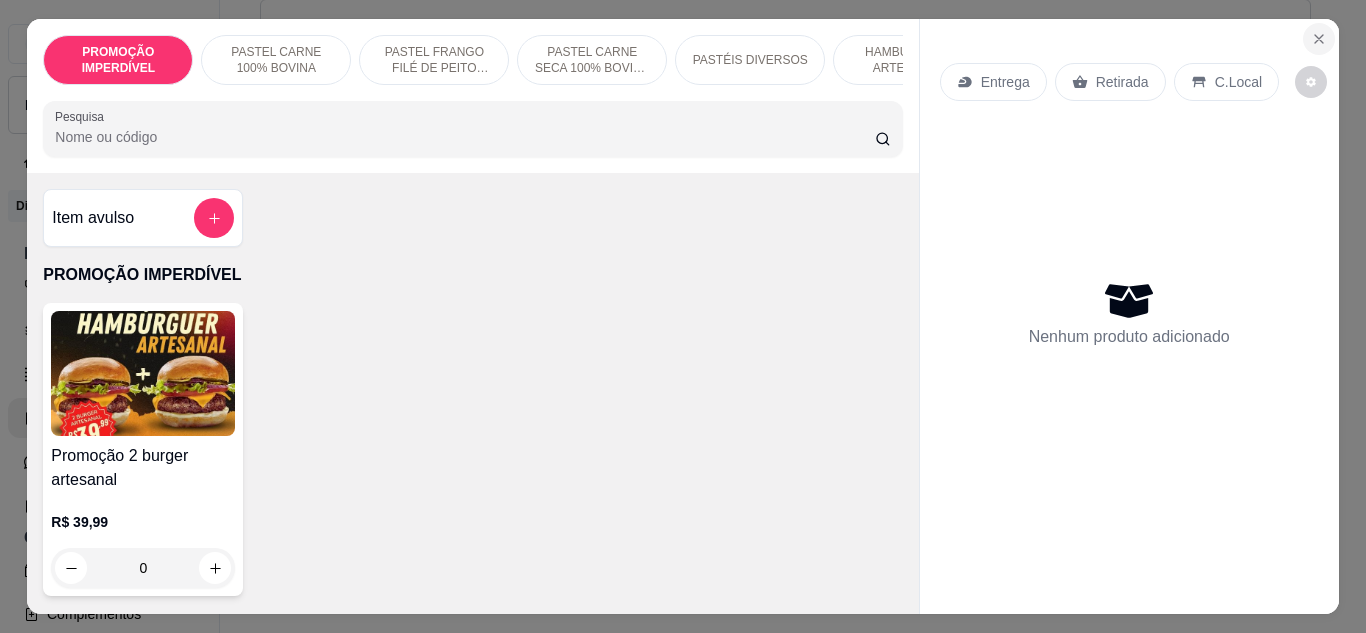 click 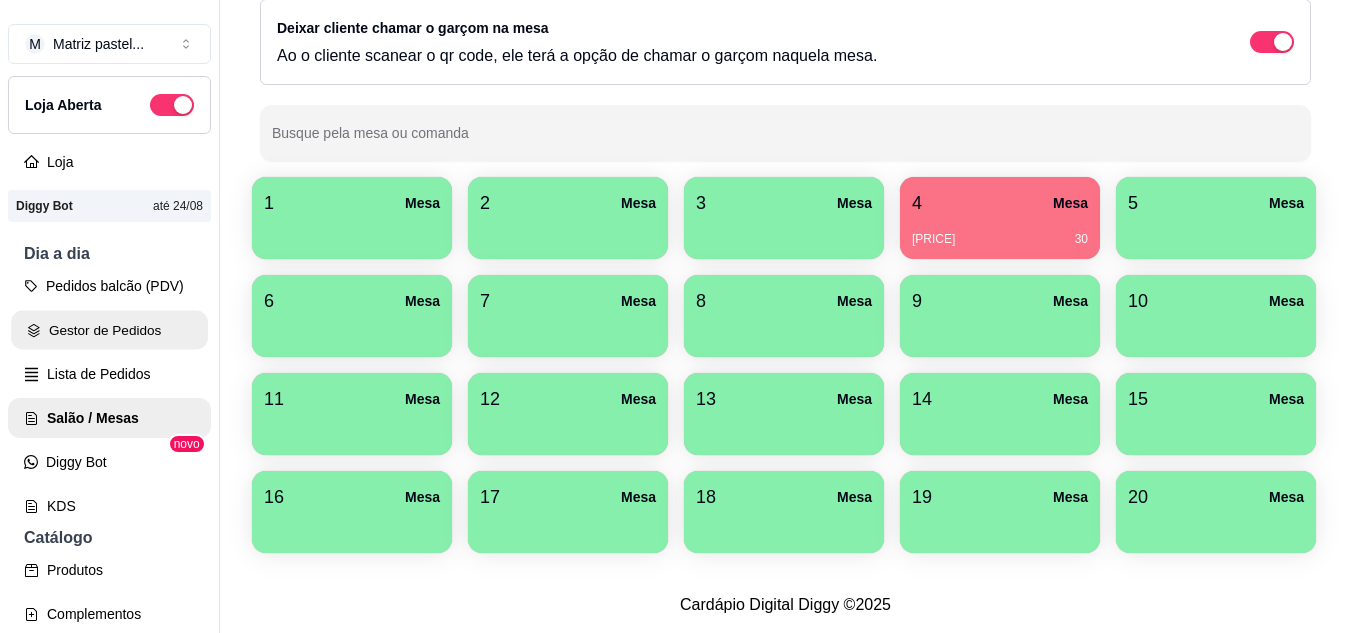 click on "Gestor de Pedidos" at bounding box center (109, 330) 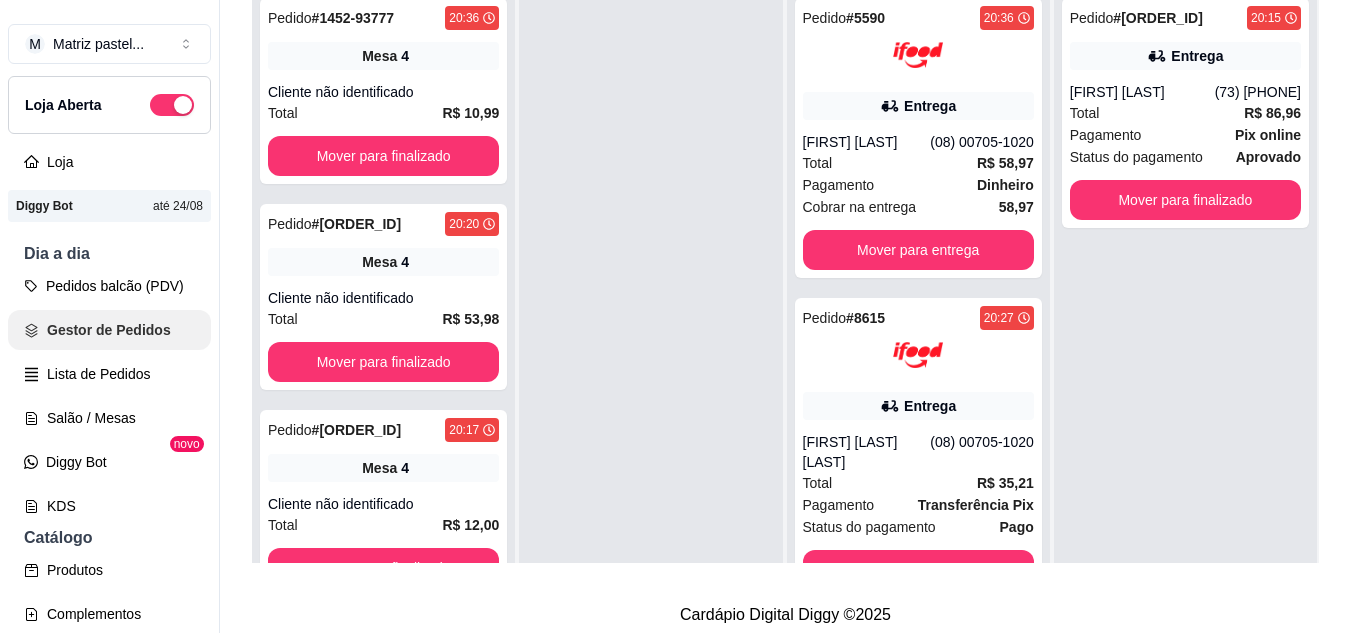 scroll, scrollTop: 0, scrollLeft: 0, axis: both 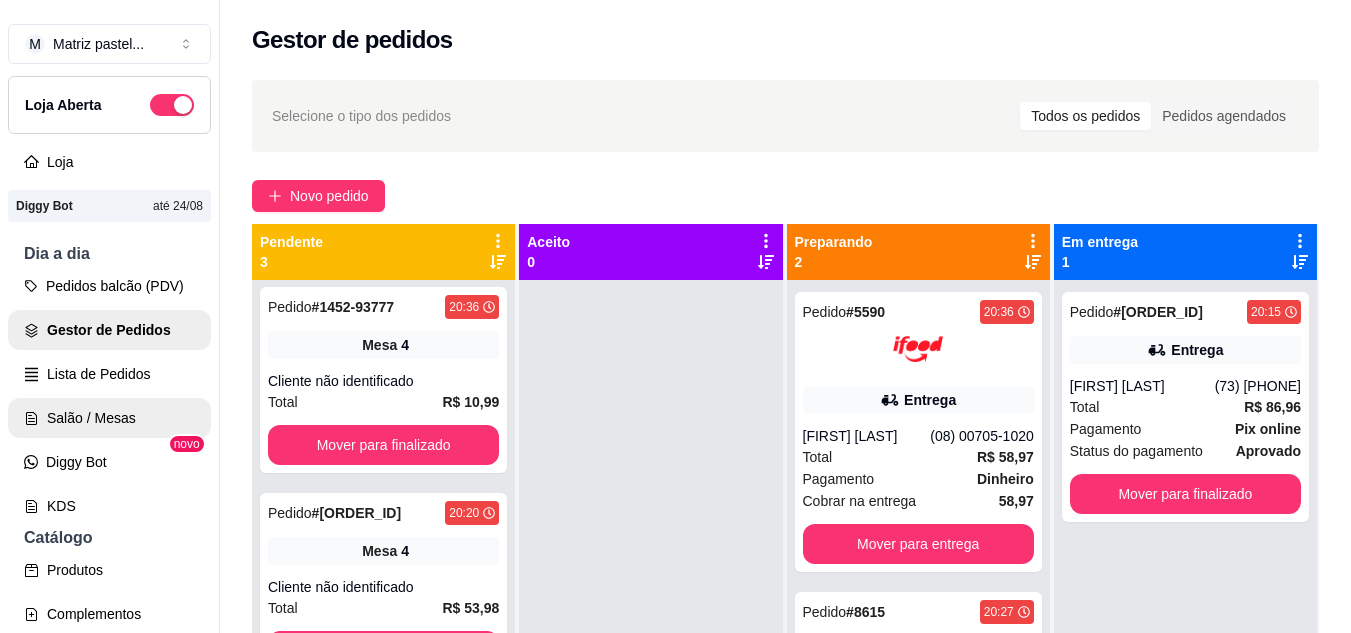 click on "Salão / Mesas" at bounding box center [109, 418] 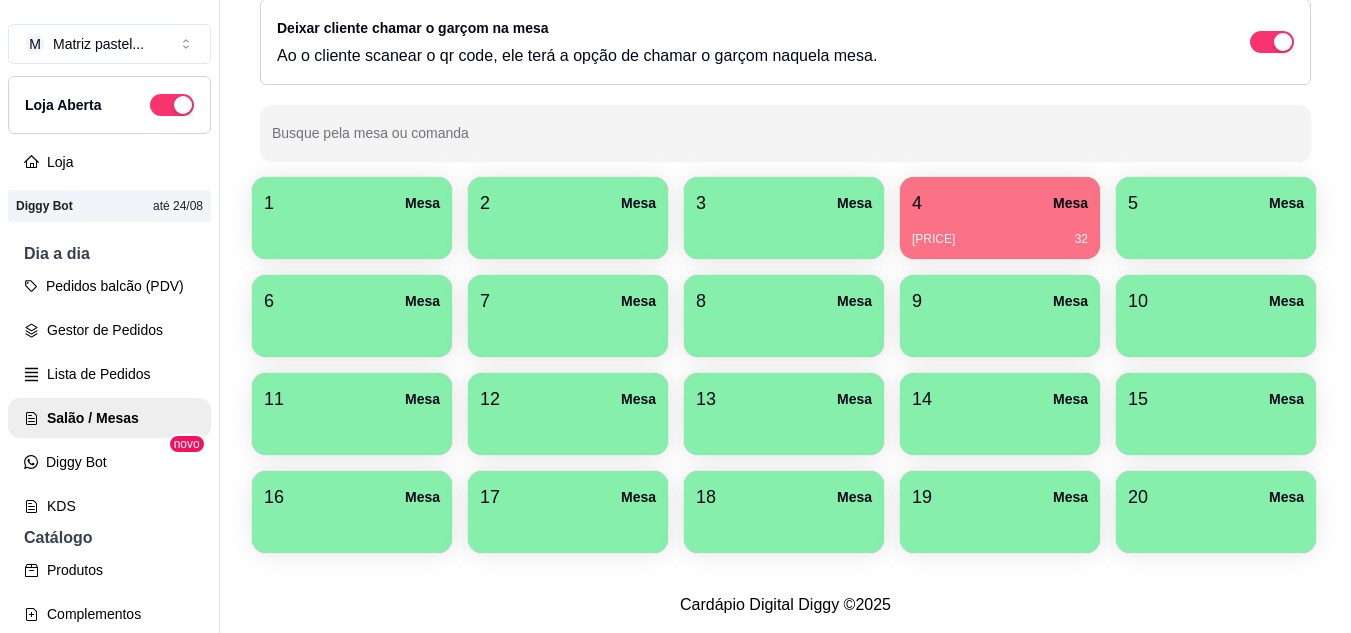 scroll, scrollTop: 294, scrollLeft: 0, axis: vertical 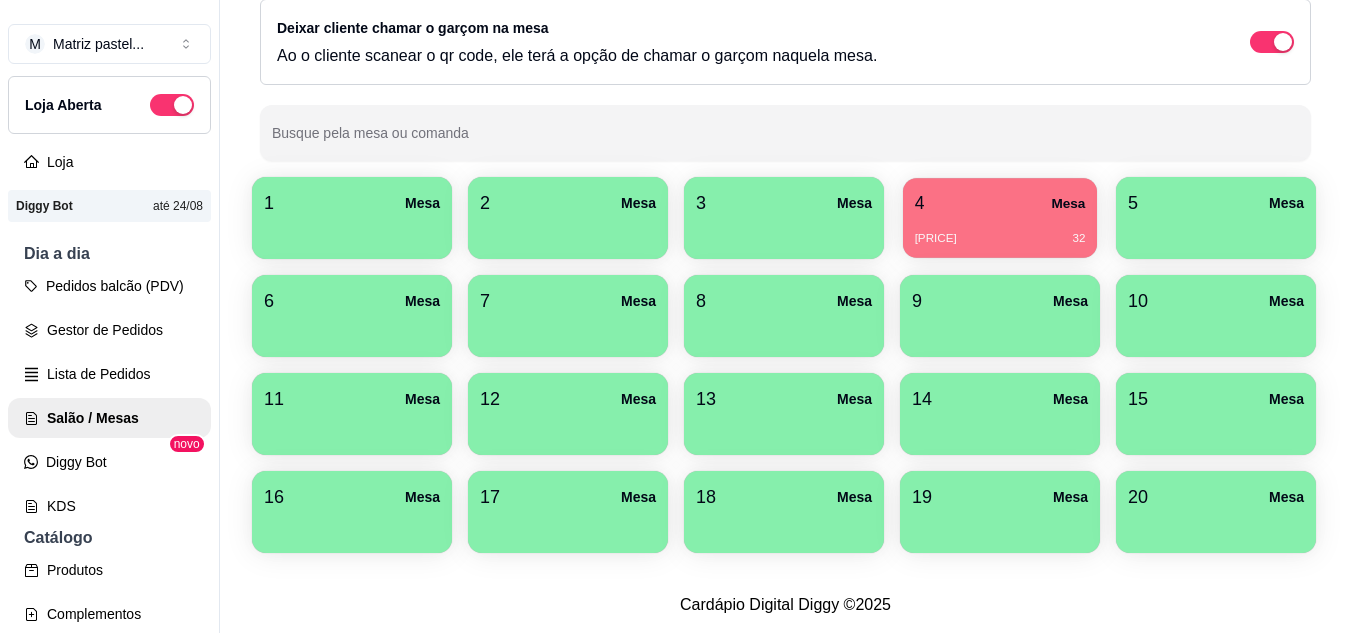 click on "[PRICE] [NUMBER]" at bounding box center [1000, 231] 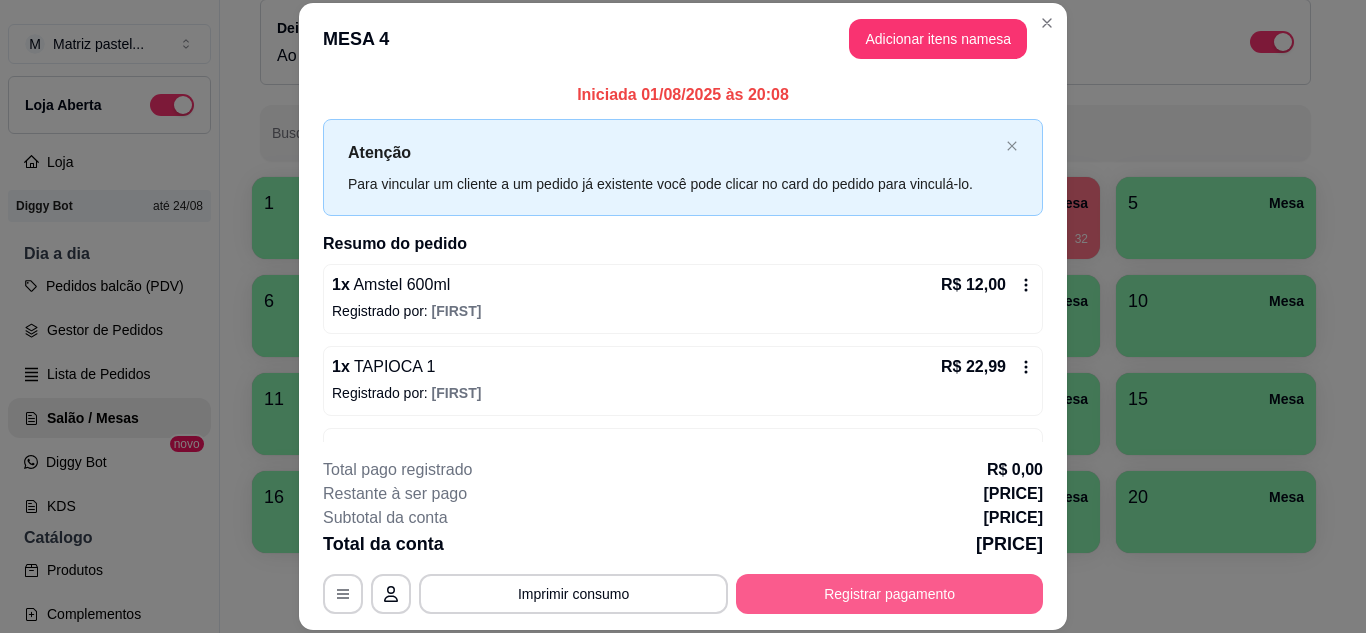 click on "Registrar pagamento" at bounding box center [889, 594] 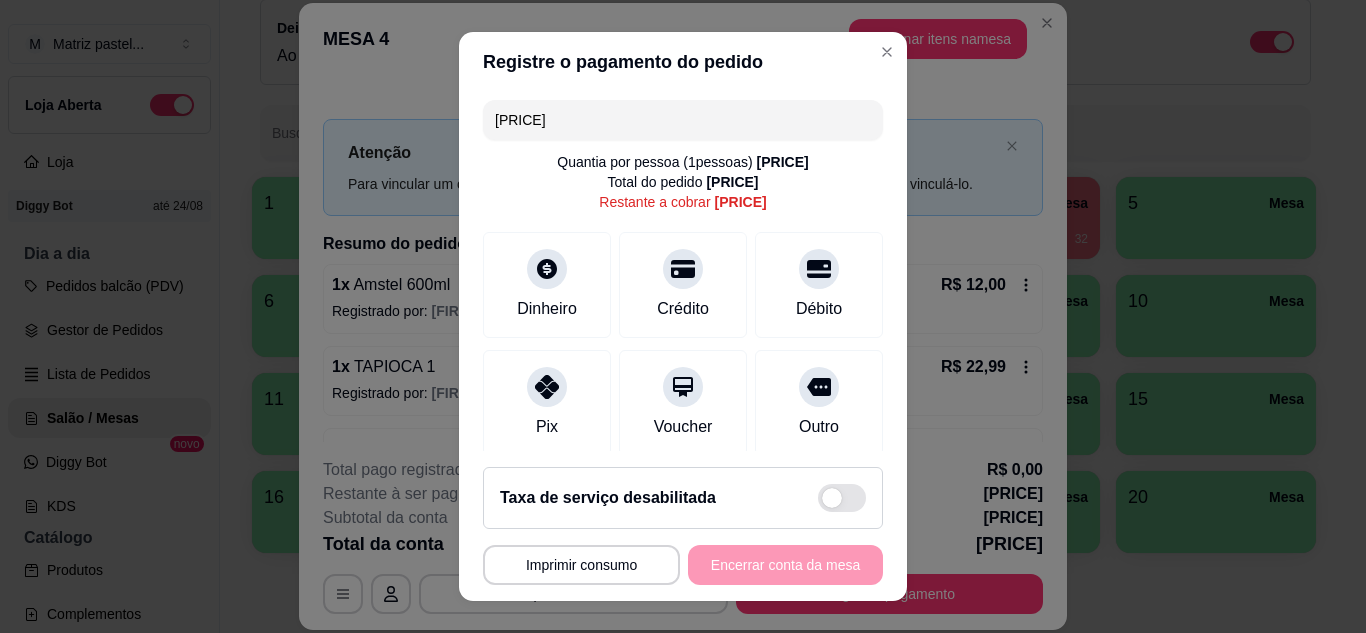 click on "[PRICE]" at bounding box center [683, 120] 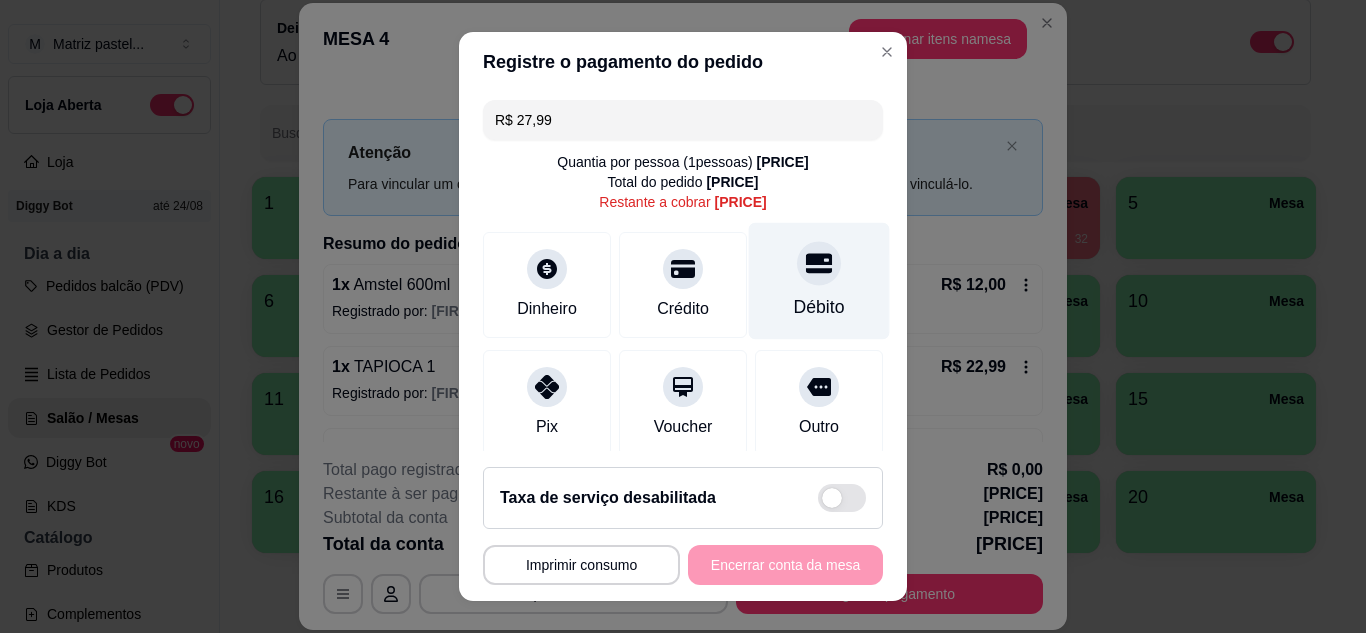click on "Débito" at bounding box center (819, 307) 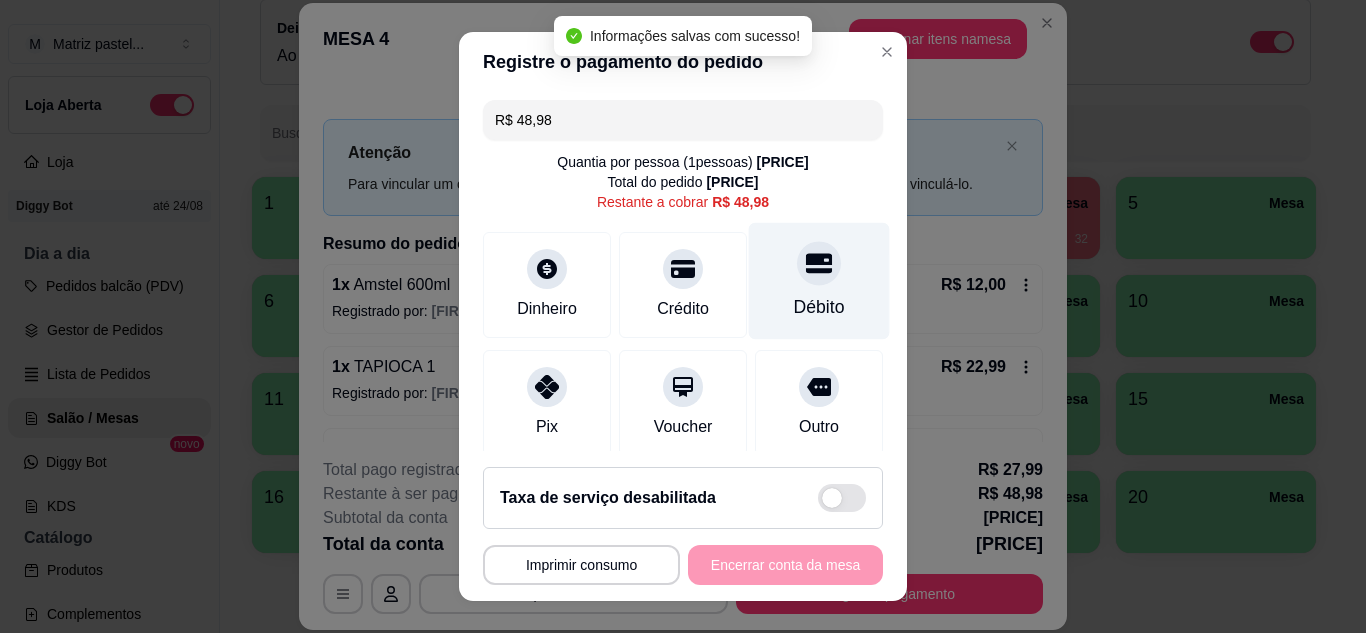 click on "Débito" at bounding box center [819, 307] 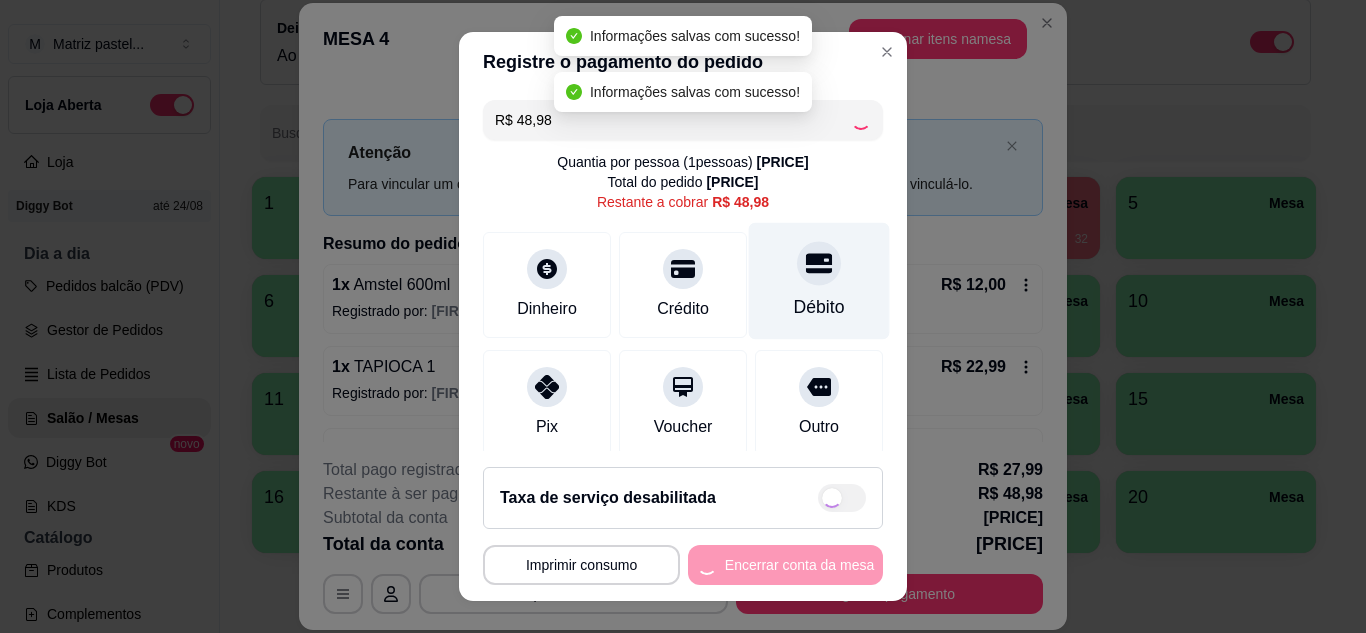 type on "R$ 0,00" 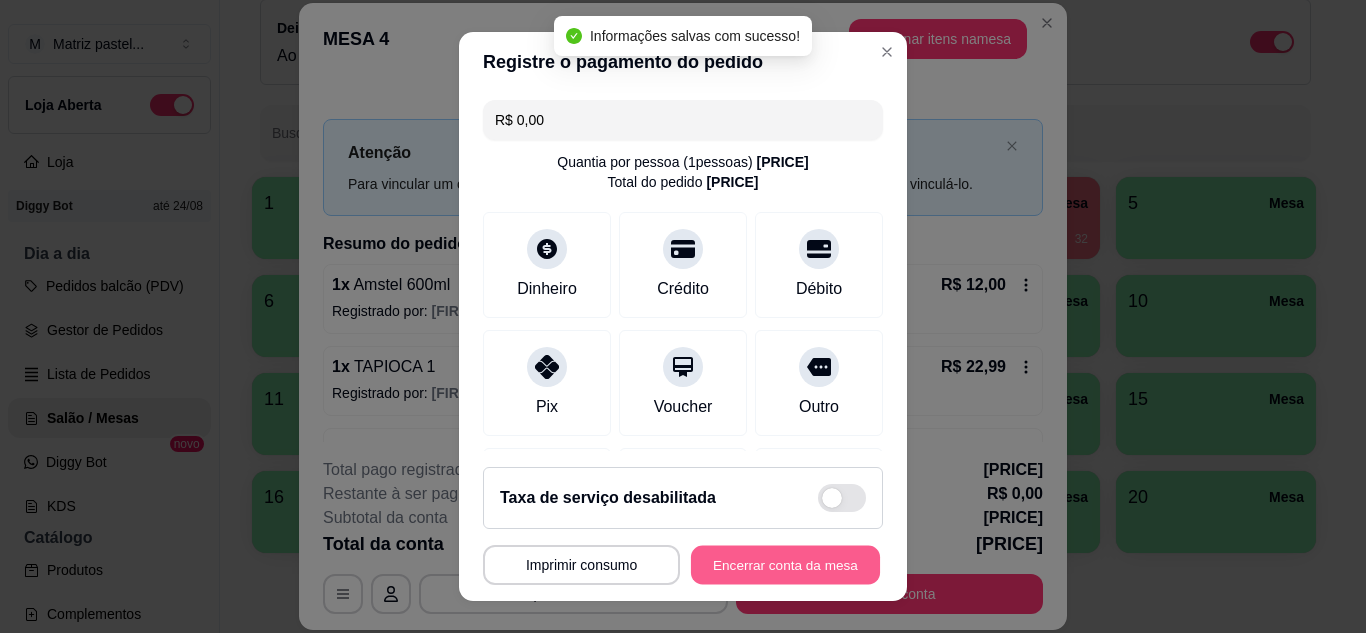 click on "Encerrar conta da mesa" at bounding box center [785, 565] 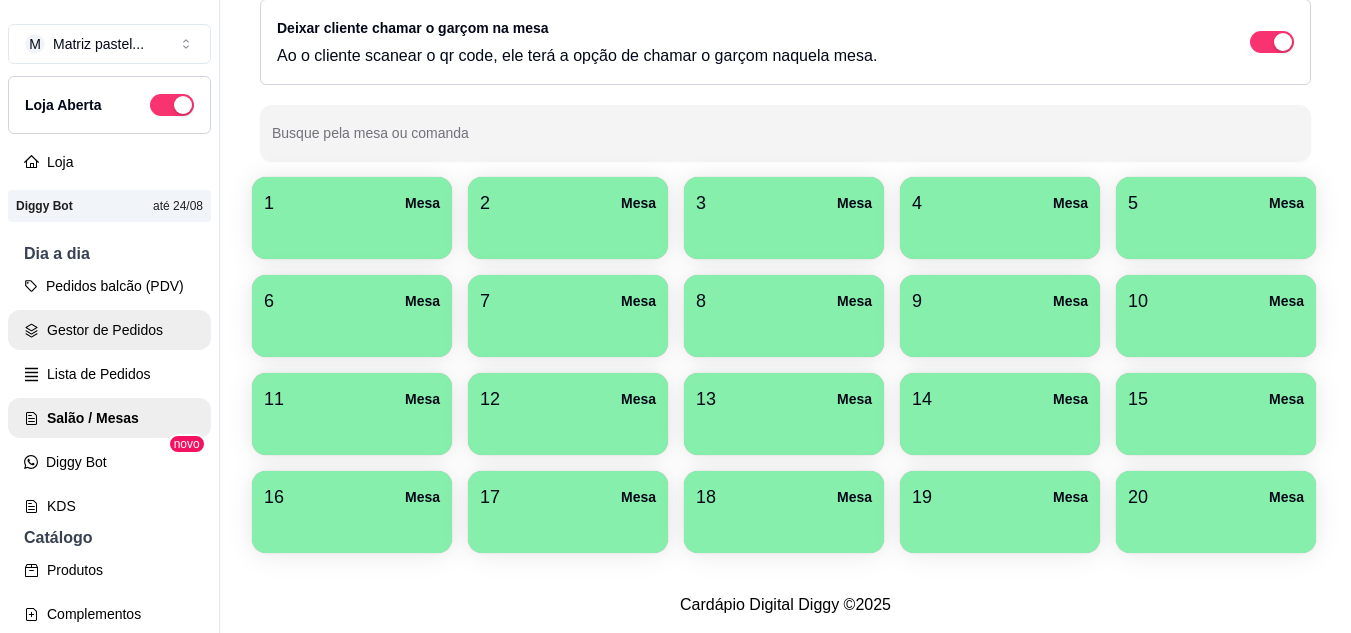 click on "Gestor de Pedidos" at bounding box center [109, 330] 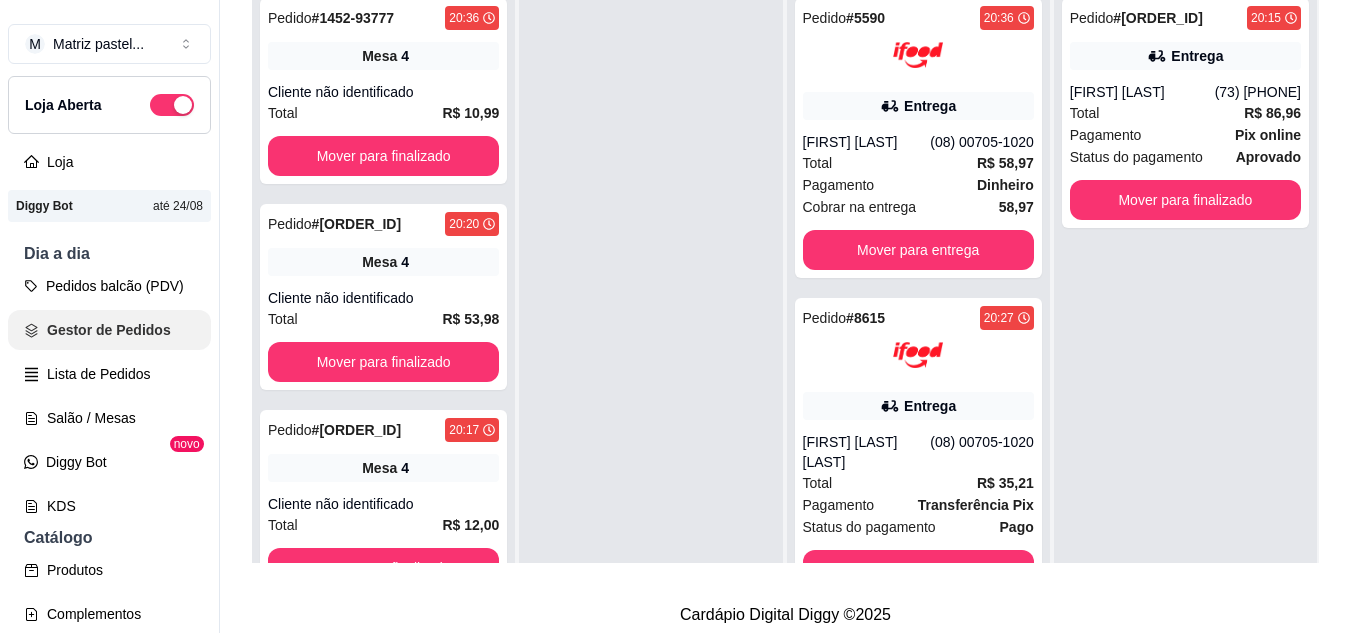 scroll, scrollTop: 0, scrollLeft: 0, axis: both 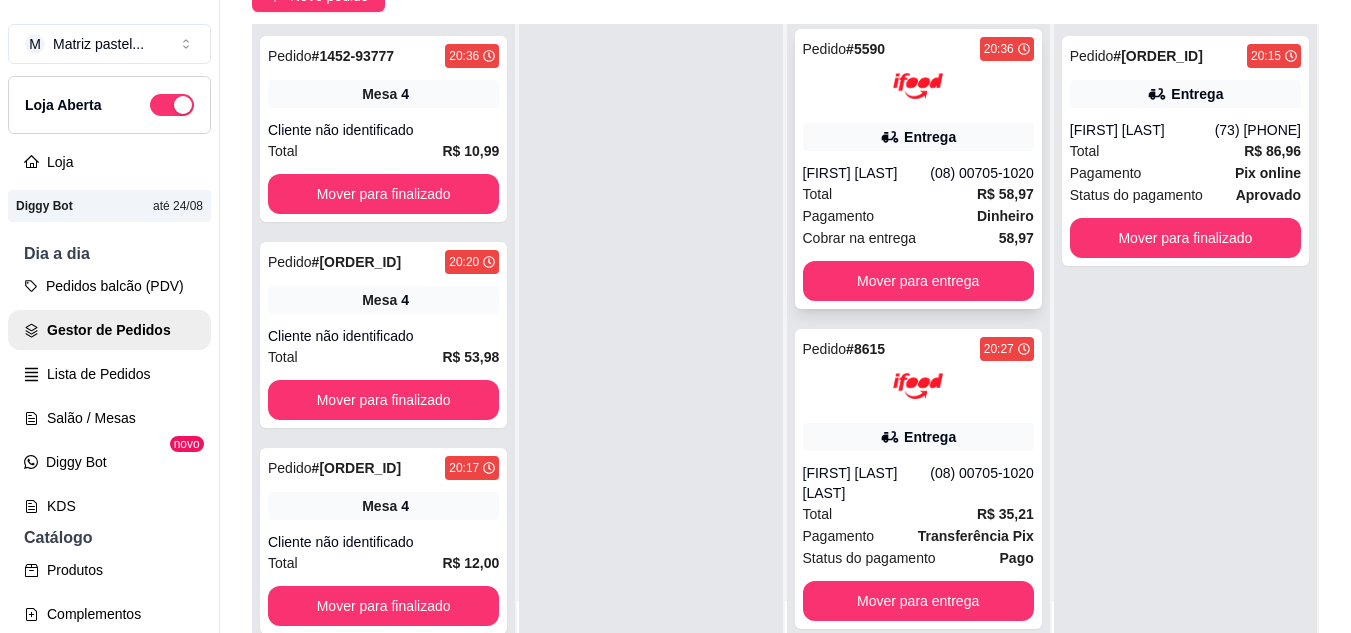 click on "Pagamento Dinheiro" at bounding box center [918, 216] 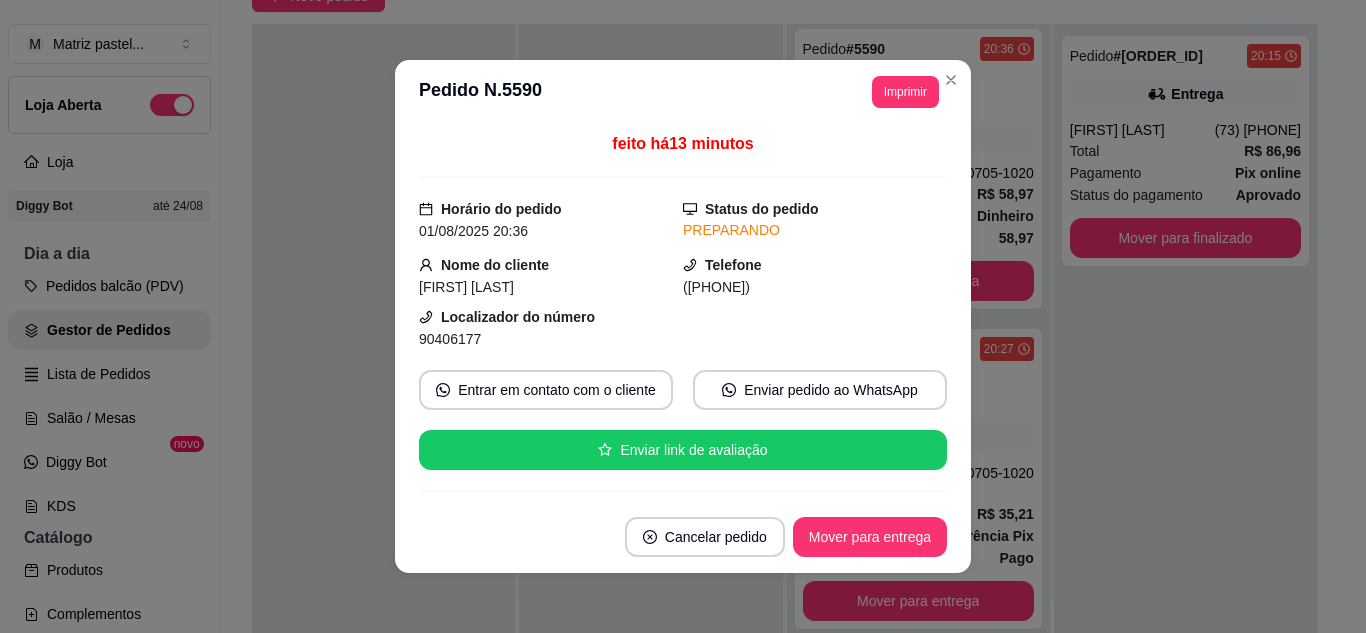 scroll, scrollTop: 100, scrollLeft: 0, axis: vertical 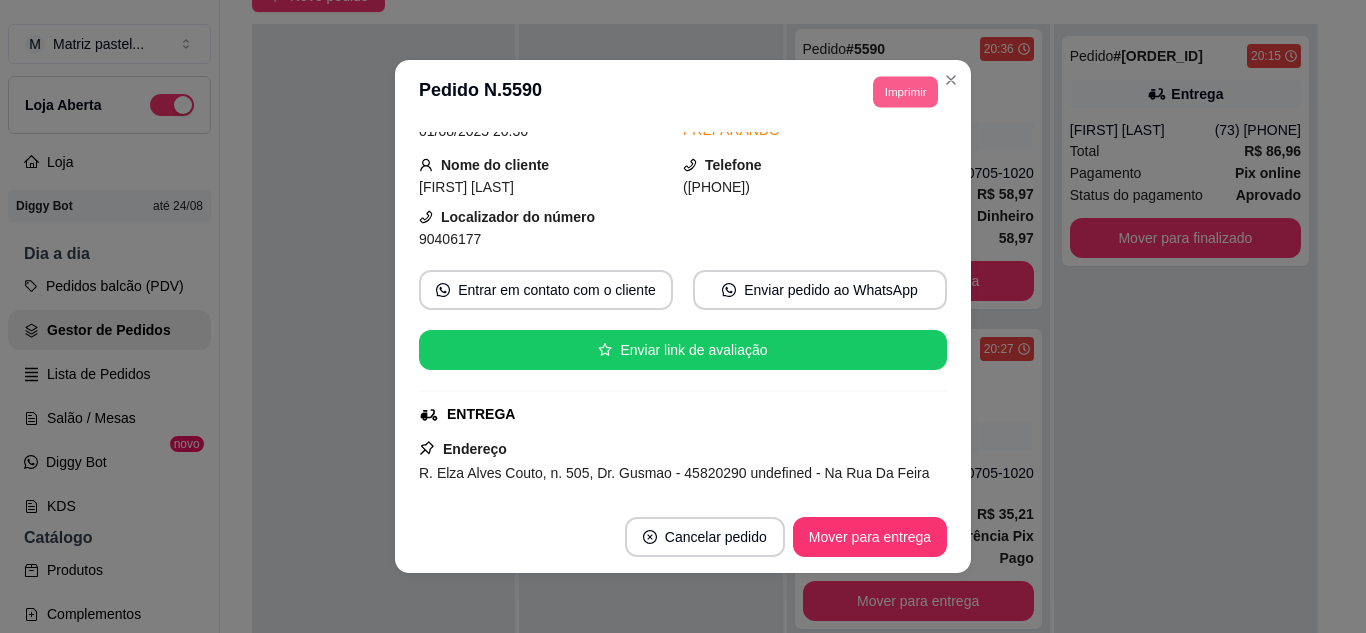 click on "Imprimir" at bounding box center (905, 91) 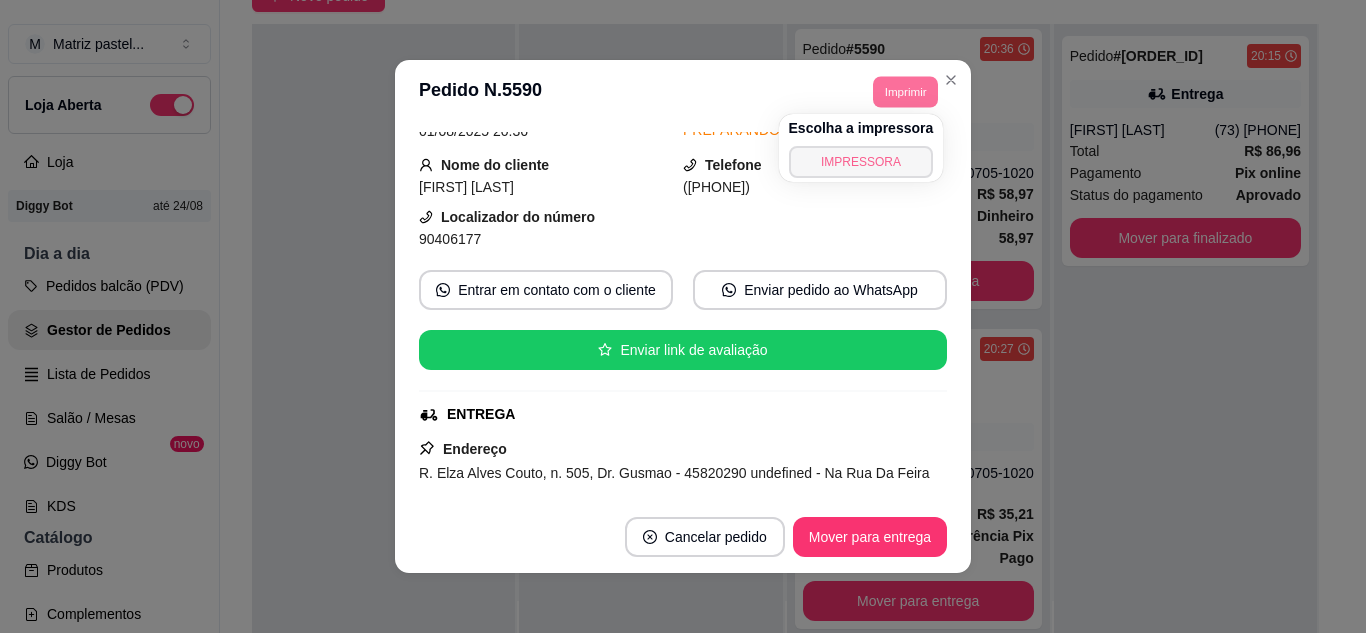 click on "IMPRESSORA" at bounding box center [861, 162] 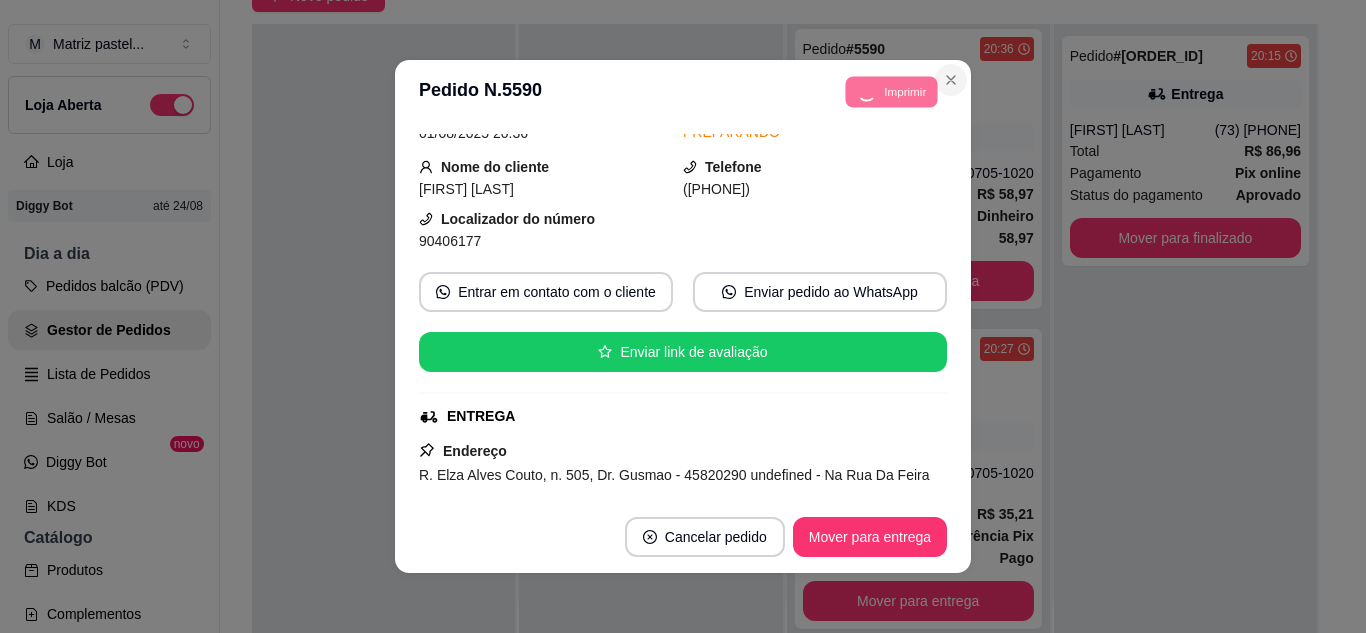 click 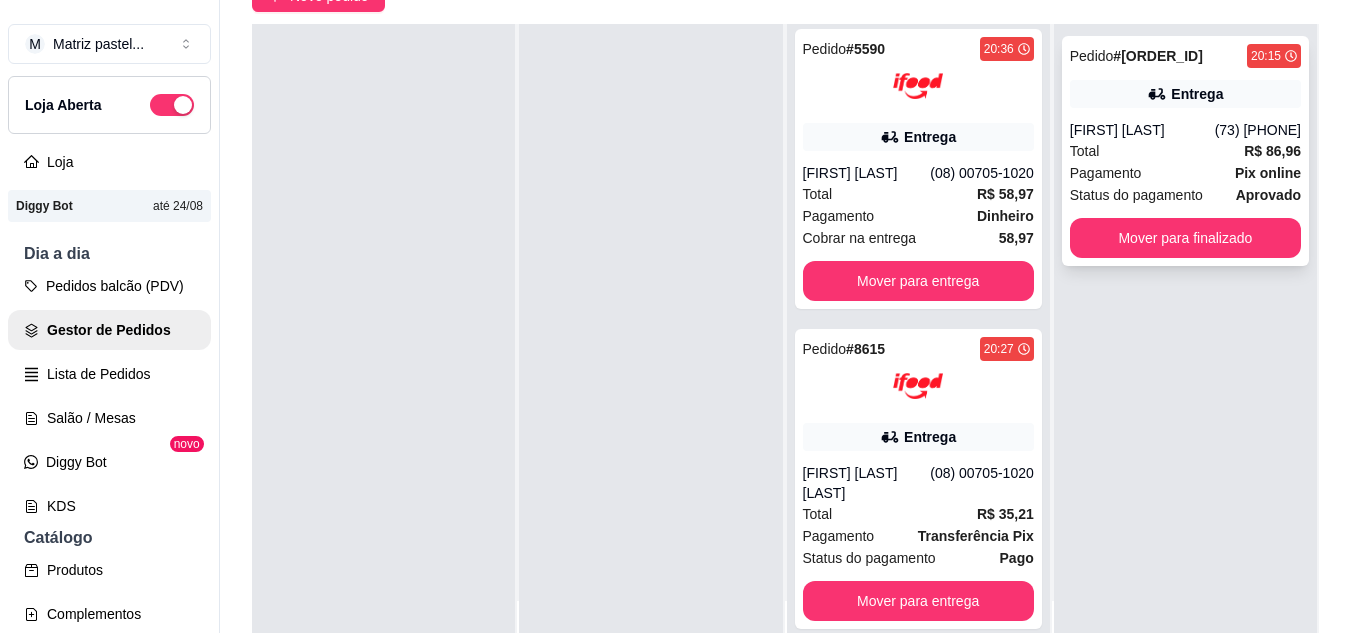 click on "Pagamento Pix online" at bounding box center (1185, 173) 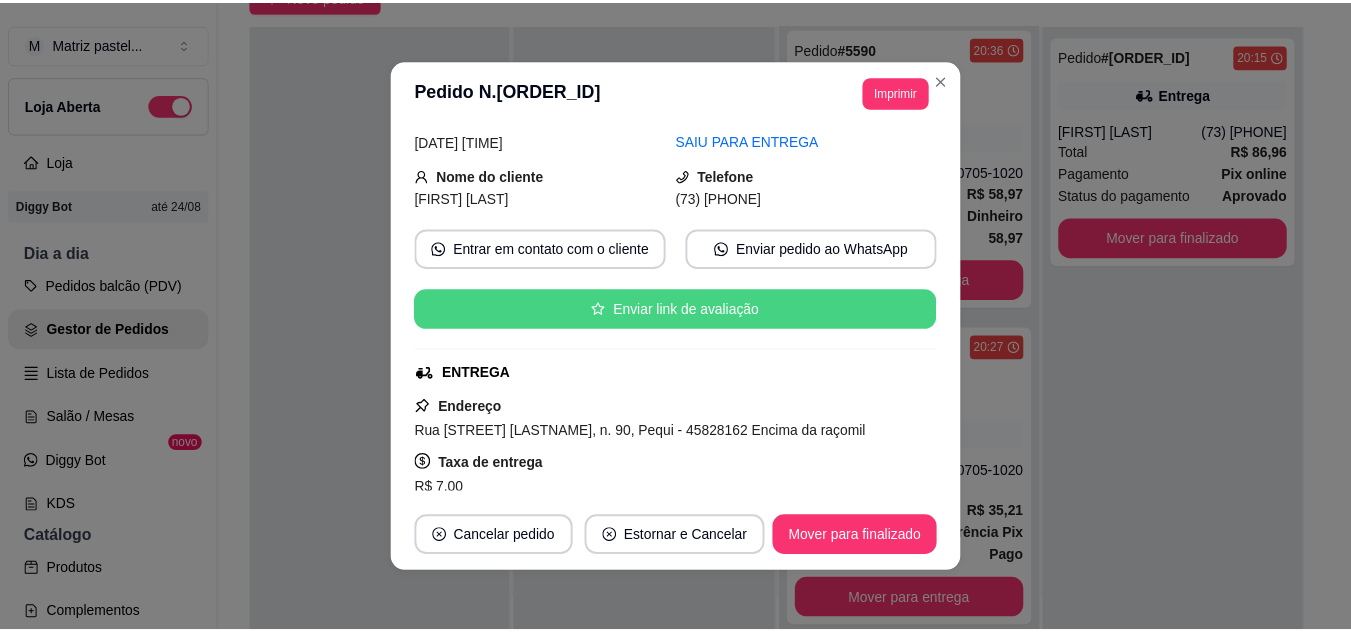 scroll, scrollTop: 100, scrollLeft: 0, axis: vertical 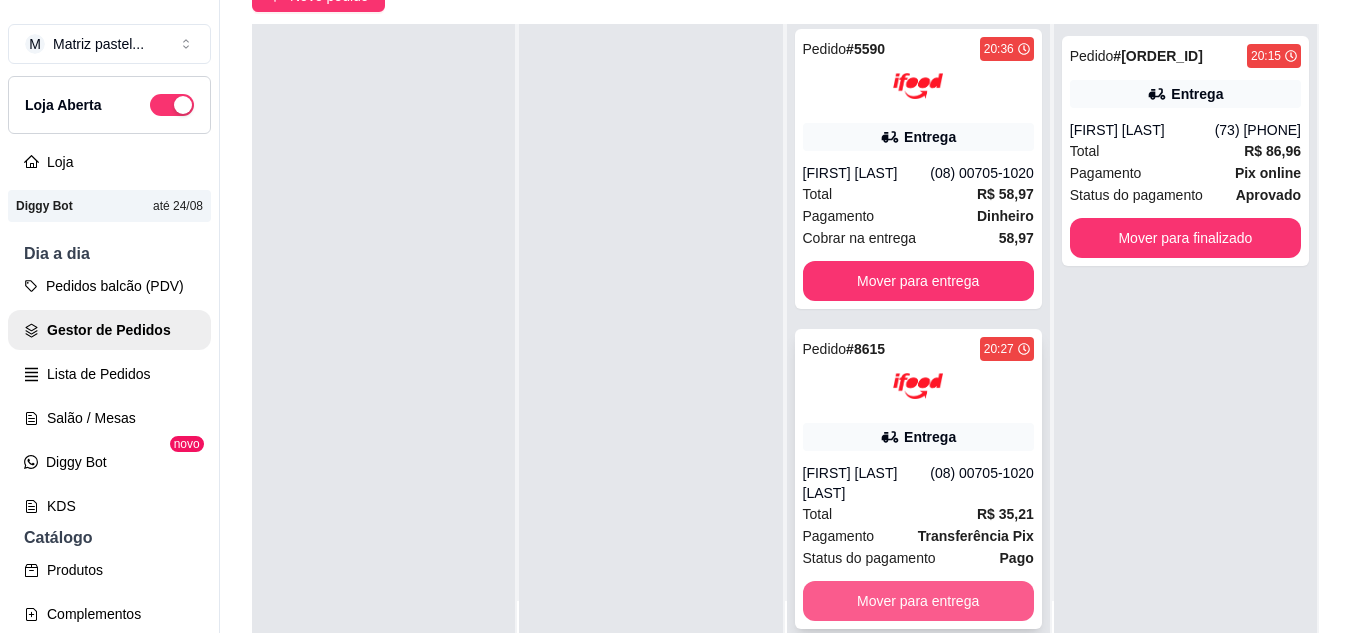 click on "Mover para entrega" at bounding box center [918, 601] 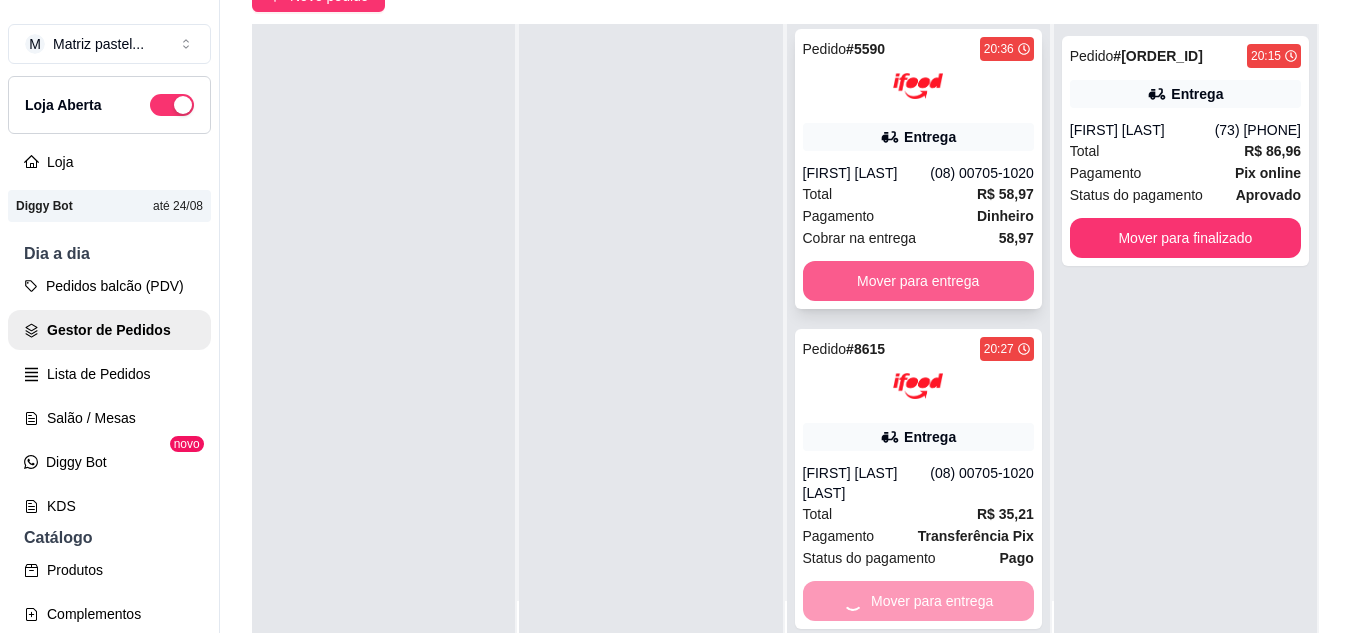 click on "Mover para entrega" at bounding box center (918, 281) 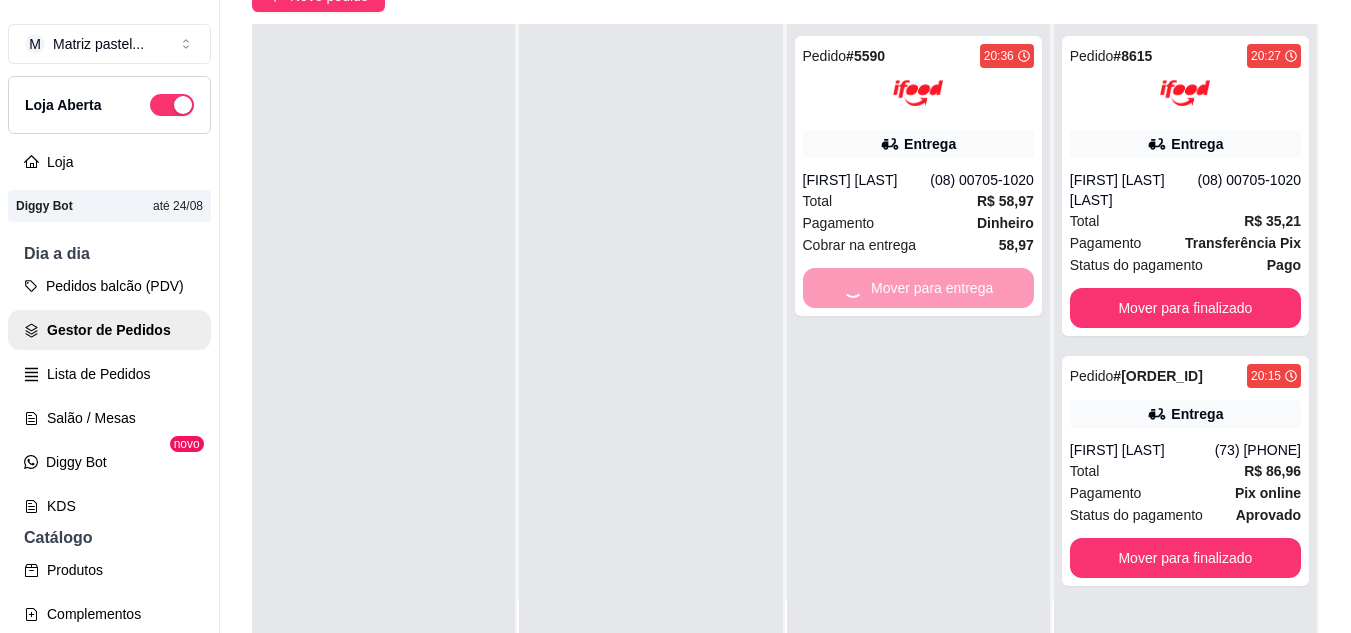 scroll, scrollTop: 0, scrollLeft: 0, axis: both 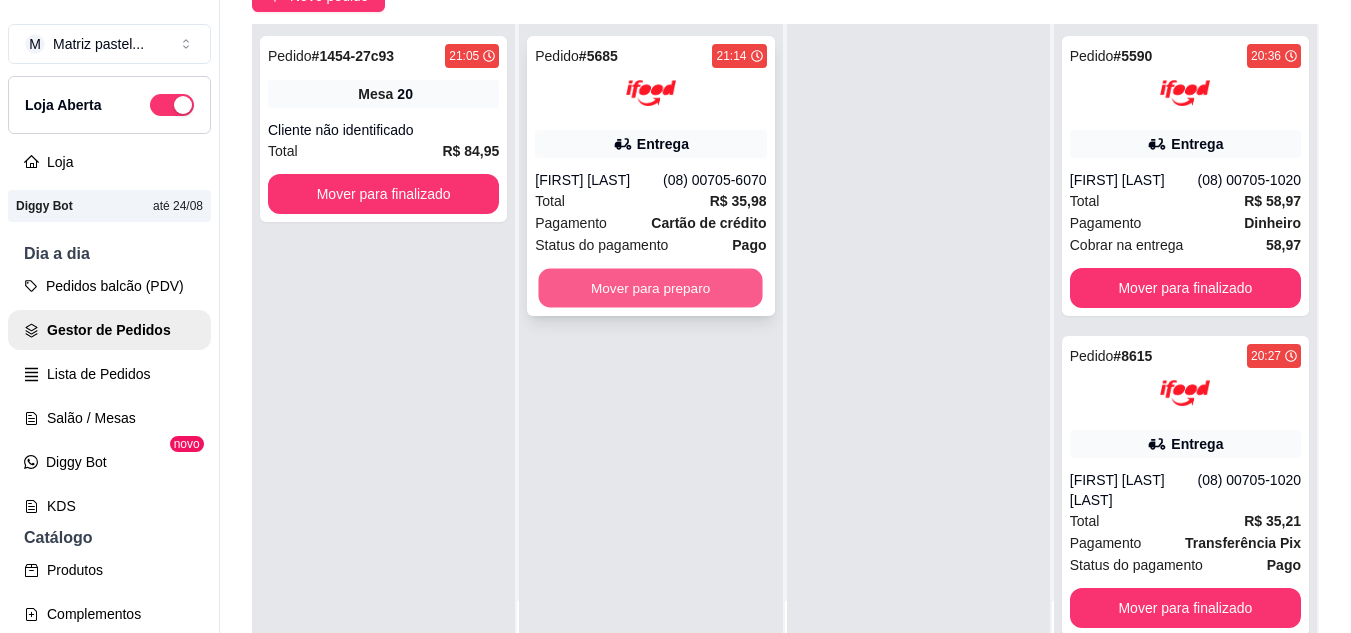 click on "Mover para preparo" at bounding box center [651, 288] 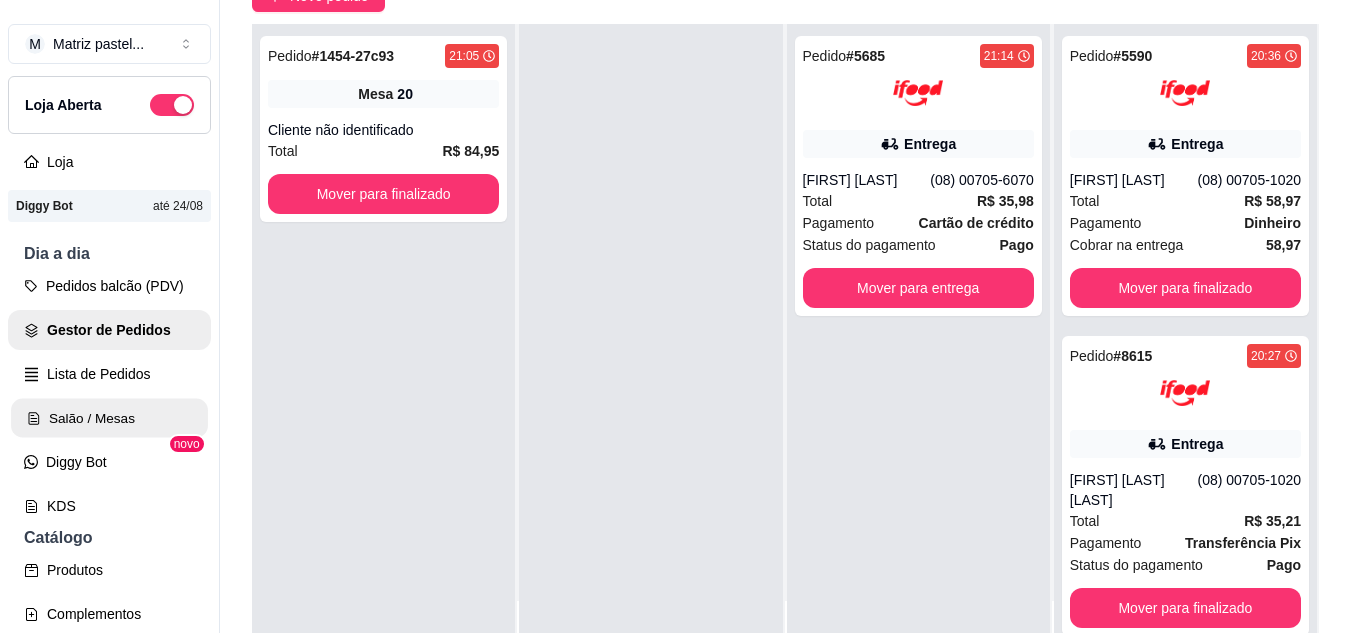 click on "Salão / Mesas" at bounding box center (109, 418) 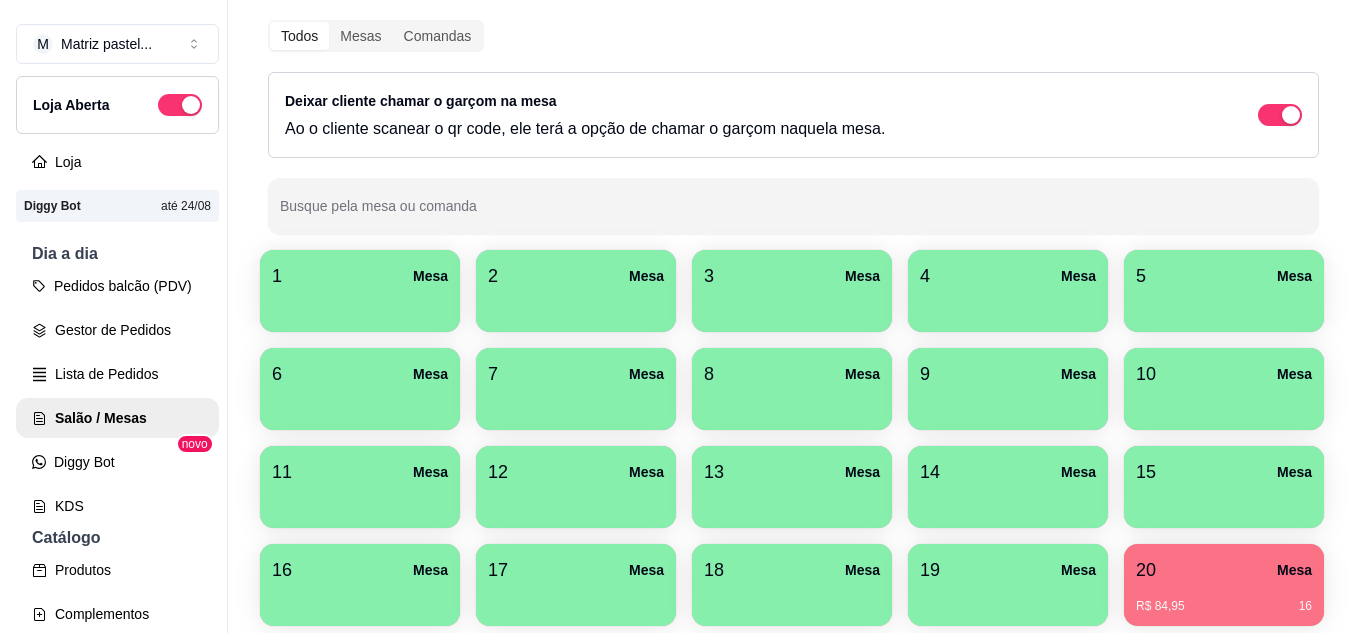 scroll, scrollTop: 294, scrollLeft: 0, axis: vertical 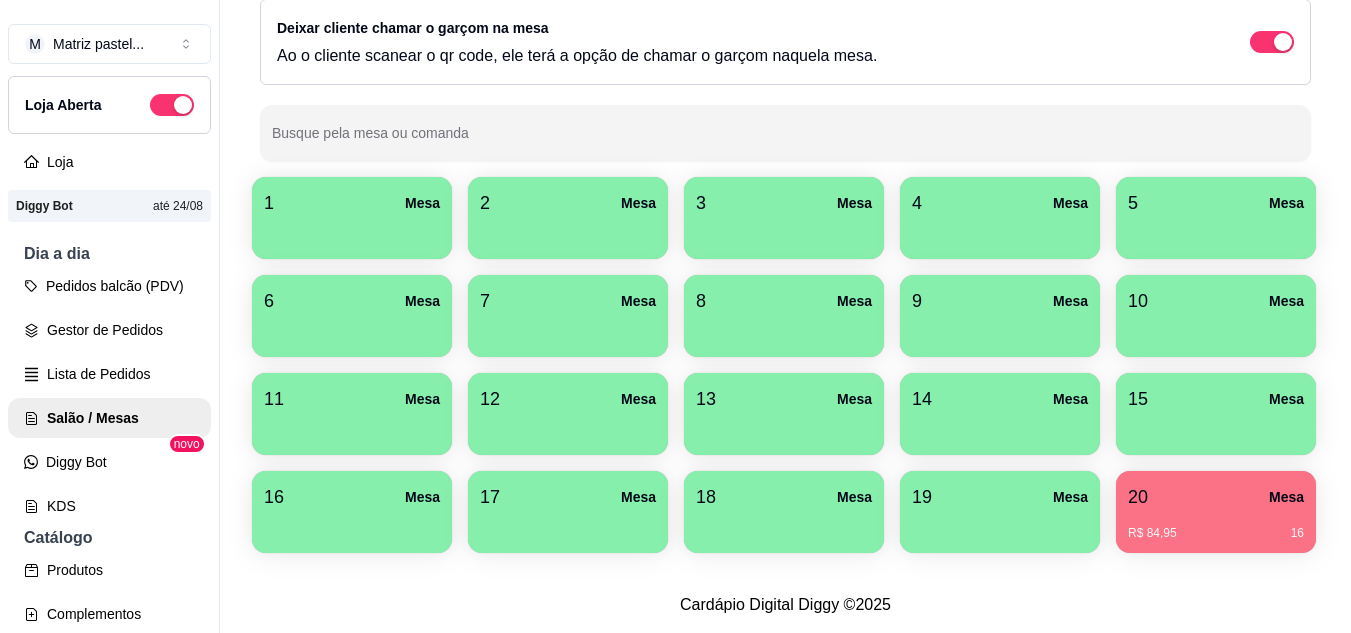 click on "20 Mesa" at bounding box center [1216, 497] 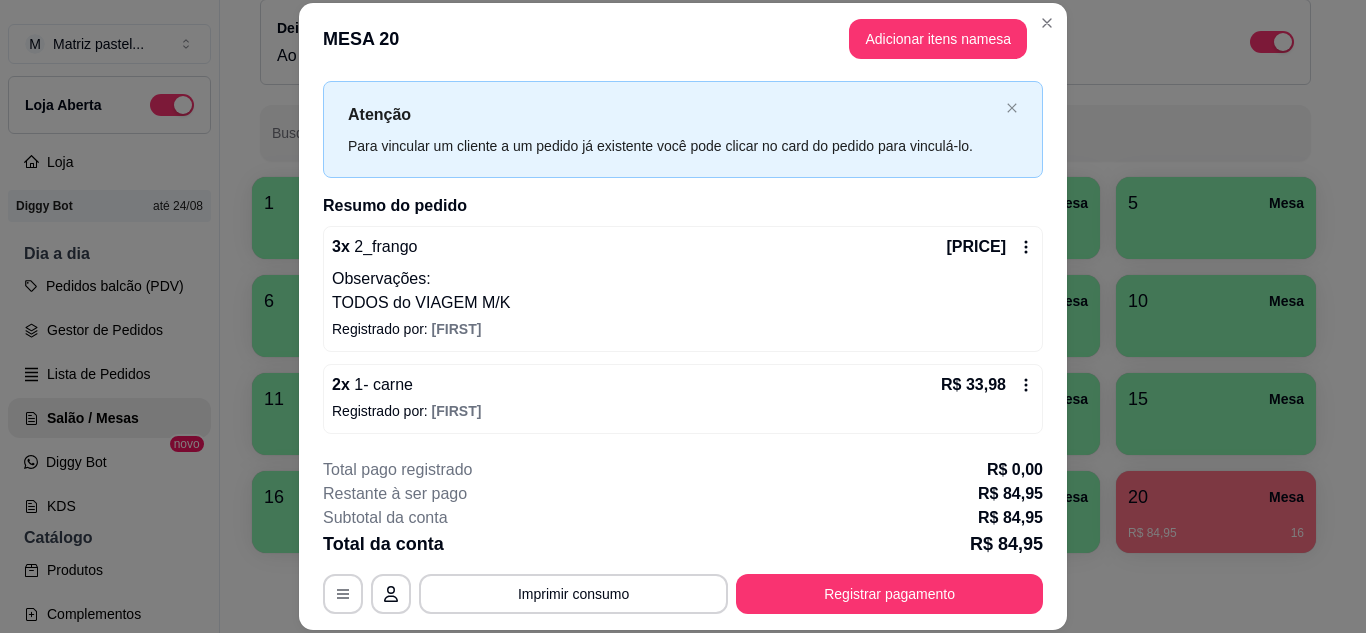 scroll, scrollTop: 0, scrollLeft: 0, axis: both 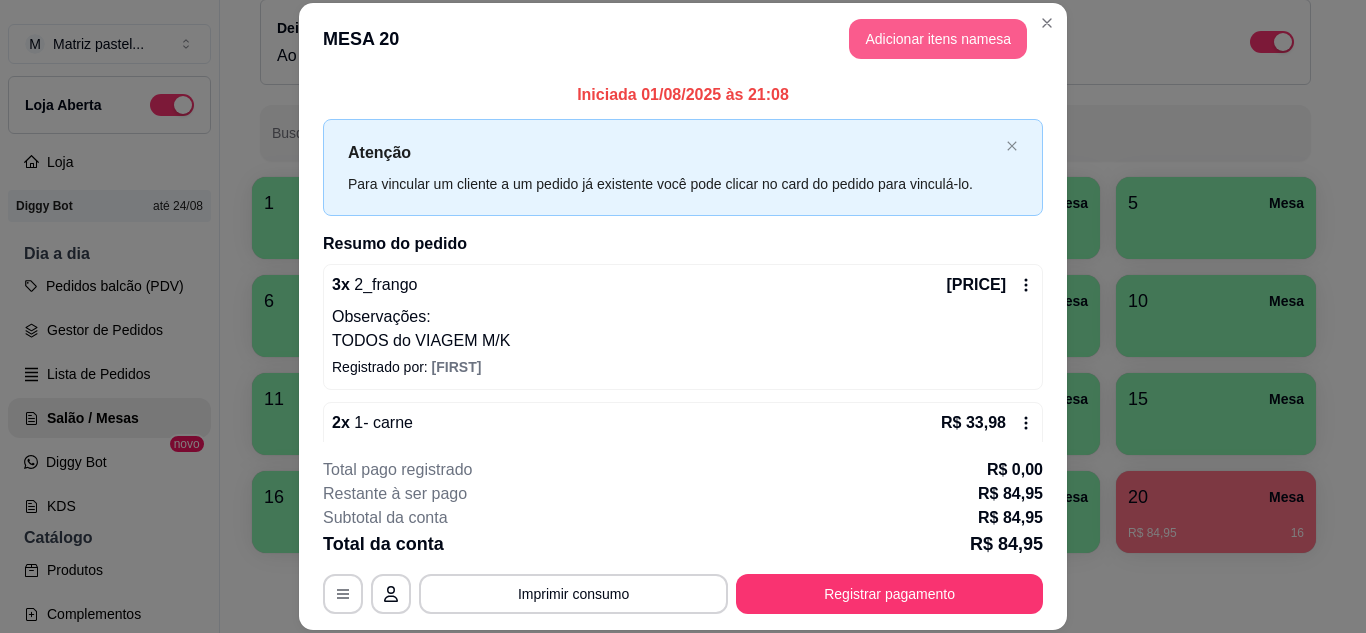 click on "Adicionar itens na  mesa" at bounding box center [938, 39] 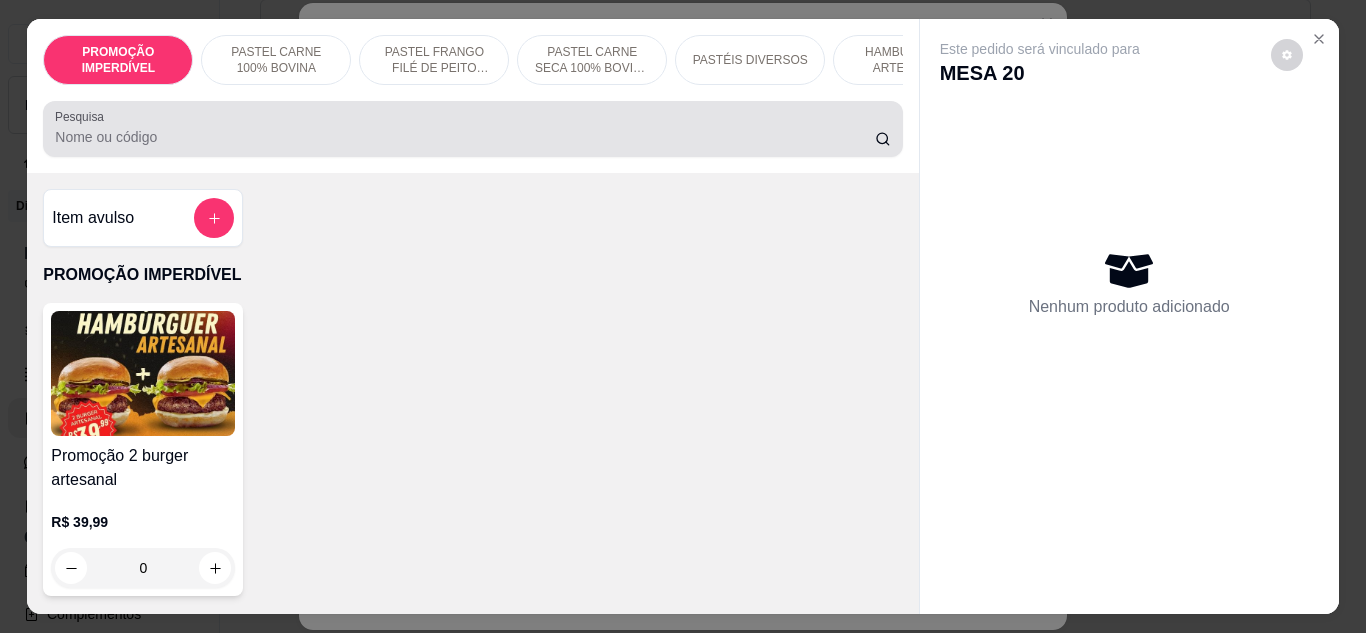 click at bounding box center (472, 129) 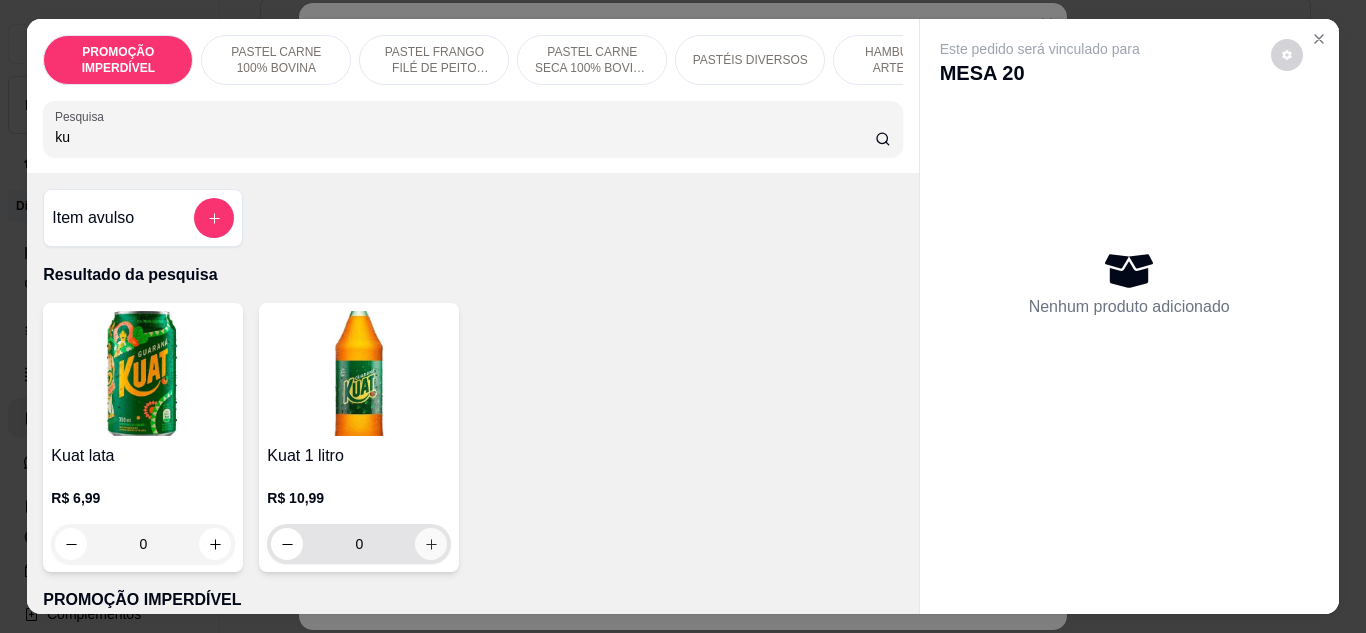 type on "ku" 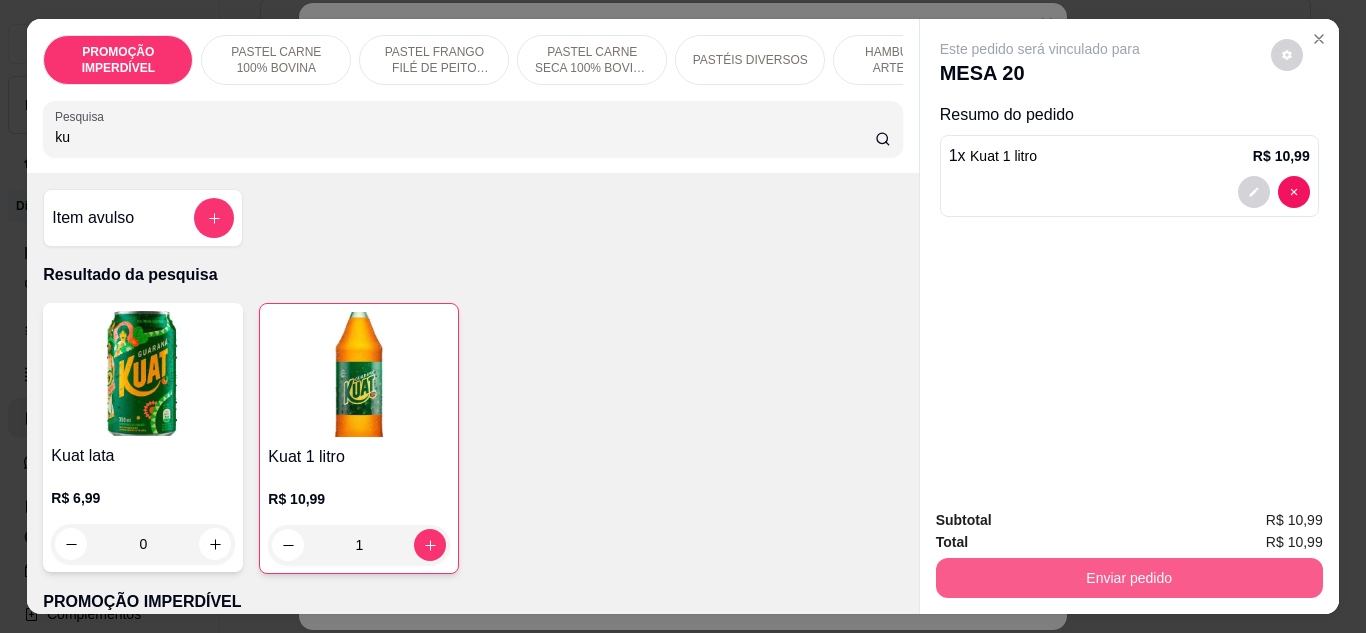click on "Enviar pedido" at bounding box center [1129, 578] 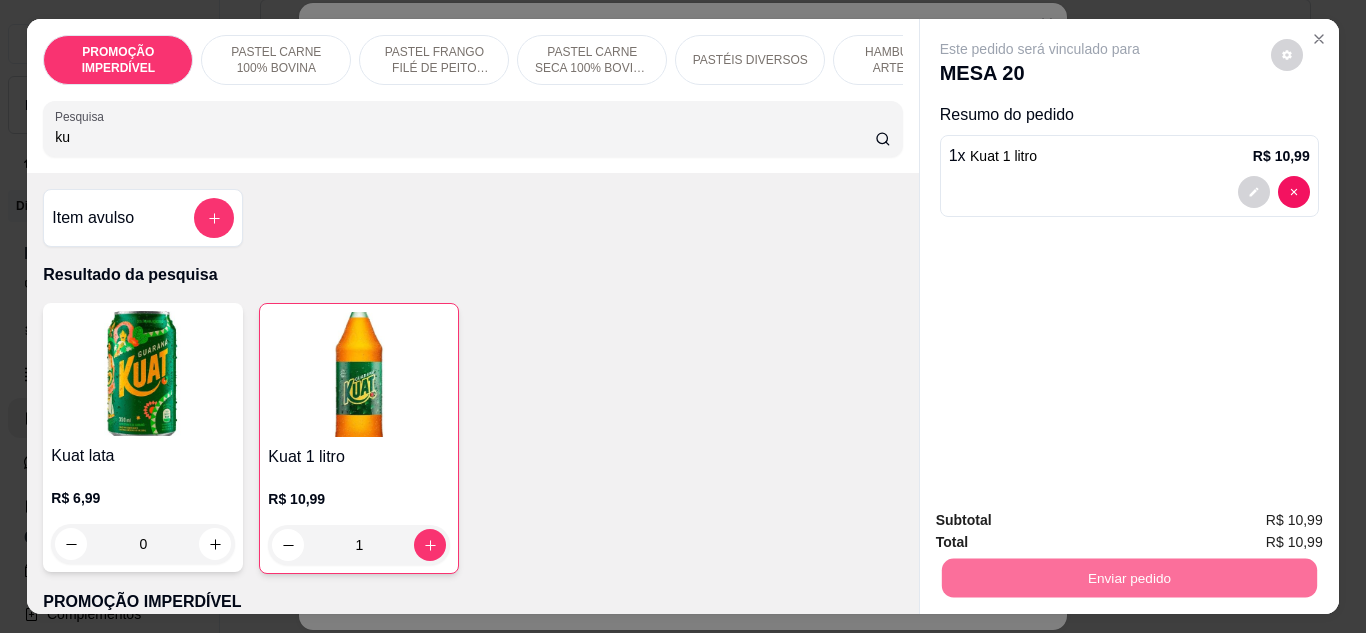 click on "Não registrar e enviar pedido" at bounding box center [1063, 522] 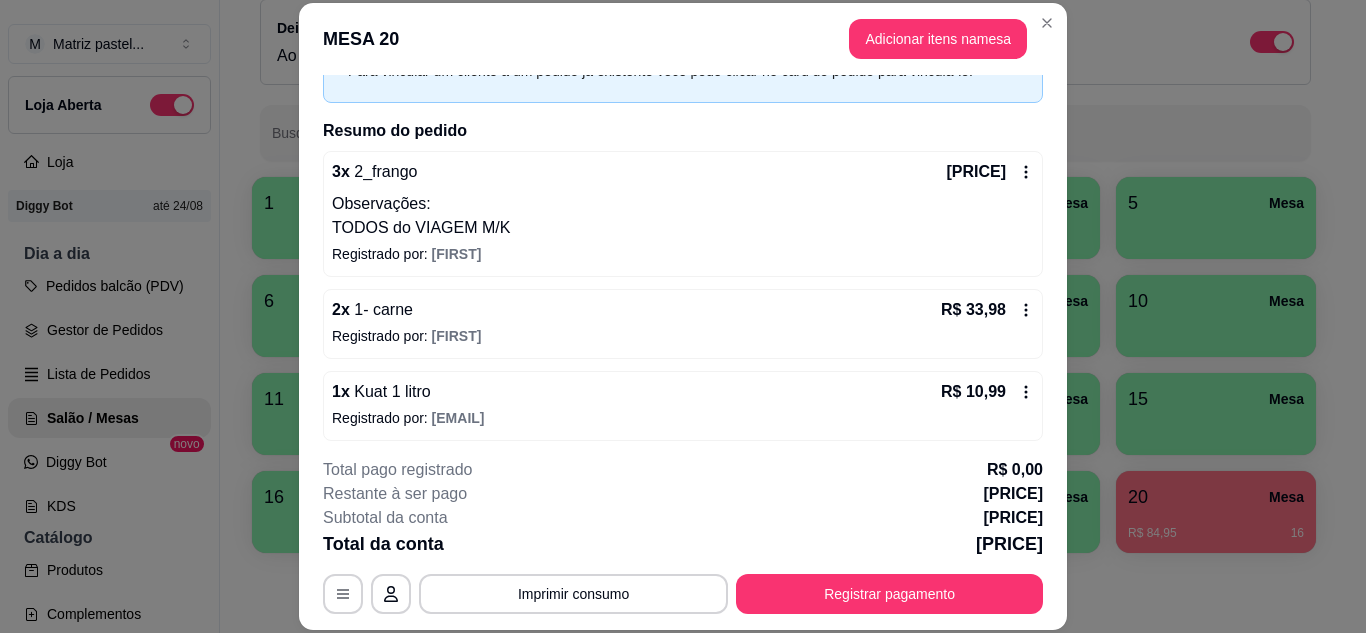 scroll, scrollTop: 120, scrollLeft: 0, axis: vertical 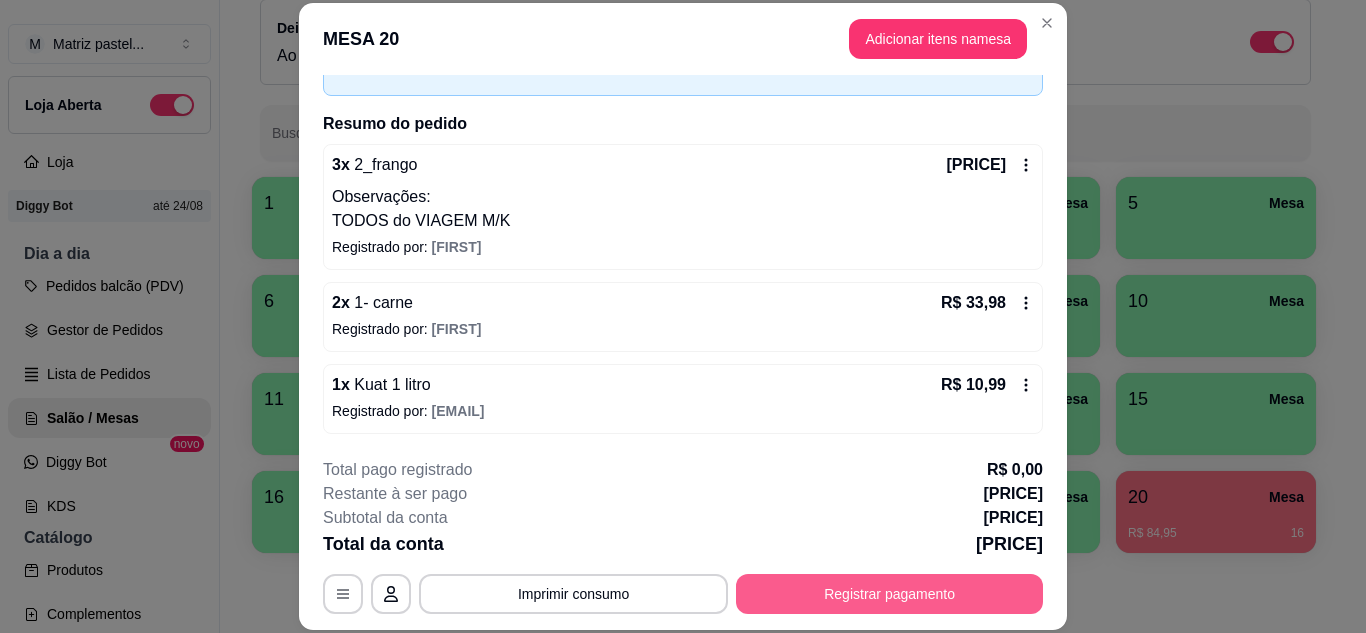 click on "Registrar pagamento" at bounding box center [889, 594] 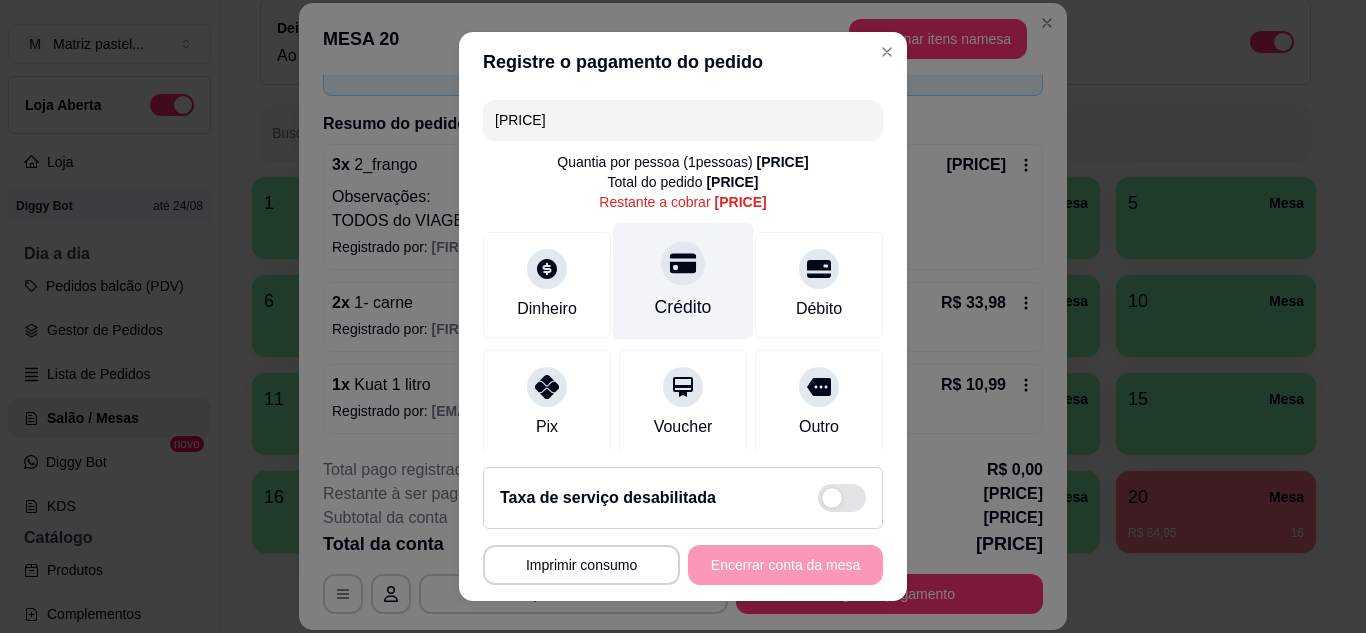 click on "Crédito" at bounding box center (683, 280) 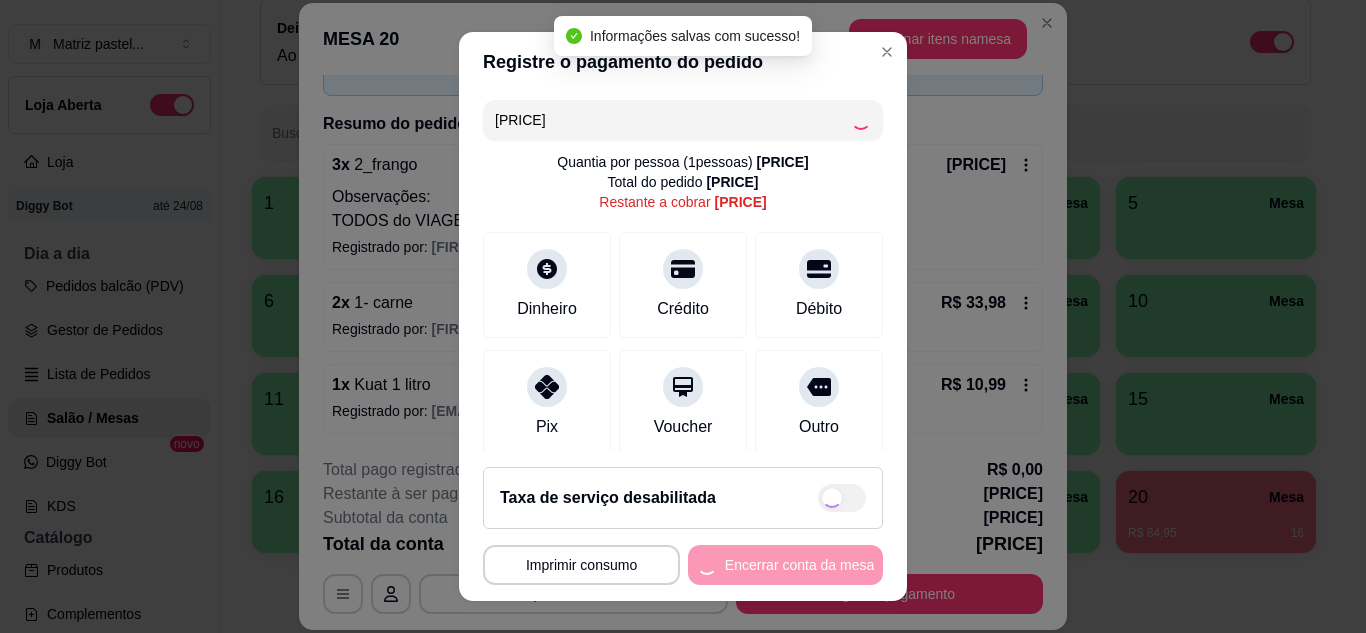 type on "R$ 0,00" 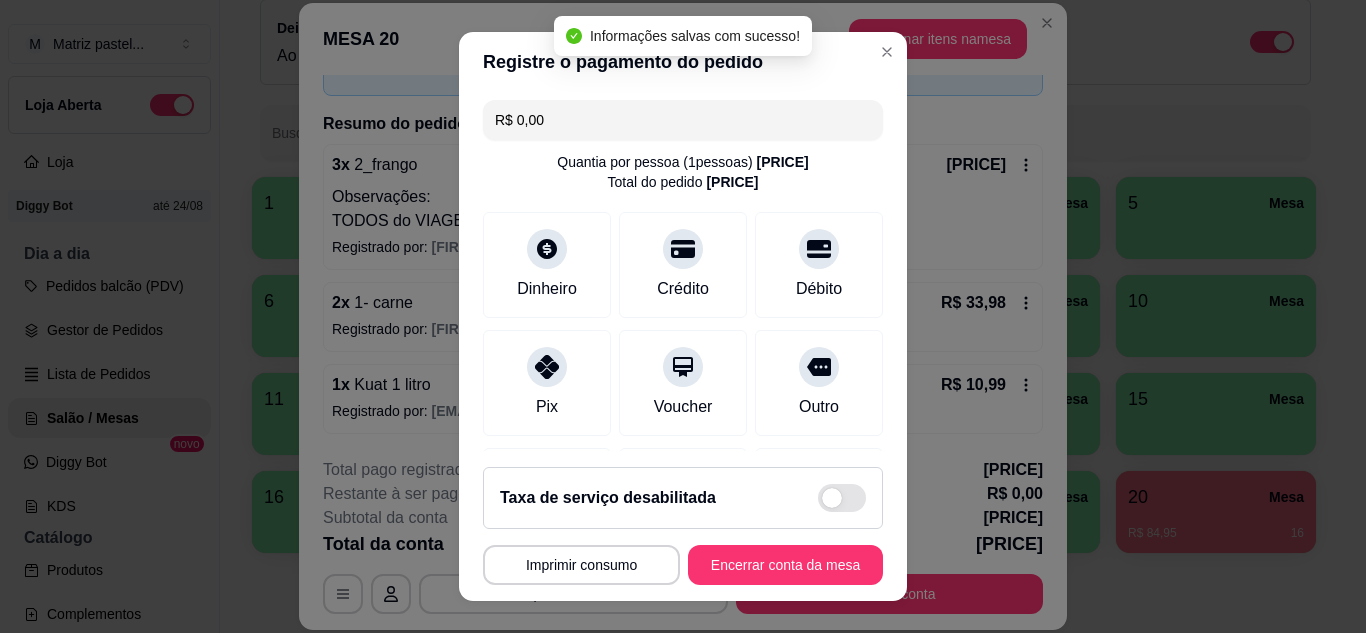 click on "**********" at bounding box center (683, 526) 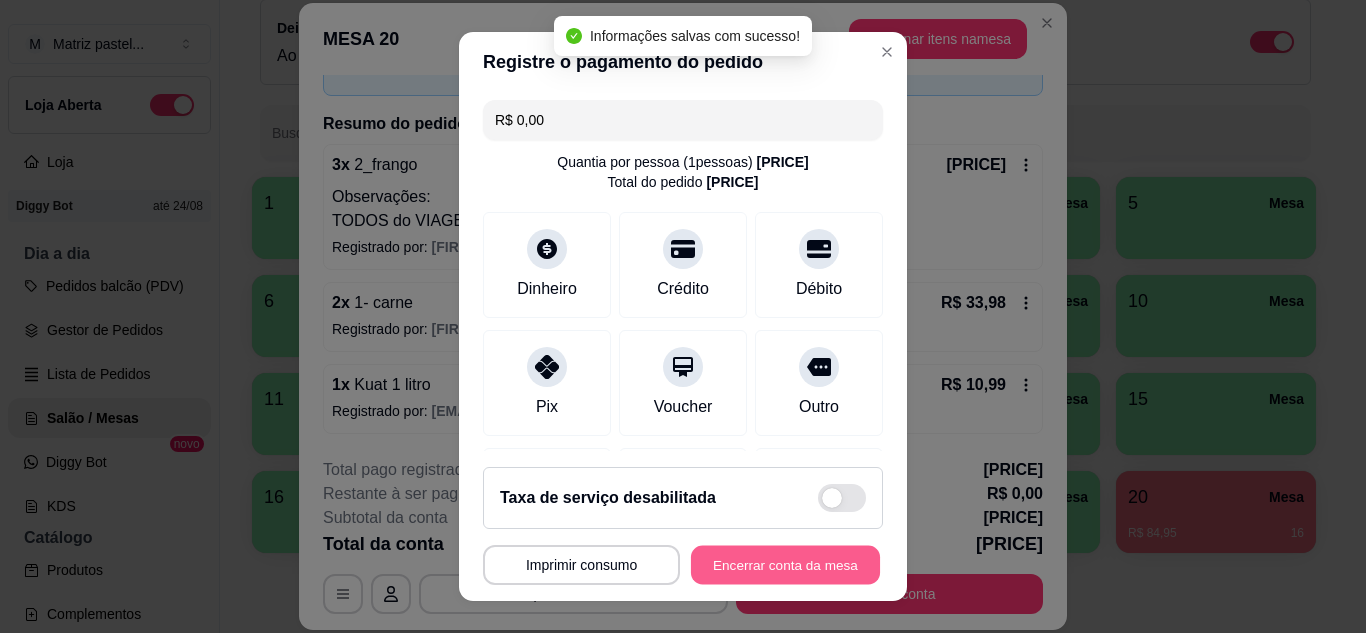 click on "Encerrar conta da mesa" at bounding box center [785, 565] 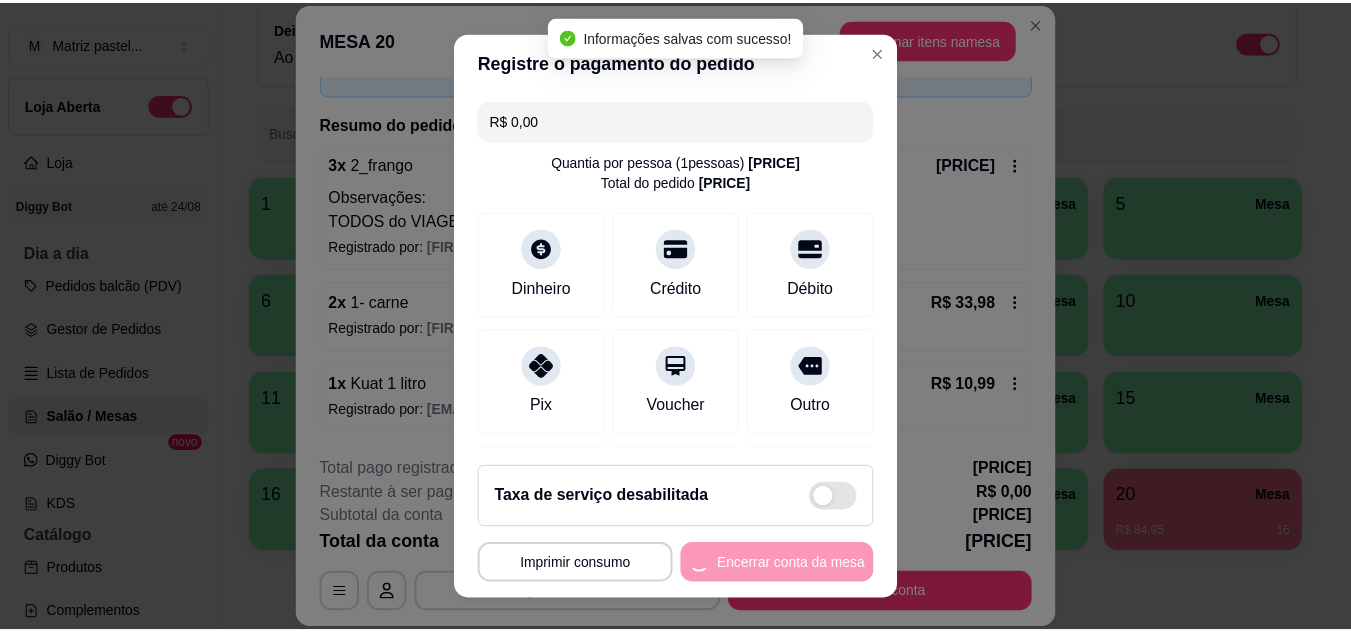 scroll, scrollTop: 0, scrollLeft: 0, axis: both 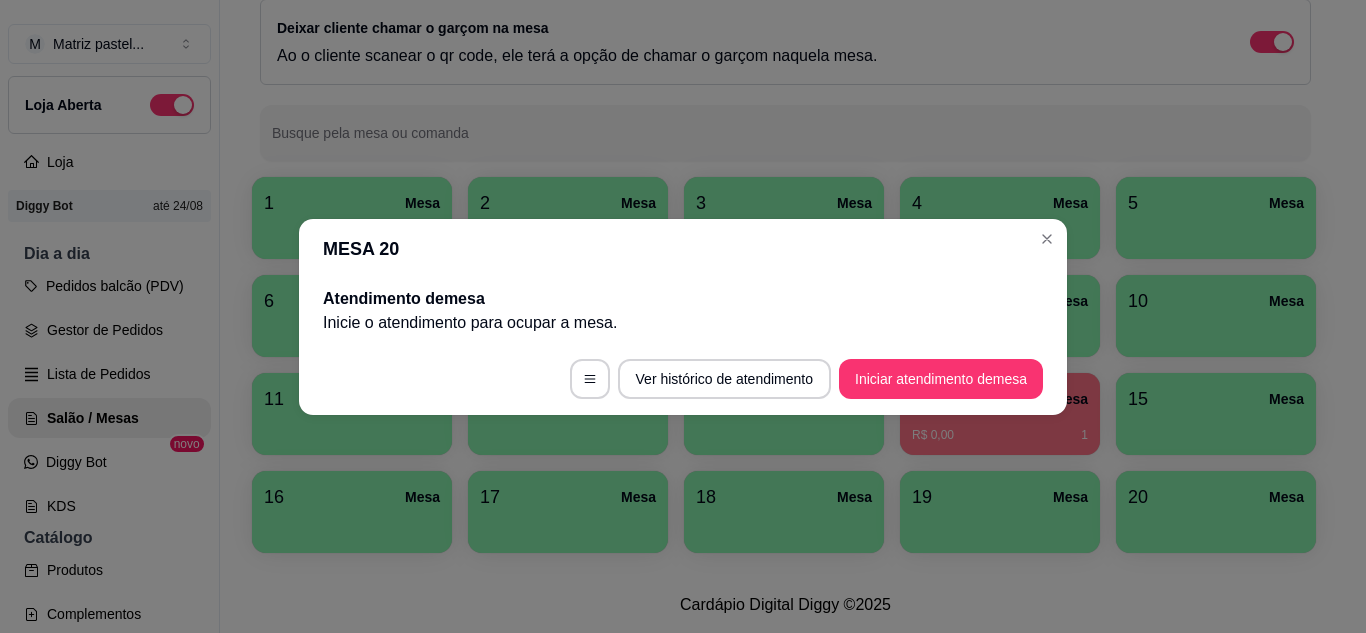 drag, startPoint x: 1054, startPoint y: 254, endPoint x: 982, endPoint y: 222, distance: 78.79086 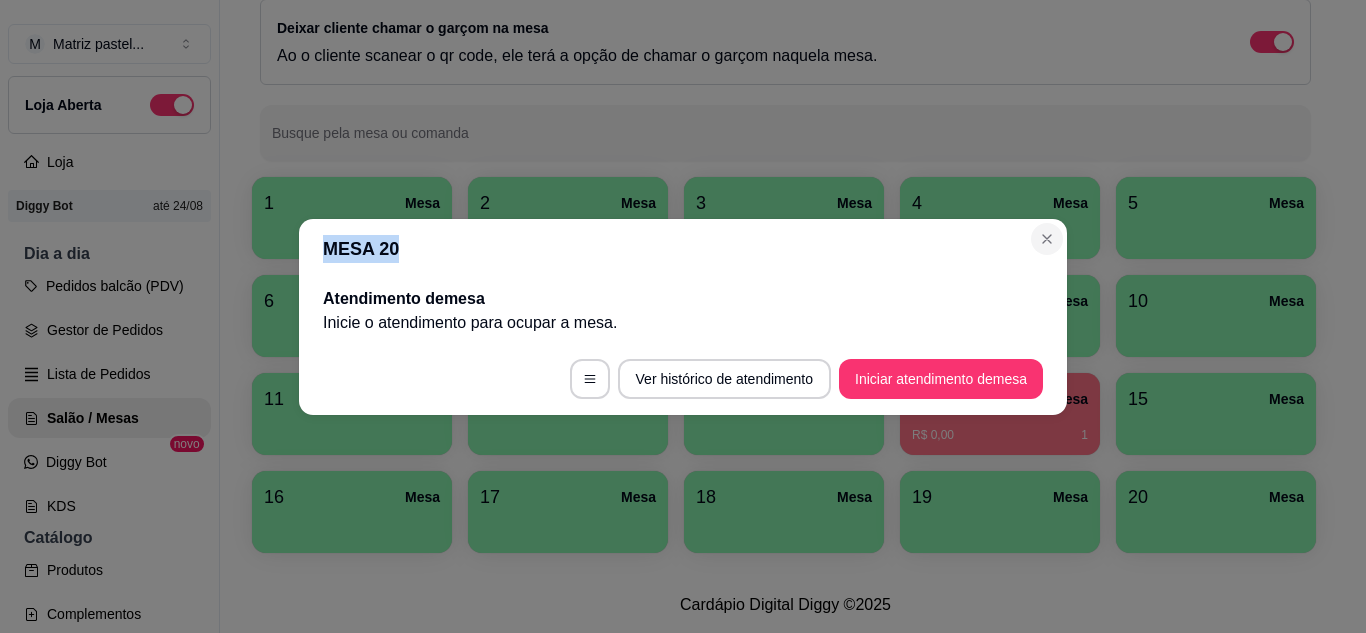 click on "MESA 20 Atendimento de  mesa Inicie o atendimento para ocupar a   mesa . Ver histórico de atendimento Iniciar atendimento de  mesa" at bounding box center (683, 317) 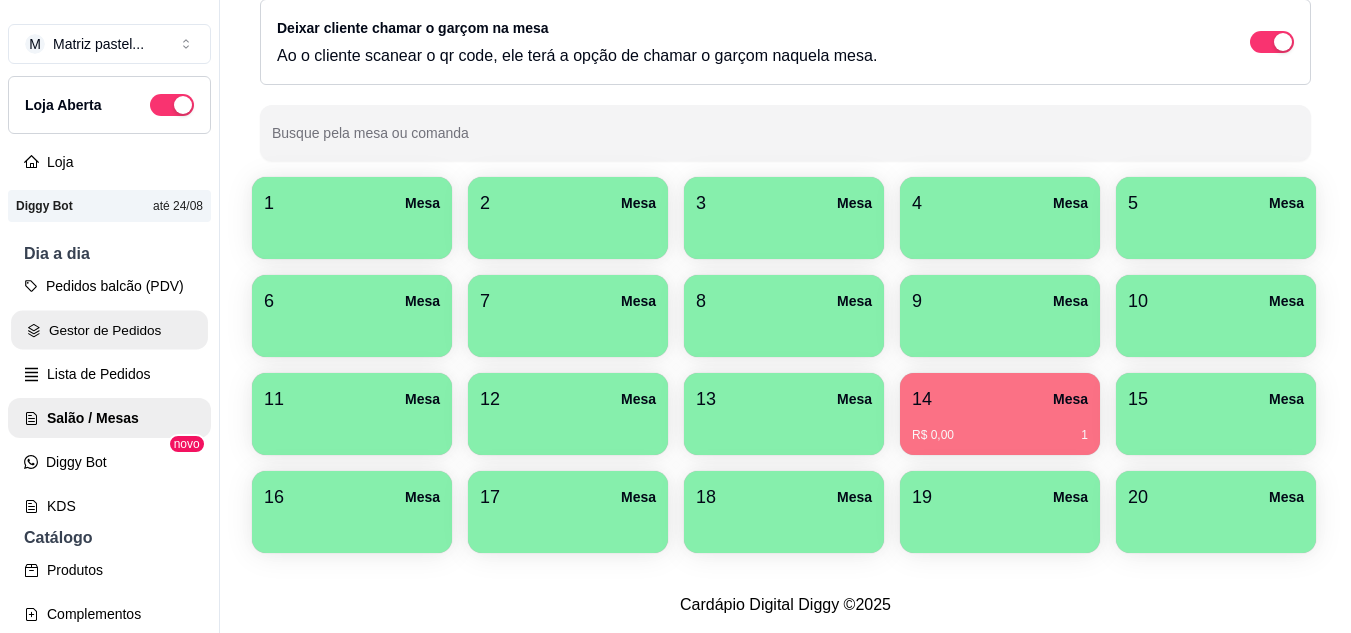 click on "Gestor de Pedidos" at bounding box center [109, 330] 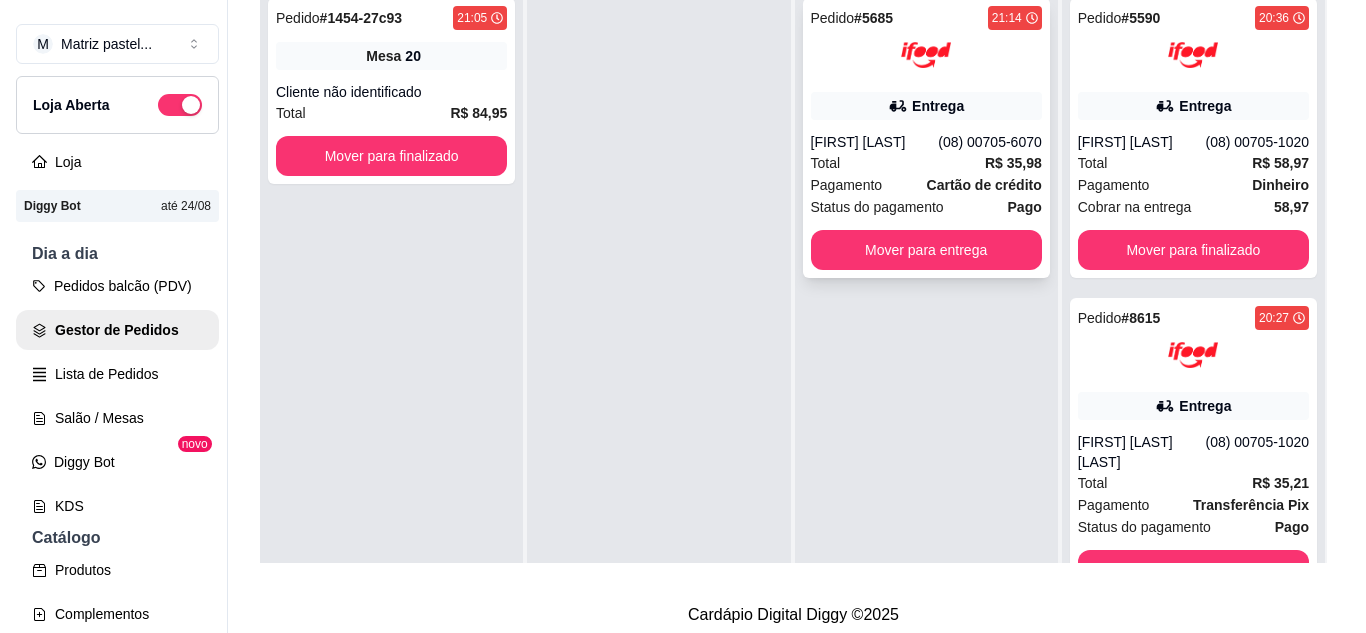scroll, scrollTop: 0, scrollLeft: 0, axis: both 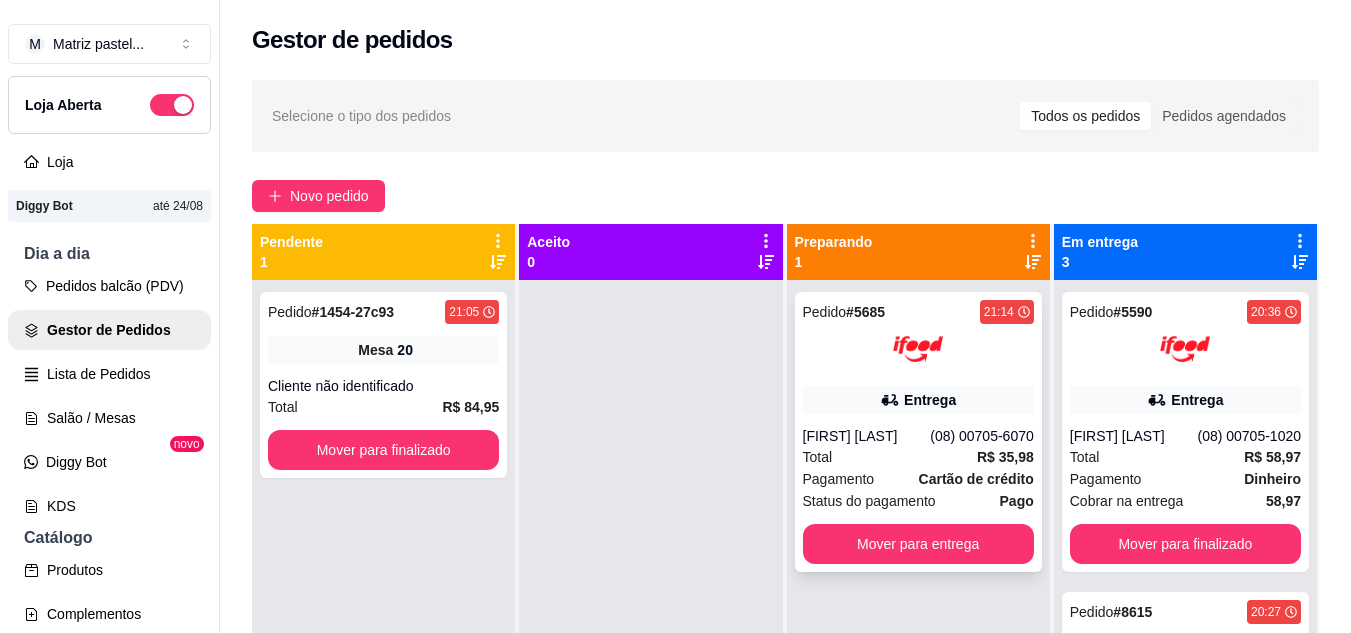 click on "Entrega" at bounding box center [930, 400] 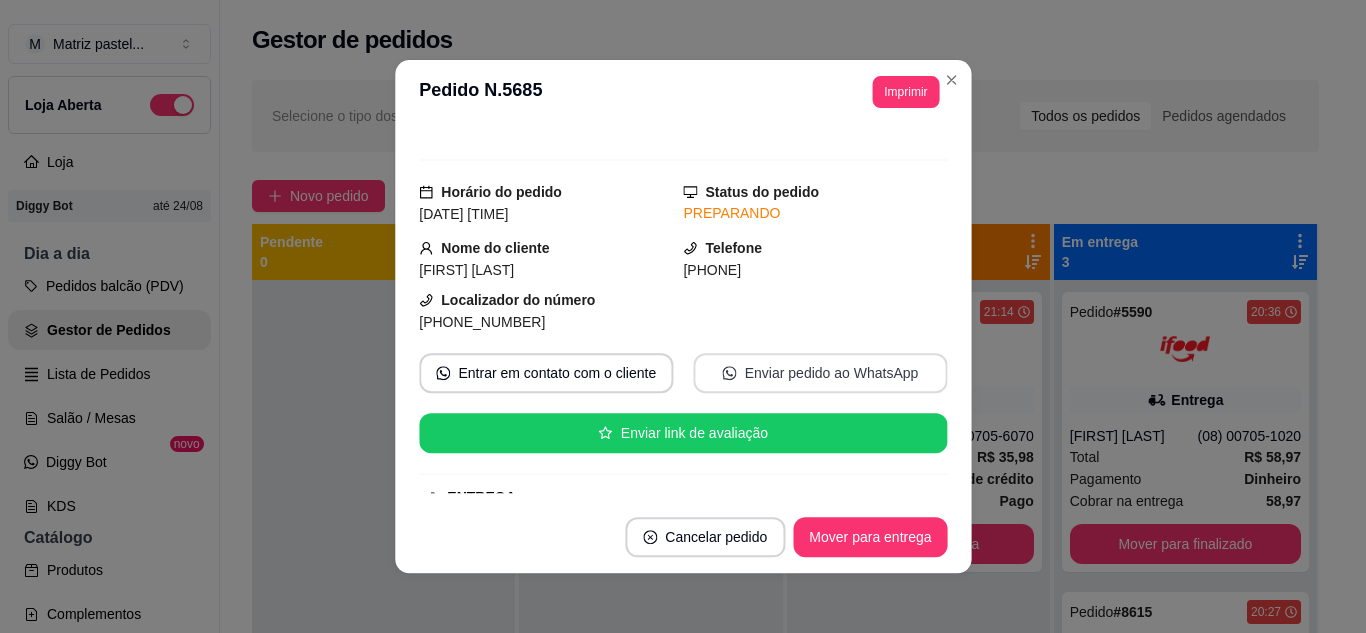 scroll, scrollTop: 100, scrollLeft: 0, axis: vertical 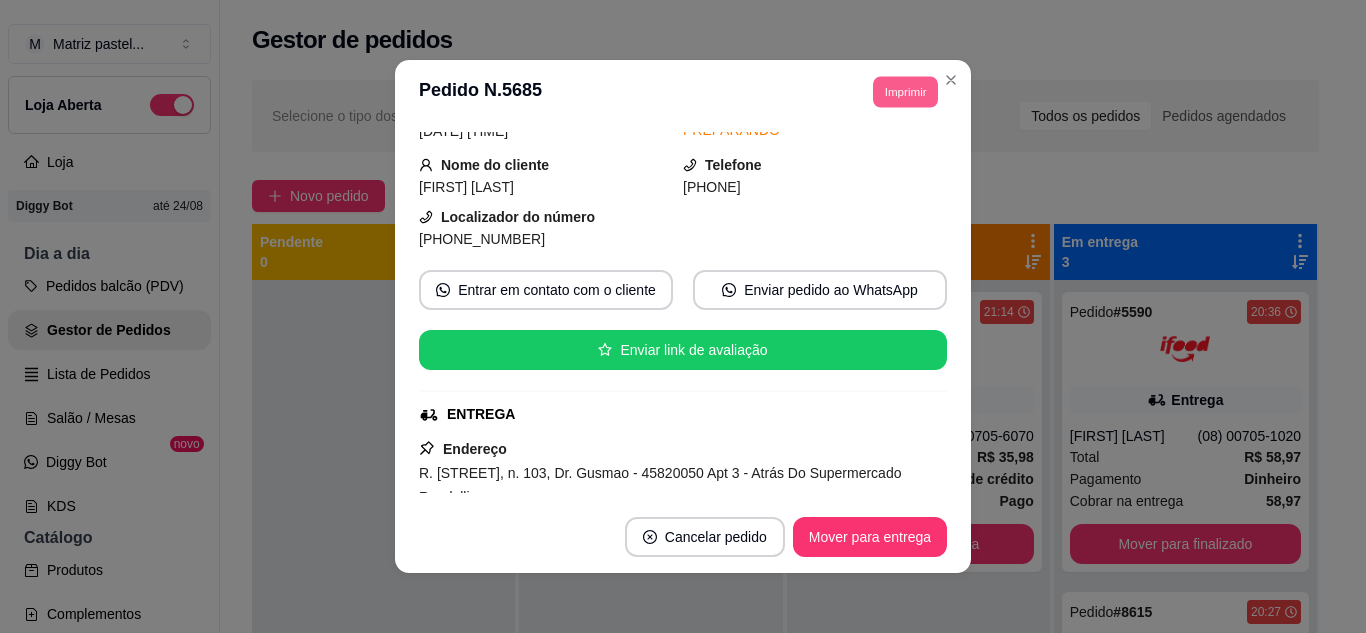 click on "Imprimir" at bounding box center (905, 91) 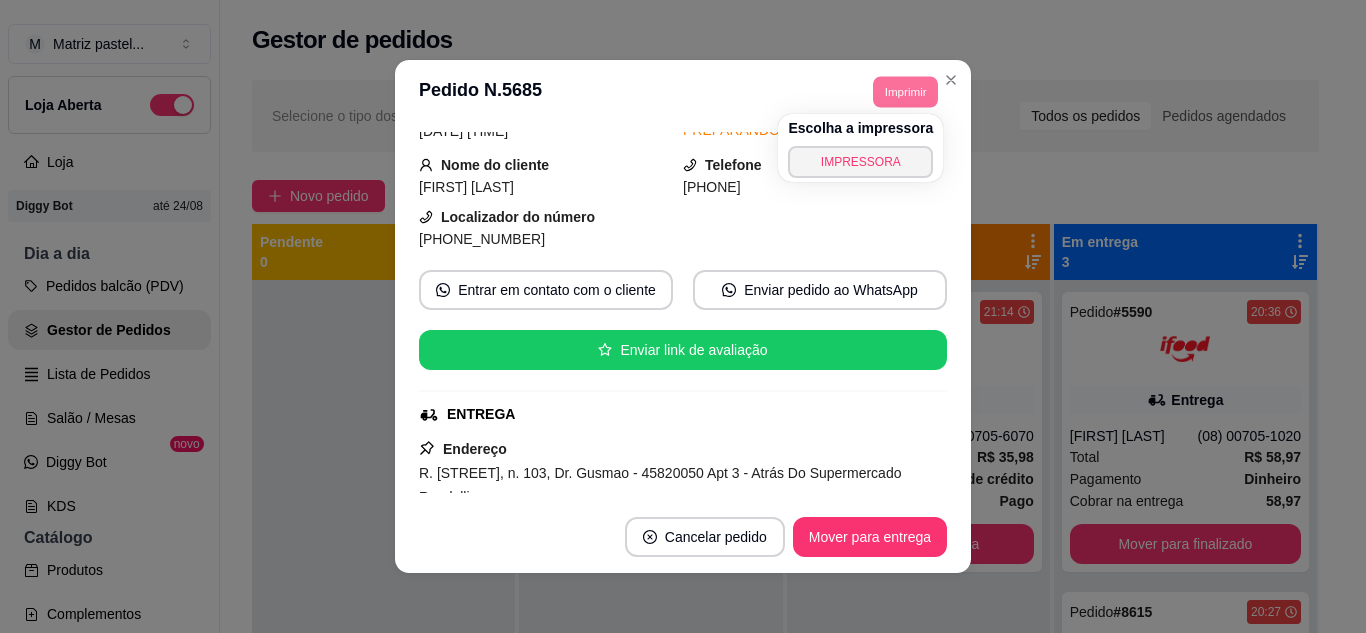 click on "Escolha a impressora IMPRESSORA" at bounding box center (860, 148) 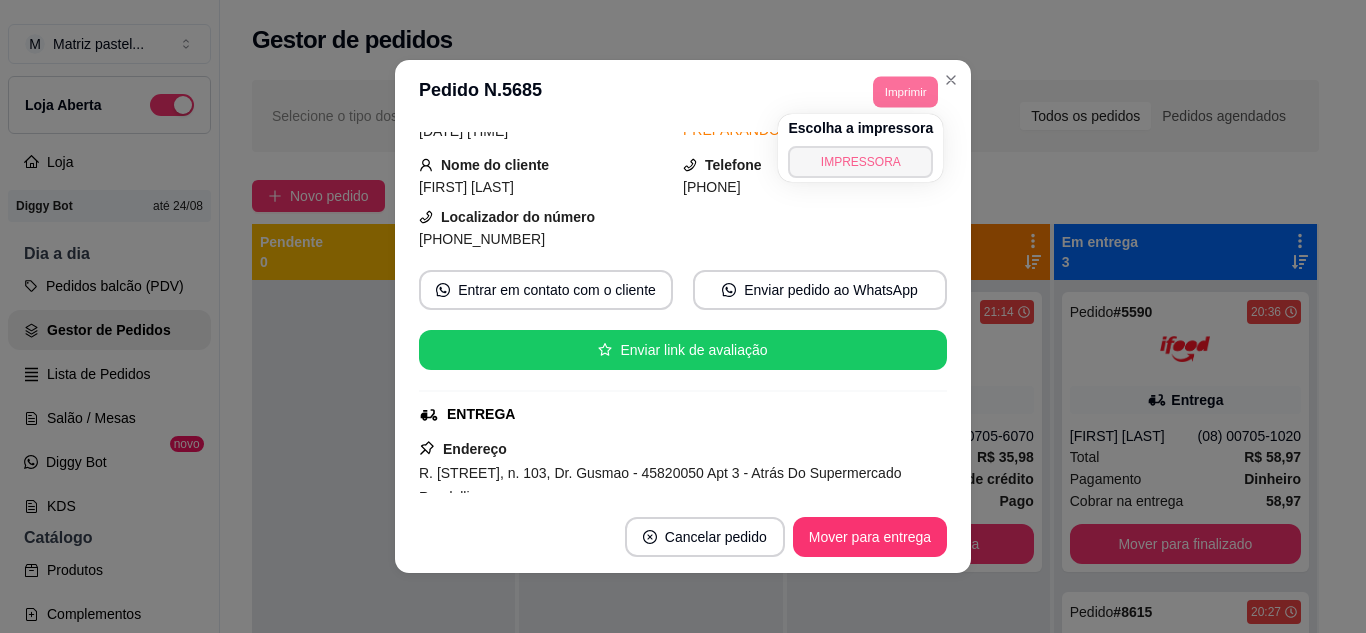 click on "IMPRESSORA" at bounding box center [860, 162] 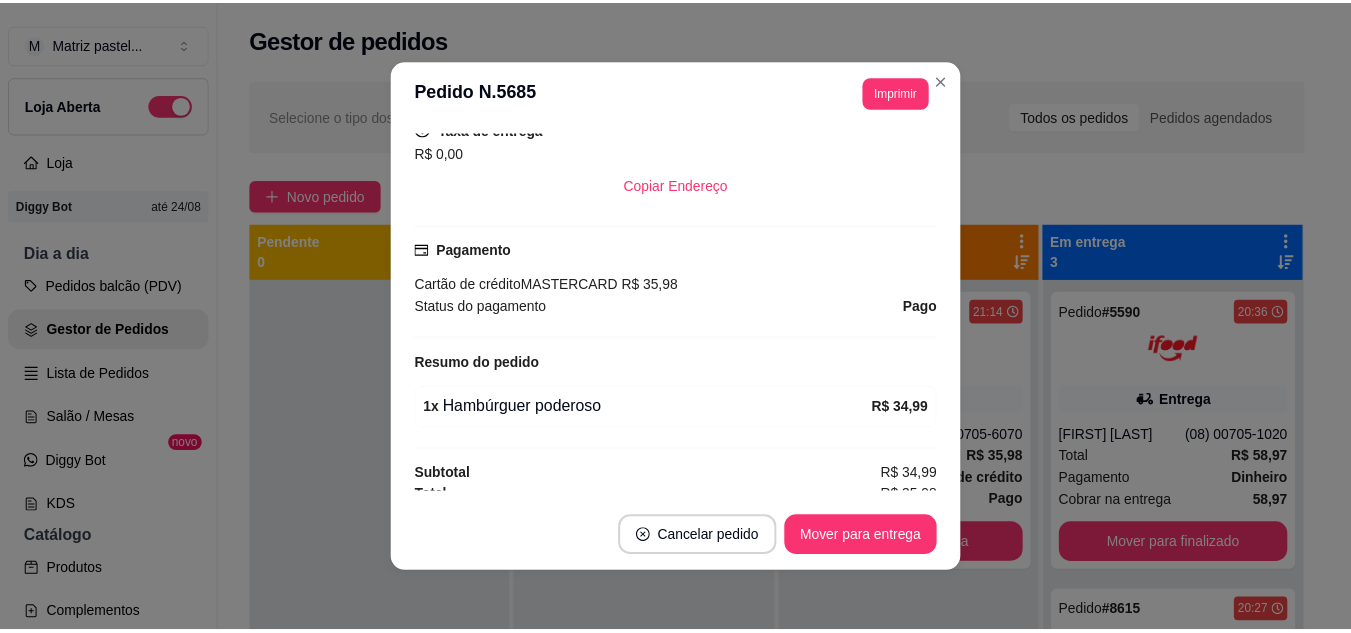 scroll, scrollTop: 514, scrollLeft: 0, axis: vertical 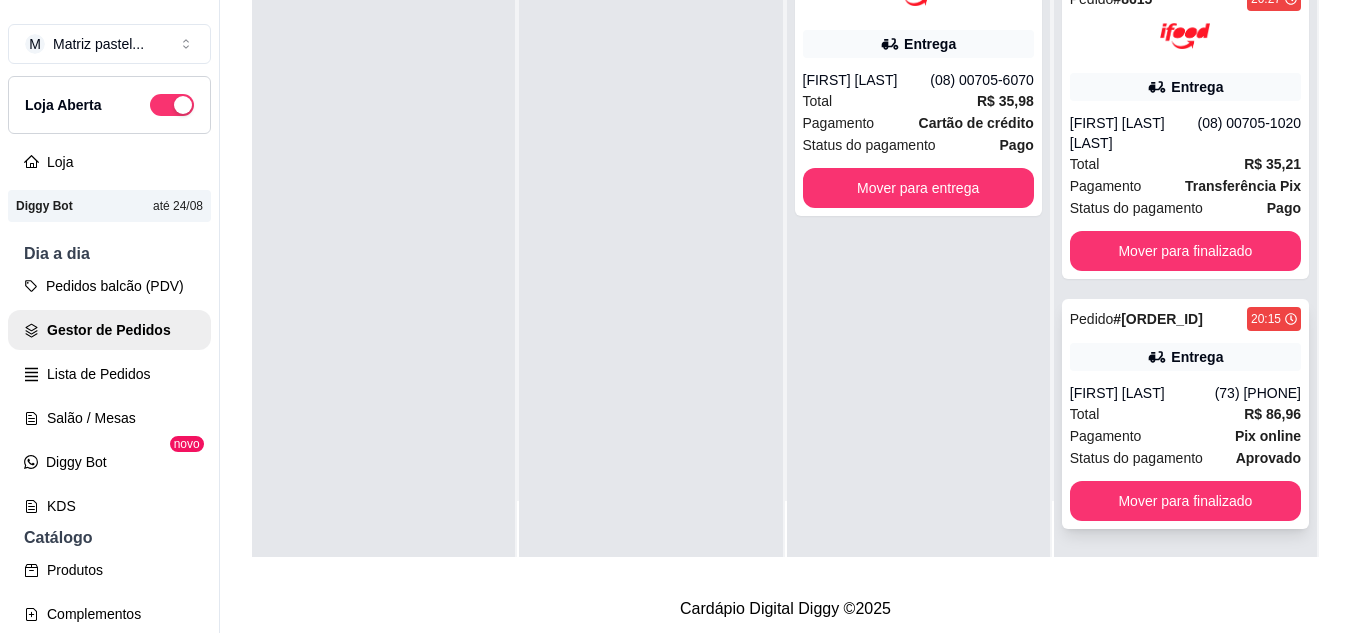 click on "Total R$ 86,96" at bounding box center (1185, 414) 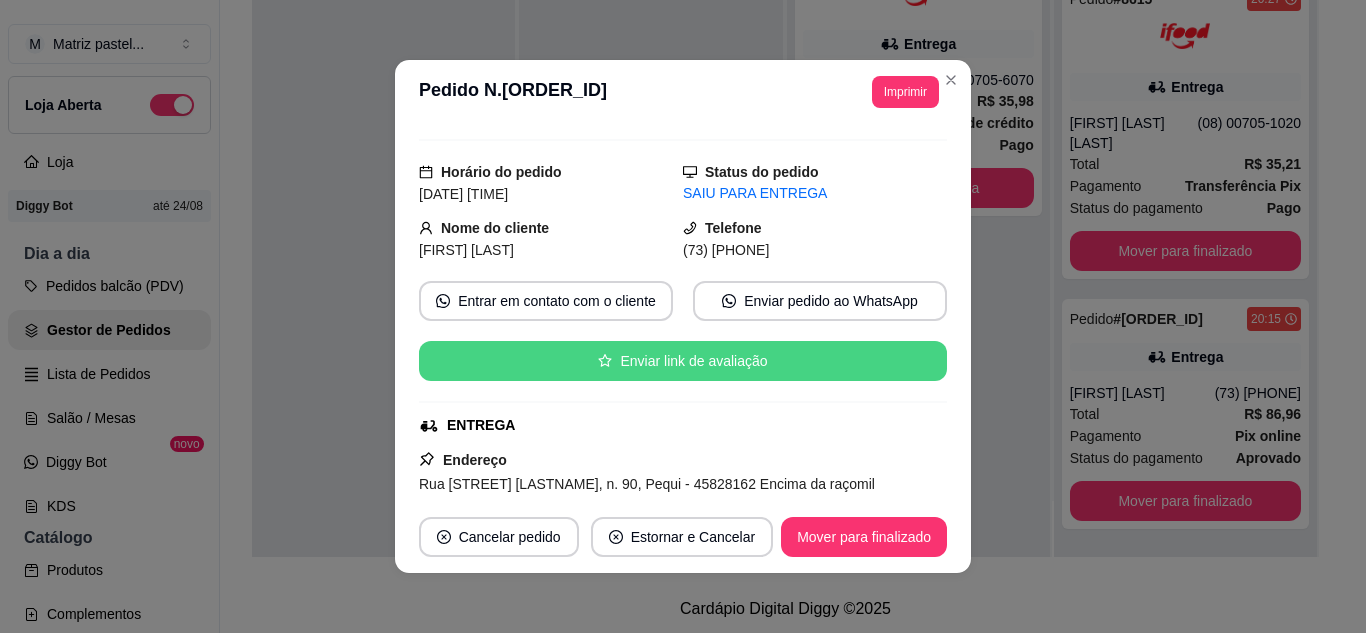 scroll, scrollTop: 100, scrollLeft: 0, axis: vertical 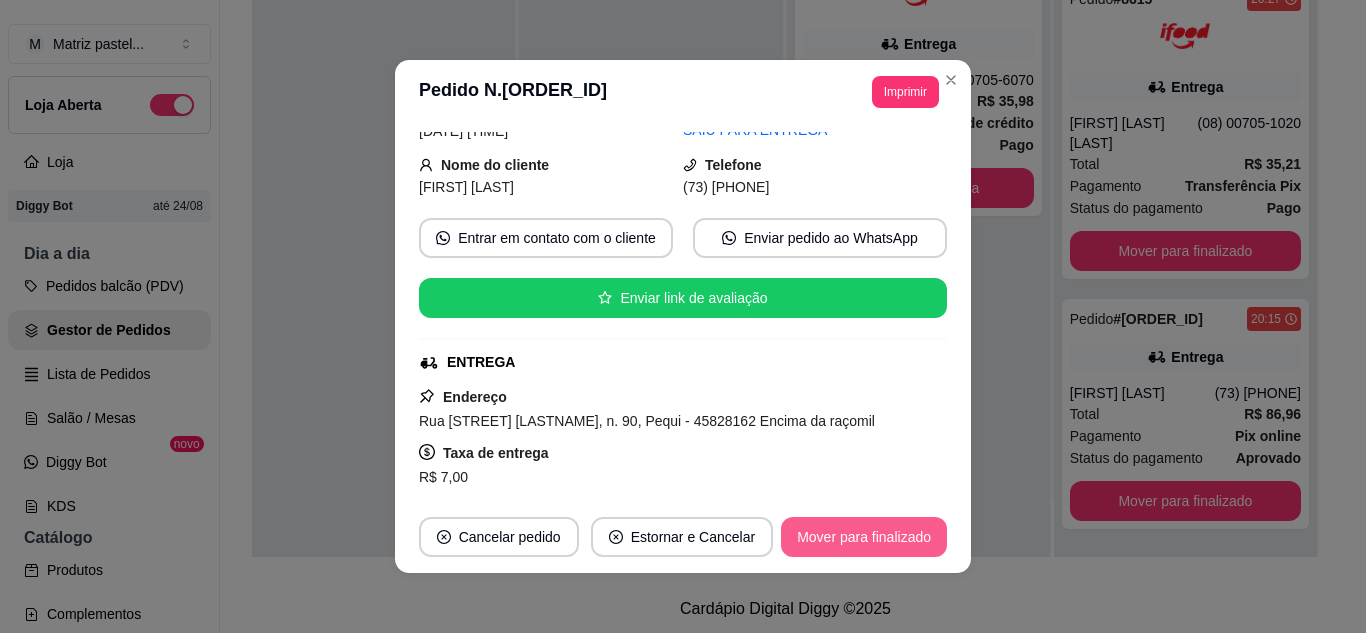 click on "Mover para finalizado" at bounding box center (864, 537) 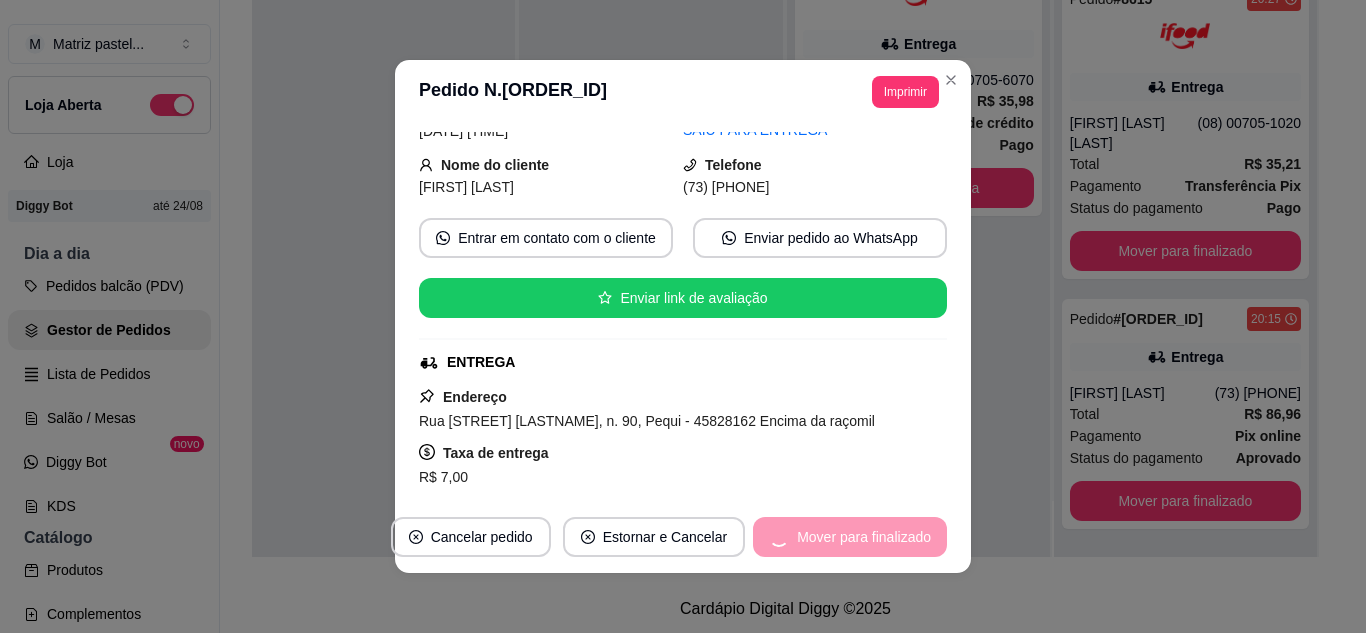 scroll, scrollTop: 27, scrollLeft: 0, axis: vertical 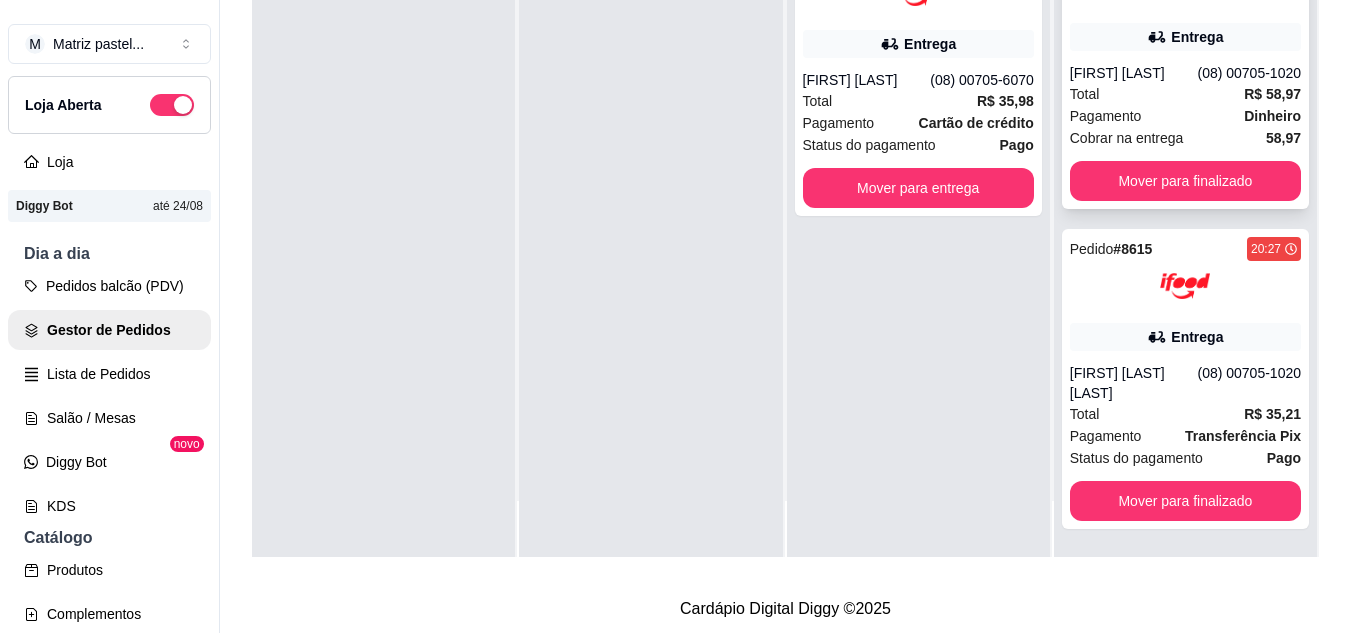 click on "Pedido  # 5590 20:36 Entrega [FIRST] [LAST] ([PHONE]) Total R$ 58,97 Pagamento Dinheiro Cobrar na entrega 58,97 Mover para finalizado" at bounding box center [1185, 69] 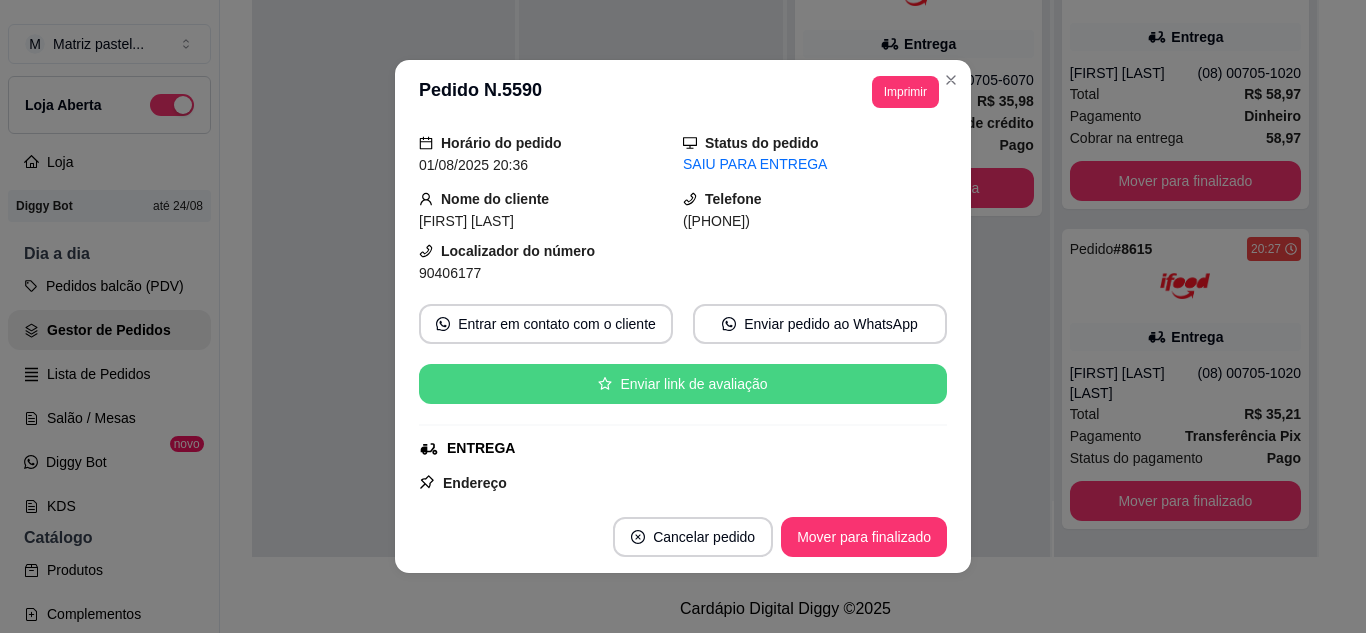 scroll, scrollTop: 100, scrollLeft: 0, axis: vertical 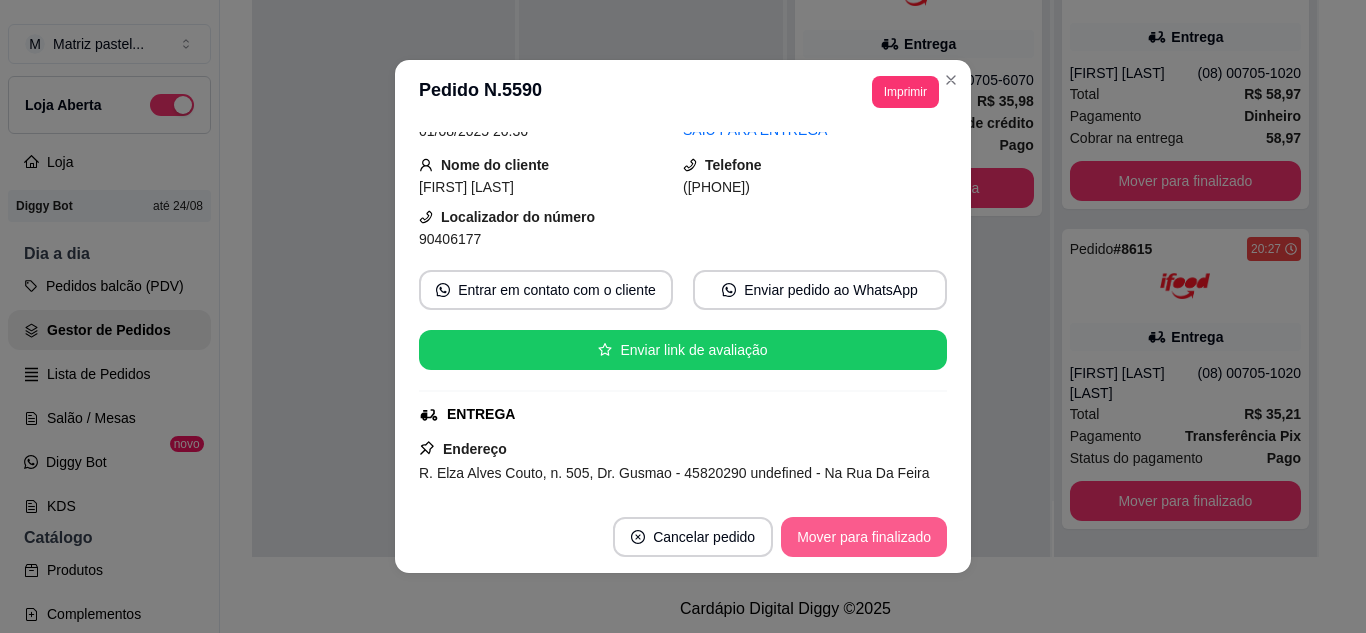 click on "Mover para finalizado" at bounding box center [864, 537] 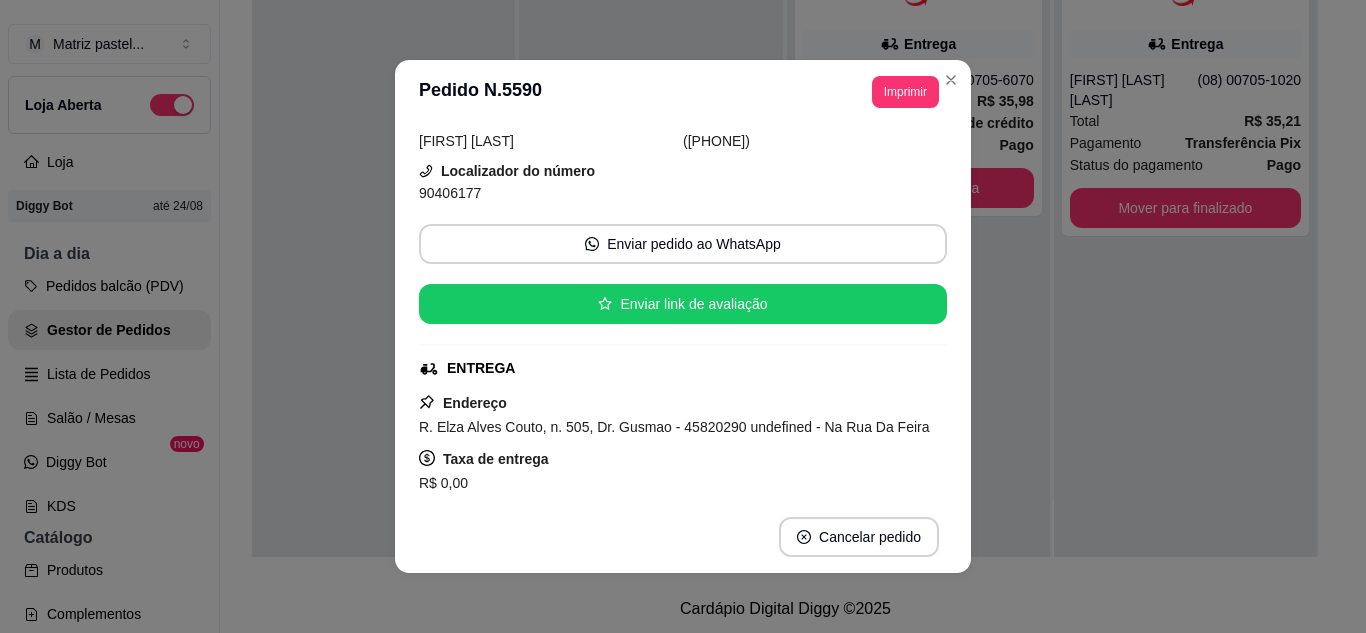 scroll, scrollTop: 0, scrollLeft: 0, axis: both 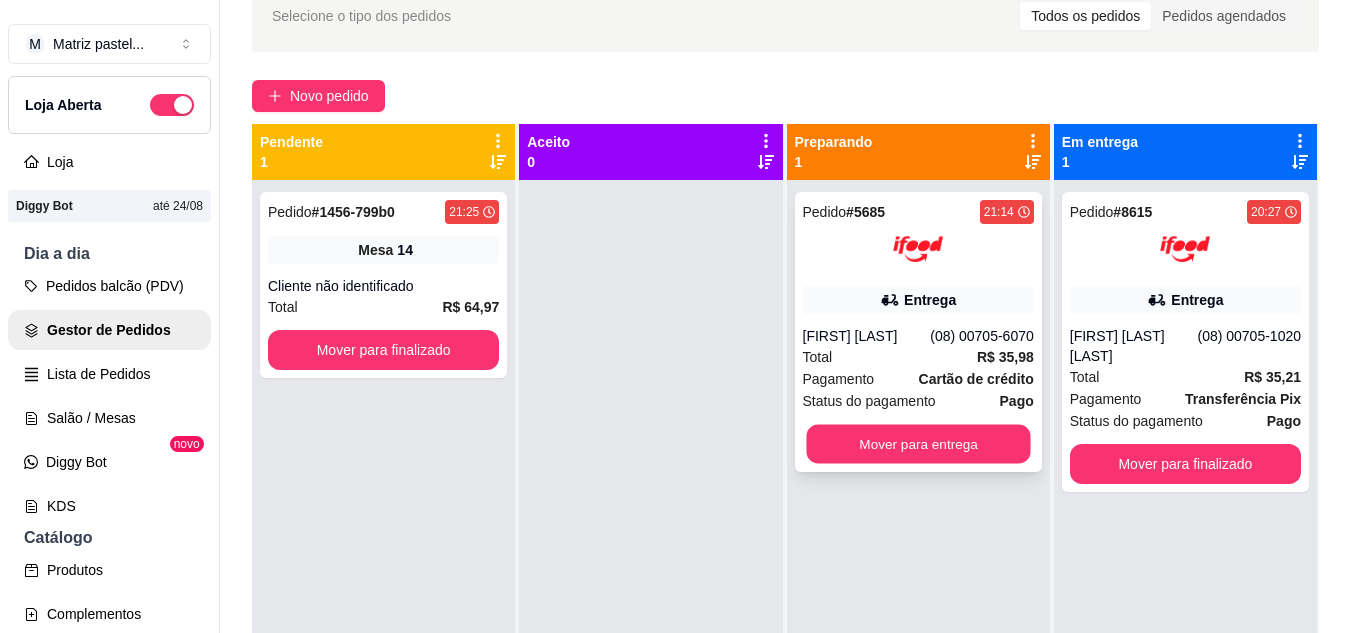 click on "Mover para entrega" at bounding box center (918, 444) 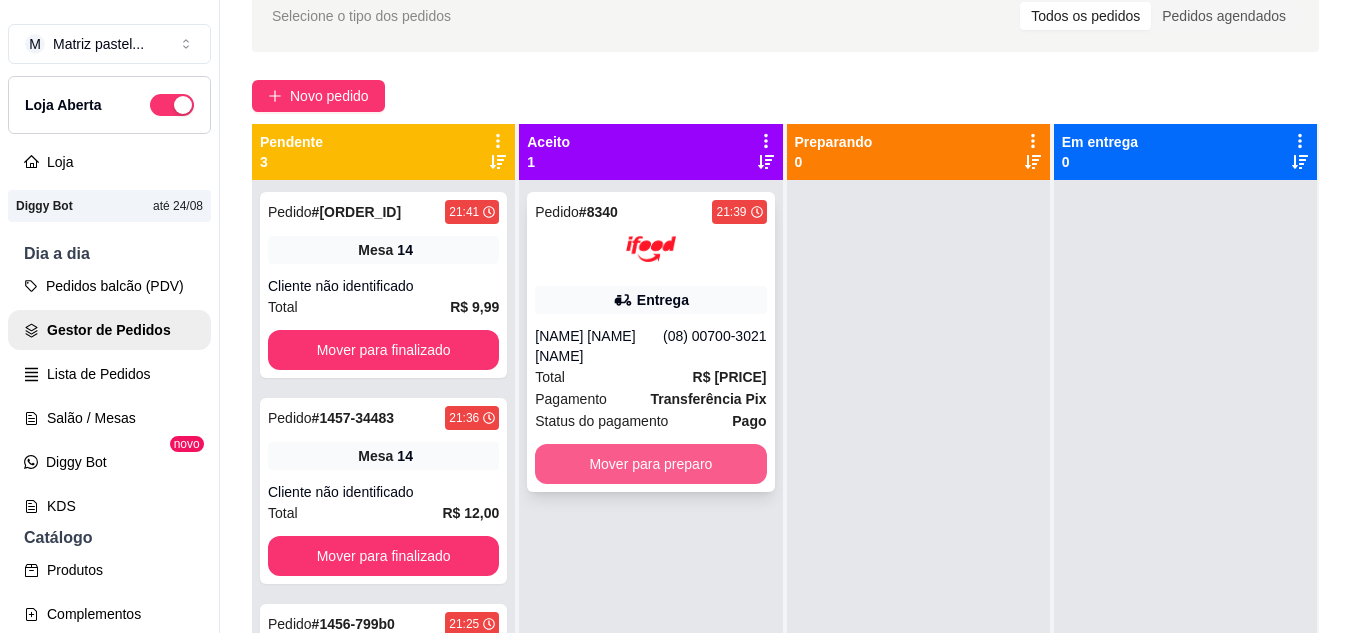 click on "Mover para preparo" at bounding box center [650, 464] 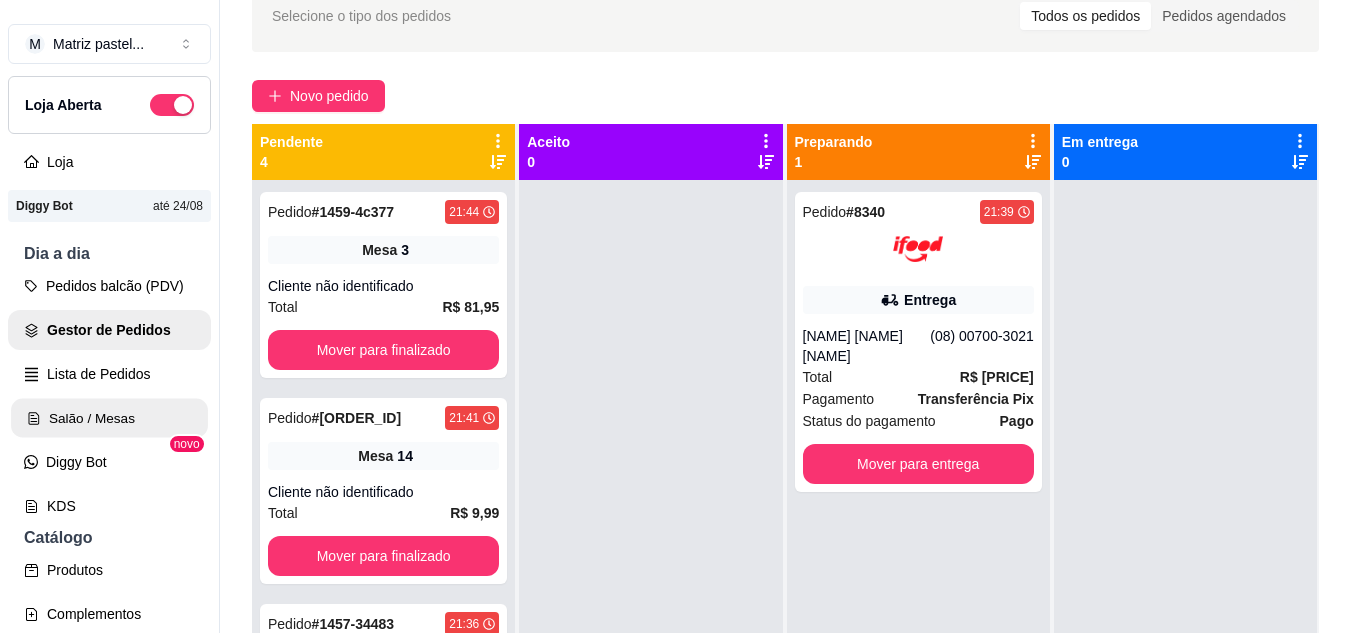 click on "Salão / Mesas" at bounding box center [109, 418] 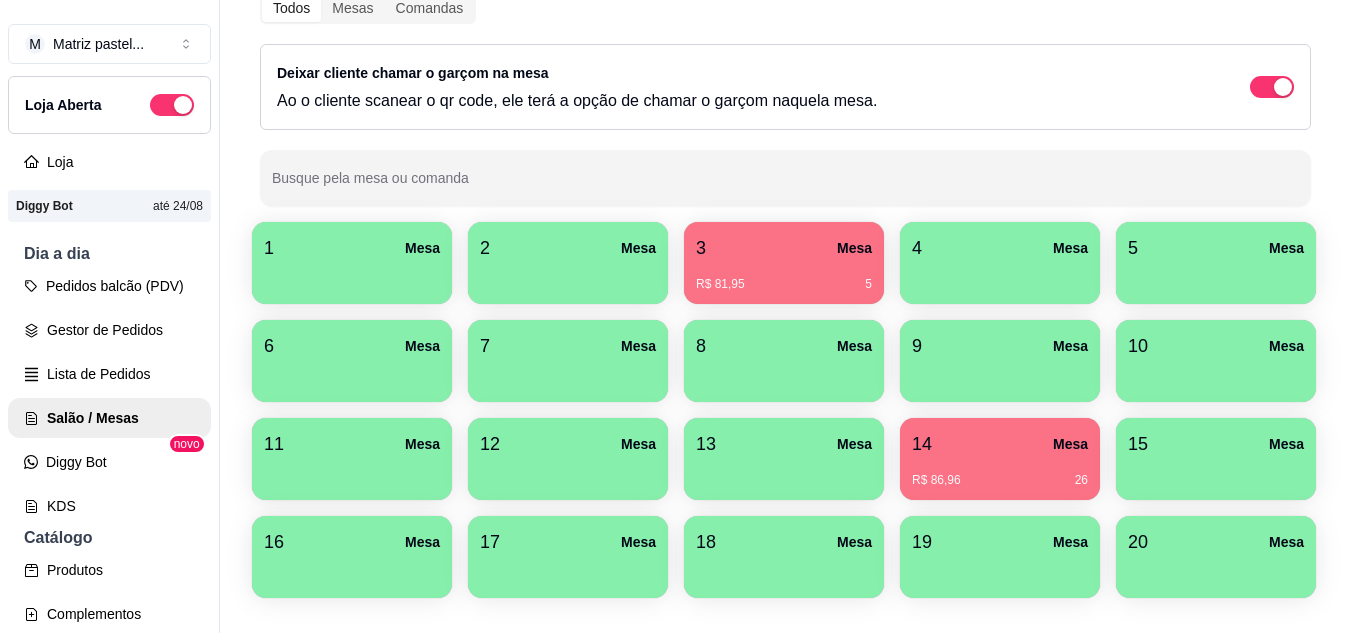 scroll, scrollTop: 171, scrollLeft: 0, axis: vertical 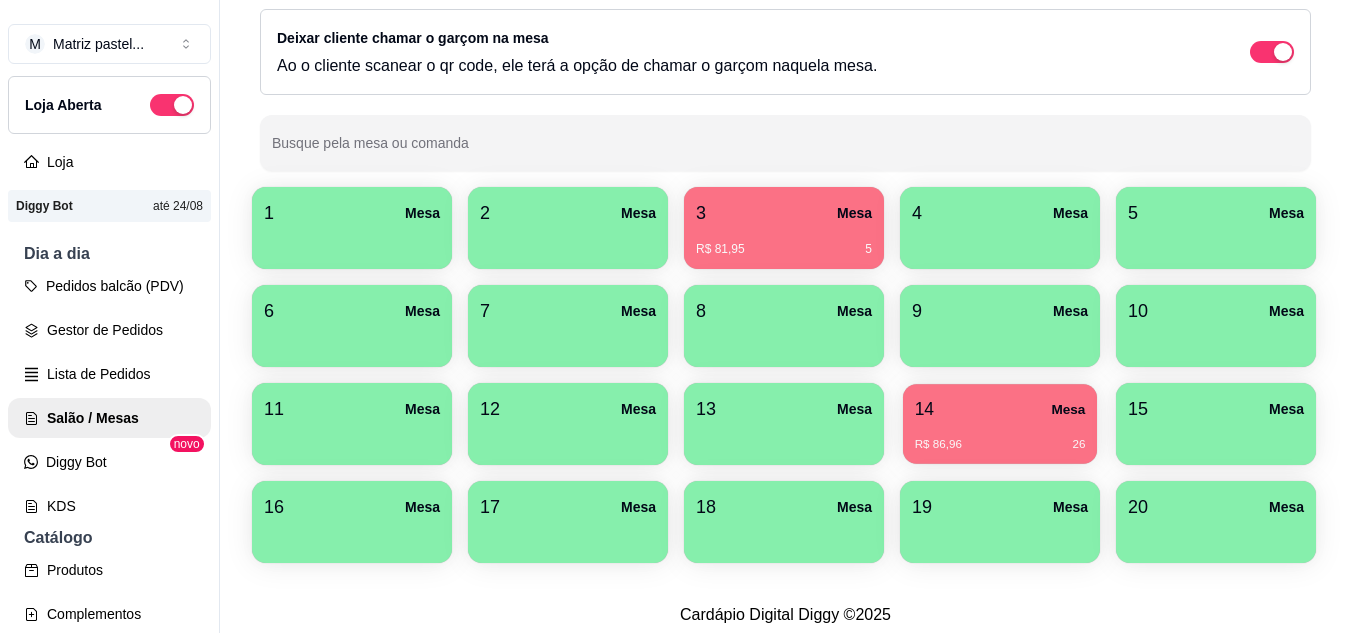 click on "14 Mesa" at bounding box center [1000, 409] 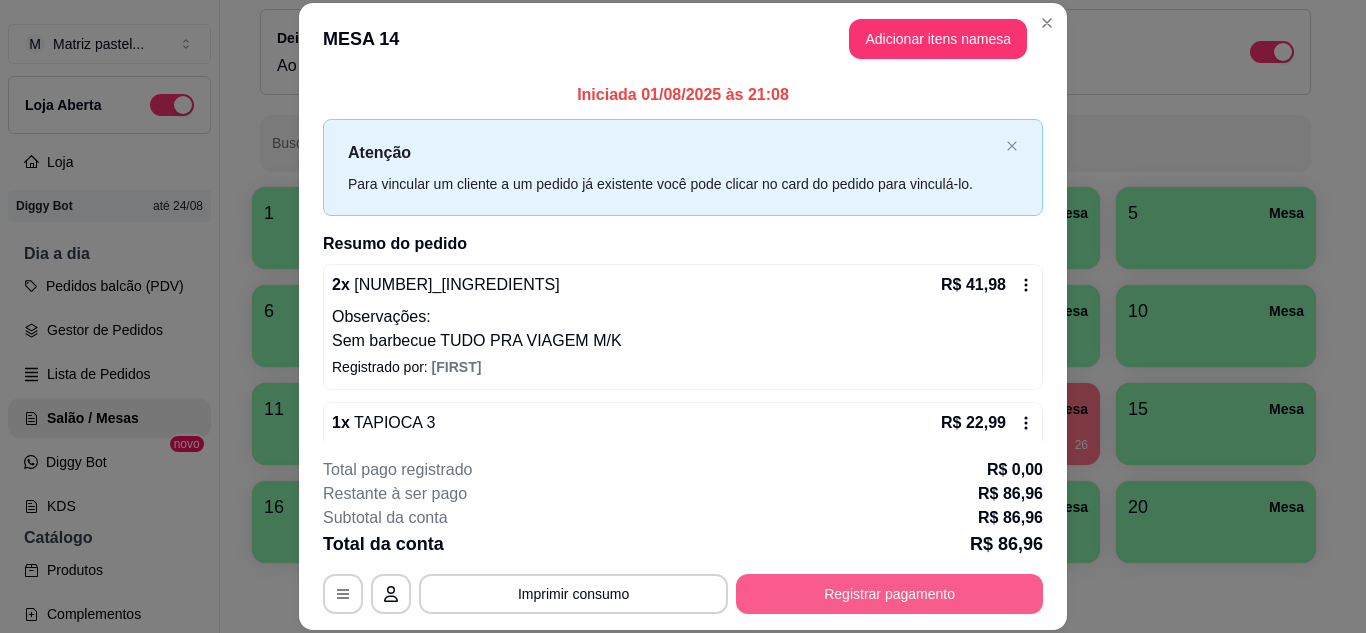 click on "Registrar pagamento" at bounding box center [889, 594] 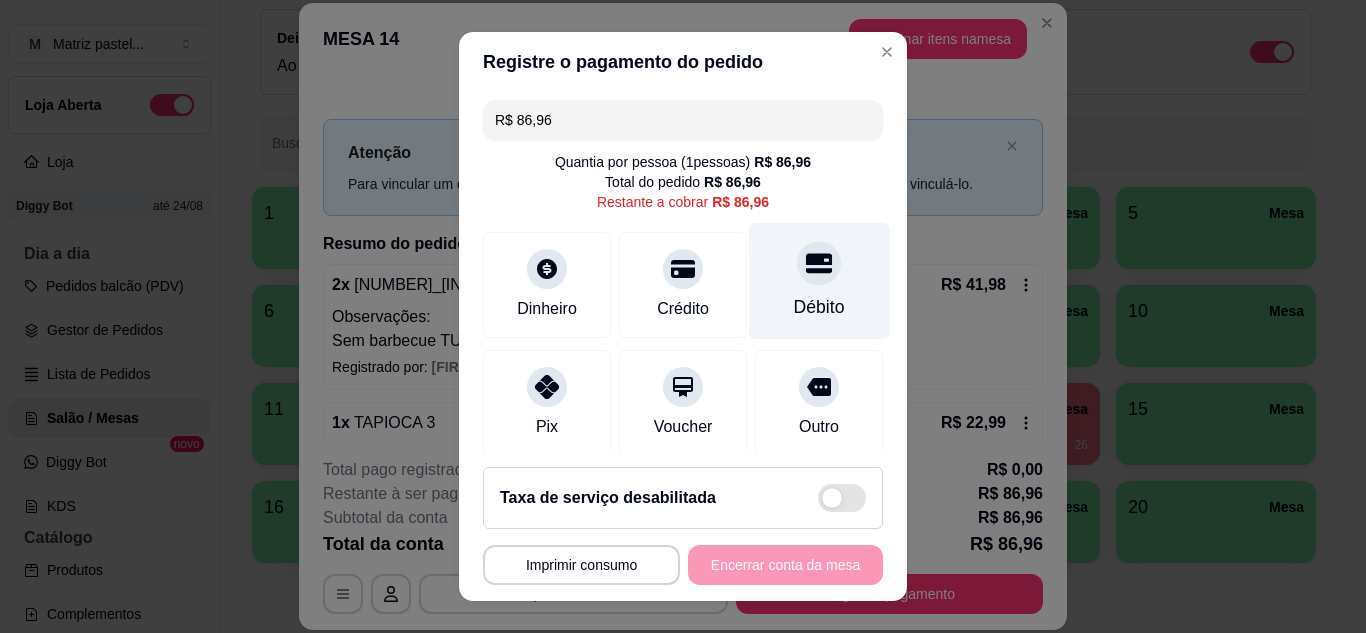 click on "Débito" at bounding box center [819, 280] 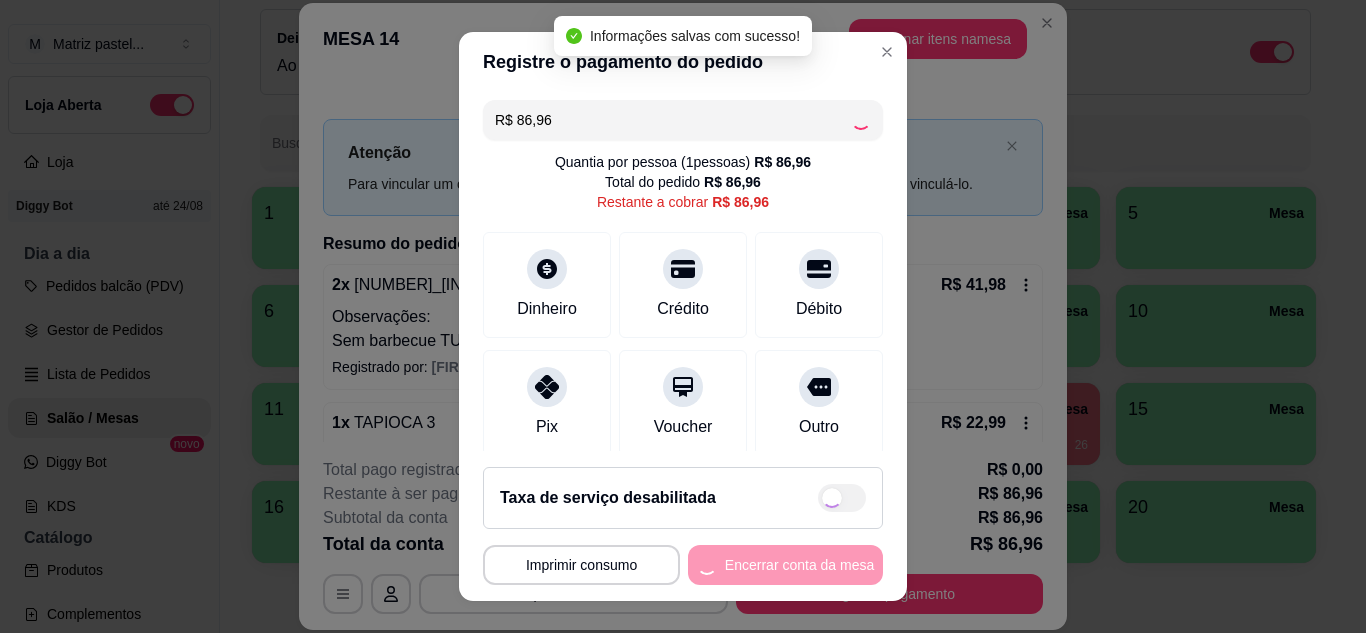 type on "R$ 0,00" 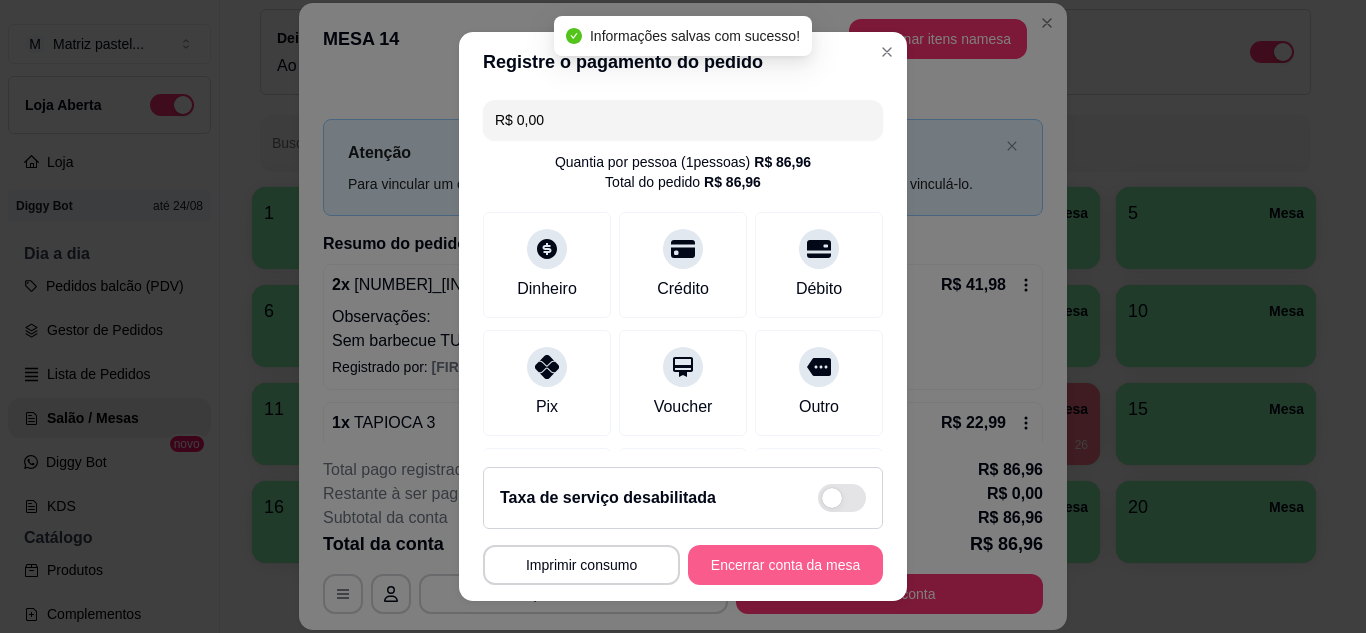 click on "Encerrar conta da mesa" at bounding box center (785, 565) 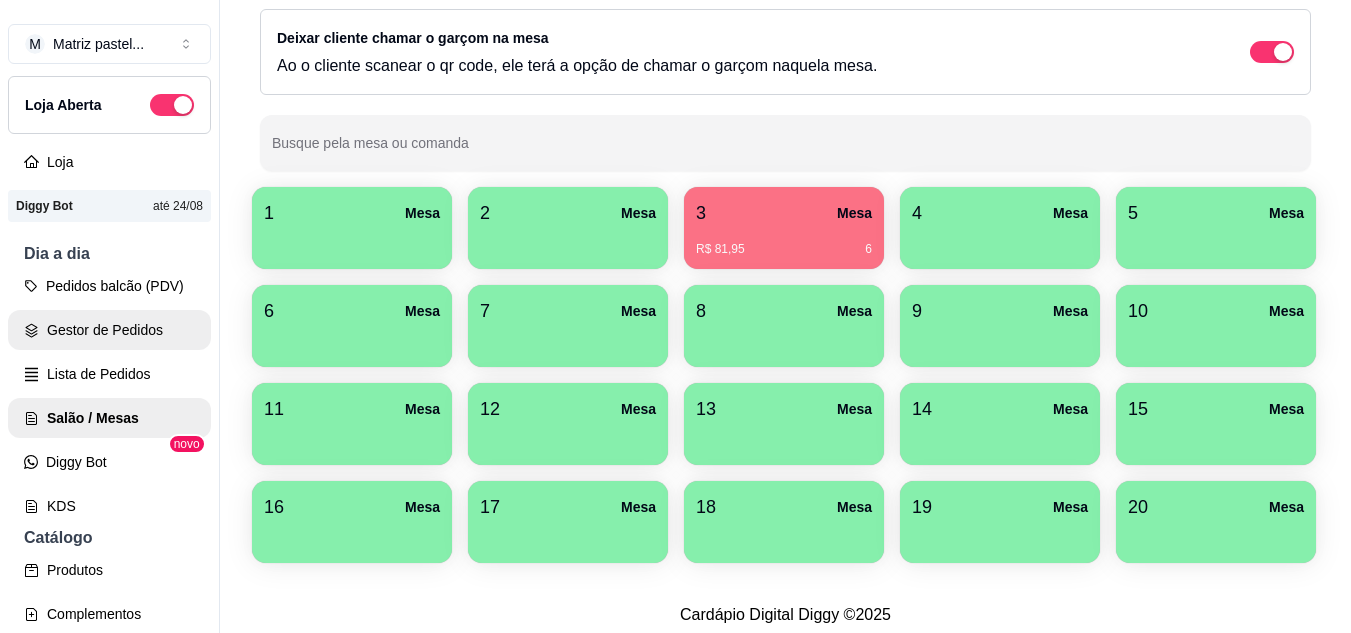 click on "Gestor de Pedidos" at bounding box center [109, 330] 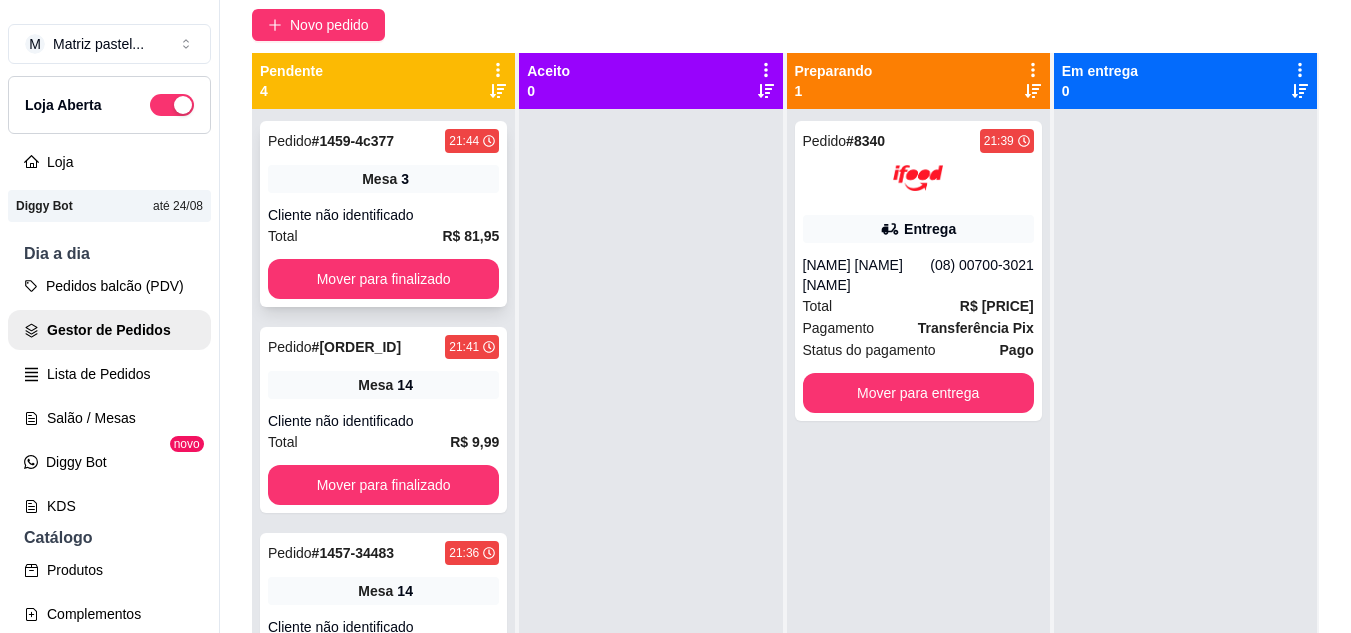 scroll, scrollTop: 0, scrollLeft: 0, axis: both 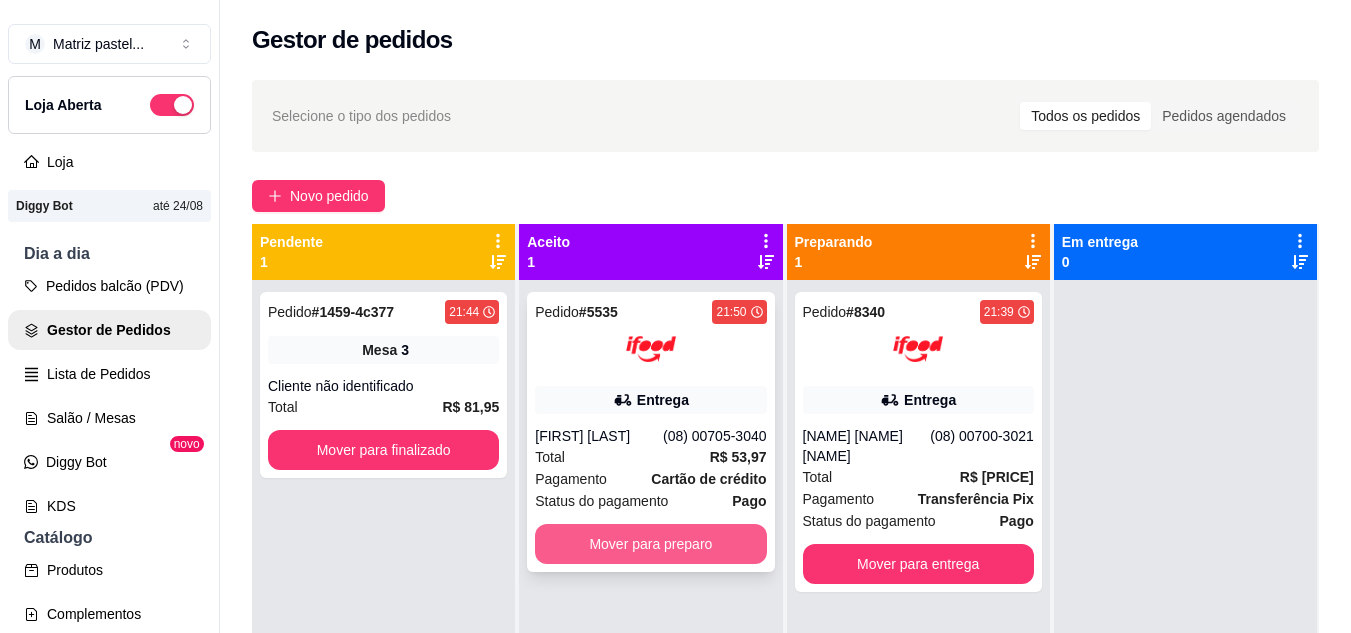 click on "Mover para preparo" at bounding box center [650, 544] 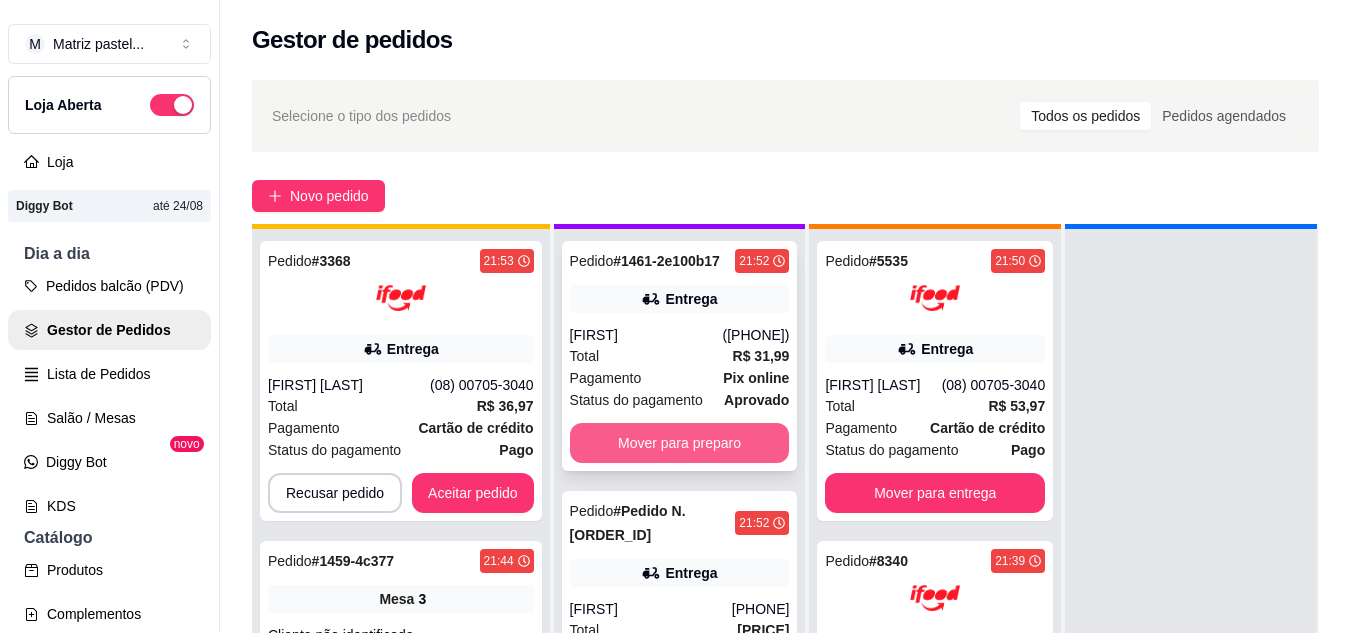 scroll, scrollTop: 71, scrollLeft: 0, axis: vertical 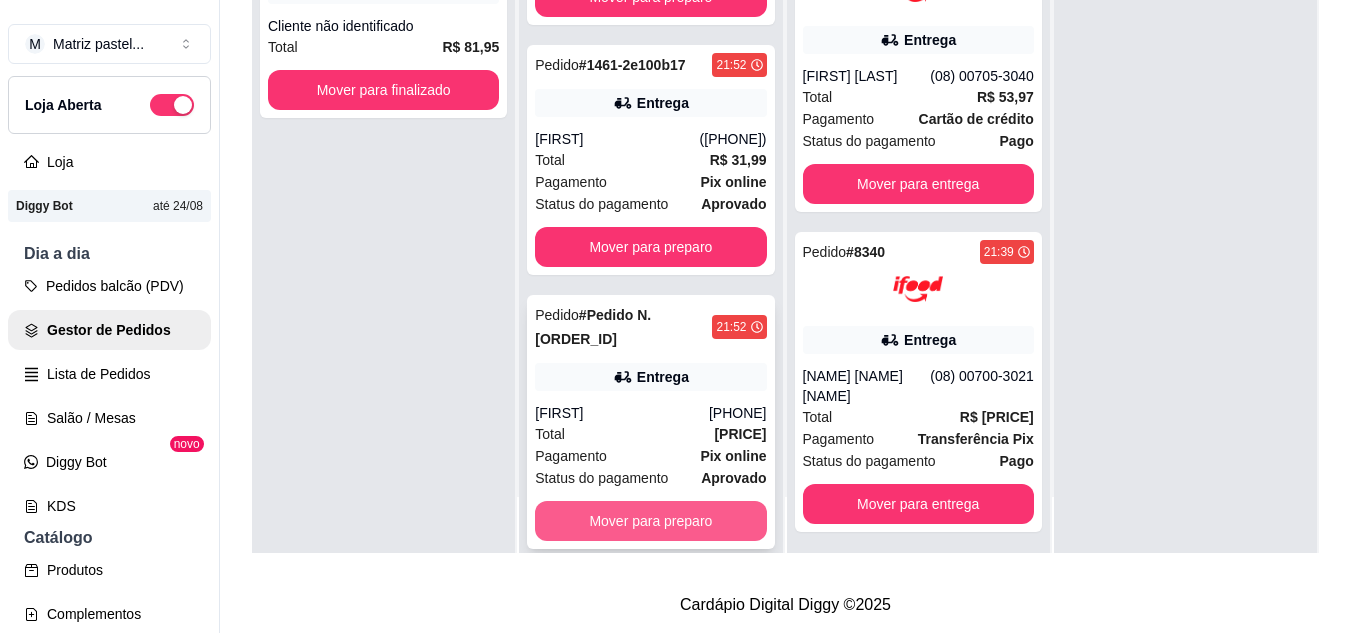 click on "Mover para preparo" at bounding box center (650, 521) 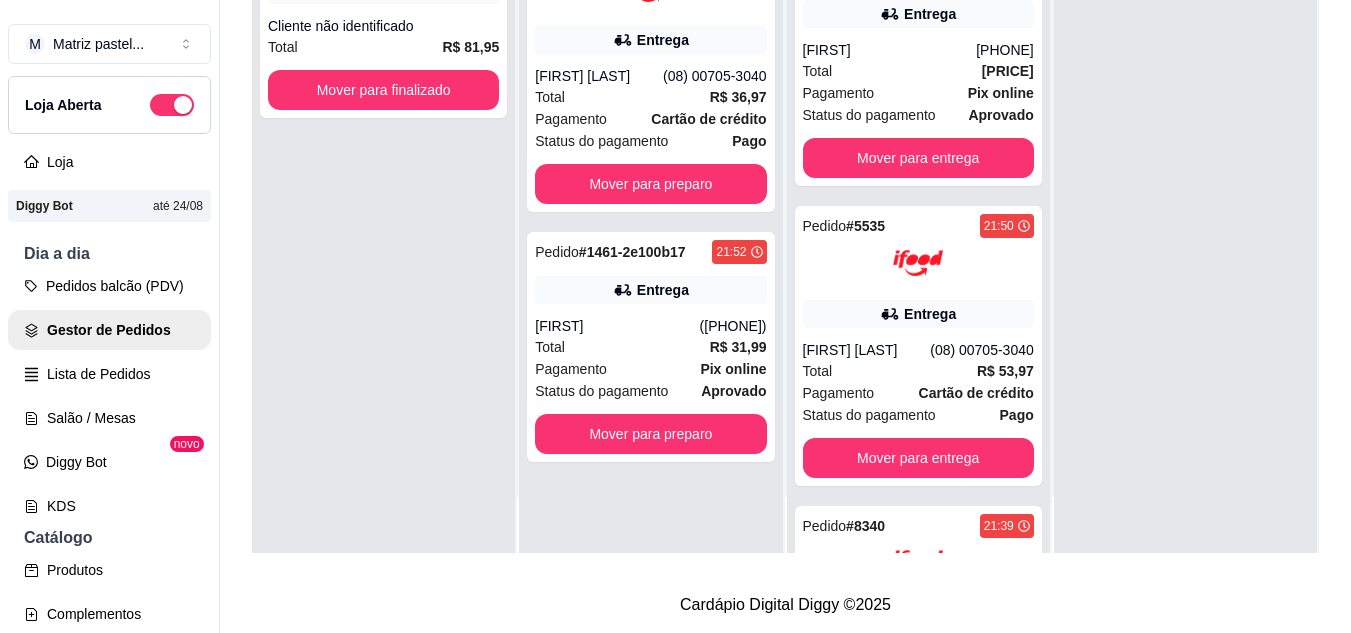 scroll, scrollTop: 0, scrollLeft: 0, axis: both 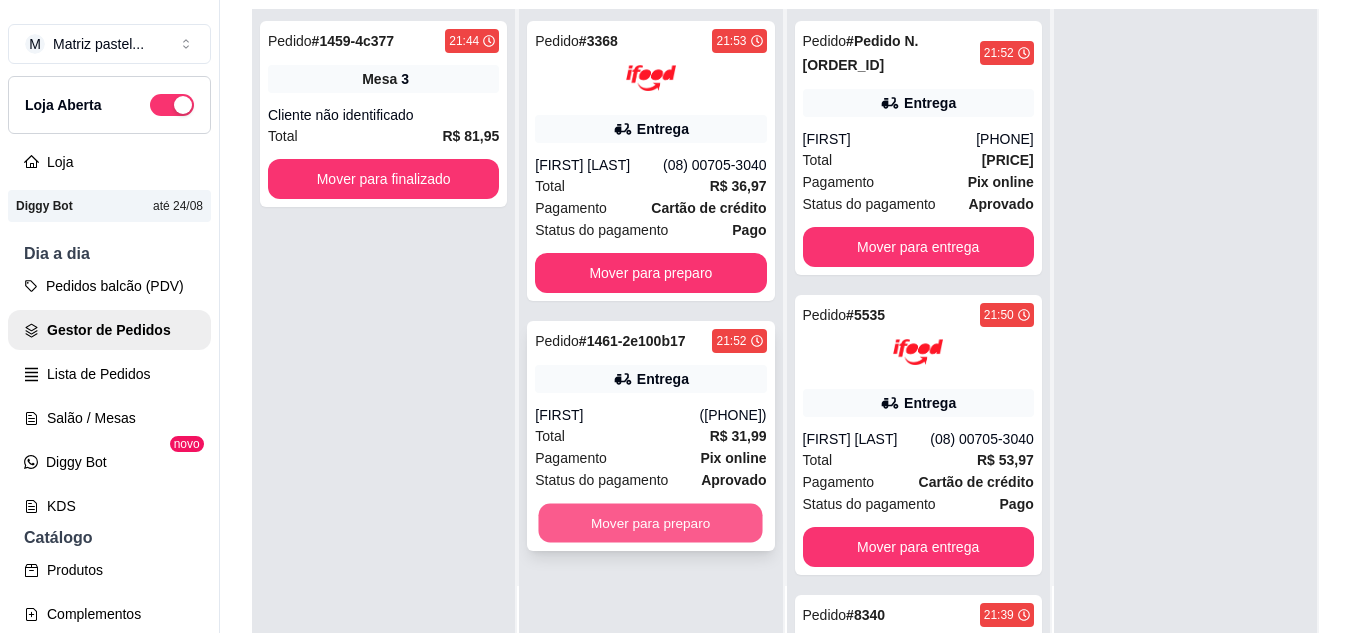 click on "Mover para preparo" at bounding box center [651, 523] 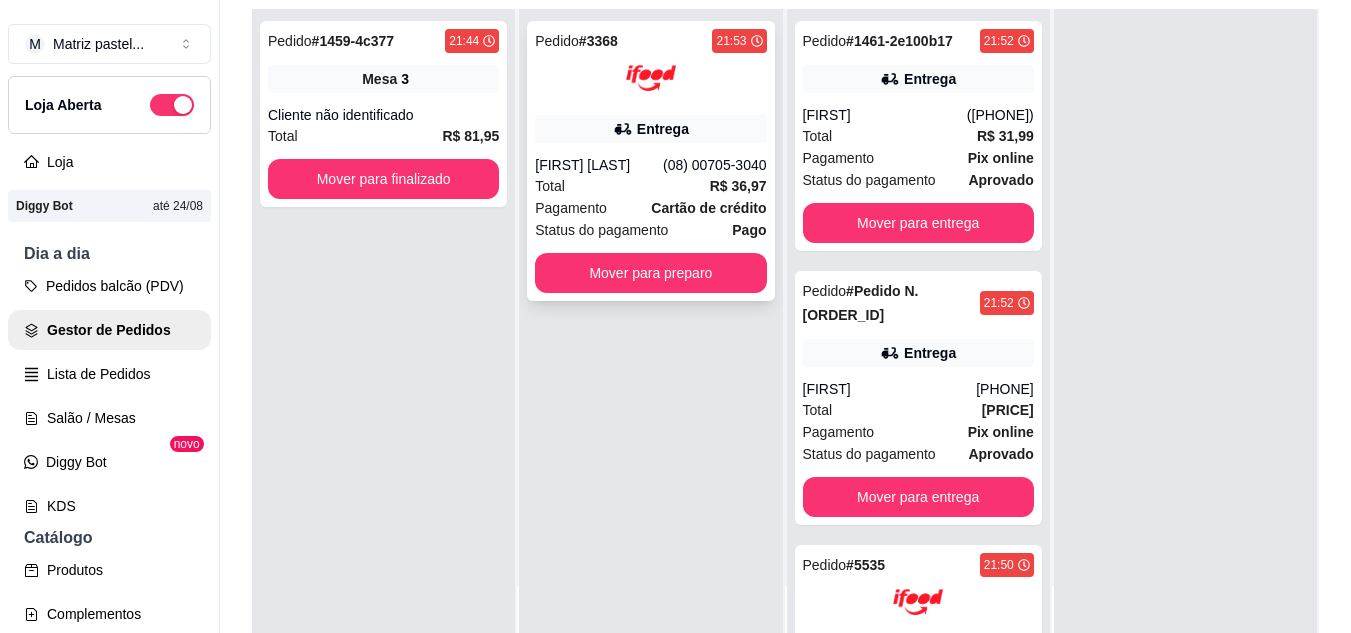 click on "[FIRST] [LAST]" at bounding box center (599, 165) 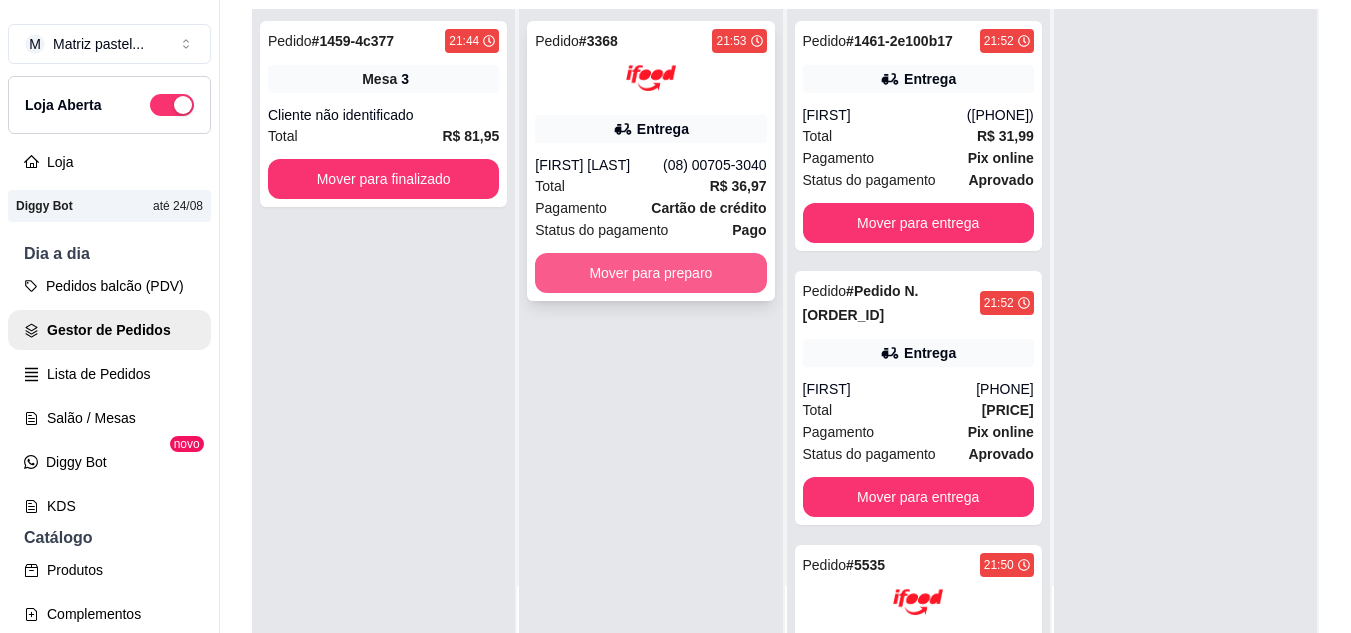click on "Mover para preparo" at bounding box center [650, 273] 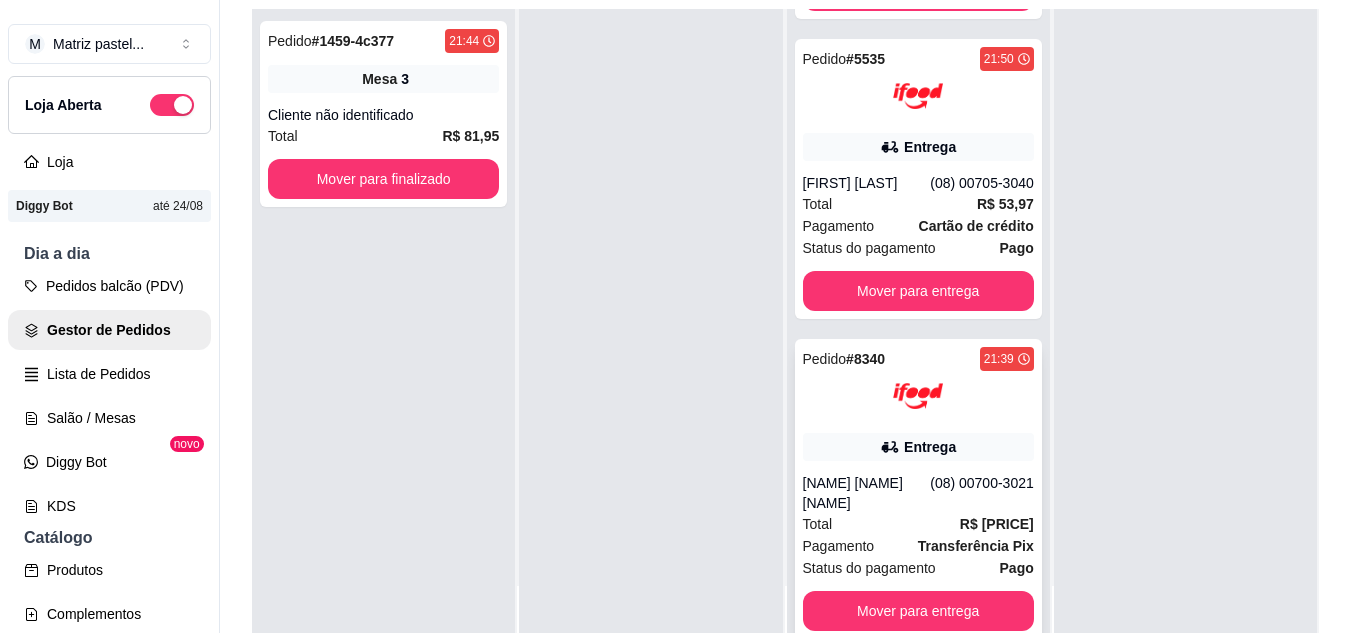 scroll, scrollTop: 807, scrollLeft: 0, axis: vertical 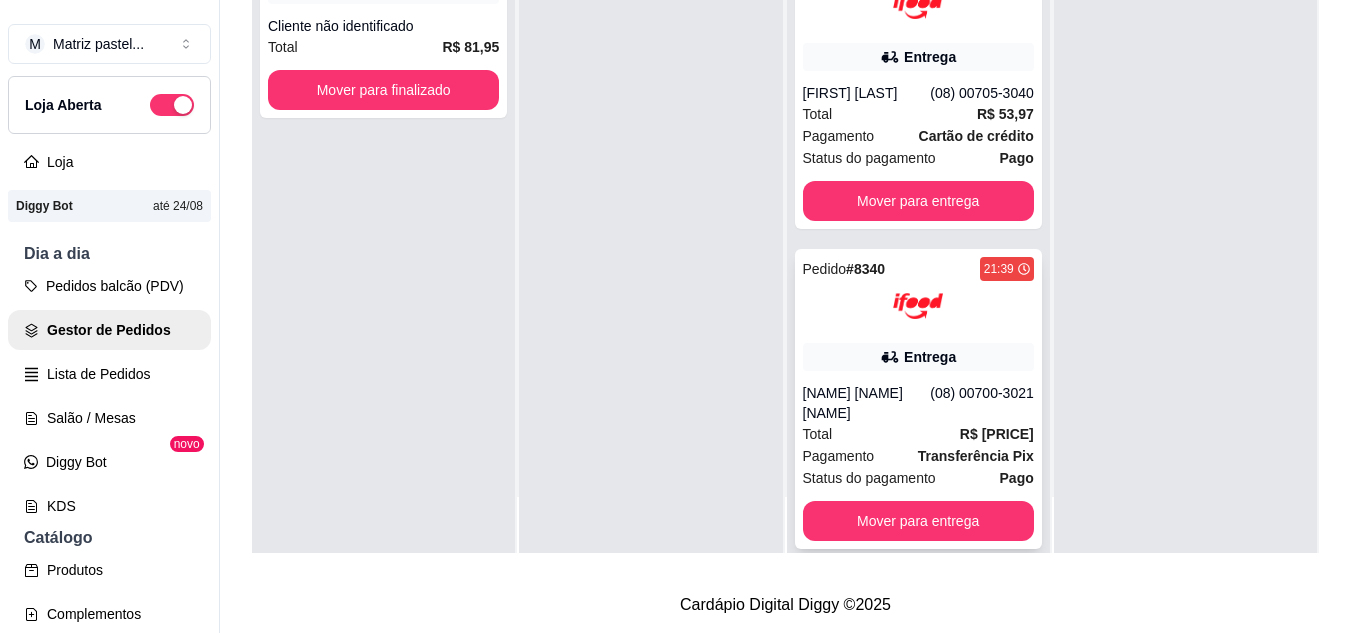 click on "[NAME] [NAME] [NAME]" at bounding box center [867, 403] 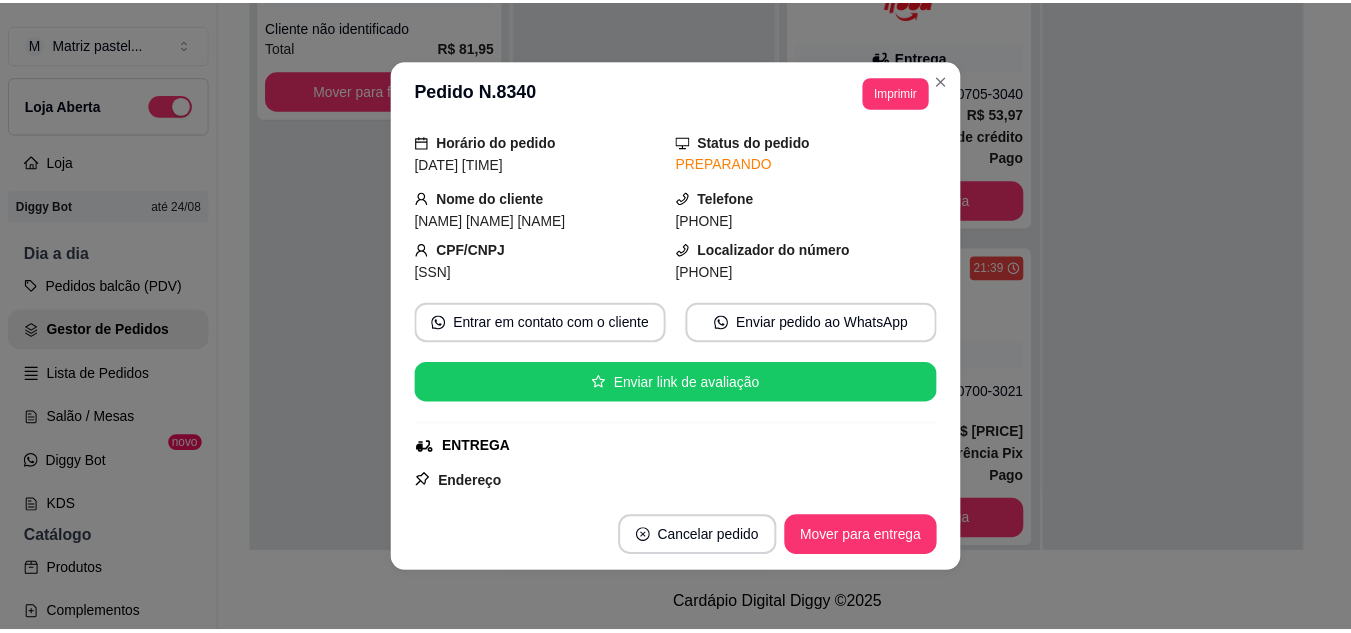 scroll, scrollTop: 100, scrollLeft: 0, axis: vertical 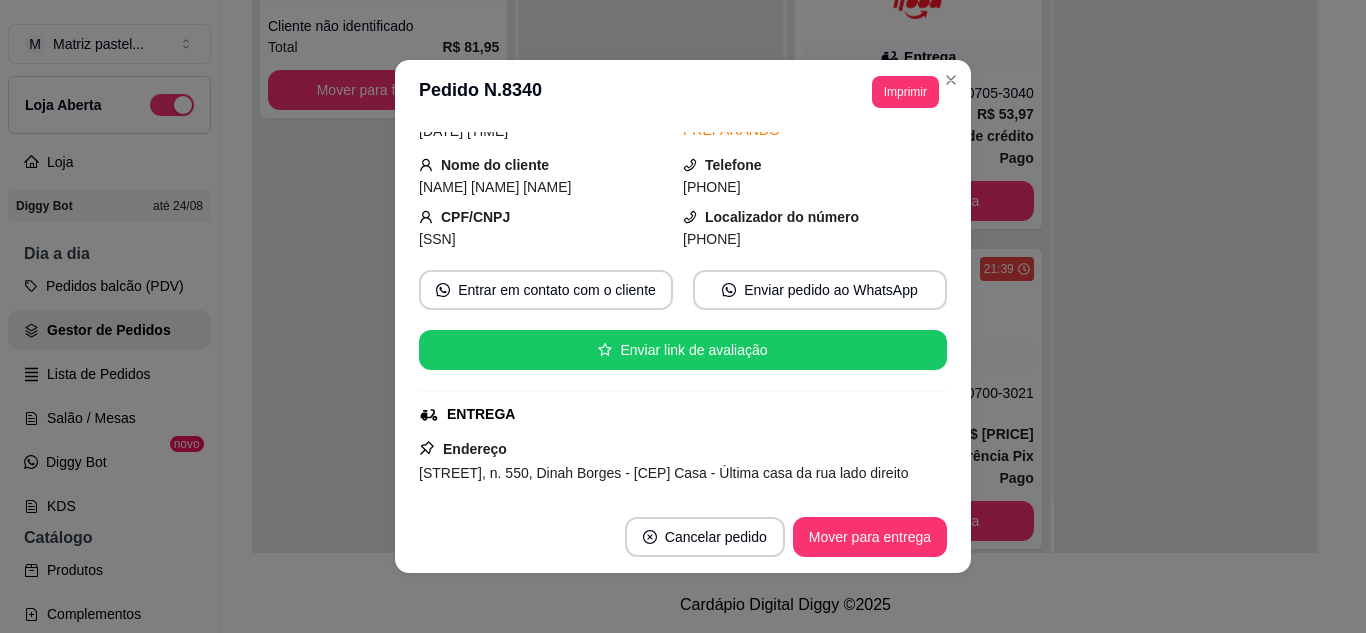 drag, startPoint x: 899, startPoint y: 64, endPoint x: 899, endPoint y: 128, distance: 64 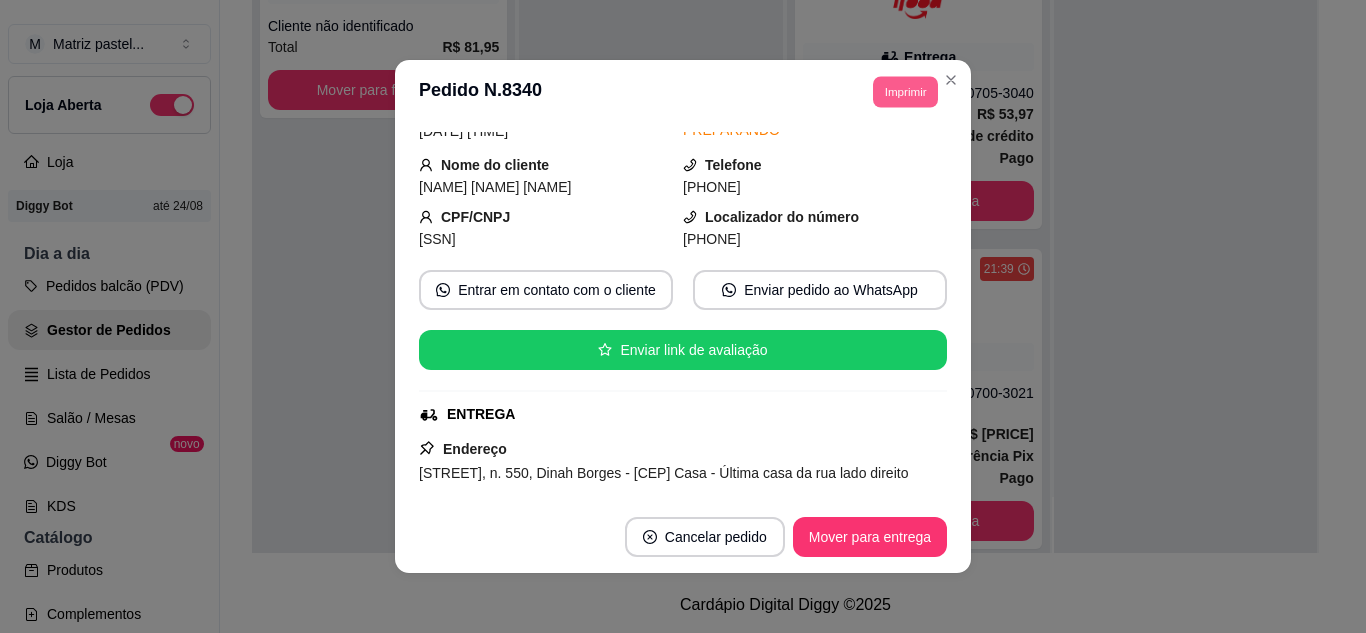 click on "Imprimir" at bounding box center [905, 91] 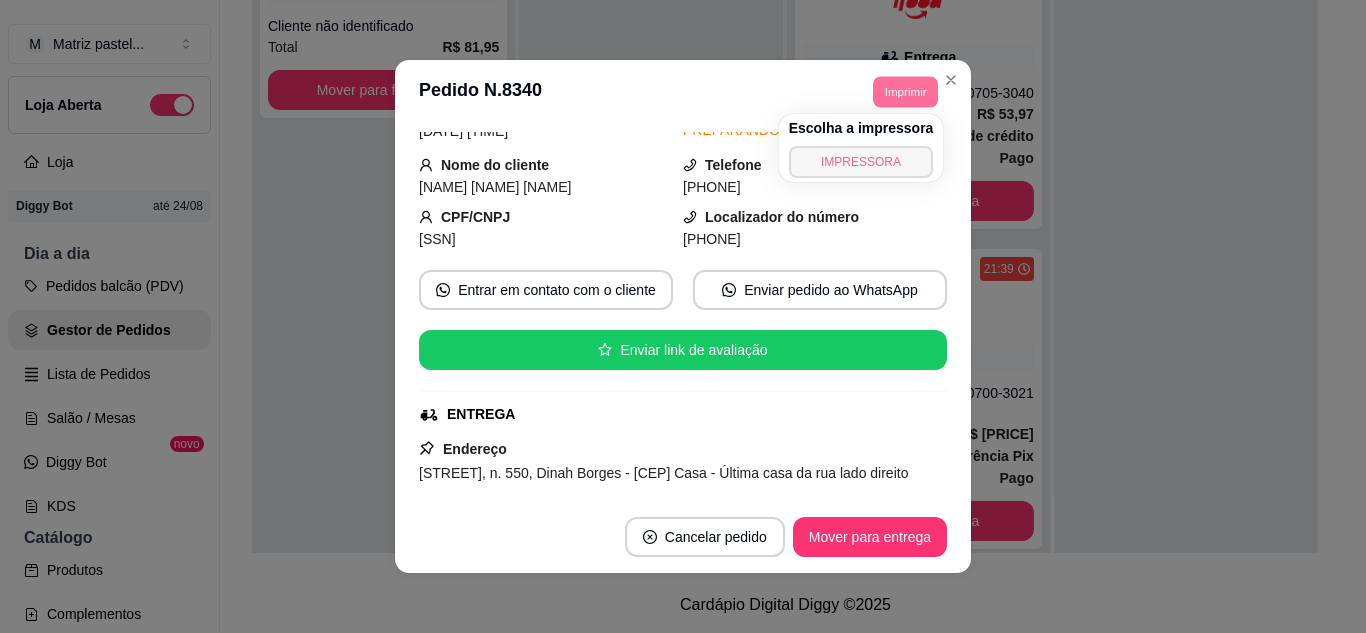 click on "IMPRESSORA" at bounding box center [861, 162] 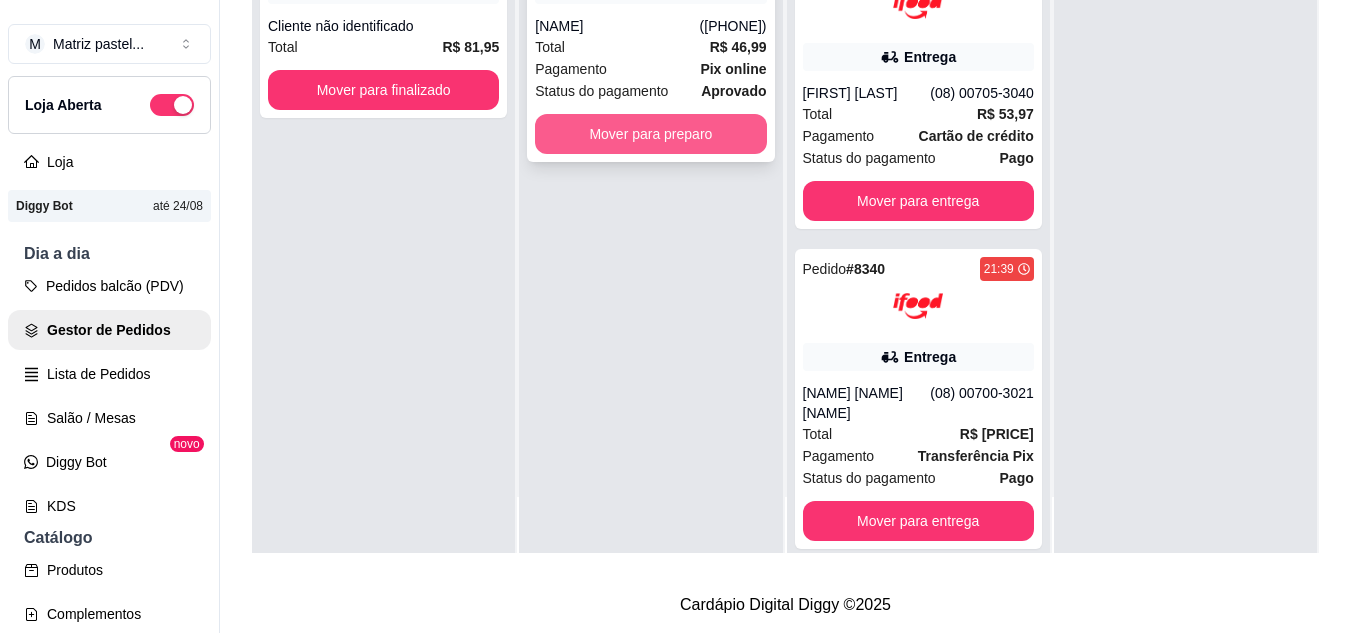 click on "Mover para preparo" at bounding box center (650, 134) 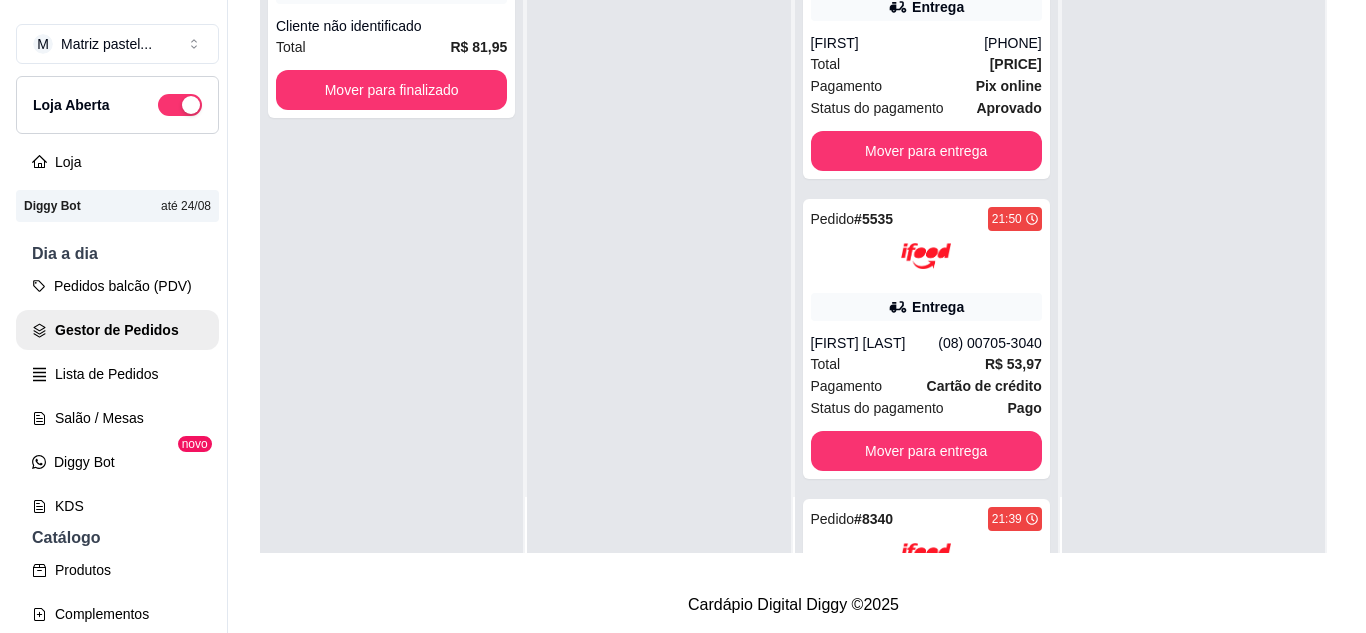scroll, scrollTop: 1057, scrollLeft: 0, axis: vertical 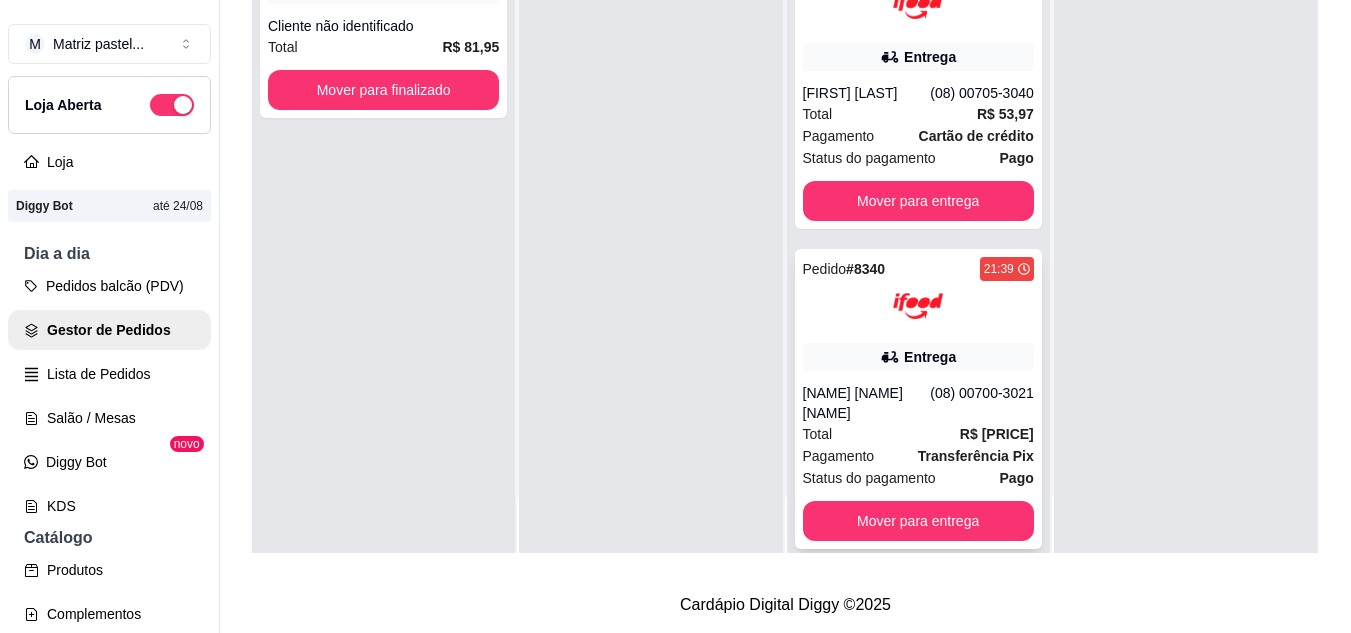 click on "Pedido  # [ORDER_ID] 21:39 Entrega [FIRST] [LAST] ([PHONE_NUMBER]) Total R$ 116,93 Pagamento Transferência Pix Status do pagamento Pago Mover para entrega" at bounding box center (918, 399) 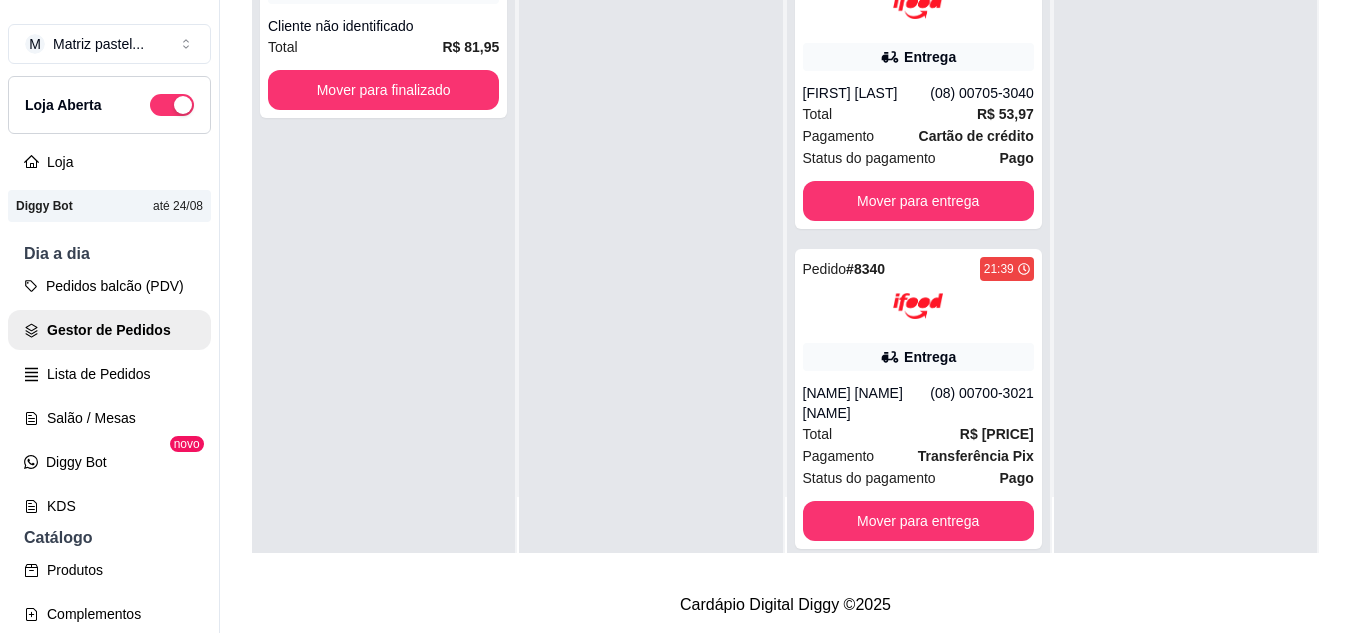 scroll, scrollTop: 100, scrollLeft: 0, axis: vertical 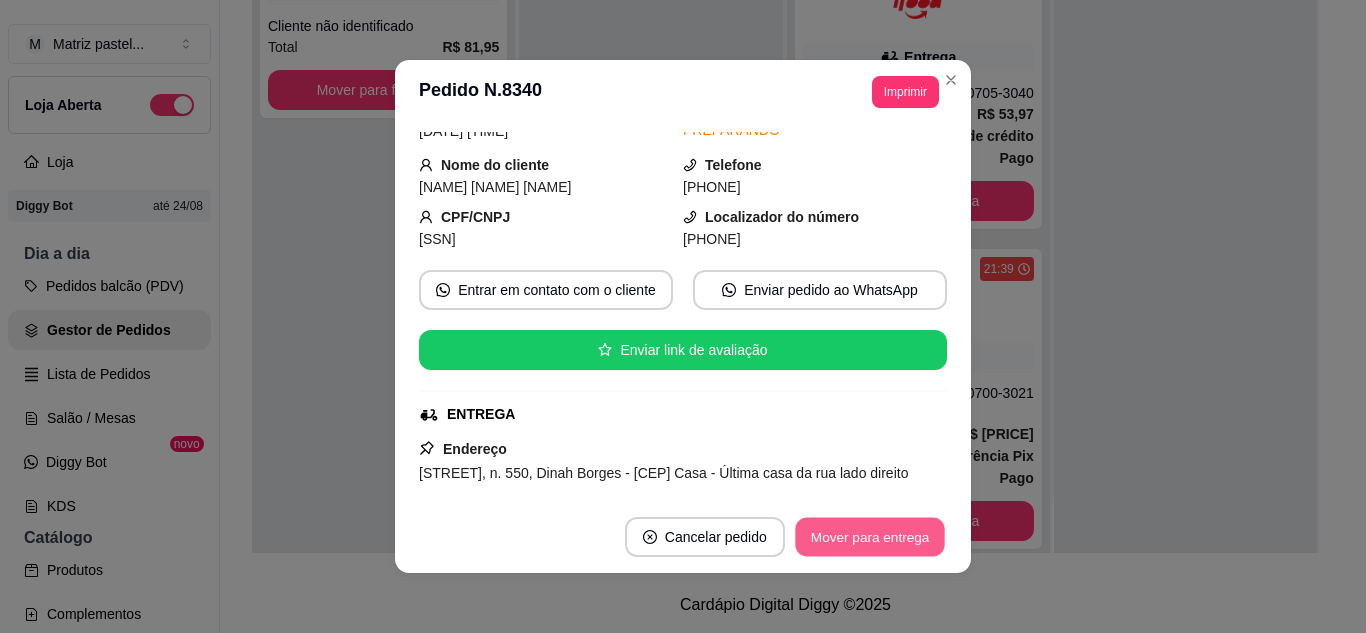 click on "Mover para entrega" at bounding box center [870, 537] 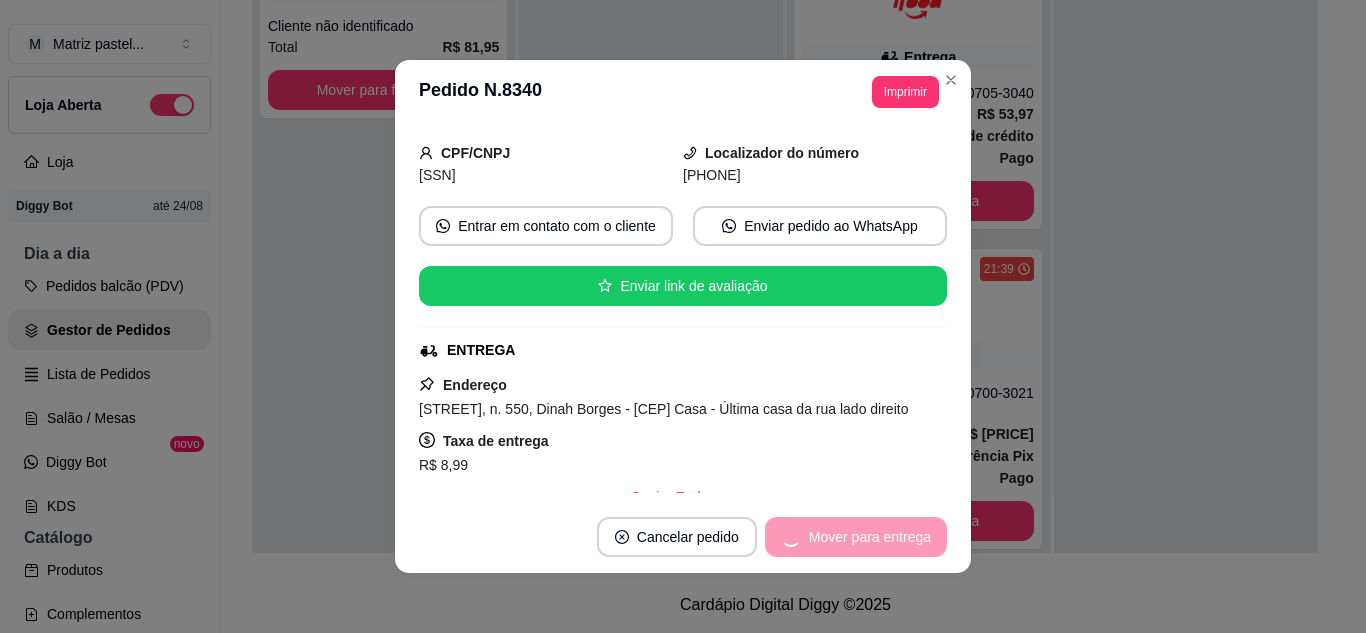 scroll, scrollTop: 200, scrollLeft: 0, axis: vertical 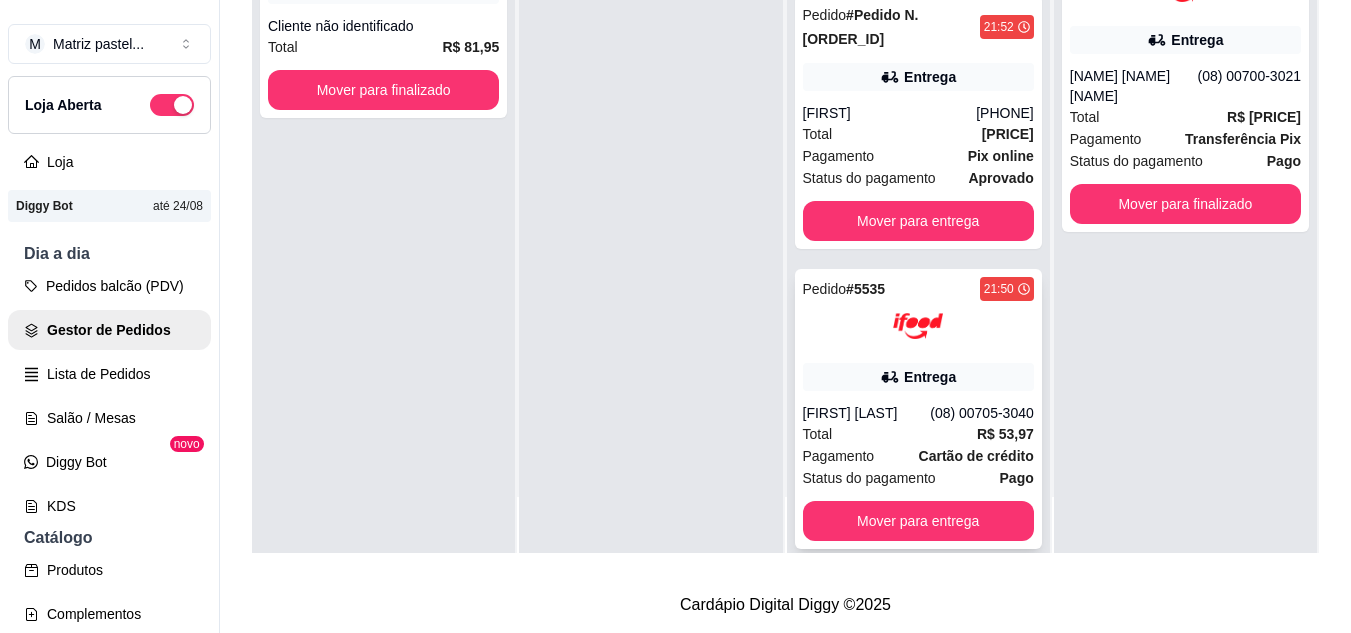 click on "Pedido  # 5535 [TIME] Entrega [FIRST] [LAST] ([PHONE]) Total R$ 53,97 Pagamento Cartão de crédito Status do pagamento Pago Mover para entrega" at bounding box center (918, 409) 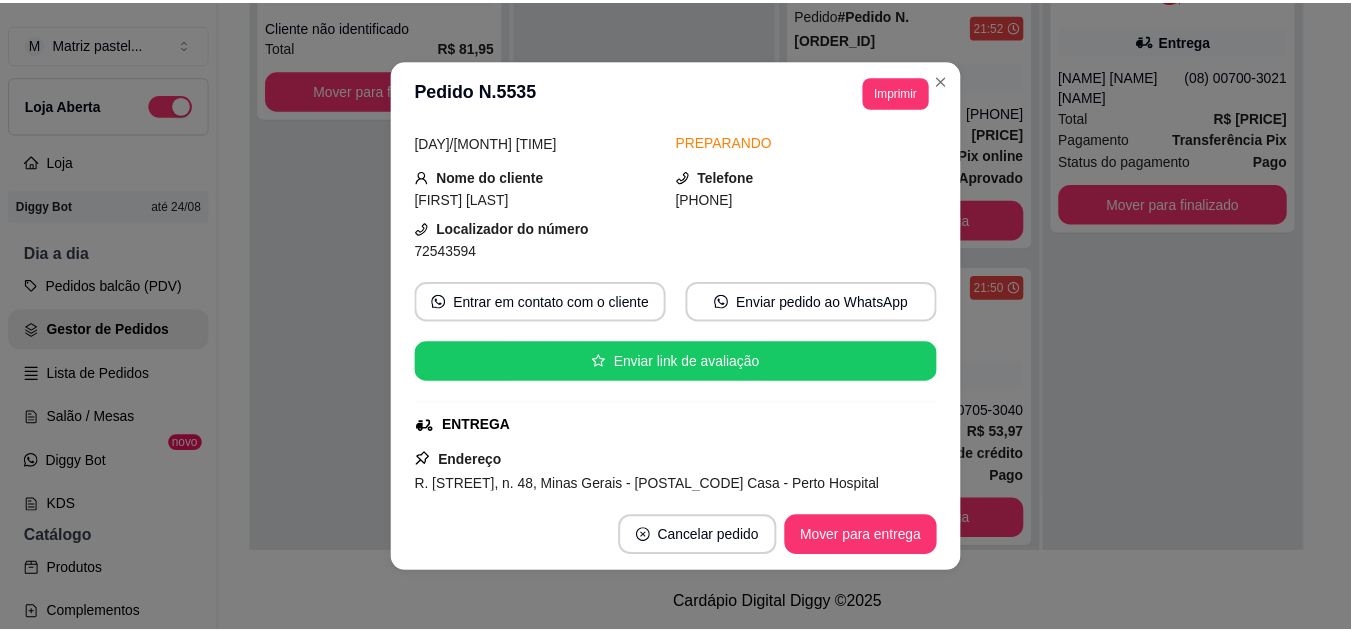 scroll, scrollTop: 100, scrollLeft: 0, axis: vertical 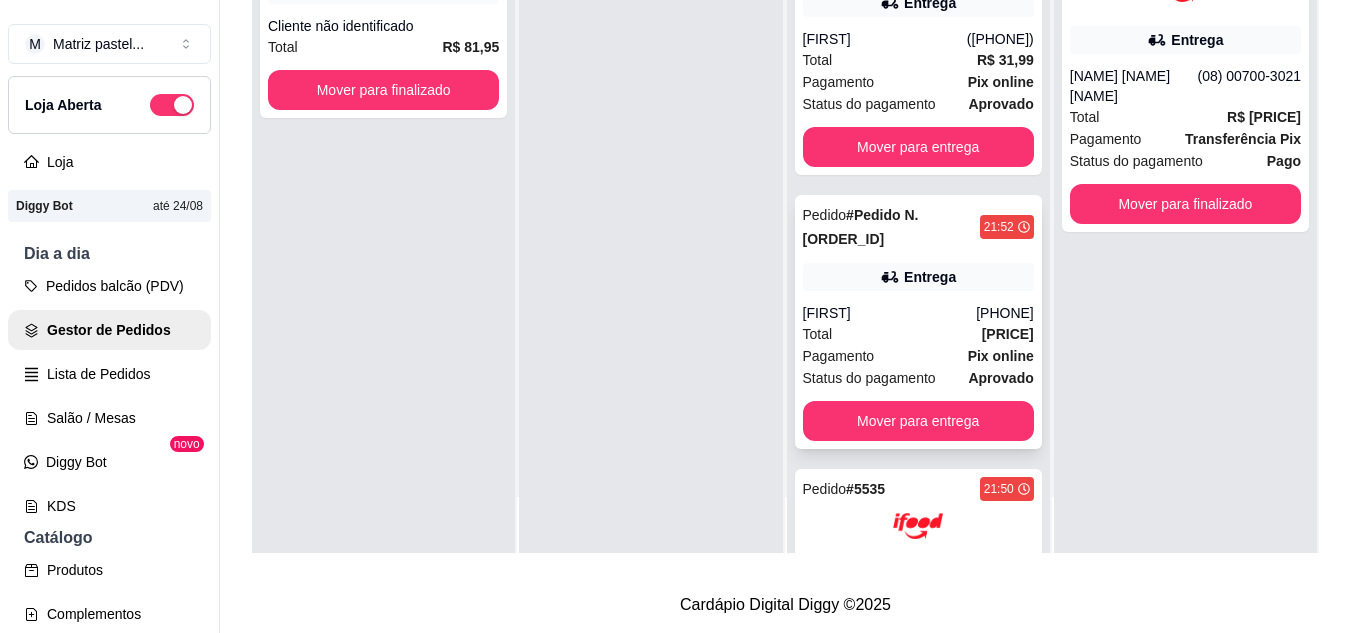 click on "Entrega" at bounding box center (918, 277) 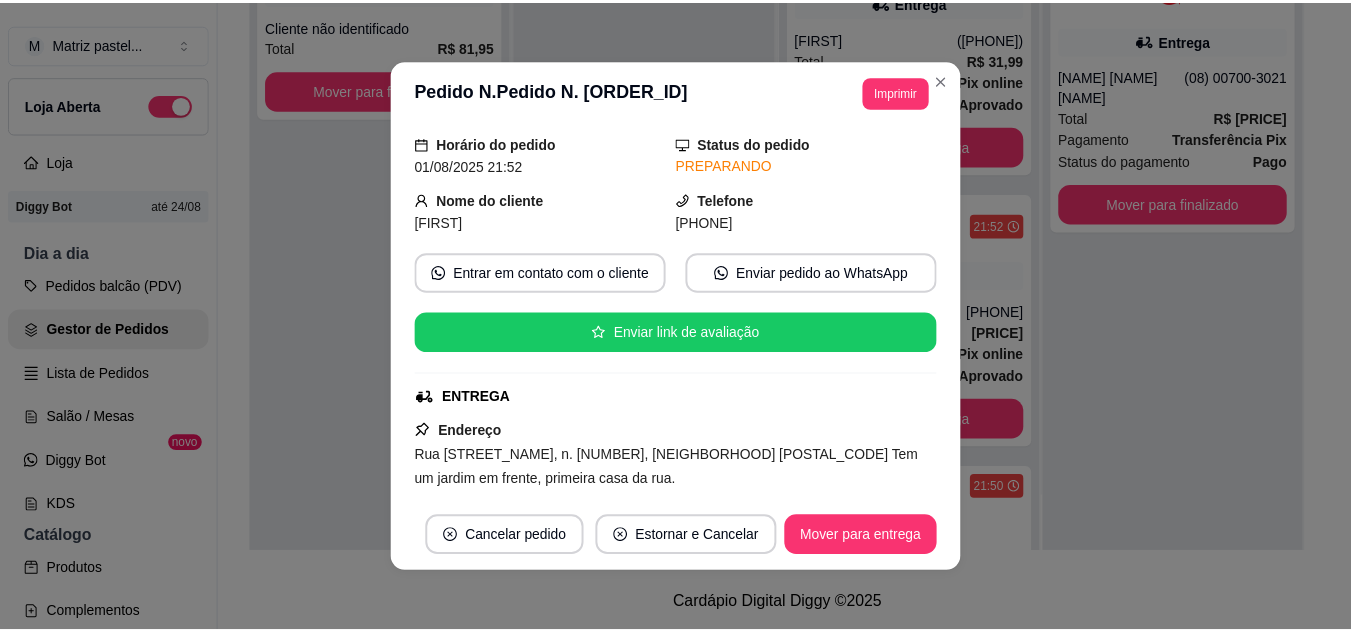 scroll, scrollTop: 100, scrollLeft: 0, axis: vertical 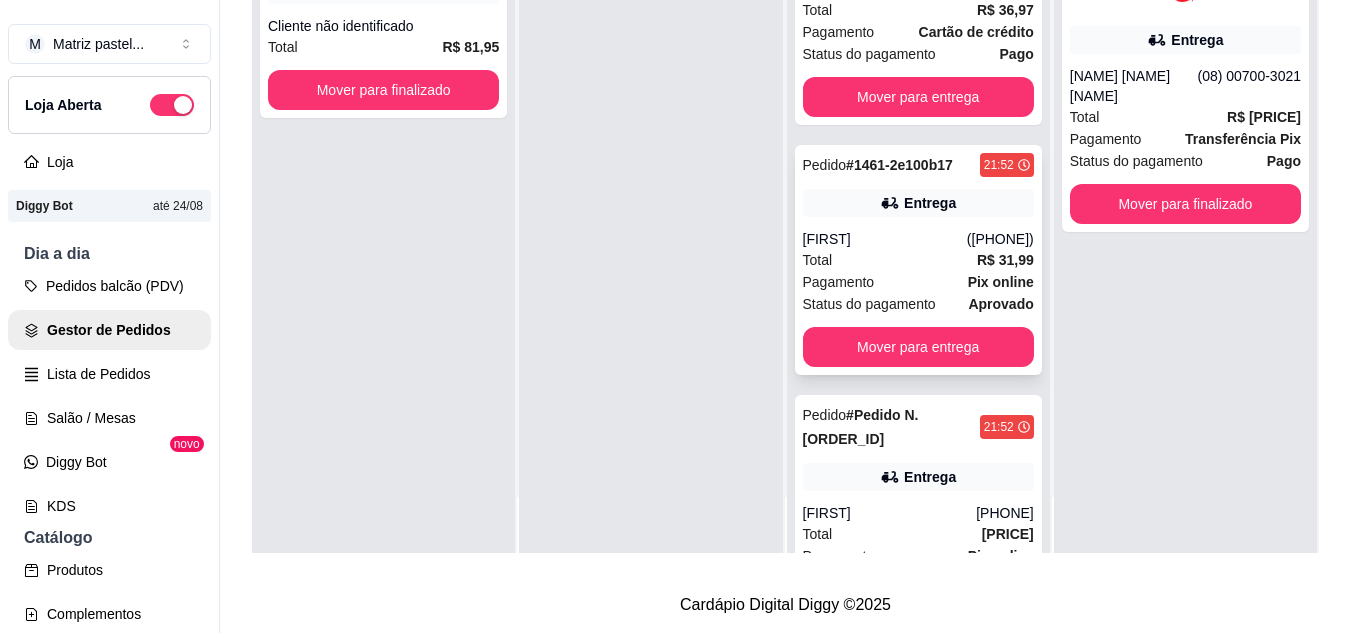 click on "([PHONE])" at bounding box center [1000, 239] 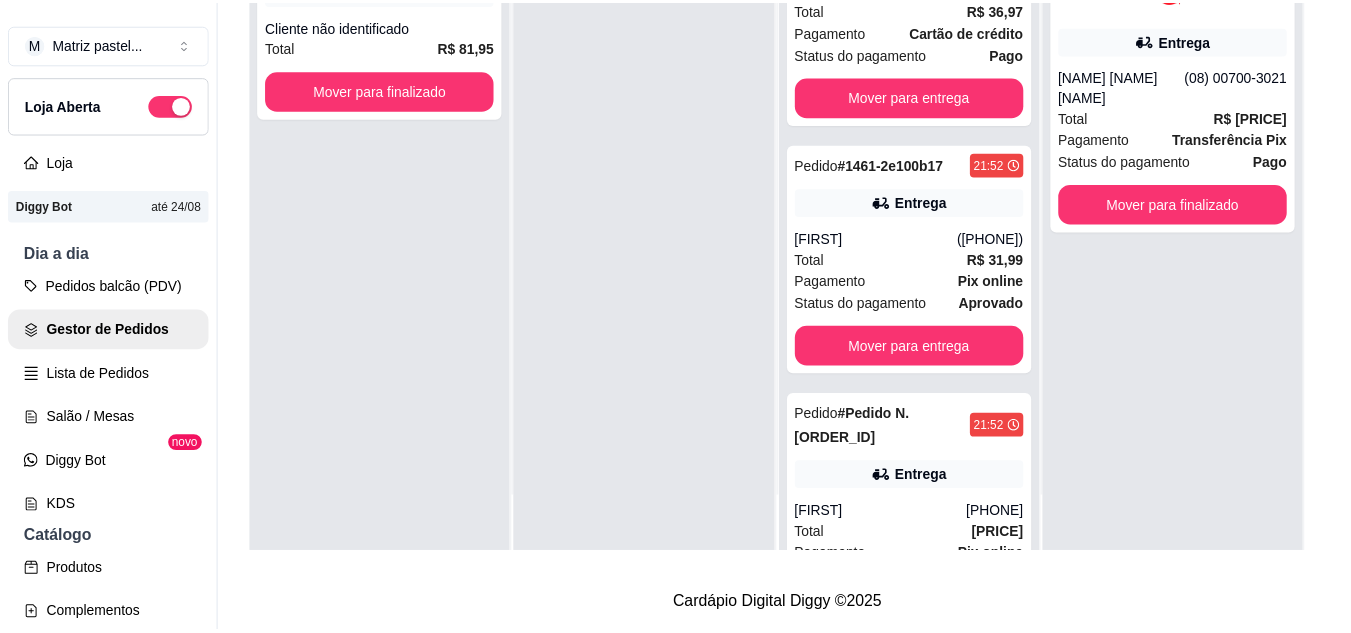 scroll, scrollTop: 200, scrollLeft: 0, axis: vertical 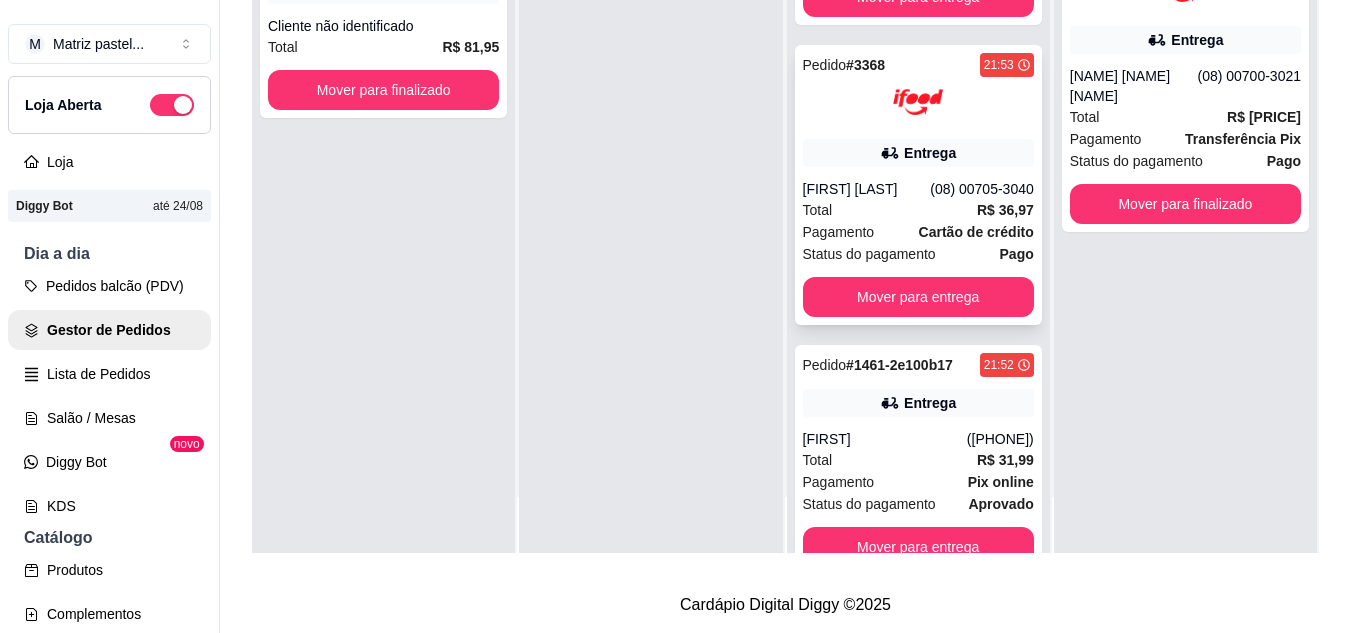 click on "Pedido  # [ORDER_ID] [TIME] Entrega [NAME] ([PHONE]) Total [PRICE] Pagamento Cartão de crédito Status do pagamento Pago Mover para entrega" at bounding box center [918, 185] 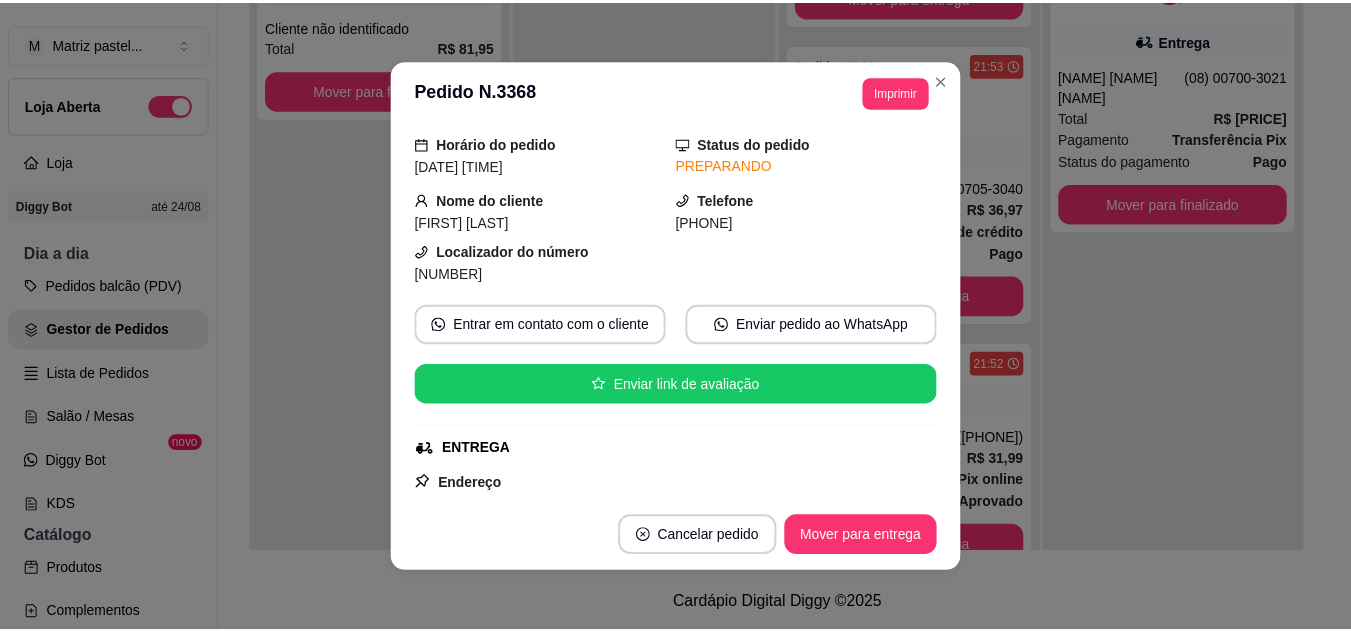 scroll, scrollTop: 100, scrollLeft: 0, axis: vertical 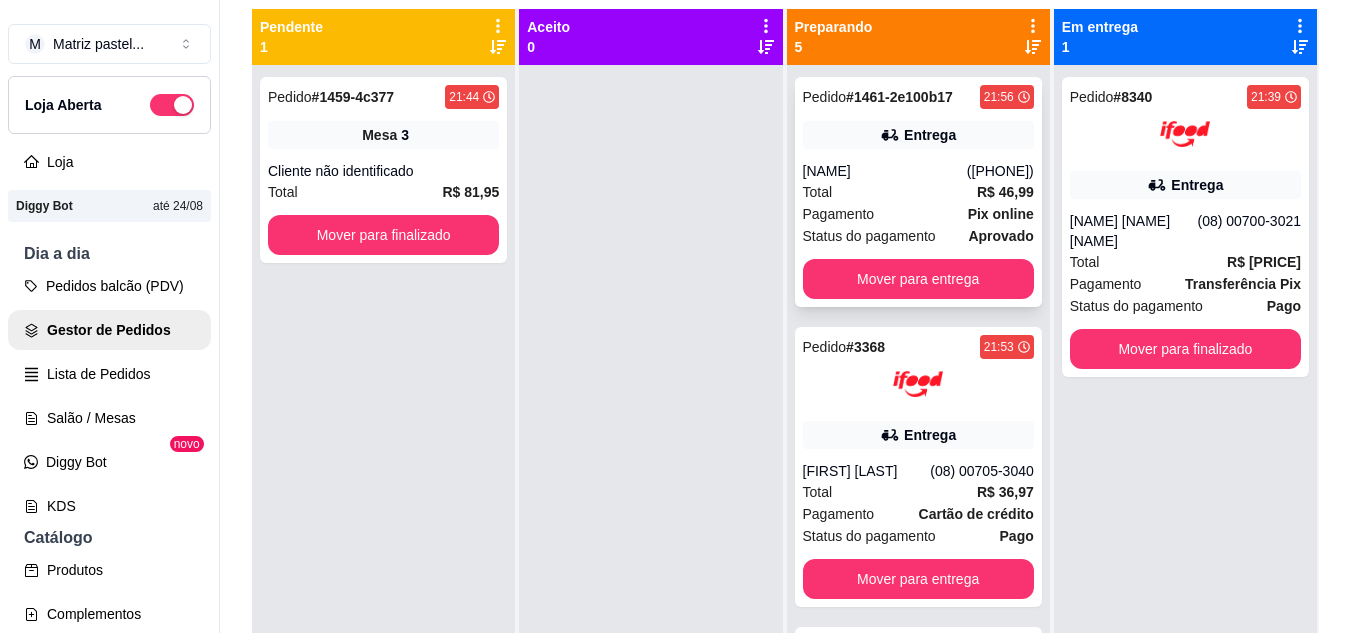 click on "[NAME]" at bounding box center [885, 171] 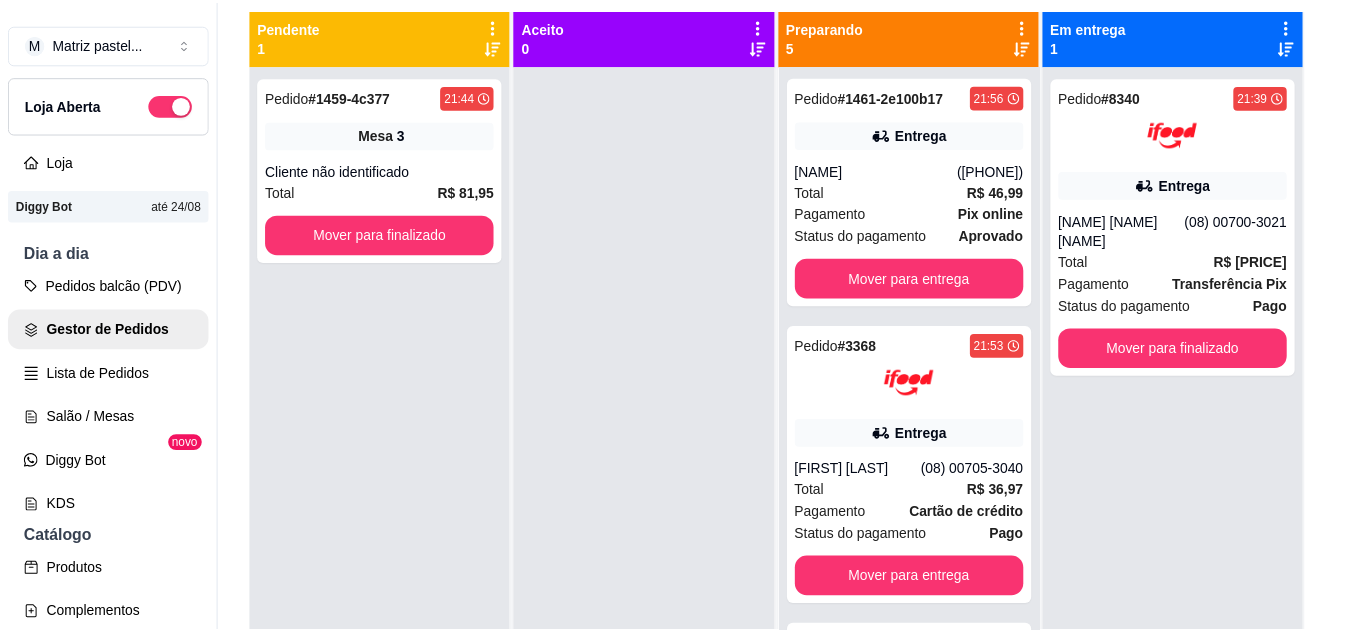 scroll, scrollTop: 100, scrollLeft: 0, axis: vertical 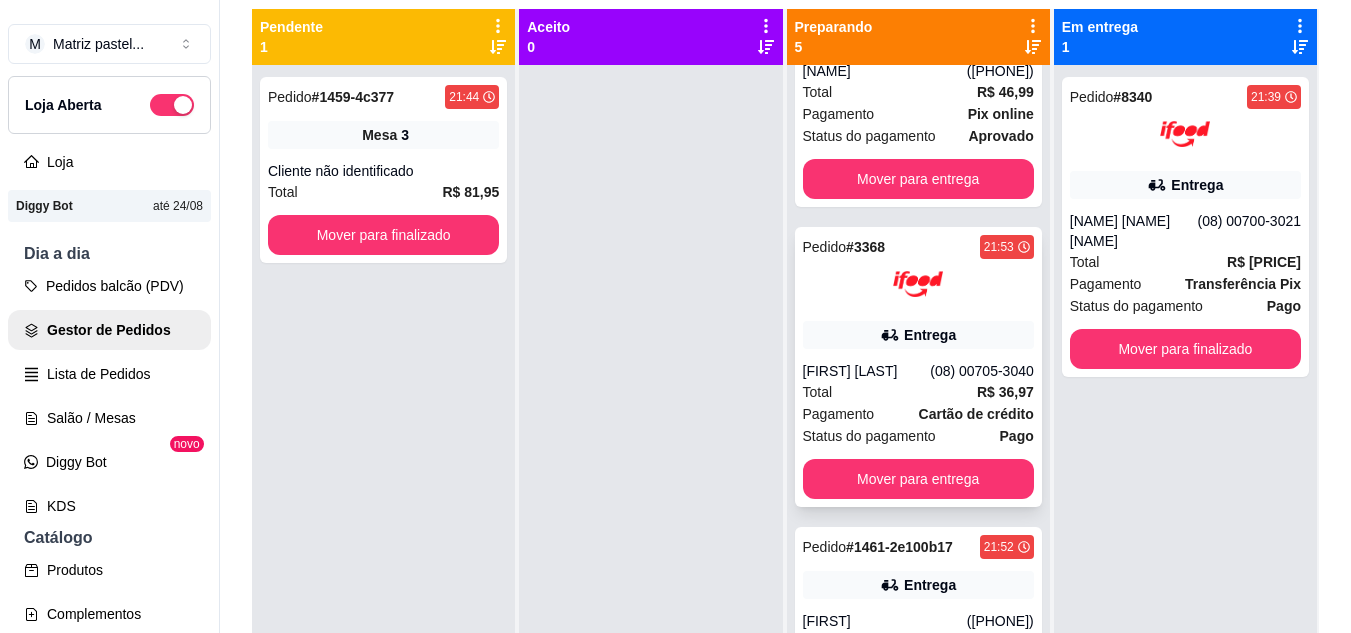 click on "Pedido  # [ORDER_ID] [TIME] Entrega [NAME] ([PHONE]) Total [PRICE] Pagamento Cartão de crédito Status do pagamento Pago Mover para entrega" at bounding box center [918, 367] 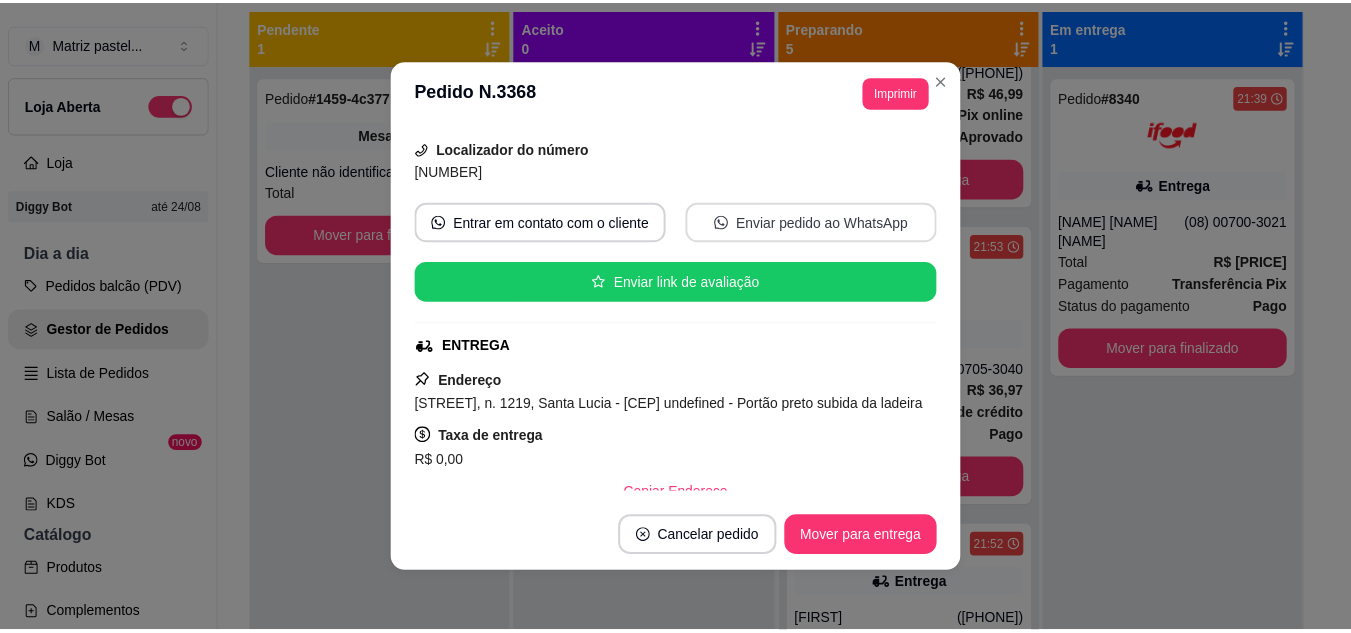 scroll, scrollTop: 200, scrollLeft: 0, axis: vertical 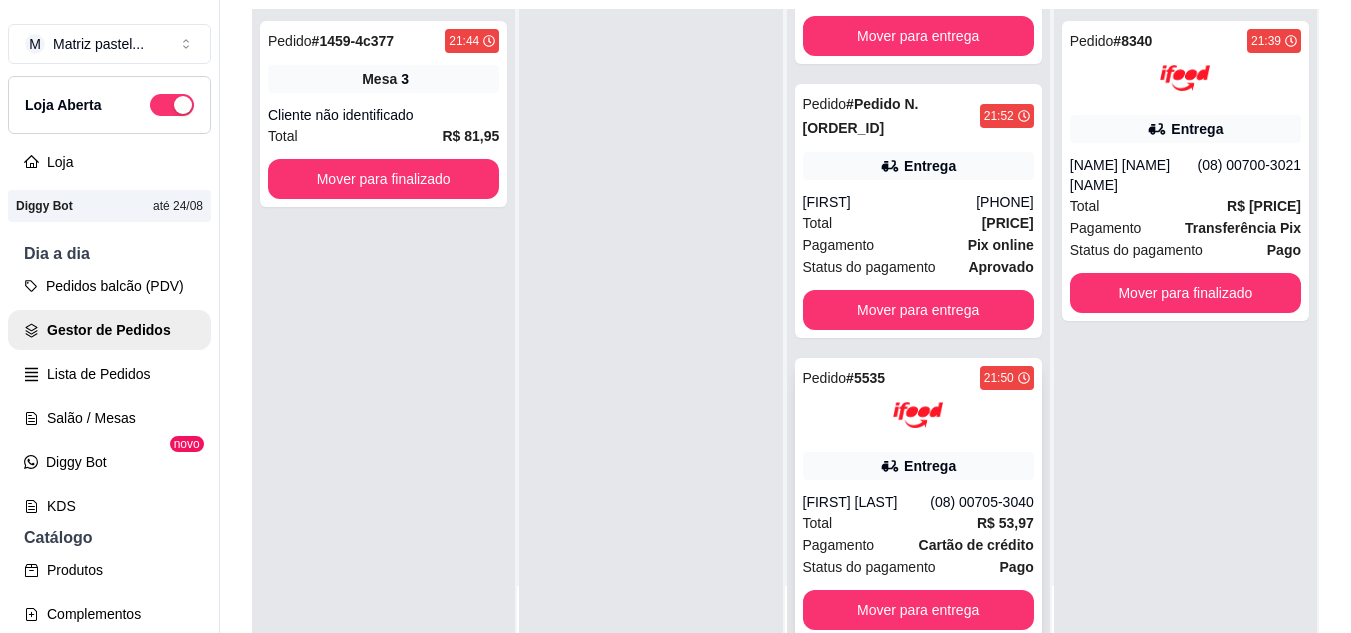 click at bounding box center [918, 415] 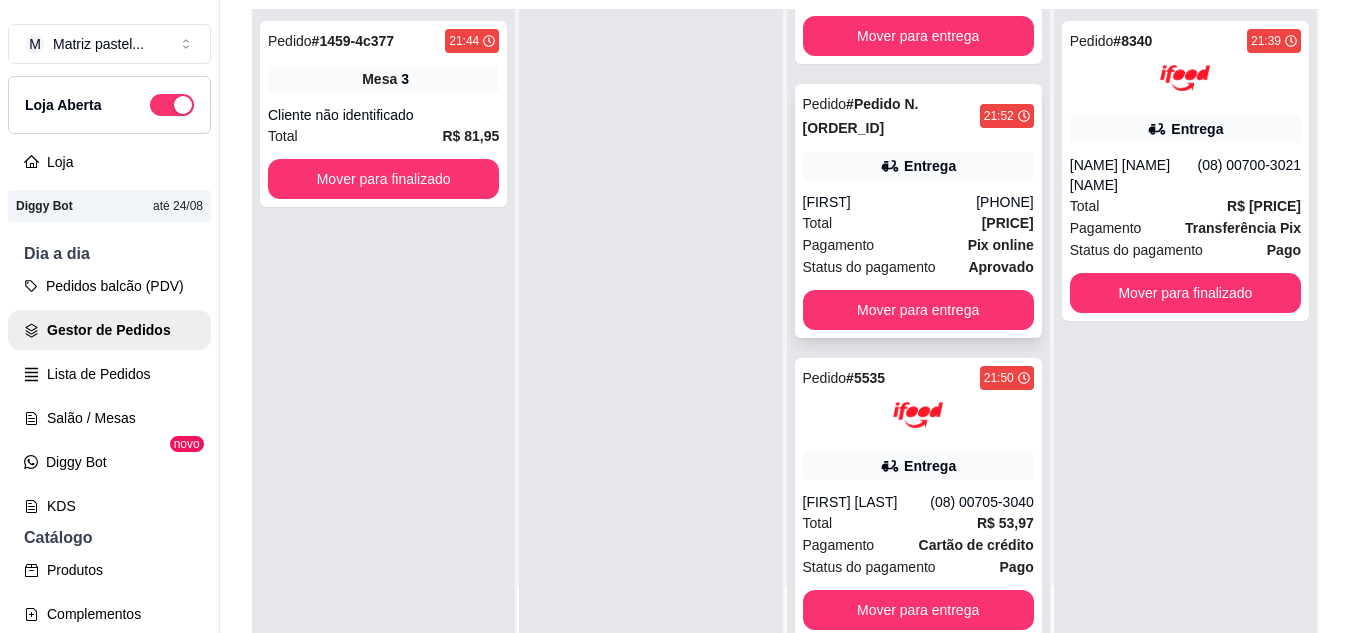 click on "[PRICE]" at bounding box center [1008, 223] 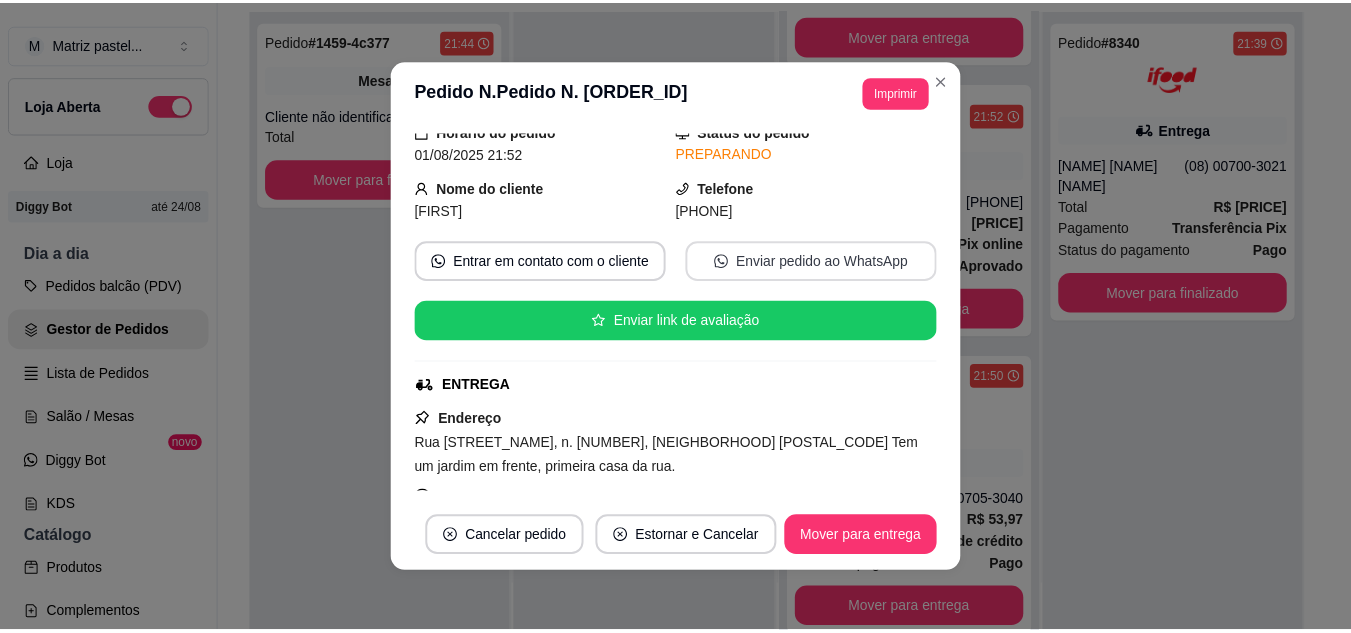 scroll, scrollTop: 100, scrollLeft: 0, axis: vertical 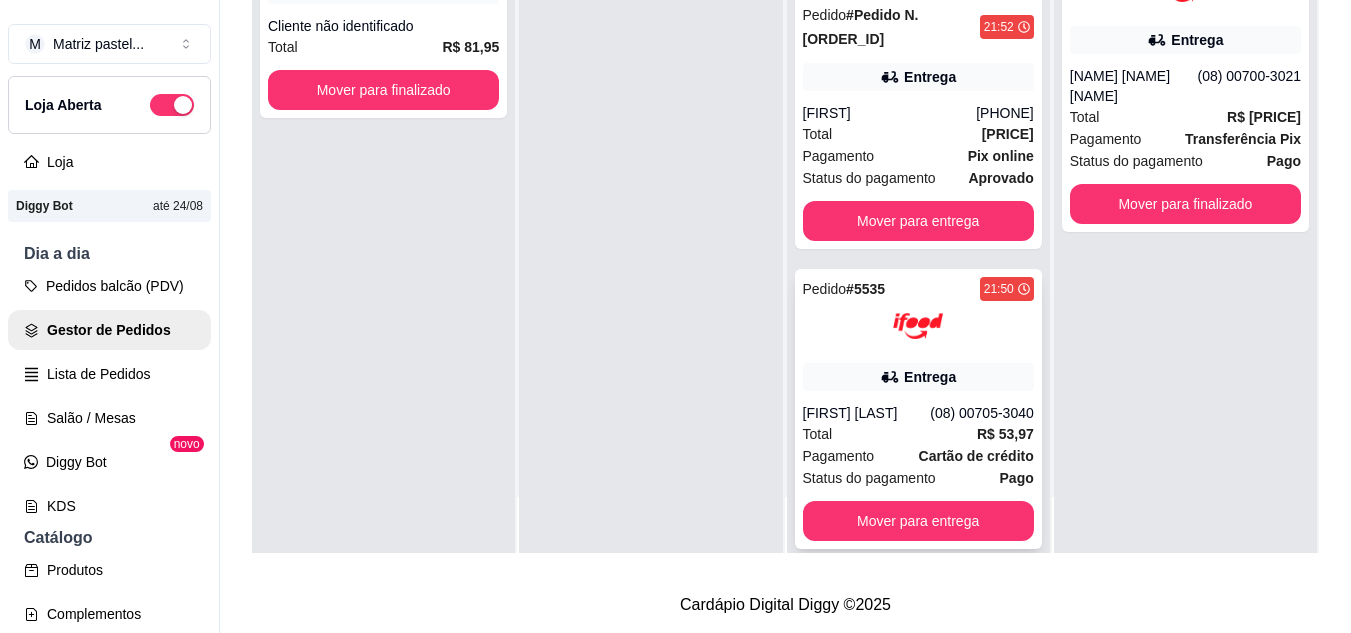 click on "Pedido  # 5535 [TIME] Entrega [FIRST] [LAST] ([PHONE]) Total R$ 53,97 Pagamento Cartão de crédito Status do pagamento Pago Mover para entrega" at bounding box center (918, 409) 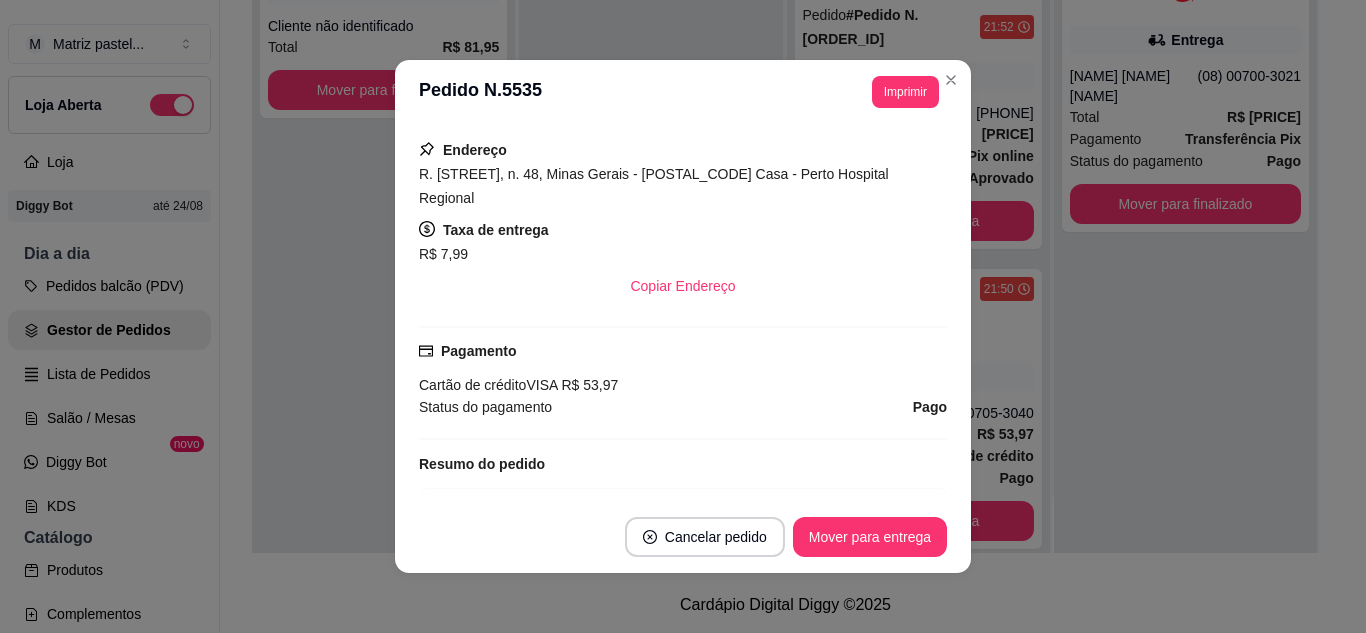 scroll, scrollTop: 400, scrollLeft: 0, axis: vertical 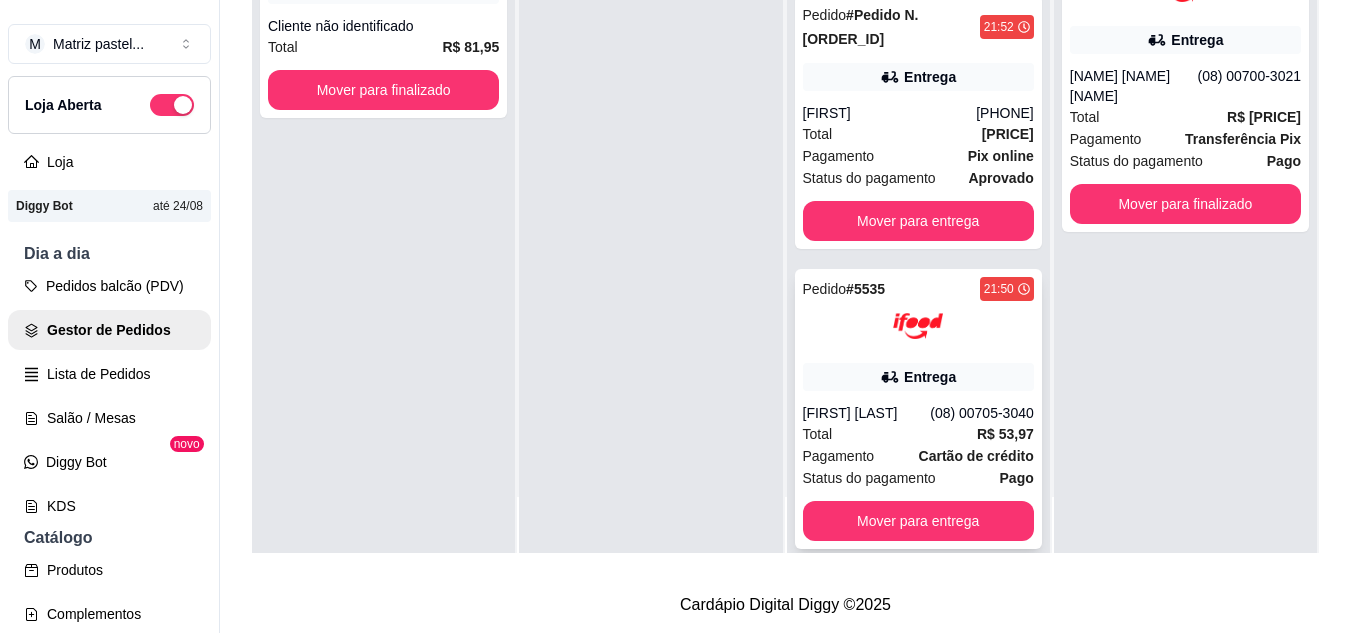 click on "(08) 00705-3040" at bounding box center [982, 413] 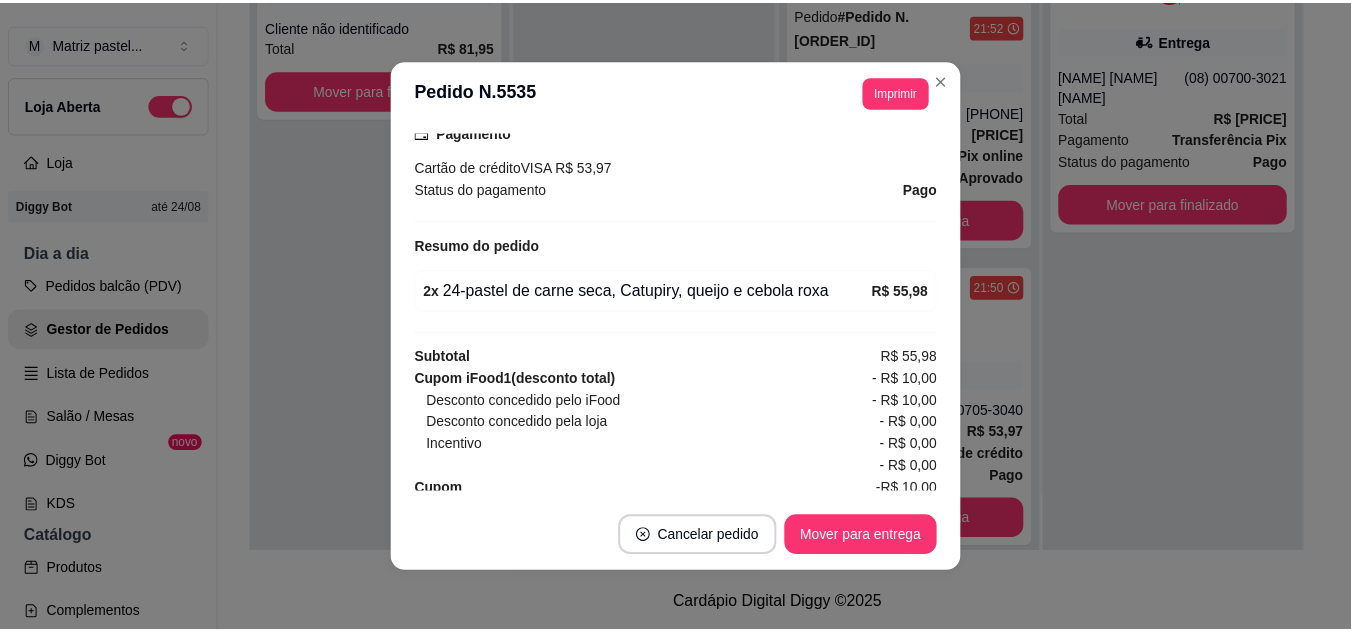 scroll, scrollTop: 622, scrollLeft: 0, axis: vertical 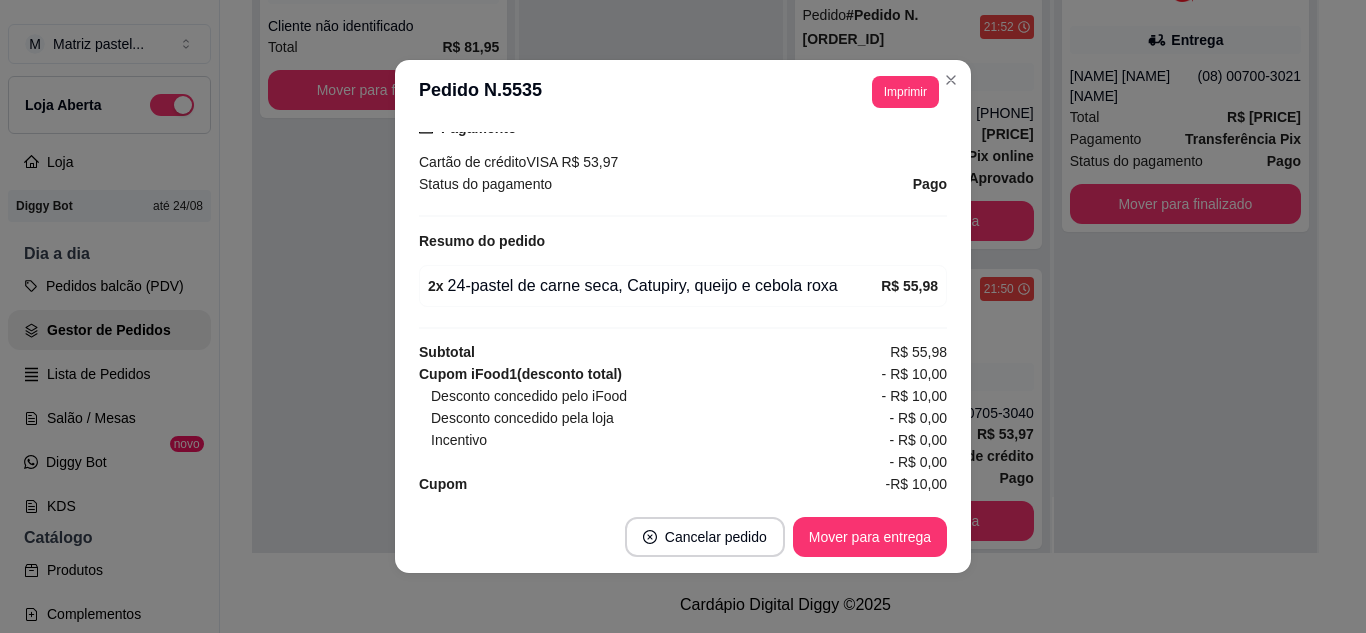 click on "**********" at bounding box center (683, 92) 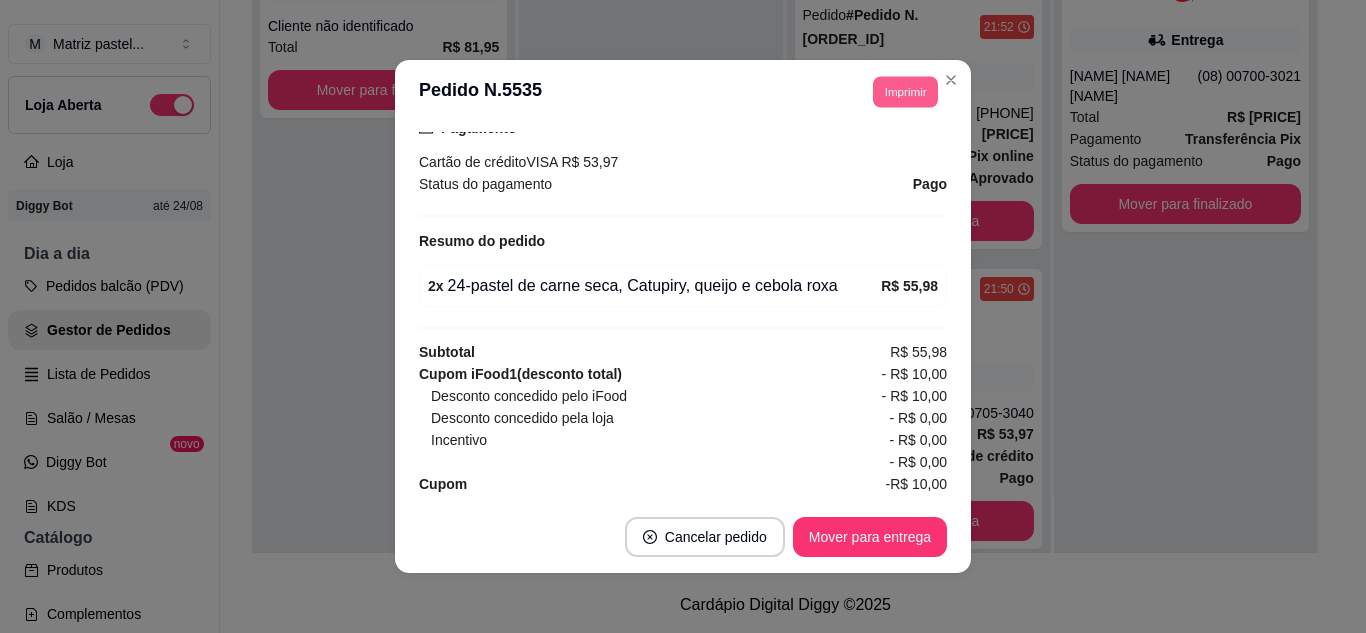 click on "Imprimir" at bounding box center (905, 91) 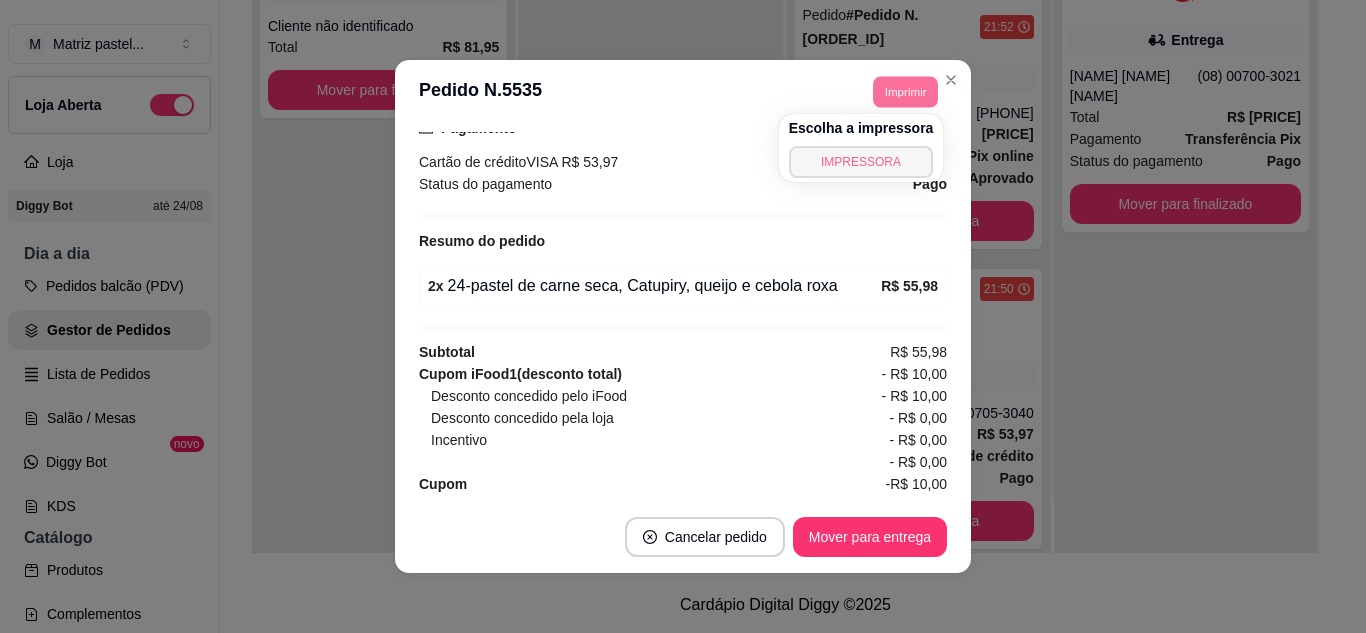 click on "IMPRESSORA" at bounding box center [861, 162] 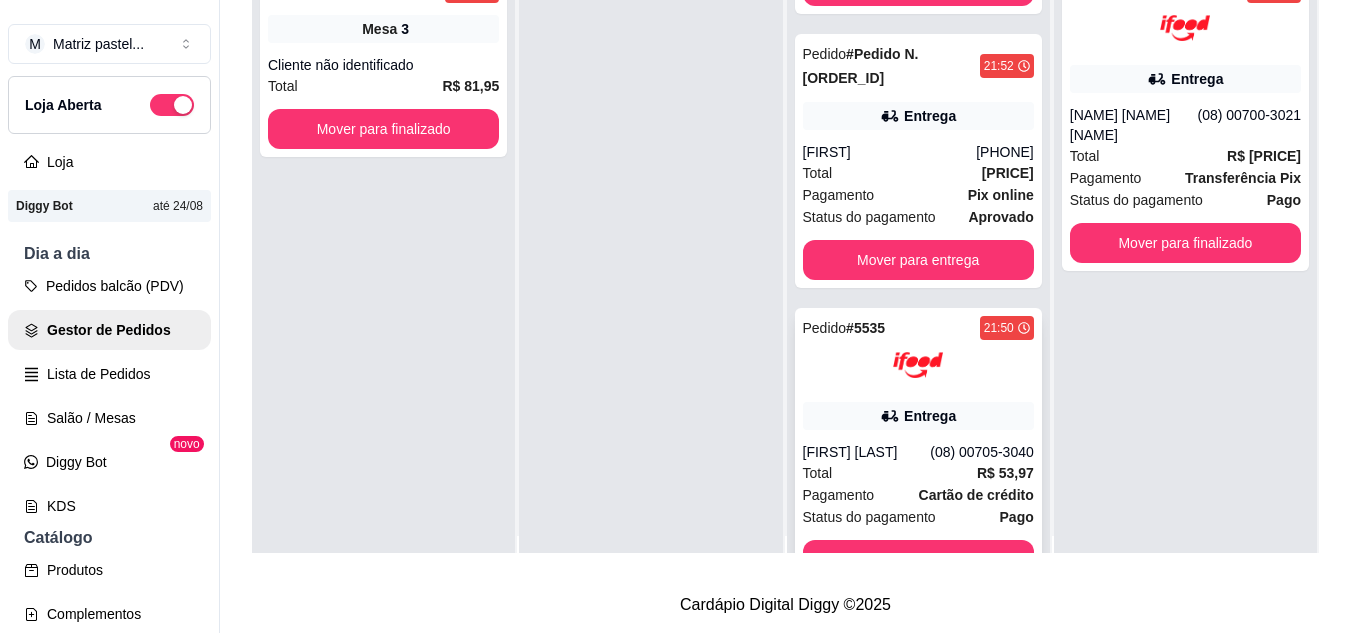 scroll, scrollTop: 0, scrollLeft: 0, axis: both 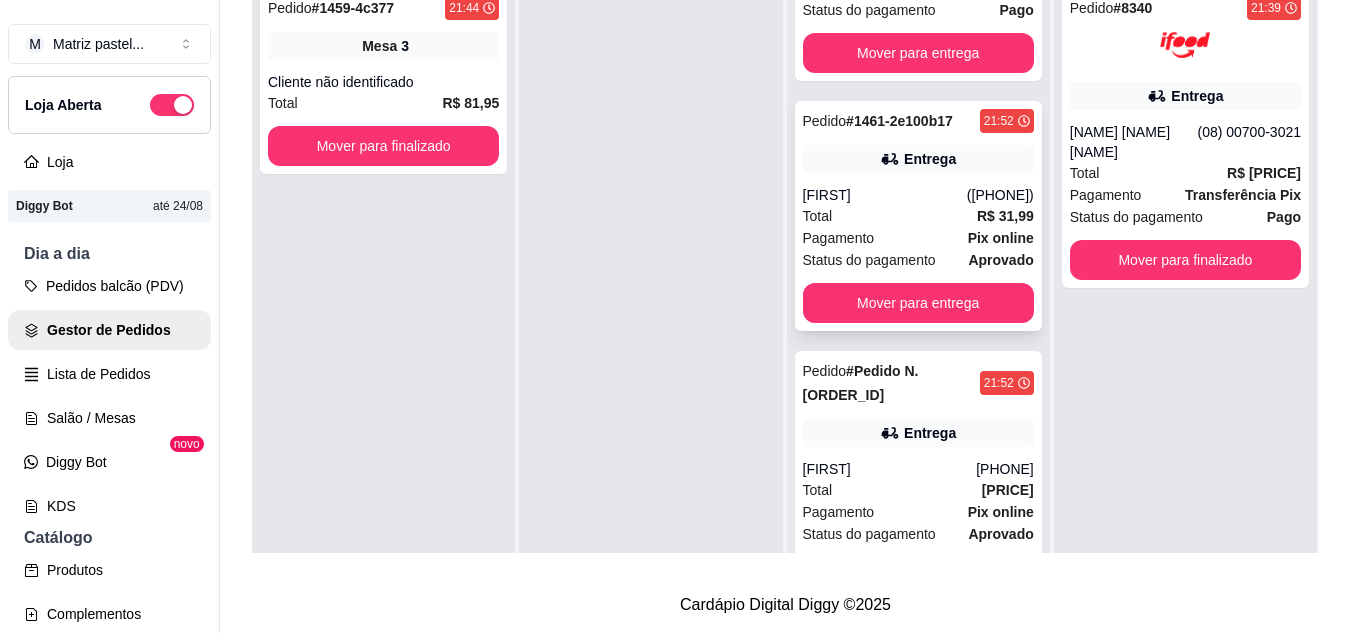 click on "Total R$ 31,99" at bounding box center (918, 216) 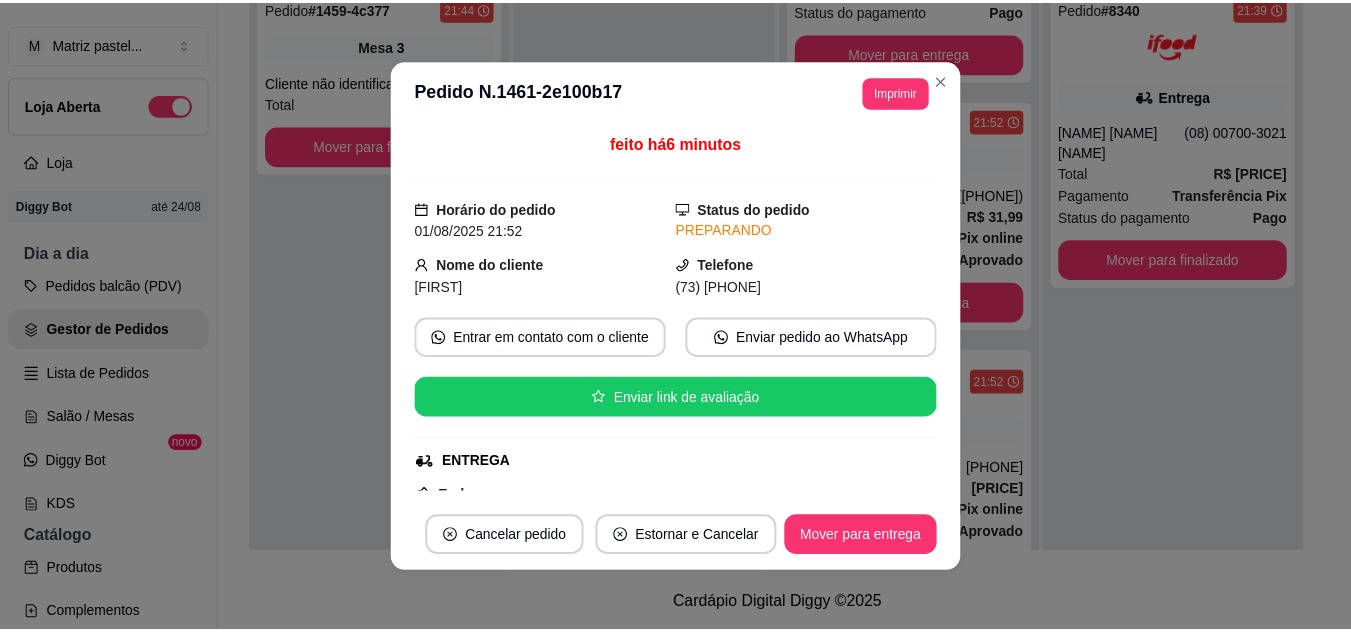 scroll, scrollTop: 100, scrollLeft: 0, axis: vertical 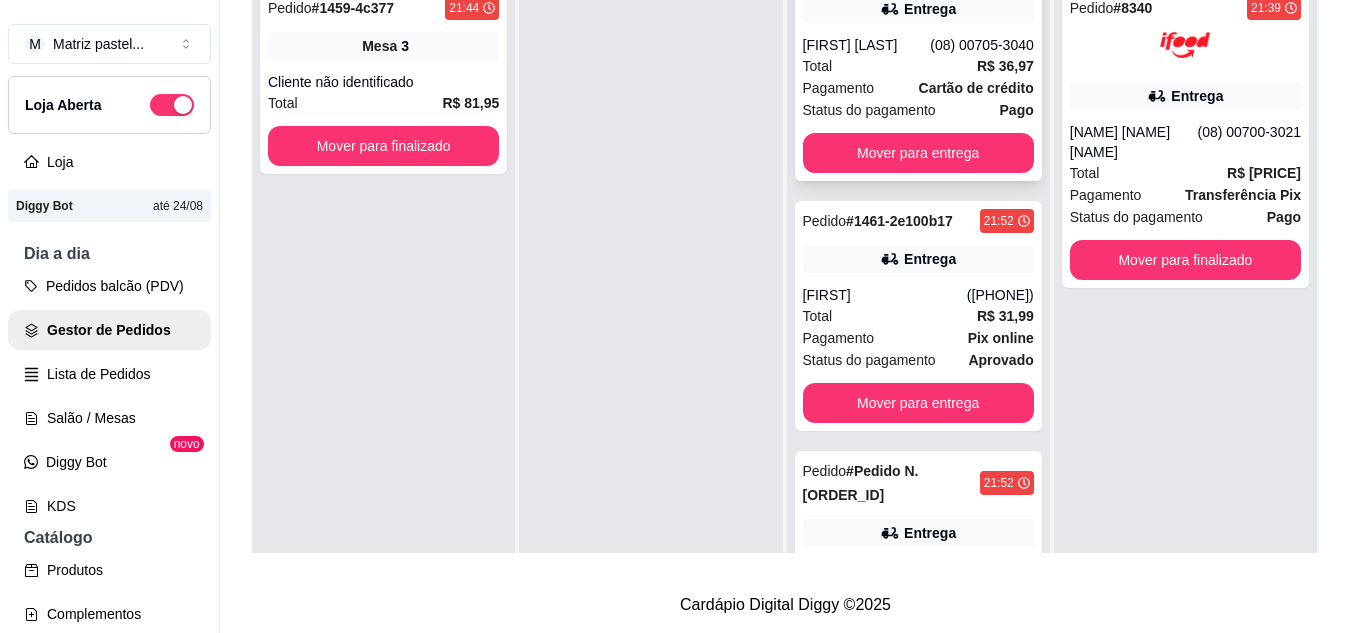 click on "(08) 00705-3040" at bounding box center [982, 45] 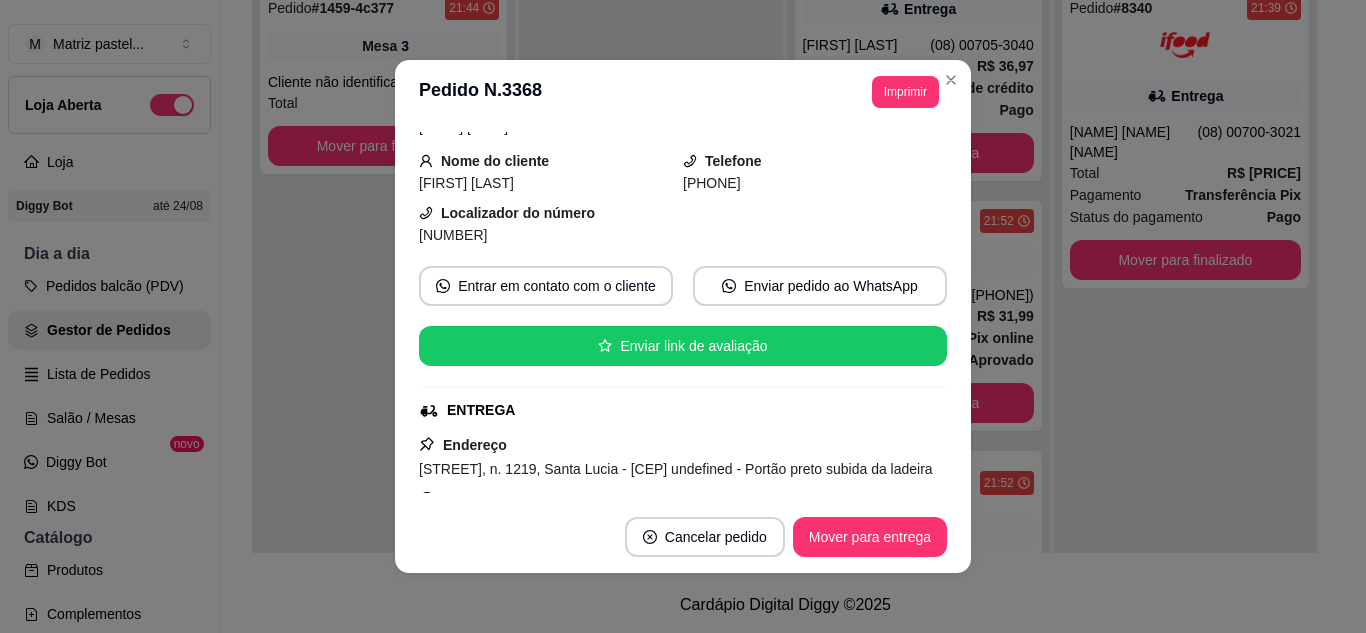 scroll, scrollTop: 200, scrollLeft: 0, axis: vertical 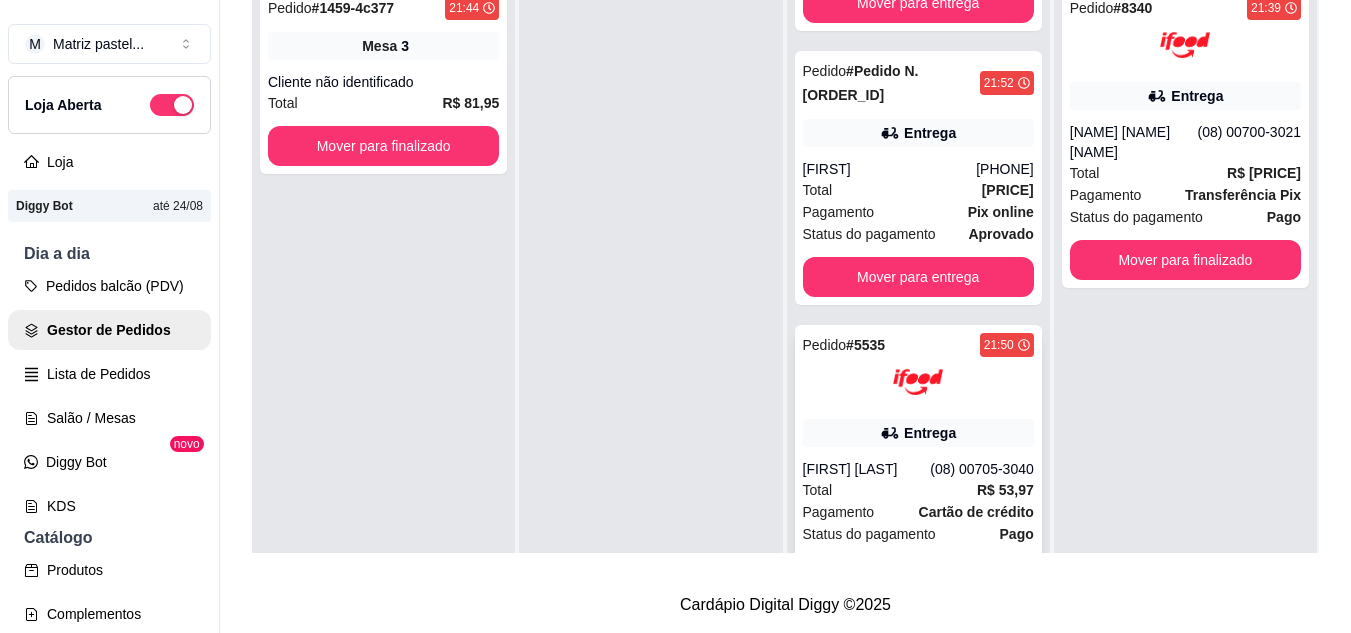 click on "Pedido  # 5535 [TIME] Entrega [FIRST] [LAST] ([PHONE]) Total R$ 53,97 Pagamento Cartão de crédito Status do pagamento Pago Mover para entrega" at bounding box center [918, 465] 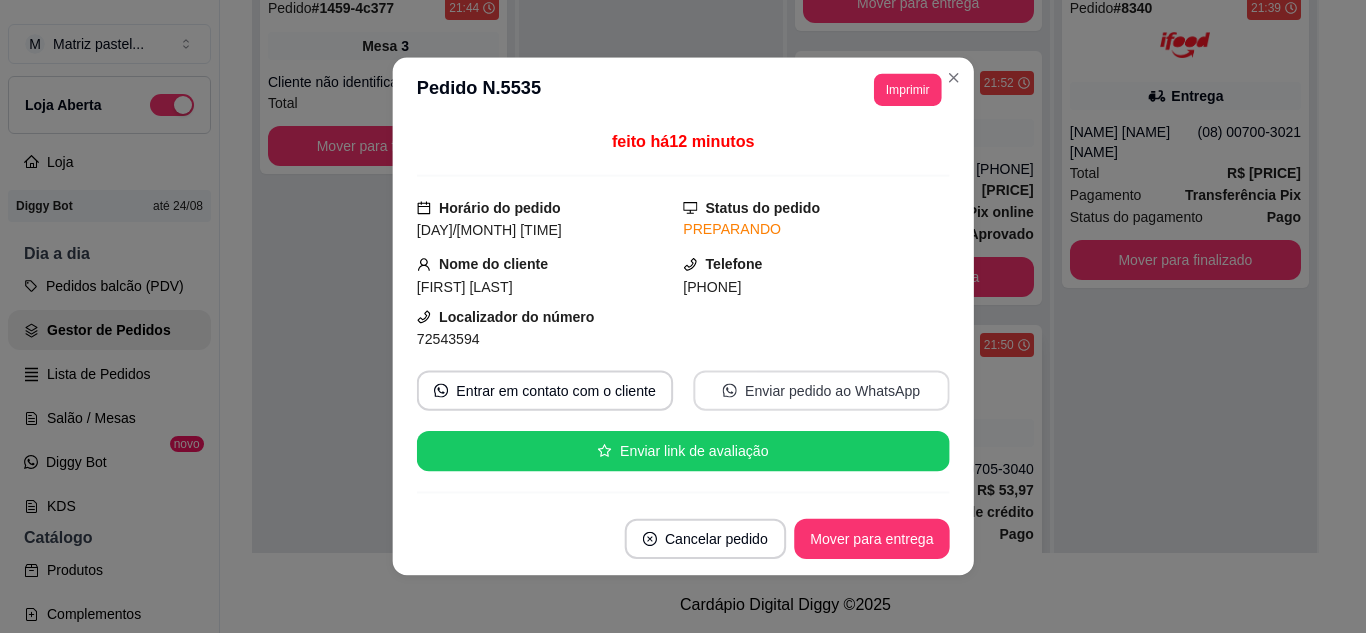 scroll, scrollTop: 100, scrollLeft: 0, axis: vertical 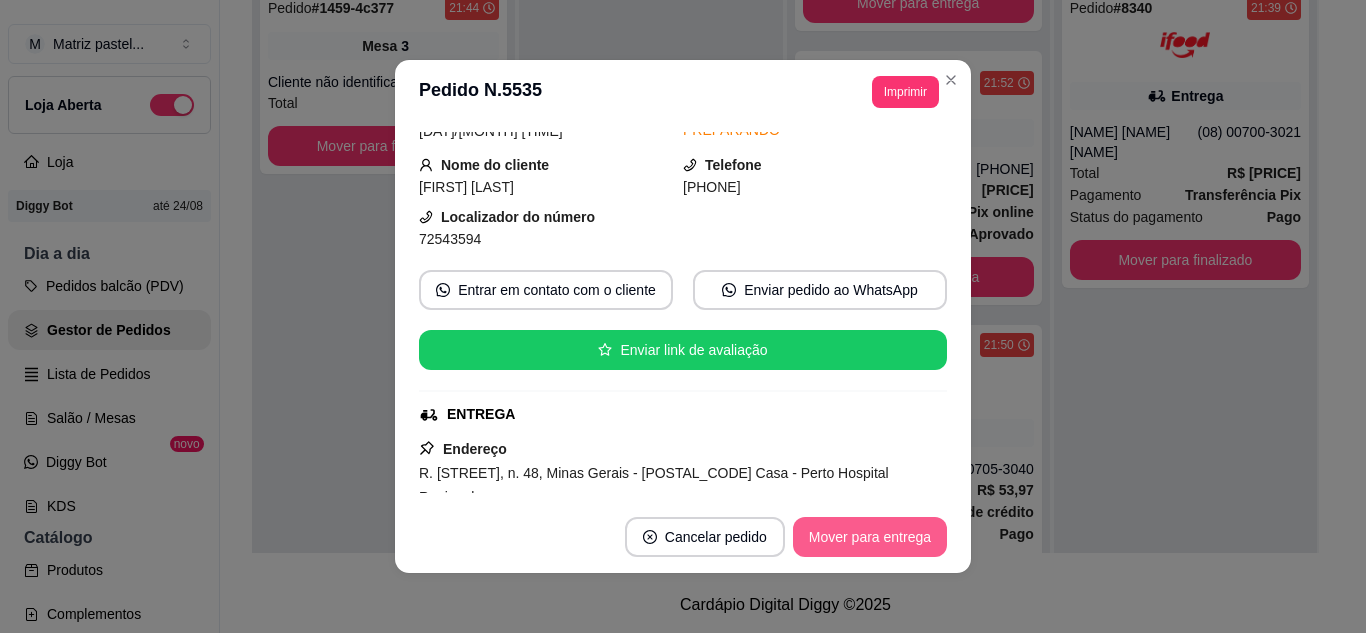 click on "Mover para entrega" at bounding box center (870, 537) 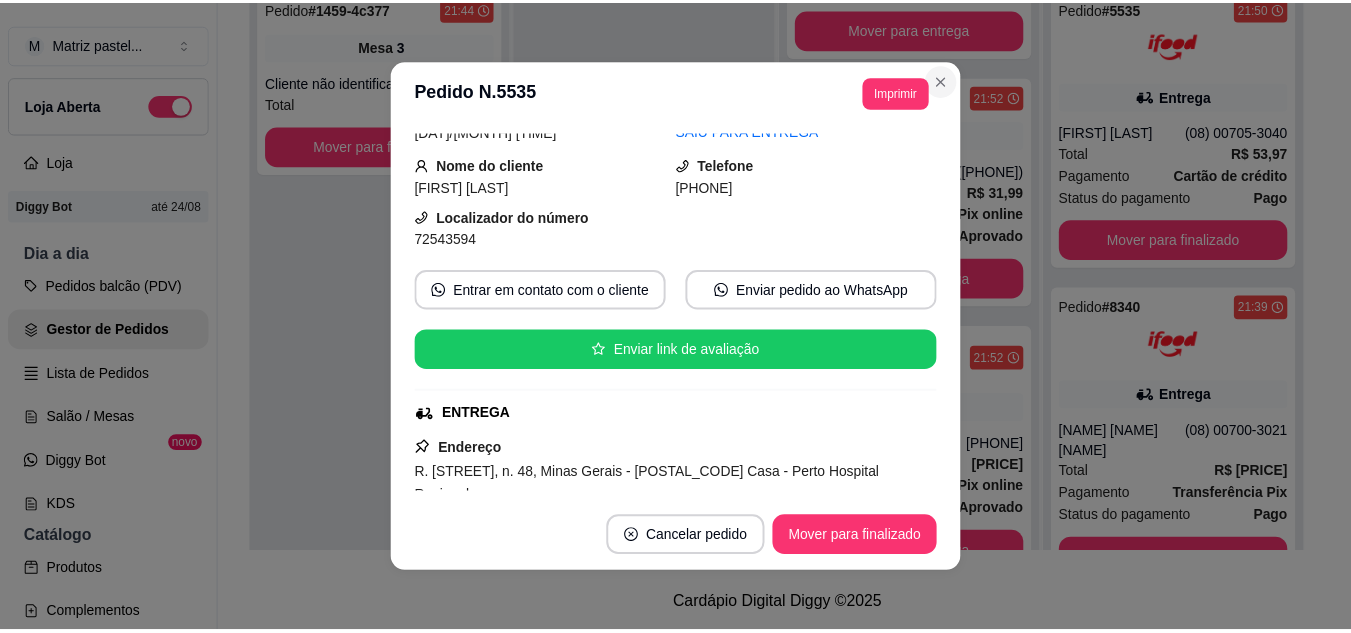 scroll, scrollTop: 437, scrollLeft: 0, axis: vertical 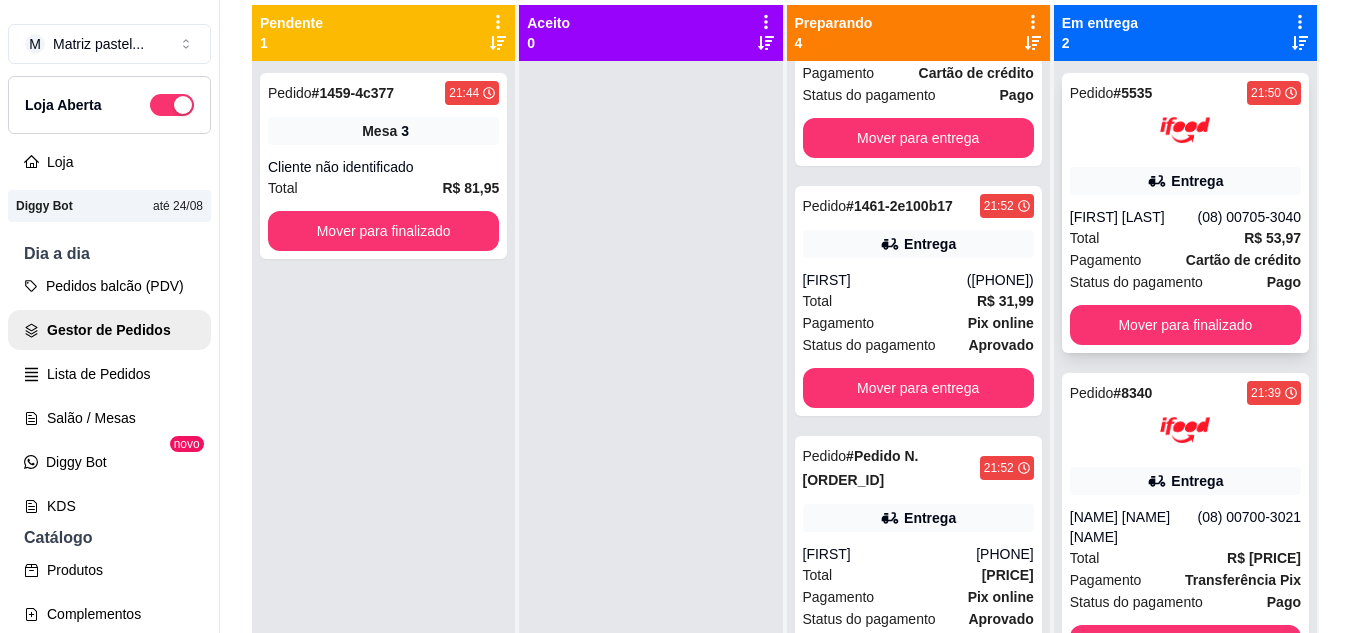 click on "[FIRST]  [LAST]" at bounding box center [1134, 217] 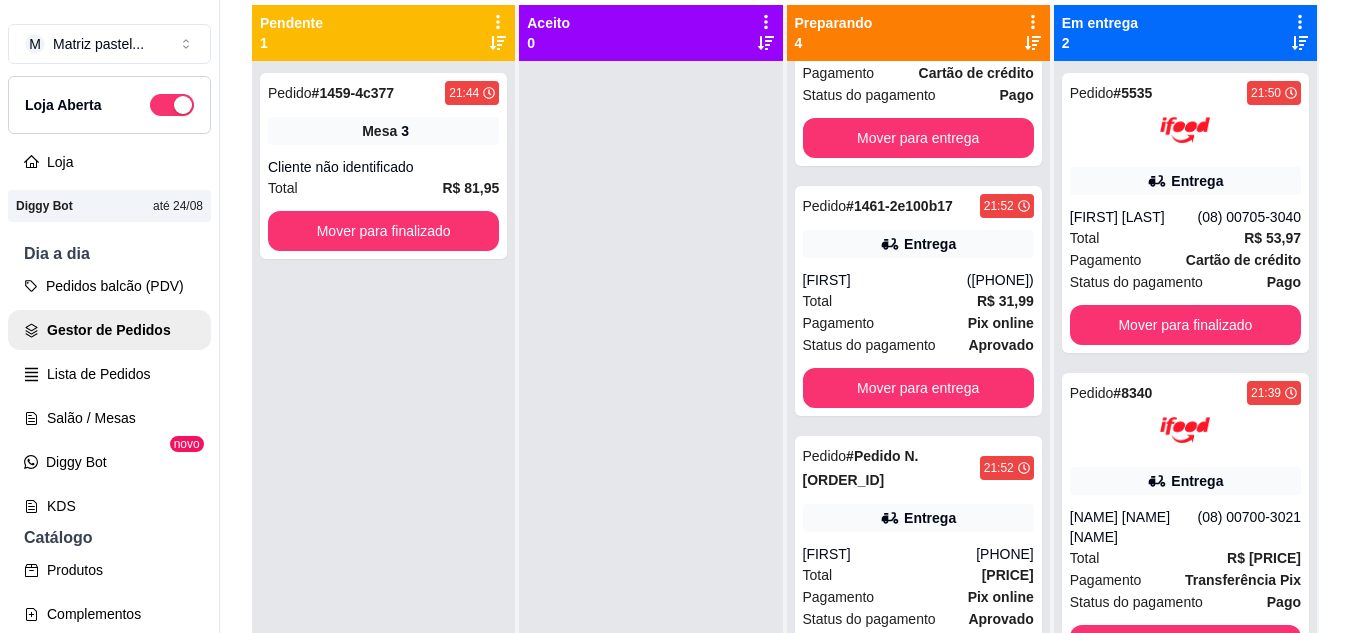 scroll, scrollTop: 4, scrollLeft: 0, axis: vertical 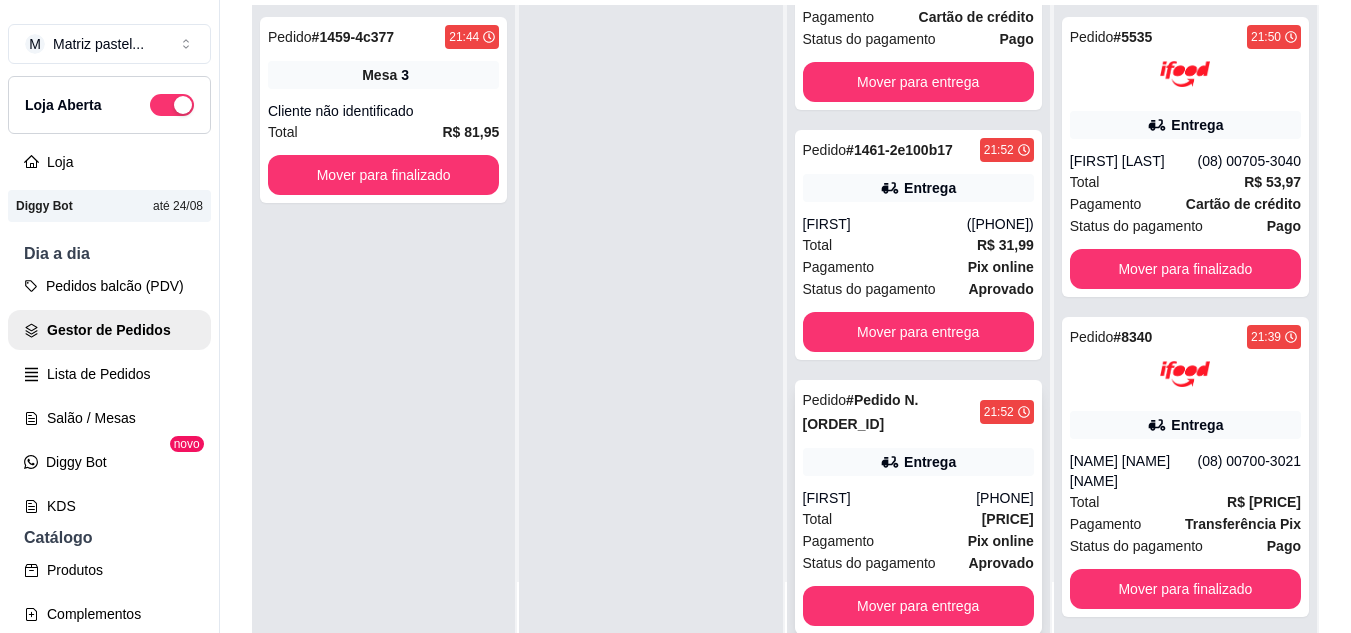 click on "Pedido  # 1460-91d476fe [TIME] Entrega [FIRST]  ([PHONE]) Total R$ 68,28 Pagamento Pix online Status do pagamento aprovado Mover para entrega" at bounding box center [918, 507] 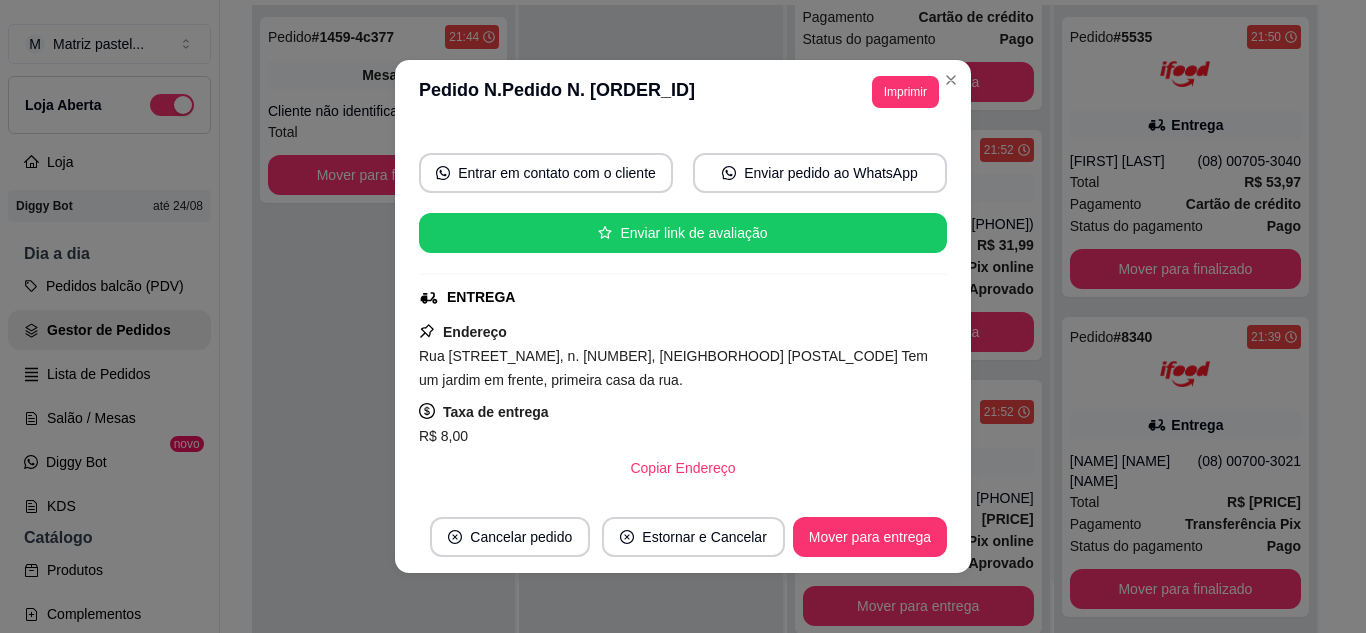 scroll, scrollTop: 200, scrollLeft: 0, axis: vertical 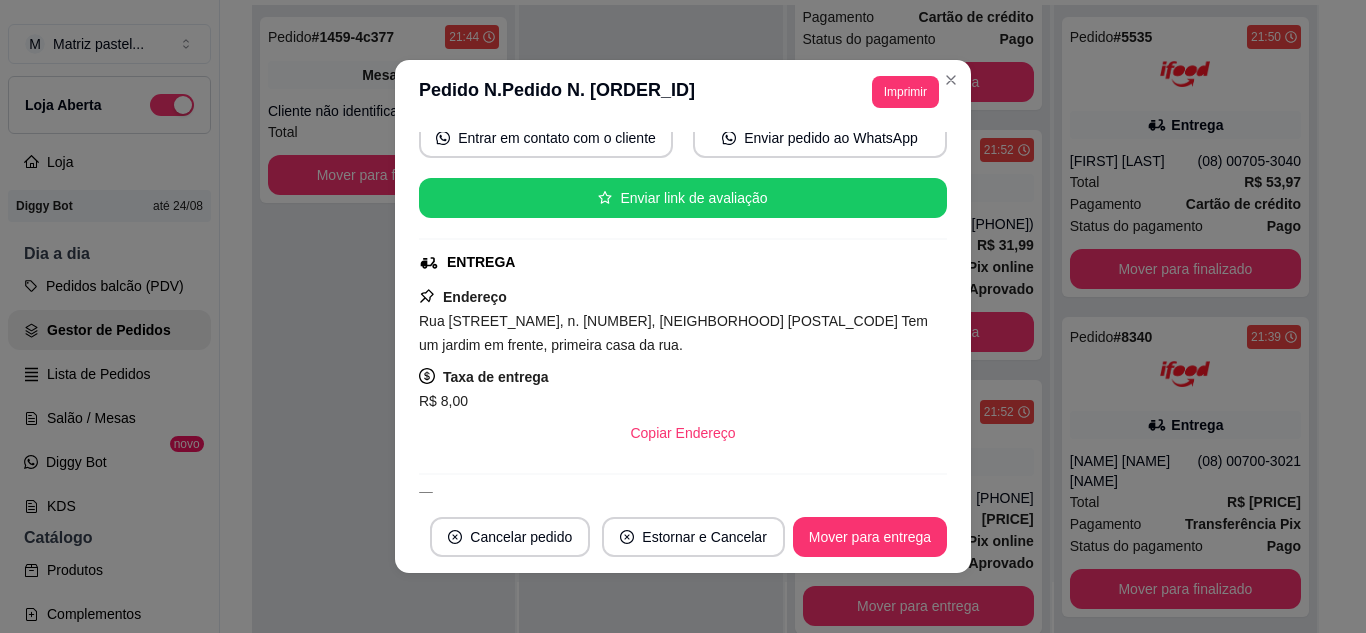 click on "**********" at bounding box center [683, 92] 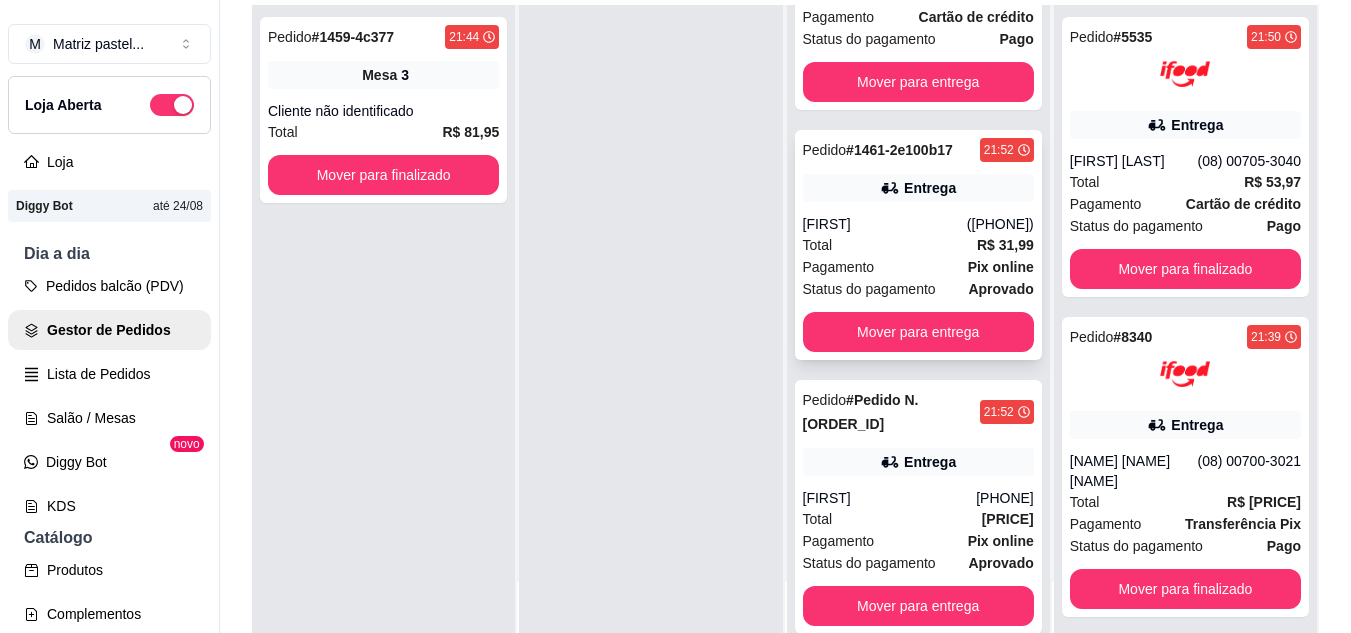 click on "Entrega" at bounding box center [918, 188] 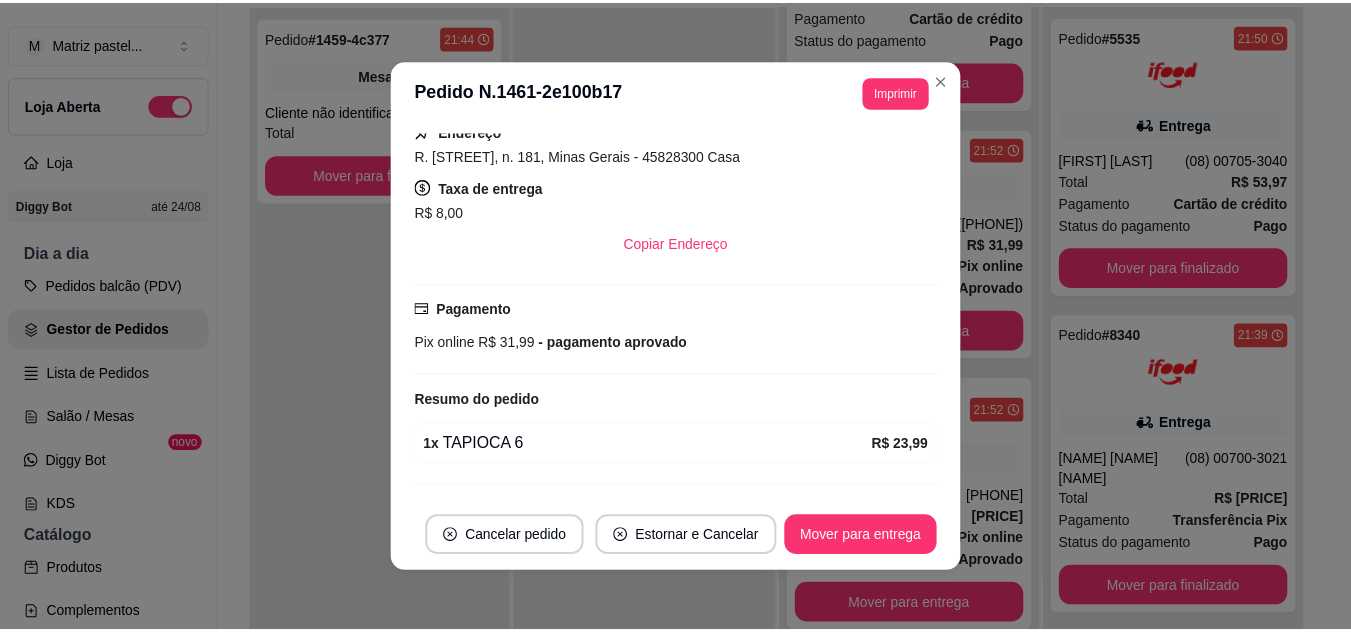 scroll, scrollTop: 400, scrollLeft: 0, axis: vertical 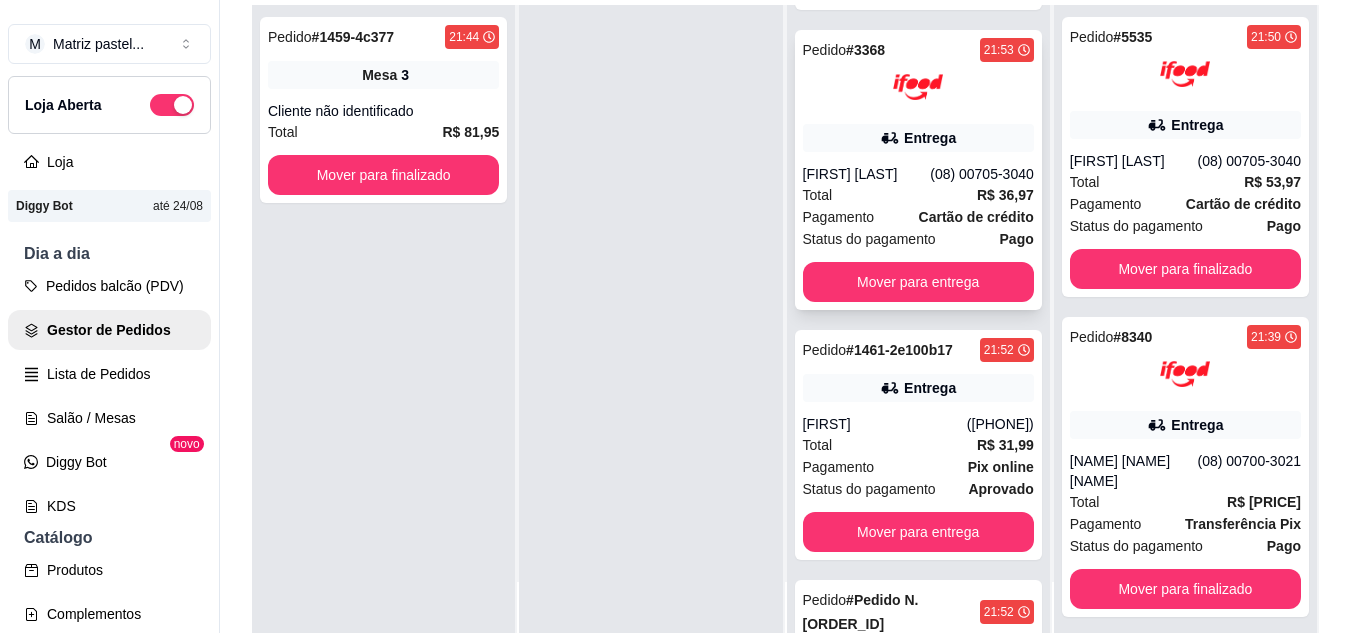 click at bounding box center [918, 87] 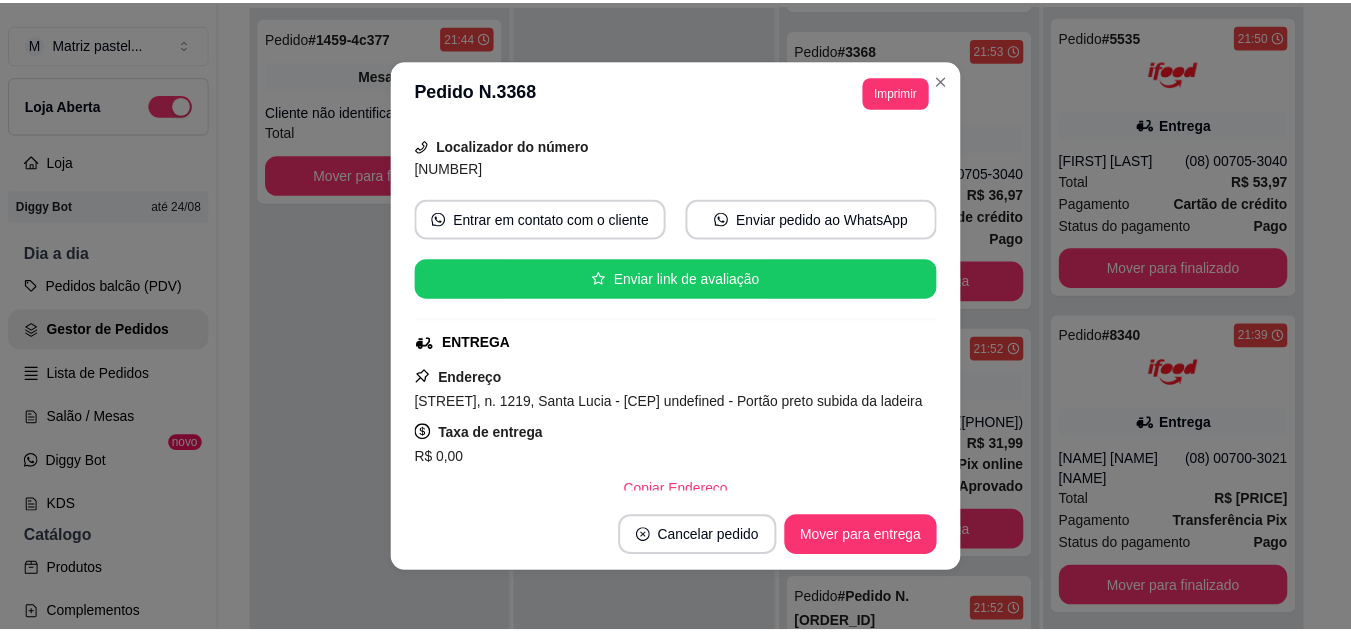 scroll, scrollTop: 200, scrollLeft: 0, axis: vertical 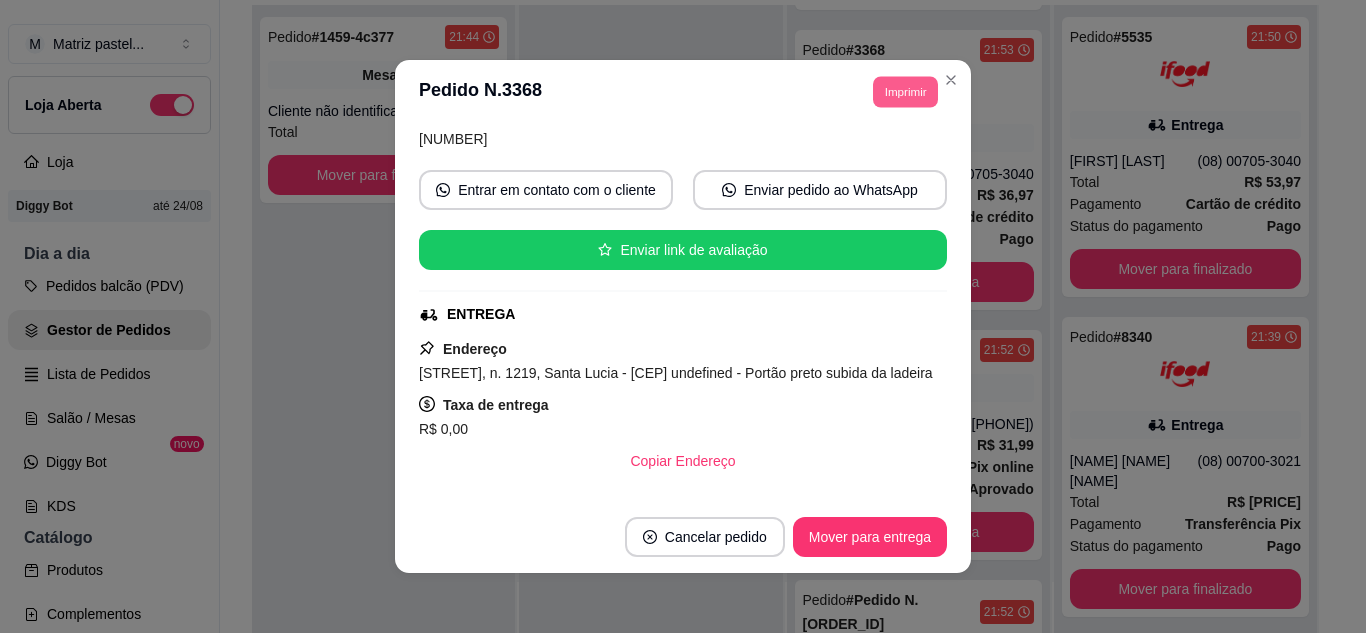 click on "Imprimir" at bounding box center [905, 91] 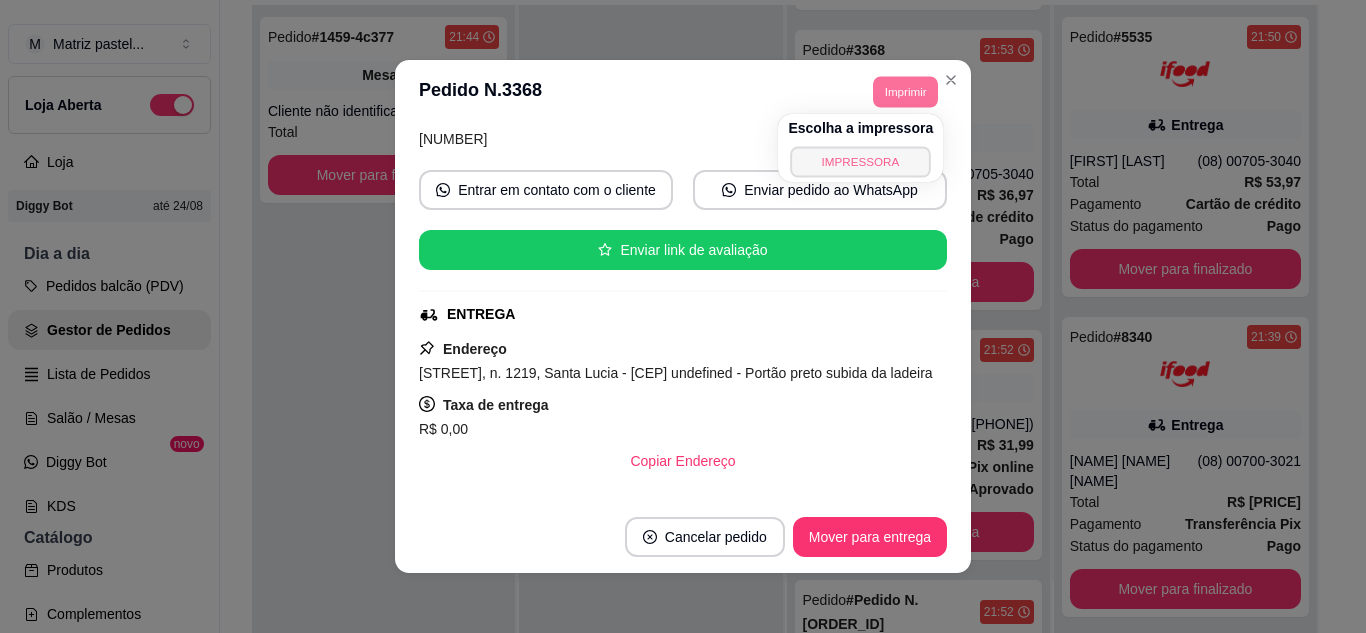 click on "IMPRESSORA" at bounding box center [861, 161] 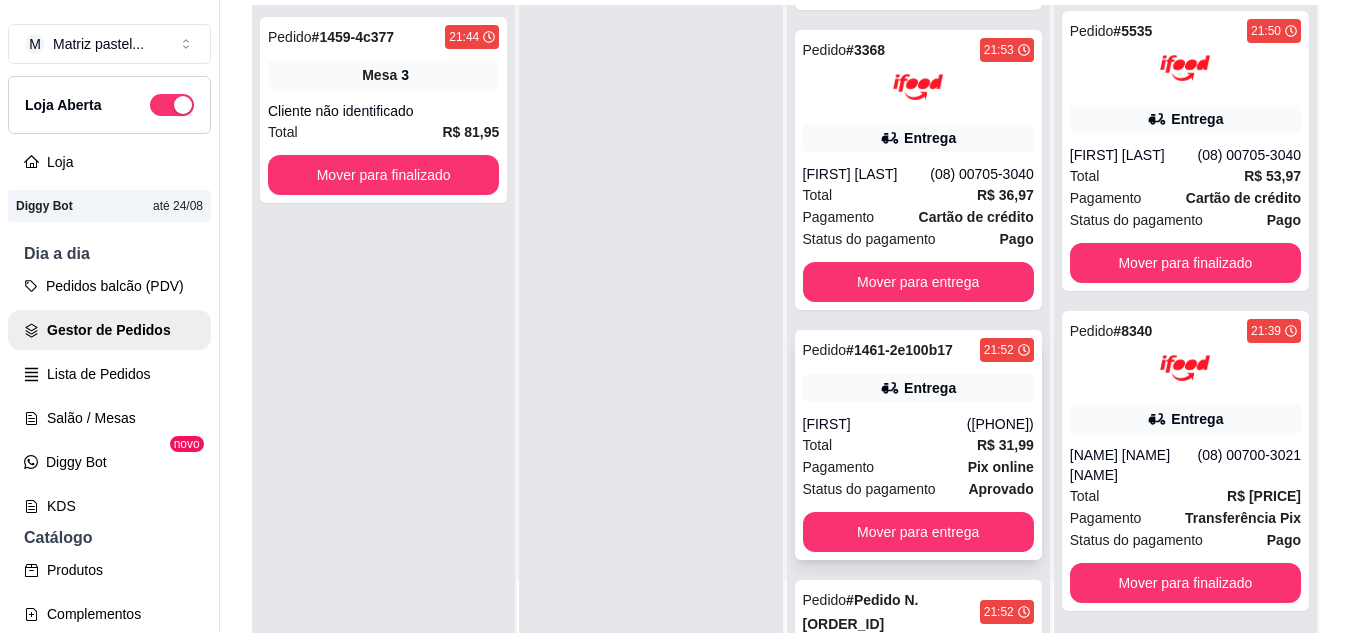 scroll, scrollTop: 7, scrollLeft: 0, axis: vertical 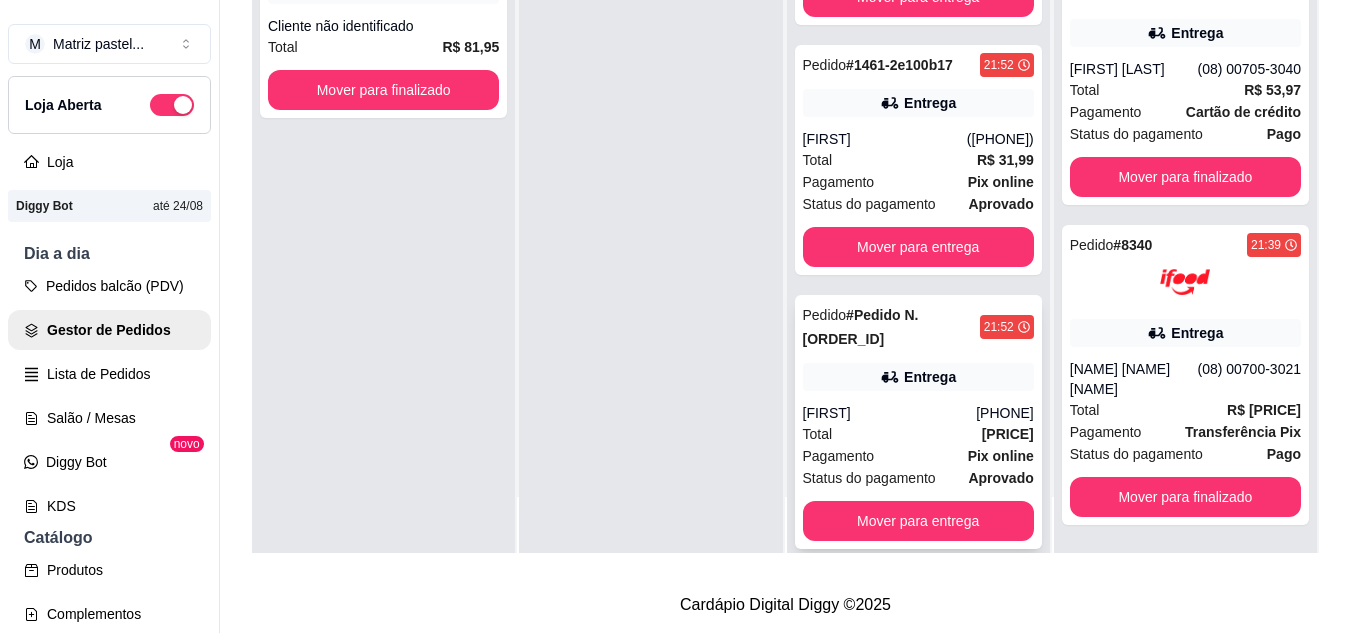 click on "Entrega" at bounding box center [918, 377] 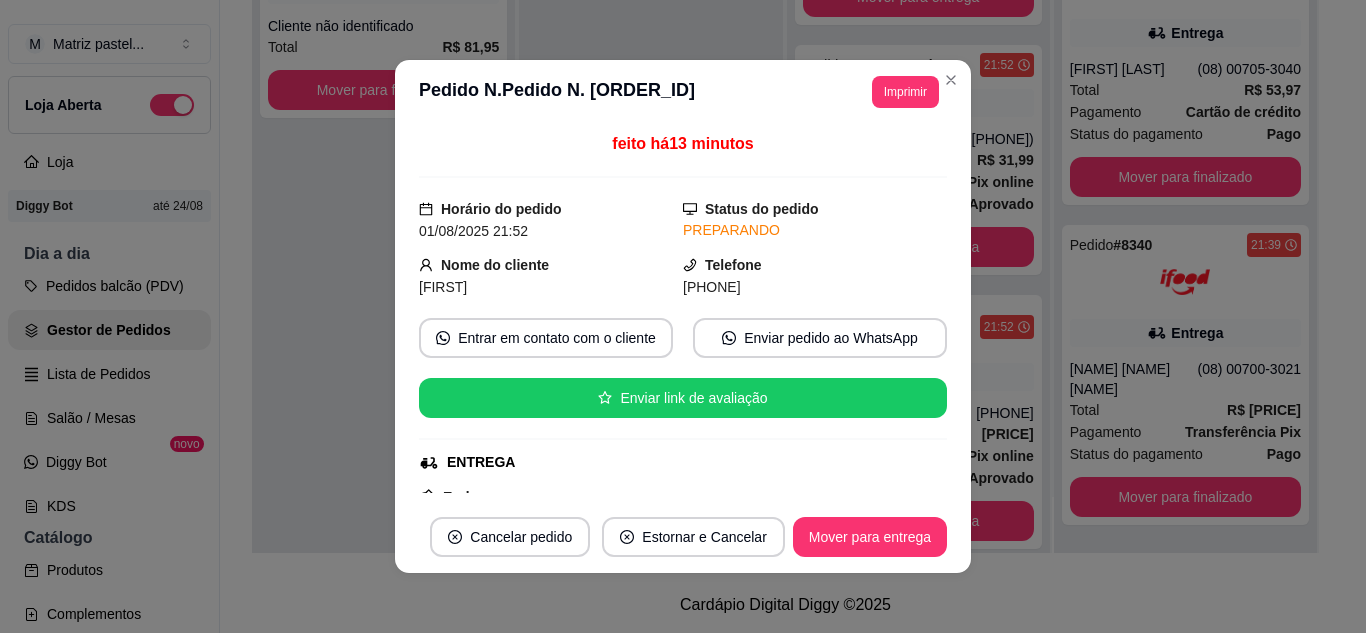 scroll, scrollTop: 100, scrollLeft: 0, axis: vertical 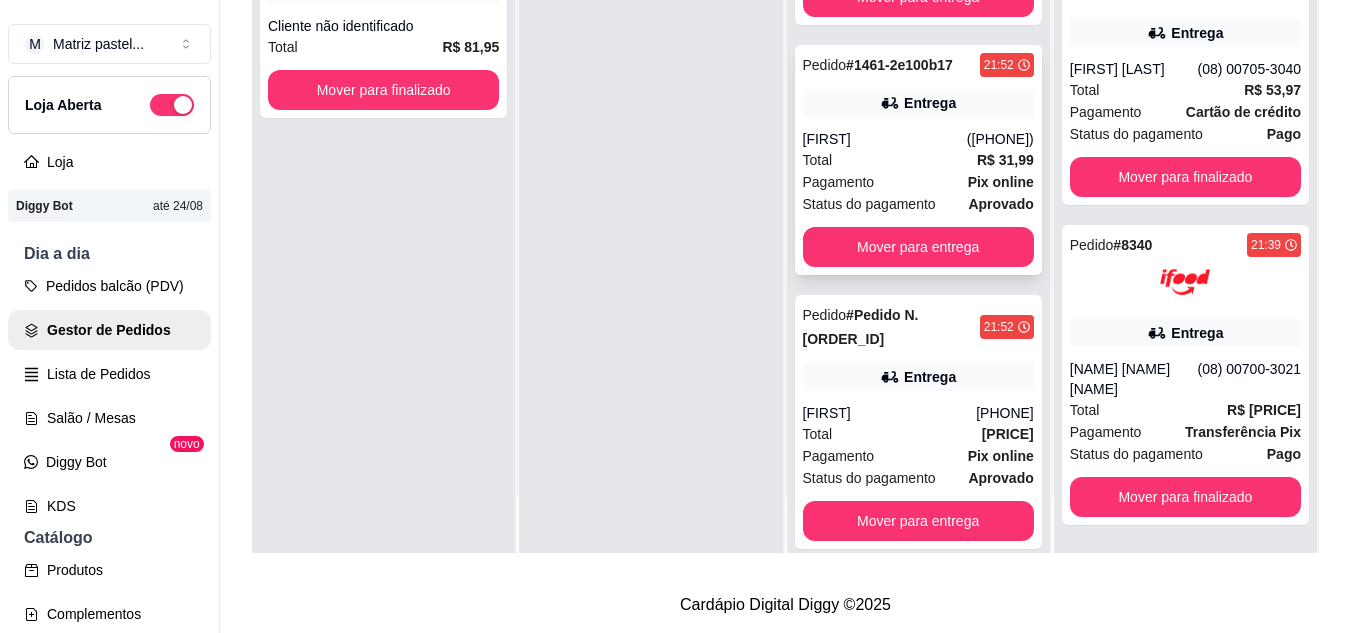 click on "Entrega" at bounding box center (918, 103) 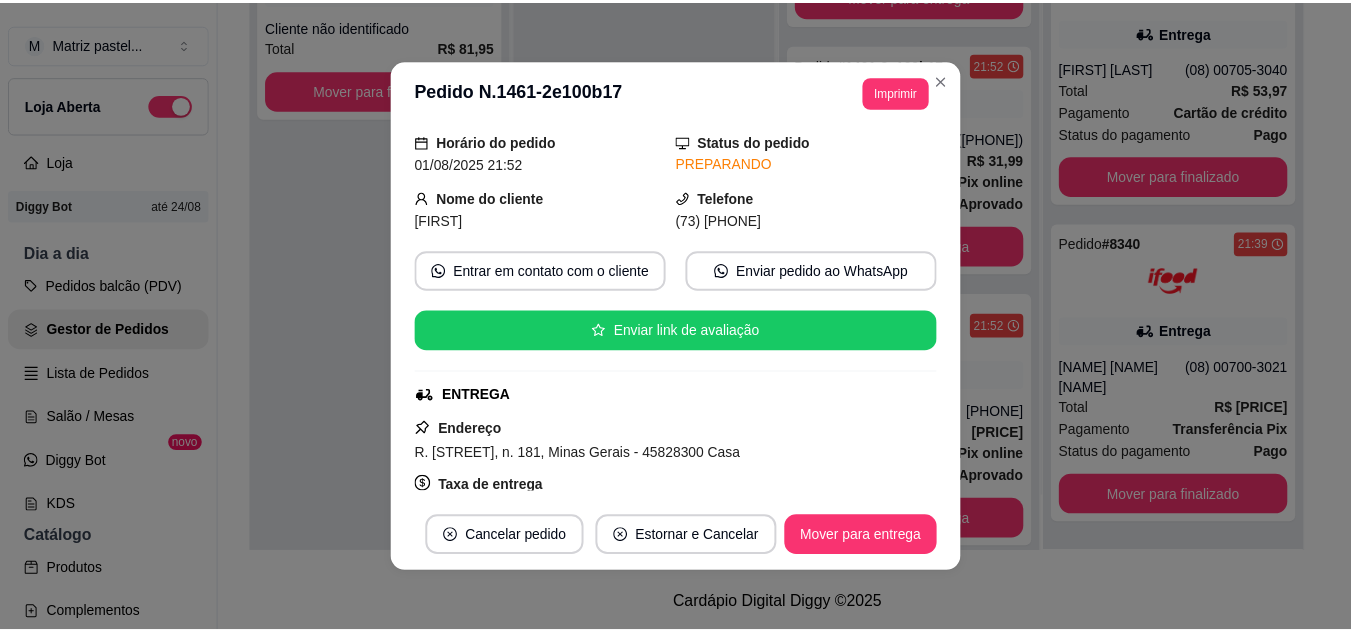 scroll, scrollTop: 100, scrollLeft: 0, axis: vertical 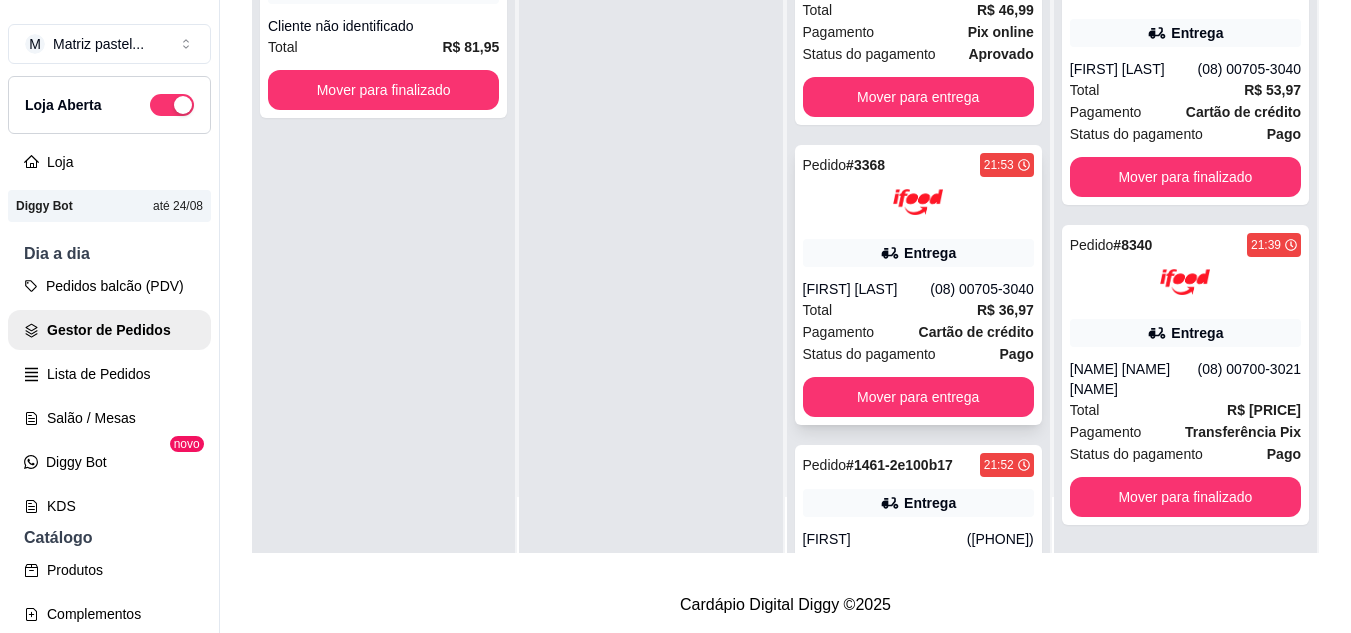 click at bounding box center (918, 202) 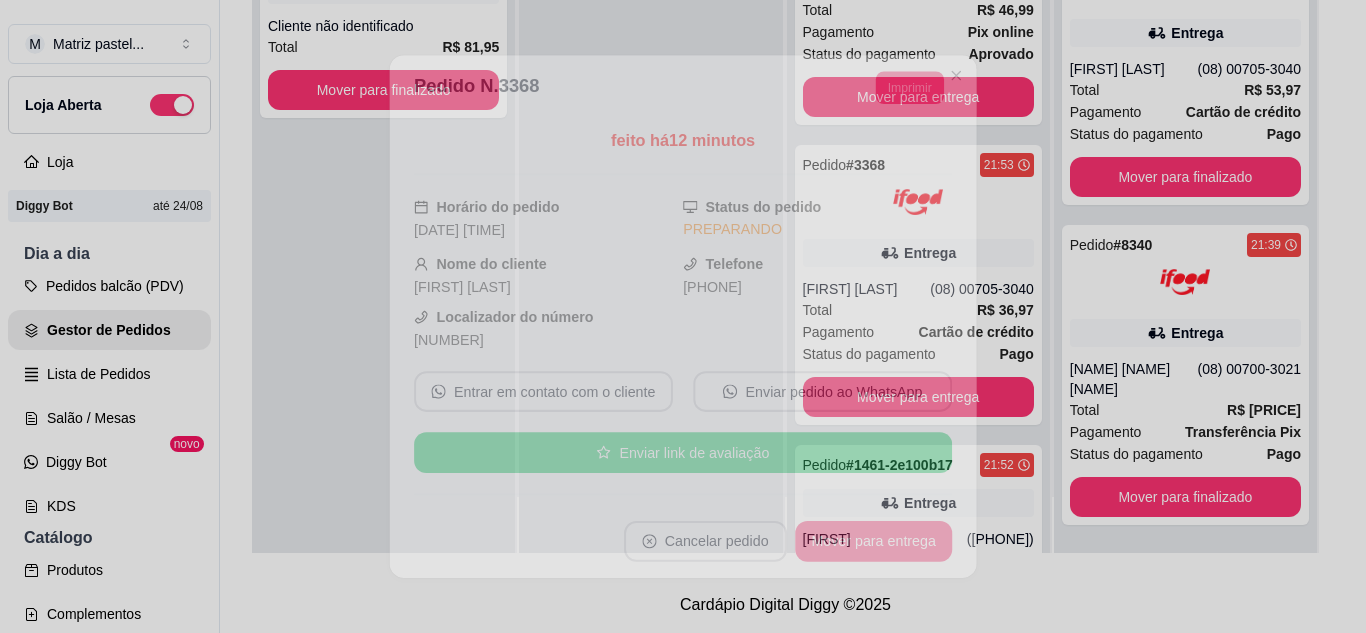 scroll, scrollTop: 100, scrollLeft: 0, axis: vertical 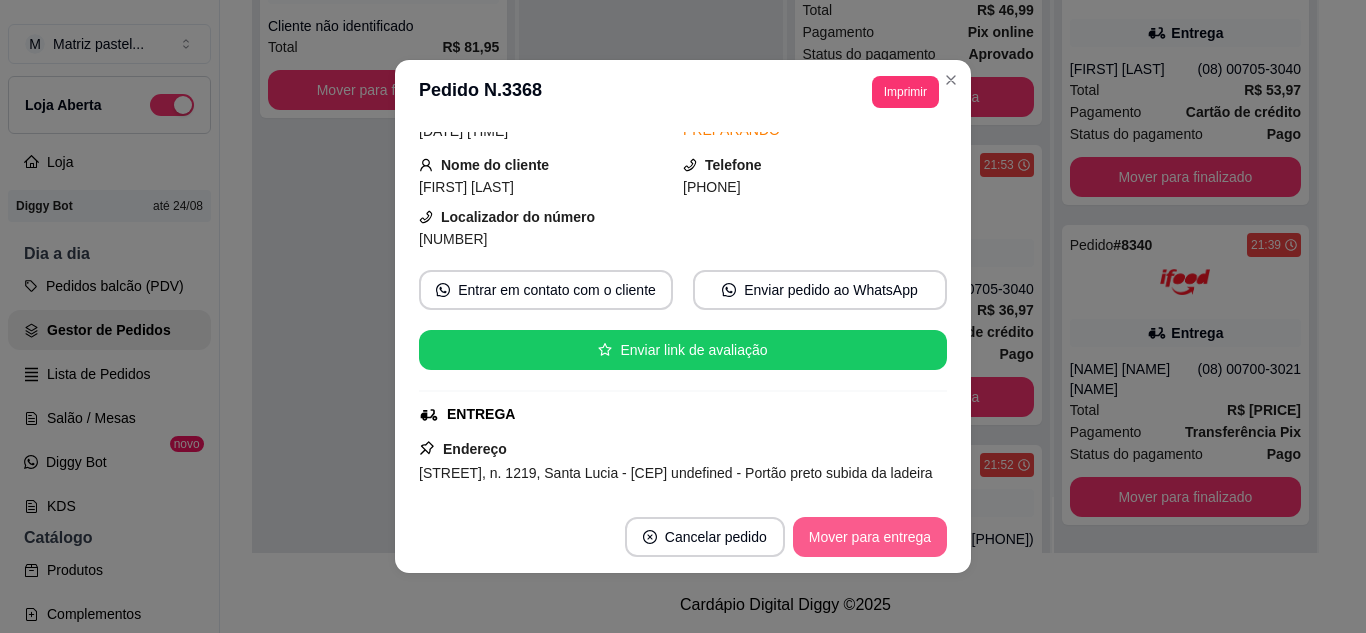 click on "Mover para entrega" at bounding box center [870, 537] 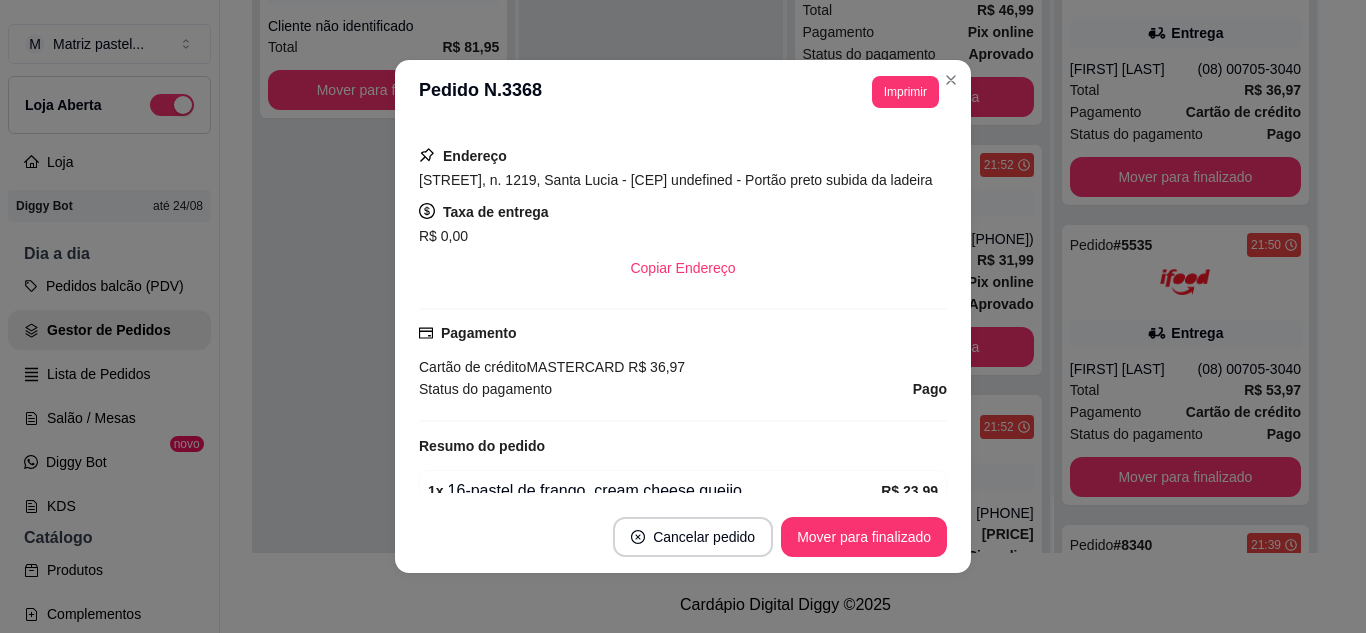 scroll, scrollTop: 400, scrollLeft: 0, axis: vertical 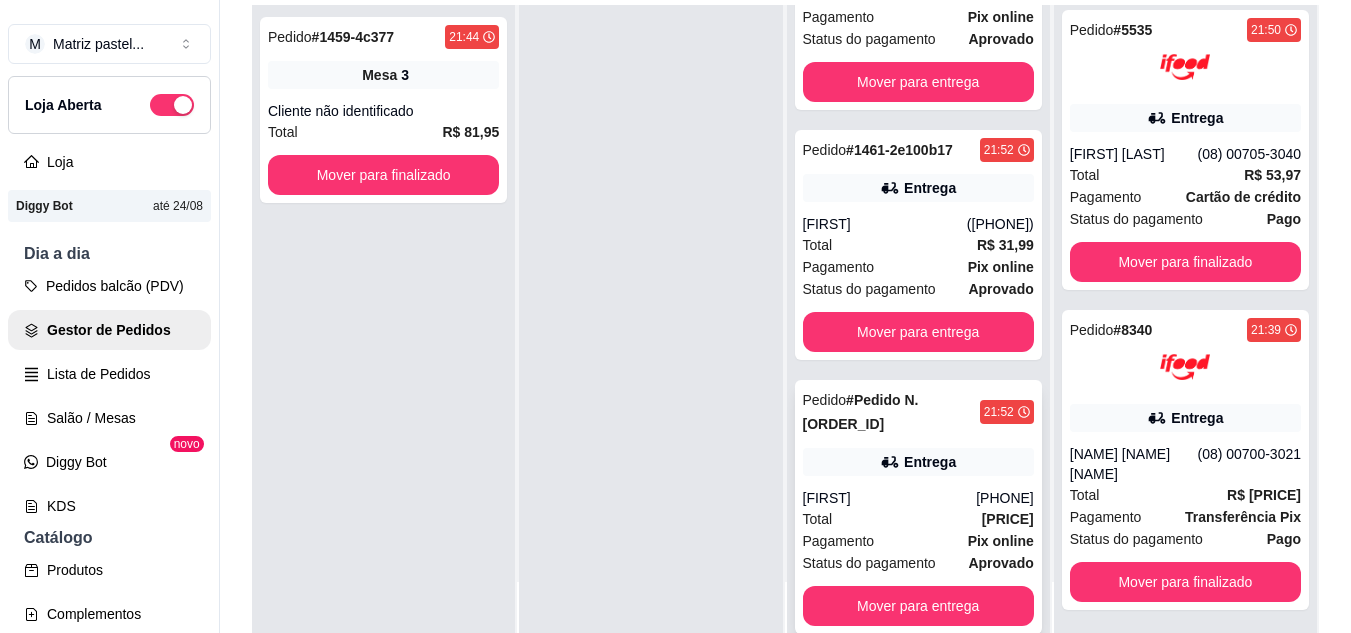 click on "Entrega" at bounding box center (918, 462) 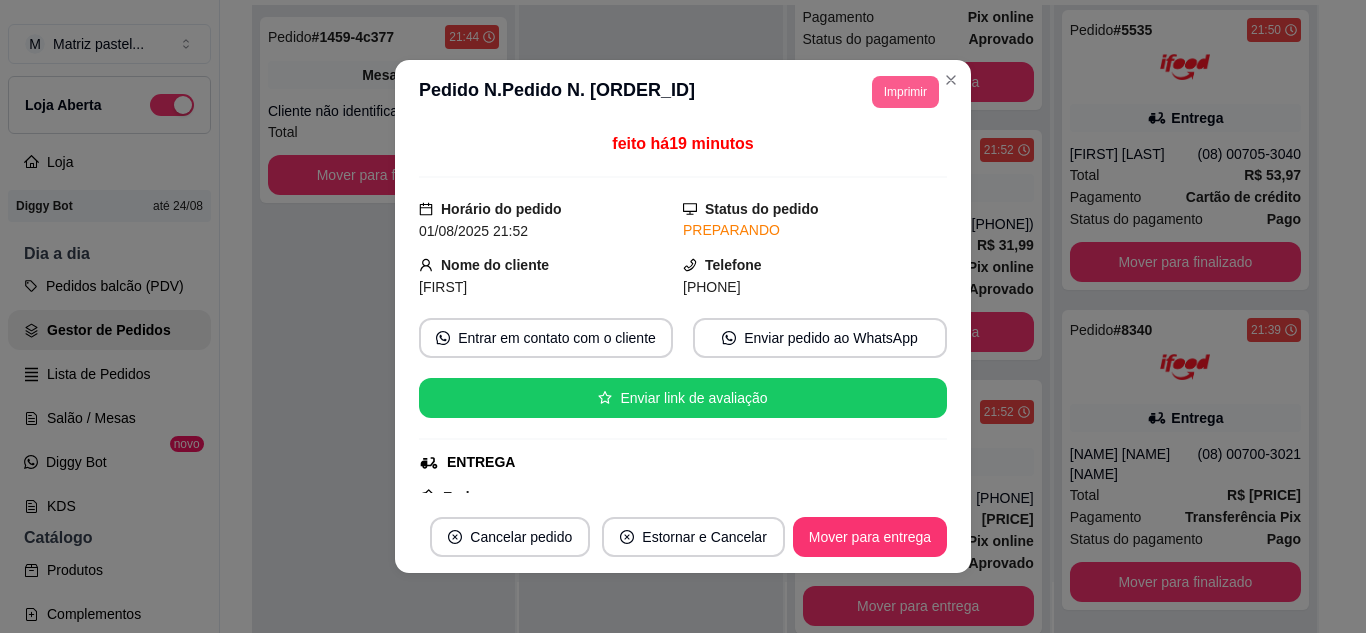 click on "Imprimir" at bounding box center (905, 92) 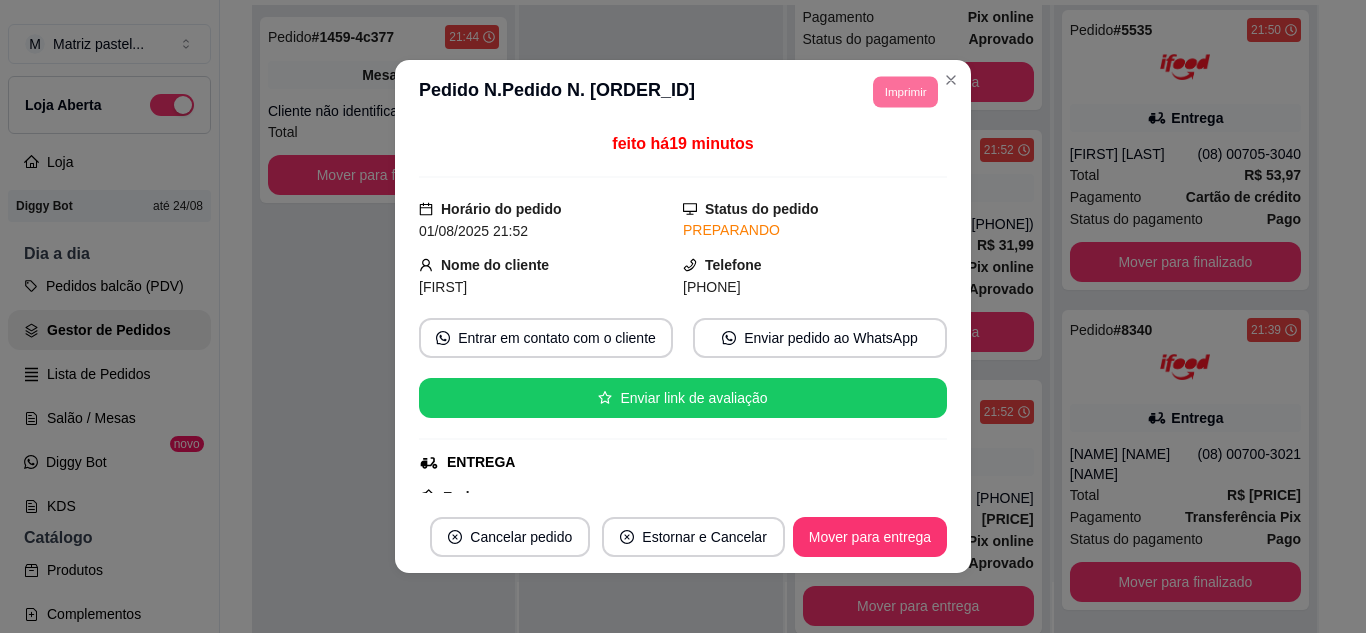 click on "IMPRESSORA" at bounding box center [877, 153] 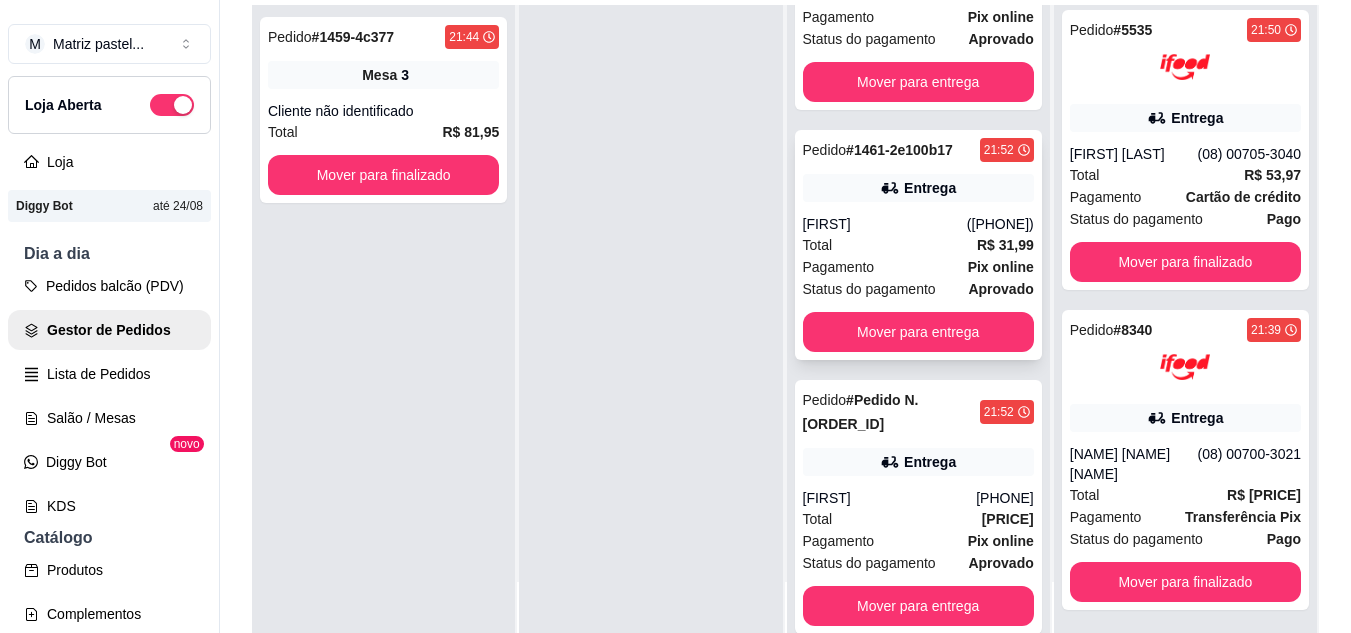 click on "Pedido  #[ORDER_ID] [TIME] Entrega [NAME] ([PHONE]) Total R$ 31,99 Pagamento Pix online Status do pagamento aprovado Mover para entrega" at bounding box center [918, 245] 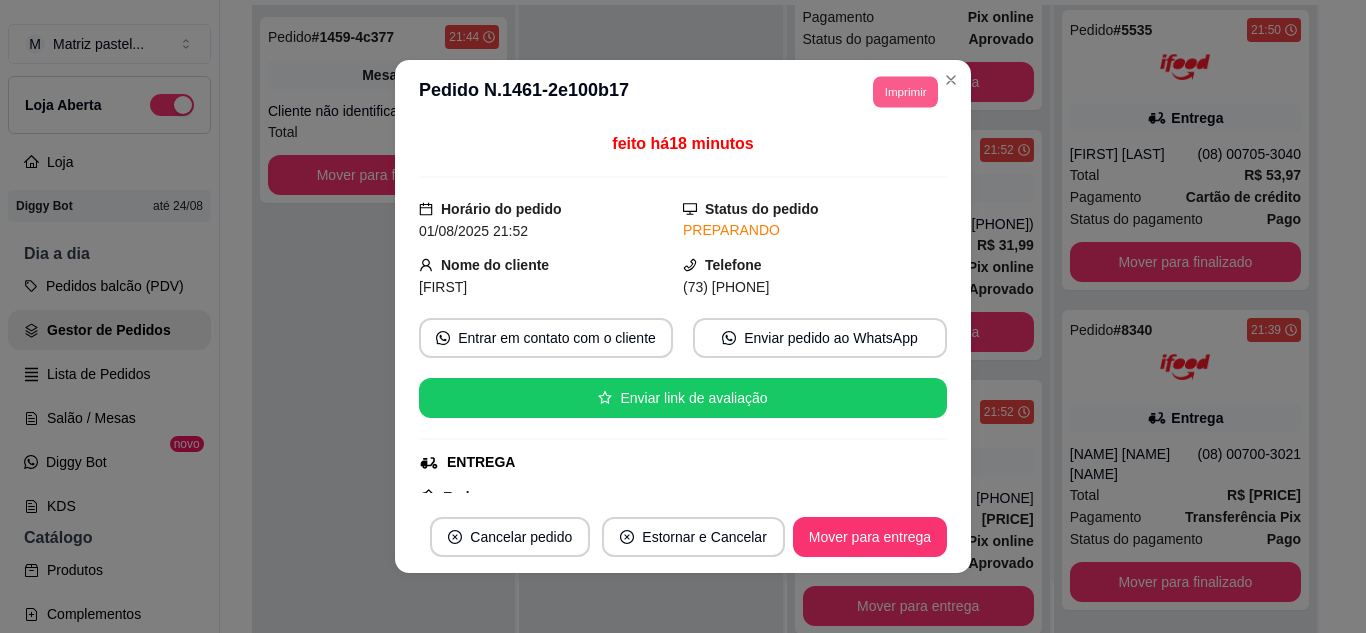 click on "Imprimir" at bounding box center [905, 91] 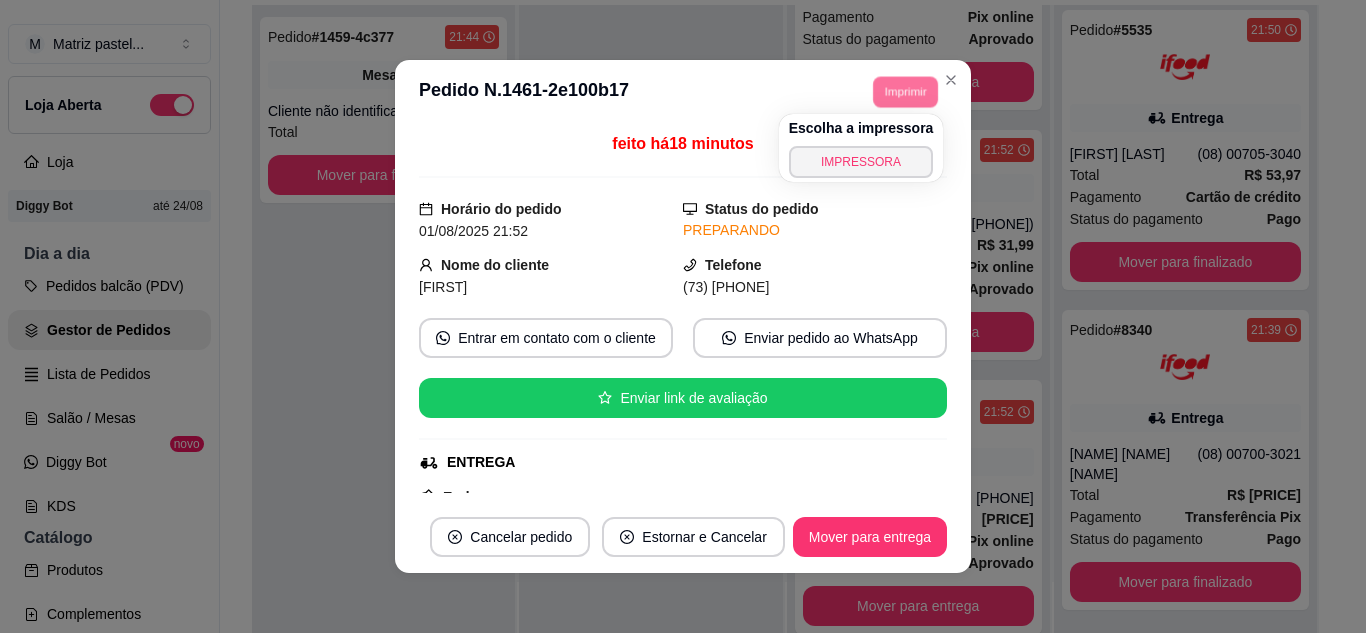click on "feito há  18   minutos Horário do pedido 01/08/2025 21:52 Status do pedido PREPARANDO Nome do cliente [FIRST]   Telefone ([PHONE]) Entrar em contato com o cliente Enviar pedido ao WhatsApp Enviar link de avaliação ENTREGA Endereço  Rua Atalaia, n. 181, [STATE] - 45828300 Casa Taxa de entrega  R$ 8,00 Copiar Endereço Pagamento Pix online   R$ 31,99   - pagamento   aprovado Resumo do pedido 1 x     TAPIOCA 6 R$ 23,99 Subtotal R$ 23,99 Cashback para o cliente R$ 1,19 Total R$ 31,99" at bounding box center (683, 312) 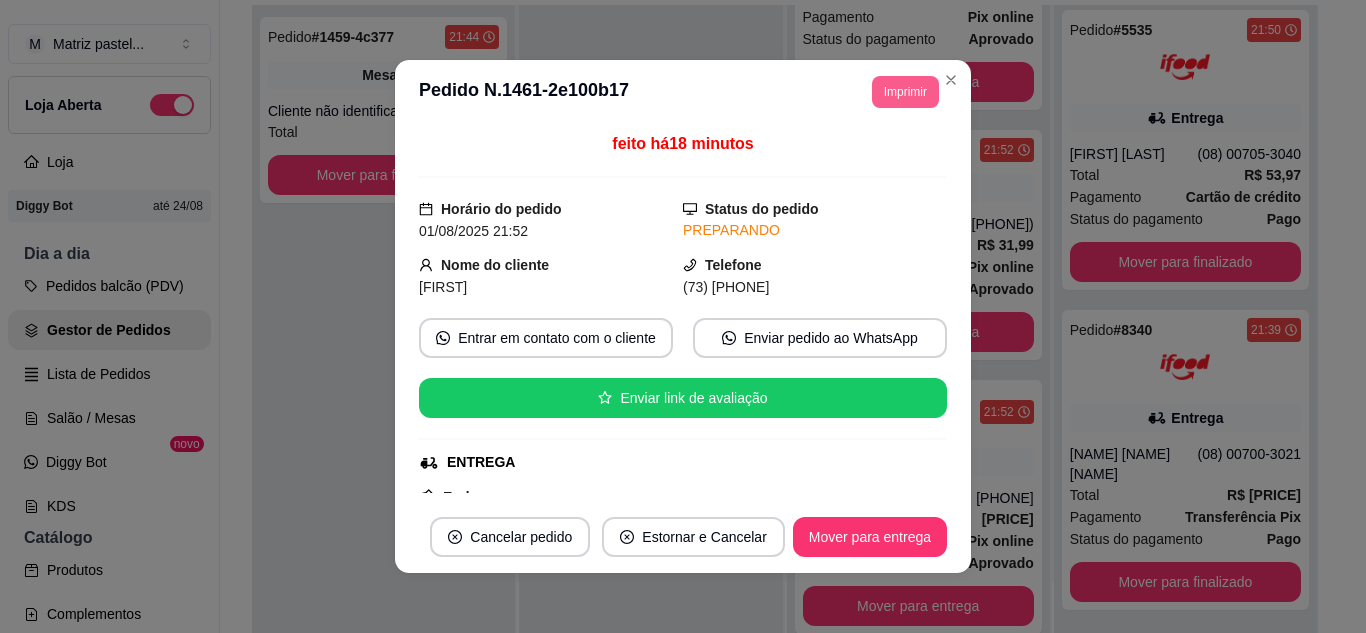 click on "Imprimir" at bounding box center [905, 92] 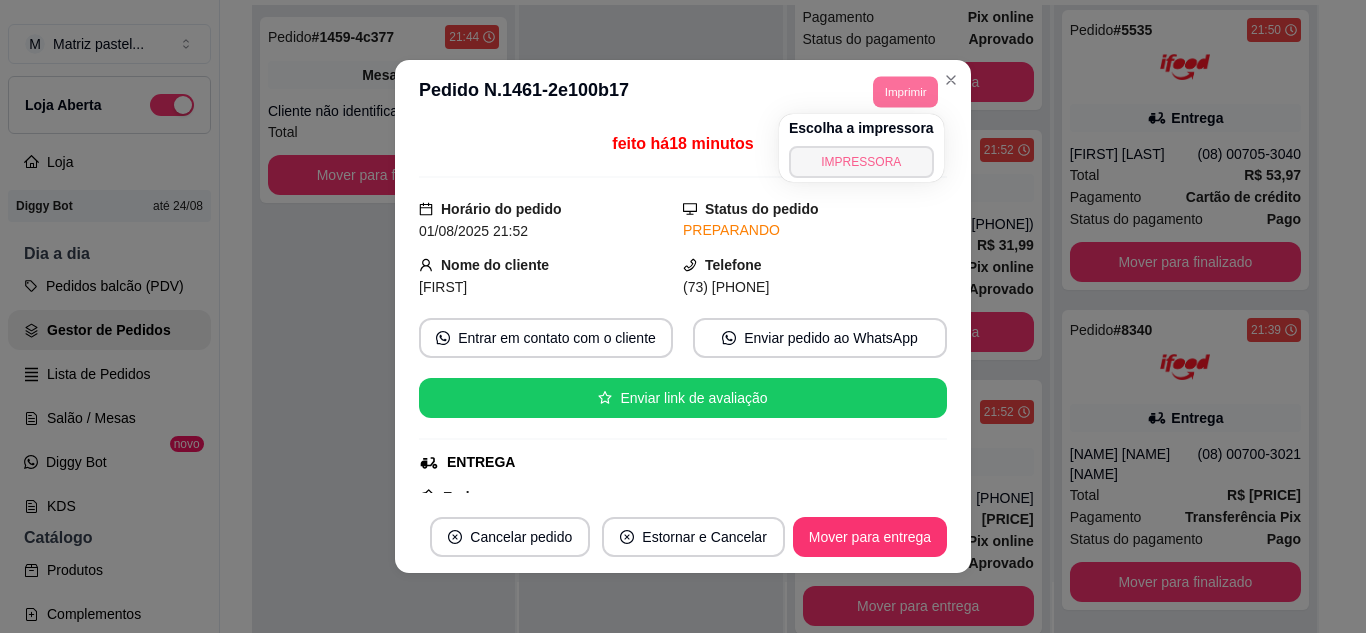 click on "IMPRESSORA" at bounding box center [861, 162] 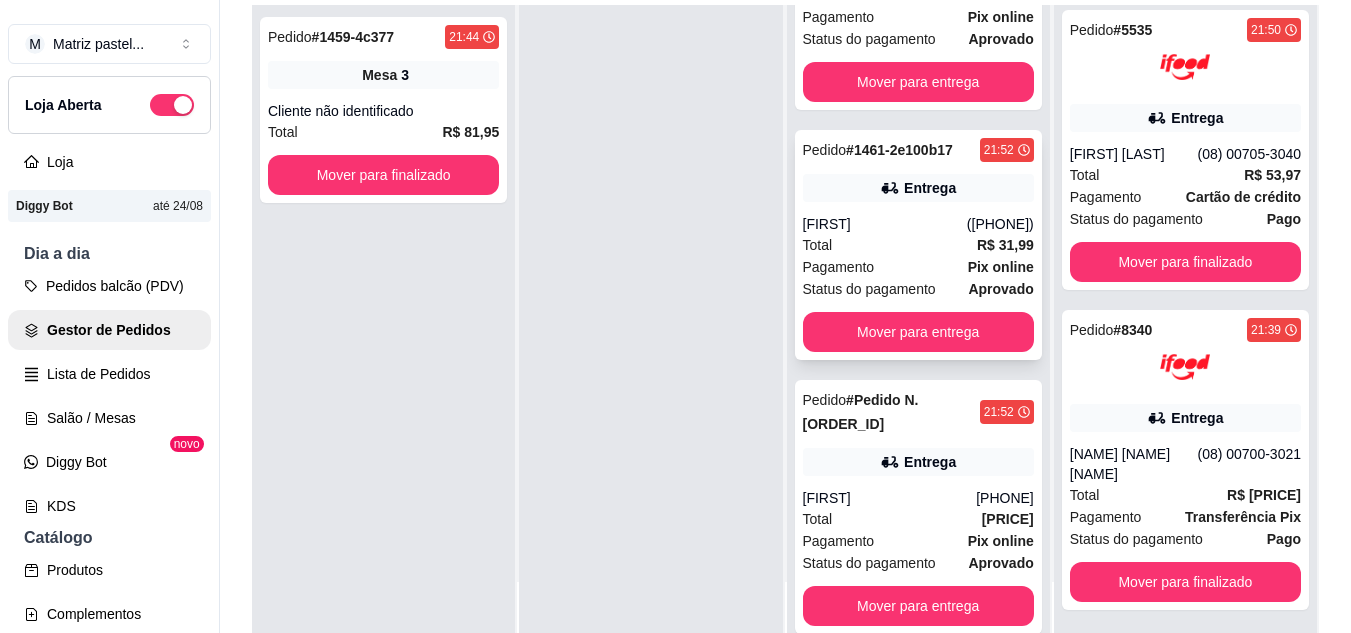 scroll, scrollTop: 0, scrollLeft: 0, axis: both 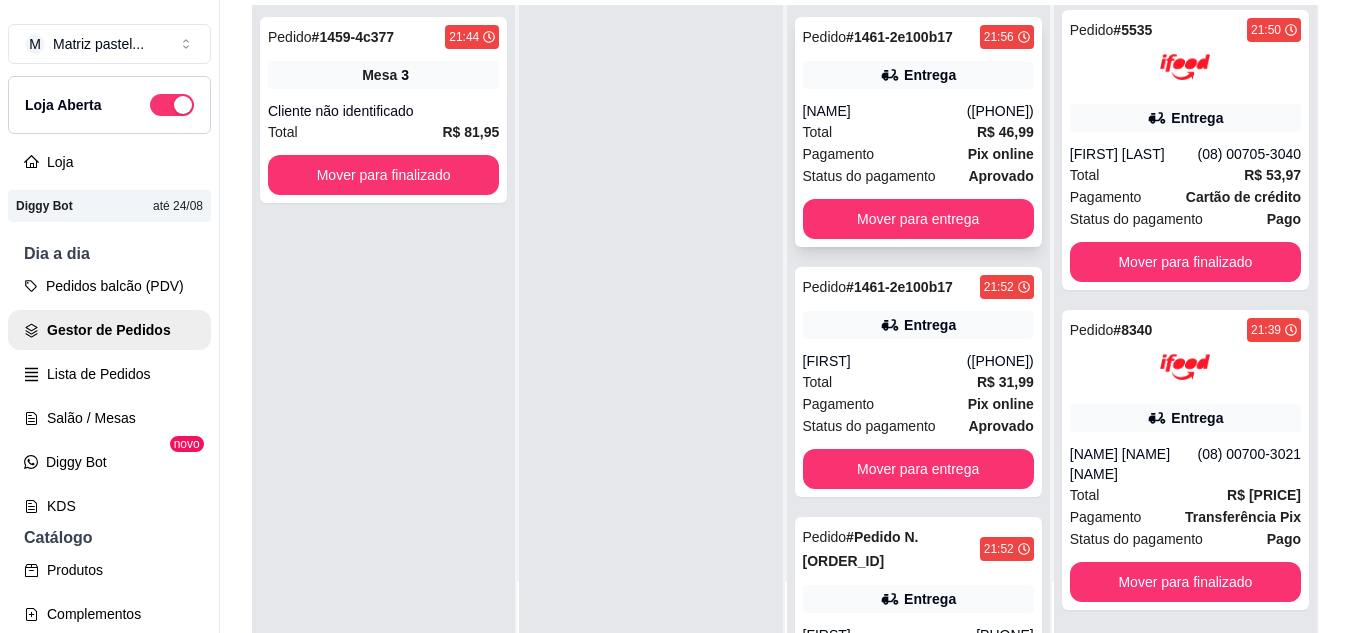 click on "[NAME]" at bounding box center (885, 111) 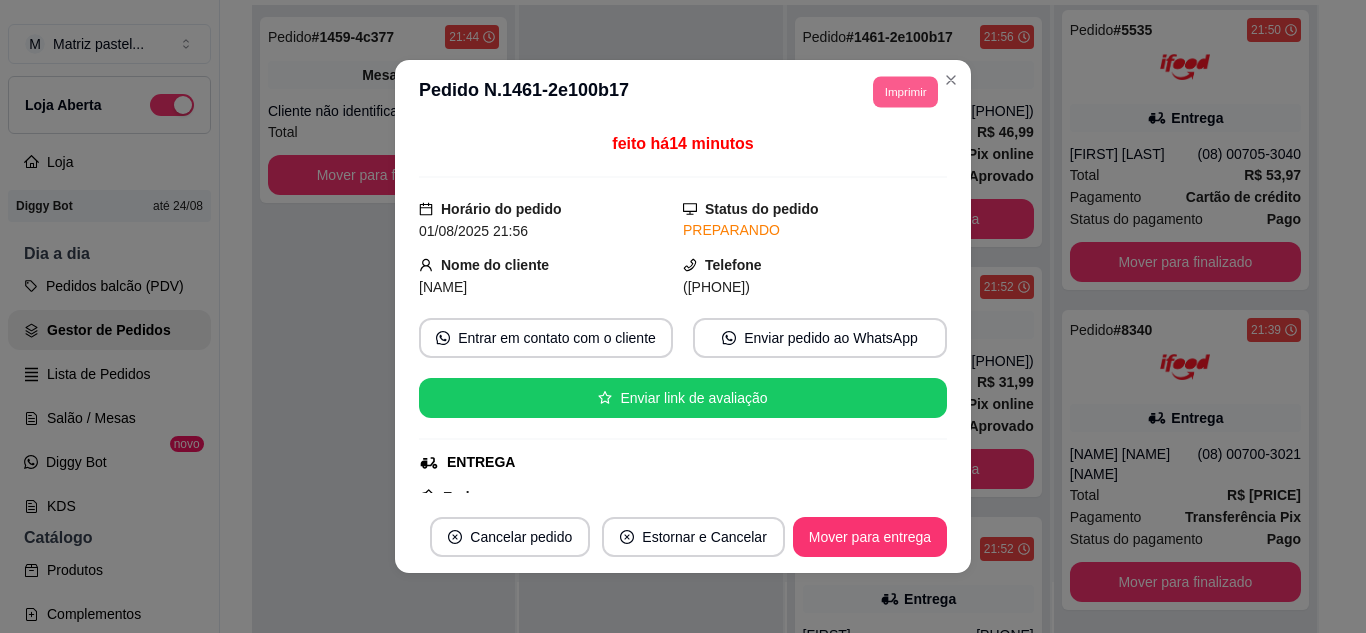 click on "Imprimir" at bounding box center (905, 91) 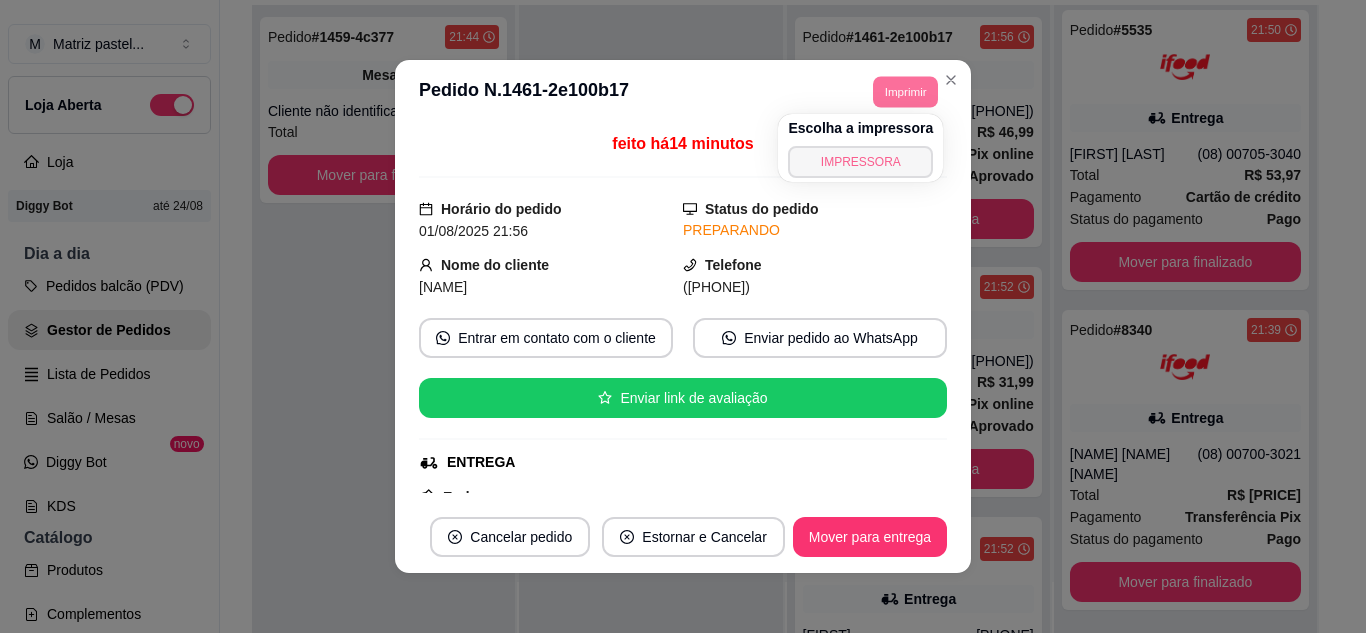 click on "IMPRESSORA" at bounding box center (860, 162) 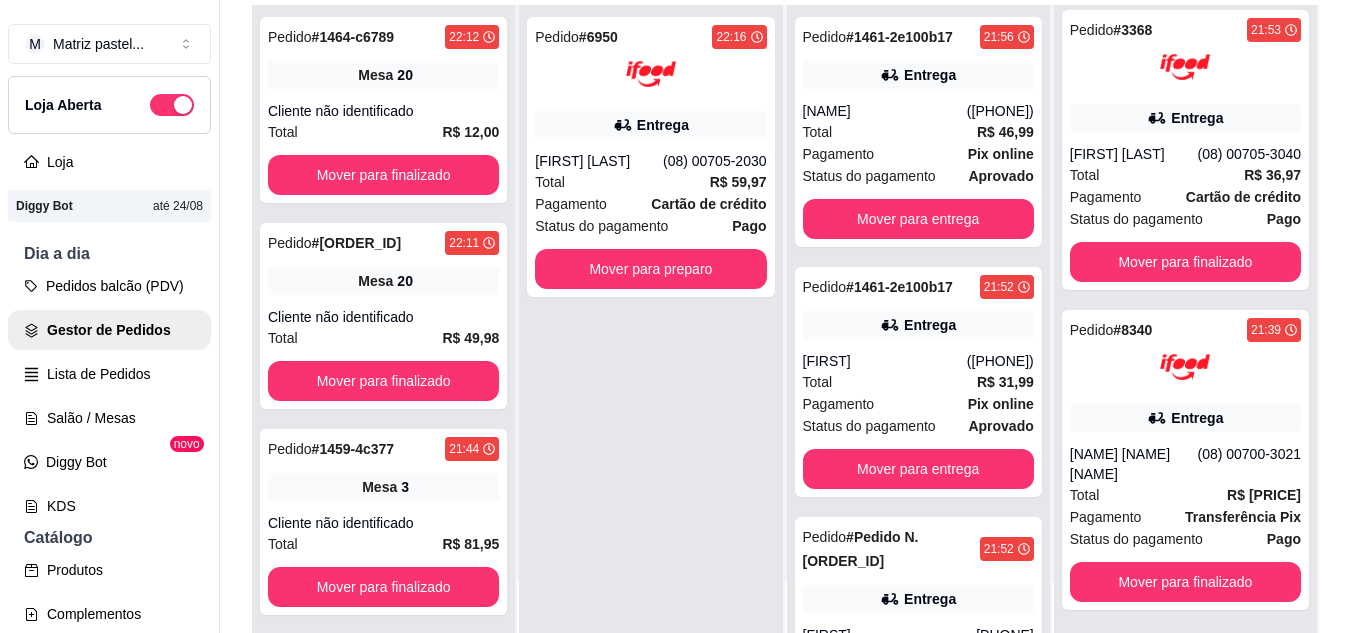 scroll, scrollTop: 7, scrollLeft: 0, axis: vertical 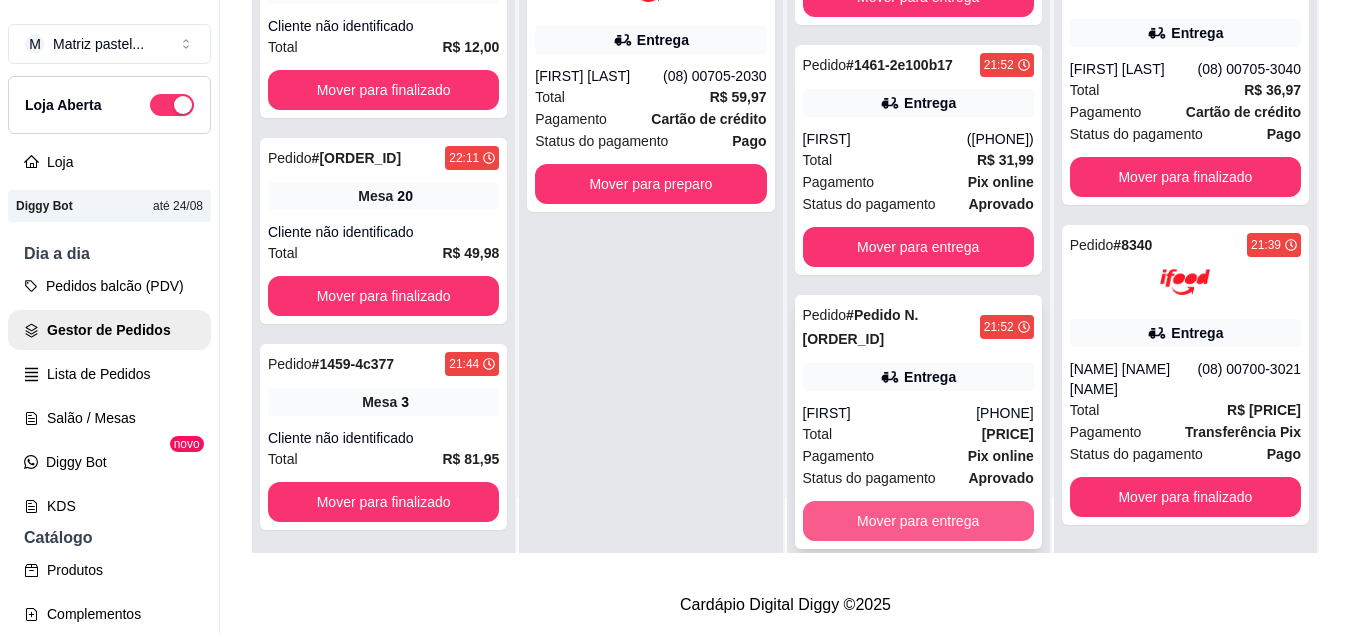 click on "Mover para entrega" at bounding box center (918, 521) 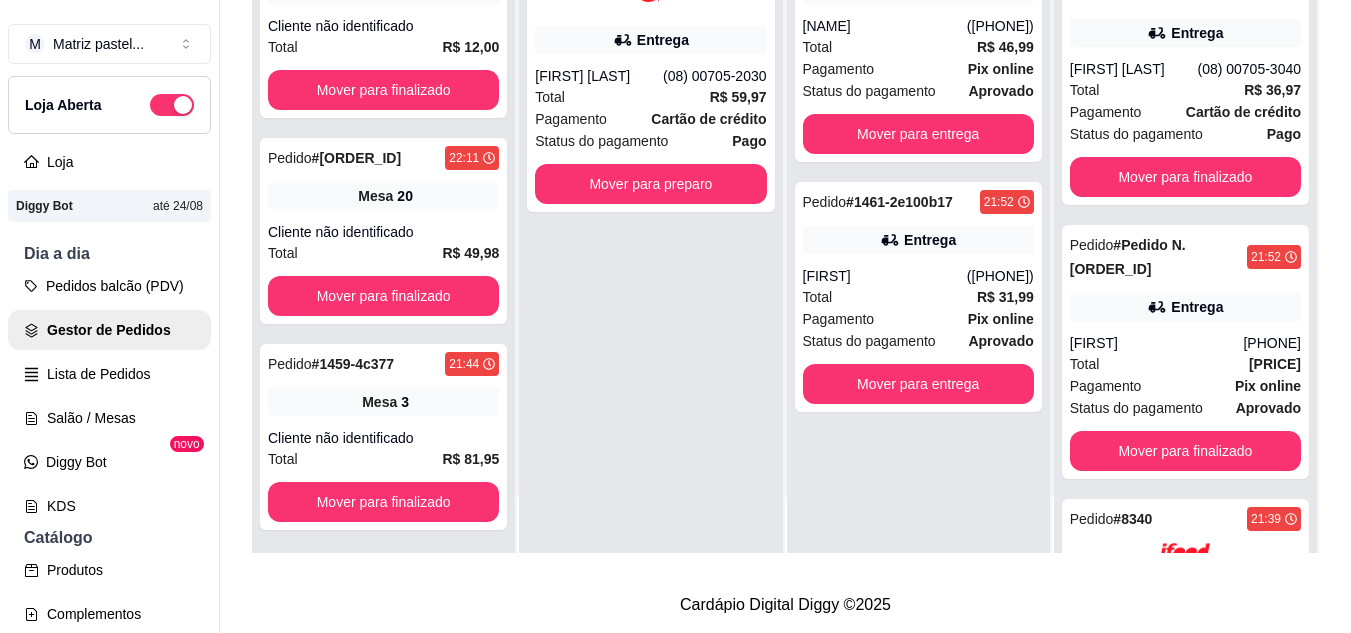 scroll, scrollTop: 0, scrollLeft: 0, axis: both 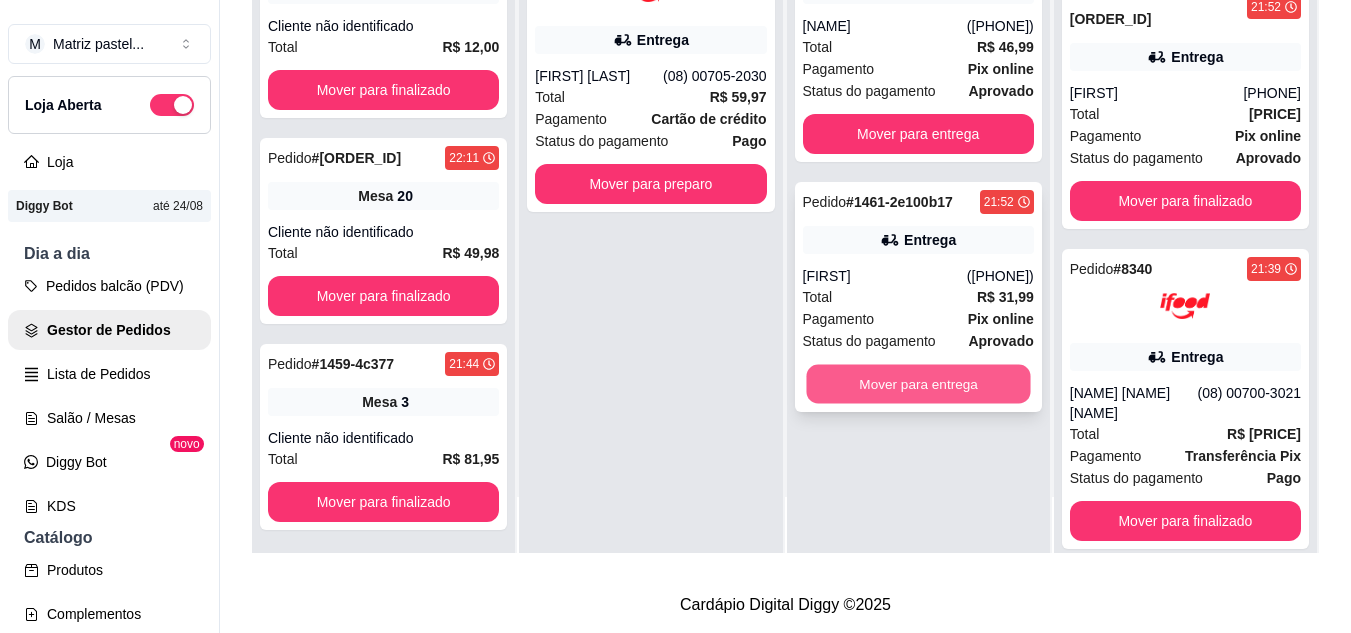 click on "Mover para entrega" at bounding box center (918, 384) 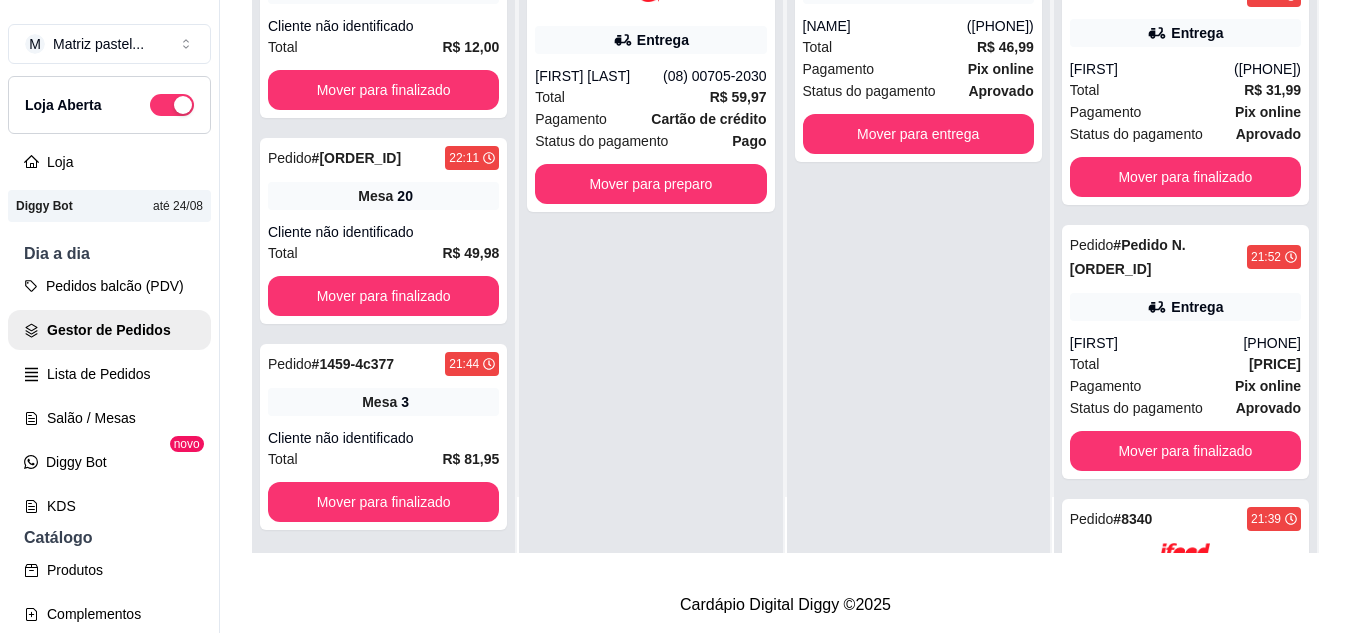 scroll, scrollTop: 507, scrollLeft: 0, axis: vertical 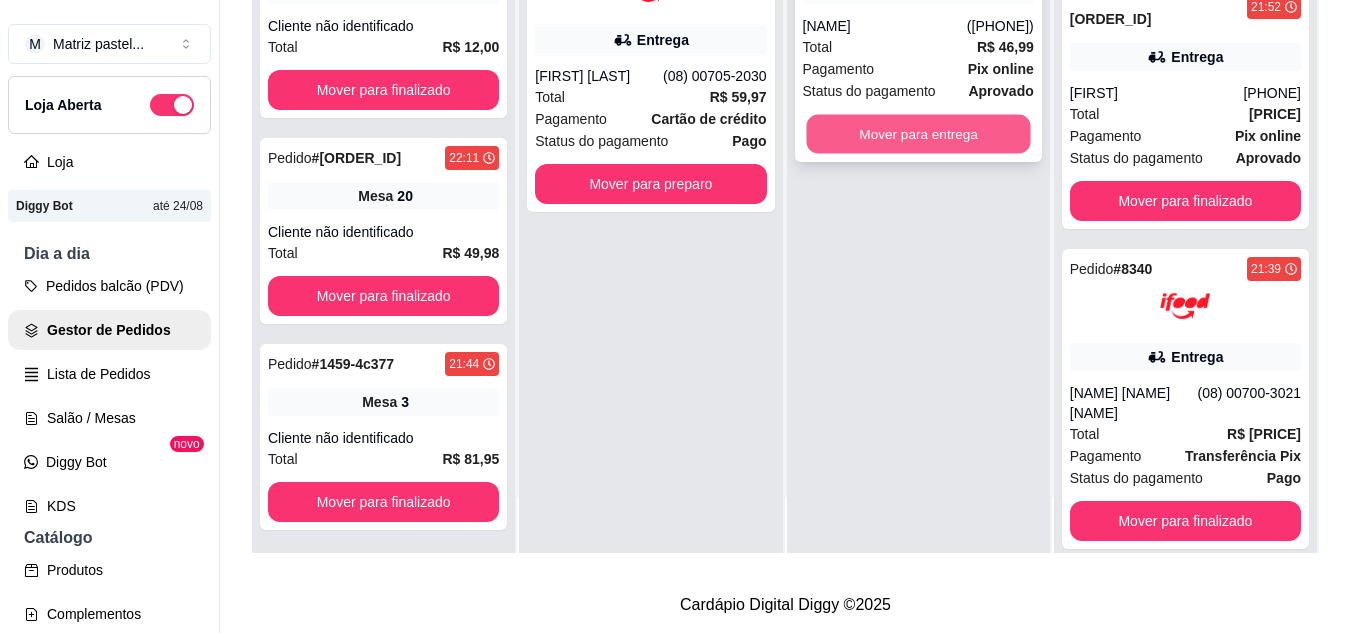 click on "Mover para entrega" at bounding box center (918, 134) 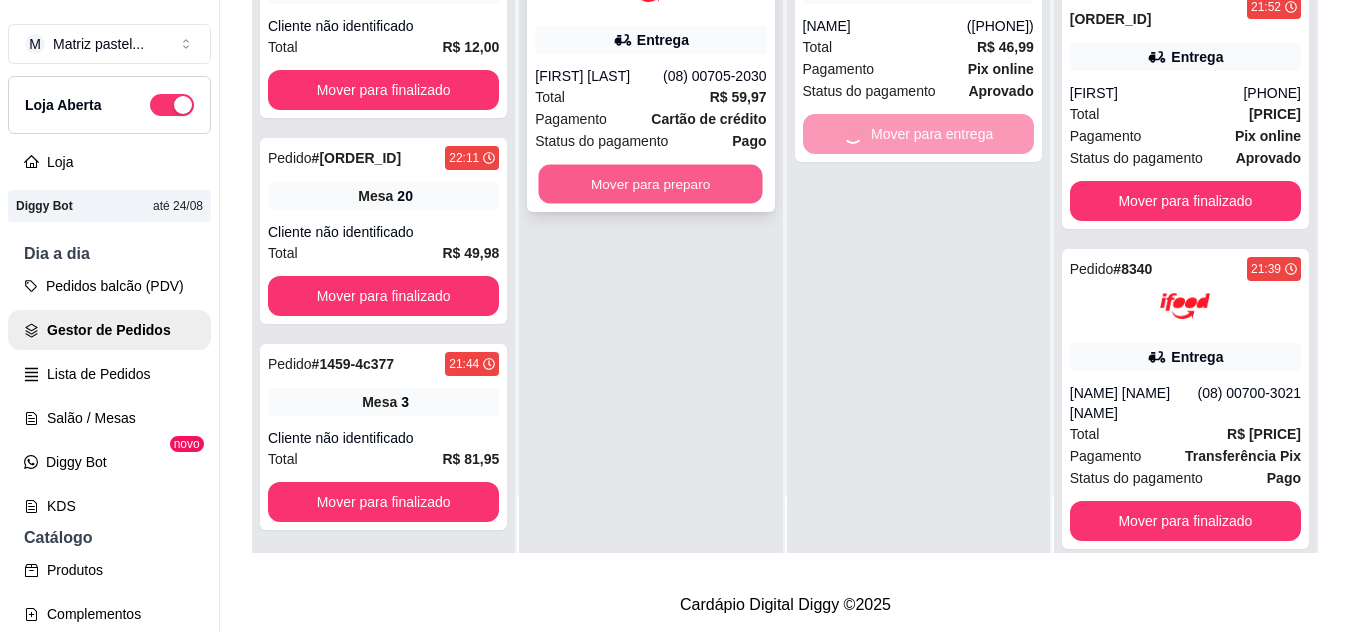 click on "Mover para preparo" at bounding box center [651, 184] 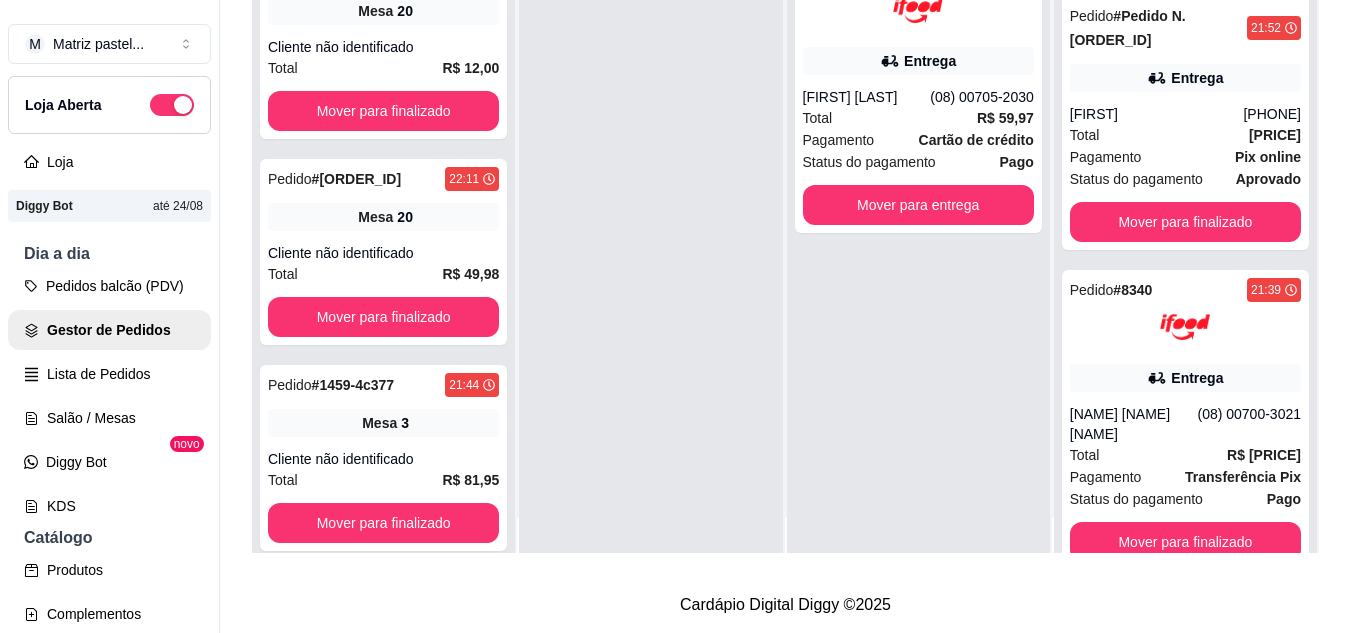 scroll, scrollTop: 0, scrollLeft: 0, axis: both 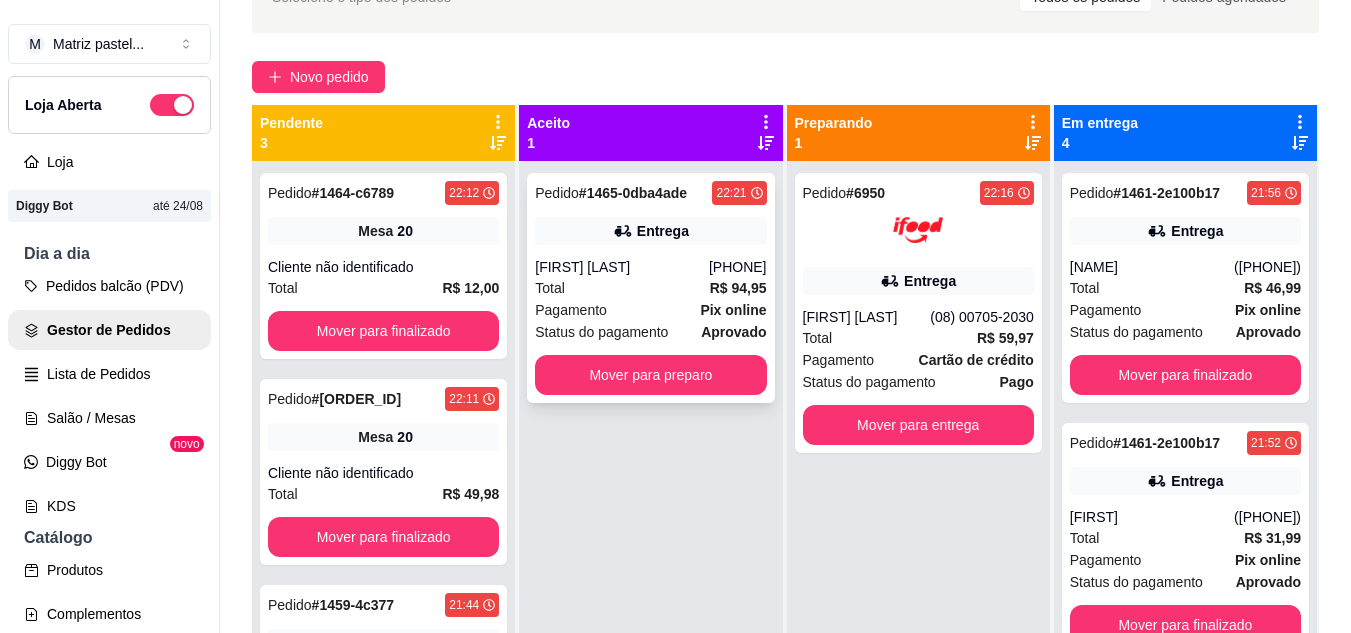 click on "Pedido  # [ORDER_ID] [TIME] Entrega [NAME] ([PHONE]) Total [PRICE] Pagamento Pix Status do pagamento aprovado Mover para preparo" at bounding box center (650, 288) 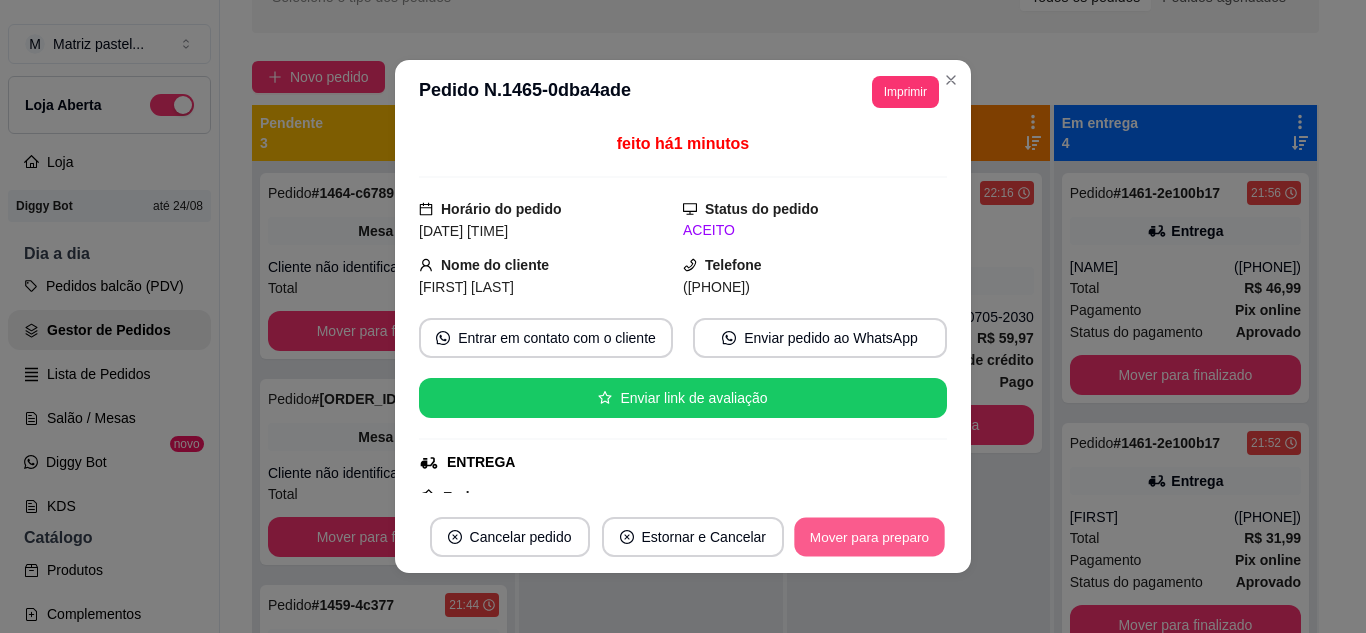 click on "Mover para preparo" at bounding box center [869, 537] 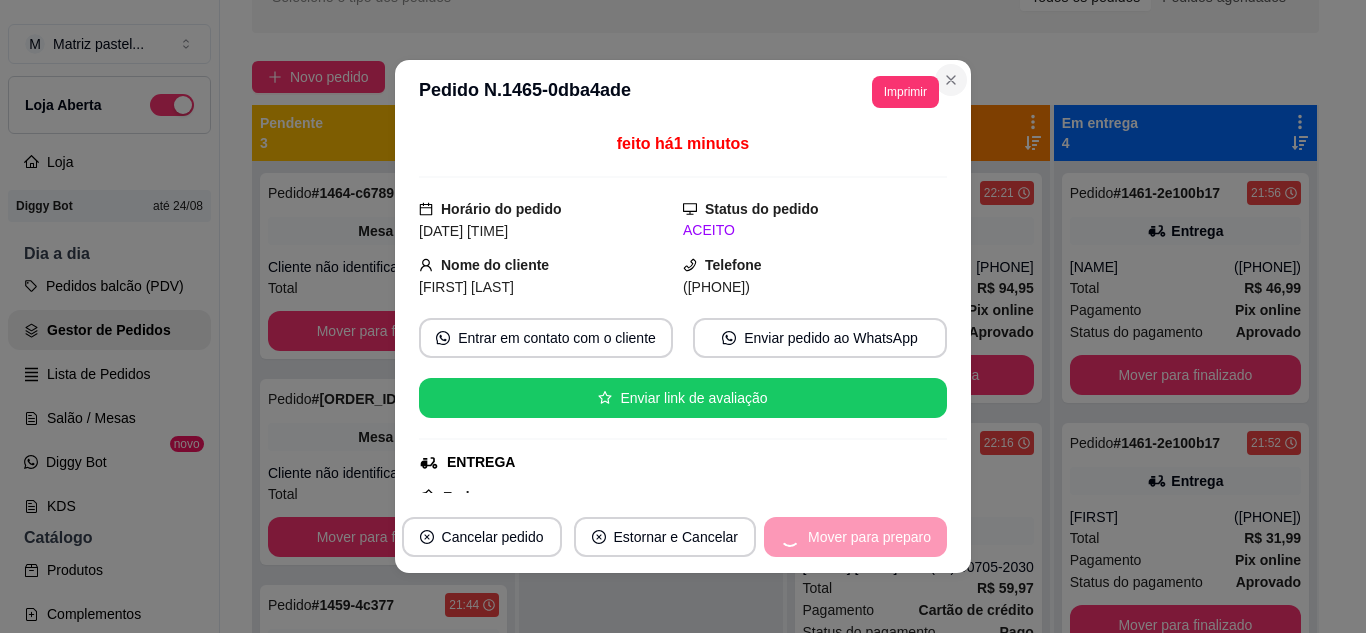 click on "**********" at bounding box center (683, 316) 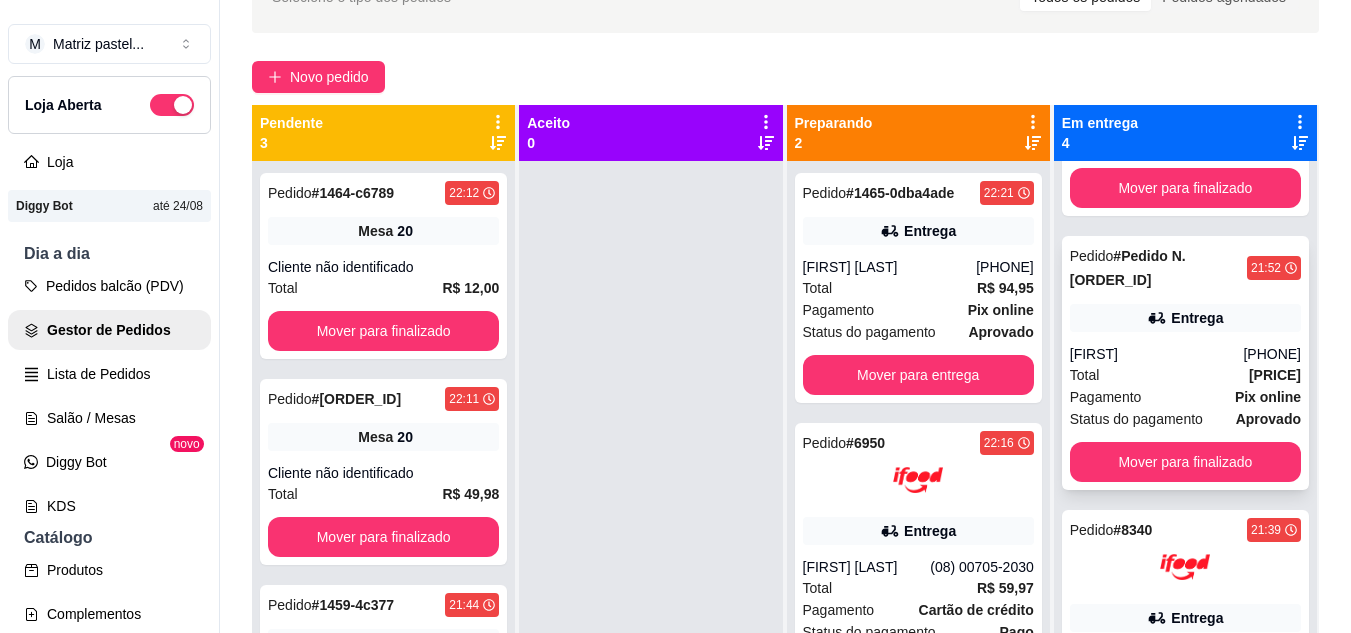 scroll, scrollTop: 457, scrollLeft: 0, axis: vertical 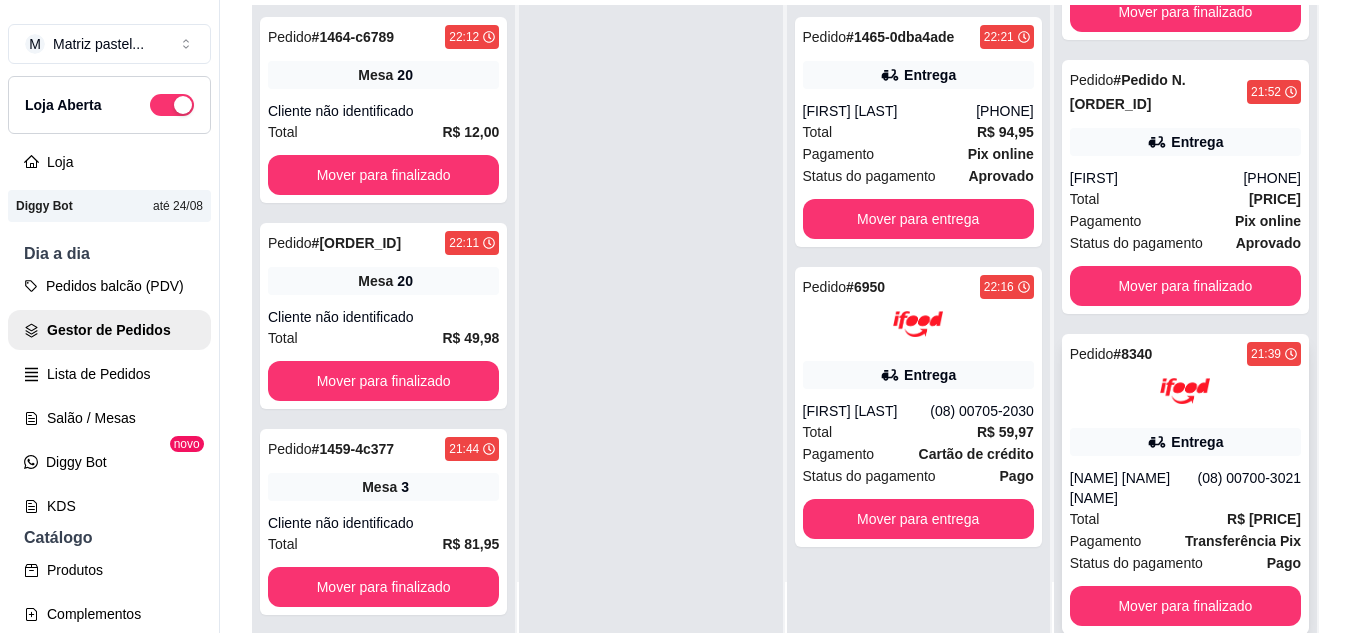 click on "Entrega" at bounding box center (1197, 442) 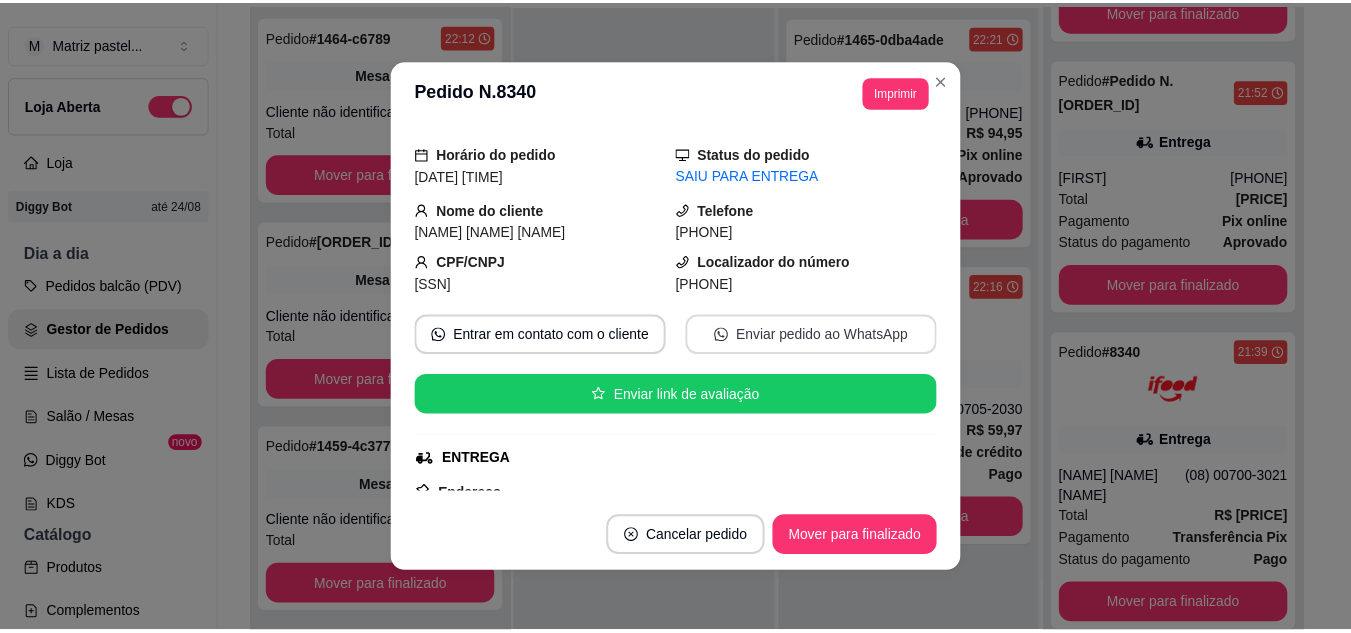 scroll, scrollTop: 100, scrollLeft: 0, axis: vertical 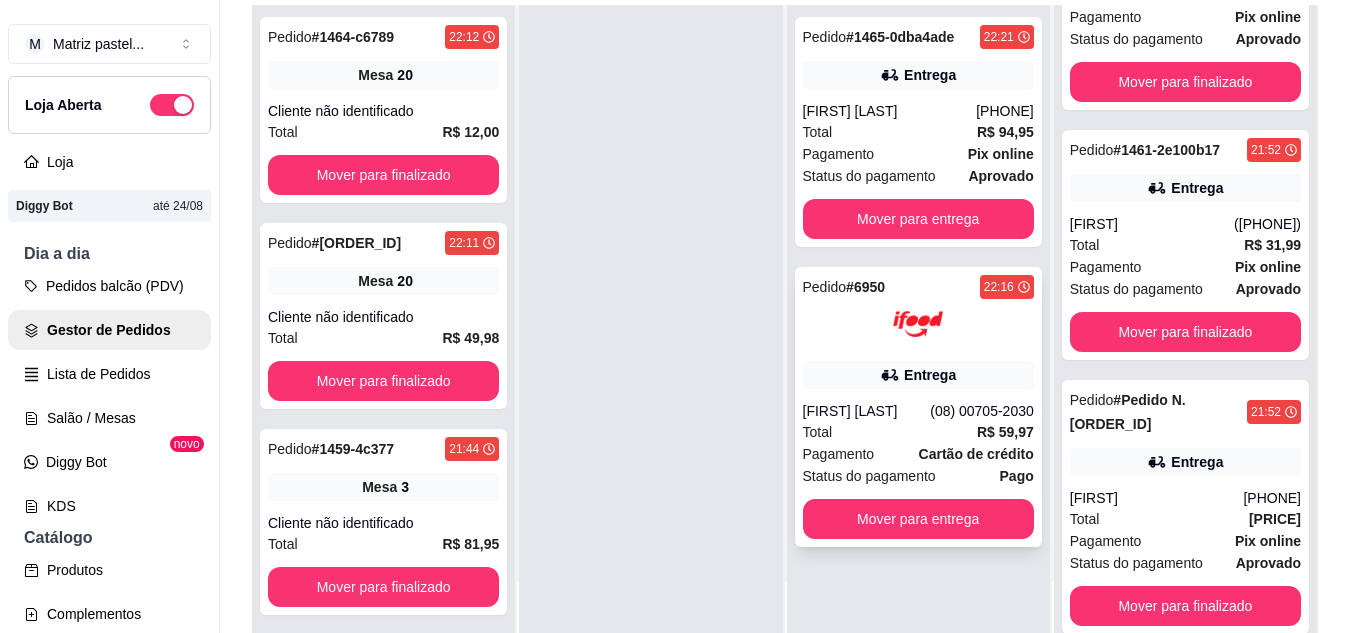 click on "Pedido  # 6950 [TIME] Entrega [FIRST] [LAST] ([PHONE]) Total R$ 59,97 Pagamento Cartão de crédito Status do pagamento Pago Mover para entrega" at bounding box center [918, 407] 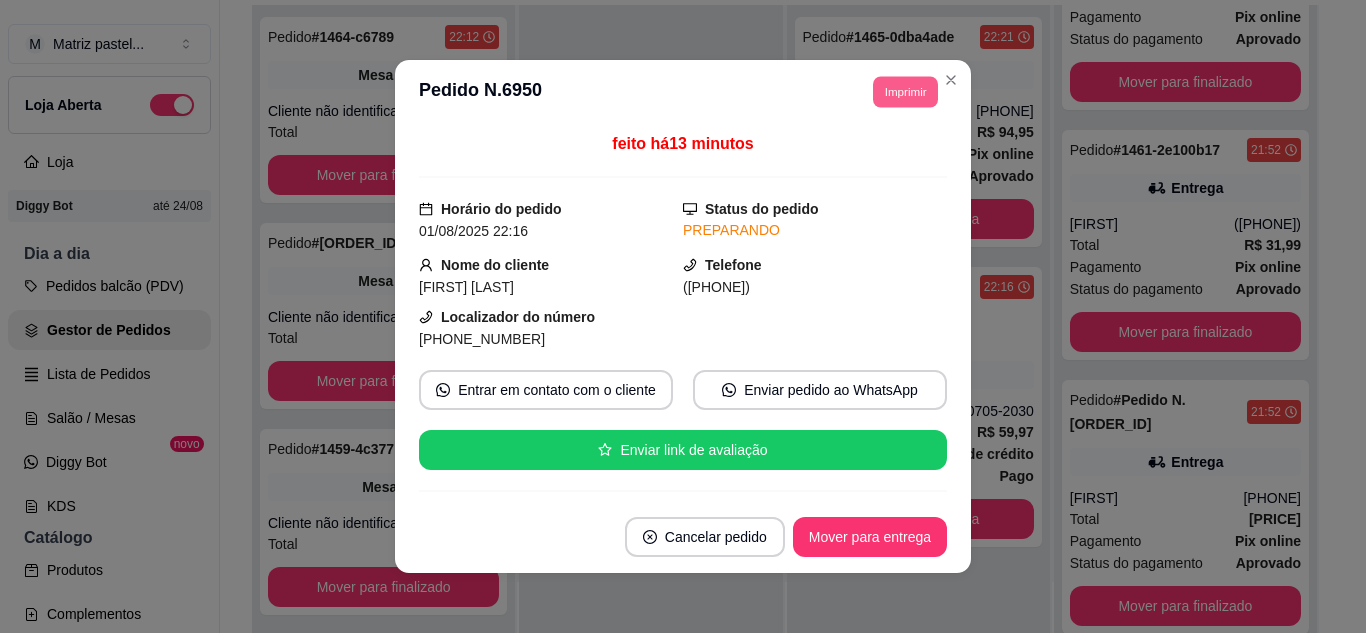 click on "Imprimir" at bounding box center (905, 91) 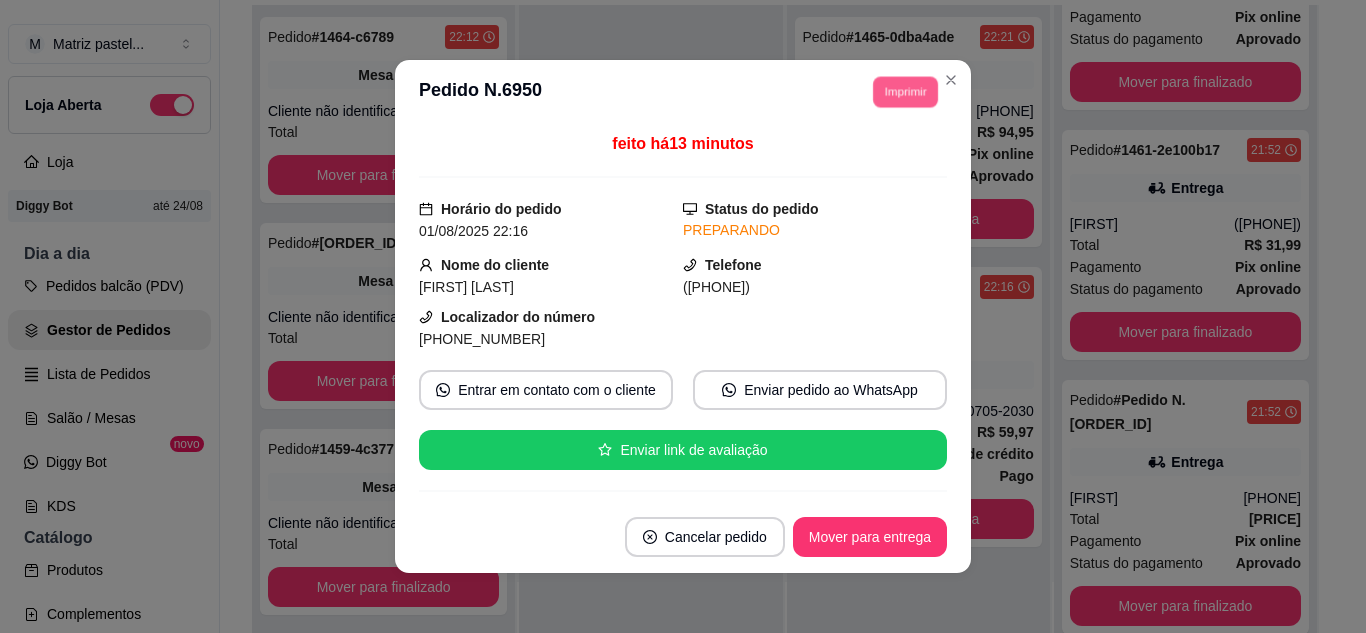click on "Imprimir" at bounding box center [905, 91] 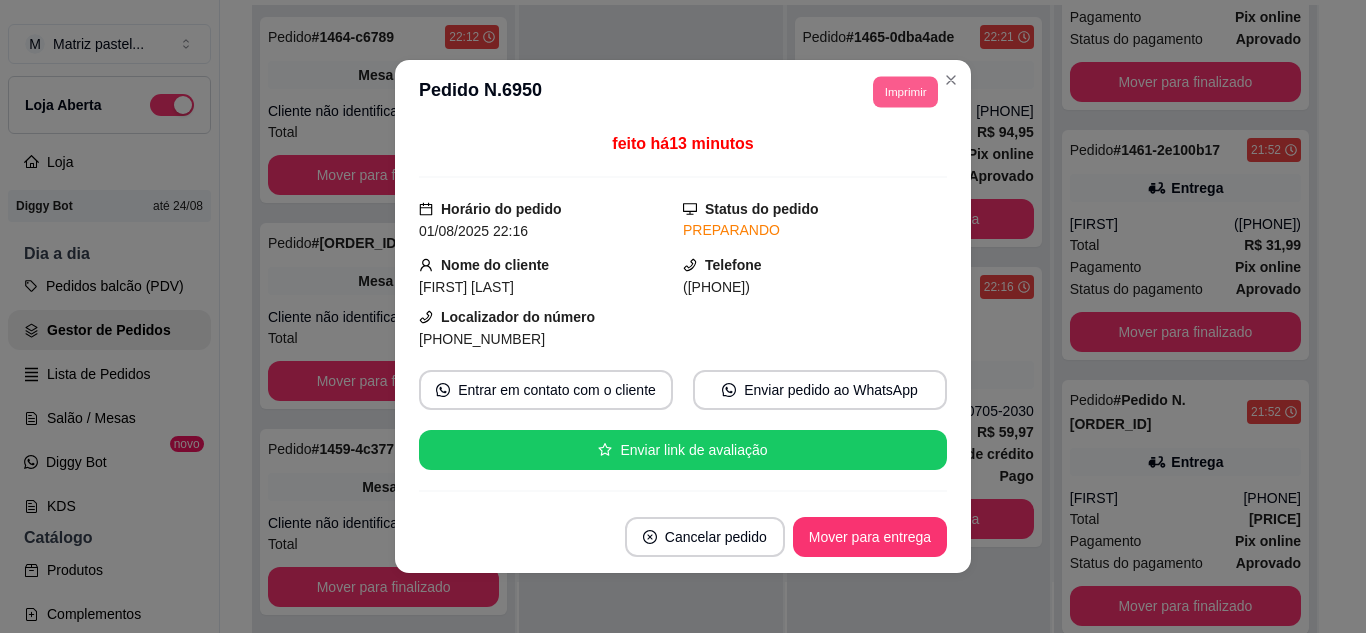 click on "Imprimir" at bounding box center (905, 91) 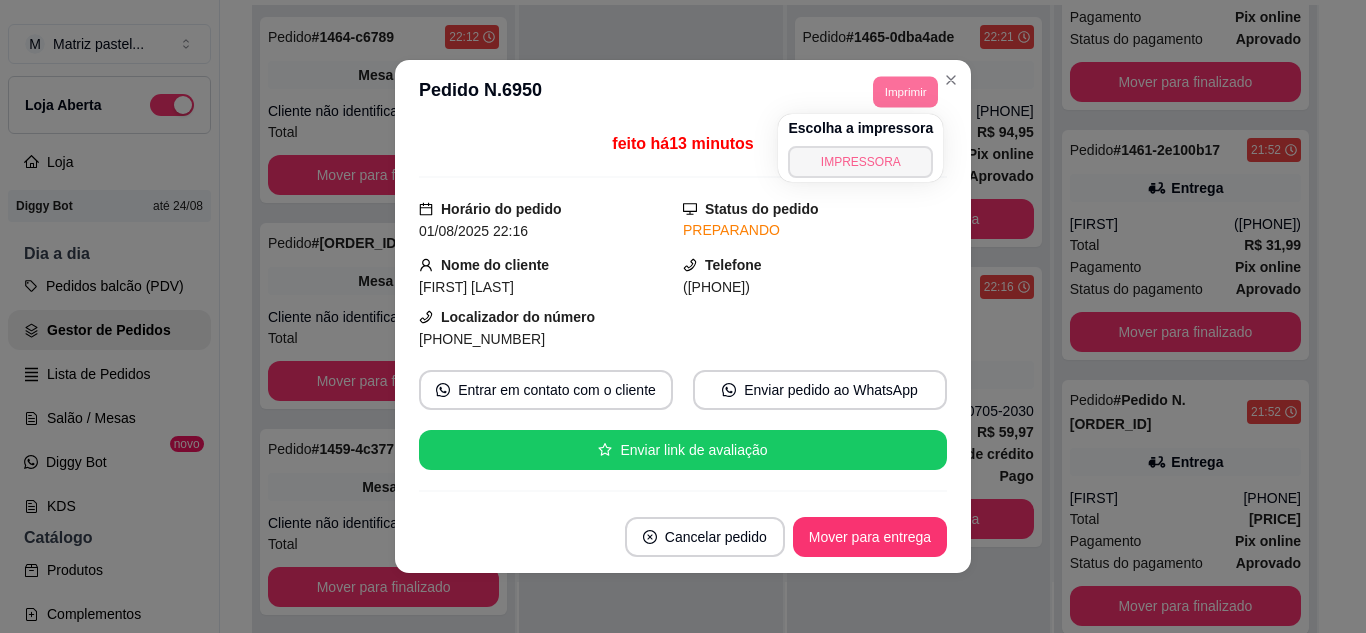 click on "IMPRESSORA" at bounding box center (860, 162) 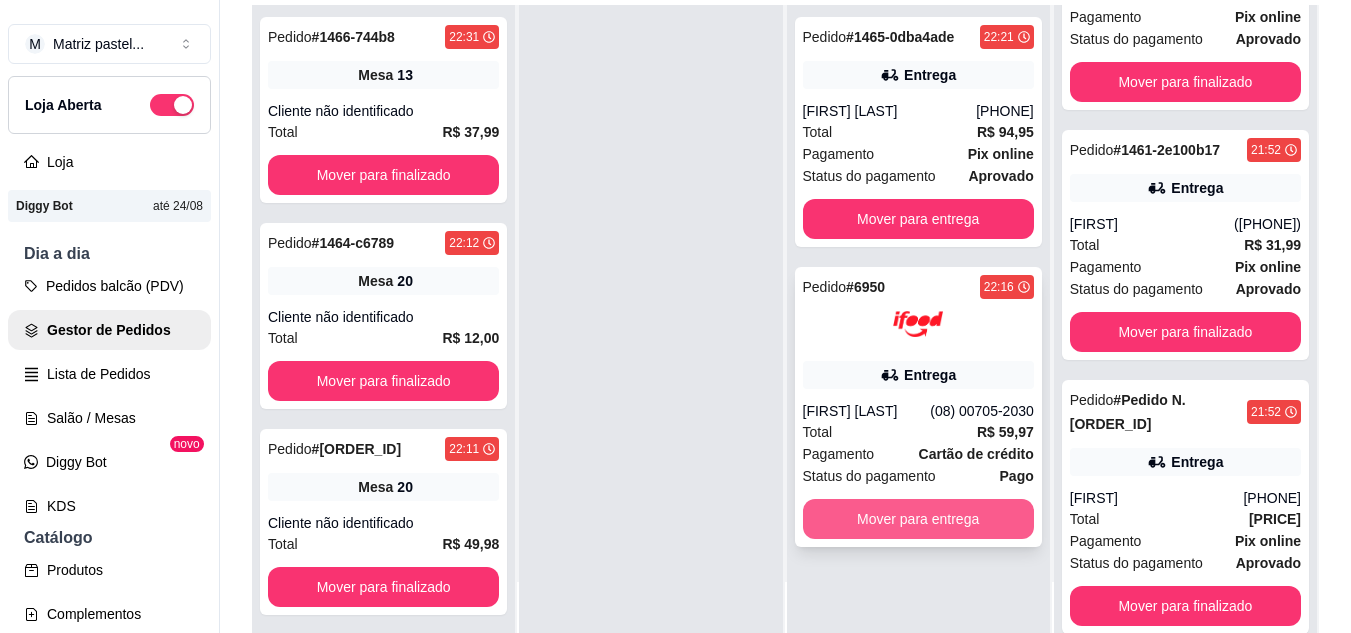 click on "Mover para entrega" at bounding box center (918, 519) 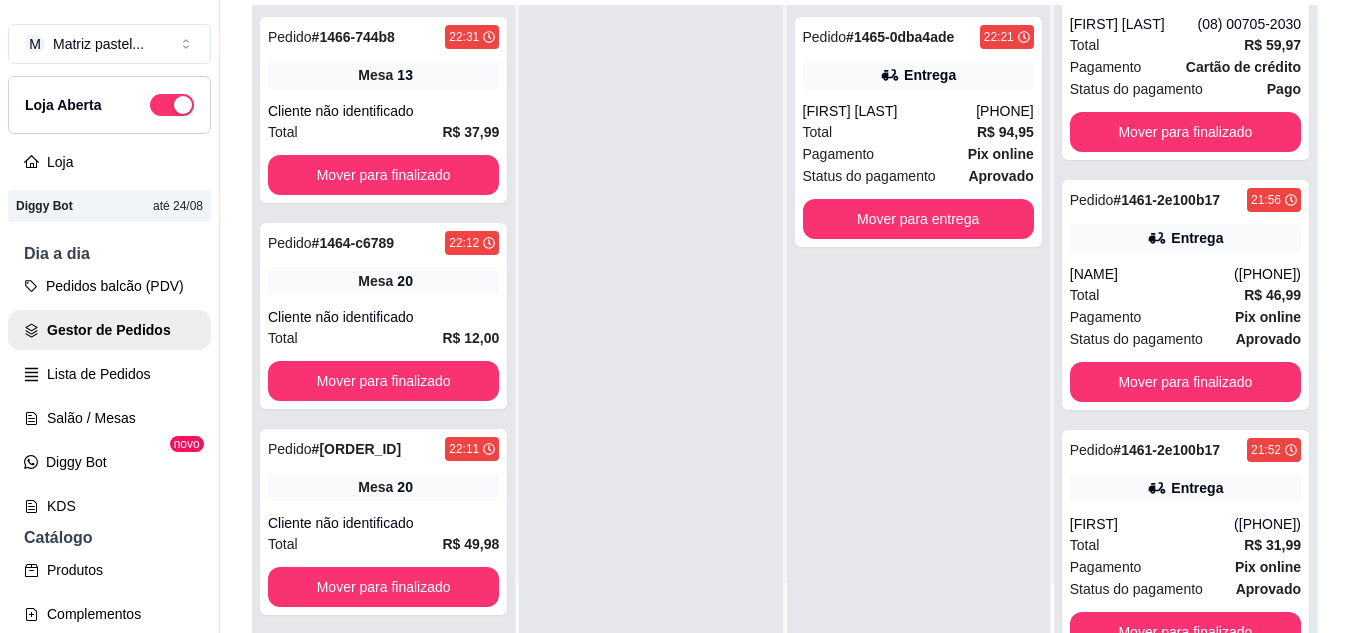scroll, scrollTop: 437, scrollLeft: 0, axis: vertical 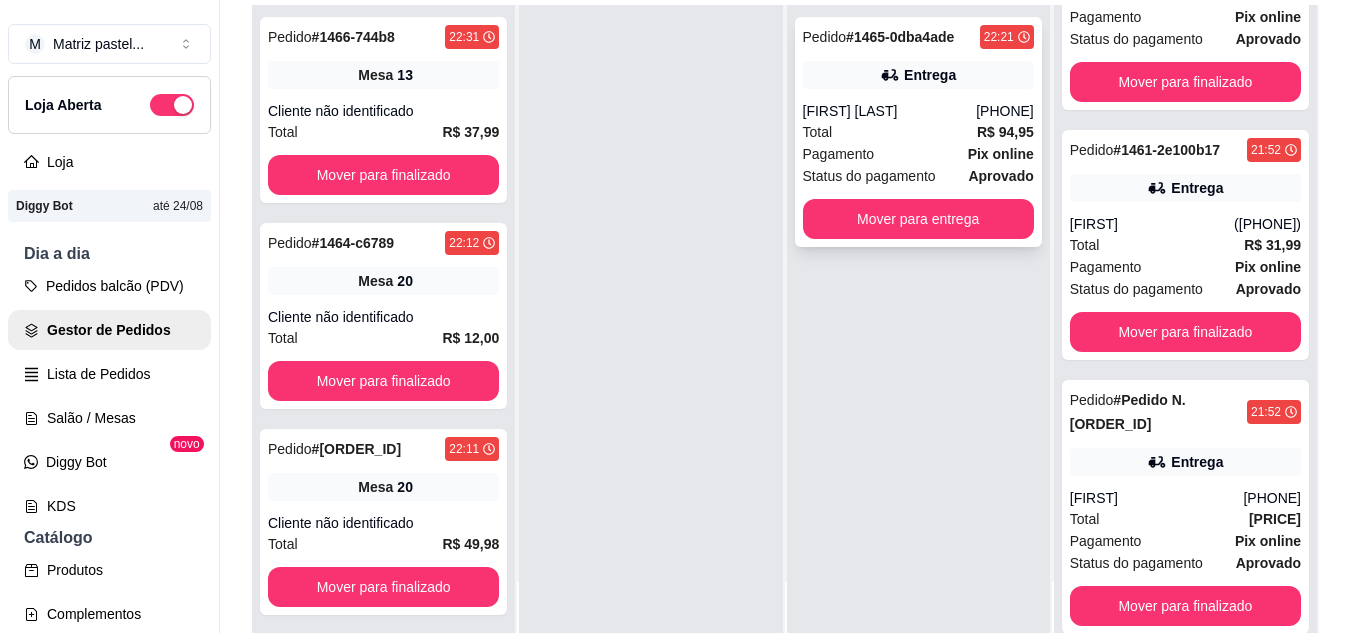 click on "Entrega" at bounding box center [918, 75] 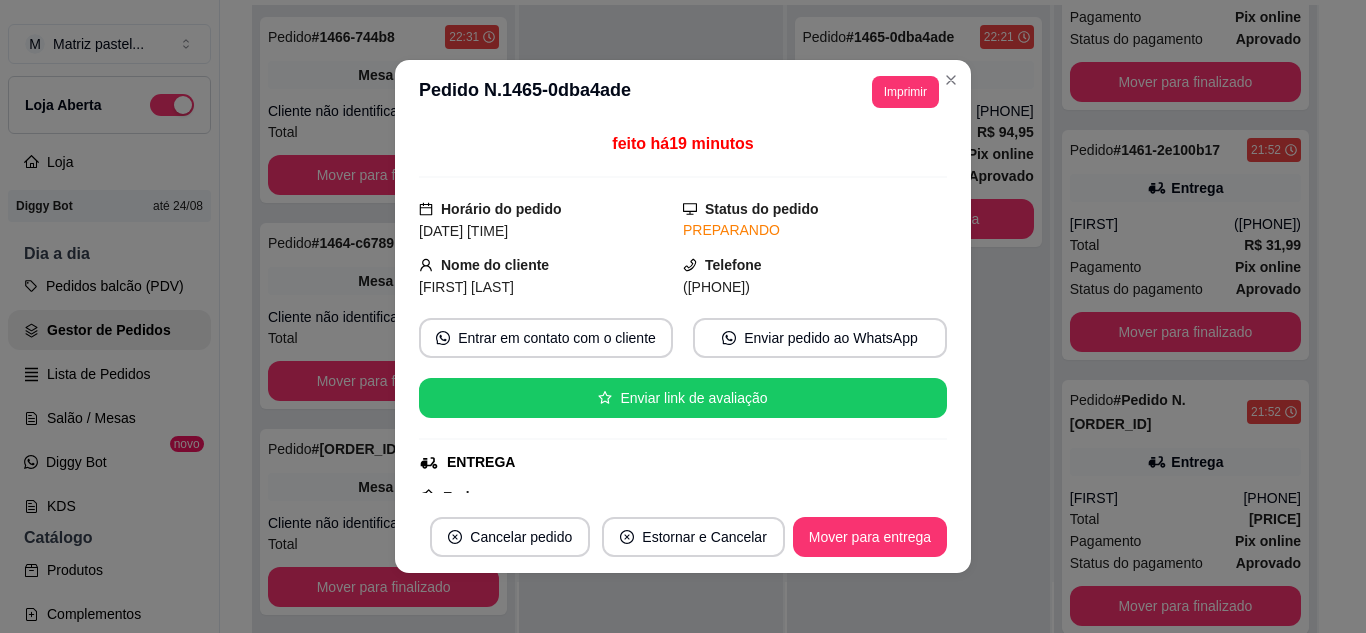 click on "Imprimir" at bounding box center [905, 92] 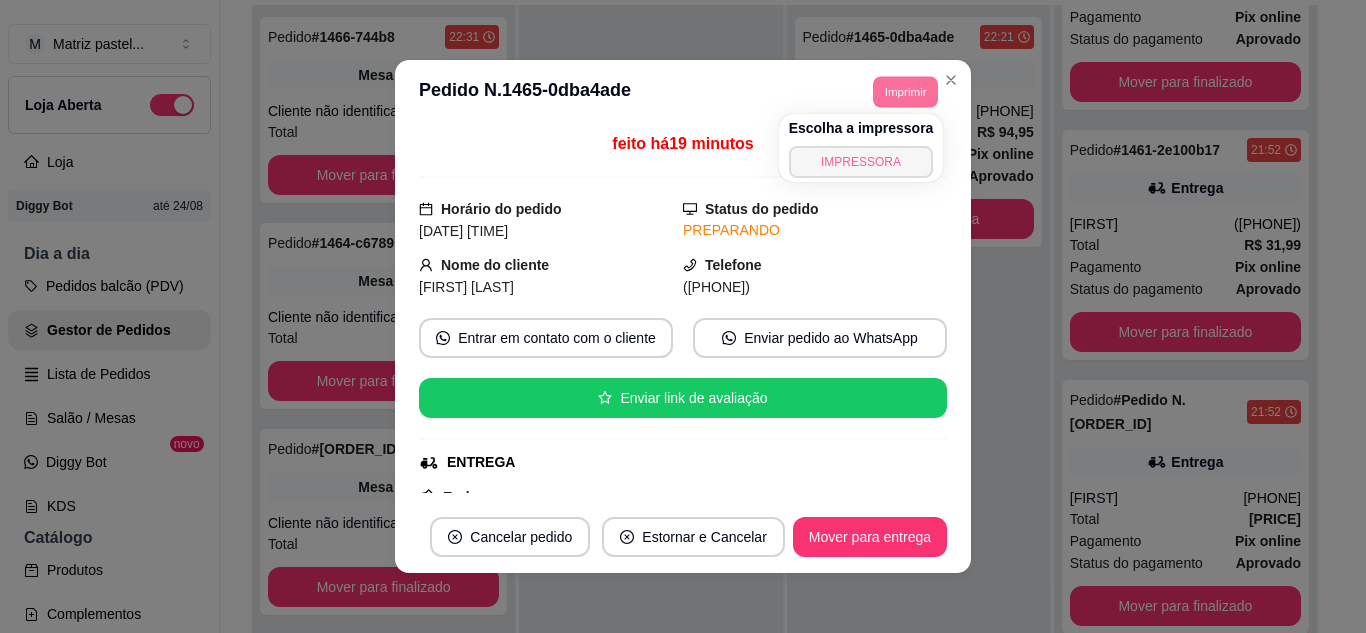 click on "IMPRESSORA" at bounding box center [861, 162] 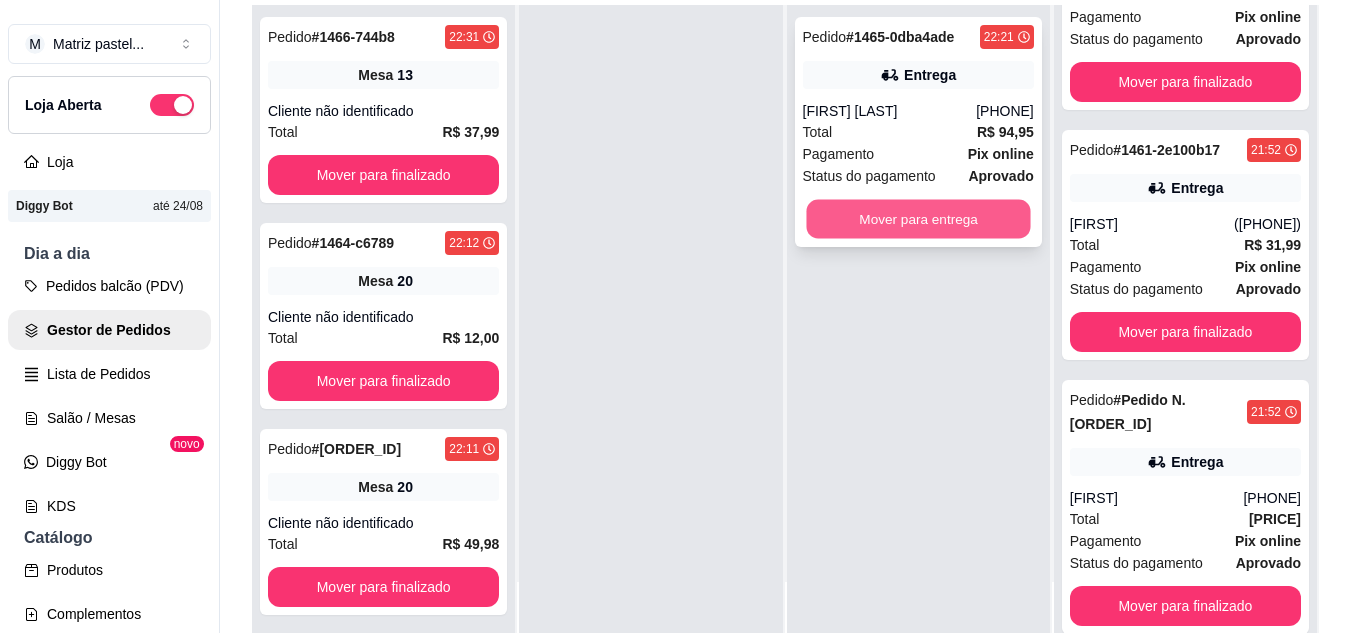 click on "Mover para entrega" at bounding box center (918, 219) 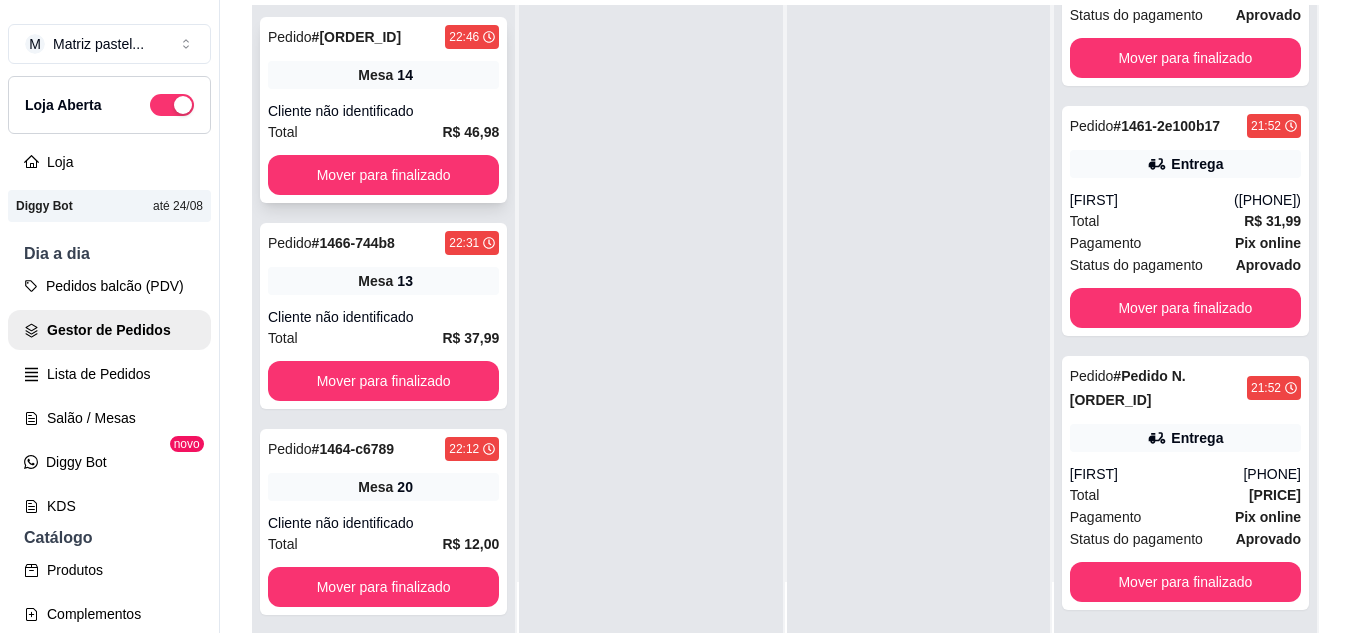 scroll, scrollTop: 387, scrollLeft: 0, axis: vertical 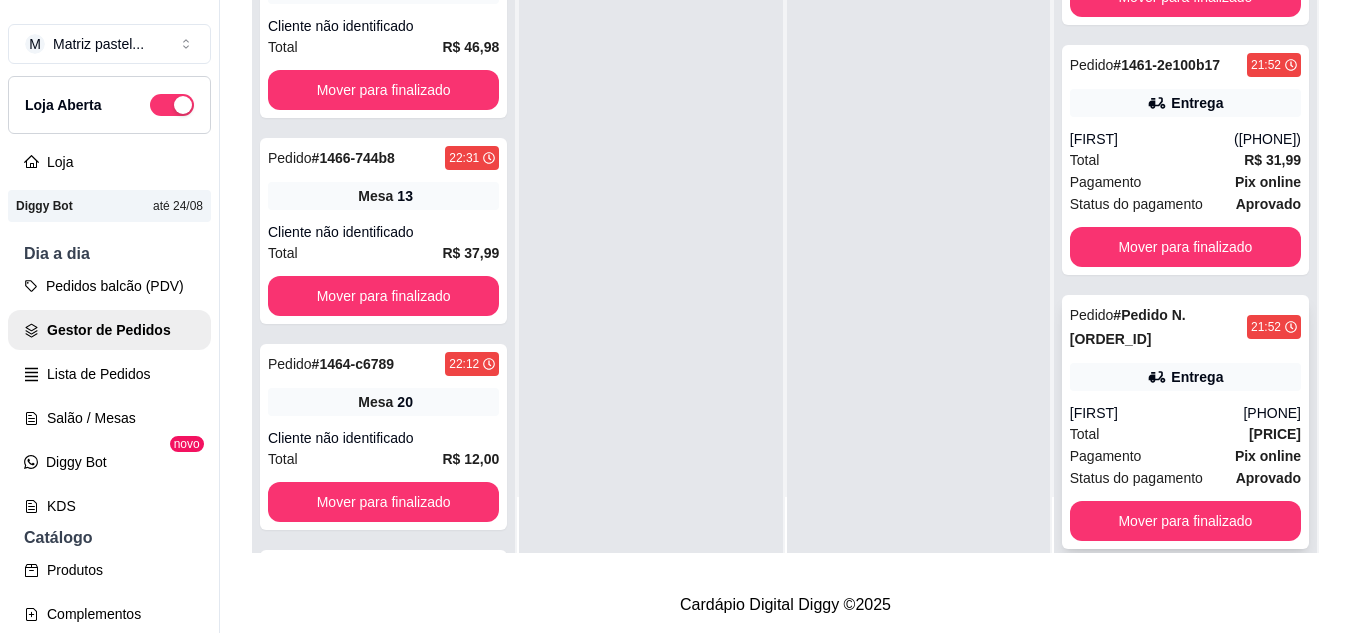 click on "Total [PRICE]" at bounding box center (1185, 434) 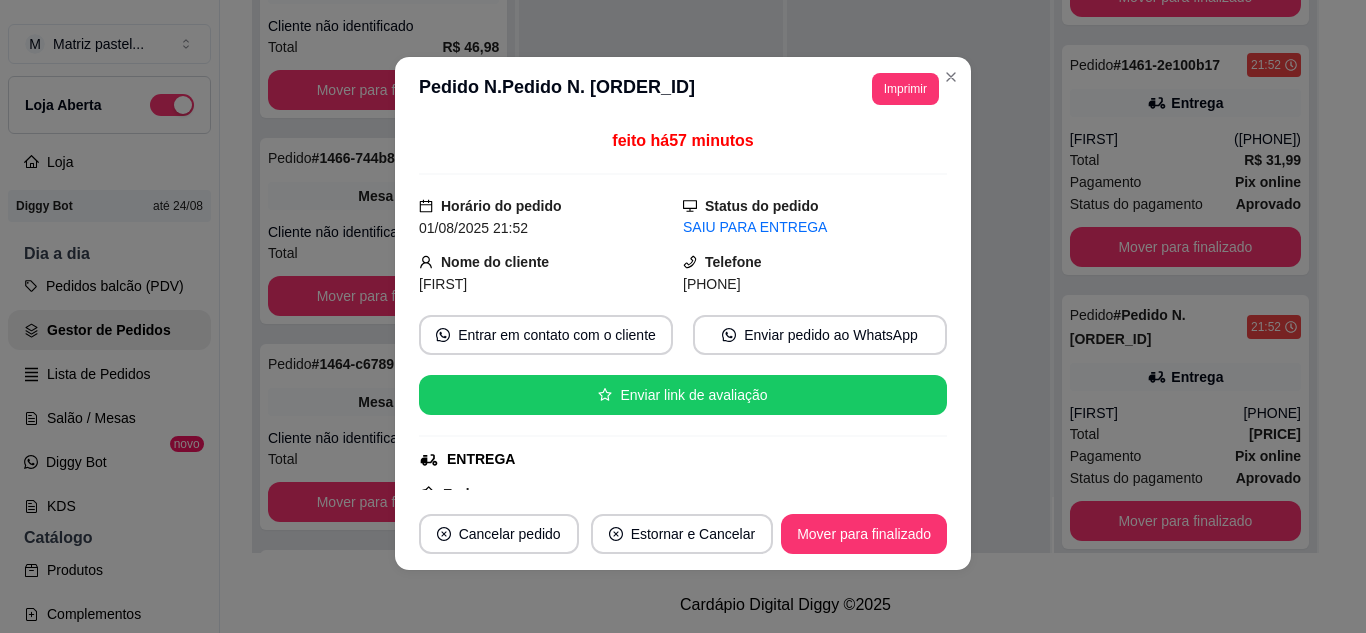 scroll, scrollTop: 4, scrollLeft: 0, axis: vertical 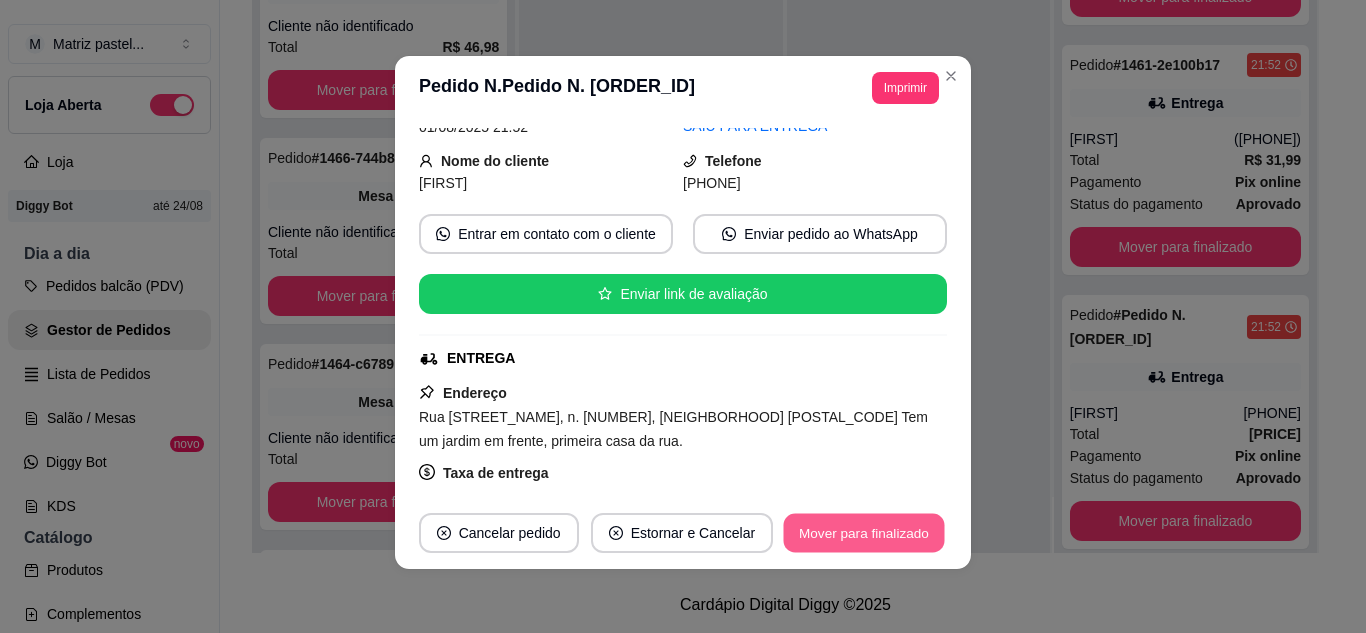 click on "Mover para finalizado" at bounding box center [864, 533] 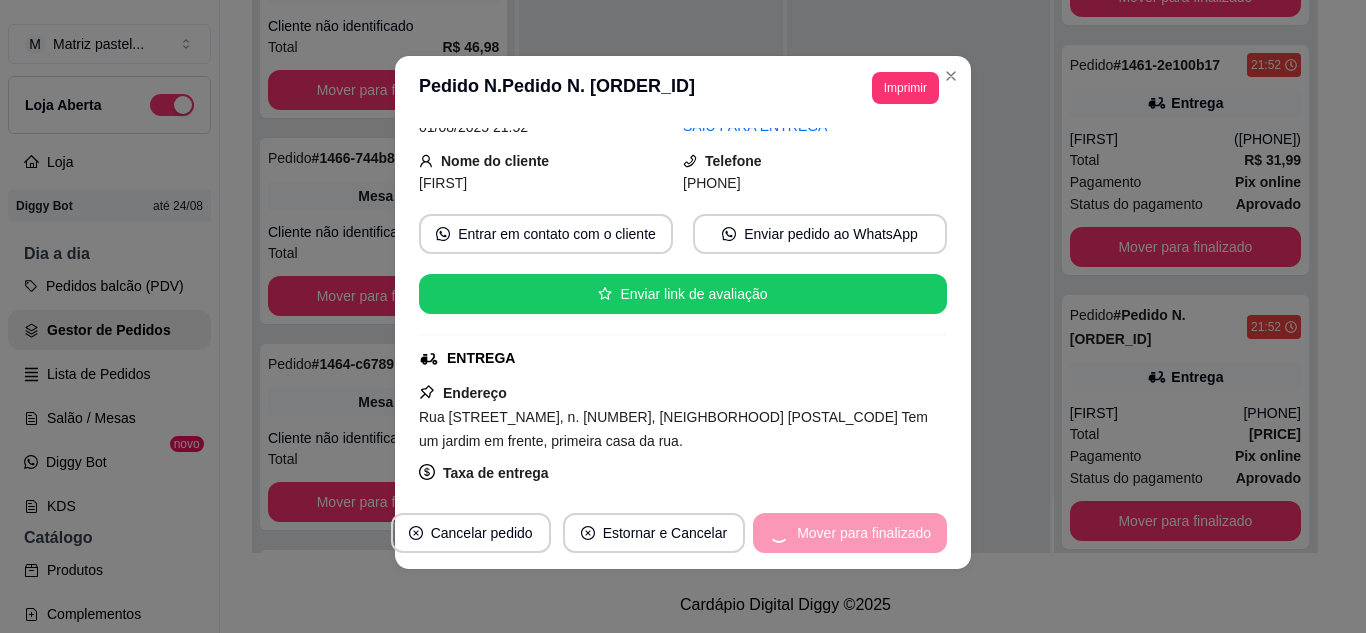 scroll, scrollTop: 137, scrollLeft: 0, axis: vertical 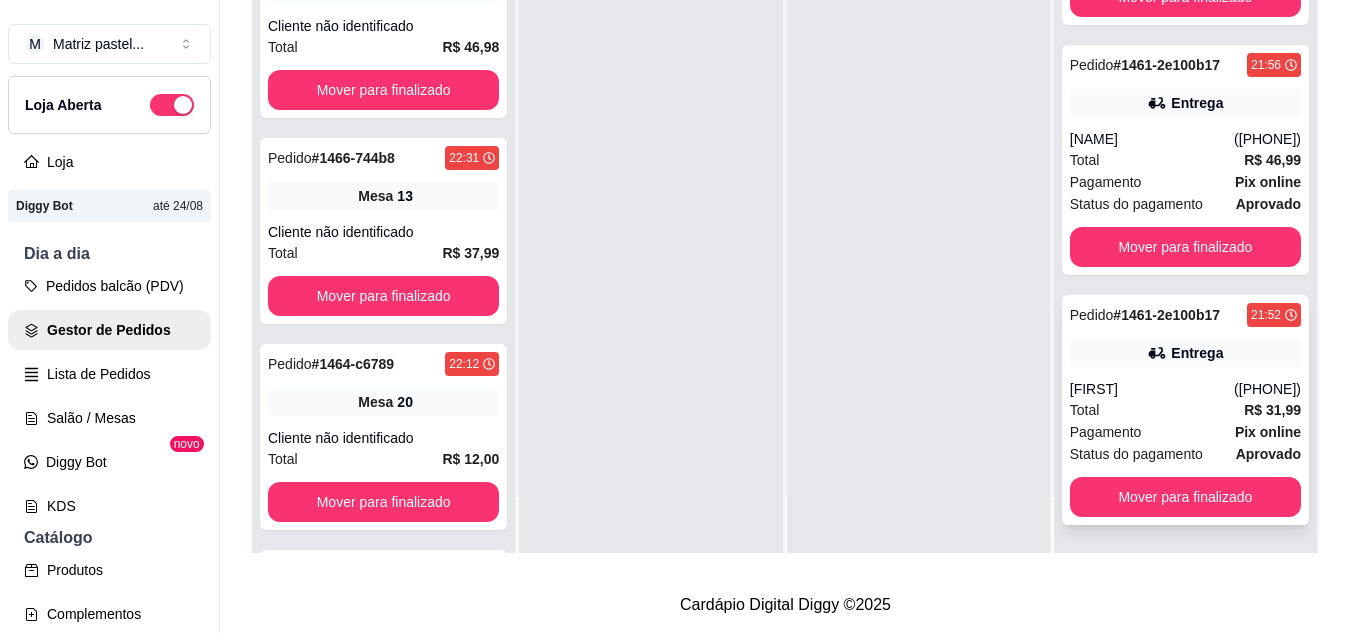 click on "[FIRST]" at bounding box center (1152, 389) 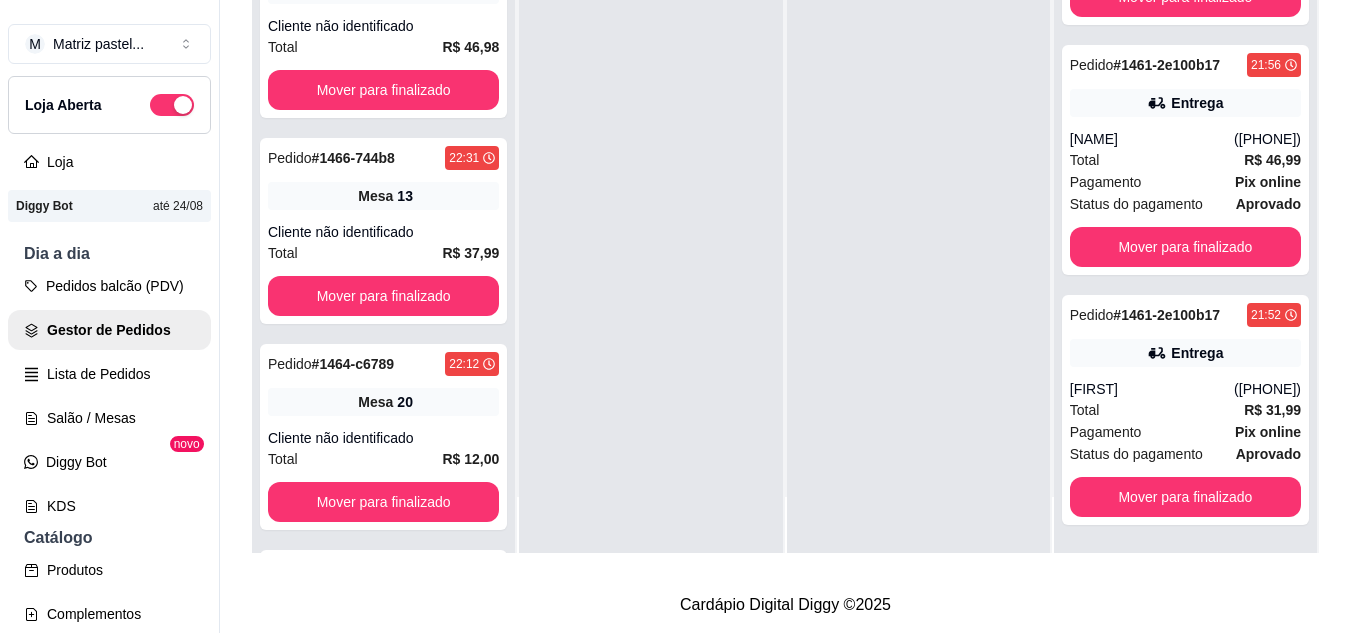 scroll, scrollTop: 4, scrollLeft: 0, axis: vertical 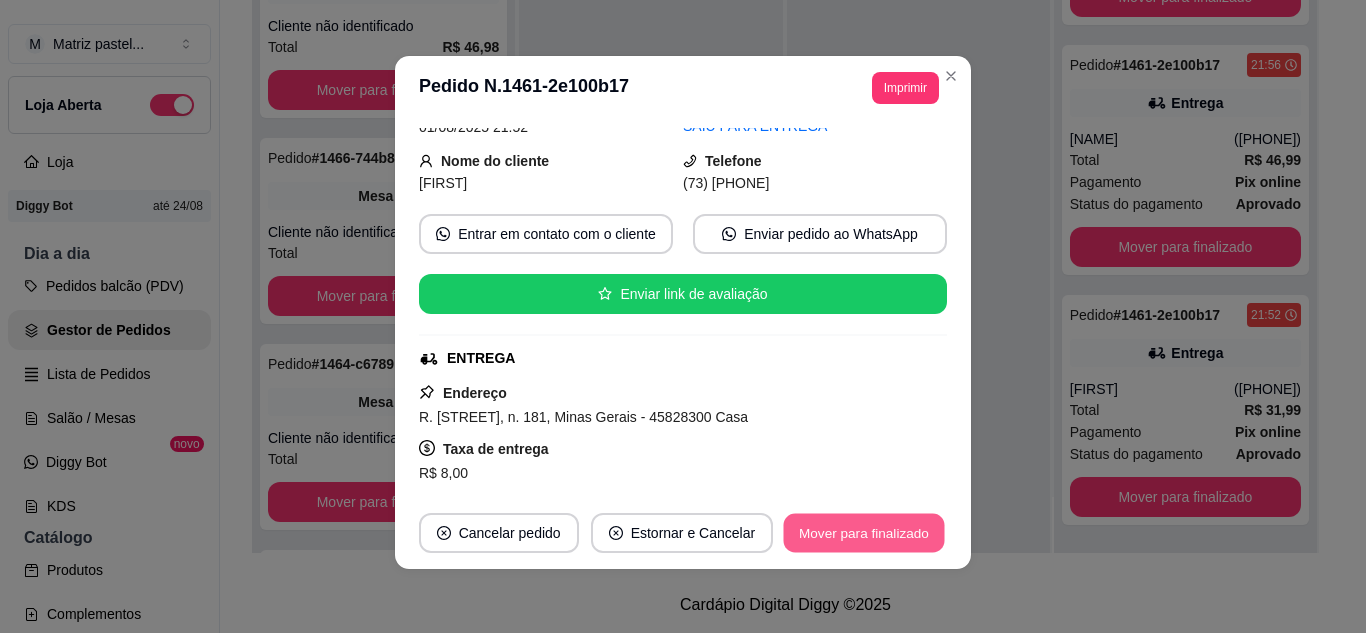 click on "Mover para finalizado" at bounding box center [864, 533] 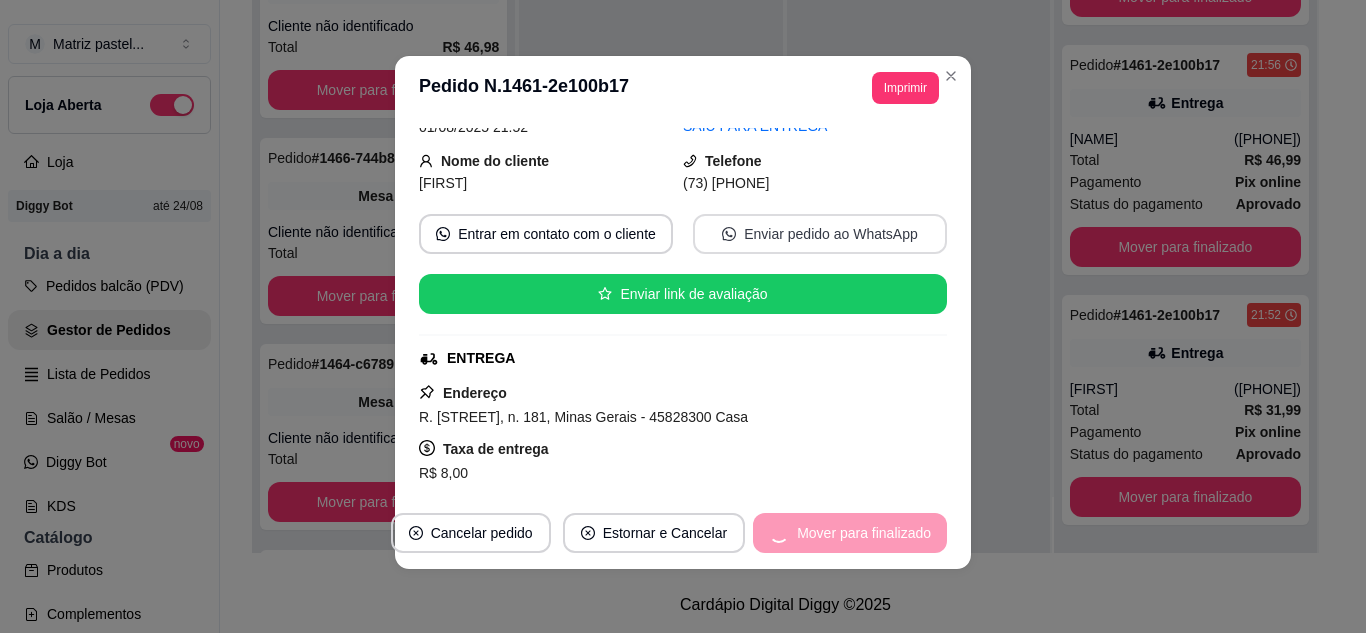 scroll, scrollTop: 0, scrollLeft: 0, axis: both 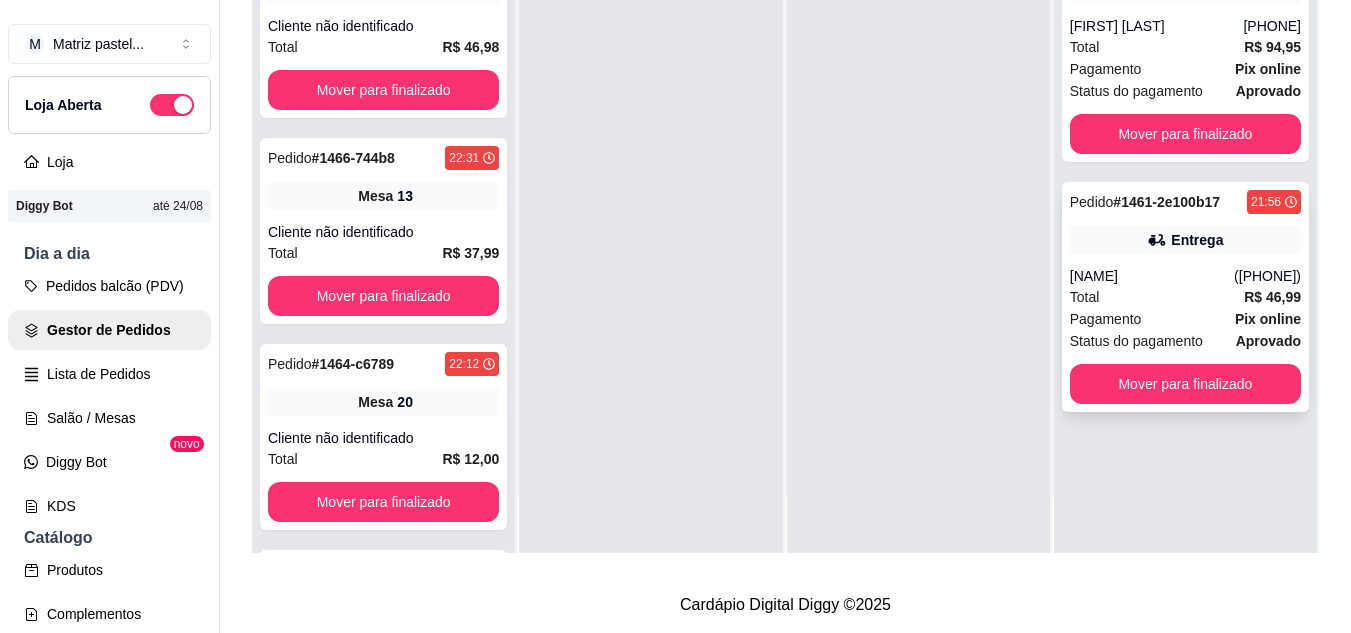 click on "Entrega" at bounding box center (1185, 240) 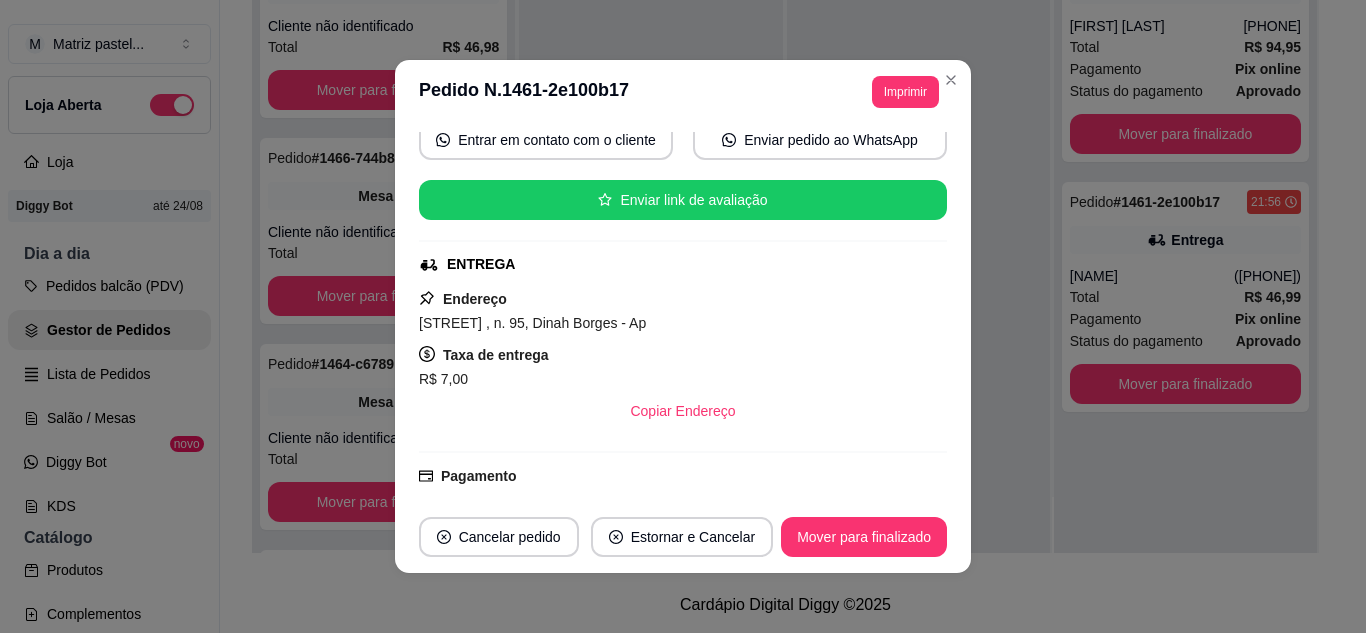 scroll, scrollTop: 200, scrollLeft: 0, axis: vertical 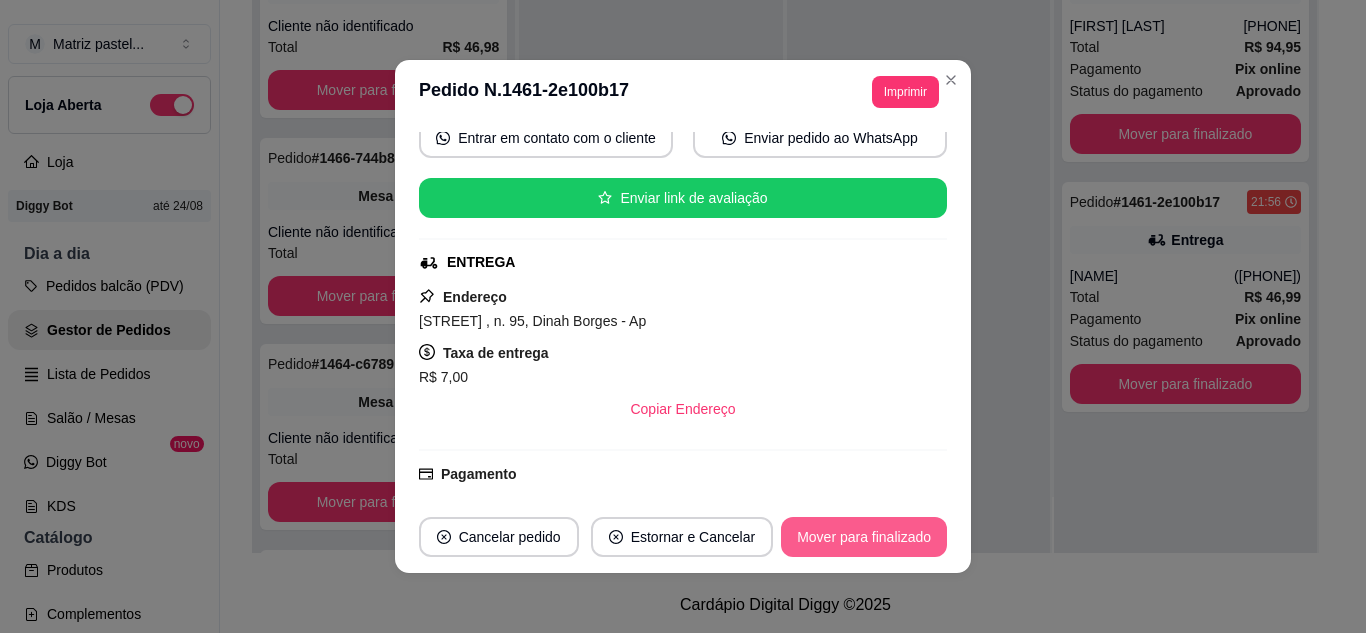 click on "Mover para finalizado" at bounding box center (864, 537) 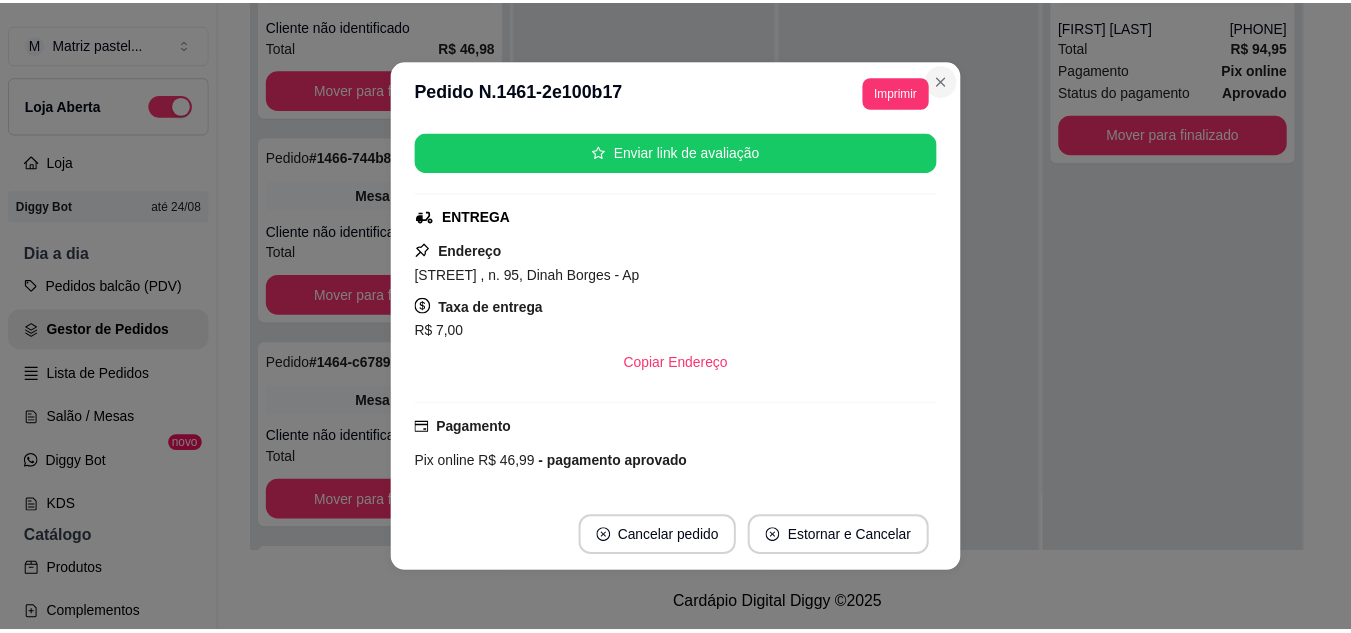 scroll, scrollTop: 154, scrollLeft: 0, axis: vertical 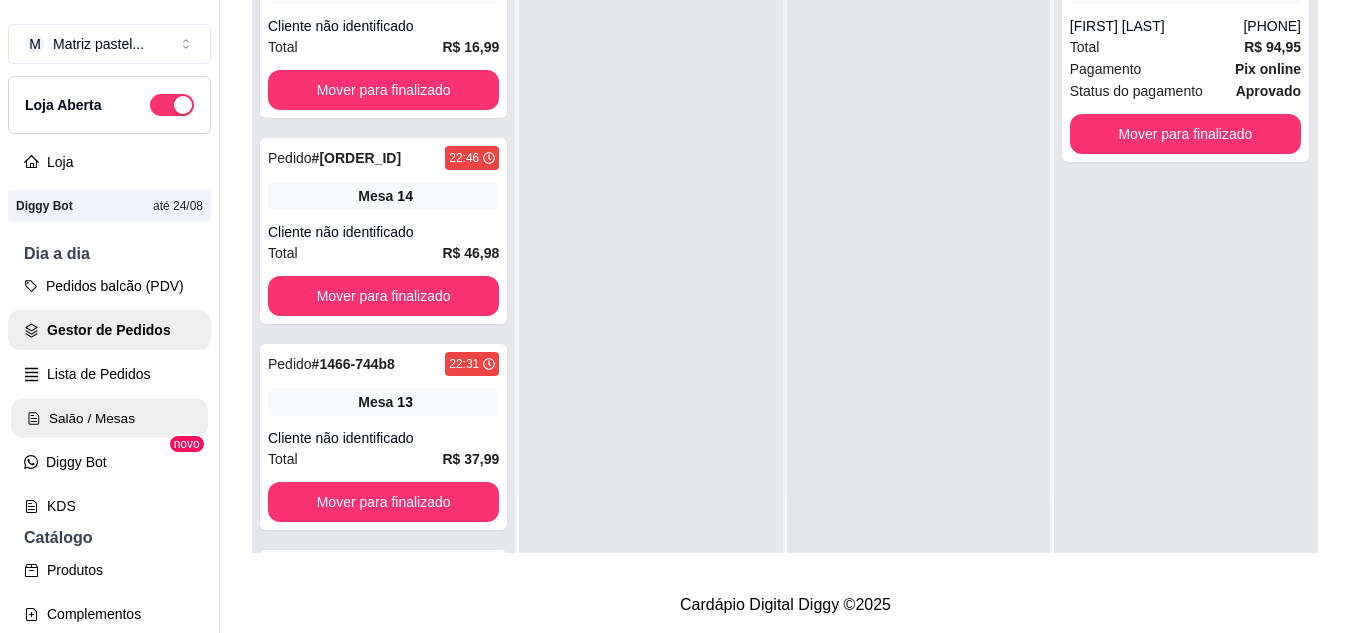 click on "Salão / Mesas" at bounding box center (109, 418) 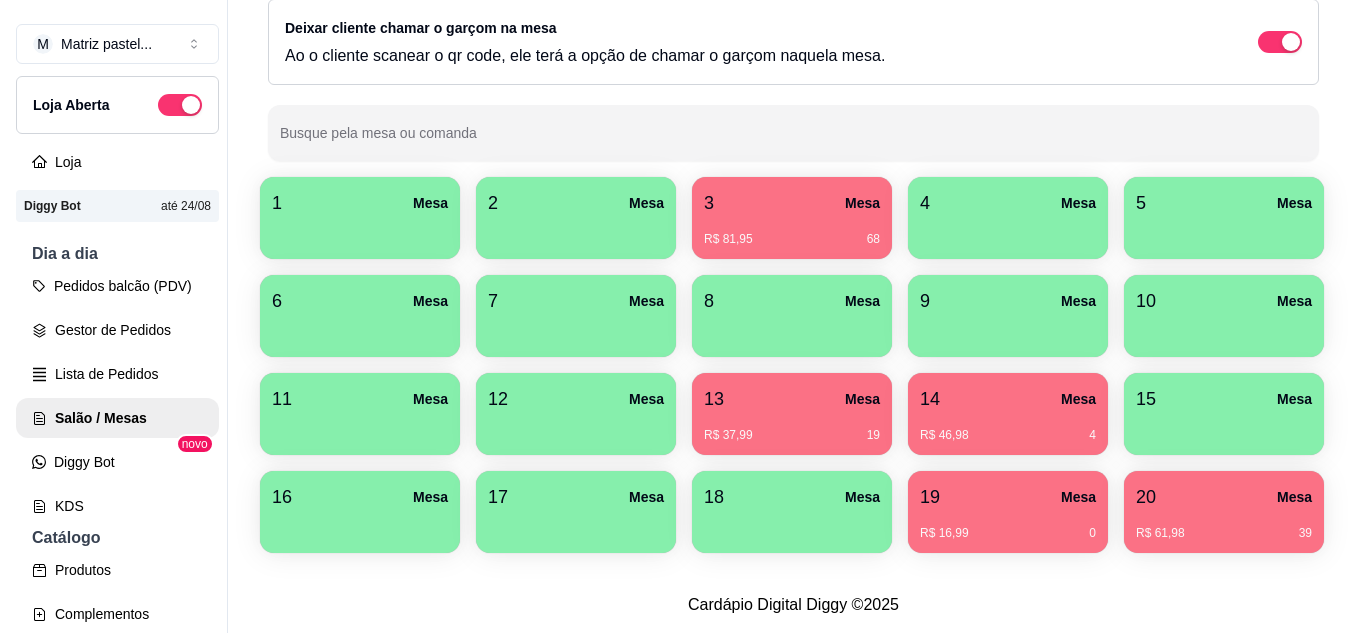 scroll, scrollTop: 200, scrollLeft: 0, axis: vertical 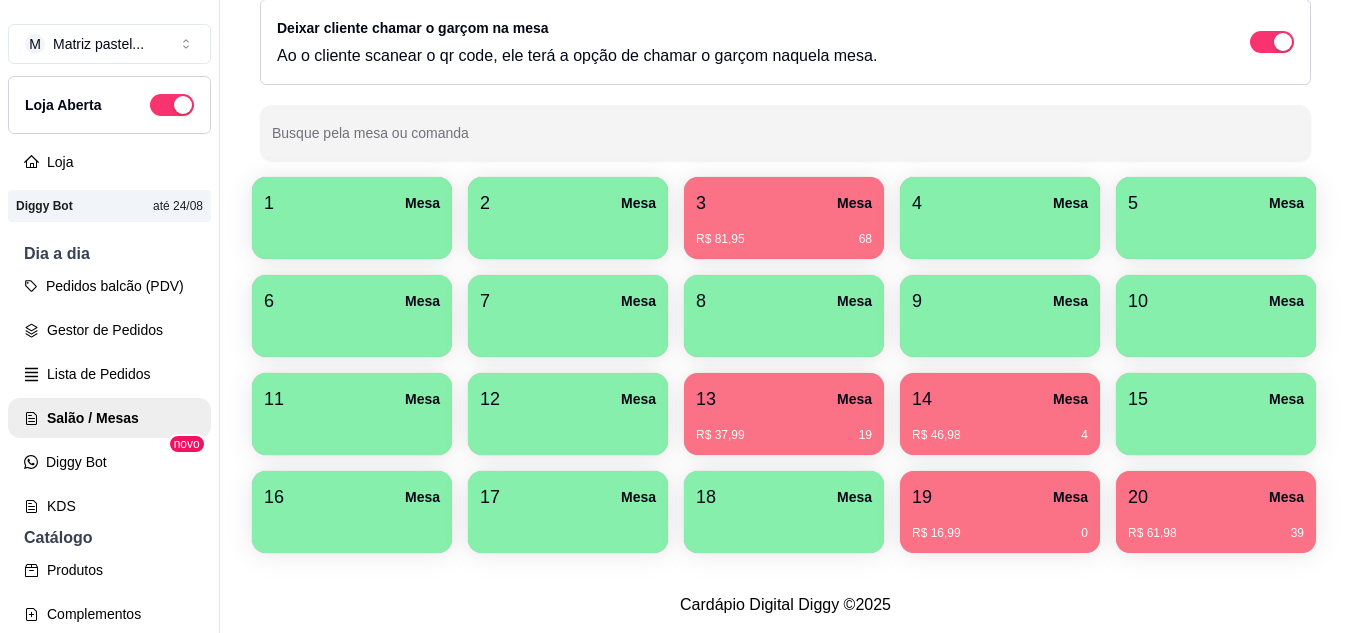 click on "R$ 81,95 68" at bounding box center [784, 232] 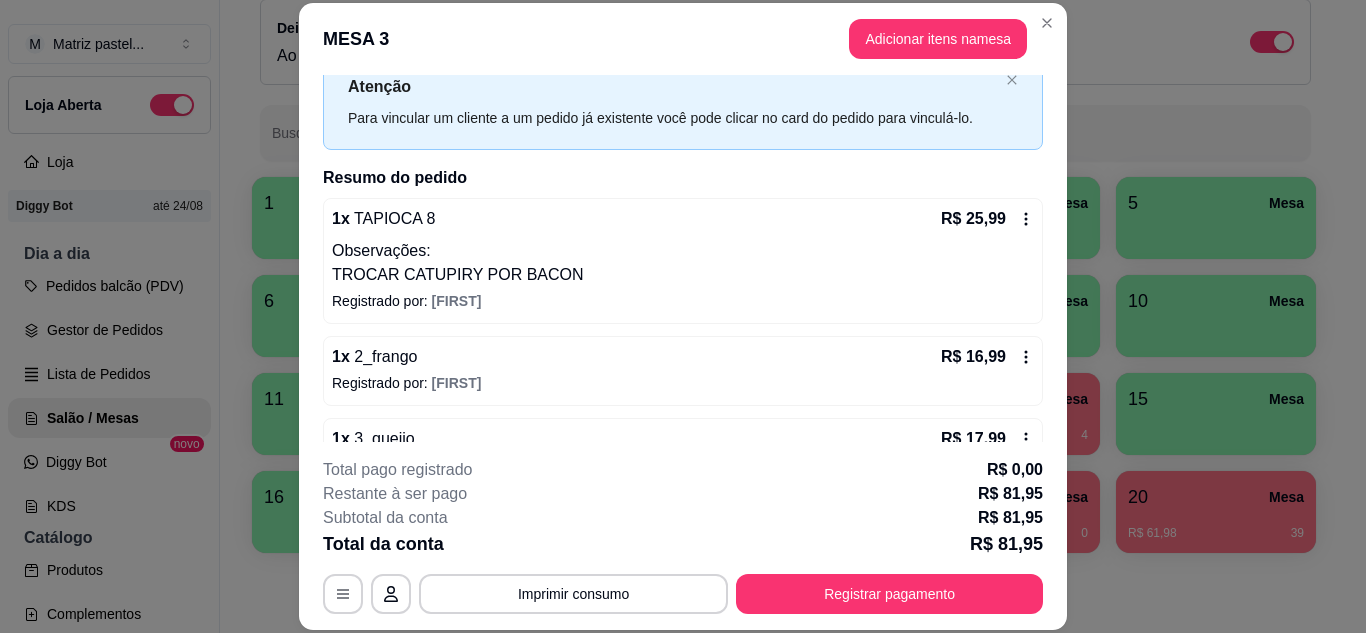 scroll, scrollTop: 100, scrollLeft: 0, axis: vertical 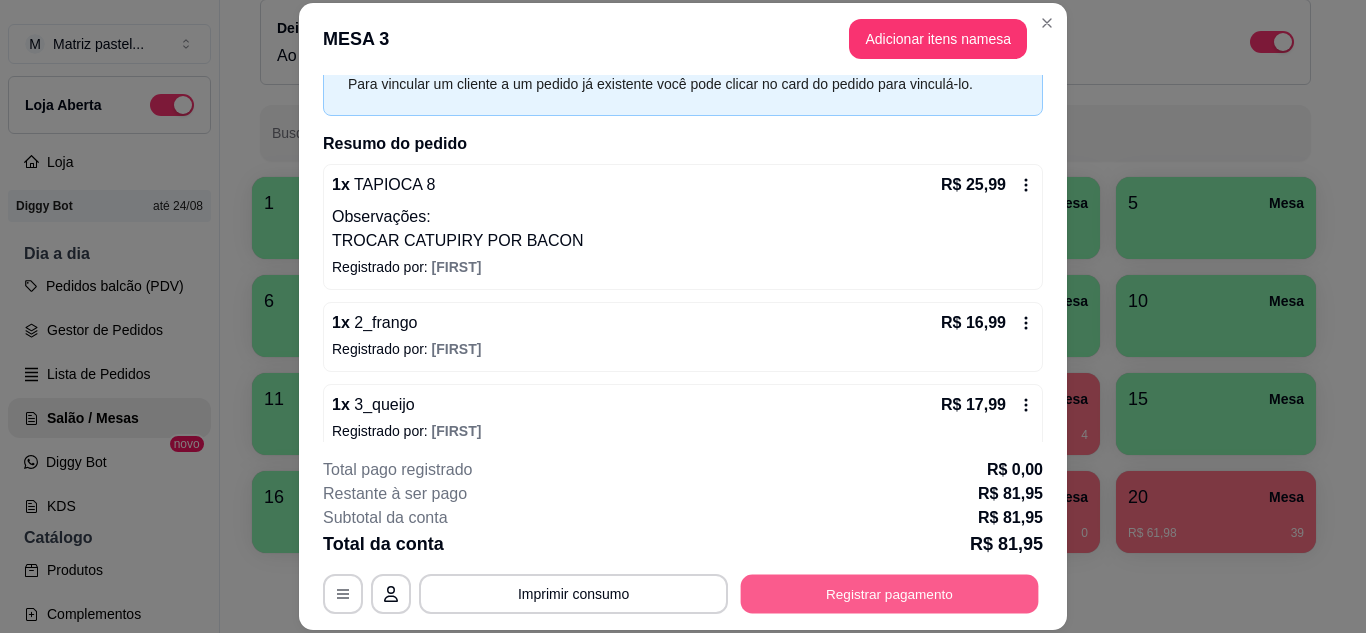 click on "Registrar pagamento" at bounding box center [890, 593] 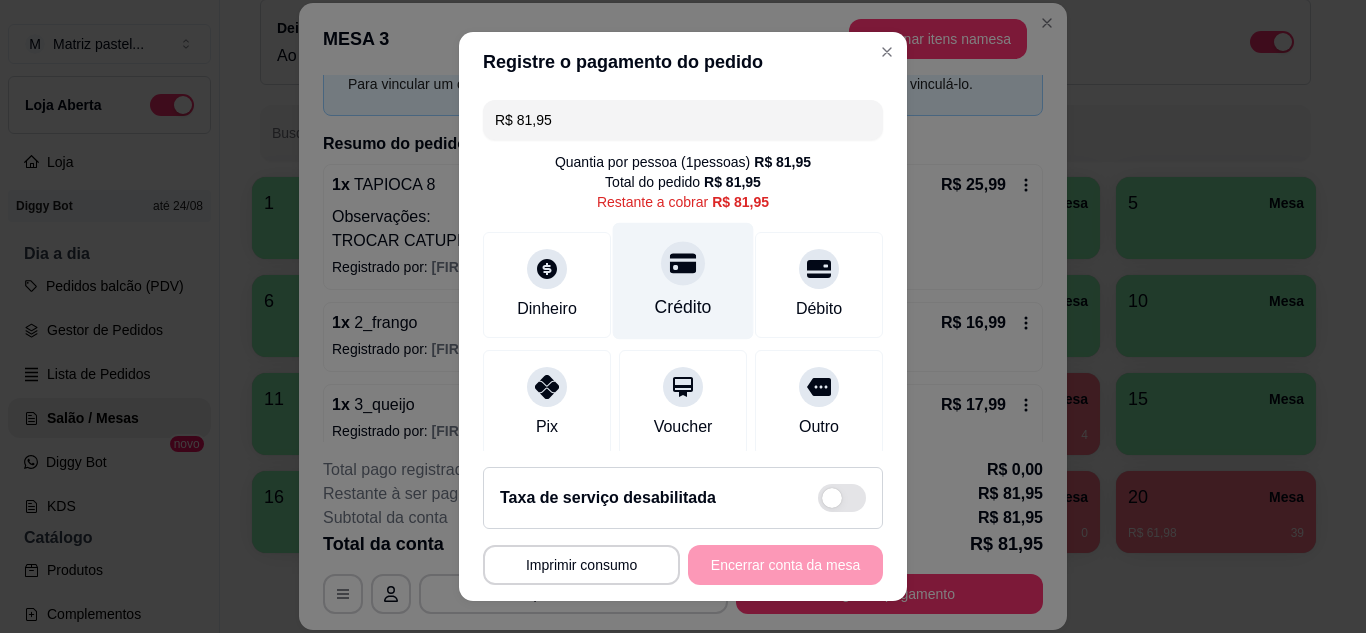 click on "Crédito" at bounding box center (683, 280) 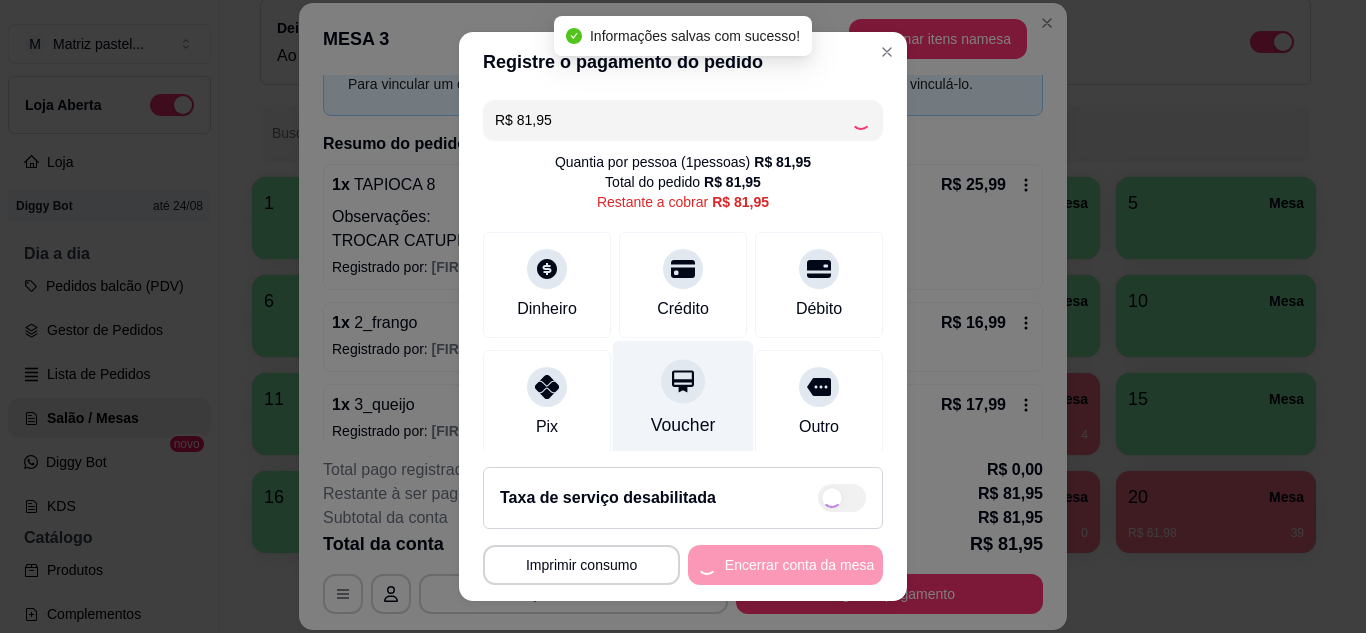 type on "R$ 0,00" 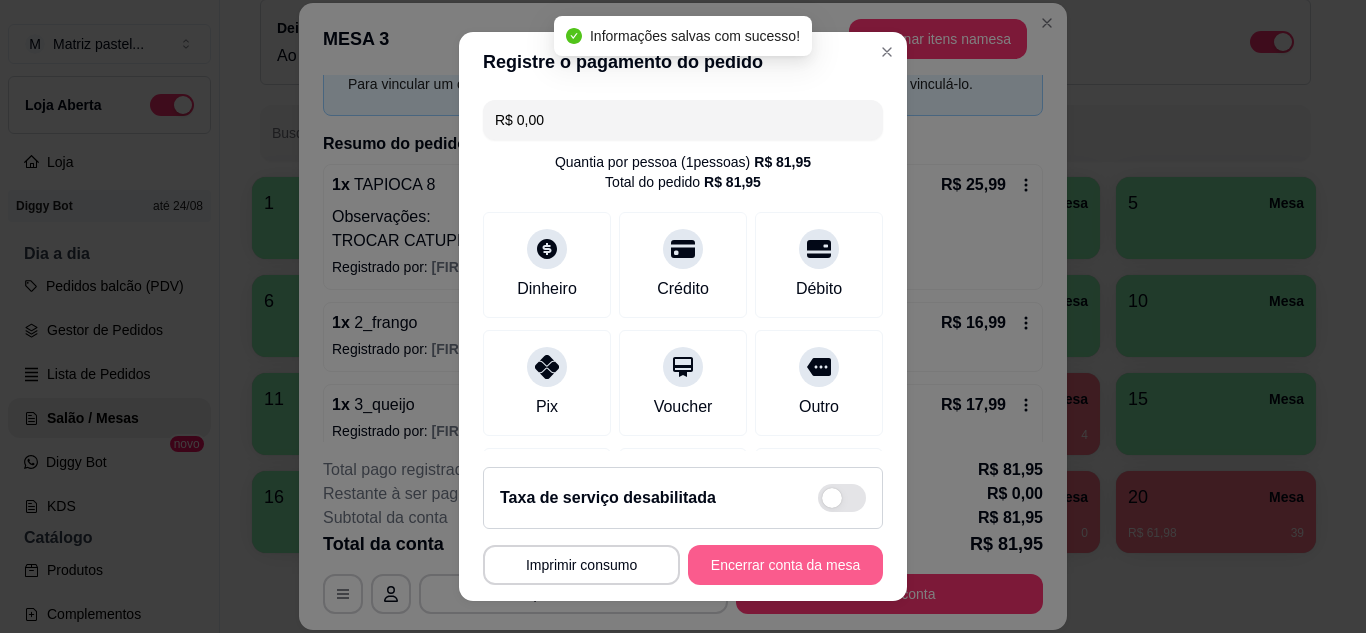 click on "Encerrar conta da mesa" at bounding box center (785, 565) 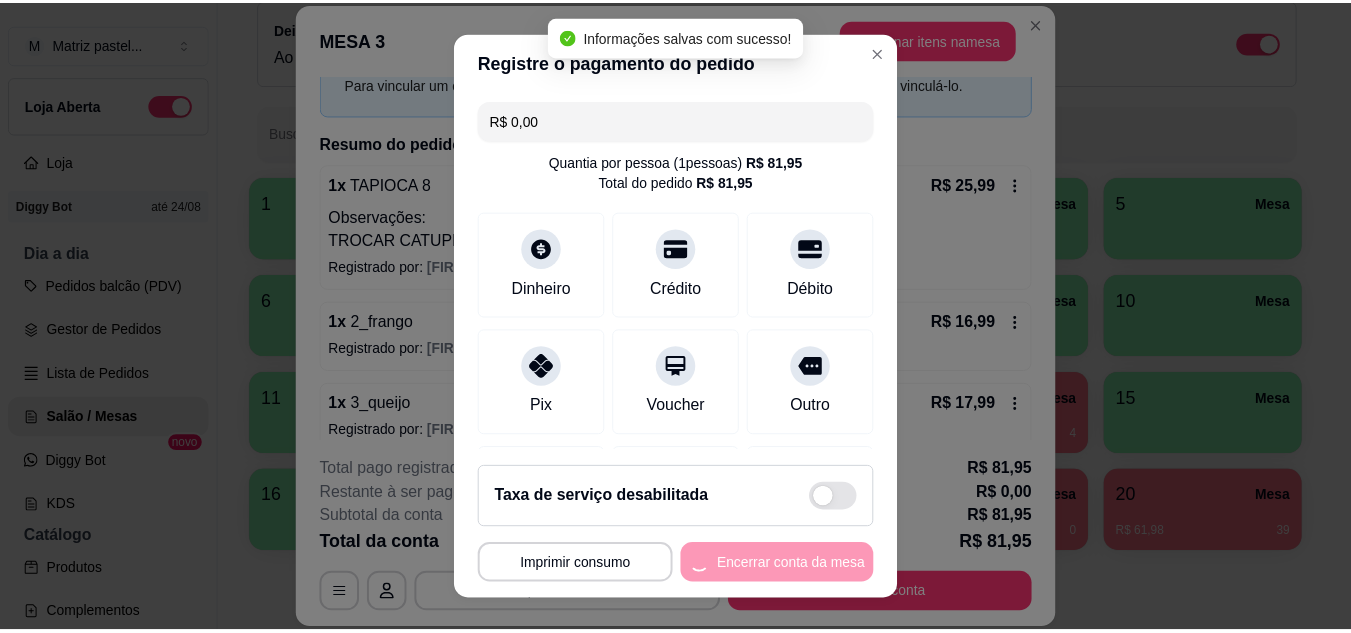 scroll, scrollTop: 0, scrollLeft: 0, axis: both 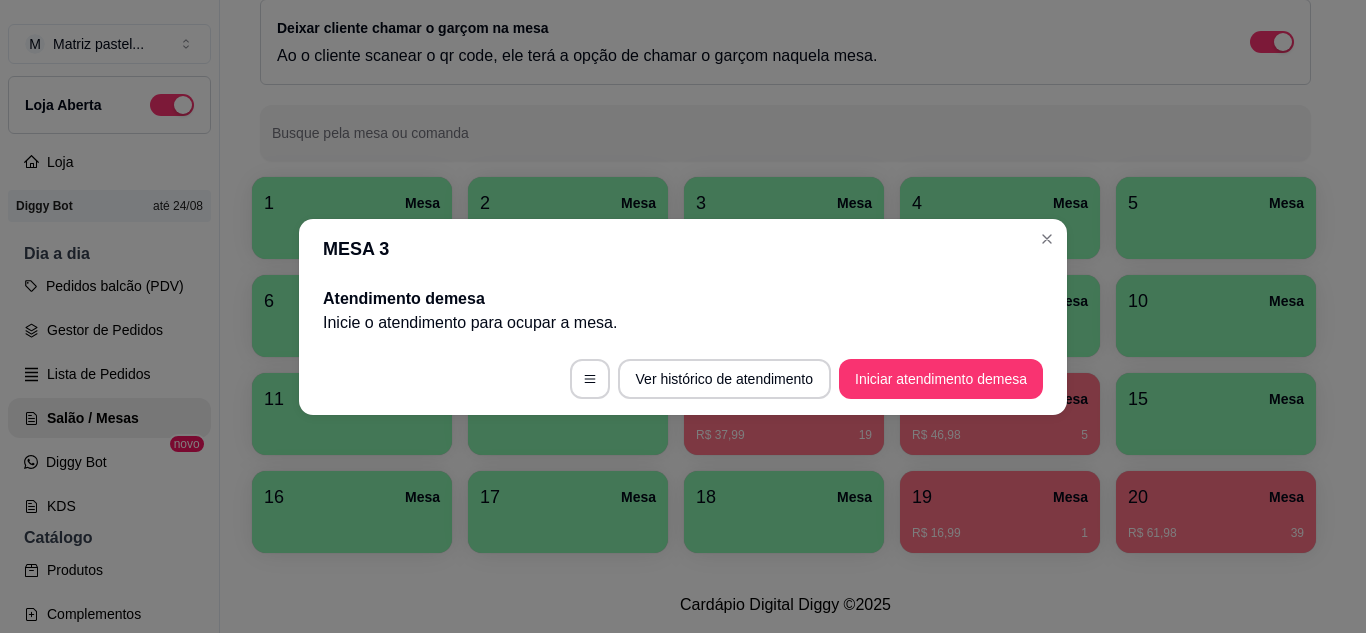 click on "MESA 3" at bounding box center [683, 249] 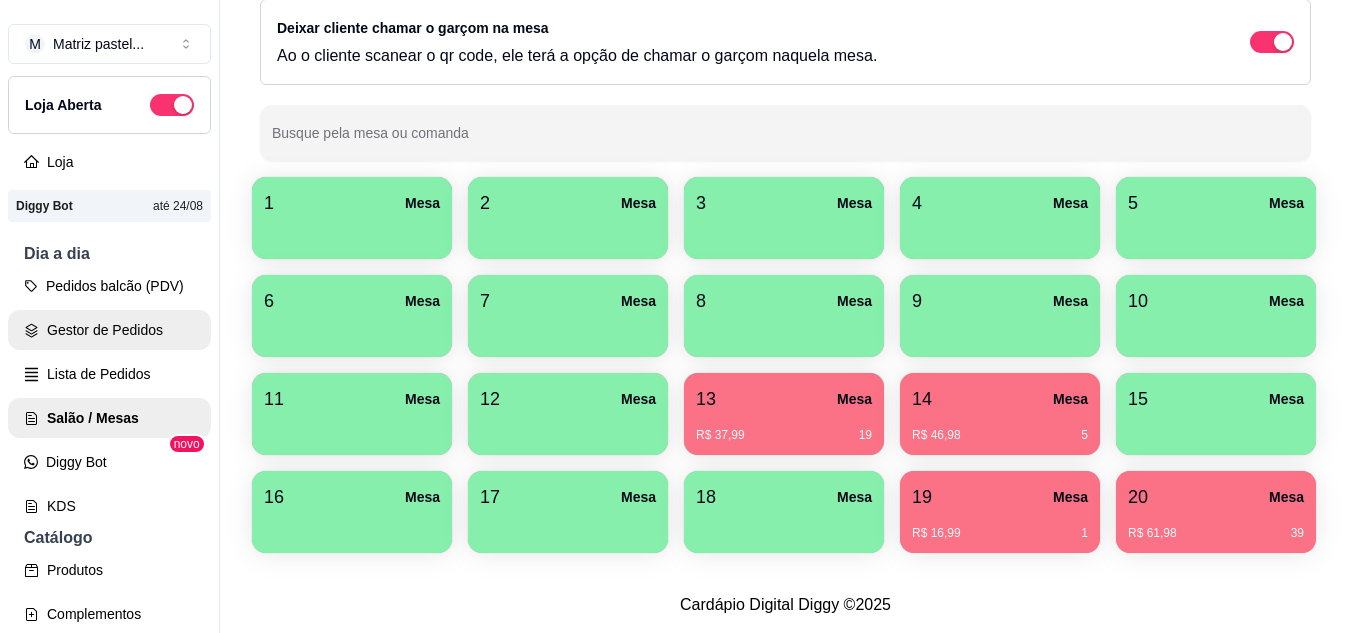 click on "Gestor de Pedidos" at bounding box center (109, 330) 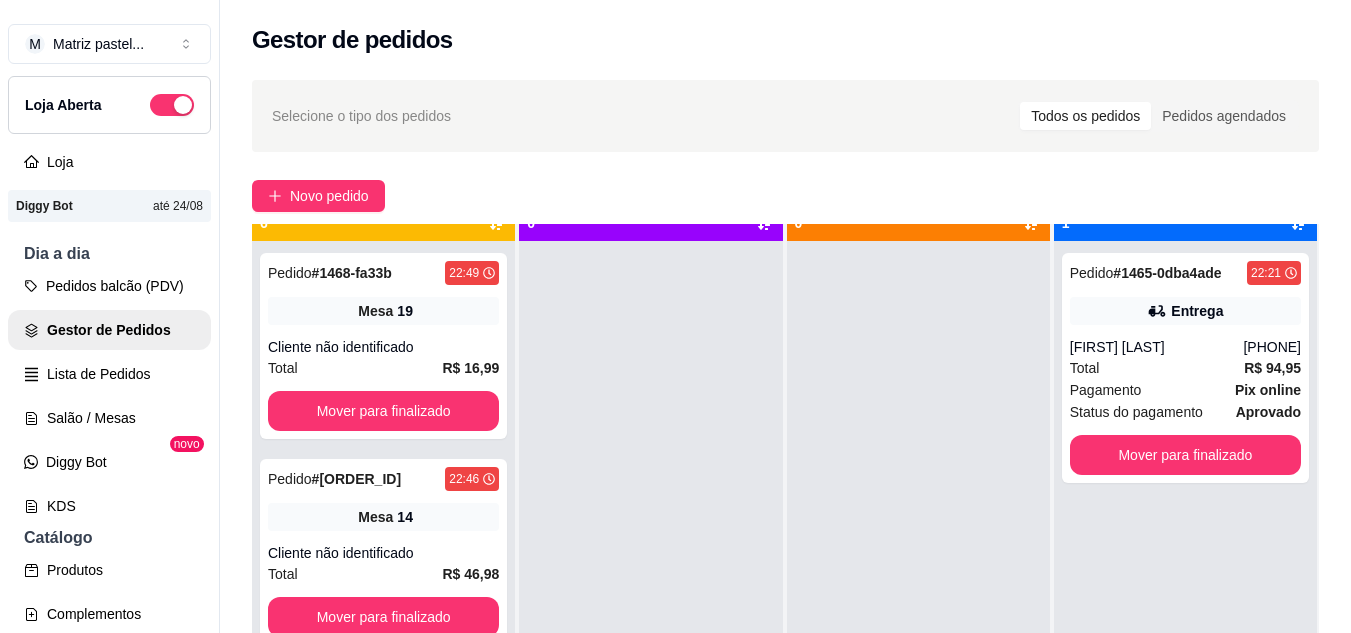 scroll, scrollTop: 56, scrollLeft: 0, axis: vertical 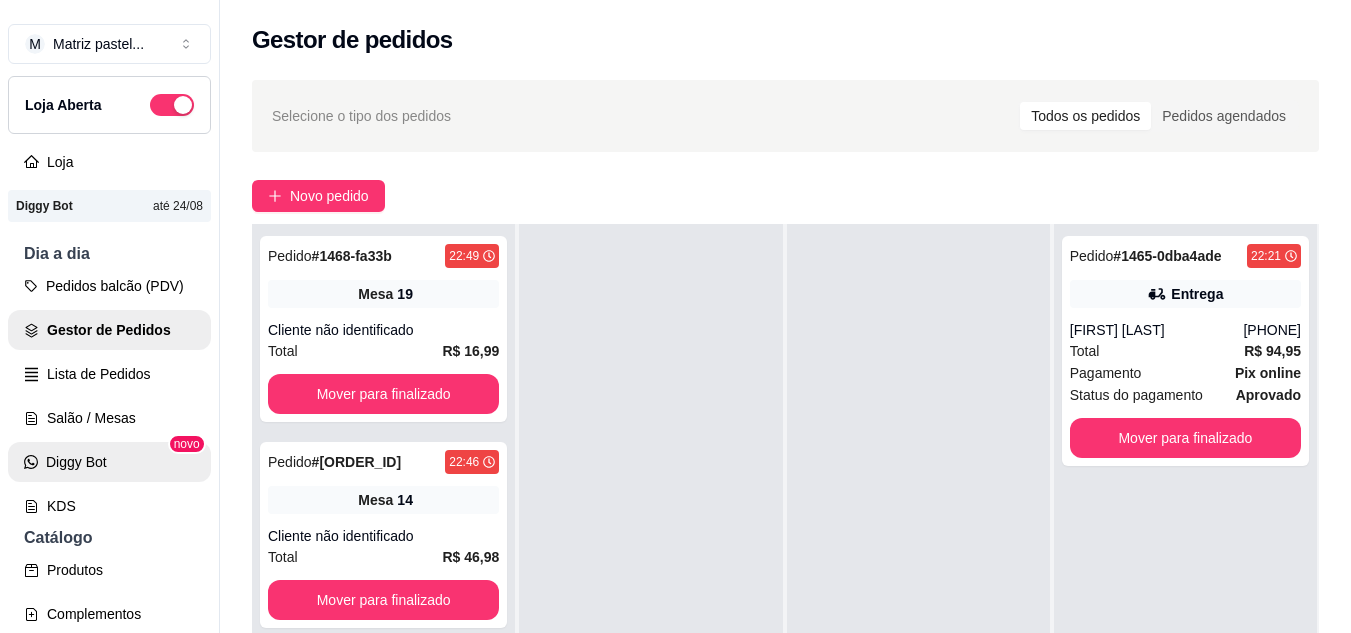 click on "Pedidos balcão (PDV) Gestor de Pedidos Lista de Pedidos Salão / Mesas Diggy Bot novo KDS" at bounding box center (109, 396) 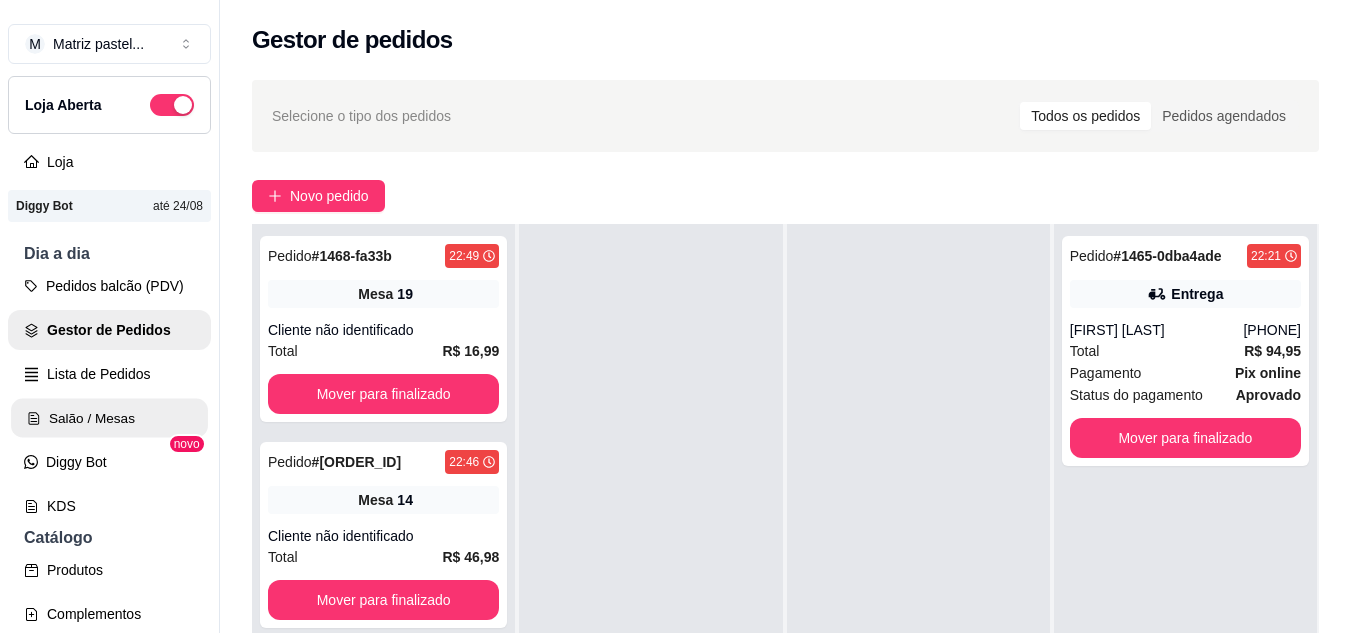 click on "Salão / Mesas" at bounding box center (109, 418) 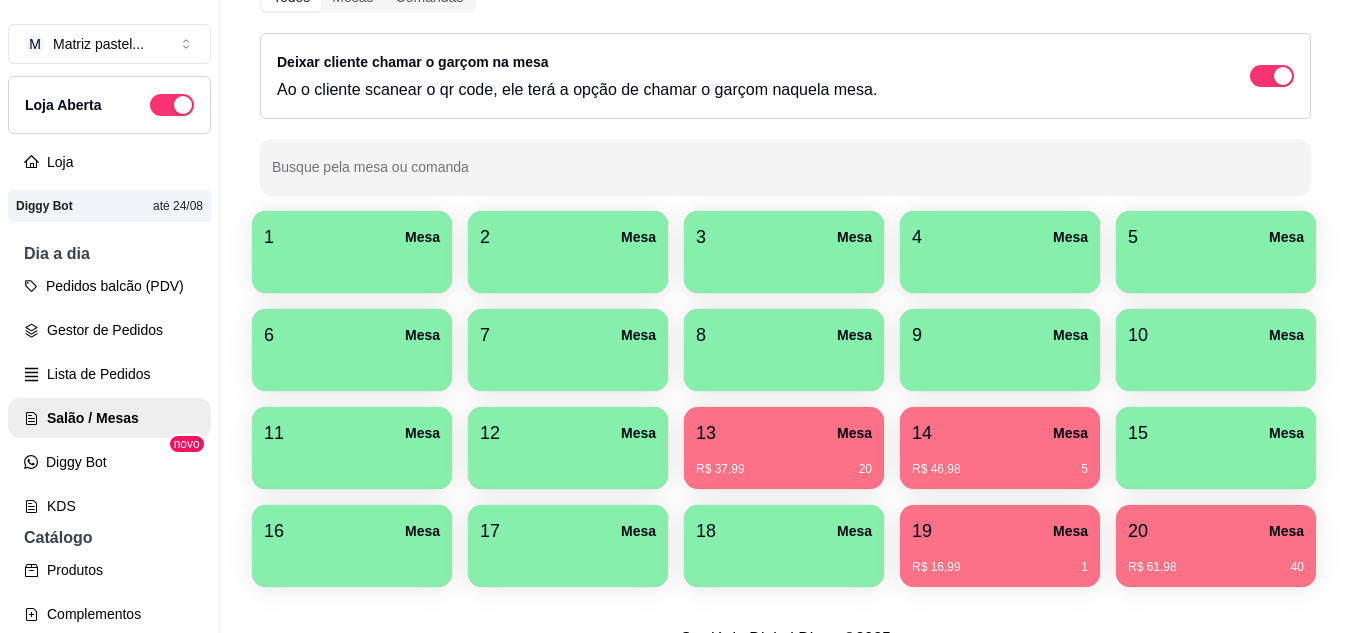 scroll, scrollTop: 294, scrollLeft: 0, axis: vertical 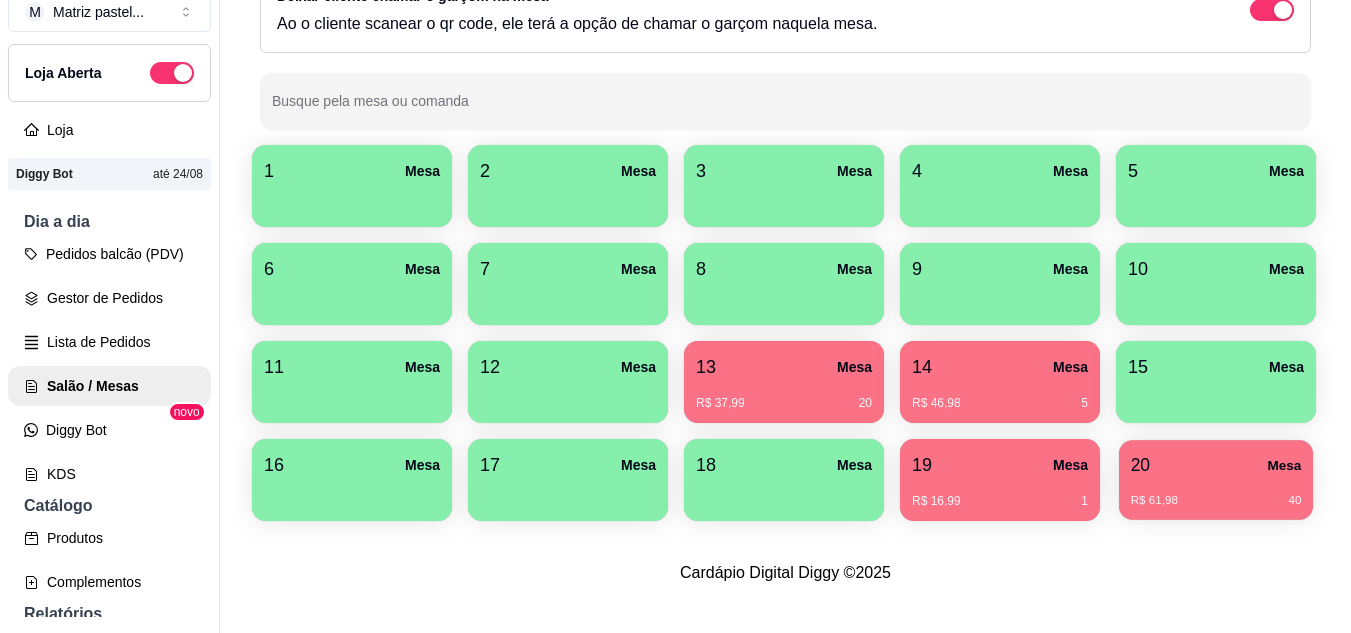 click on "R$ 61,98 40" at bounding box center (1216, 493) 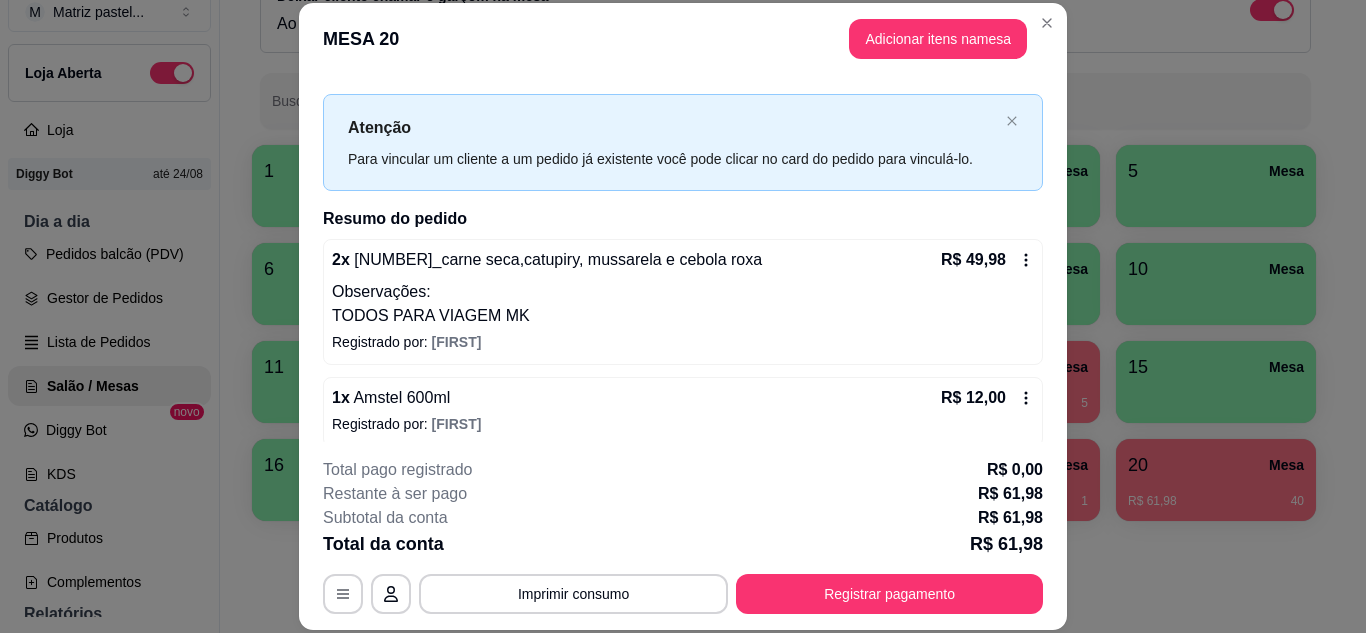 scroll, scrollTop: 38, scrollLeft: 0, axis: vertical 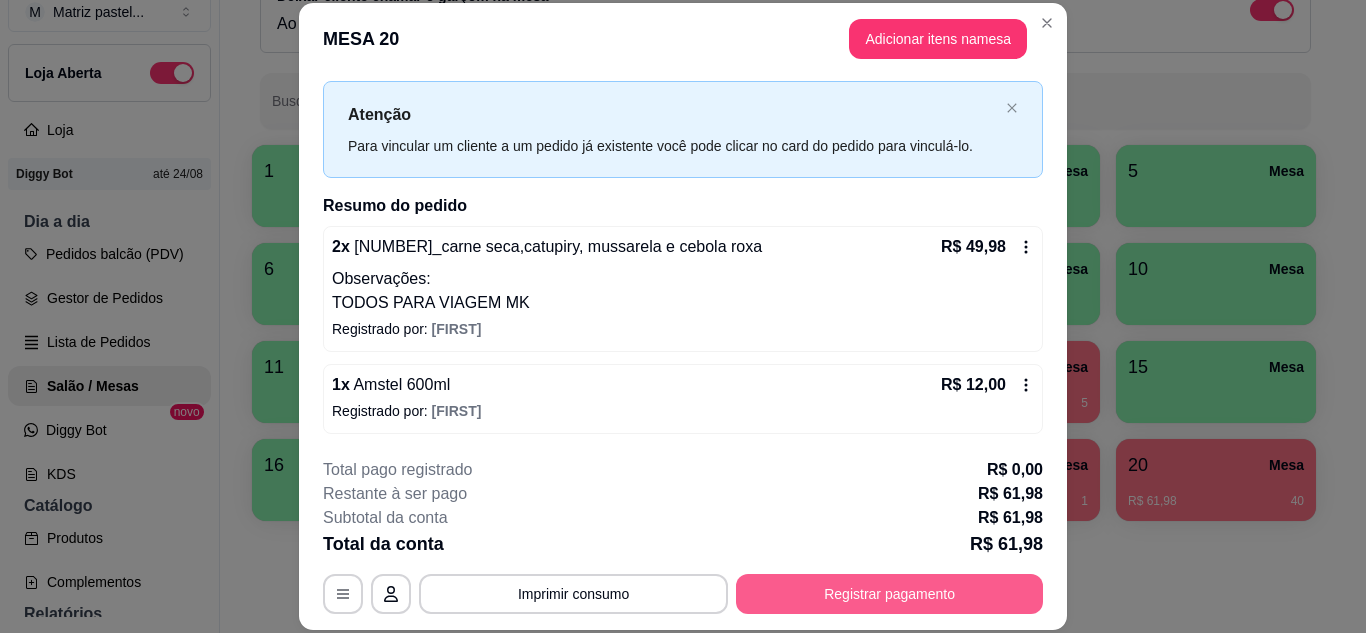 click on "Registrar pagamento" at bounding box center [889, 594] 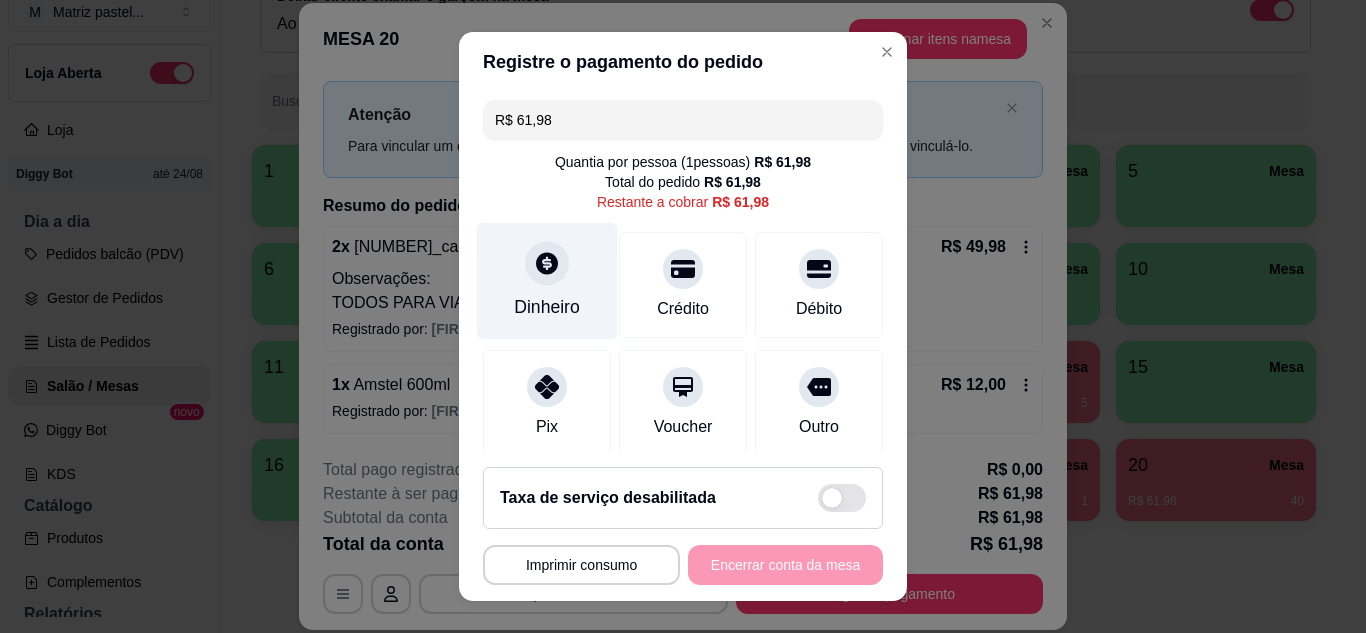 click on "Dinheiro" at bounding box center (547, 307) 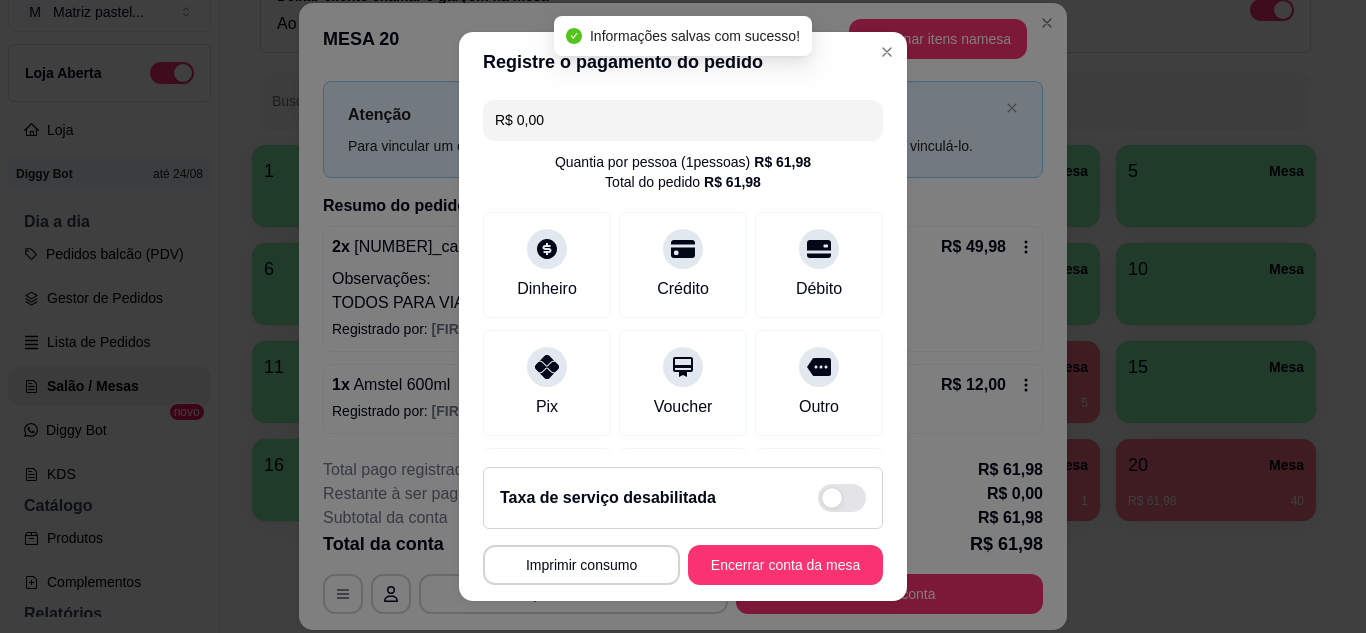 type on "R$ 0,00" 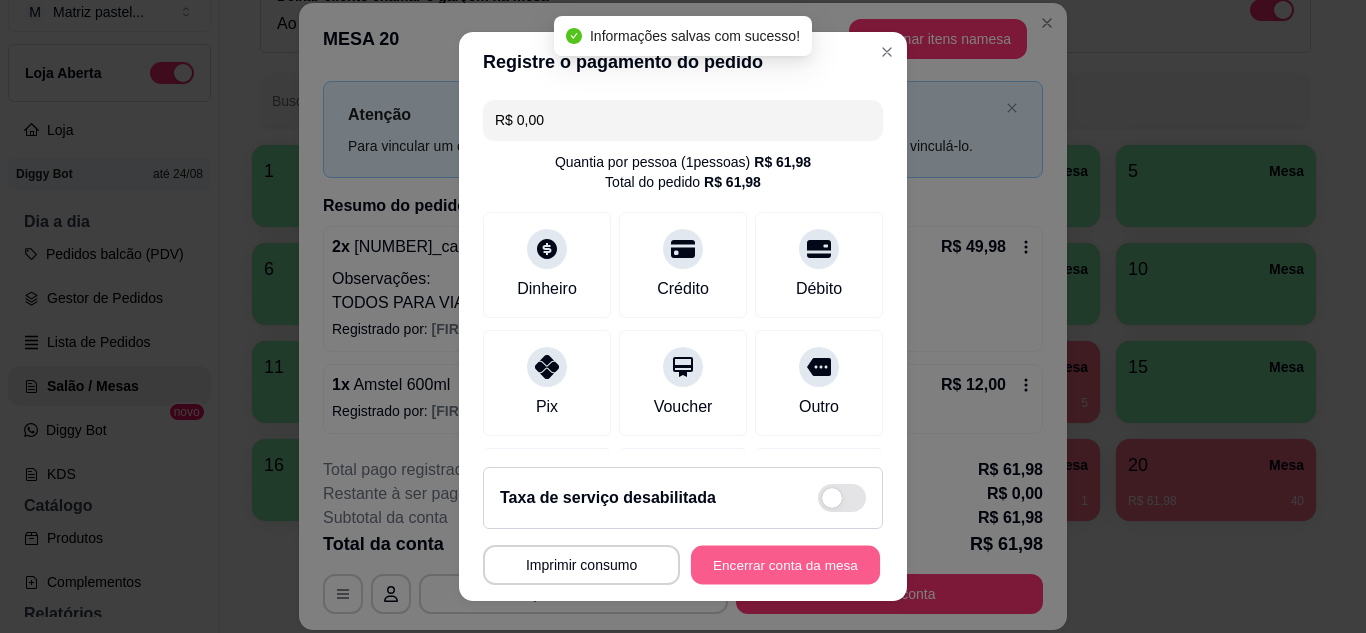 click on "Encerrar conta da mesa" at bounding box center (785, 565) 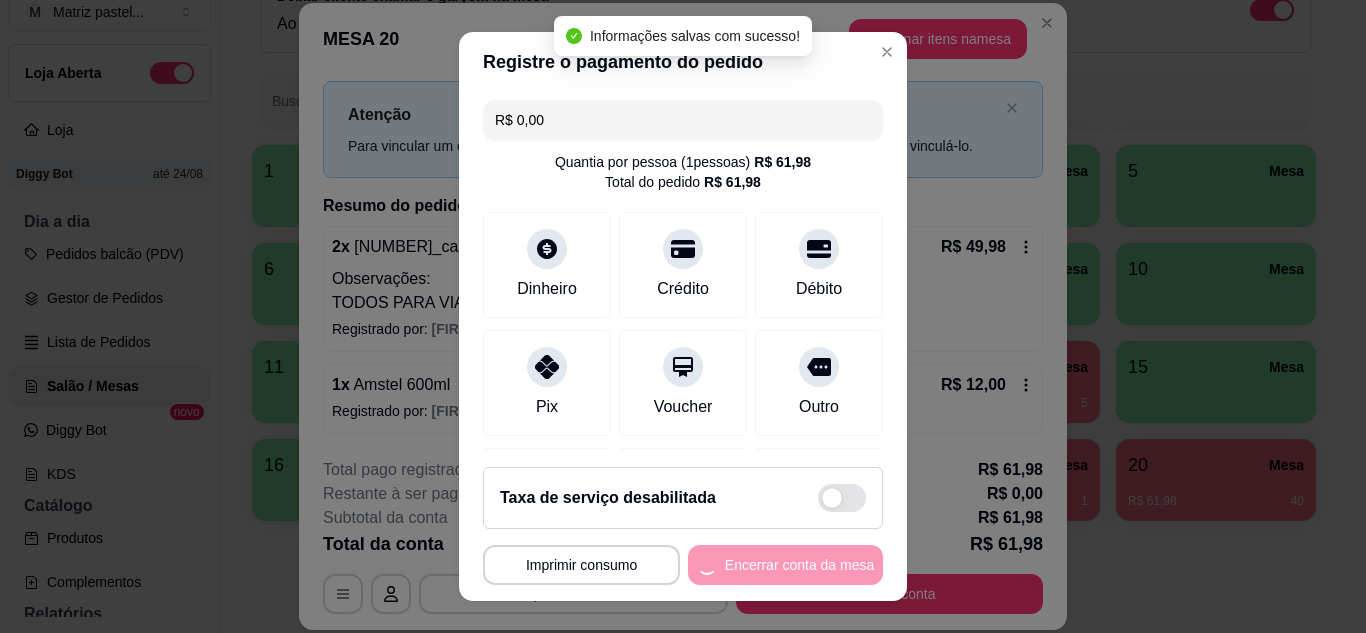 scroll, scrollTop: 0, scrollLeft: 0, axis: both 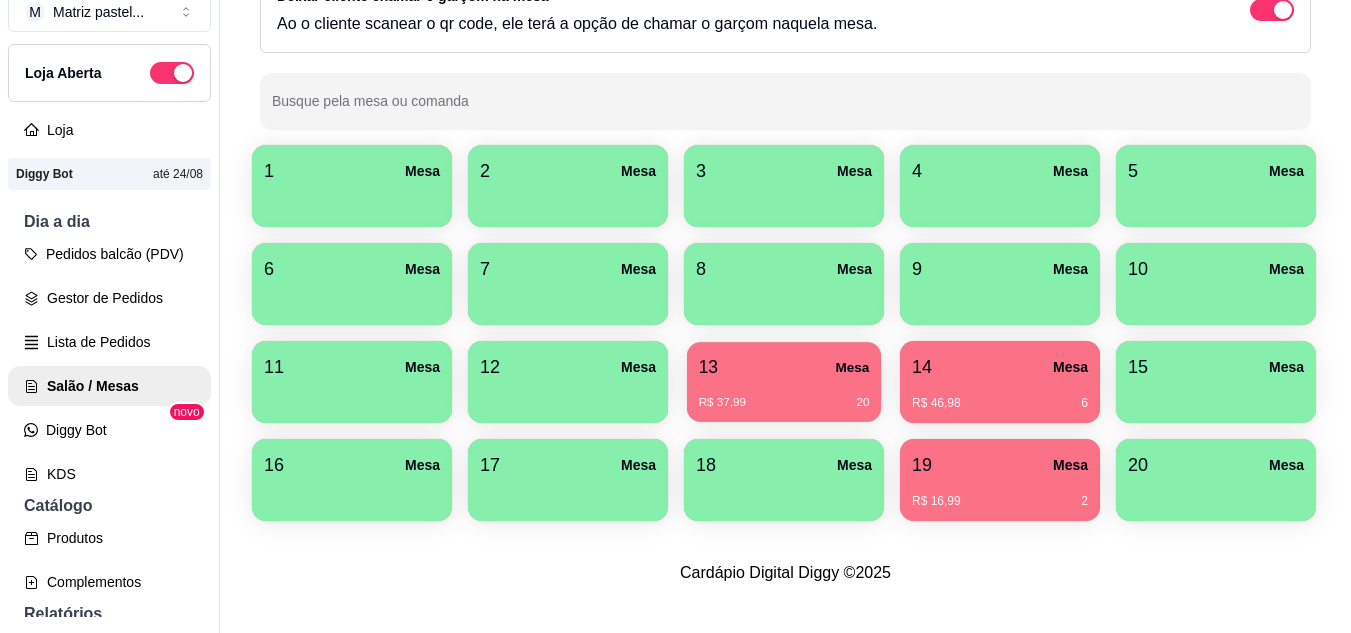 click on "[PRICE] [NUMBER]" at bounding box center (784, 395) 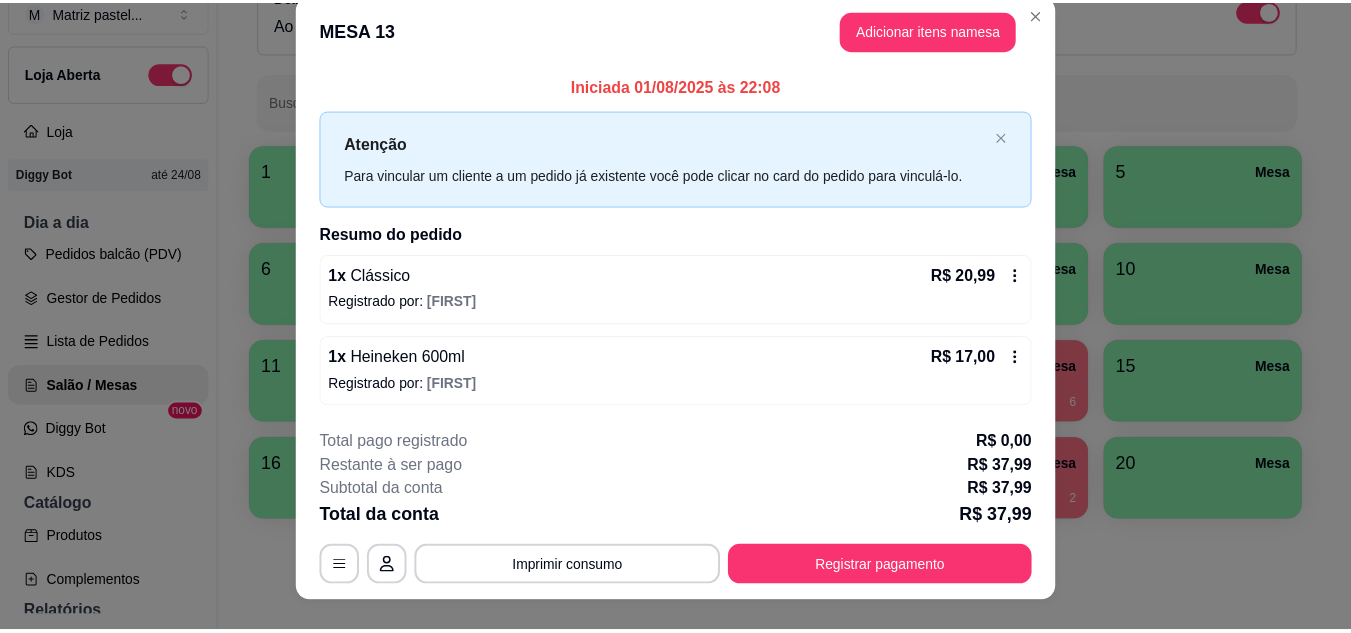 scroll, scrollTop: 0, scrollLeft: 0, axis: both 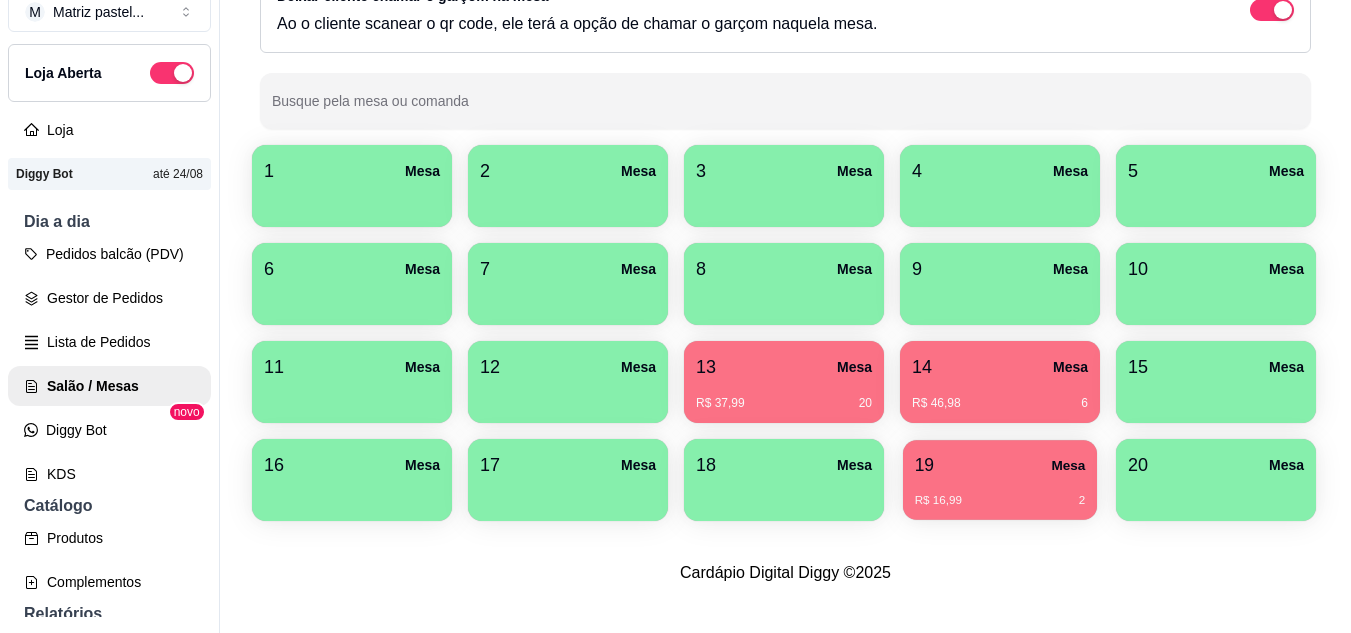 click on "Mesa" at bounding box center [1068, 465] 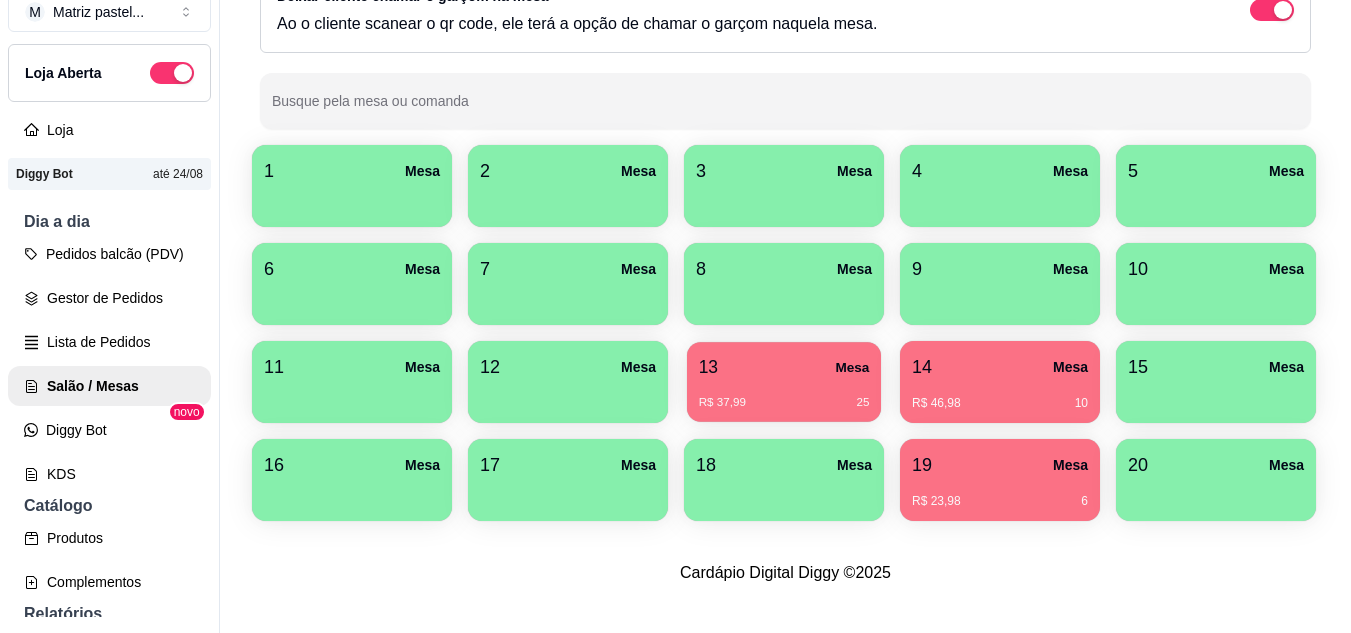 click on "Mesa" at bounding box center (852, 367) 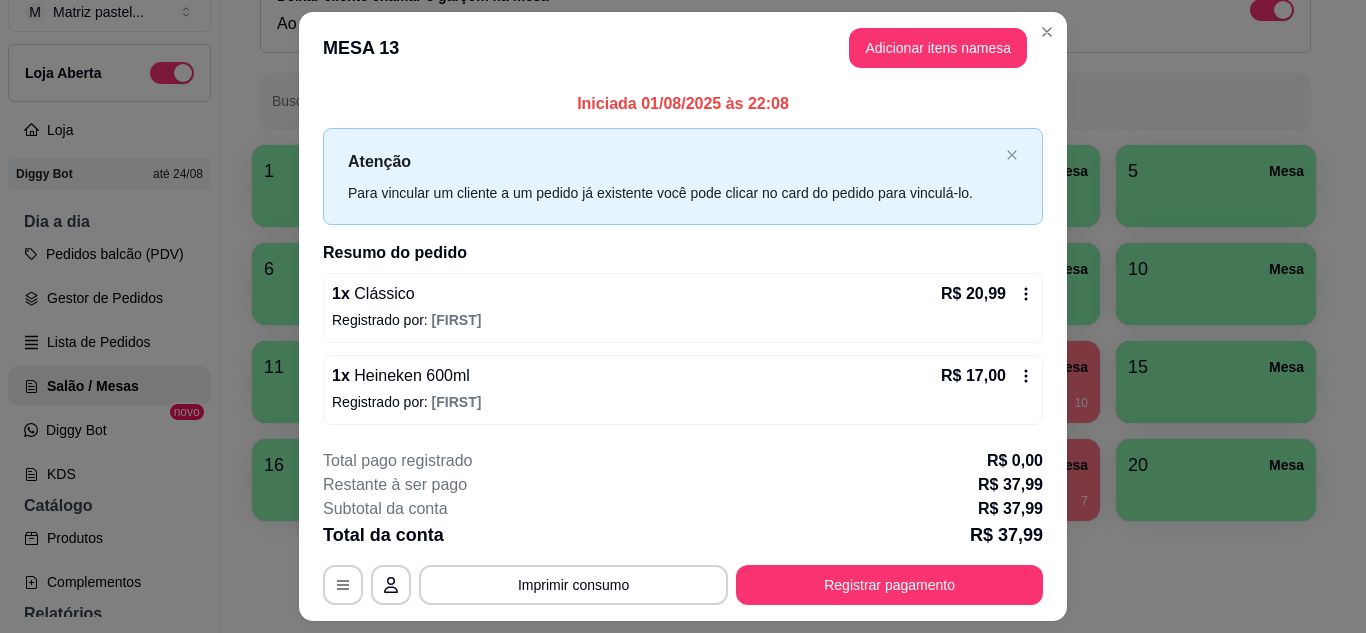 click on "**********" at bounding box center [683, 527] 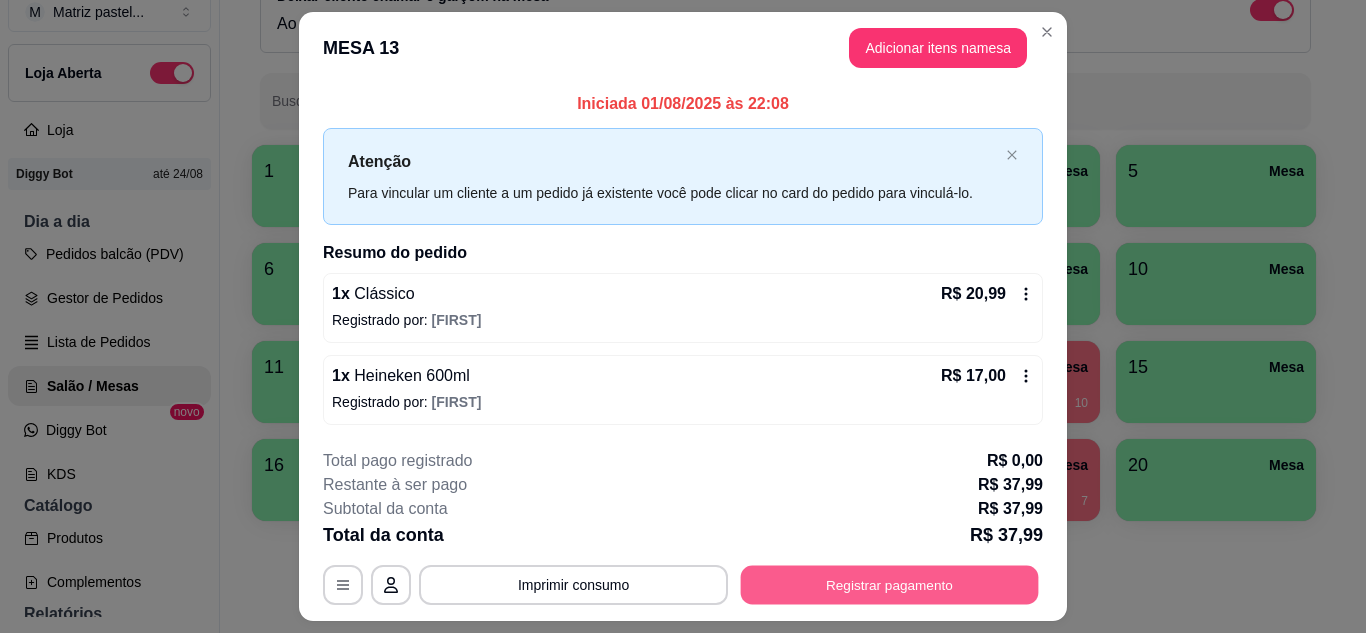 click on "Registrar pagamento" at bounding box center (890, 585) 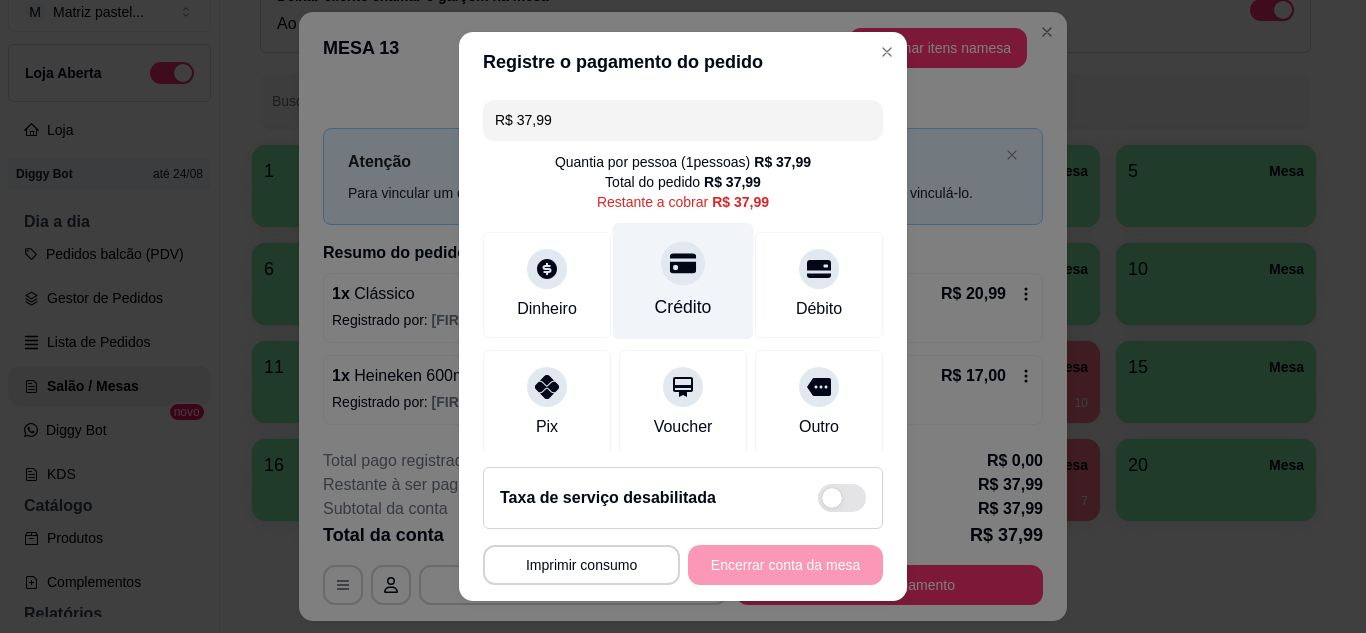 click at bounding box center [683, 263] 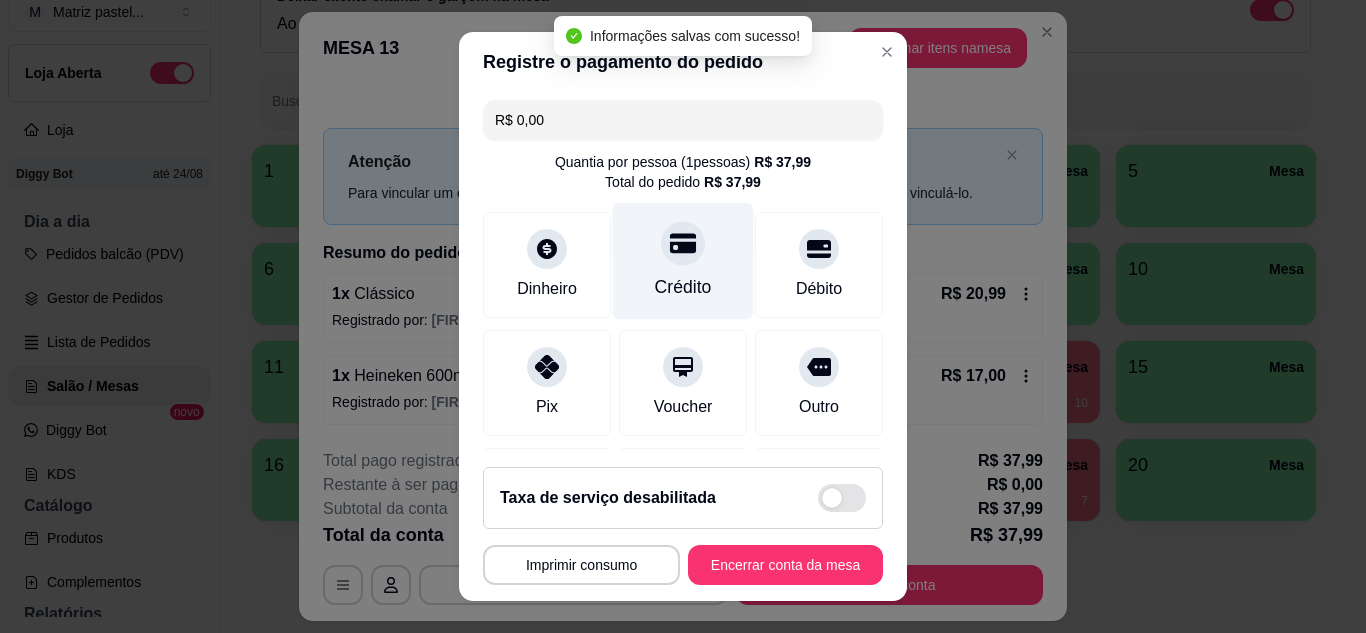 type on "R$ 0,00" 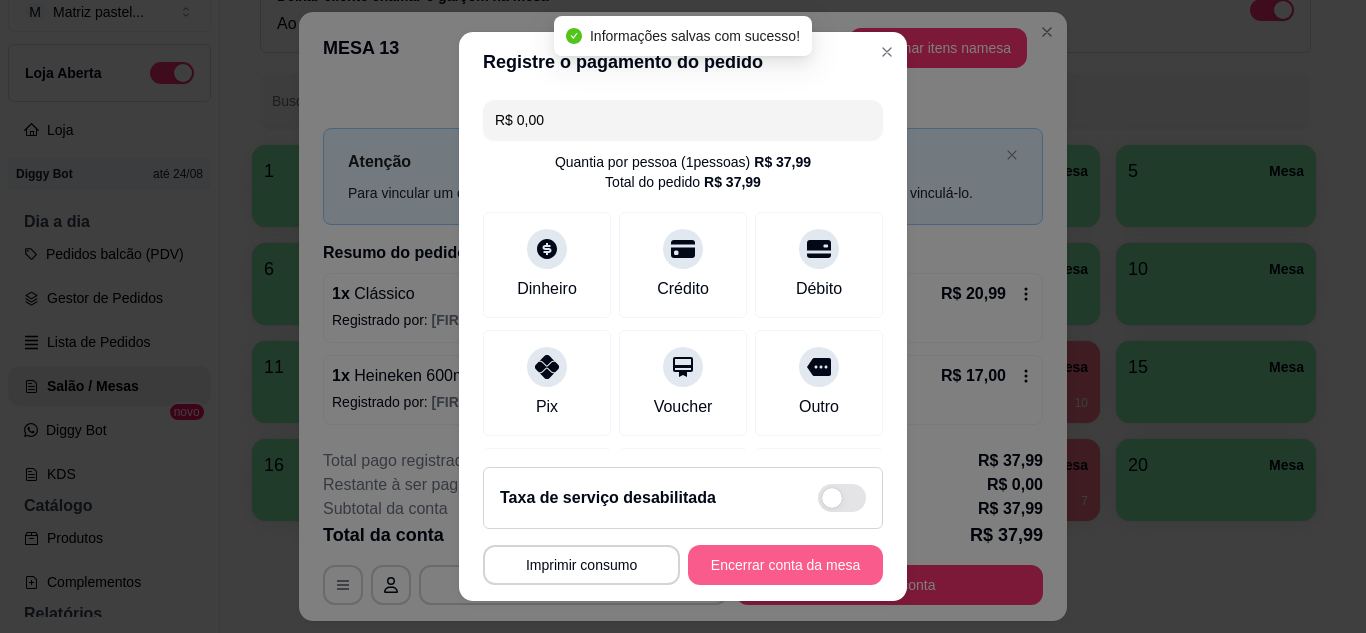 click on "Encerrar conta da mesa" at bounding box center (785, 565) 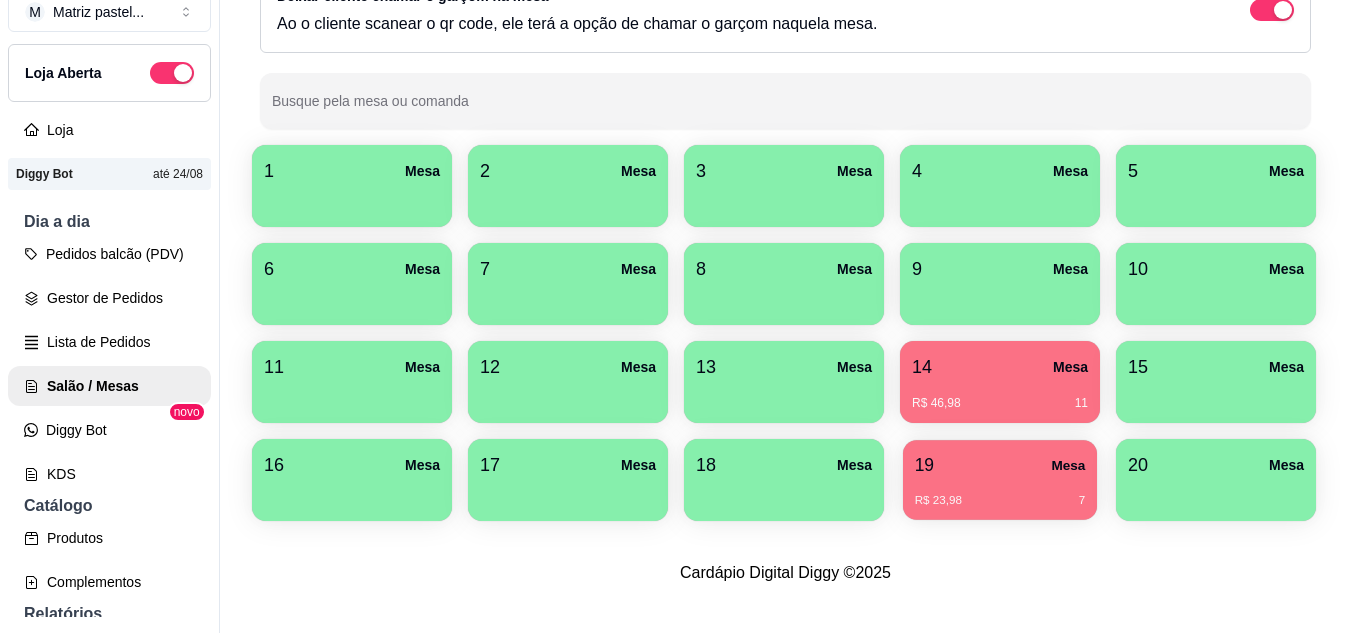 click on "Mesa" at bounding box center (1068, 465) 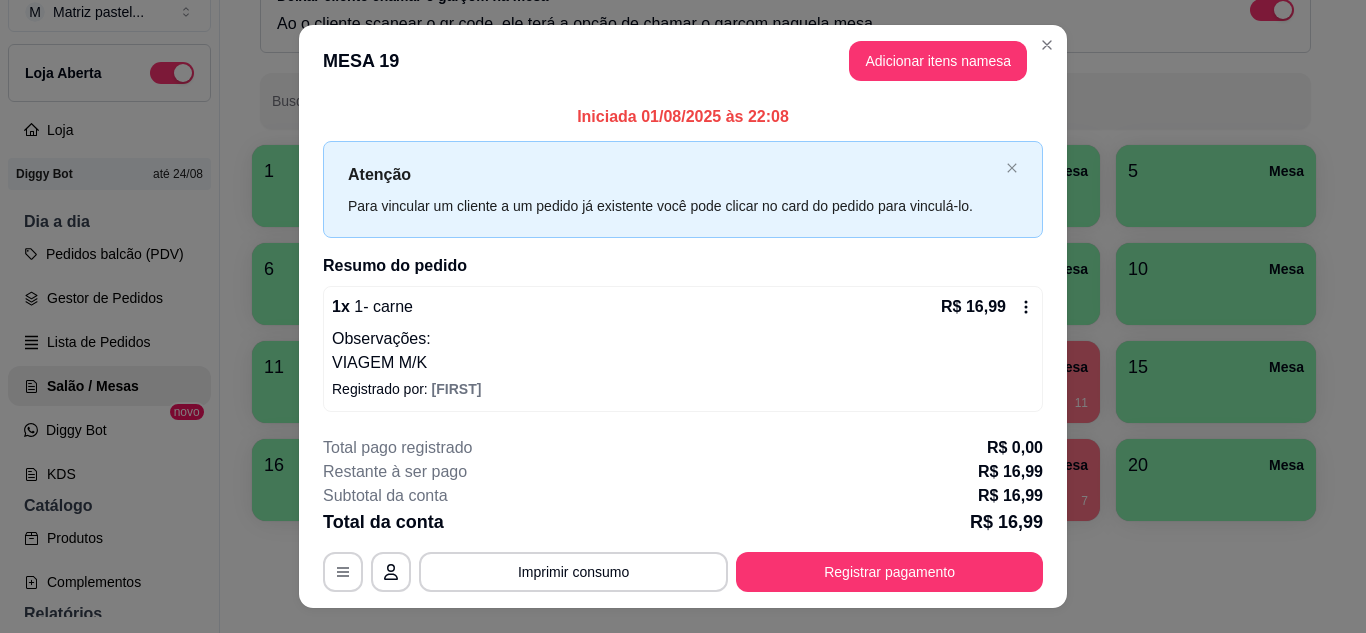 drag, startPoint x: 864, startPoint y: 549, endPoint x: 863, endPoint y: 565, distance: 16.03122 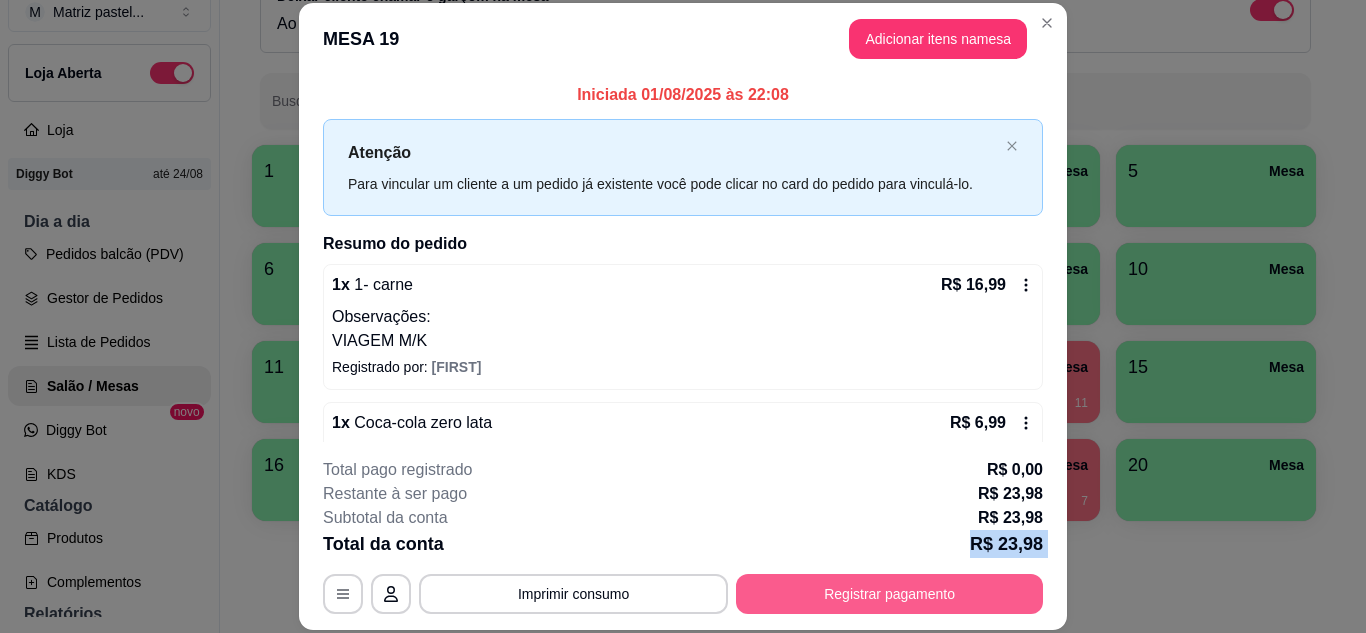 click on "Registrar pagamento" at bounding box center (889, 594) 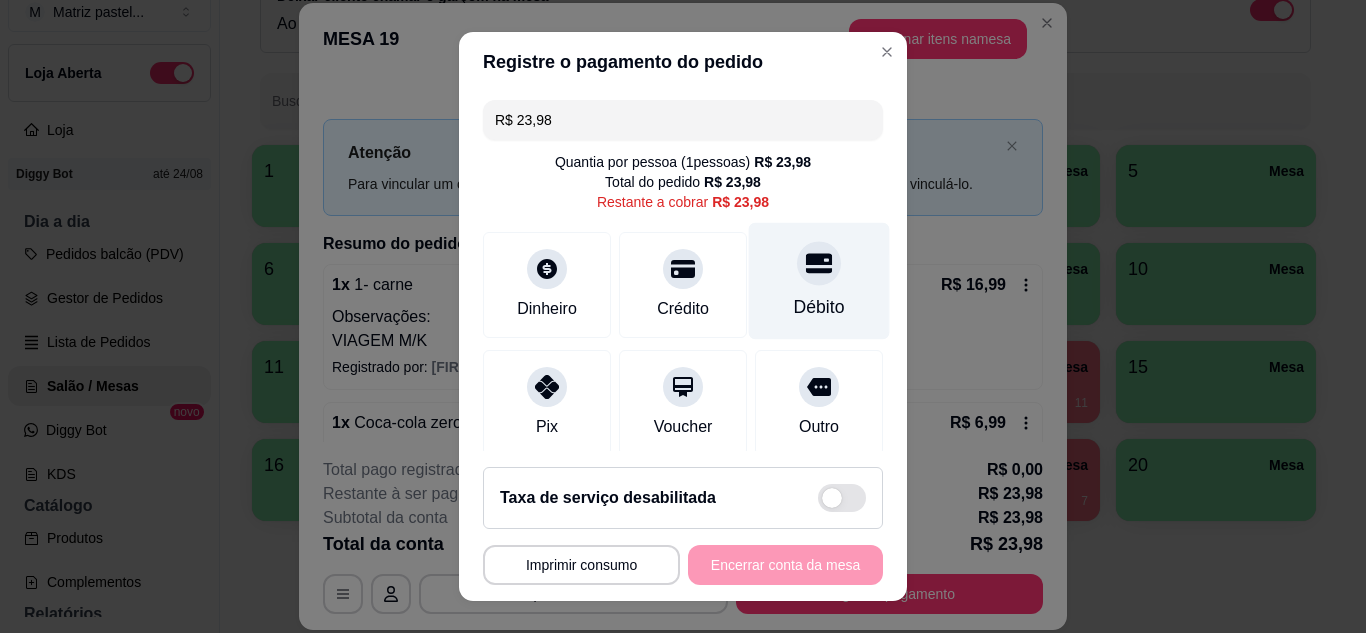 click on "Débito" at bounding box center [819, 280] 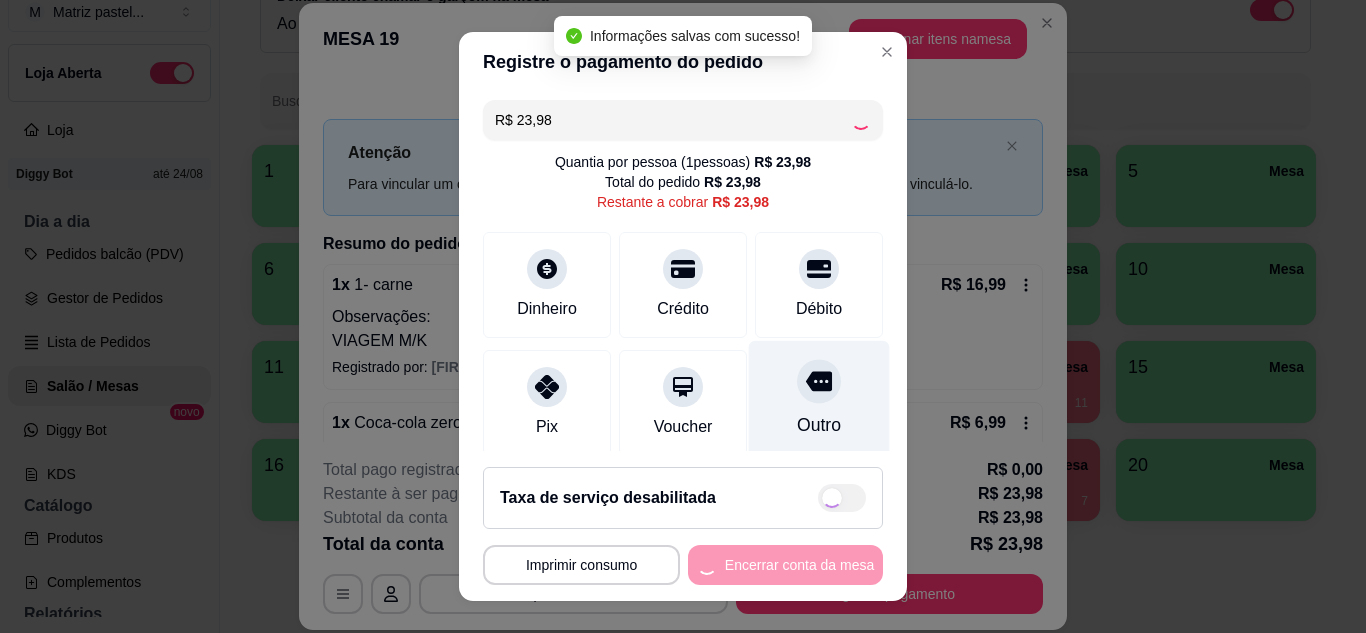 type on "R$ 0,00" 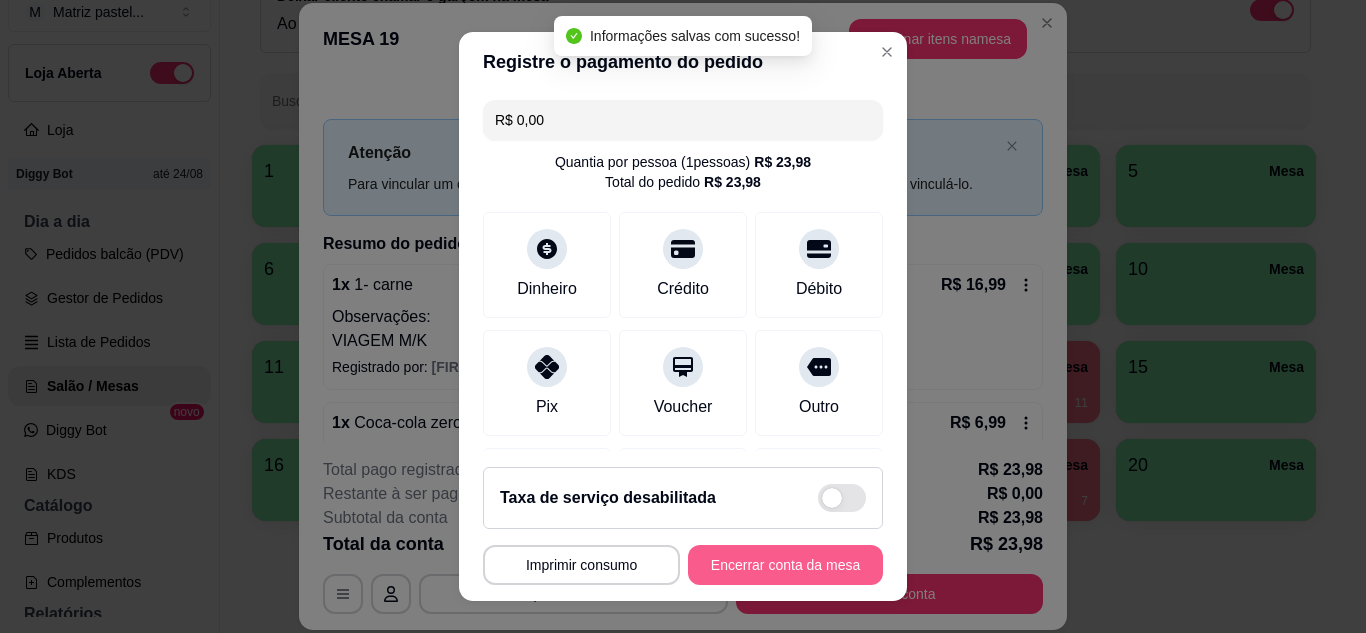 click on "Encerrar conta da mesa" at bounding box center (785, 565) 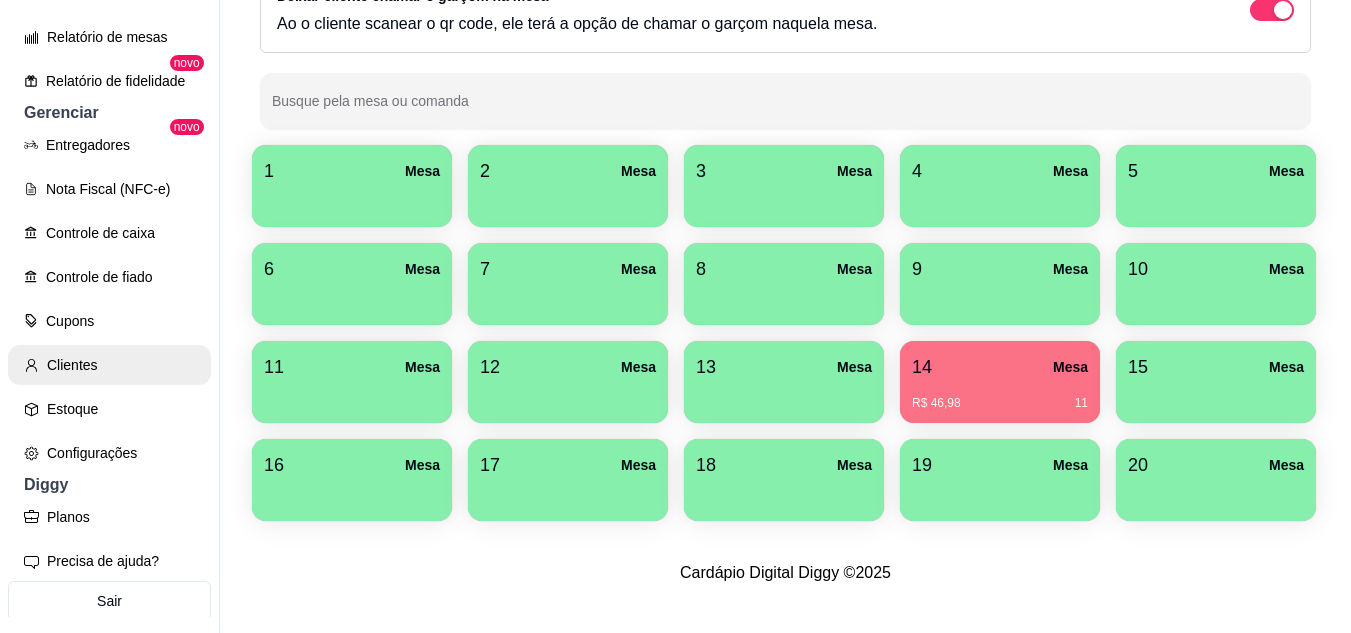 scroll, scrollTop: 700, scrollLeft: 0, axis: vertical 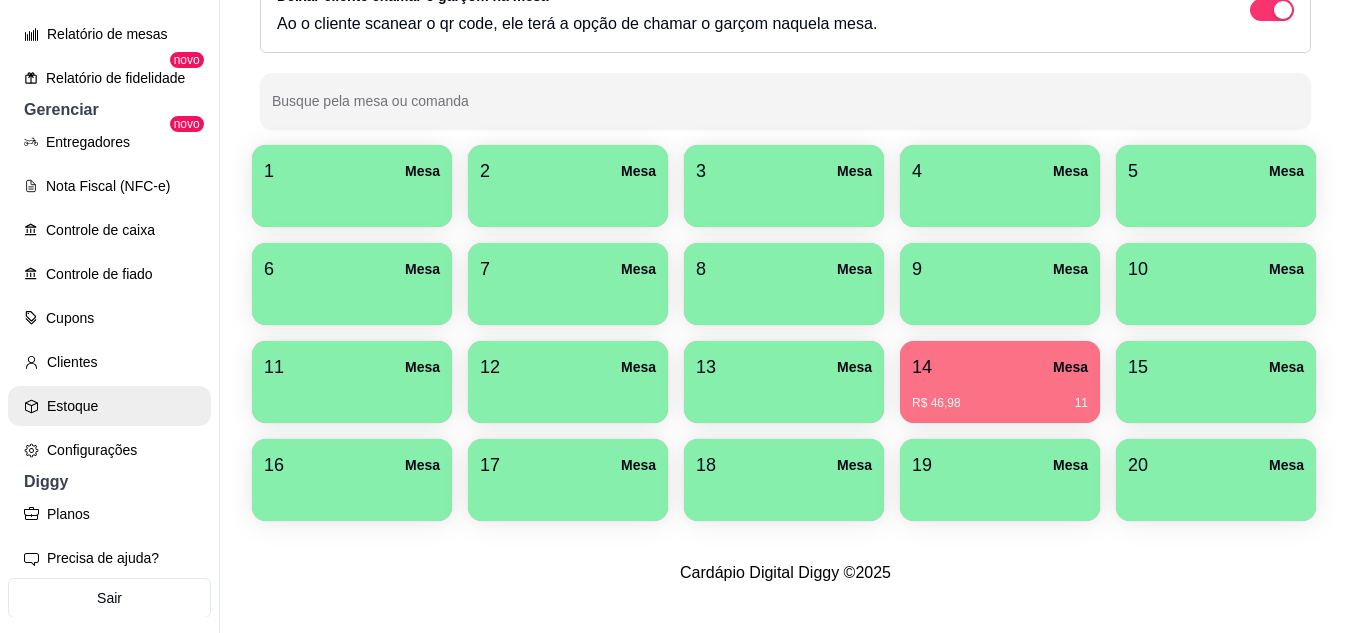 click on "Estoque" at bounding box center (109, 406) 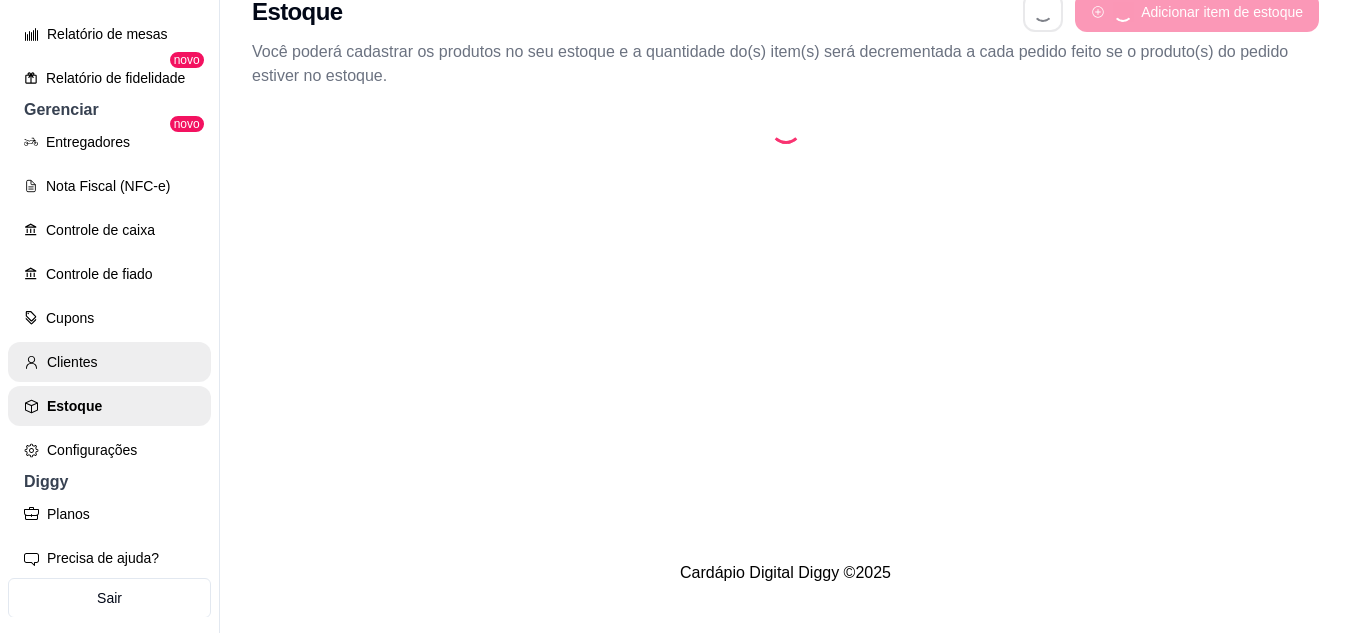 scroll, scrollTop: 0, scrollLeft: 0, axis: both 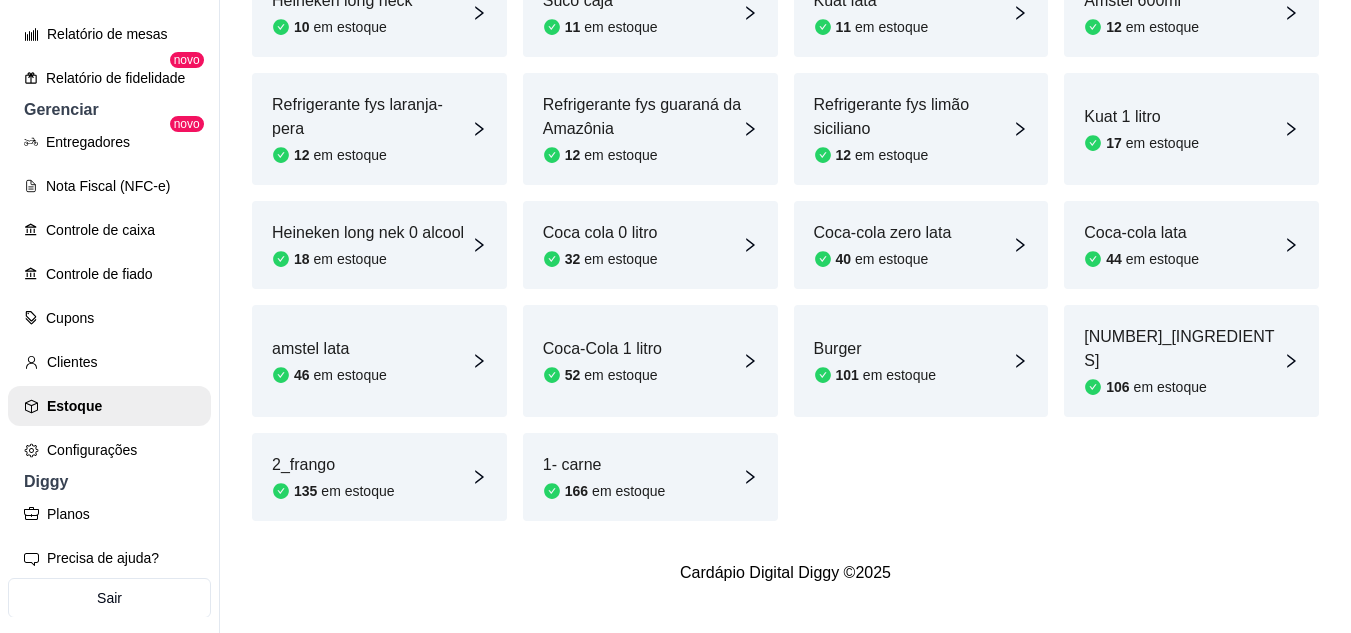 click on "2_frango  135 em estoque" at bounding box center [333, 477] 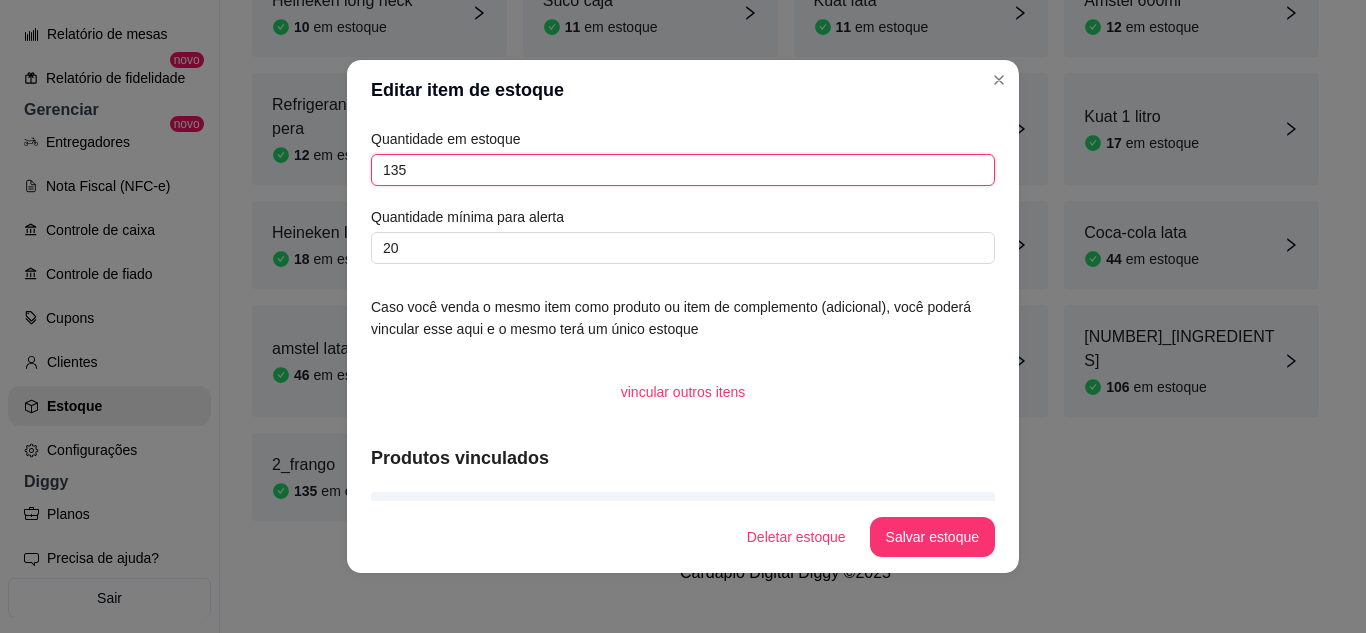 click on "135" at bounding box center [683, 170] 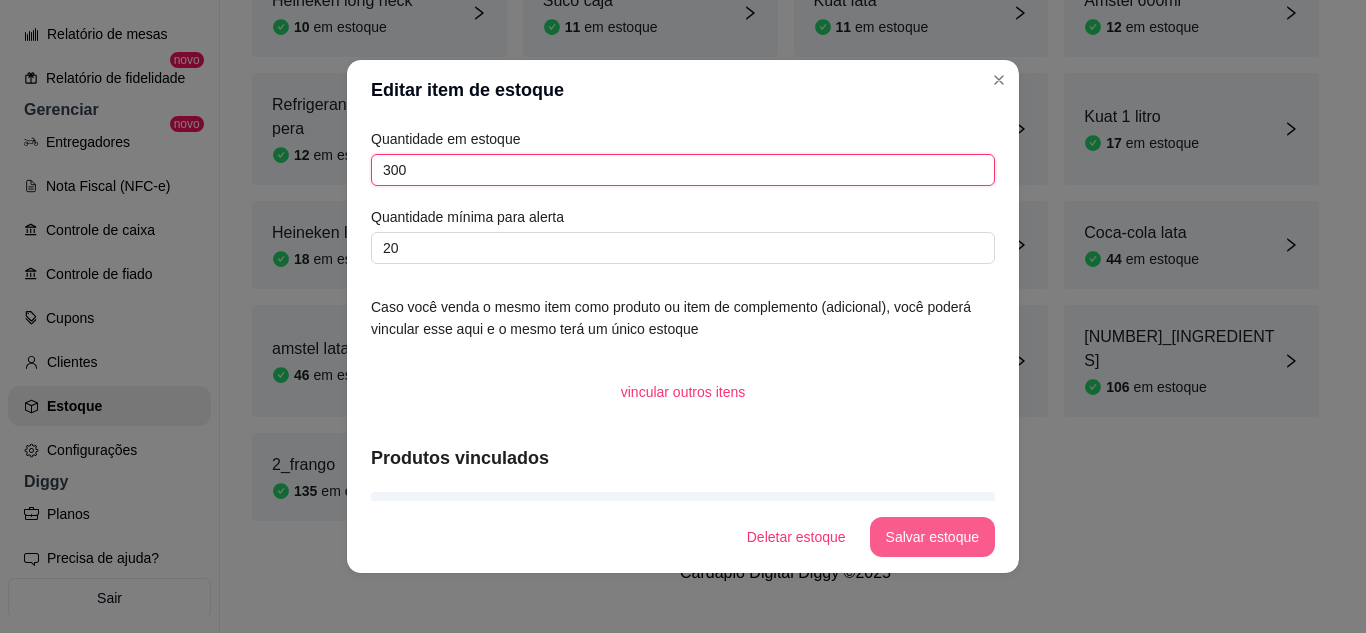 type on "300" 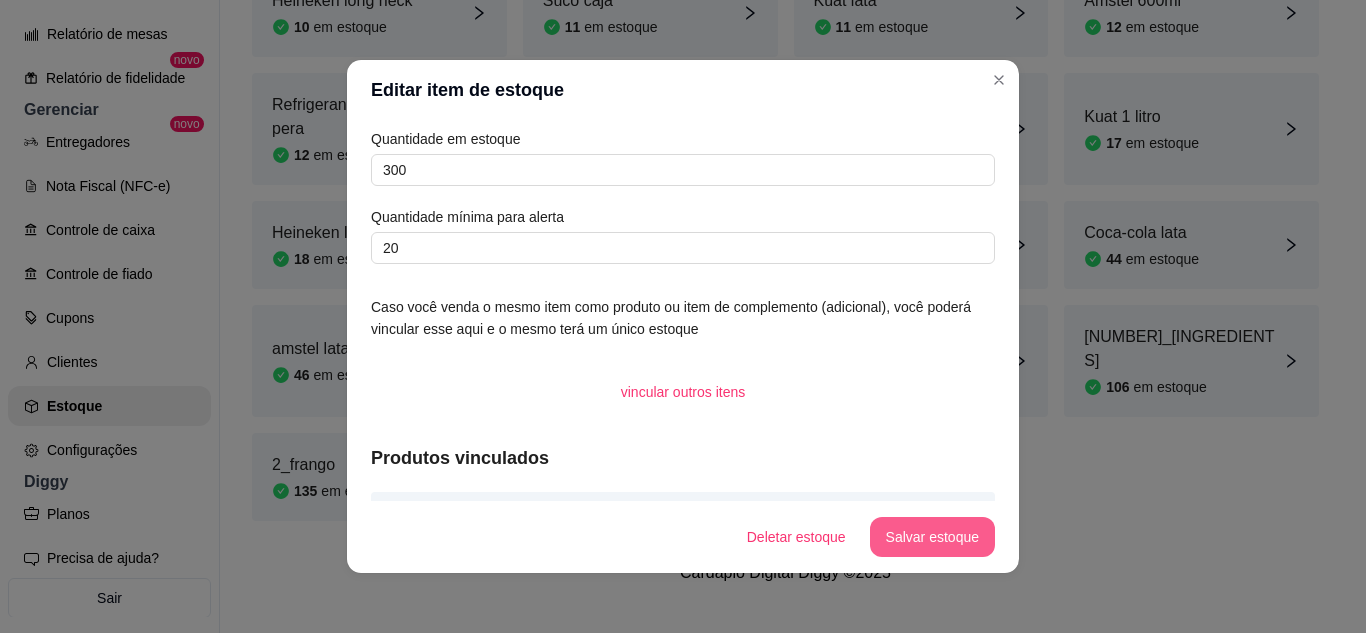 click on "Salvar estoque" at bounding box center (932, 537) 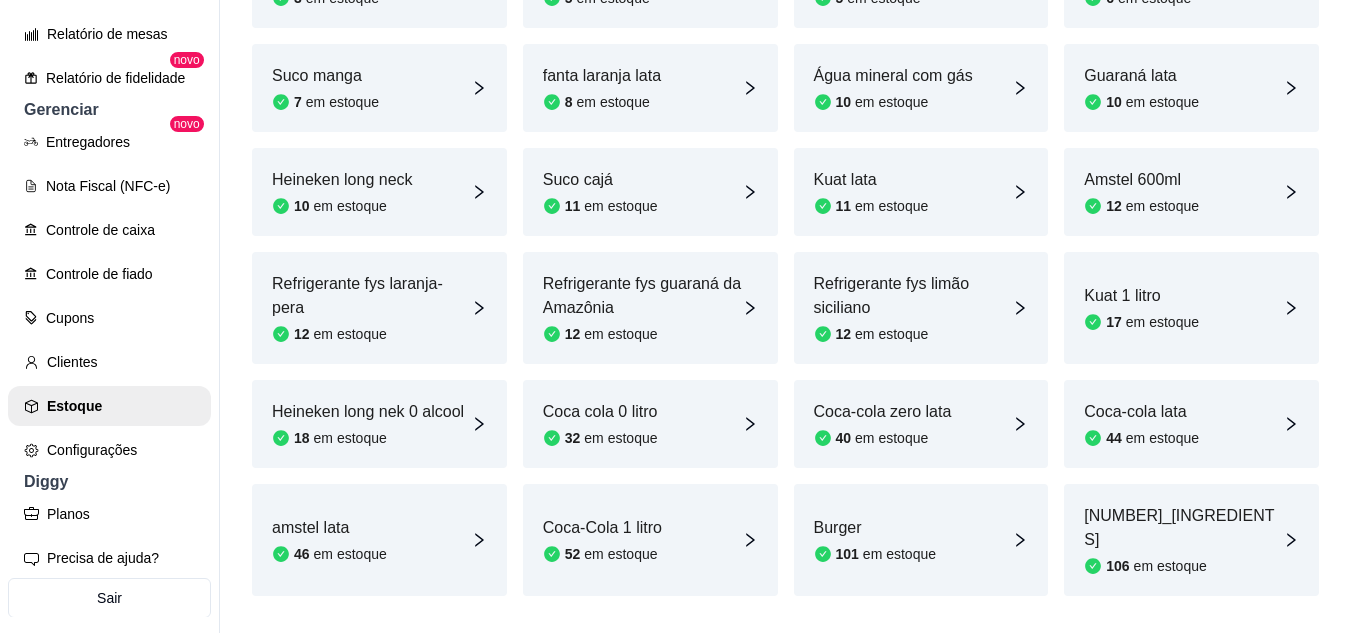 scroll, scrollTop: 882, scrollLeft: 0, axis: vertical 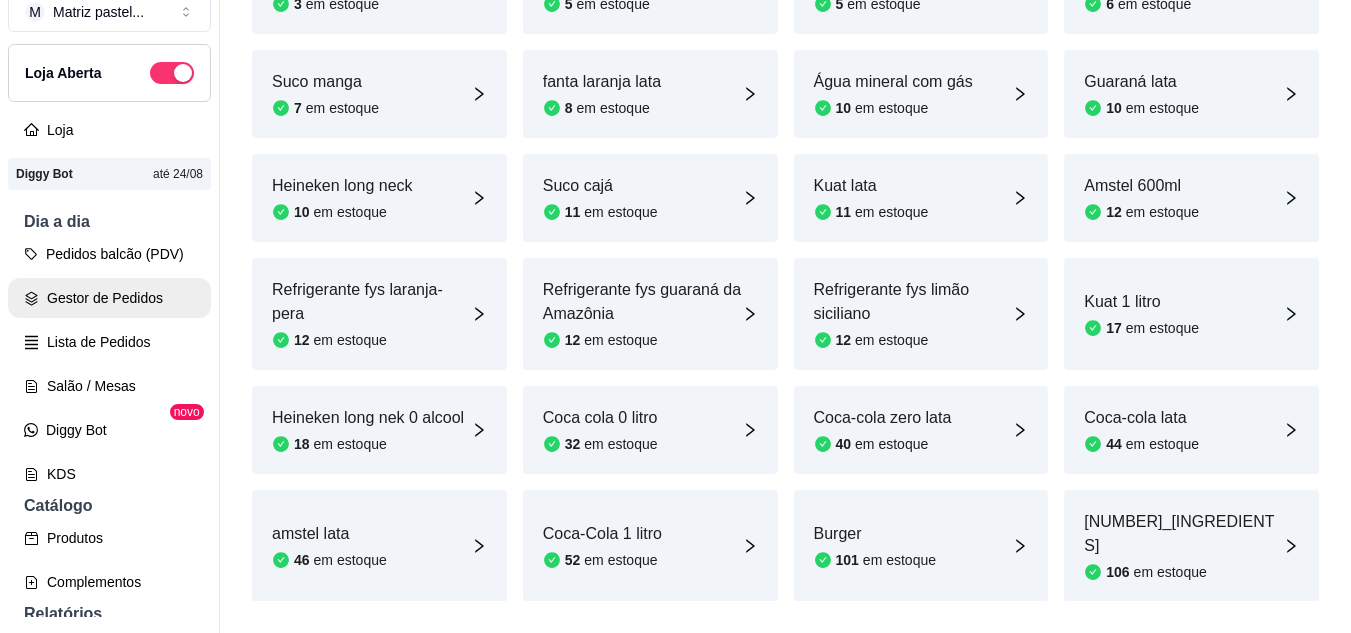 click on "Gestor de Pedidos" at bounding box center [109, 298] 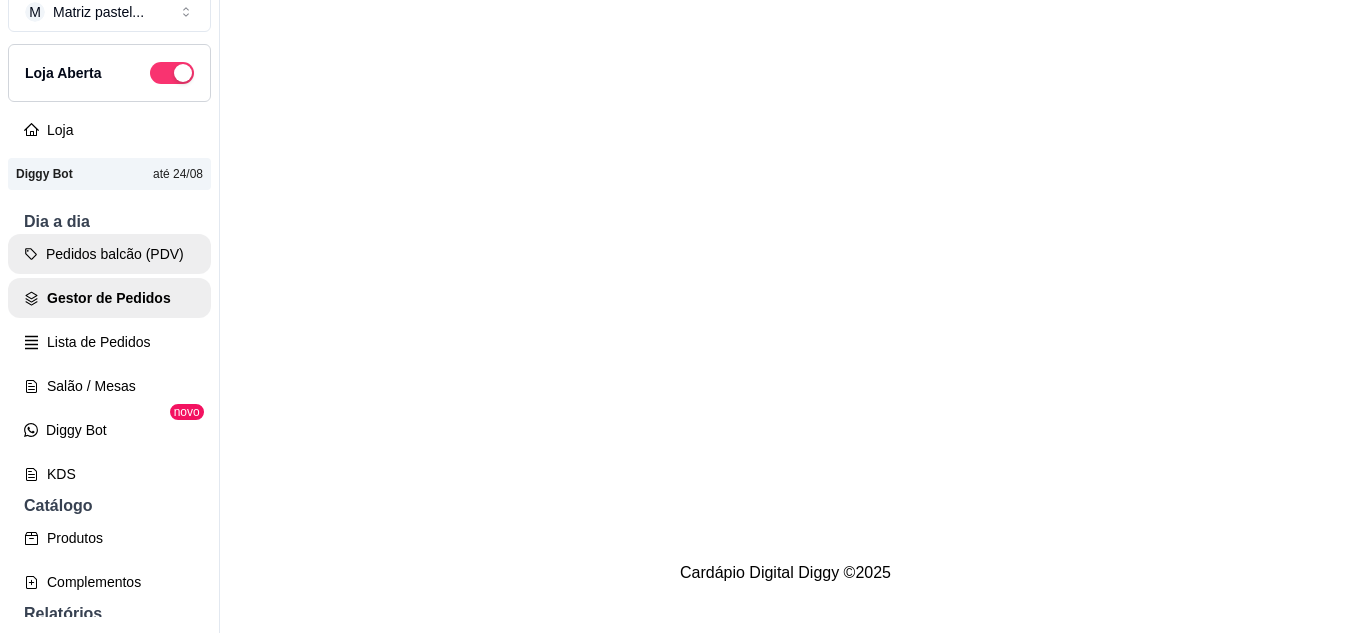 scroll, scrollTop: 0, scrollLeft: 0, axis: both 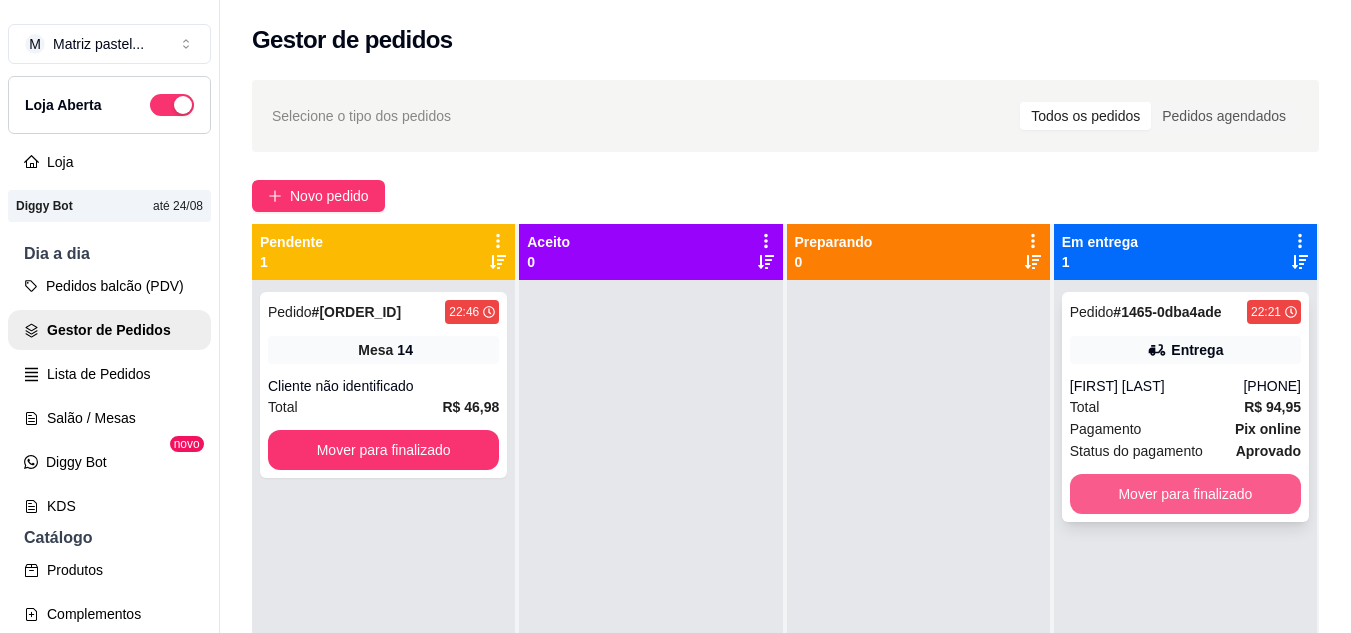 click on "Mover para finalizado" at bounding box center (1185, 494) 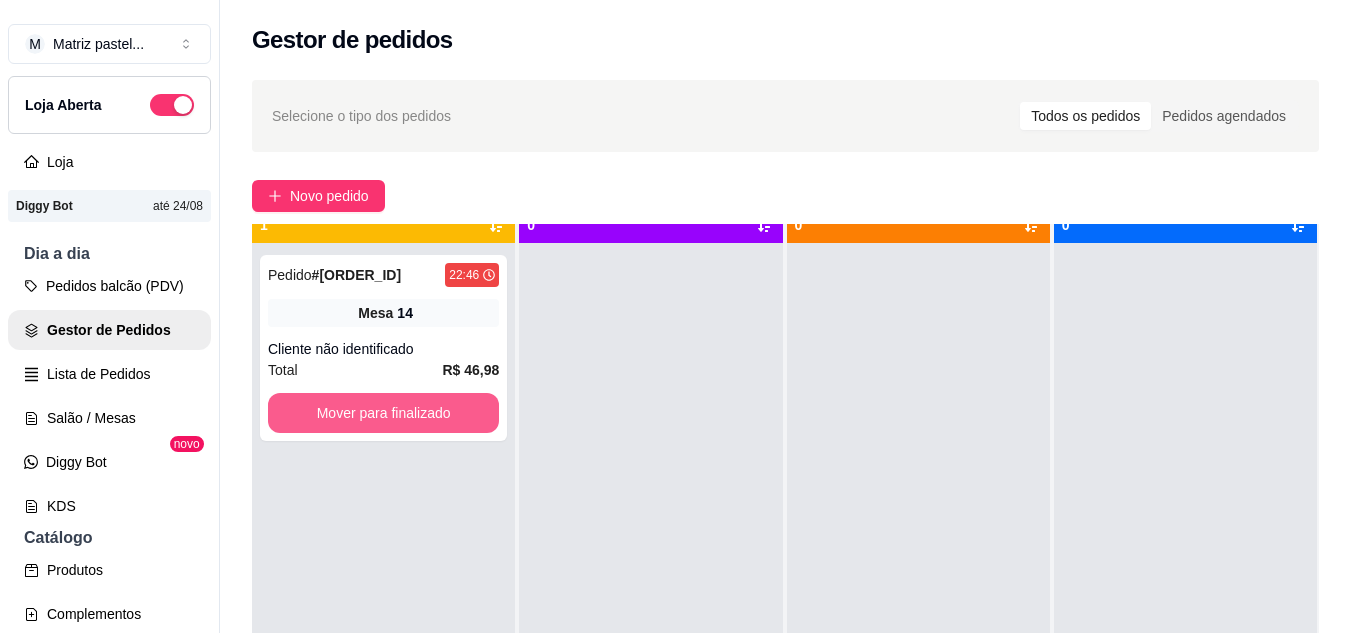 scroll, scrollTop: 56, scrollLeft: 0, axis: vertical 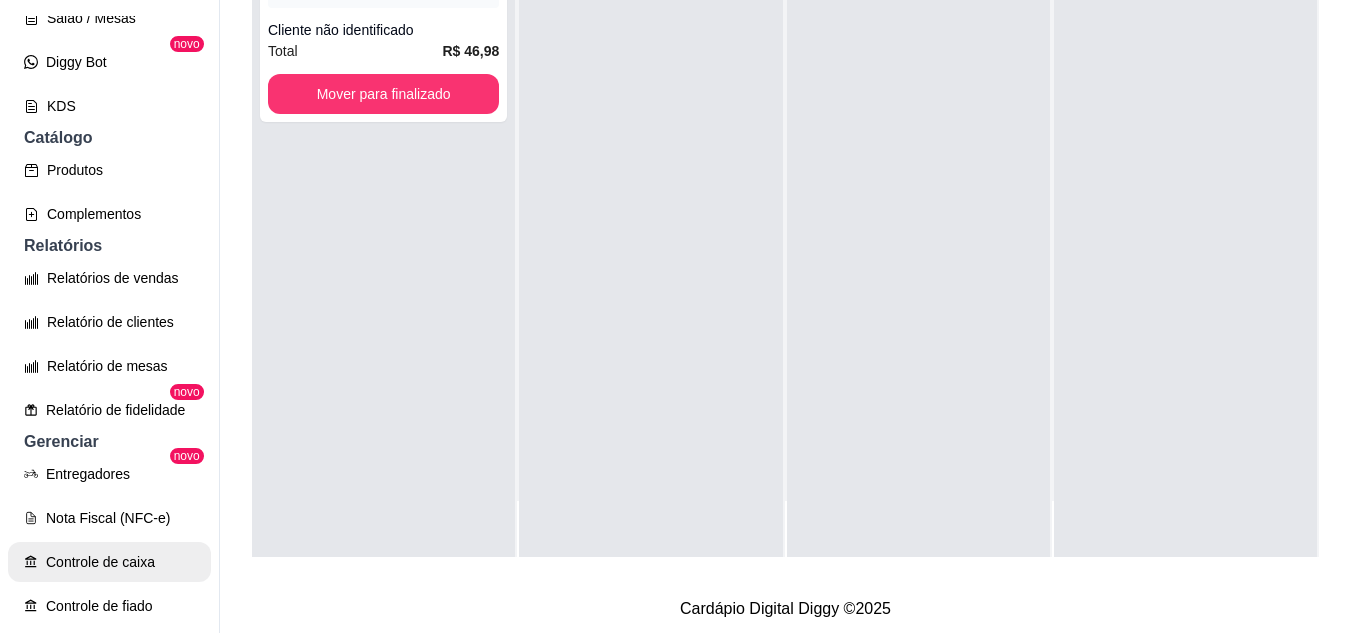 click on "Controle de caixa" at bounding box center [109, 562] 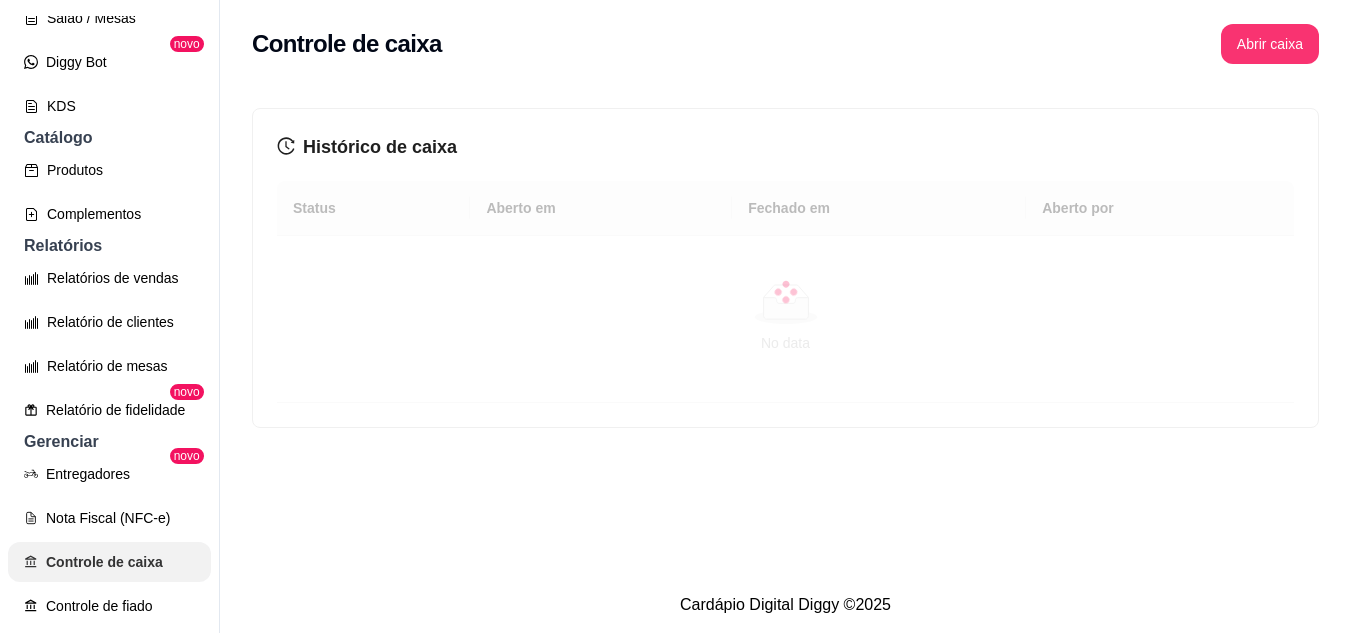 scroll, scrollTop: 0, scrollLeft: 0, axis: both 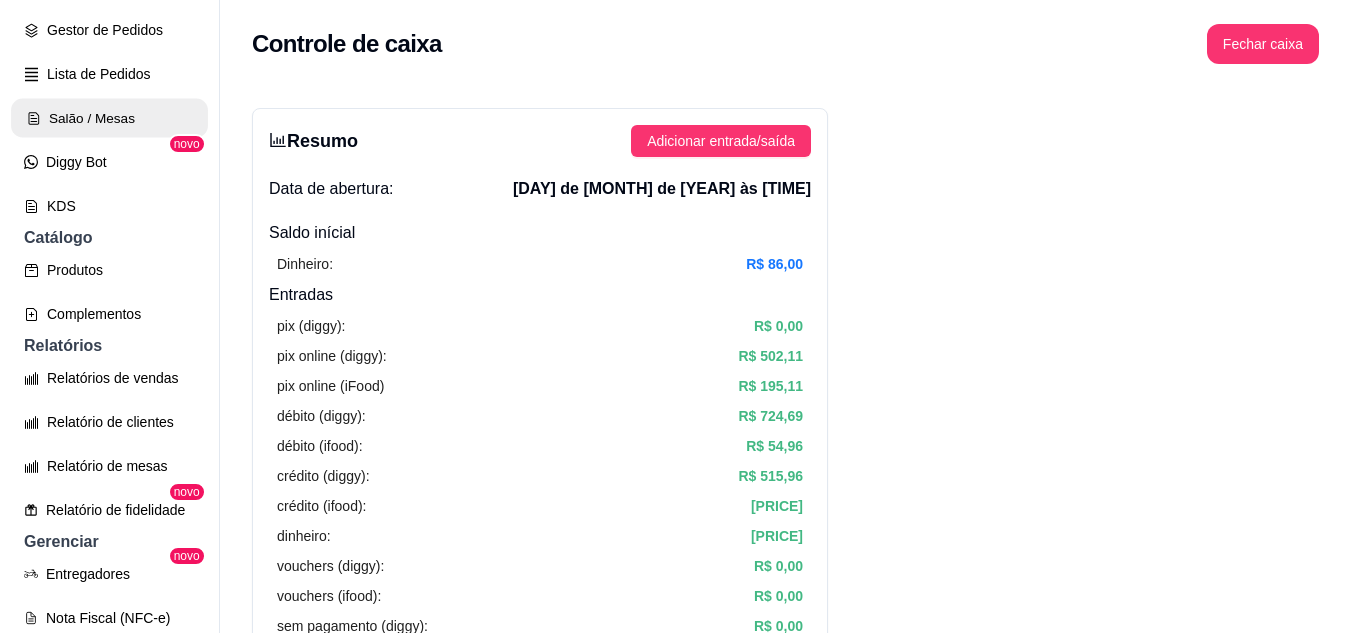 click on "Salão / Mesas" at bounding box center (109, 118) 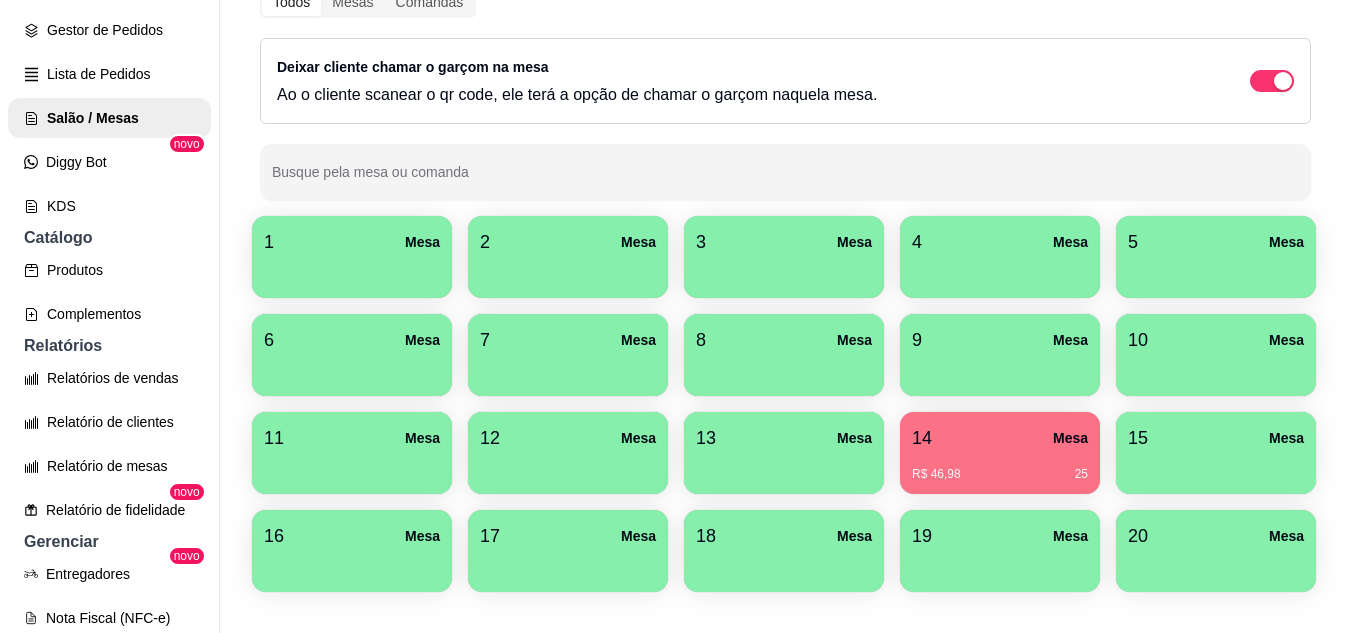 scroll, scrollTop: 294, scrollLeft: 0, axis: vertical 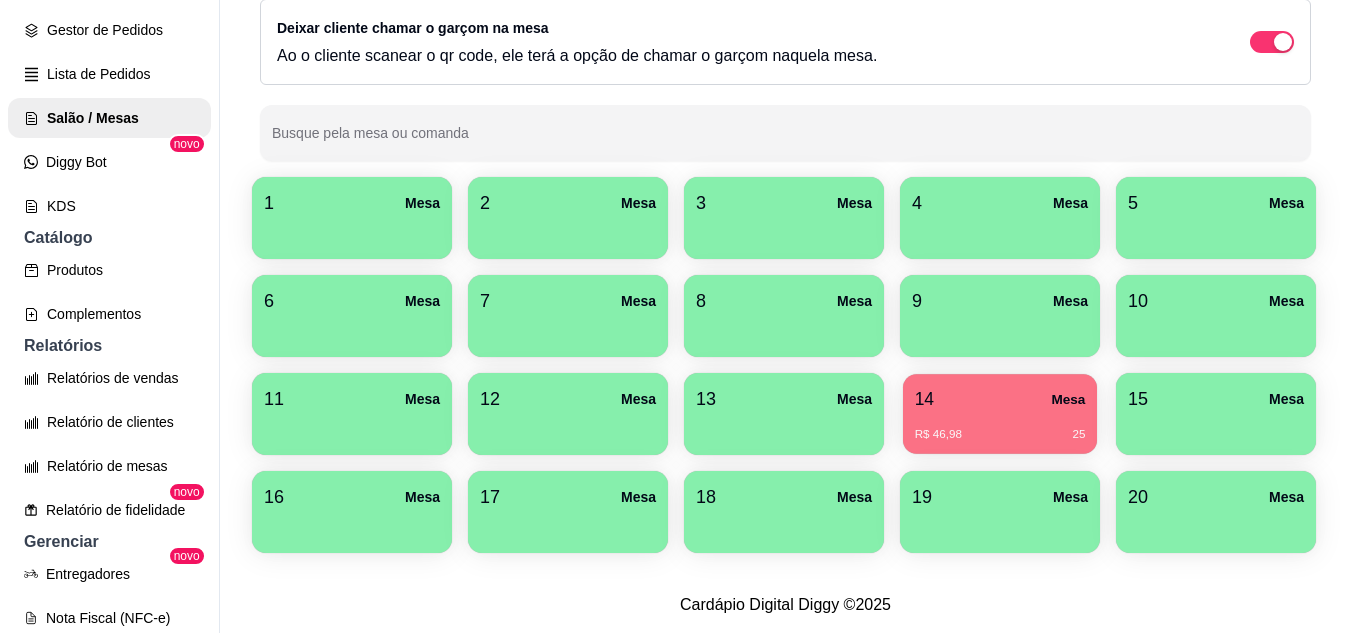 click on "14 Mesa" at bounding box center [1000, 399] 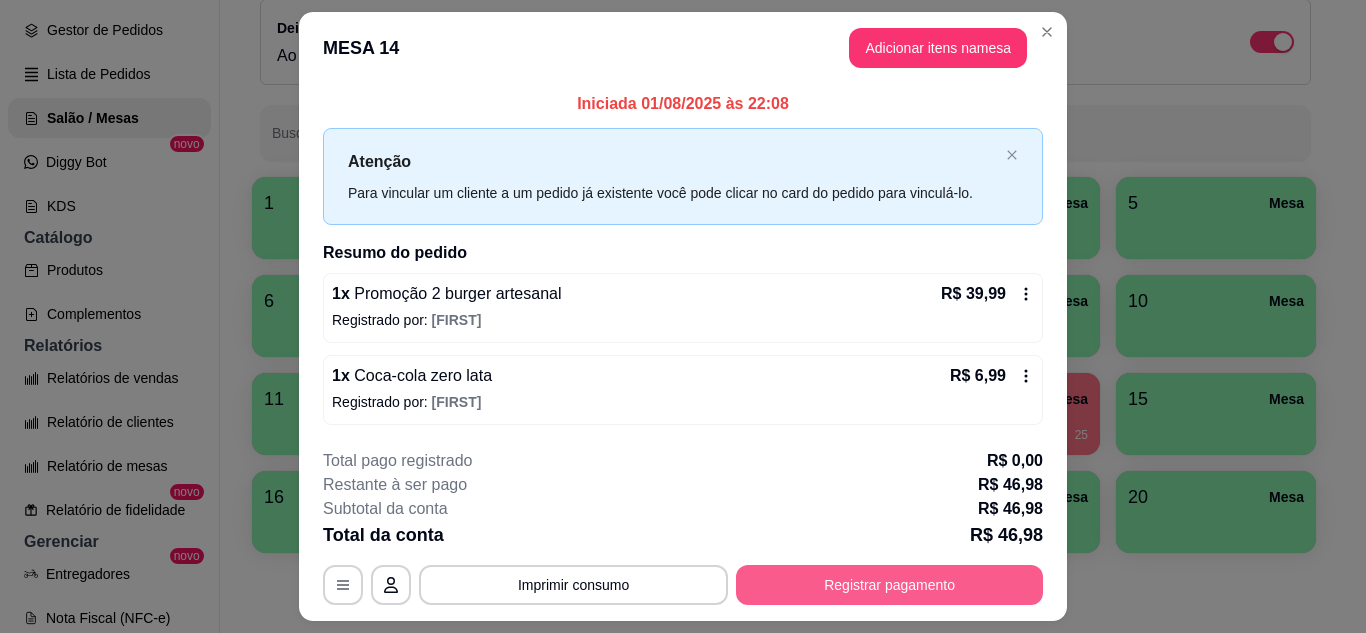 click on "Registrar pagamento" at bounding box center [889, 585] 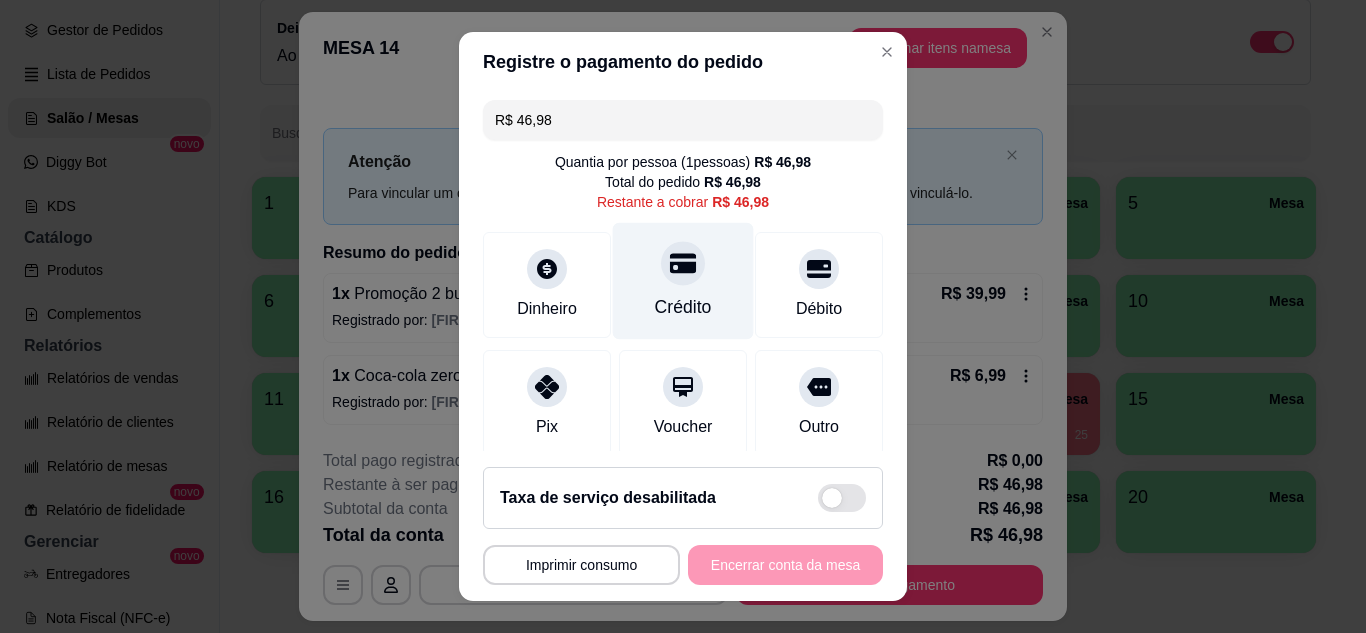 click on "Crédito" at bounding box center (683, 280) 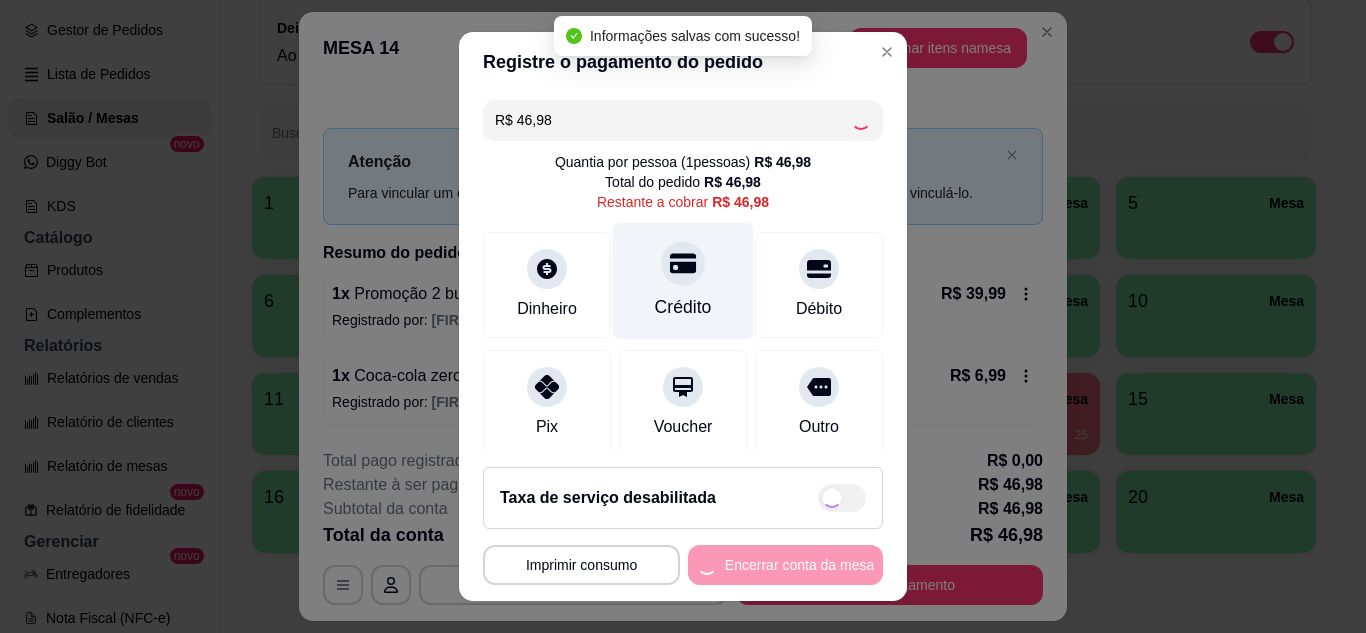 type on "R$ 0,00" 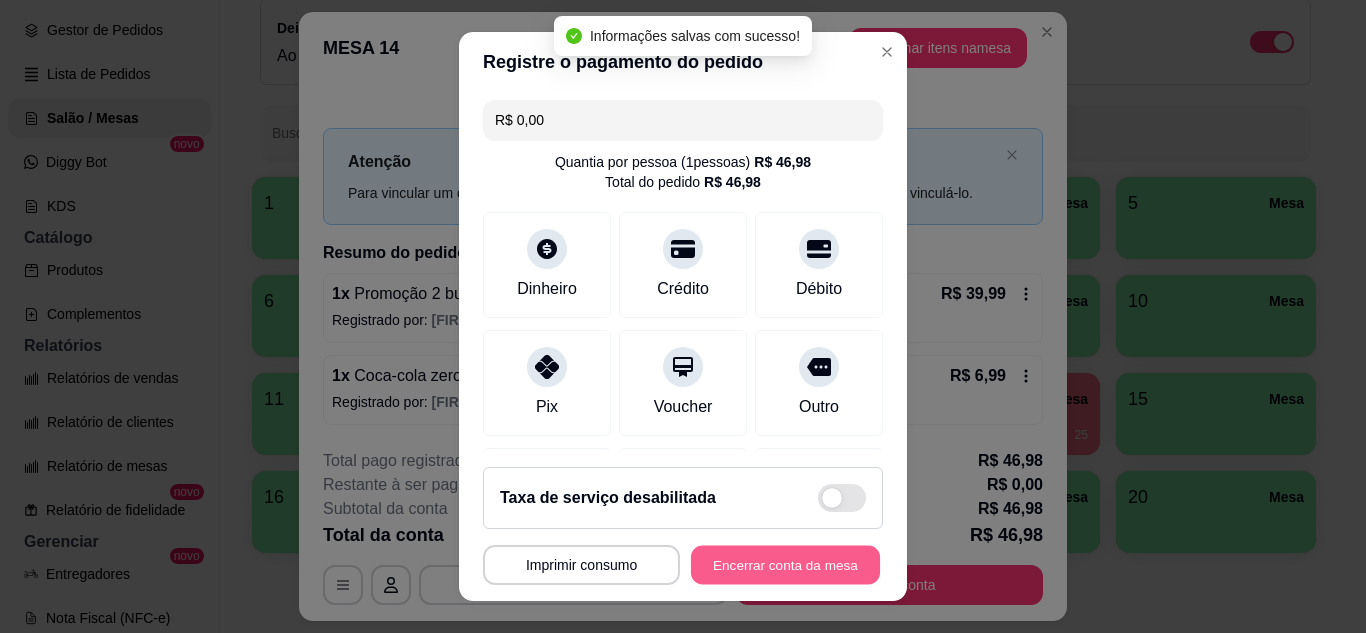 click on "Encerrar conta da mesa" at bounding box center (785, 565) 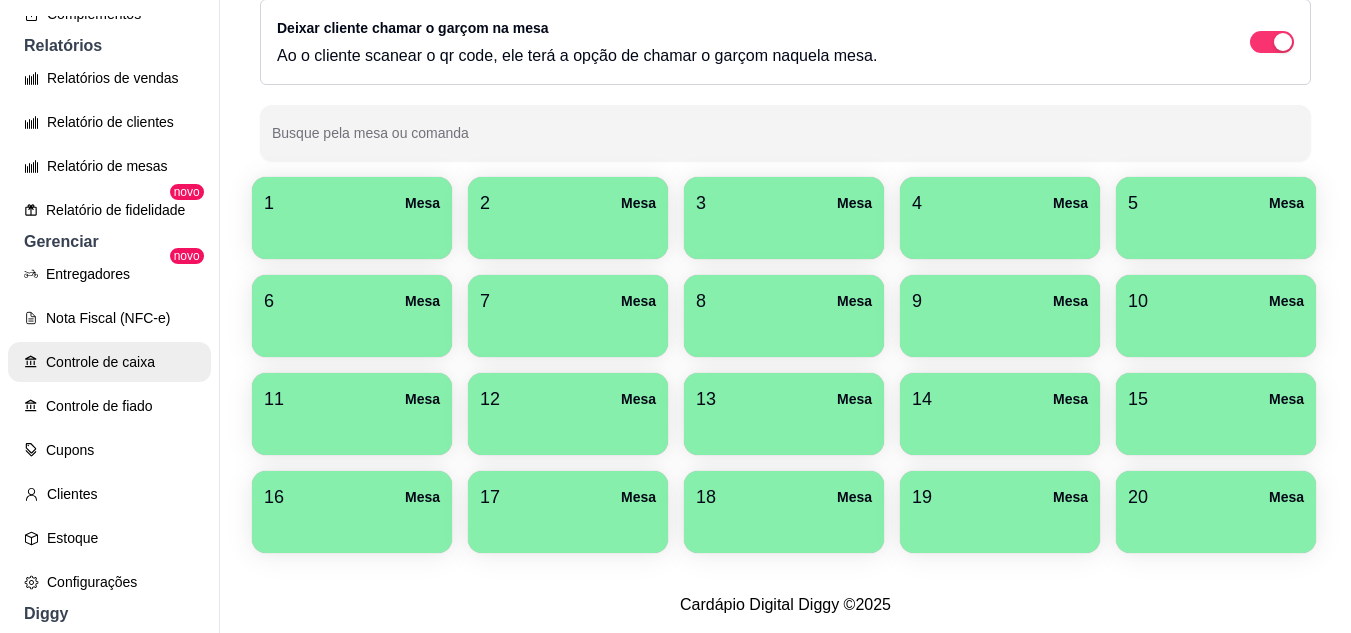 scroll, scrollTop: 700, scrollLeft: 0, axis: vertical 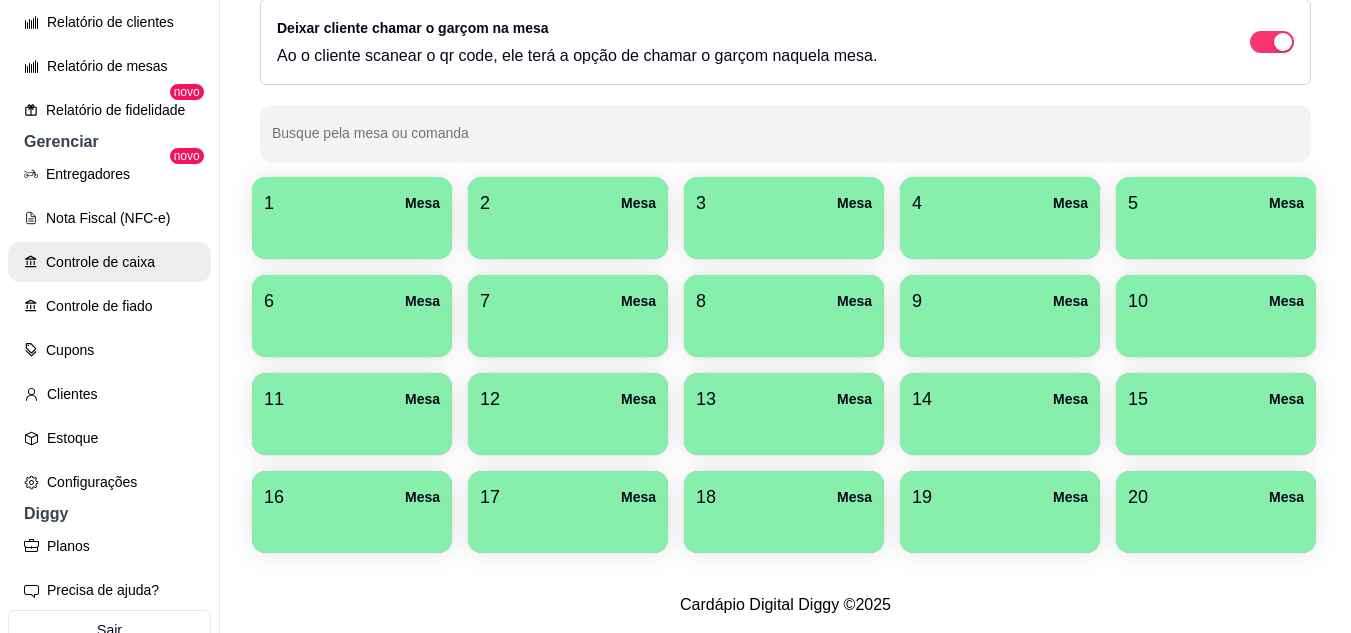 click on "Controle de caixa" at bounding box center [109, 262] 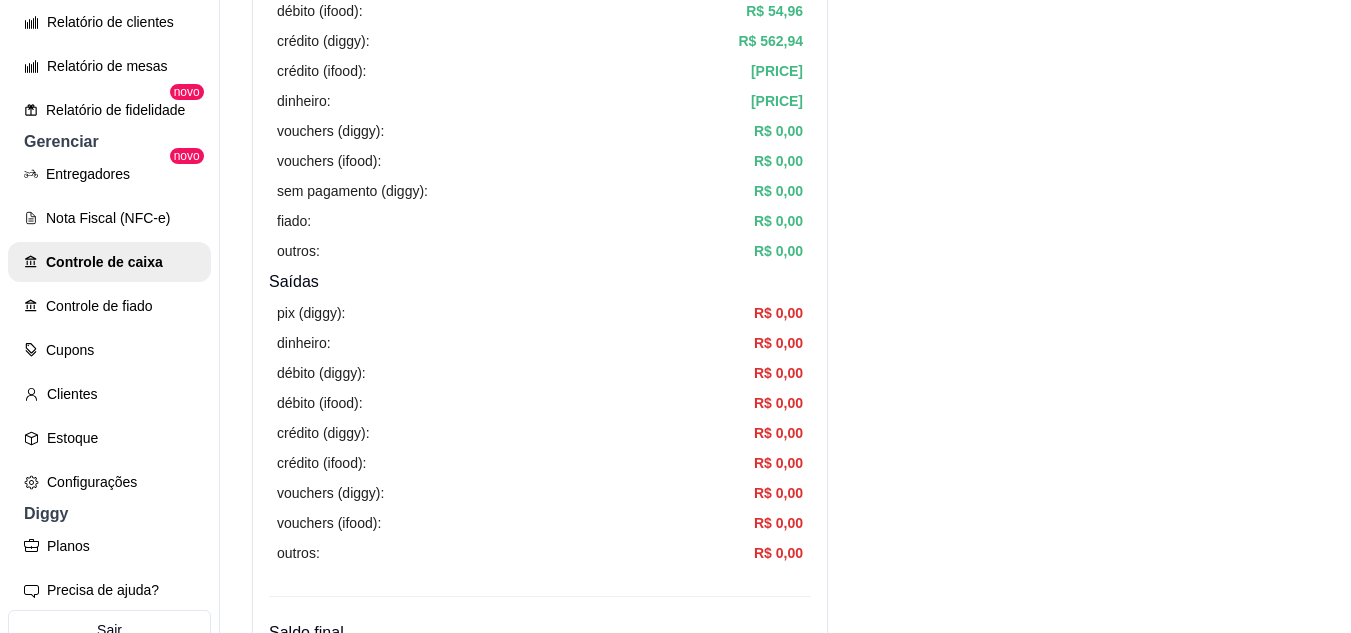 scroll, scrollTop: 400, scrollLeft: 0, axis: vertical 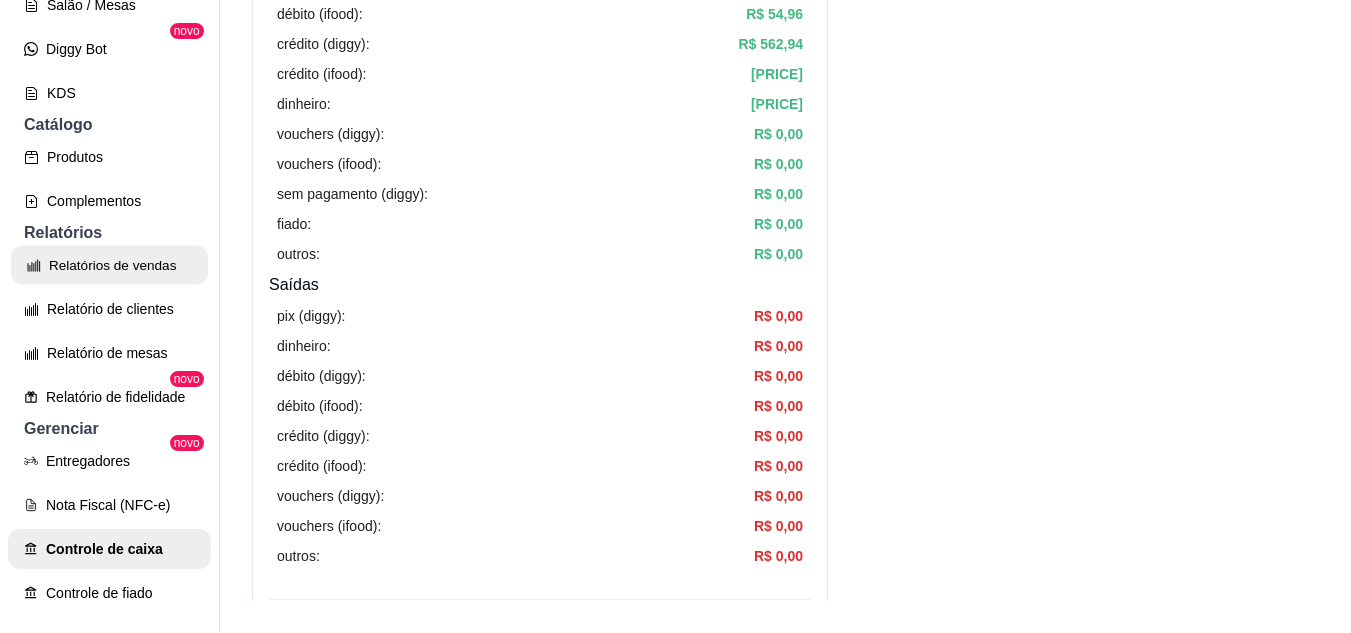 click on "Relatórios de vendas" at bounding box center (109, 265) 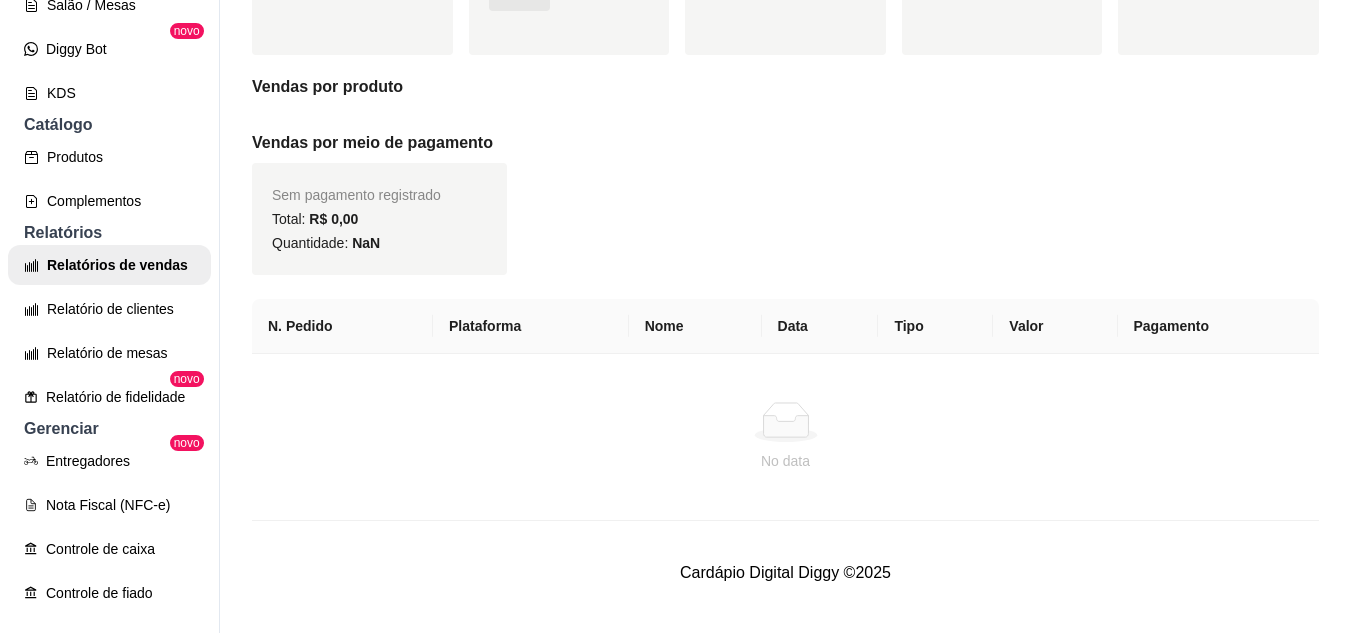 scroll, scrollTop: 0, scrollLeft: 0, axis: both 